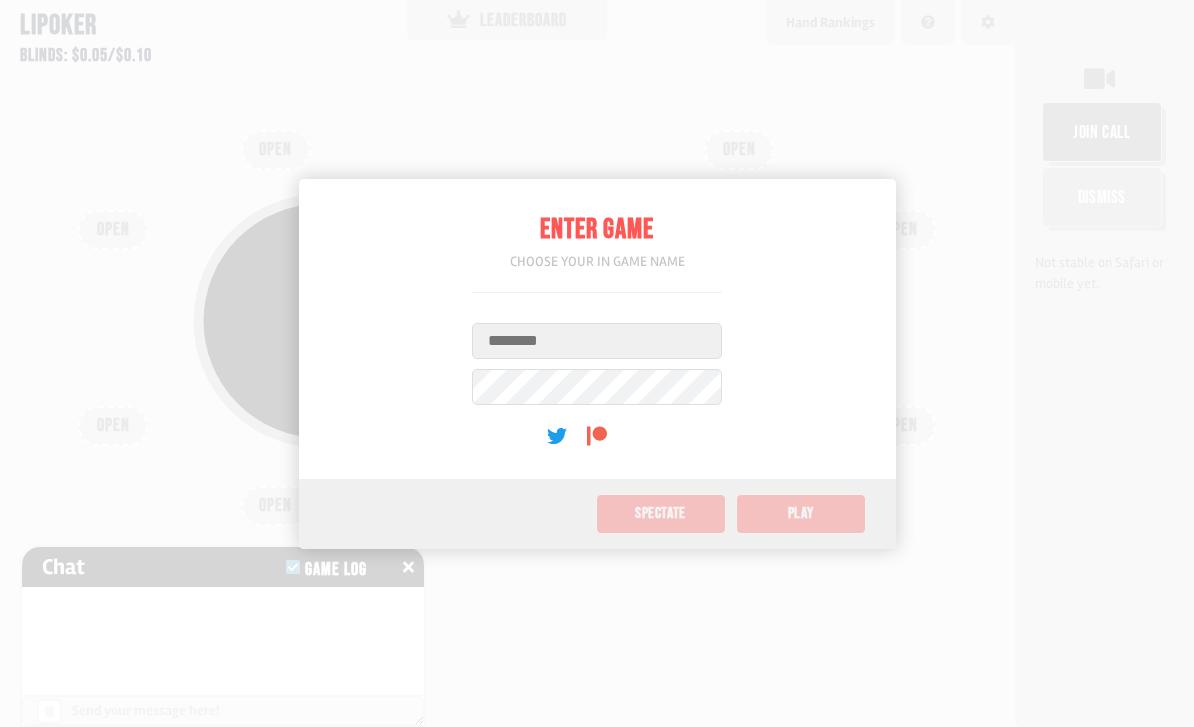 scroll, scrollTop: 56, scrollLeft: 0, axis: vertical 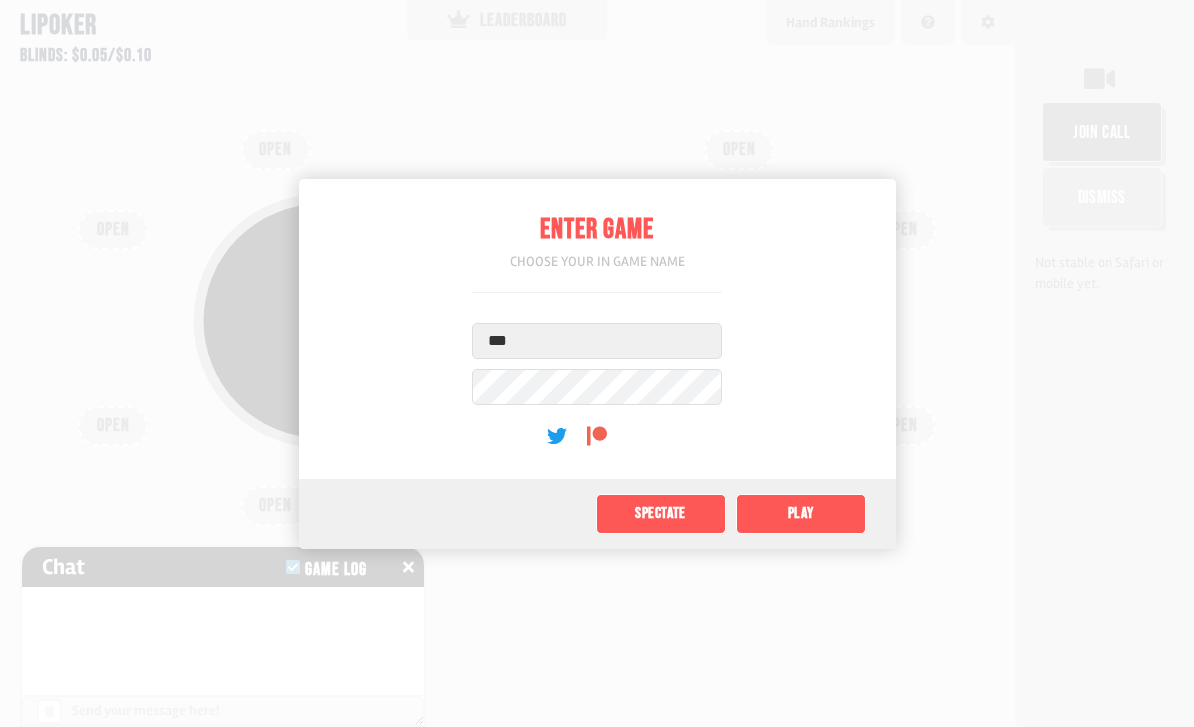 type on "***" 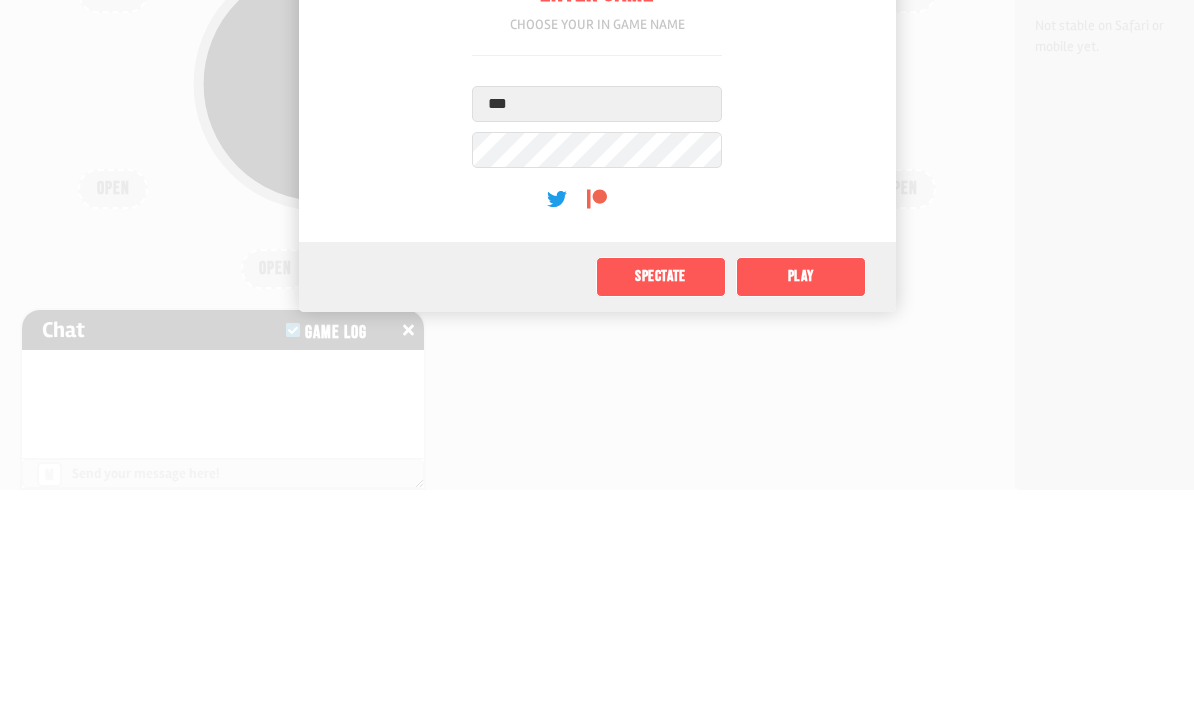 click on "***" at bounding box center (597, 341) 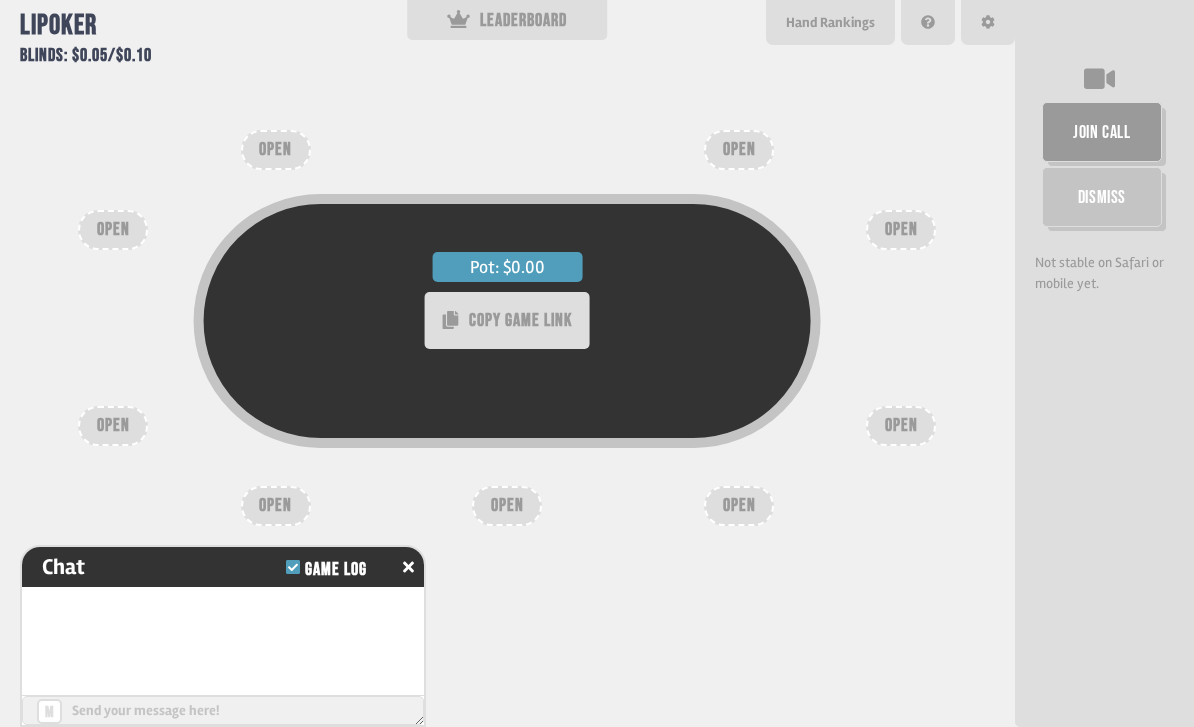 click 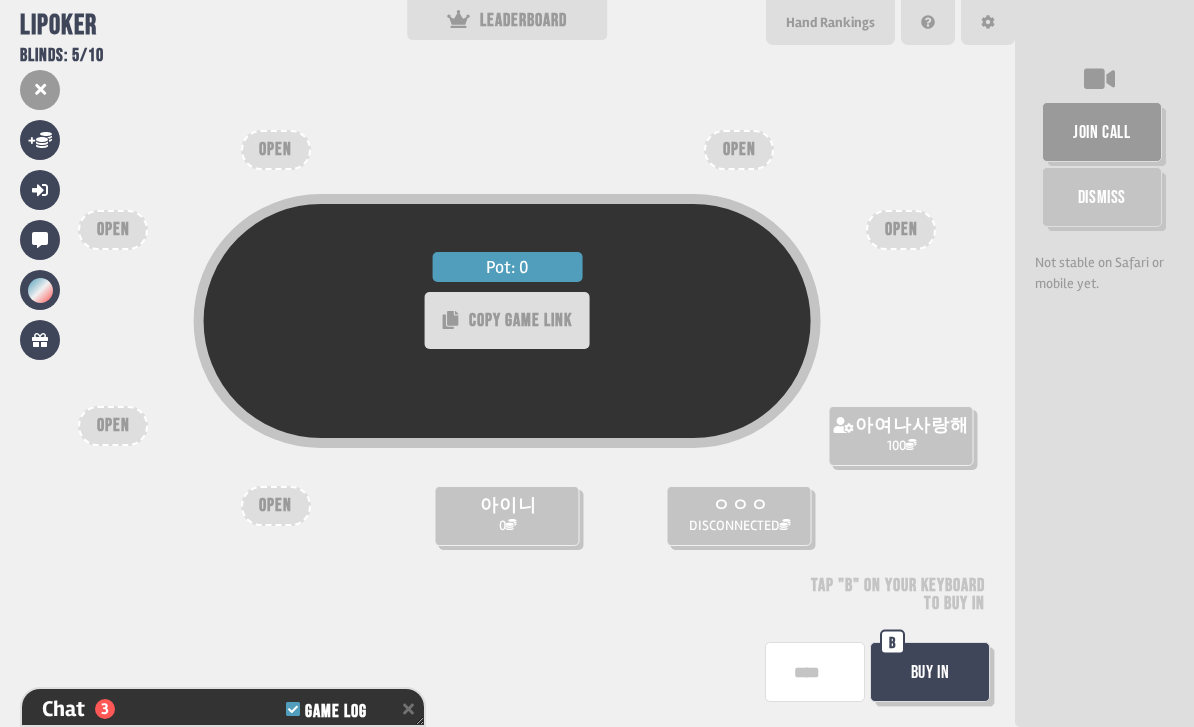 scroll, scrollTop: 179, scrollLeft: 0, axis: vertical 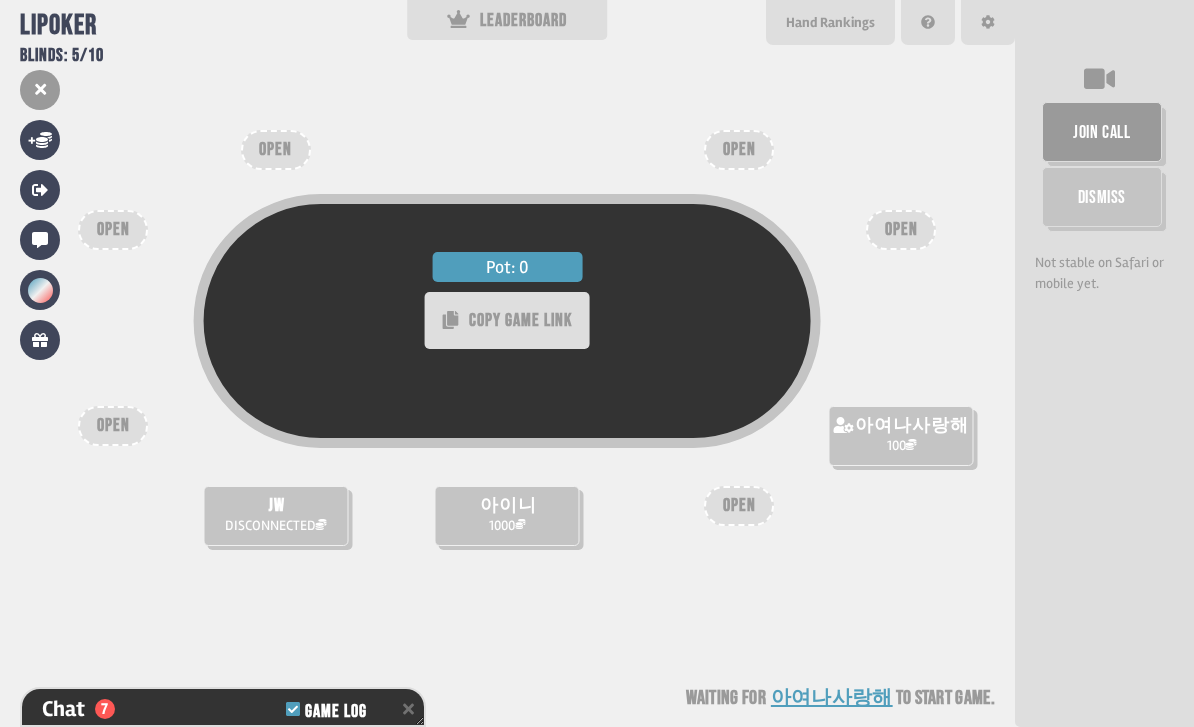 click on "Chat   7 Game Log" at bounding box center (223, 709) 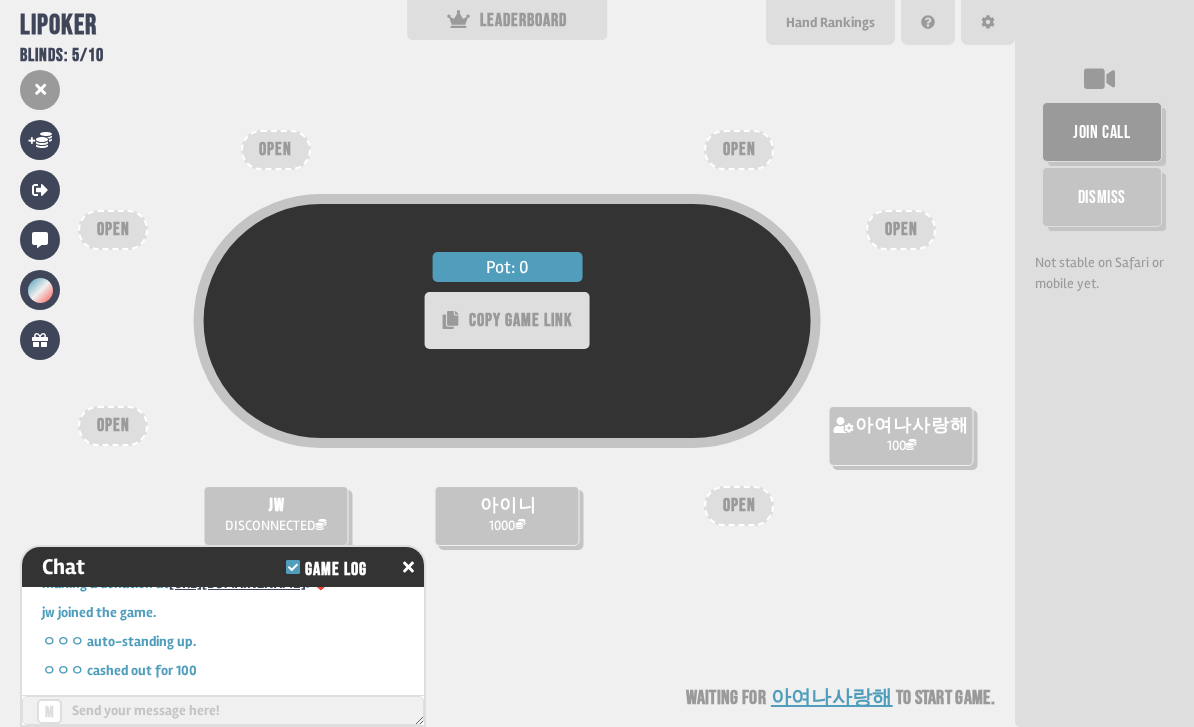 scroll, scrollTop: 98, scrollLeft: 0, axis: vertical 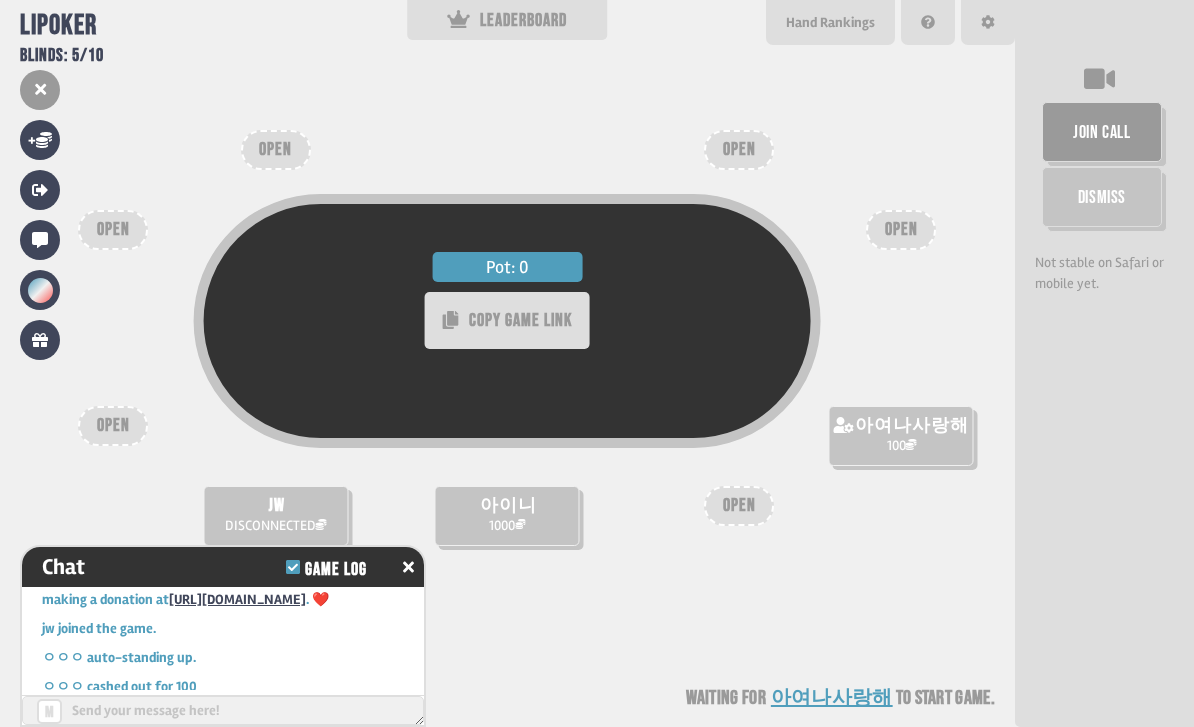 click at bounding box center [408, 567] 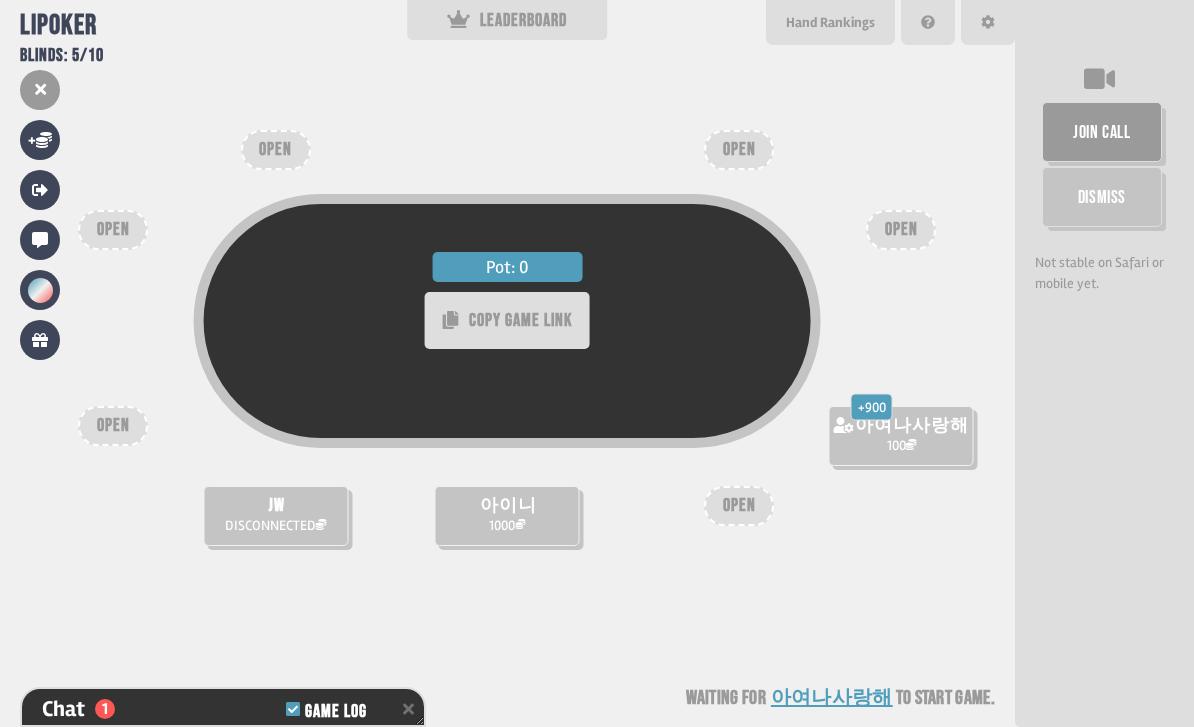 click on "Pot: 0   COPY GAME LINK jw DISCONNECTED 아이니 1000  + 900 아여나사랑해 100  OPEN OPEN OPEN OPEN OPEN OPEN Waiting for  아여나사랑해  to   start game" at bounding box center (507, 363) 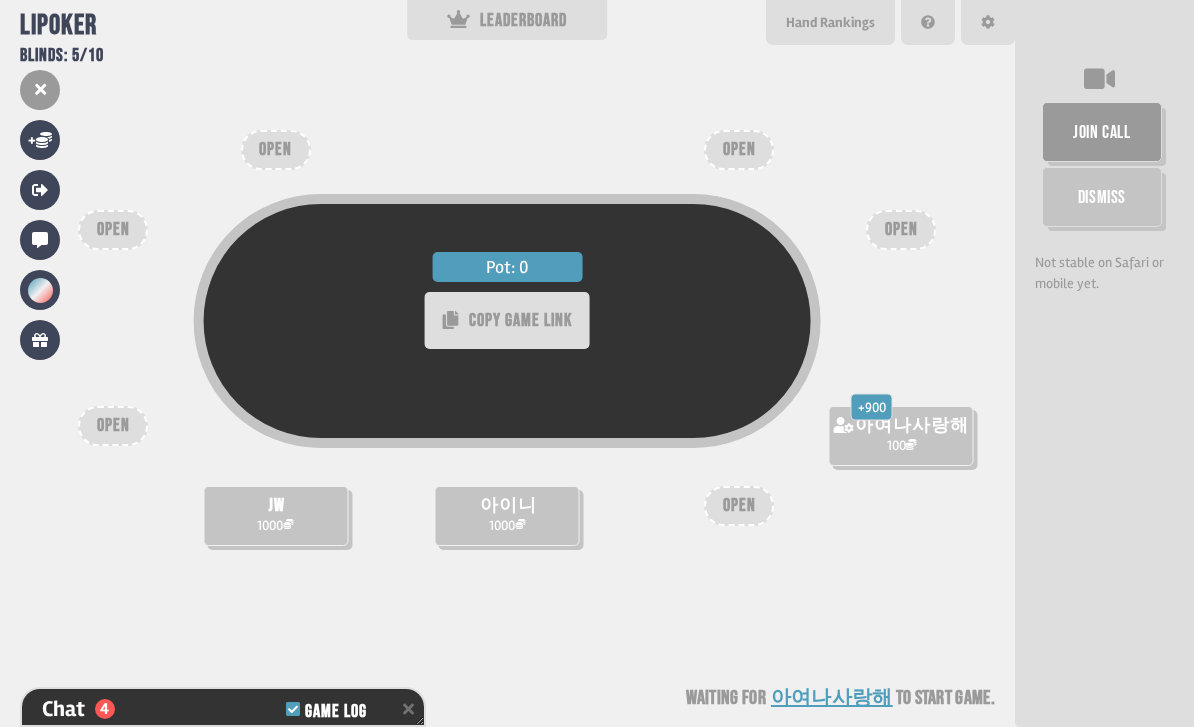 type on "***" 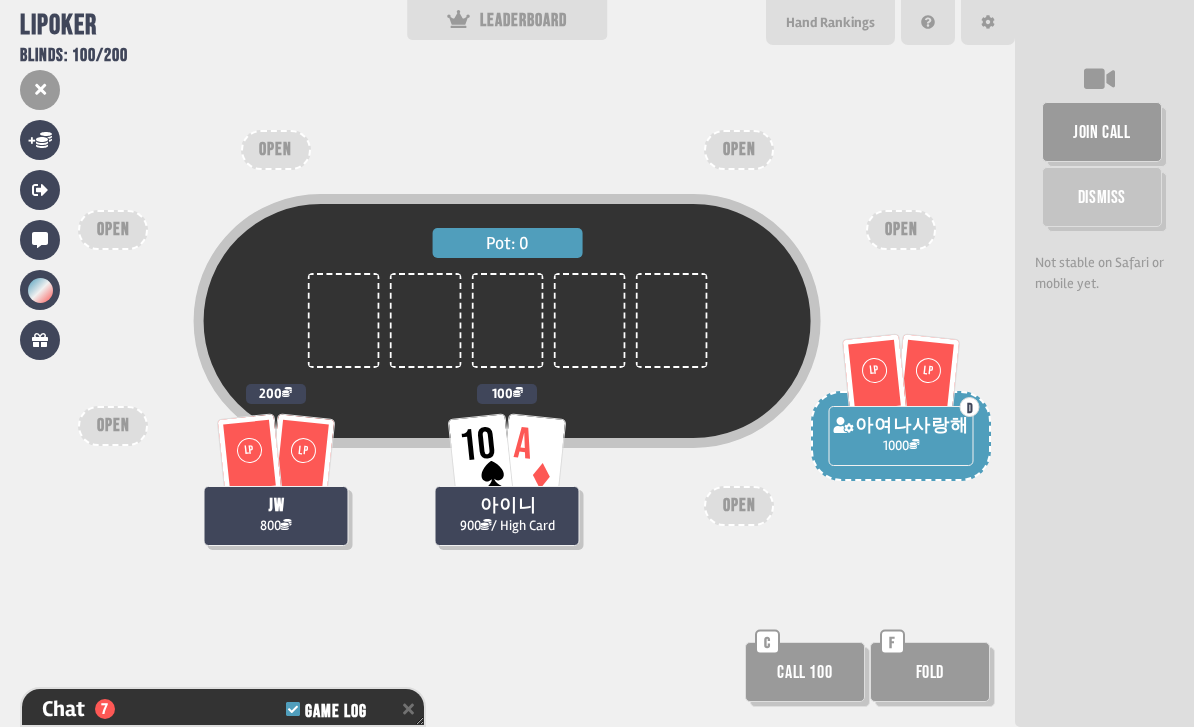 click on "Call 100" at bounding box center [805, 672] 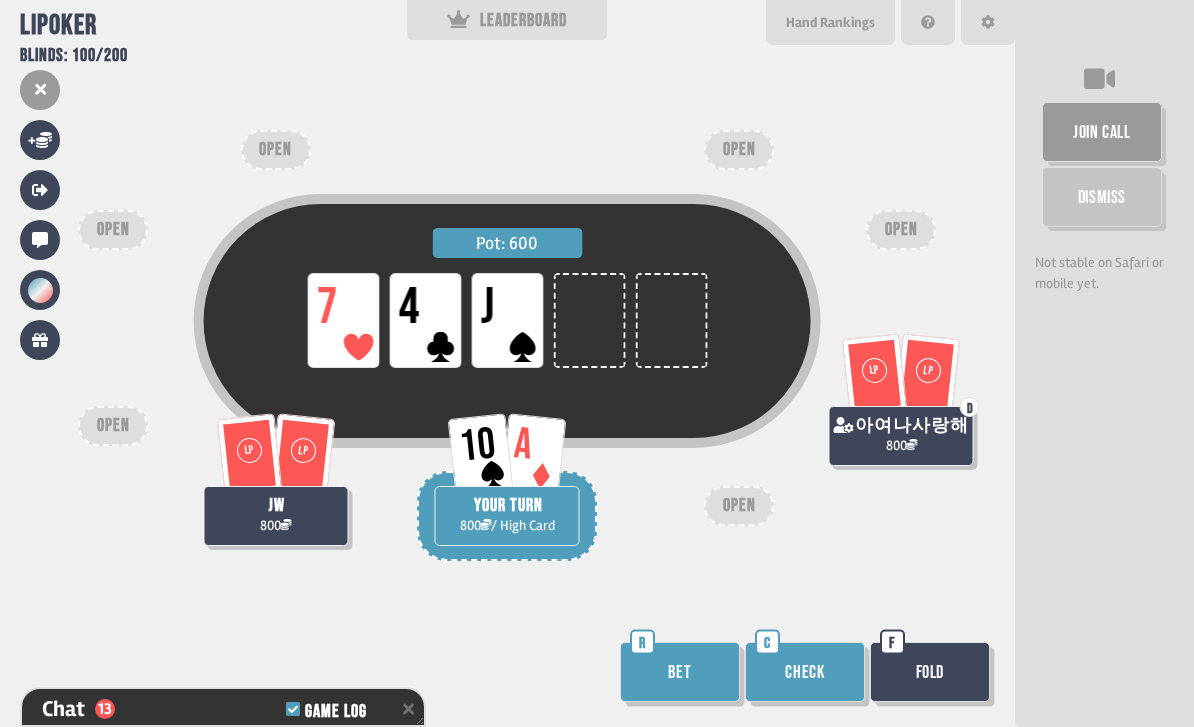 click on "Pot: 600   LP 7 LP 4 LP J LP LP jw 800  10 A YOUR TURN 800   / High Card LP LP D 아여나사랑해 800  OPEN OPEN OPEN OPEN OPEN OPEN Bet R Check C Fold F" at bounding box center (507, 363) 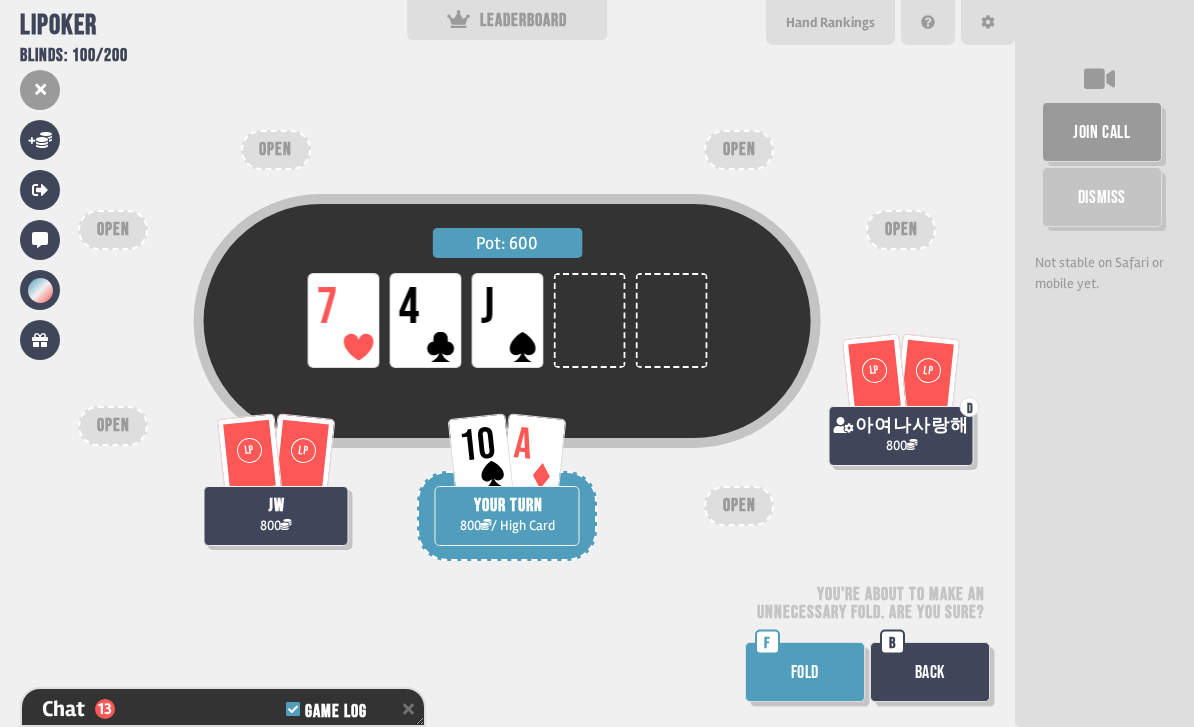 click on "FOLD" at bounding box center (805, 672) 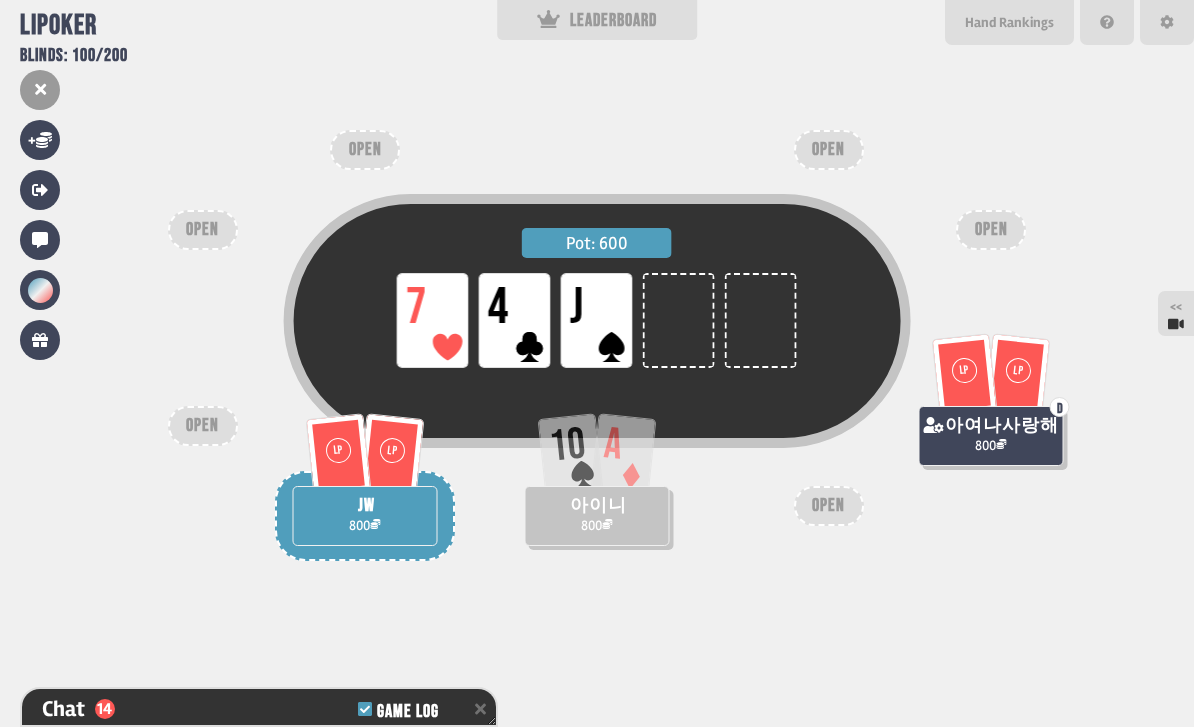scroll, scrollTop: 680, scrollLeft: 0, axis: vertical 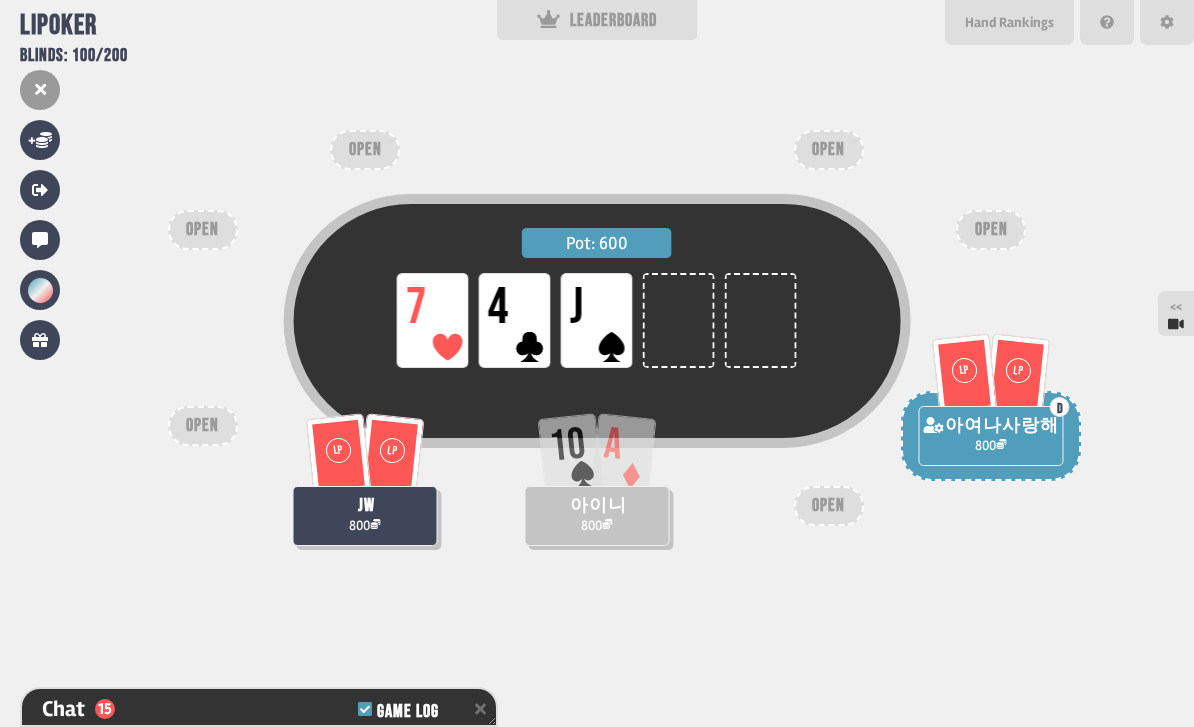 click on "Pot: 600   LP 7 LP 4 LP J" at bounding box center (597, 321) 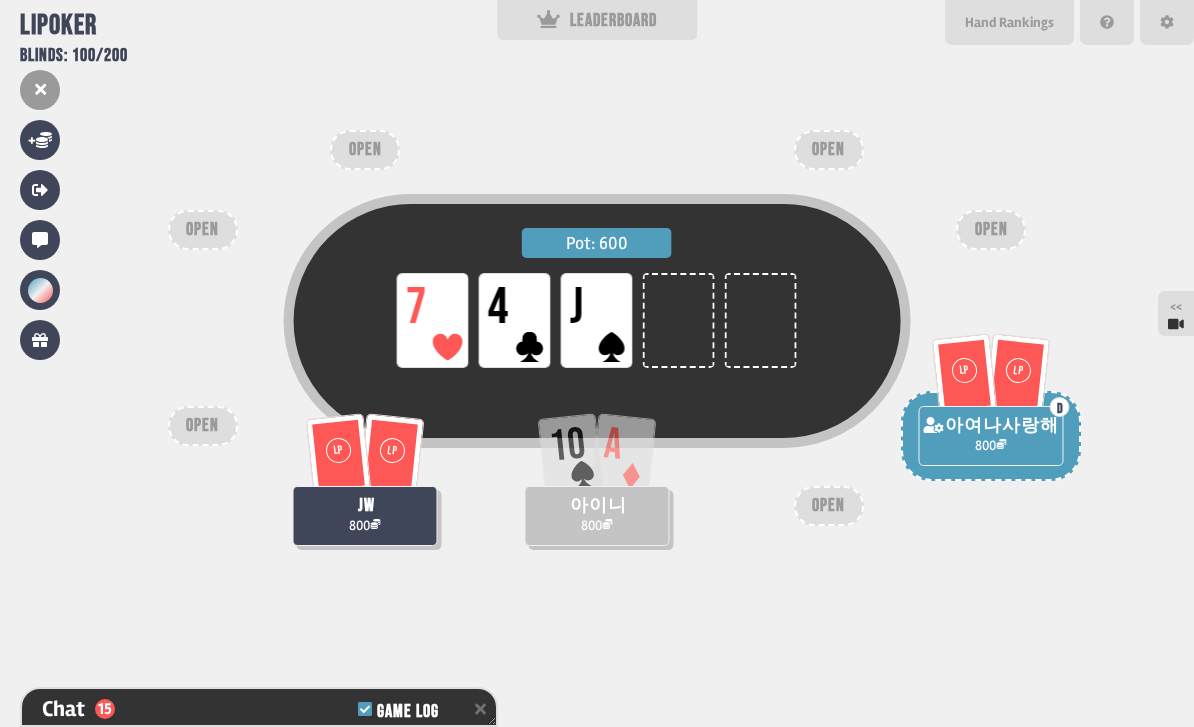 scroll, scrollTop: 738, scrollLeft: 0, axis: vertical 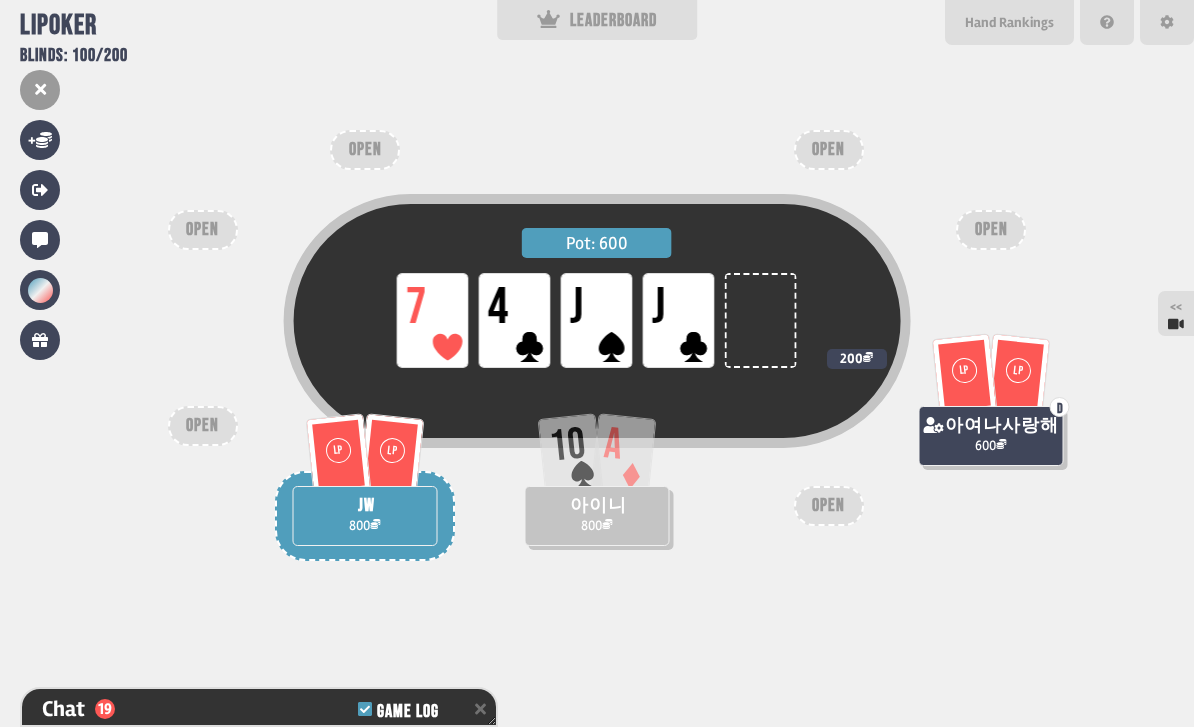 click on "Pot: 600   LP 7 LP 4 LP J LP J LP LP jw 800  10 A 아이니 800  LP LP D 아여나사랑해 600  200  OPEN OPEN OPEN OPEN OPEN OPEN" at bounding box center (597, 363) 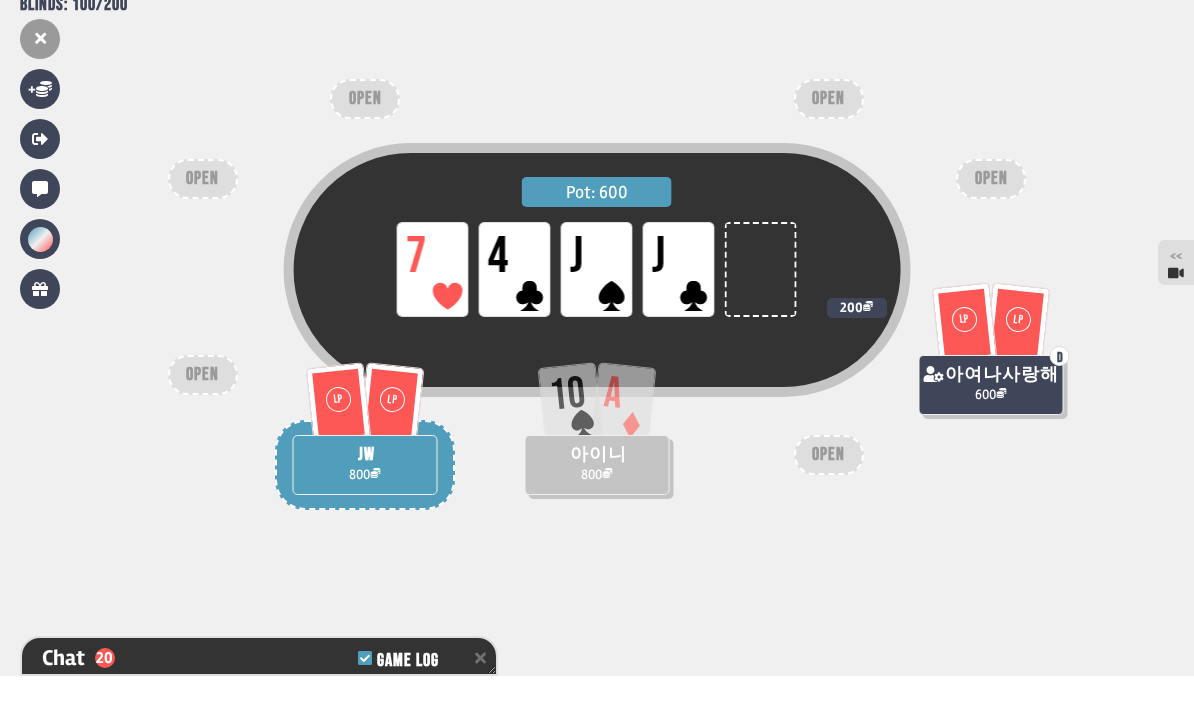scroll, scrollTop: 0, scrollLeft: 0, axis: both 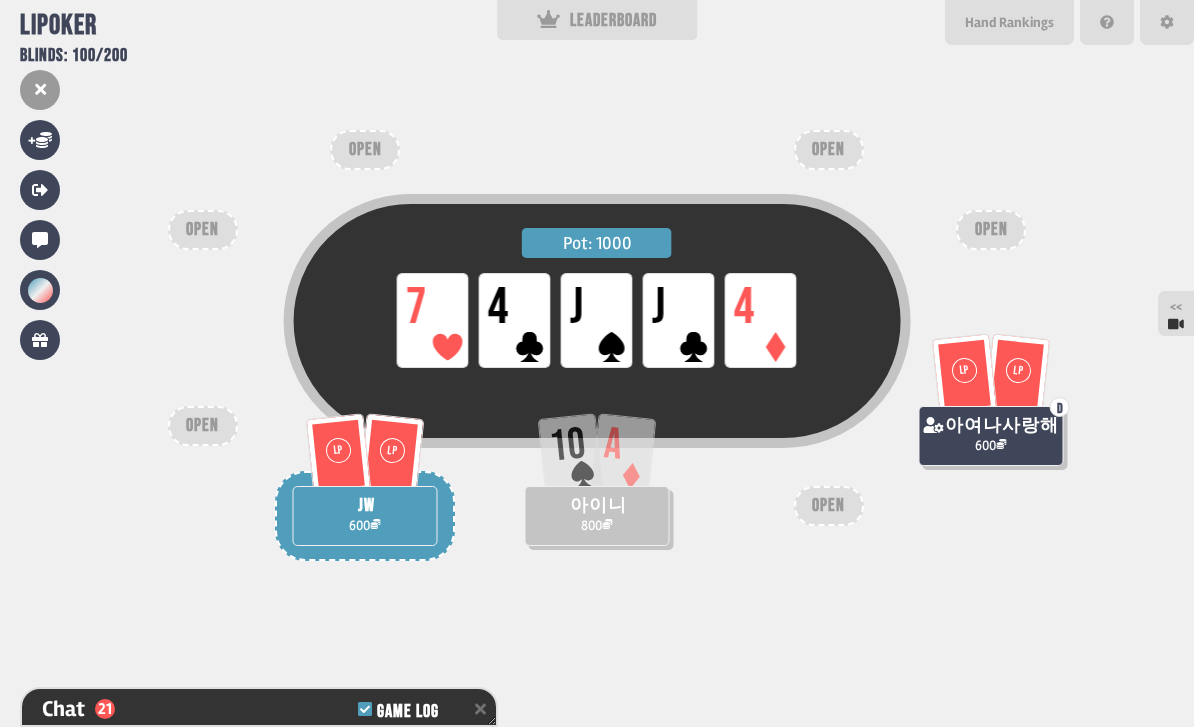 click on "Pot: 1000   LP 7 LP 4 LP J LP J LP 4 LP LP jw 600  10 A 아이니 800  LP LP D 아여나사랑해 600  OPEN OPEN OPEN OPEN OPEN OPEN" at bounding box center [597, 363] 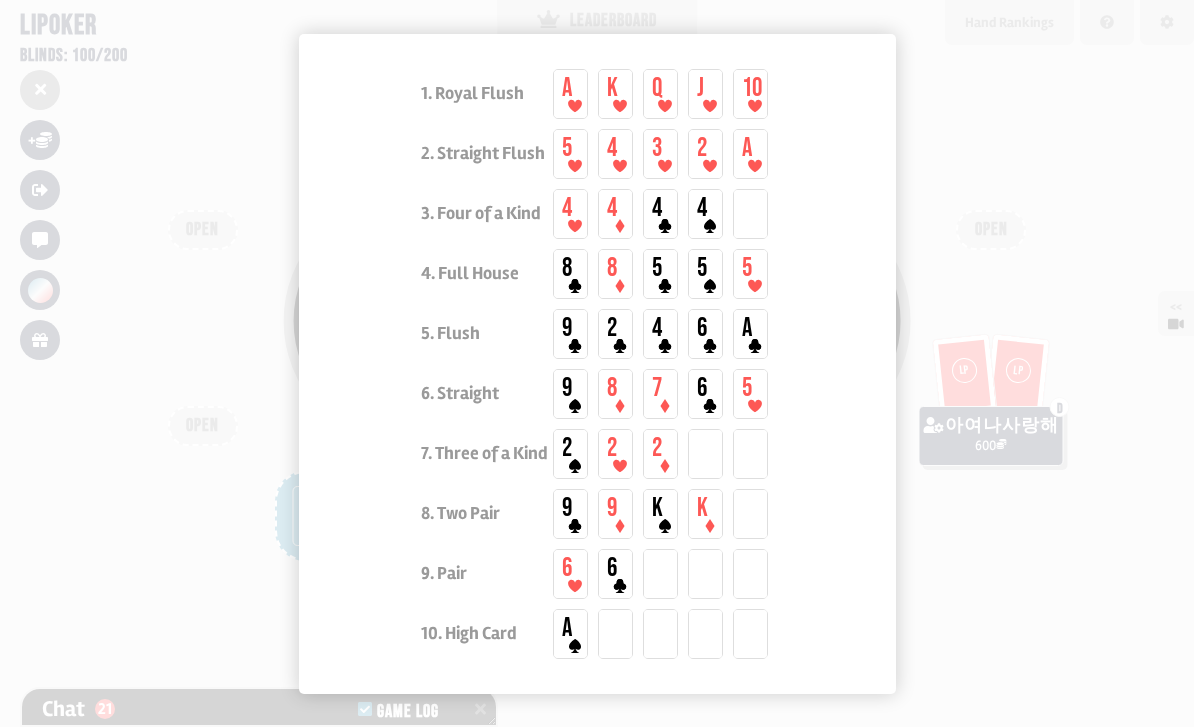 click at bounding box center [597, 363] 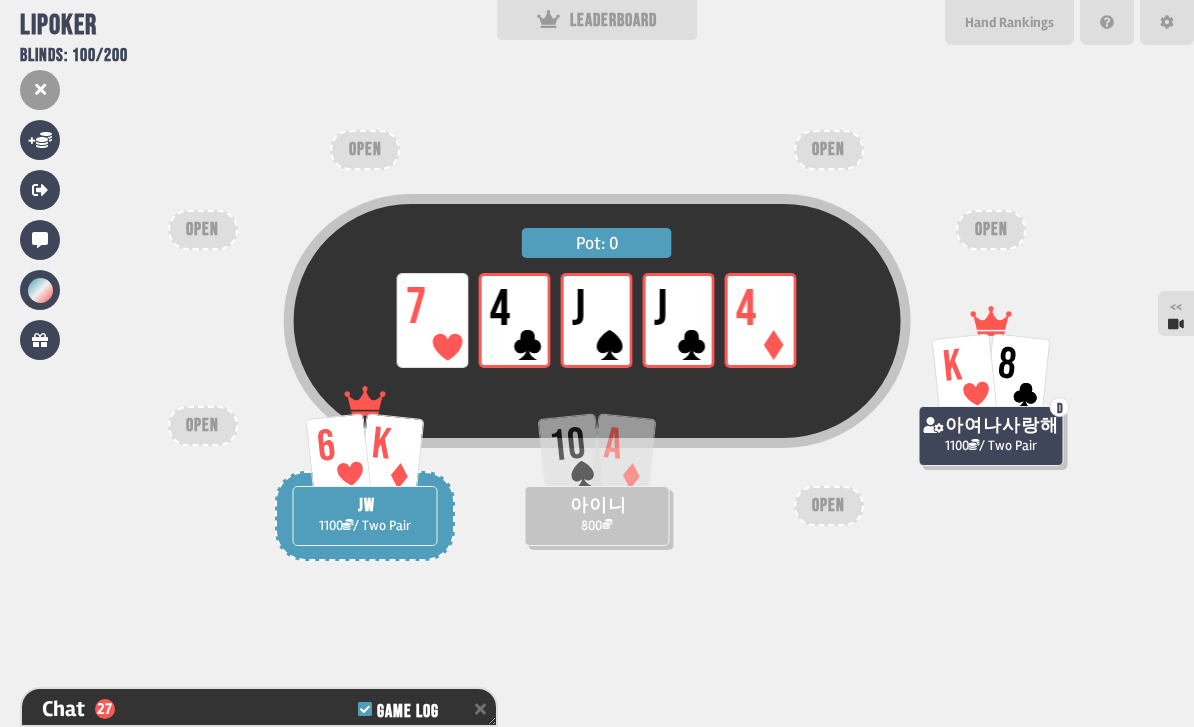 scroll, scrollTop: 1136, scrollLeft: 0, axis: vertical 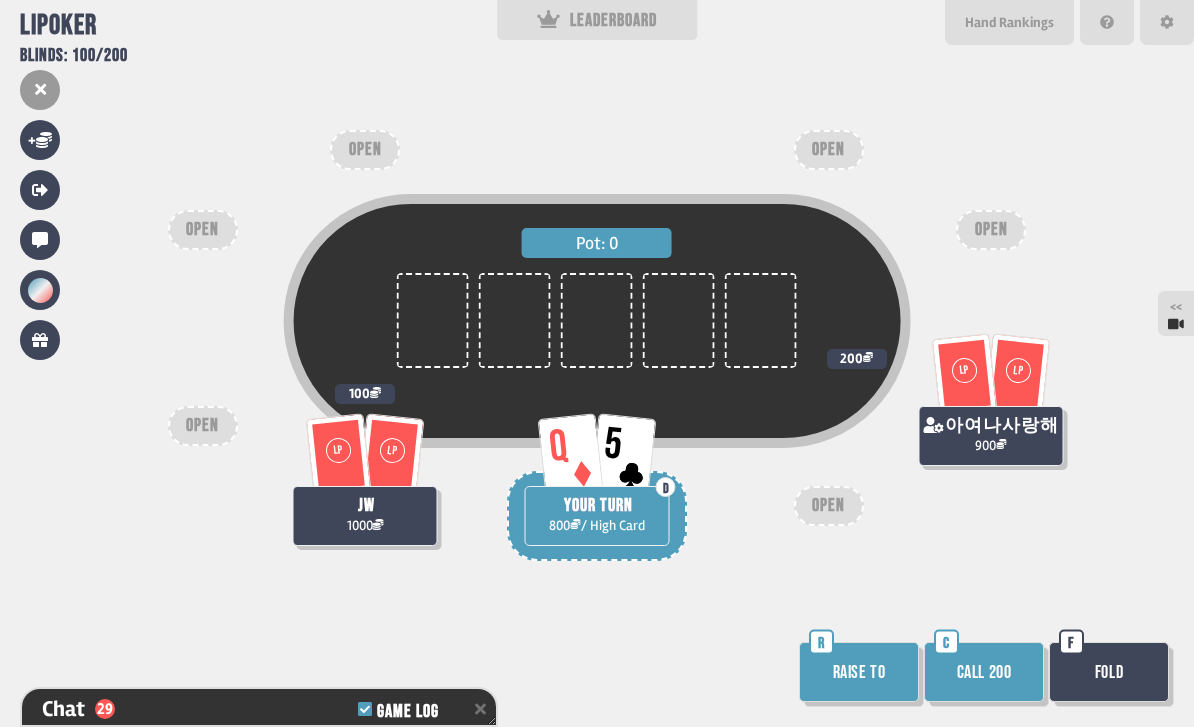 click on "Call 200" at bounding box center (984, 672) 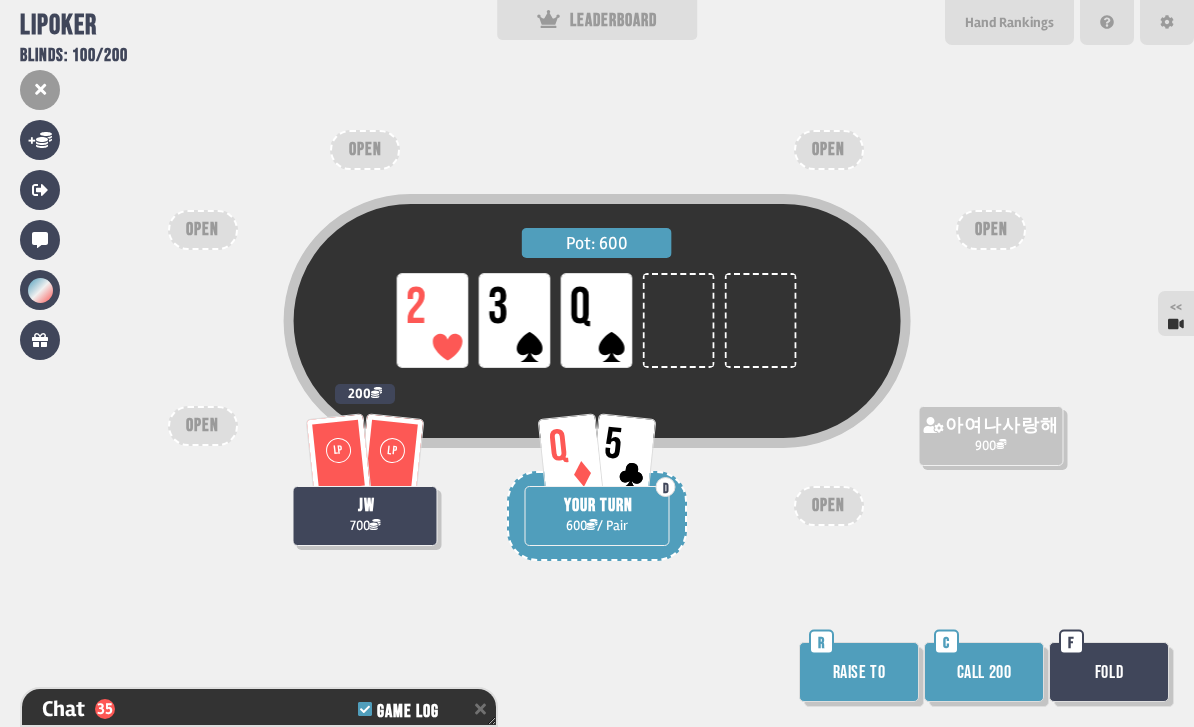 scroll, scrollTop: 1339, scrollLeft: 0, axis: vertical 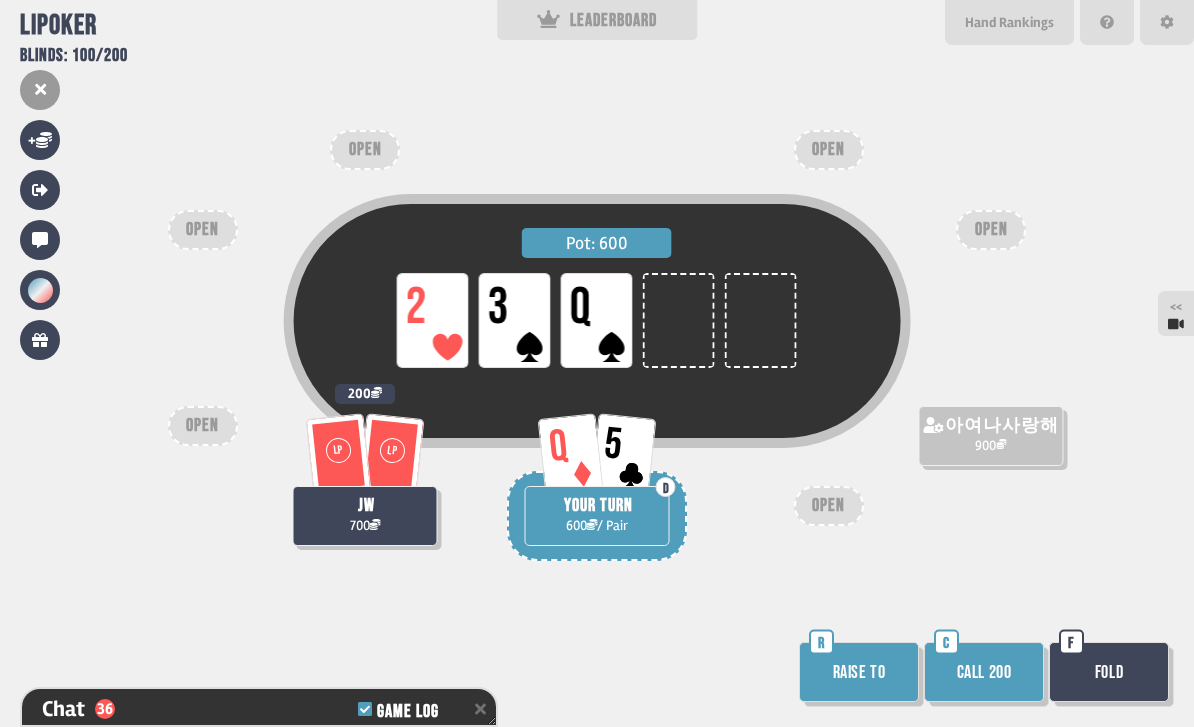 click on "Raise to" at bounding box center [859, 672] 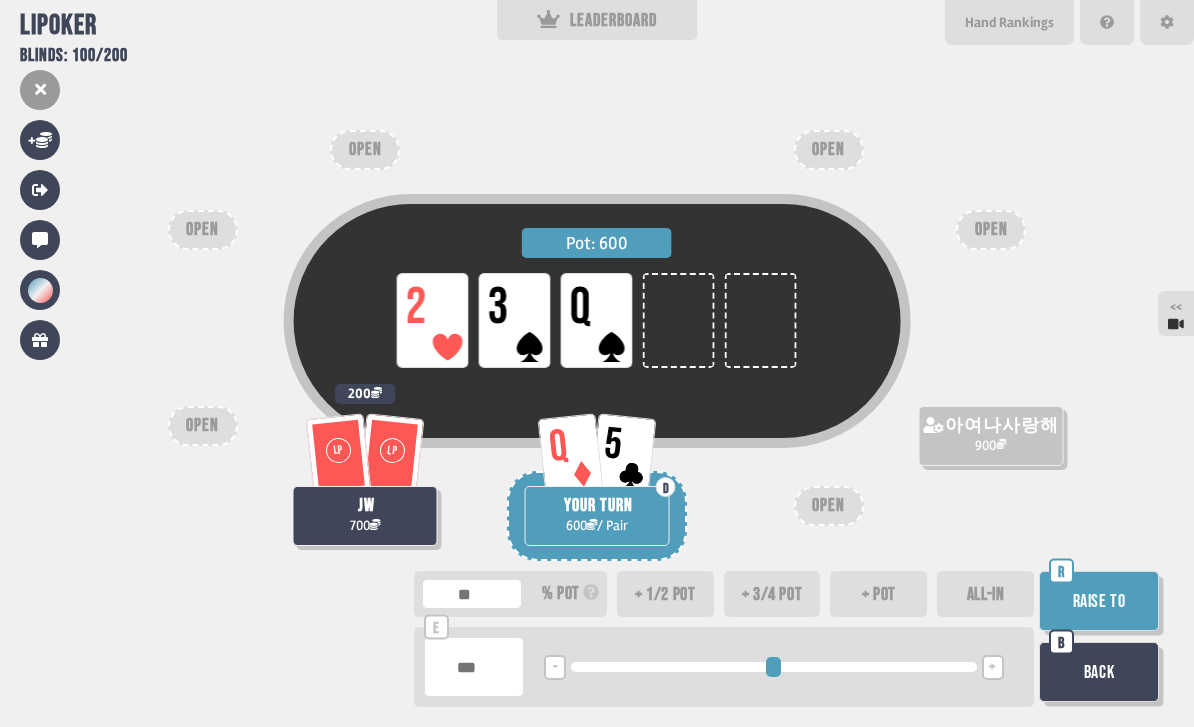 click on "Raise to" at bounding box center [1099, 601] 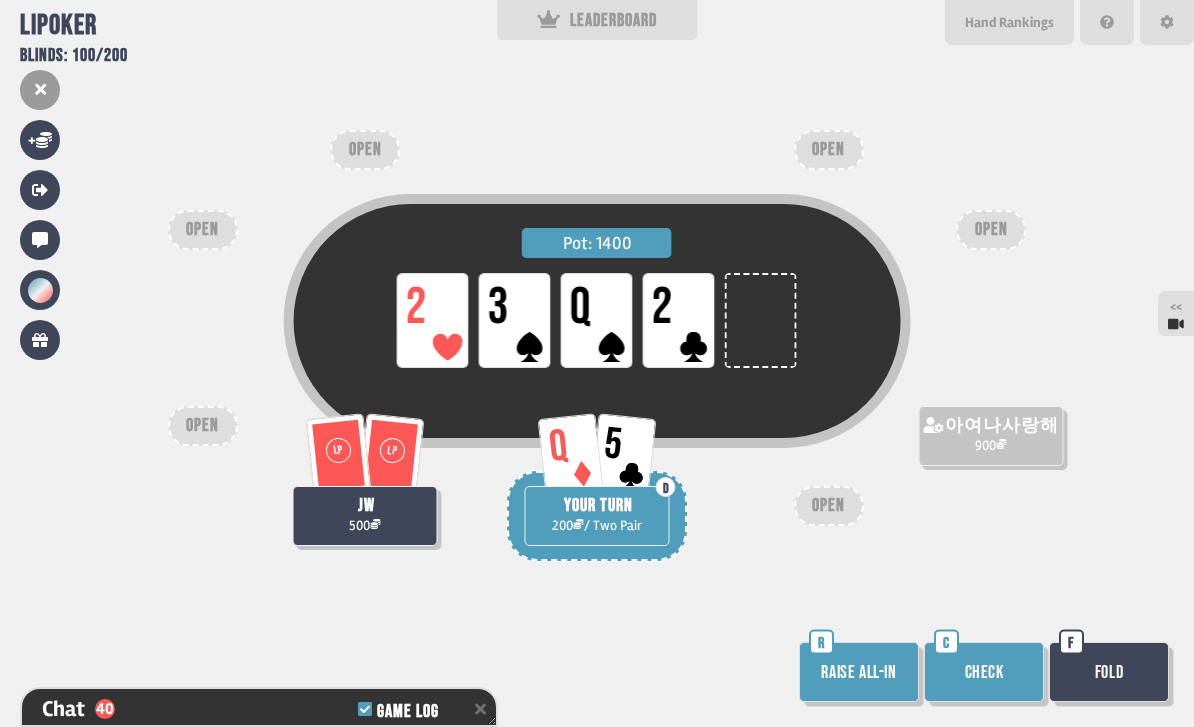 scroll, scrollTop: 1484, scrollLeft: 0, axis: vertical 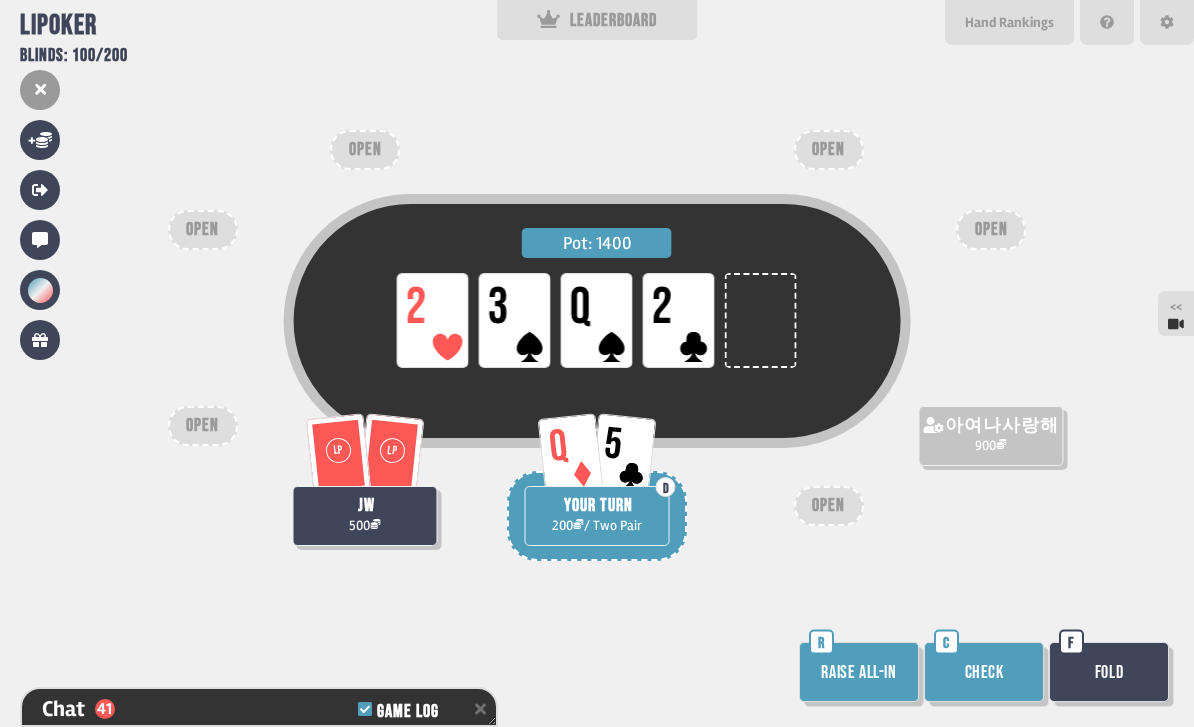click on "Raise all-in" at bounding box center [859, 672] 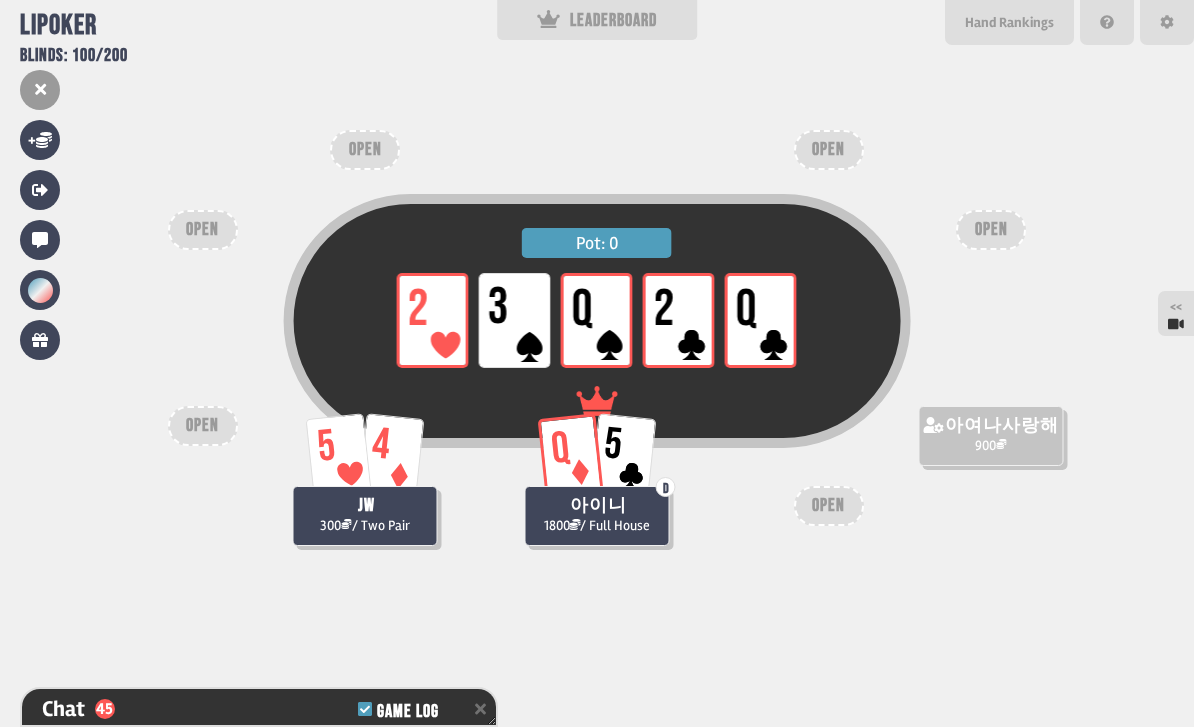 scroll, scrollTop: 1658, scrollLeft: 0, axis: vertical 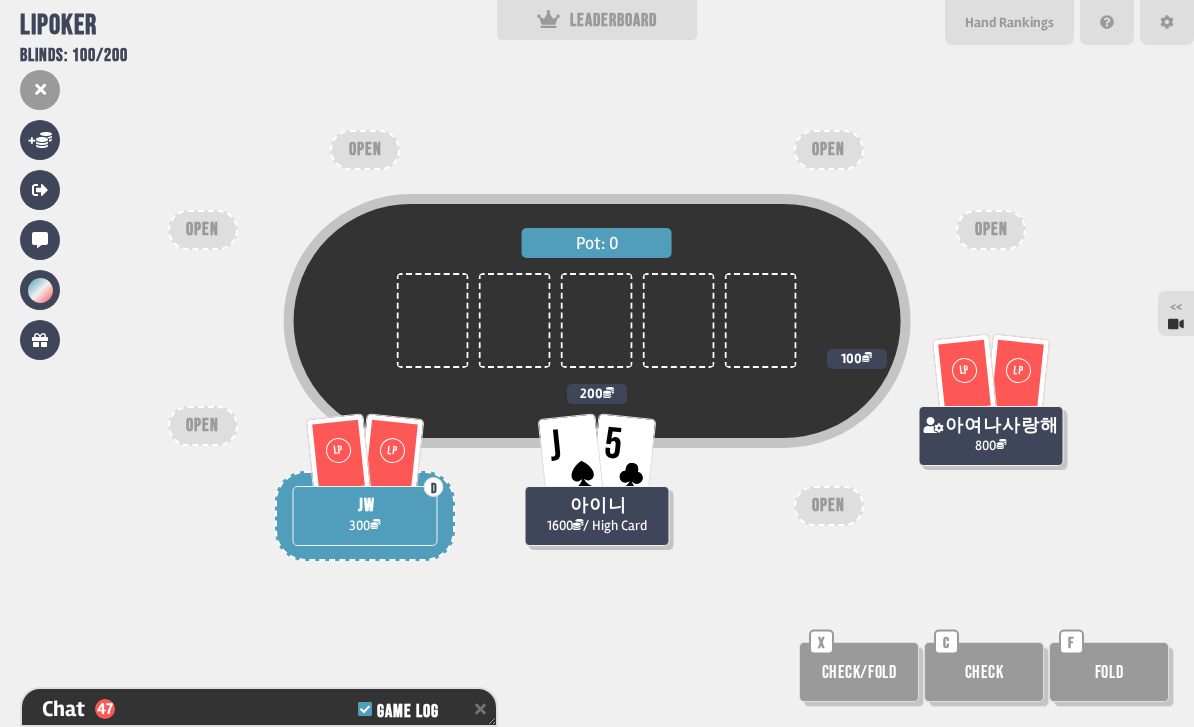 click on "5" at bounding box center [624, 454] 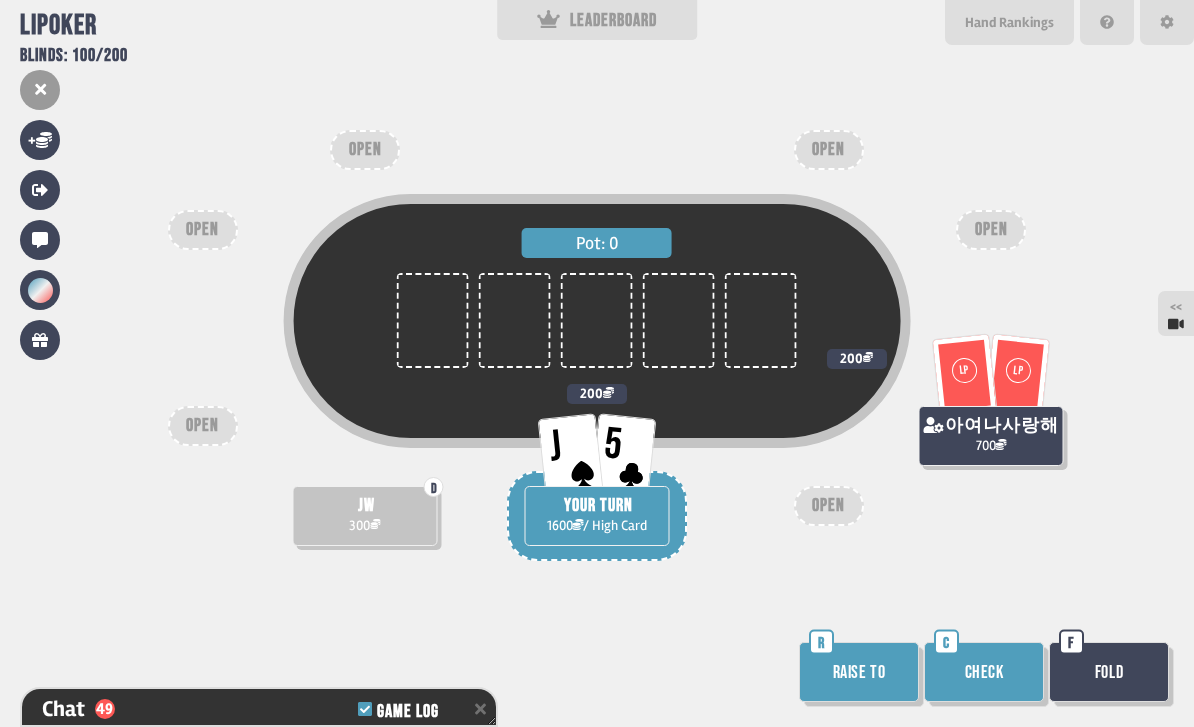 scroll, scrollTop: 1745, scrollLeft: 0, axis: vertical 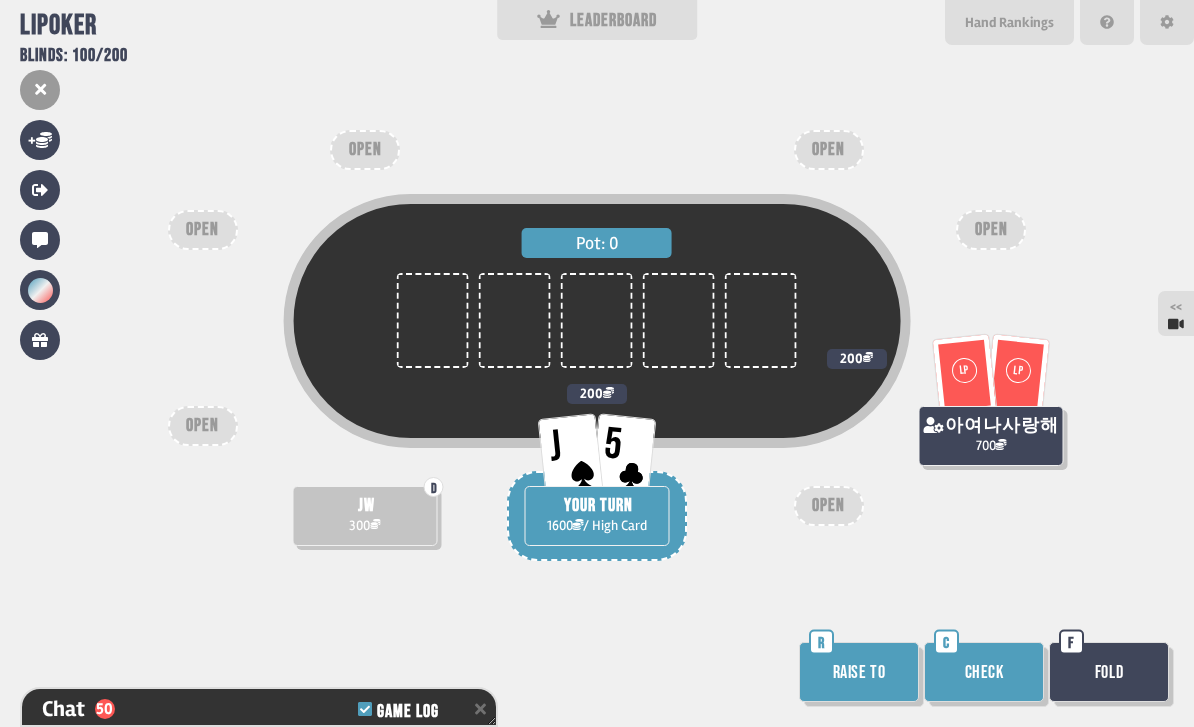click on "Check" at bounding box center (984, 672) 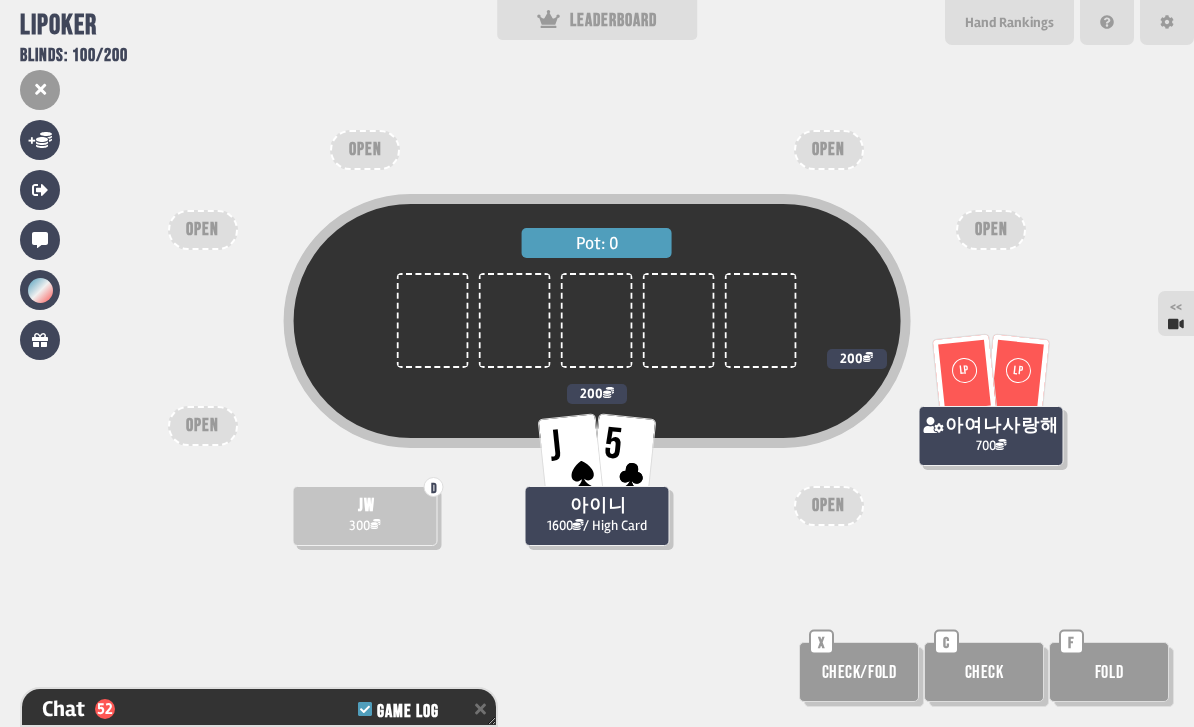 scroll, scrollTop: 1803, scrollLeft: 0, axis: vertical 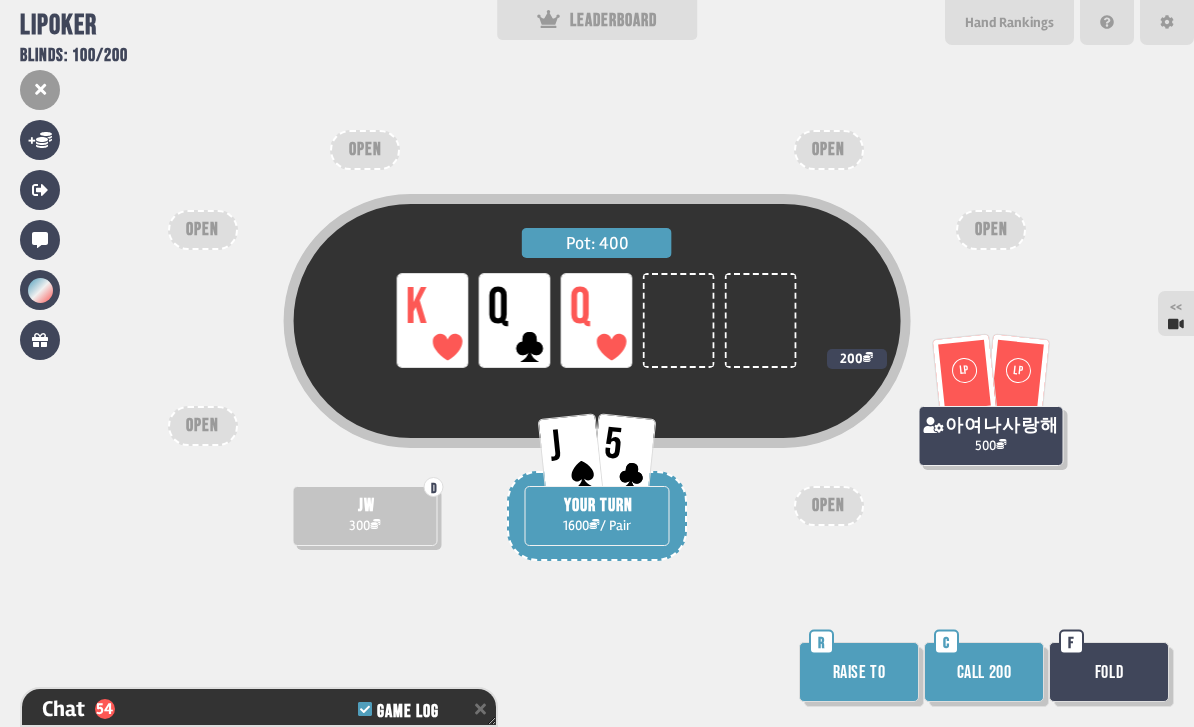 click on "Fold" at bounding box center (1109, 672) 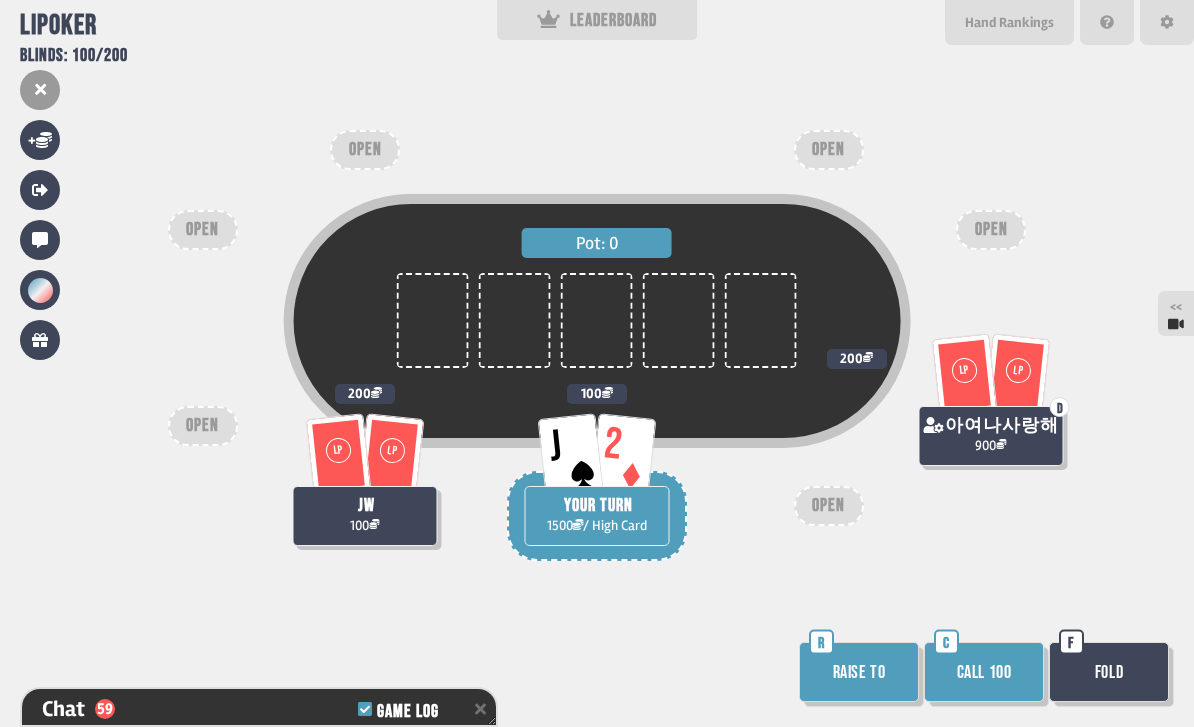 scroll, scrollTop: 2035, scrollLeft: 0, axis: vertical 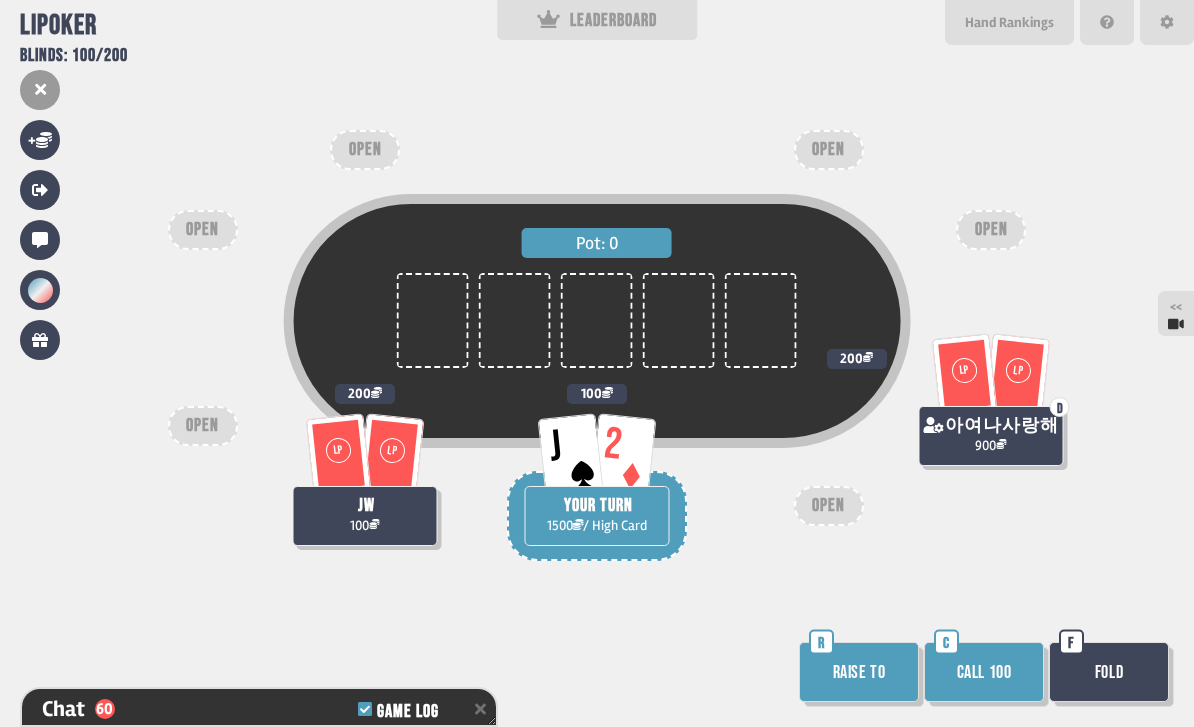 click on "Call 100" at bounding box center (984, 672) 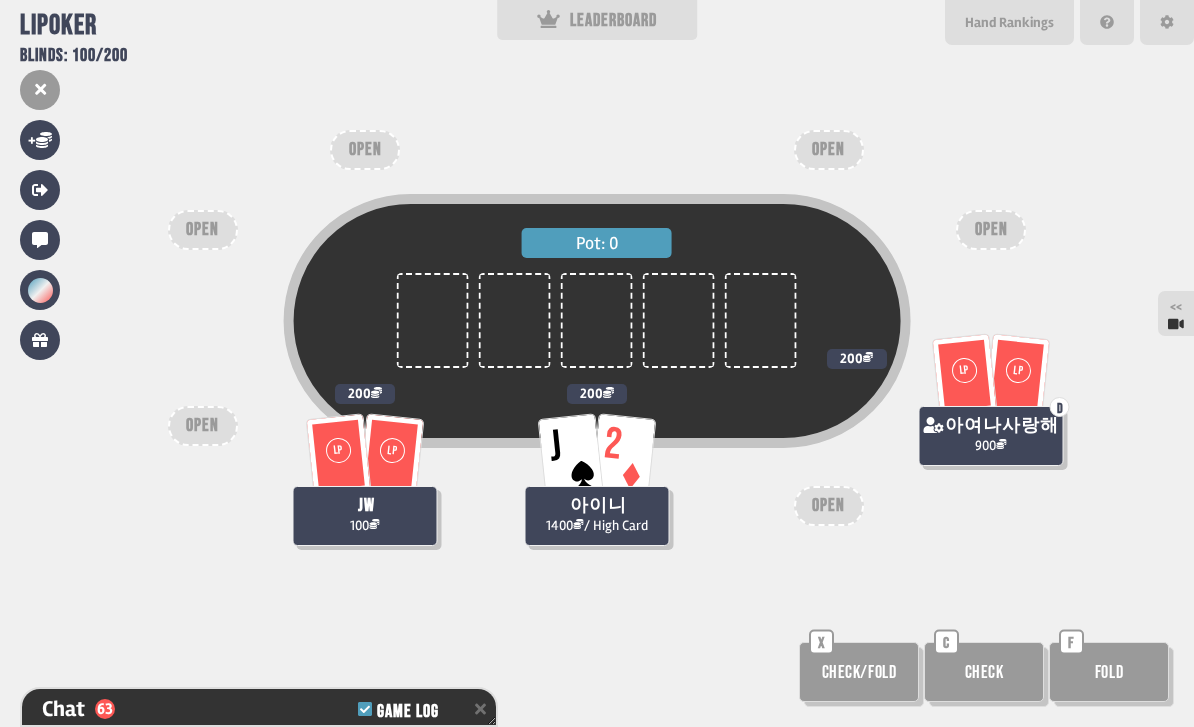 scroll, scrollTop: 2122, scrollLeft: 0, axis: vertical 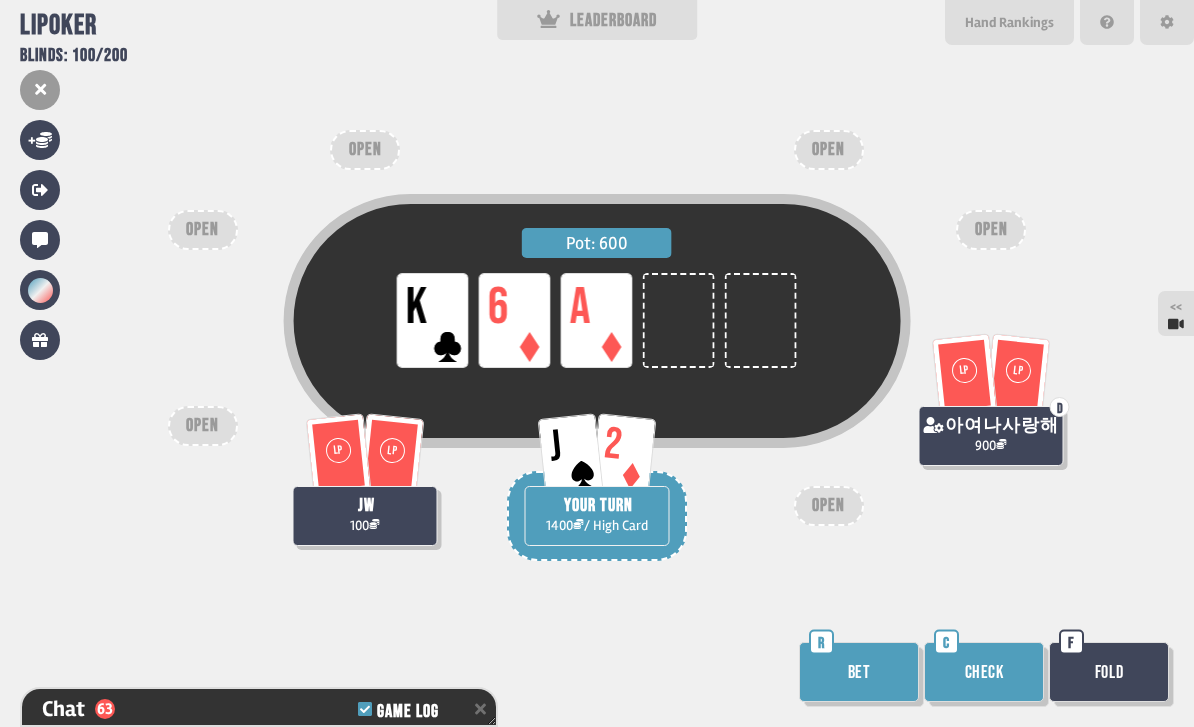 click on "Fold" at bounding box center (1109, 672) 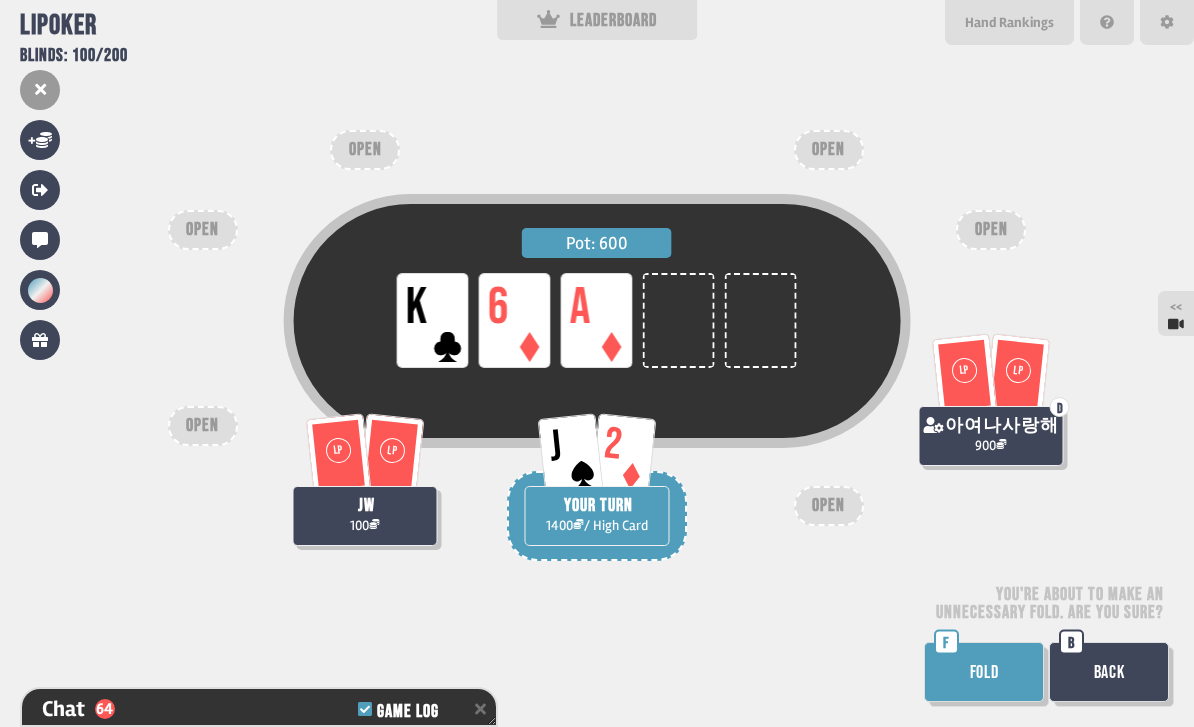 scroll, scrollTop: 2151, scrollLeft: 0, axis: vertical 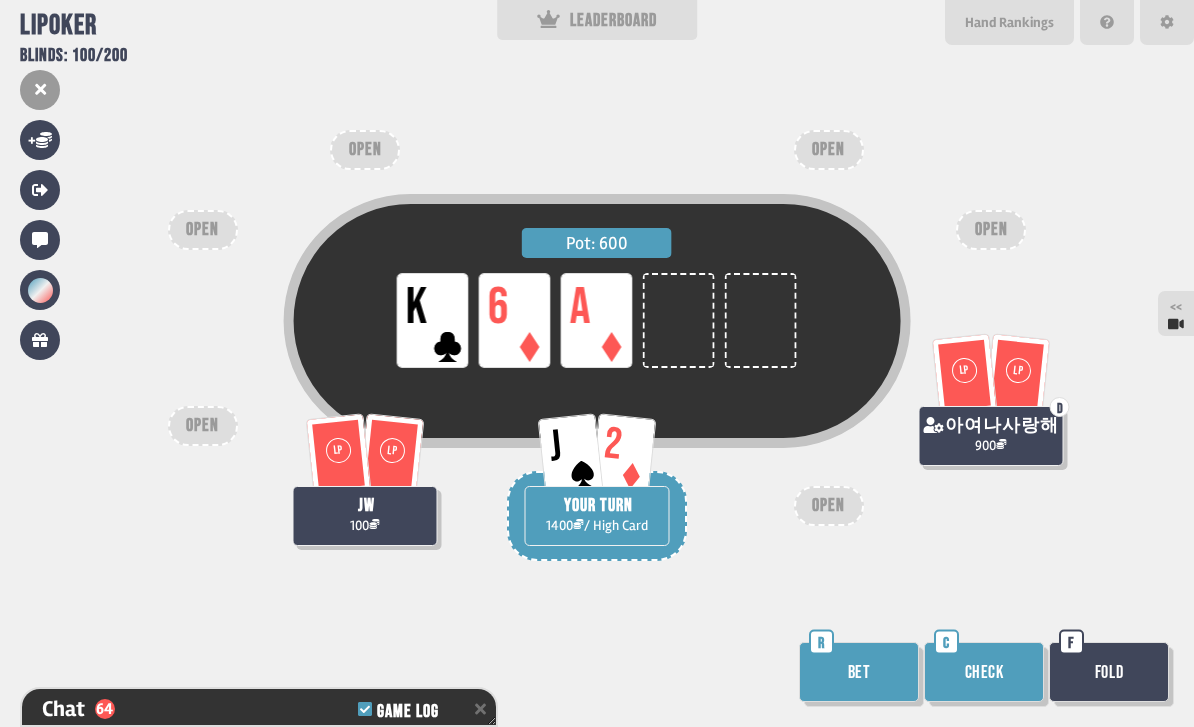 click on "Fold" at bounding box center (1109, 672) 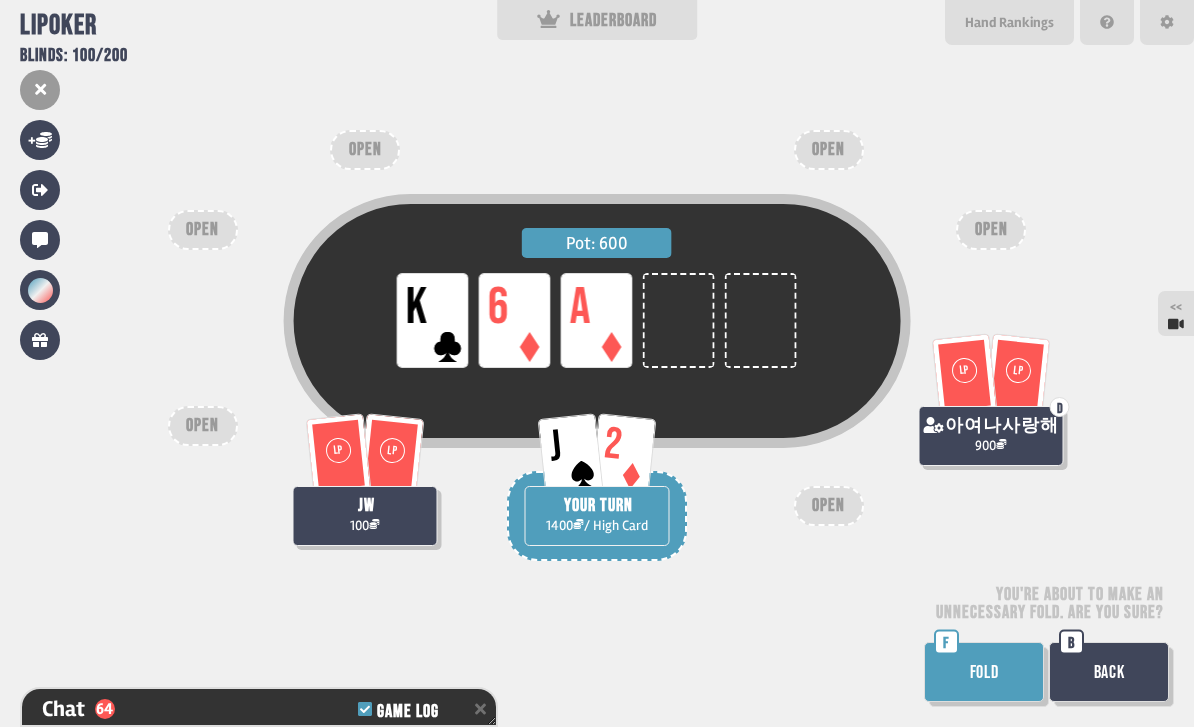 click on "FOLD" at bounding box center [984, 672] 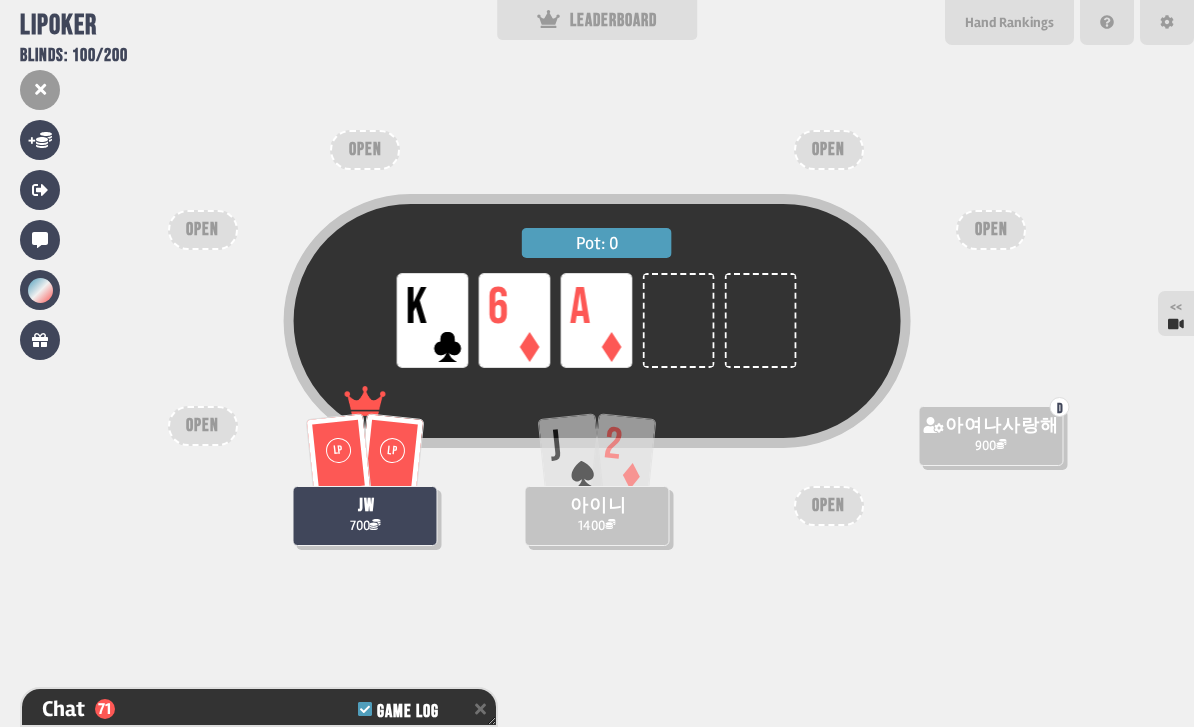 scroll, scrollTop: 2354, scrollLeft: 0, axis: vertical 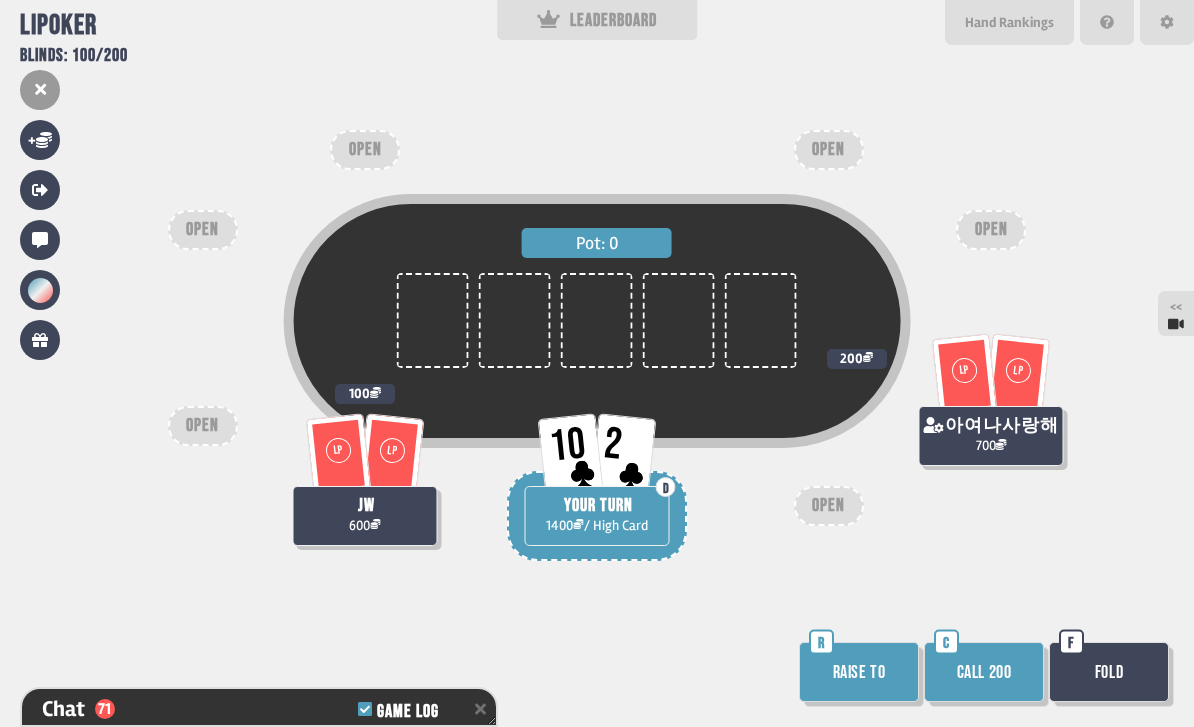 click on "Fold" at bounding box center (1109, 672) 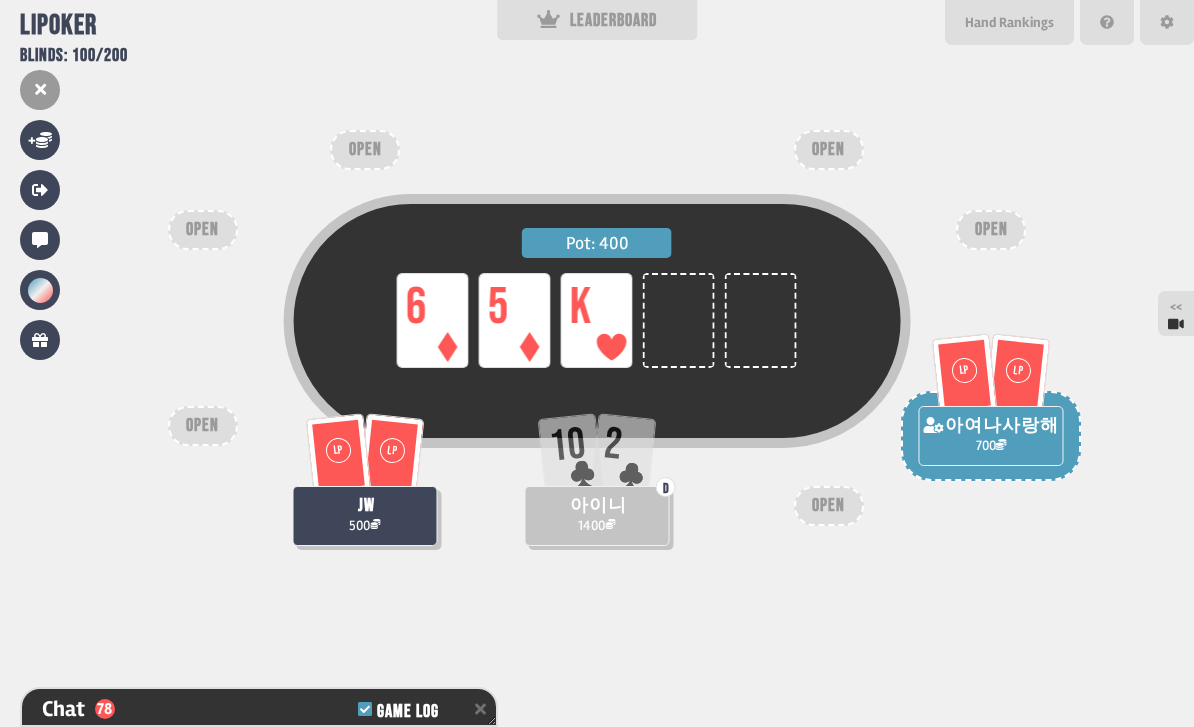 scroll, scrollTop: 2578, scrollLeft: 0, axis: vertical 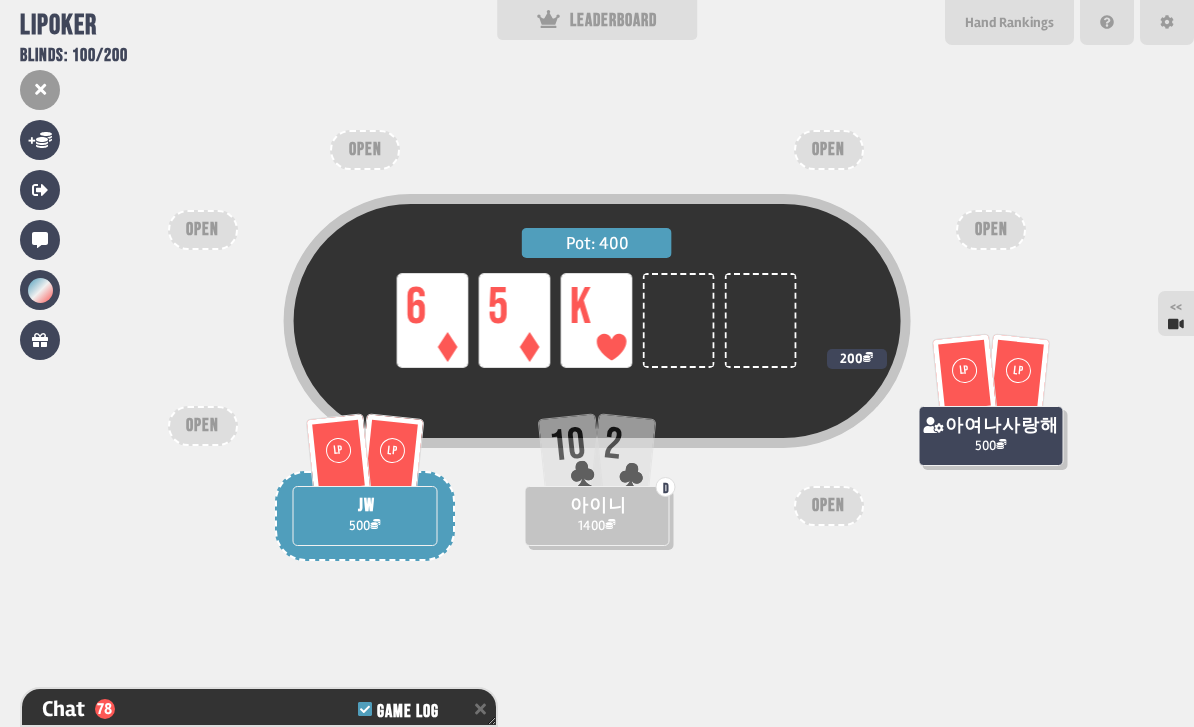 click on "LEADERBOARD" at bounding box center [597, 20] 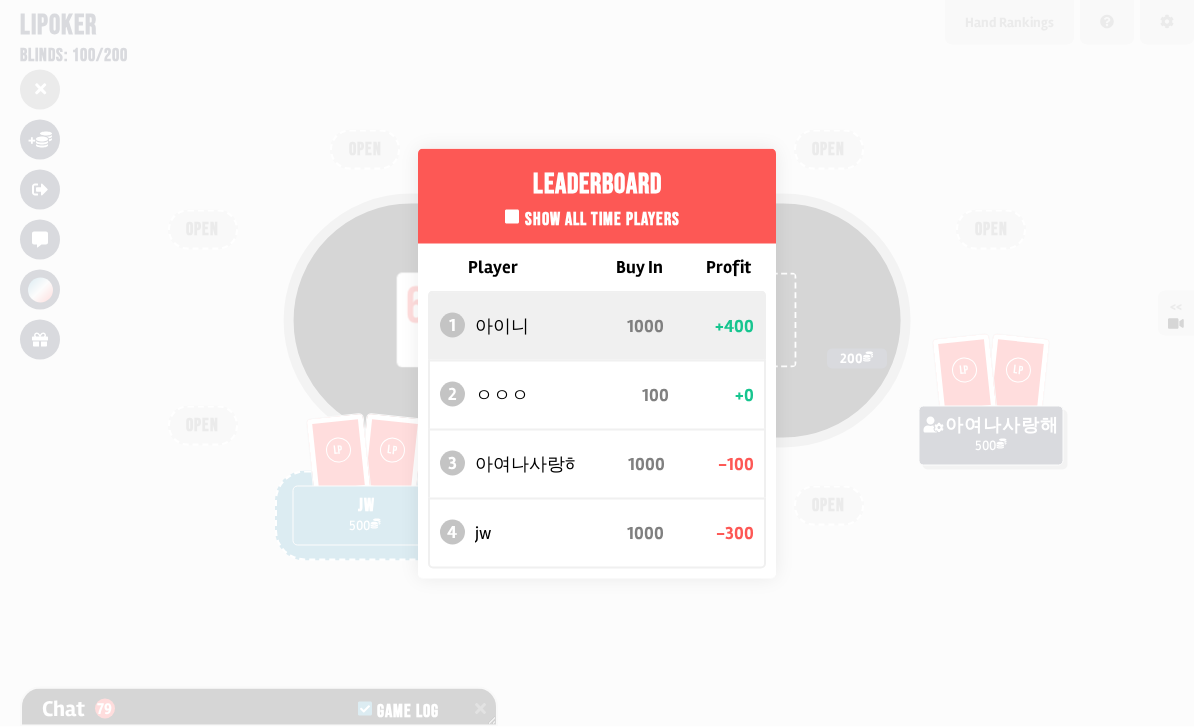 scroll, scrollTop: 63, scrollLeft: 0, axis: vertical 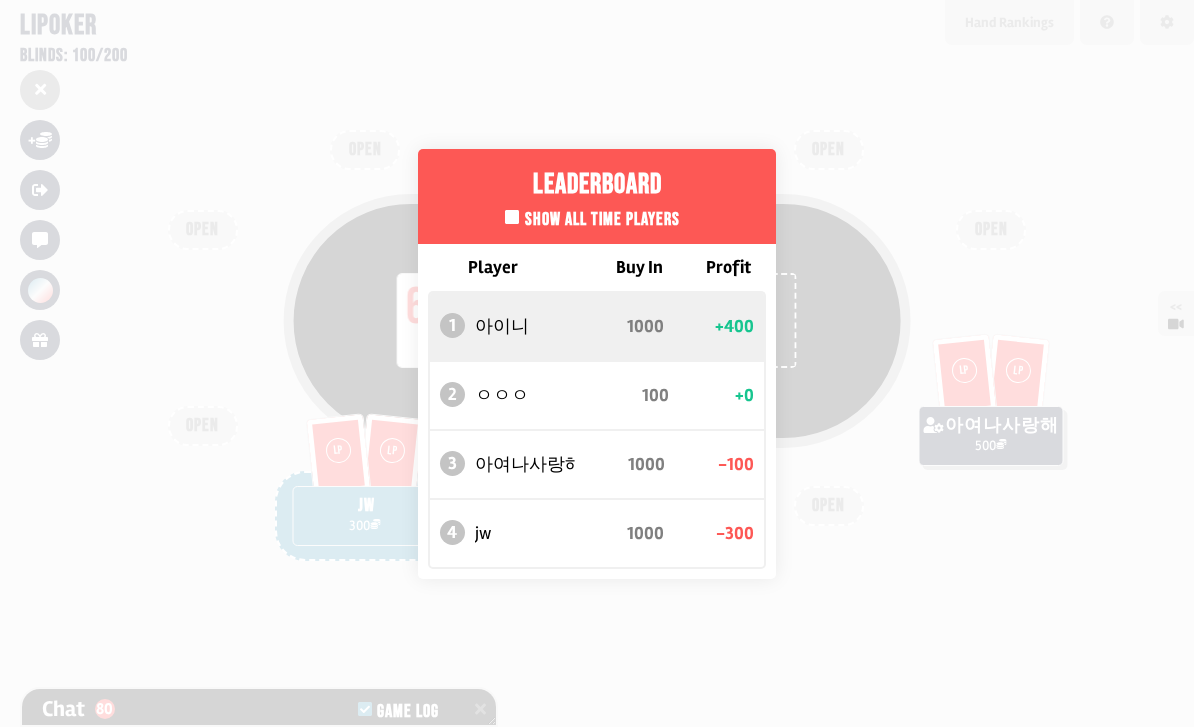 click on "Leaderboard   Show all time players Player Buy In Profit 1 아이니 1000 +400 2 ㅇㅇㅇ 100 +0 3 아여나사랑해 1000 -100 4 jw 1000 -300" at bounding box center (597, 363) 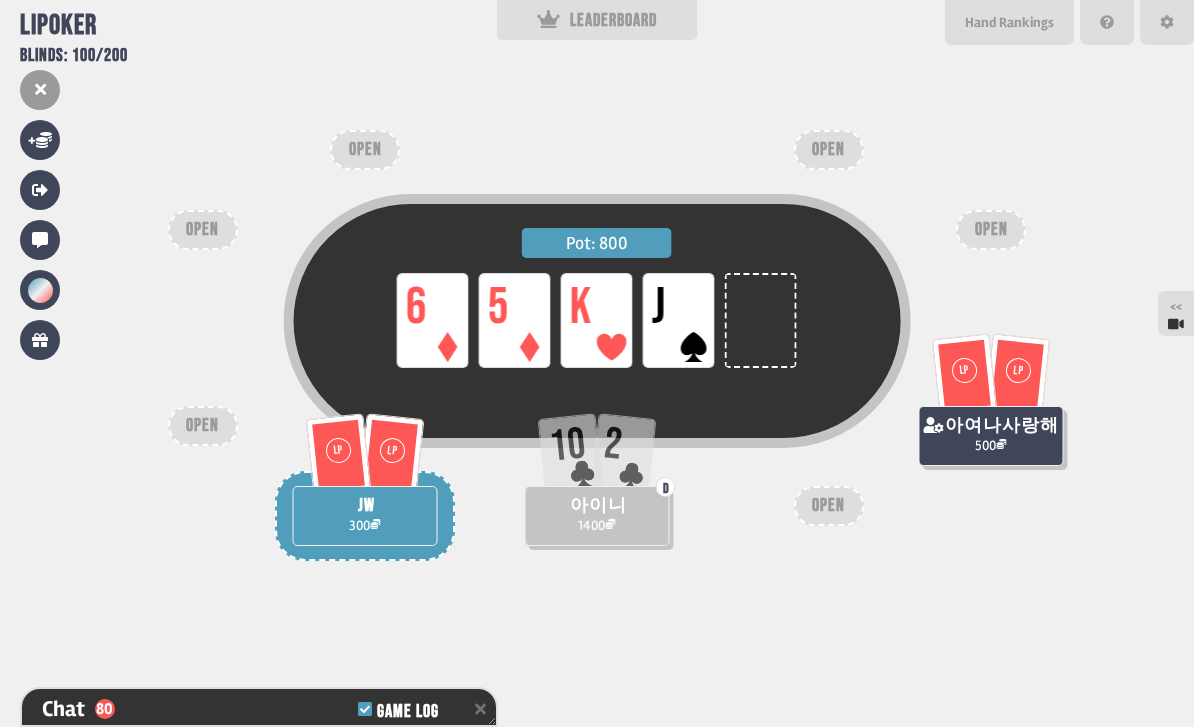 scroll, scrollTop: 0, scrollLeft: 0, axis: both 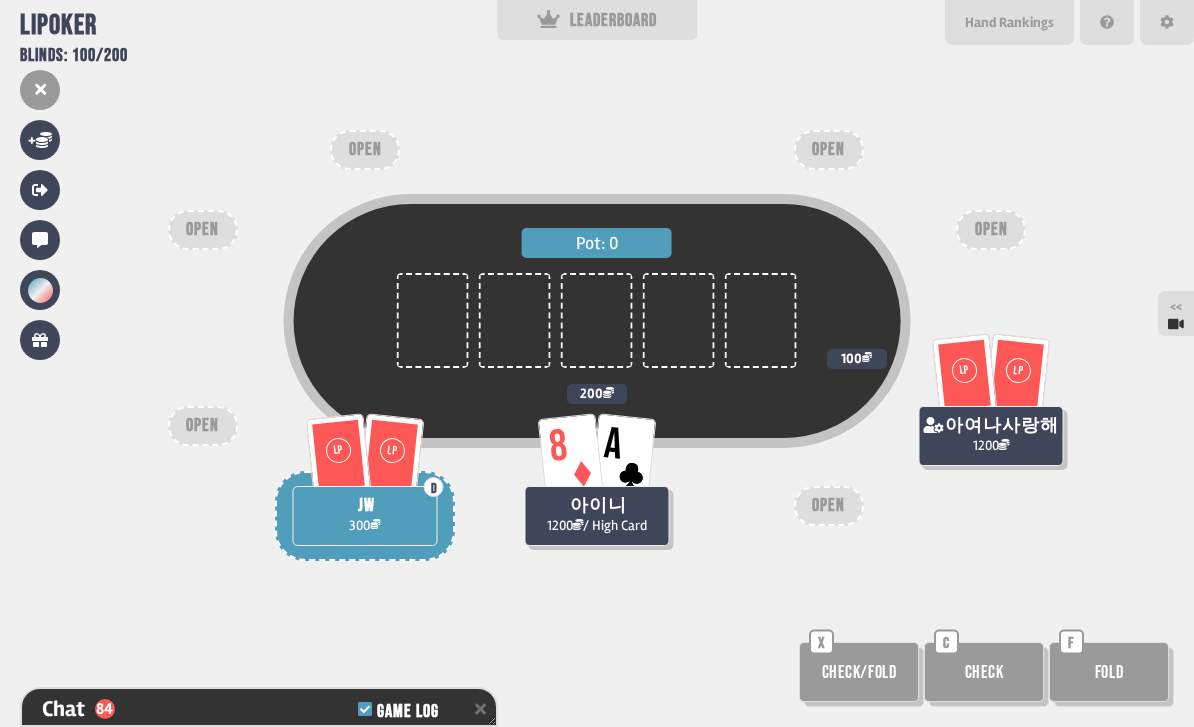 click on "Check" at bounding box center (984, 672) 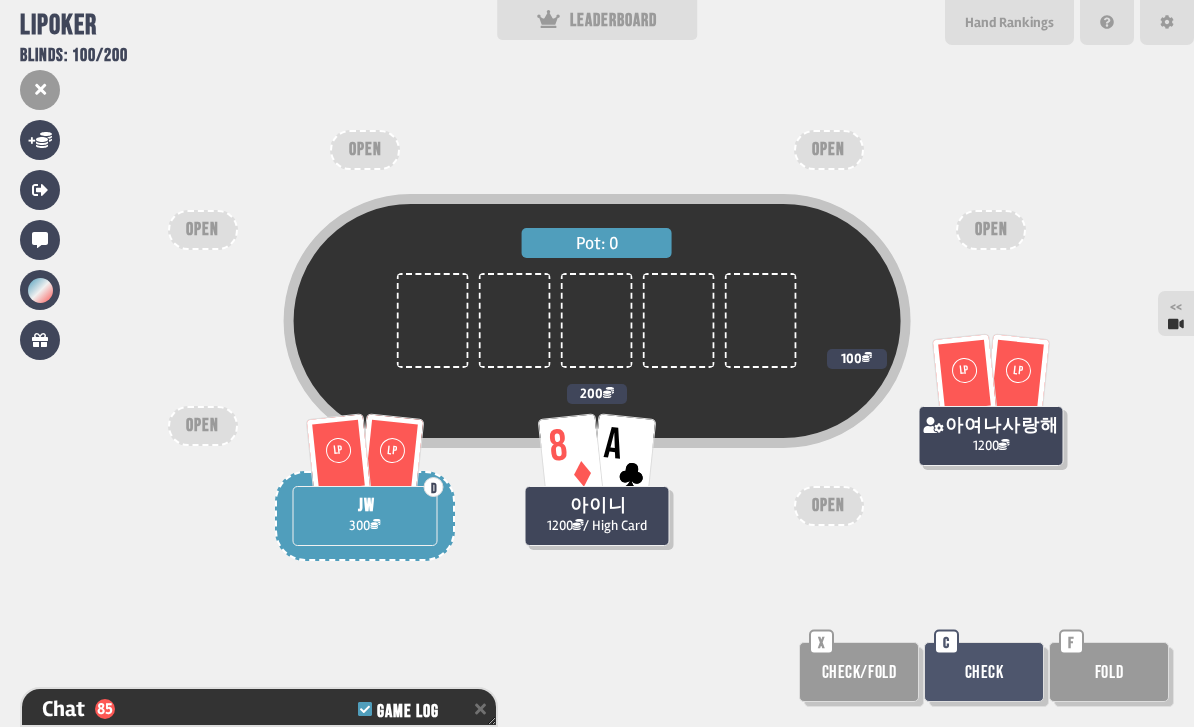 scroll, scrollTop: 2781, scrollLeft: 0, axis: vertical 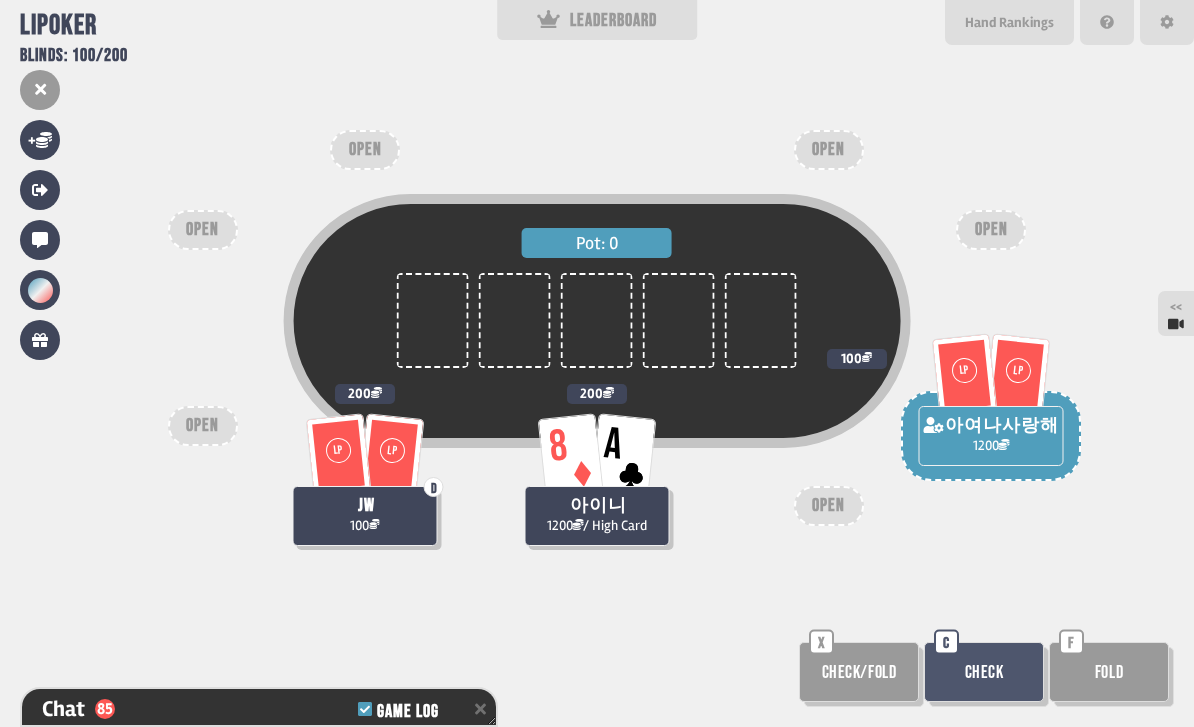click on "Check" at bounding box center (984, 672) 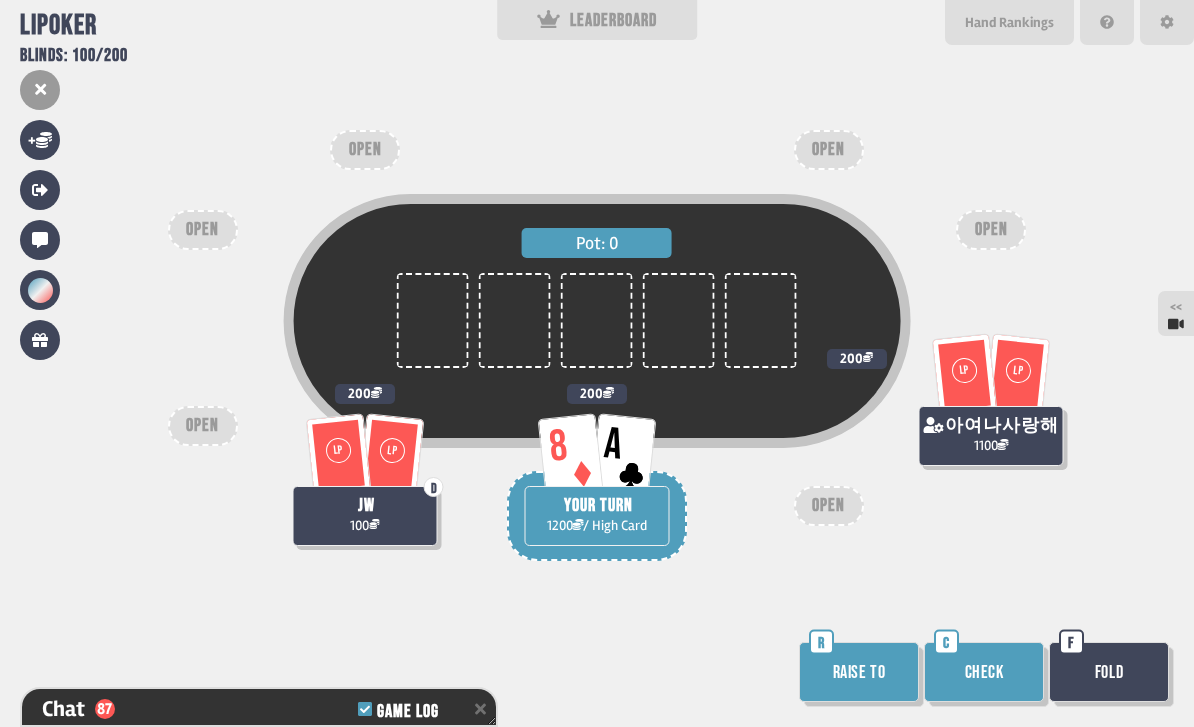 scroll, scrollTop: 2839, scrollLeft: 0, axis: vertical 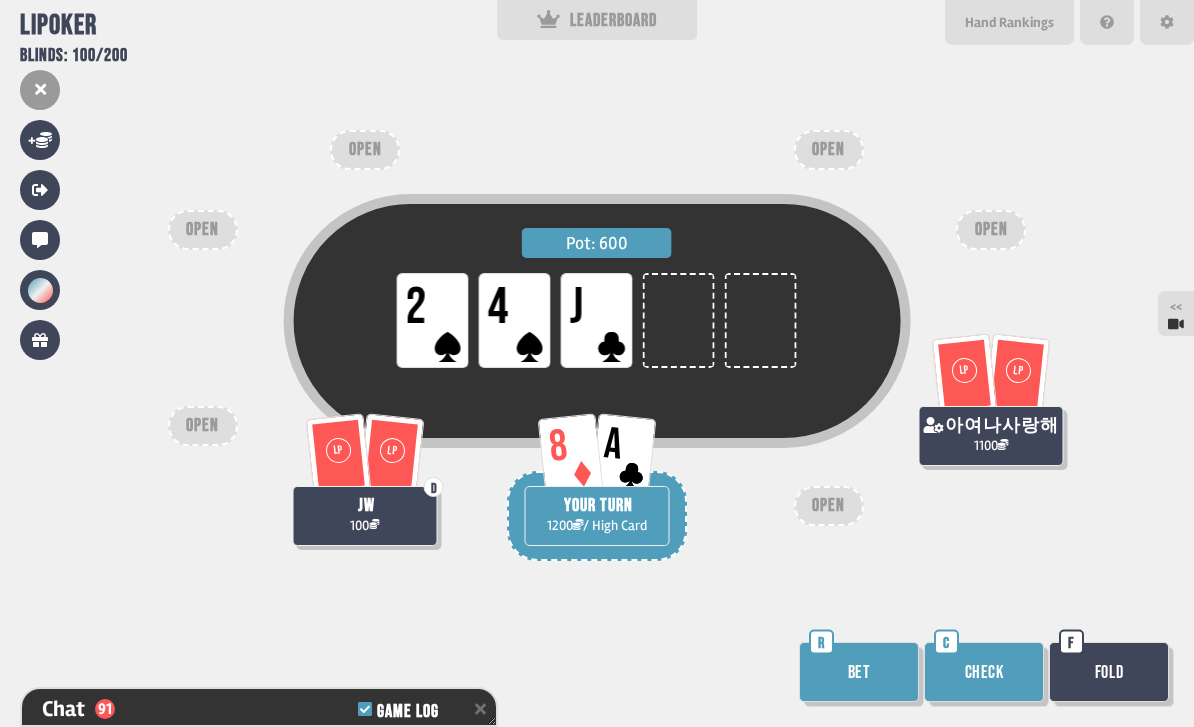 click on "Check" at bounding box center [984, 672] 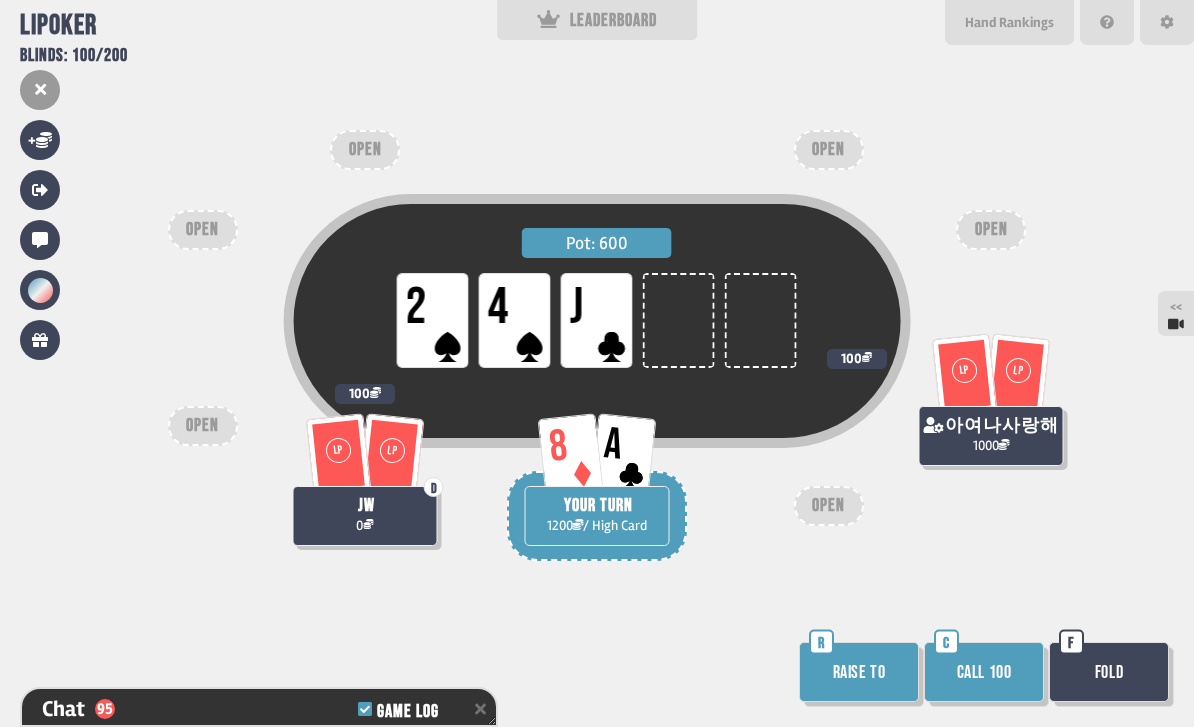 scroll, scrollTop: 3071, scrollLeft: 0, axis: vertical 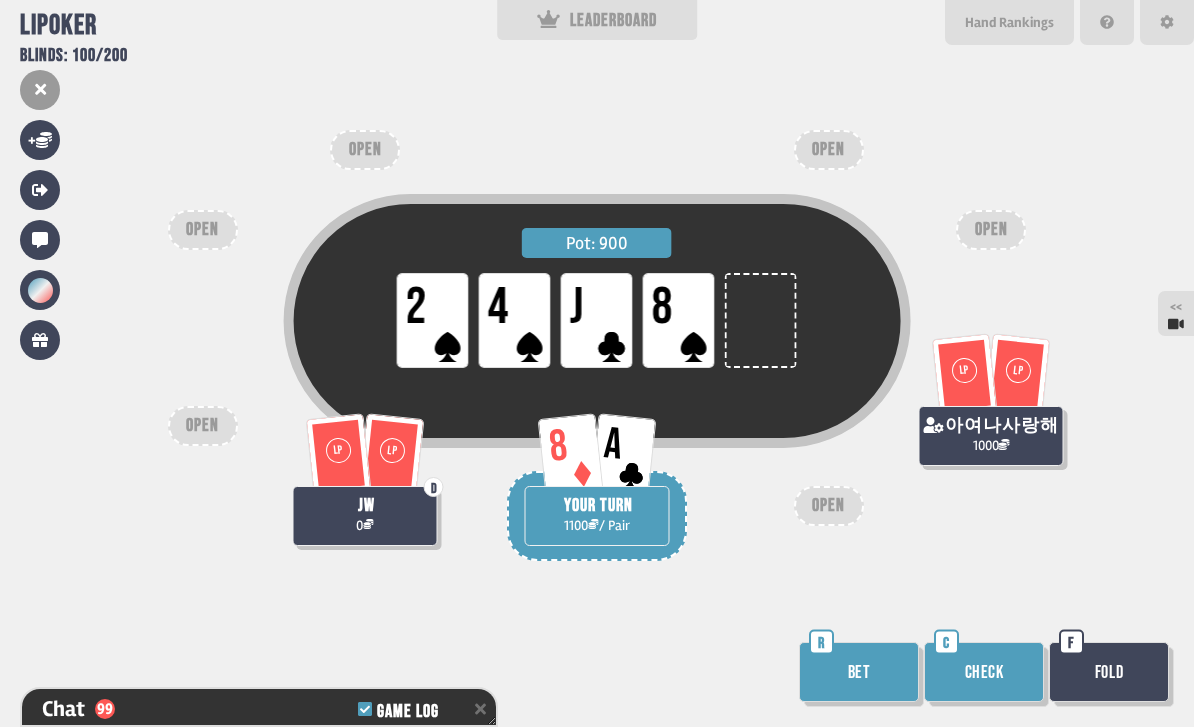 click on "Bet" at bounding box center [859, 672] 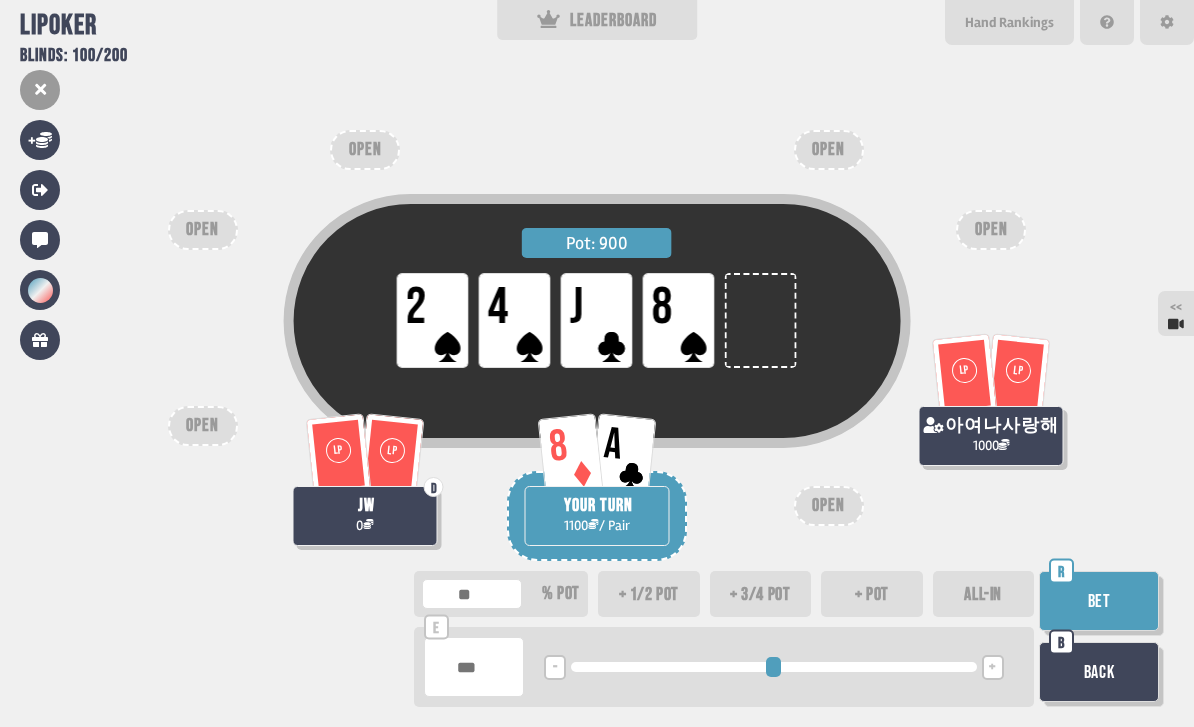 click on "+ 3/4 pot" at bounding box center [761, 594] 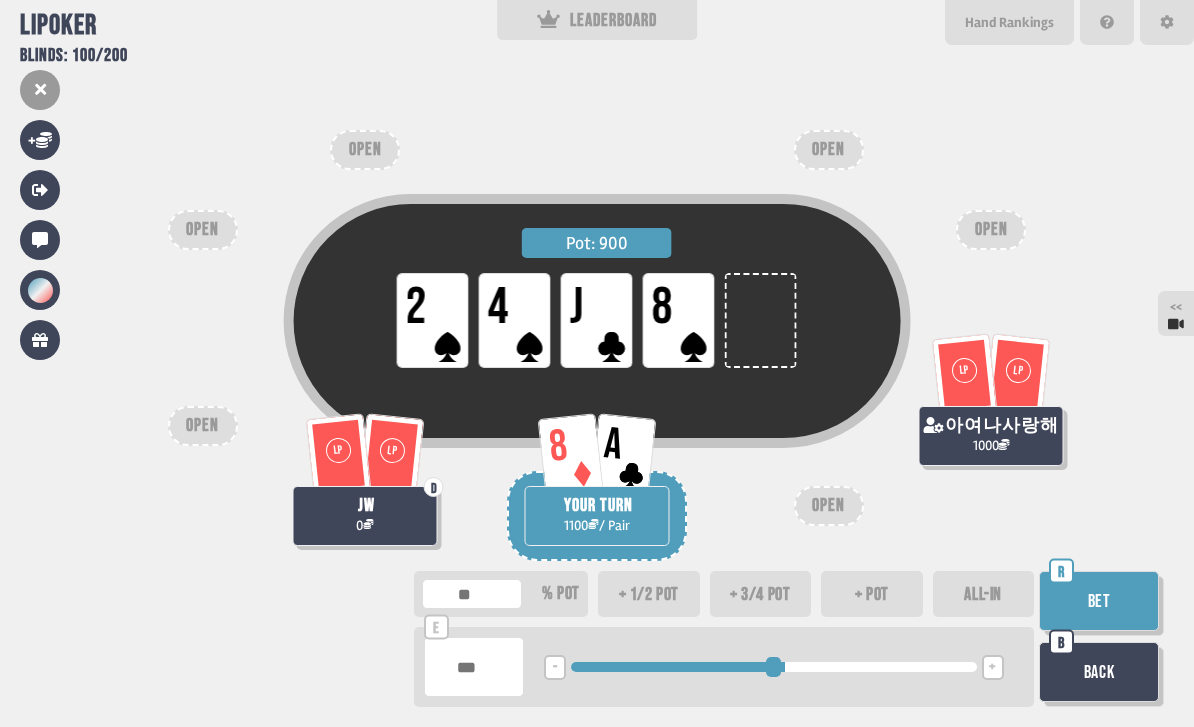 click on "Bet" at bounding box center [1099, 601] 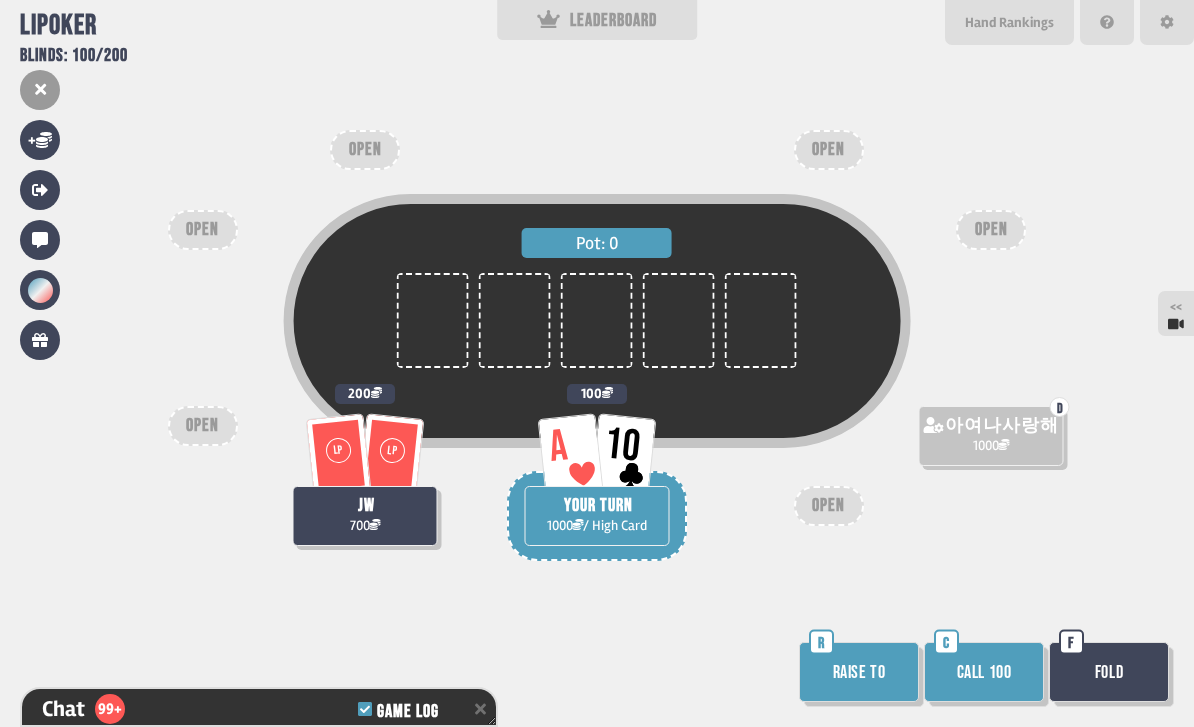 scroll, scrollTop: 3448, scrollLeft: 0, axis: vertical 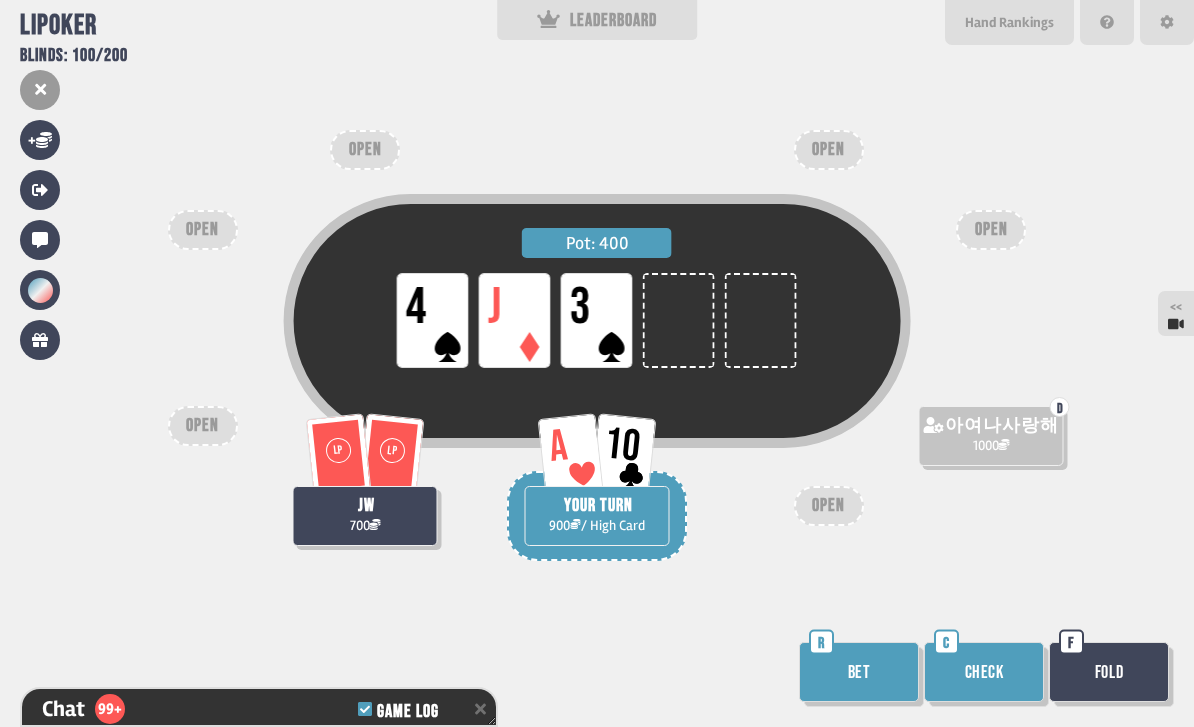 click on "Check" at bounding box center (984, 672) 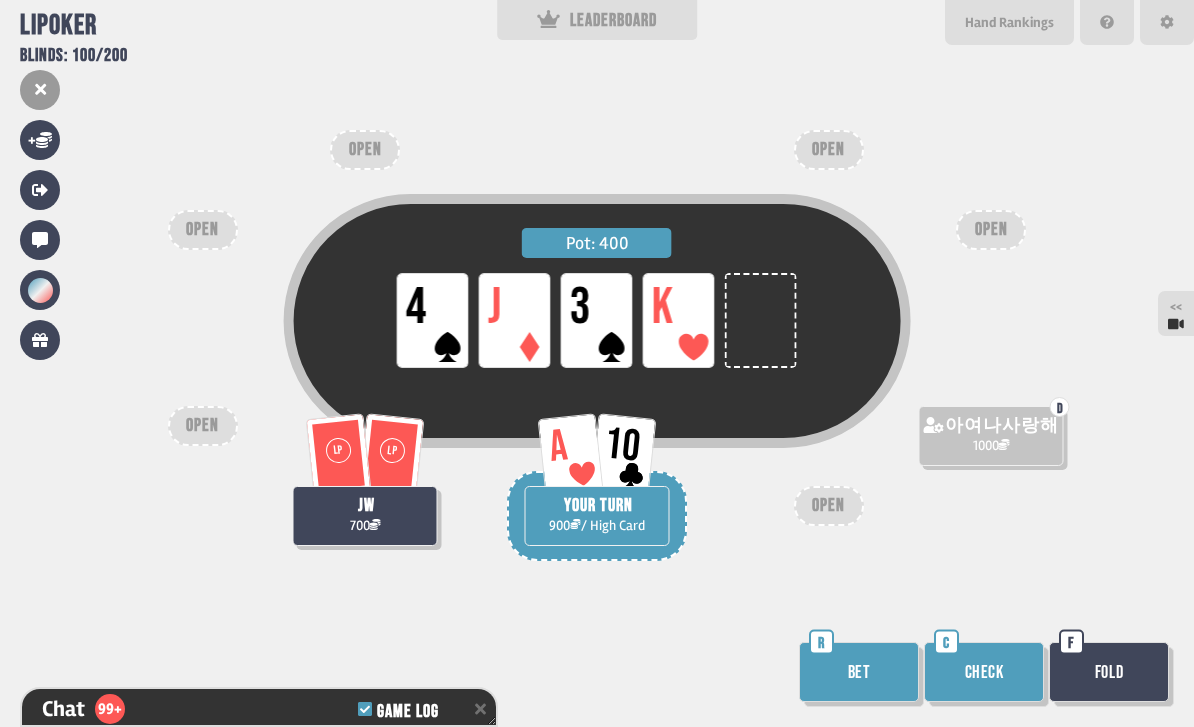 scroll, scrollTop: 3680, scrollLeft: 0, axis: vertical 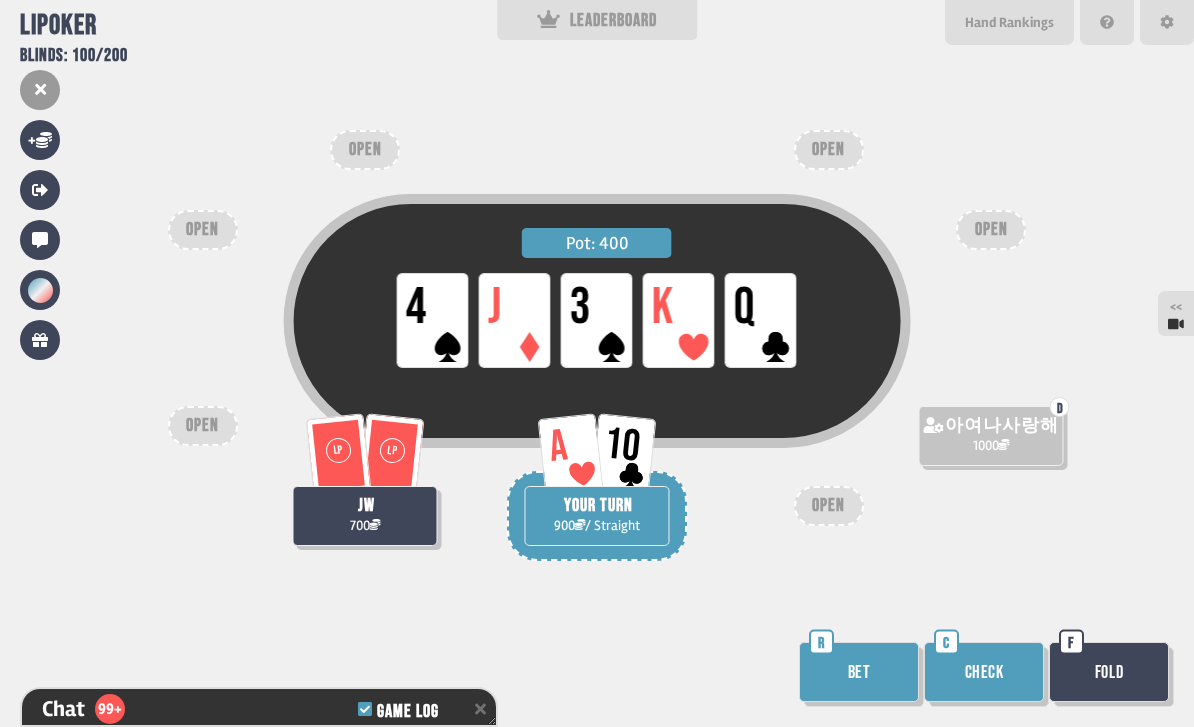 click on "Bet" at bounding box center (859, 672) 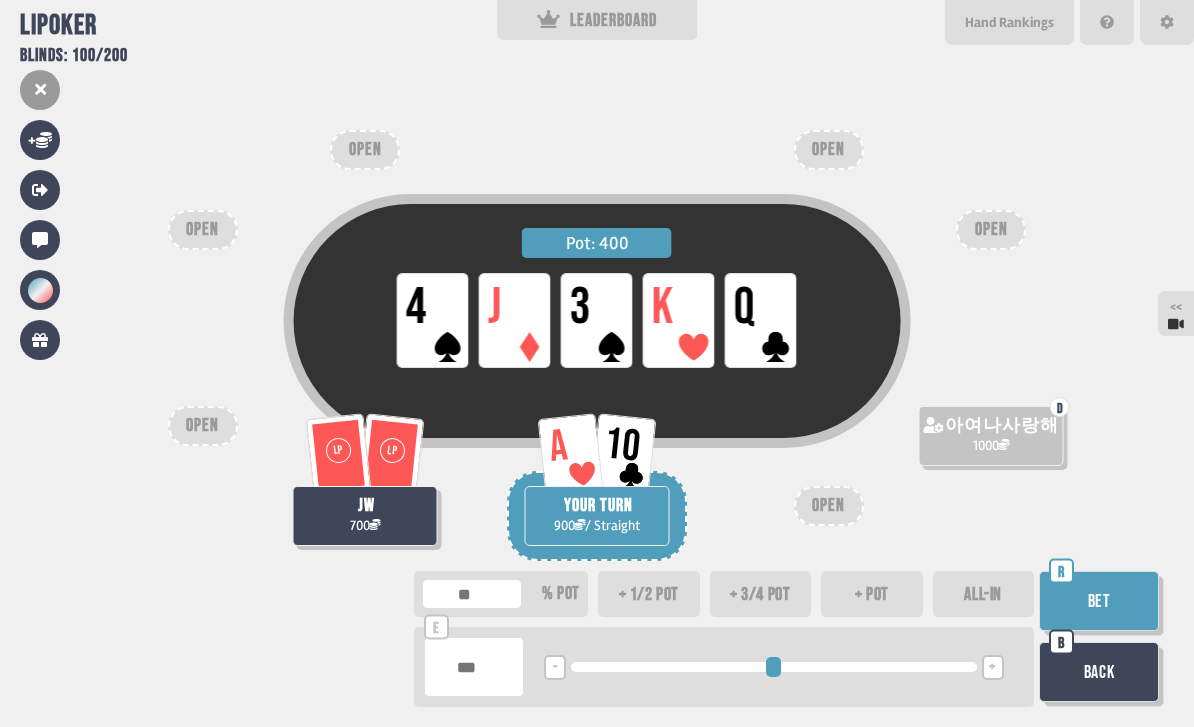 click on "ALL-IN" at bounding box center (984, 594) 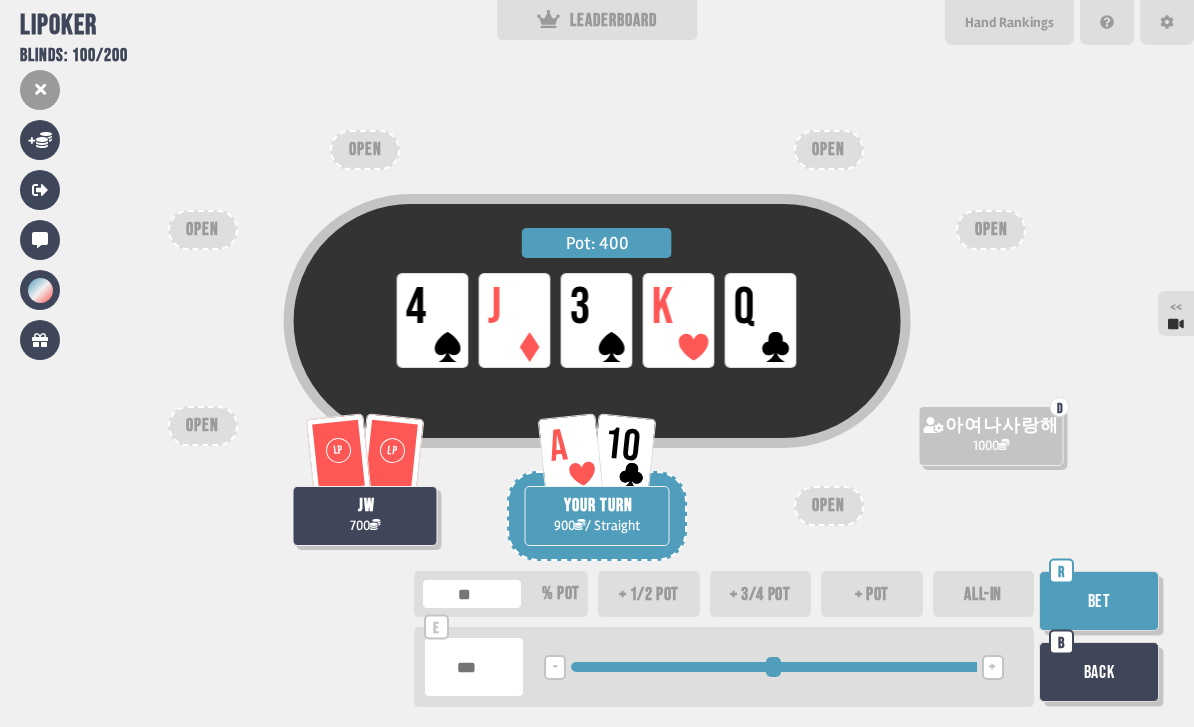 click on "Bet" at bounding box center [1099, 601] 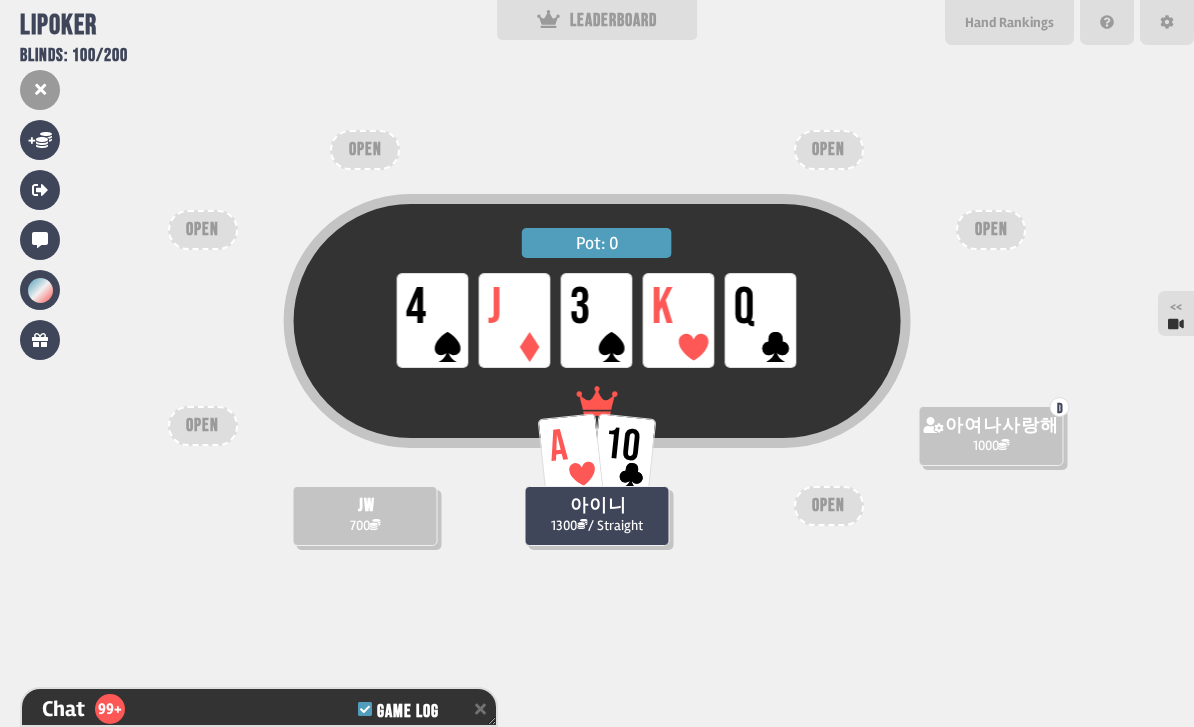 scroll, scrollTop: 3970, scrollLeft: 0, axis: vertical 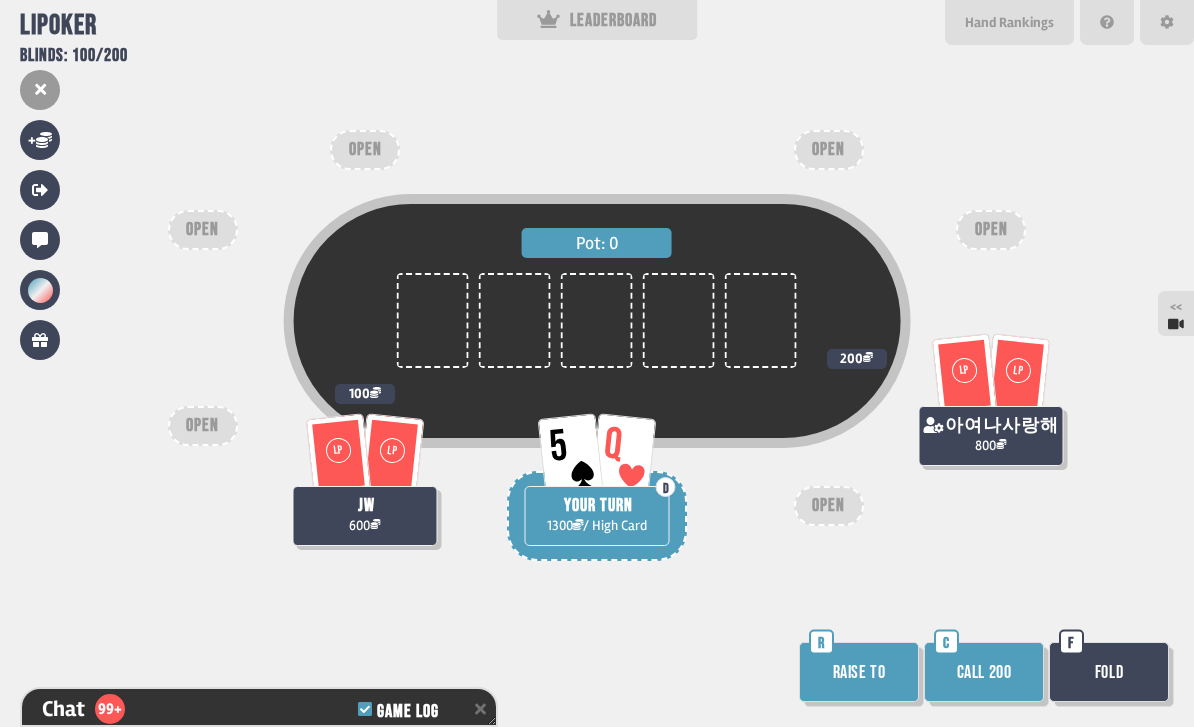 click on "Call 200" at bounding box center (984, 672) 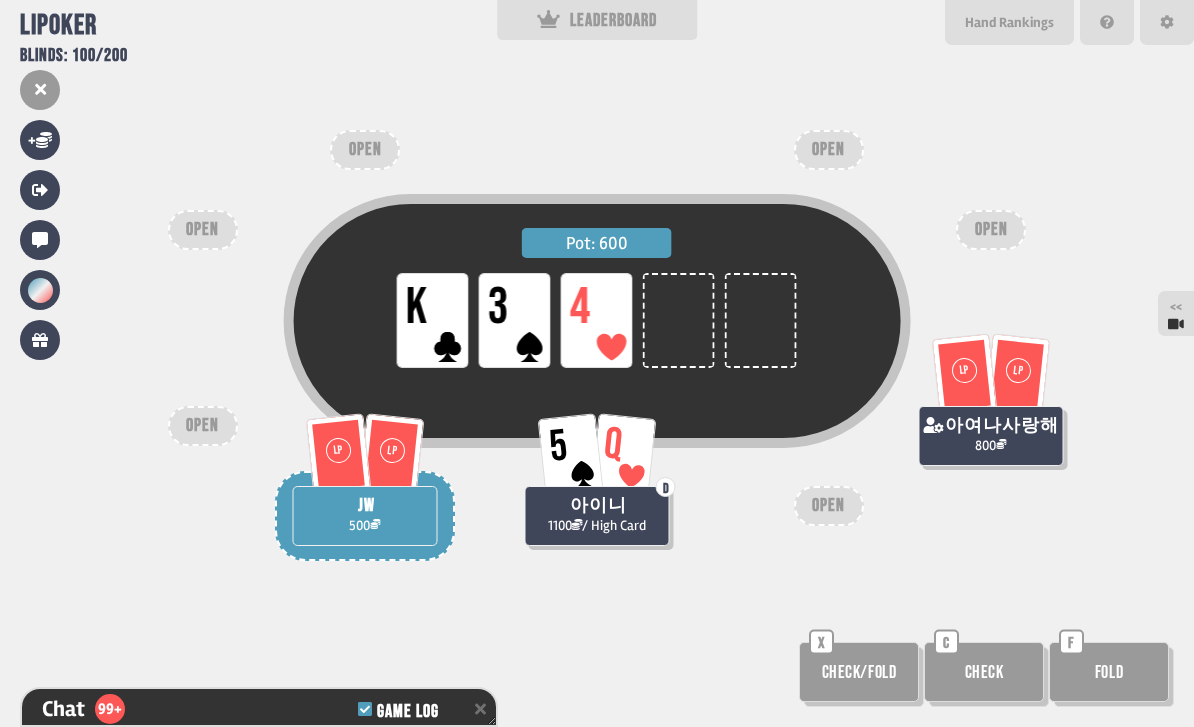 scroll, scrollTop: 4115, scrollLeft: 0, axis: vertical 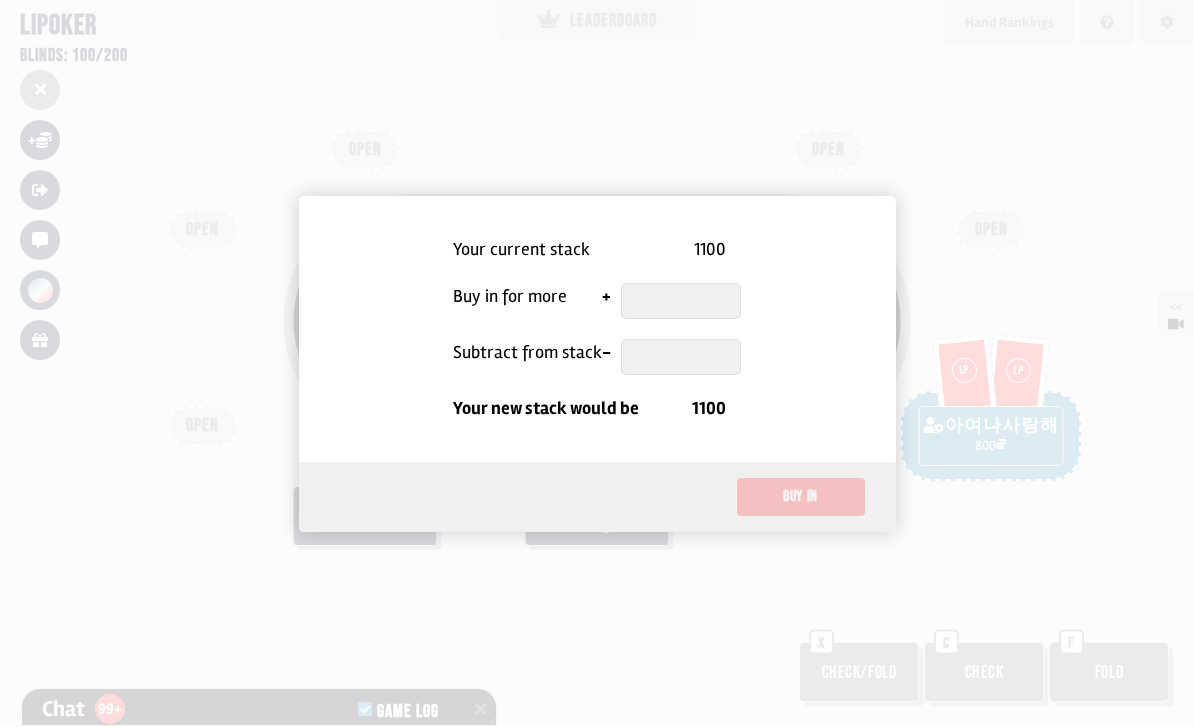 click at bounding box center (597, 363) 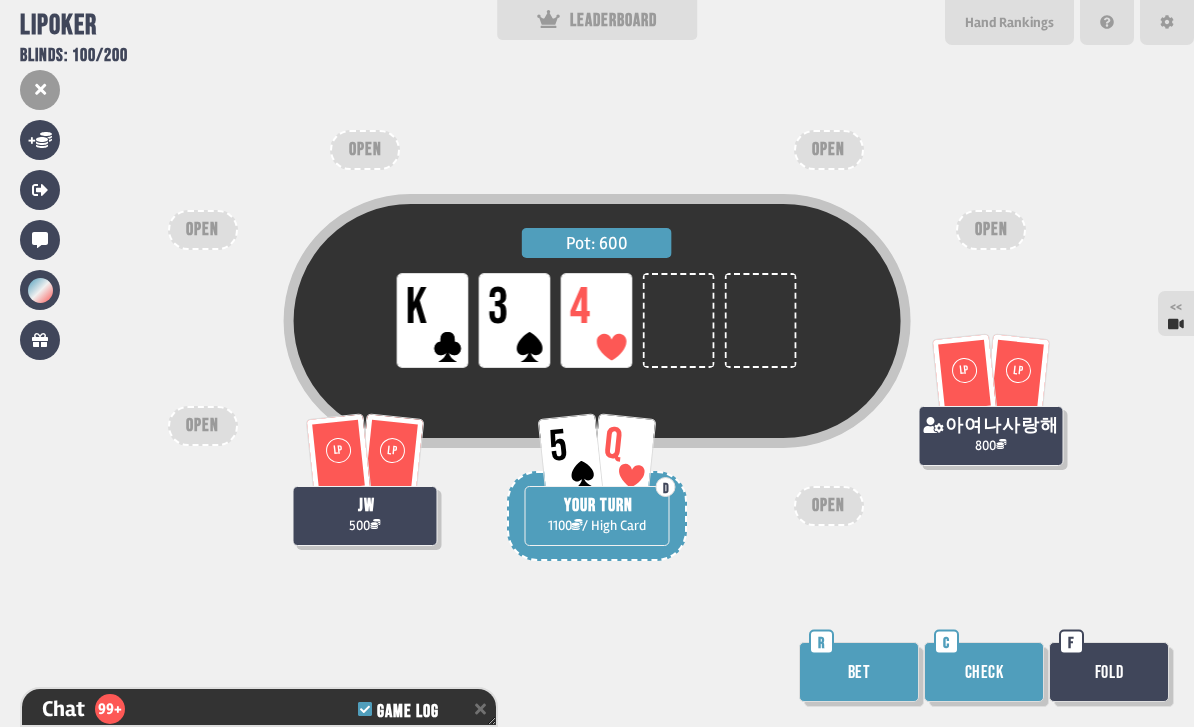 scroll, scrollTop: 4173, scrollLeft: 0, axis: vertical 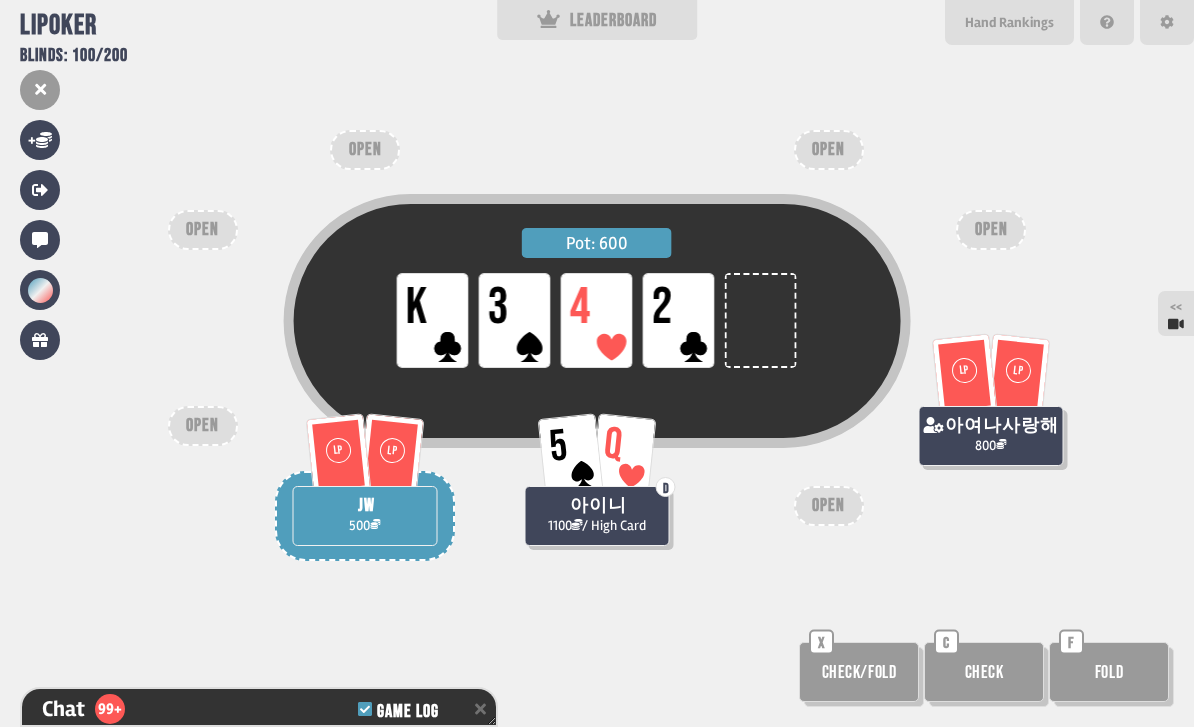 click on "Hand Rankings" at bounding box center [1009, 22] 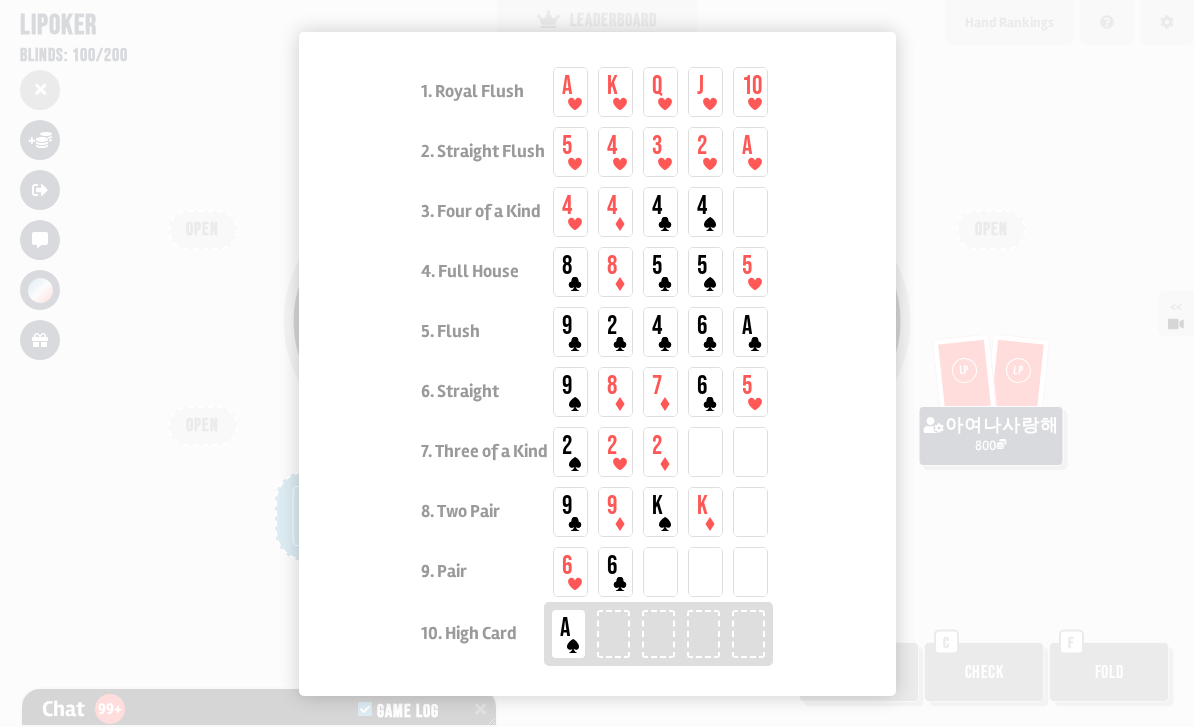 scroll, scrollTop: 4260, scrollLeft: 0, axis: vertical 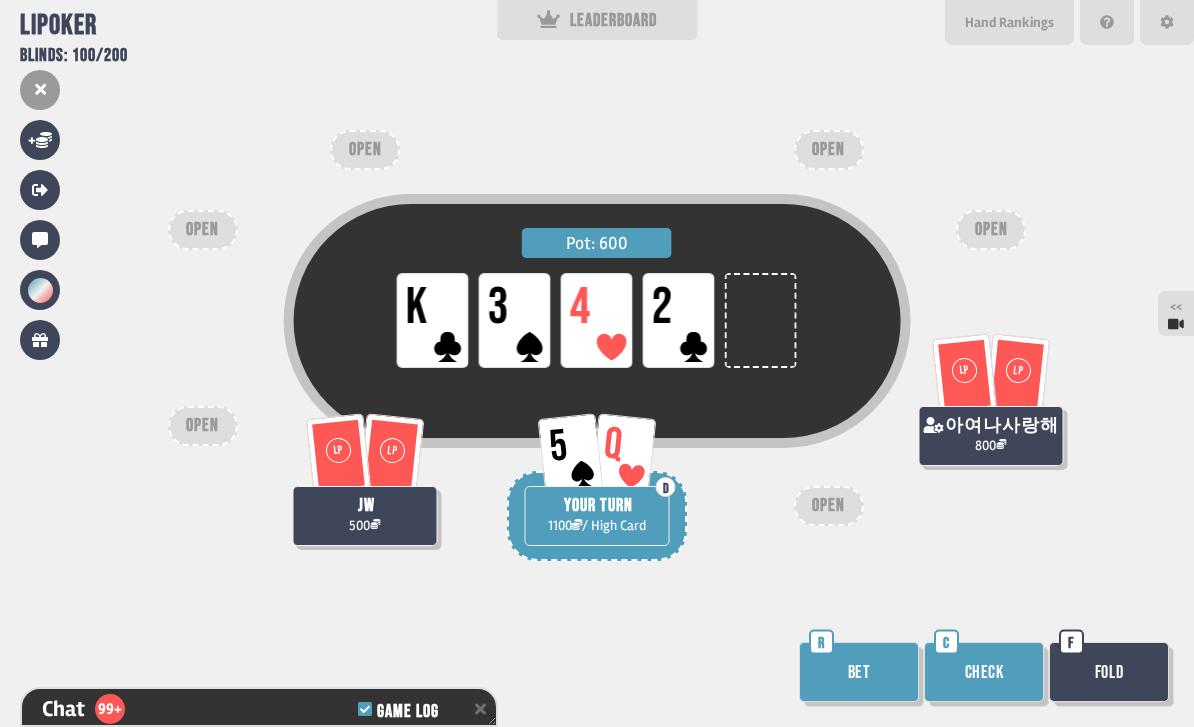click on "Check" at bounding box center [984, 672] 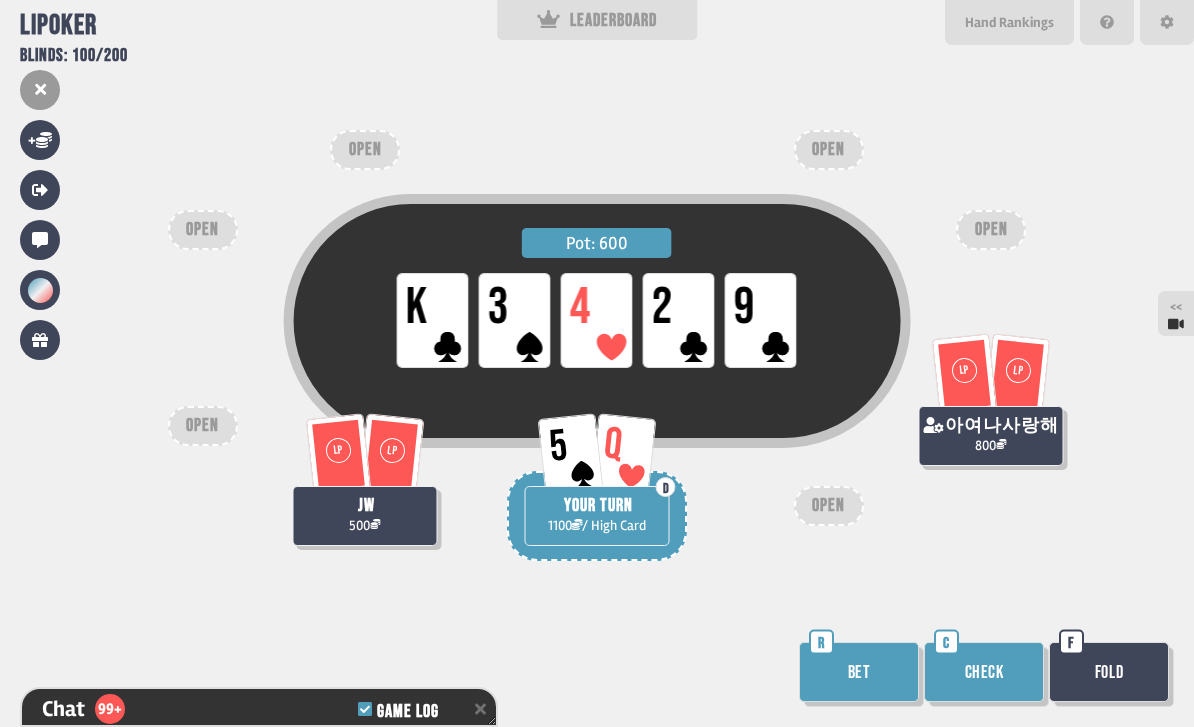 scroll, scrollTop: 4463, scrollLeft: 0, axis: vertical 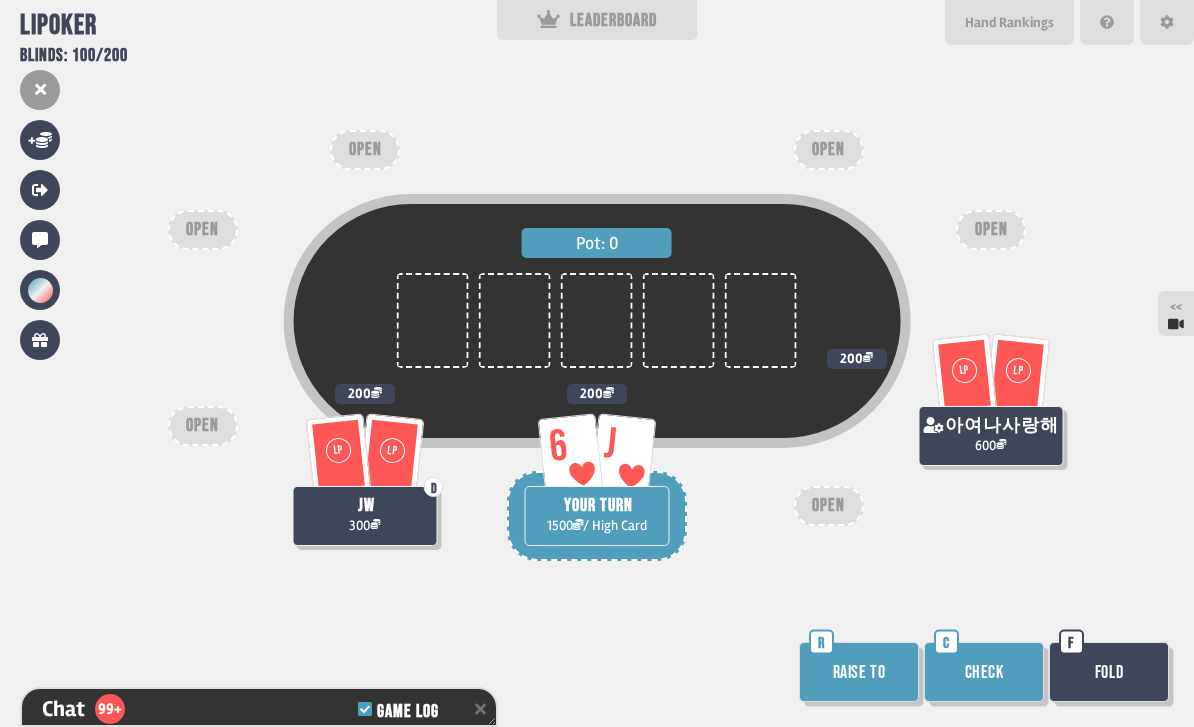 click on "Raise to" at bounding box center (859, 672) 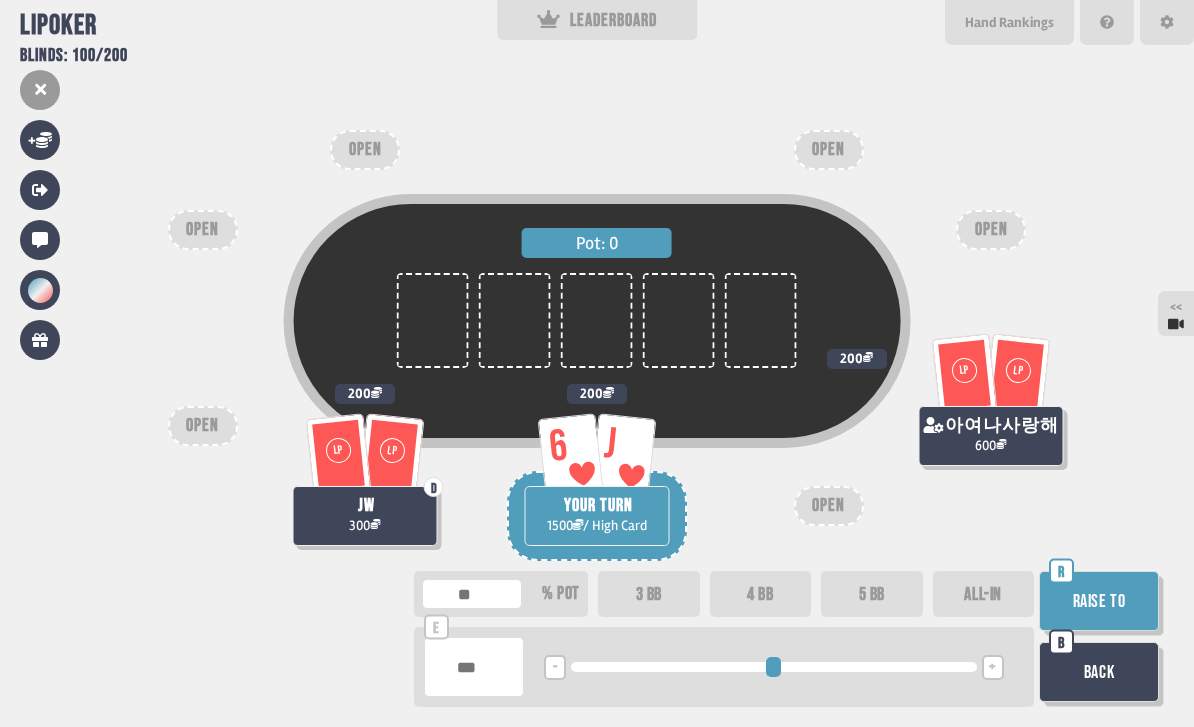click on "Raise to" at bounding box center (1099, 601) 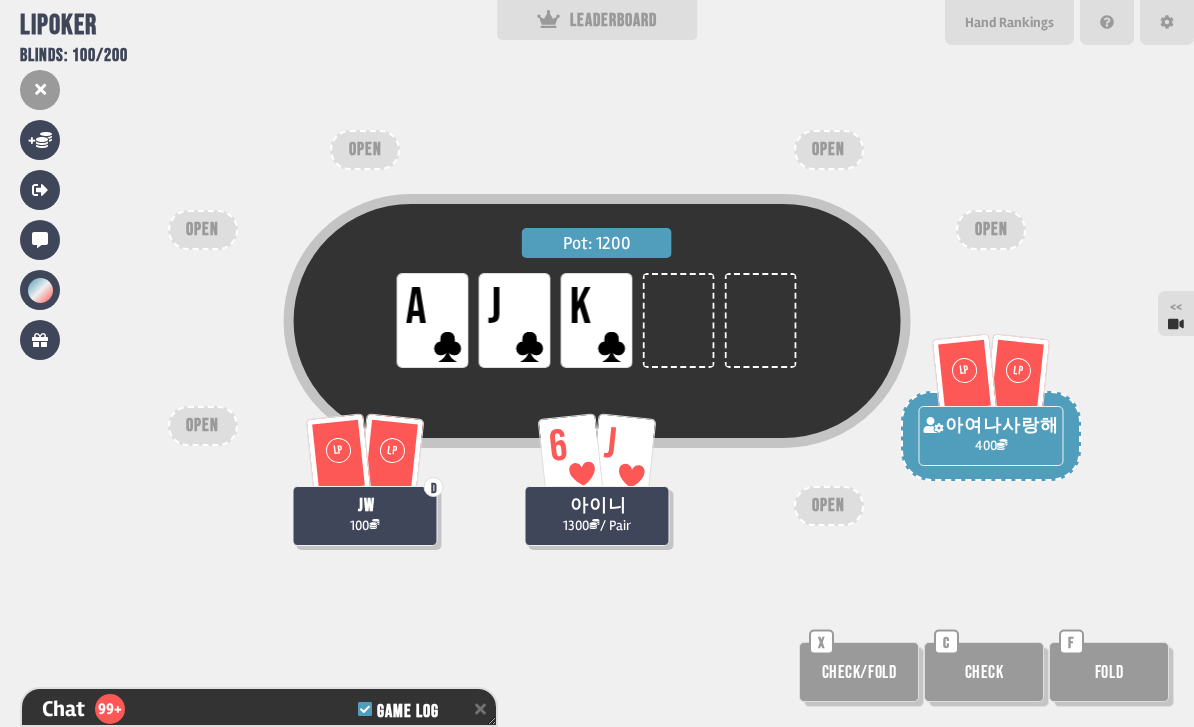 scroll, scrollTop: 4840, scrollLeft: 0, axis: vertical 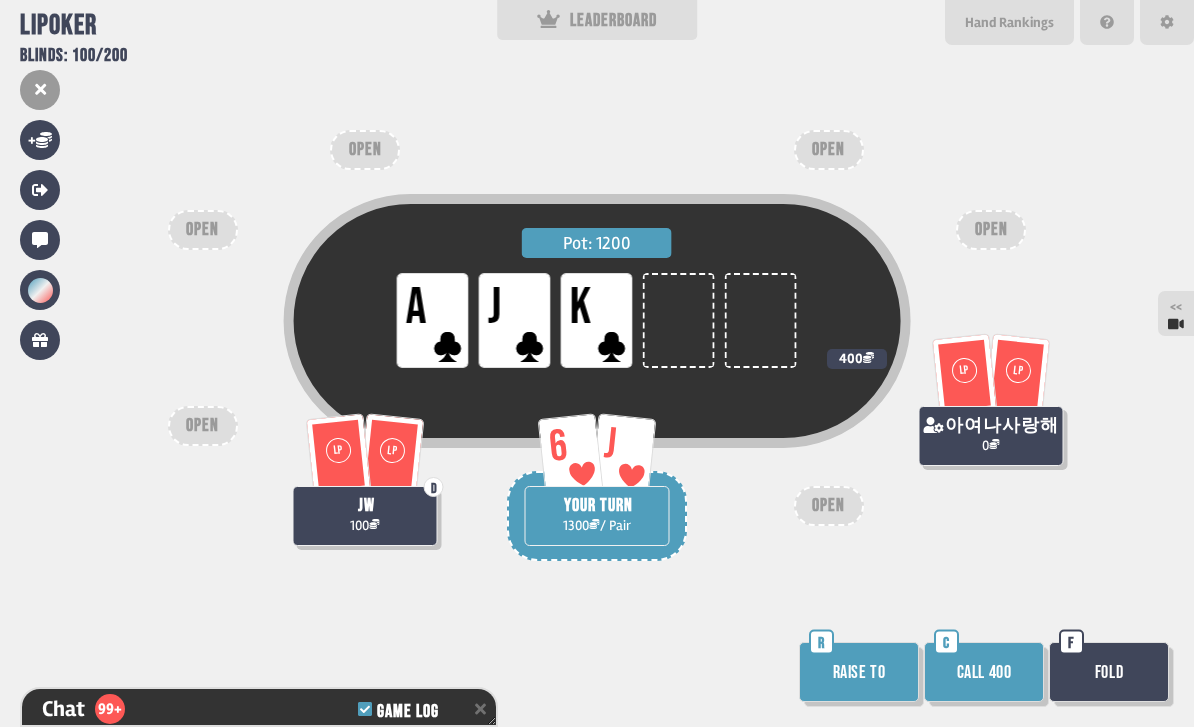 click on "Raise to" at bounding box center (859, 672) 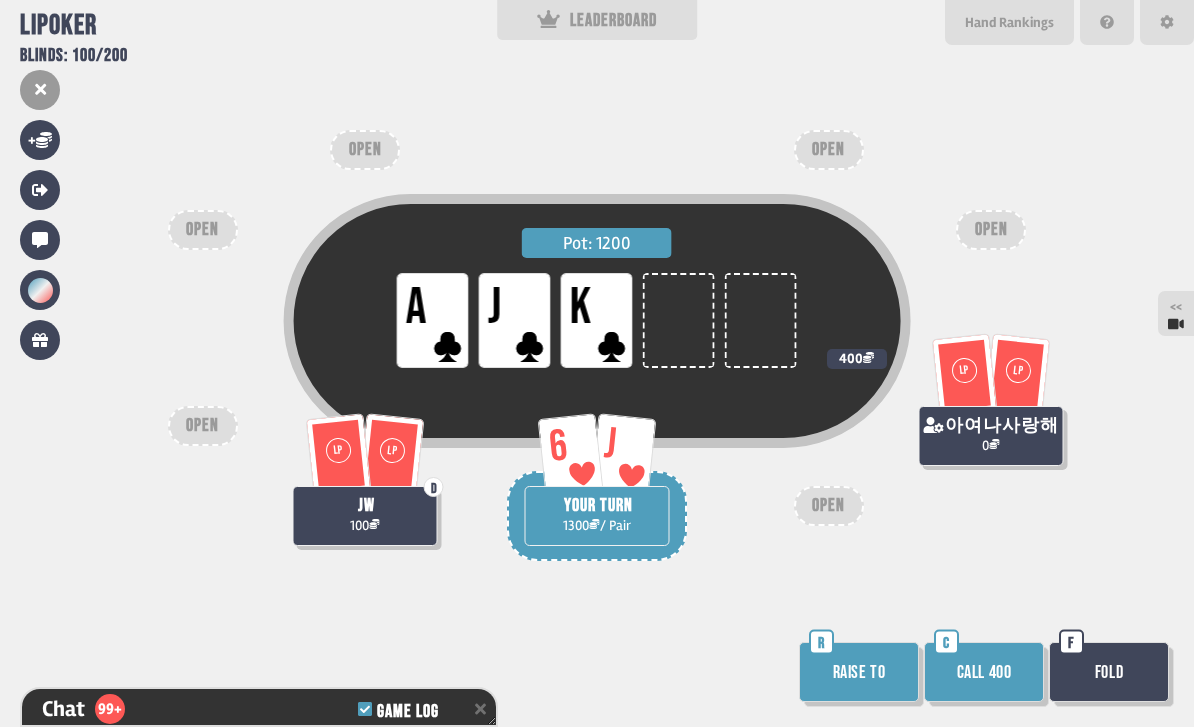 scroll, scrollTop: 0, scrollLeft: 0, axis: both 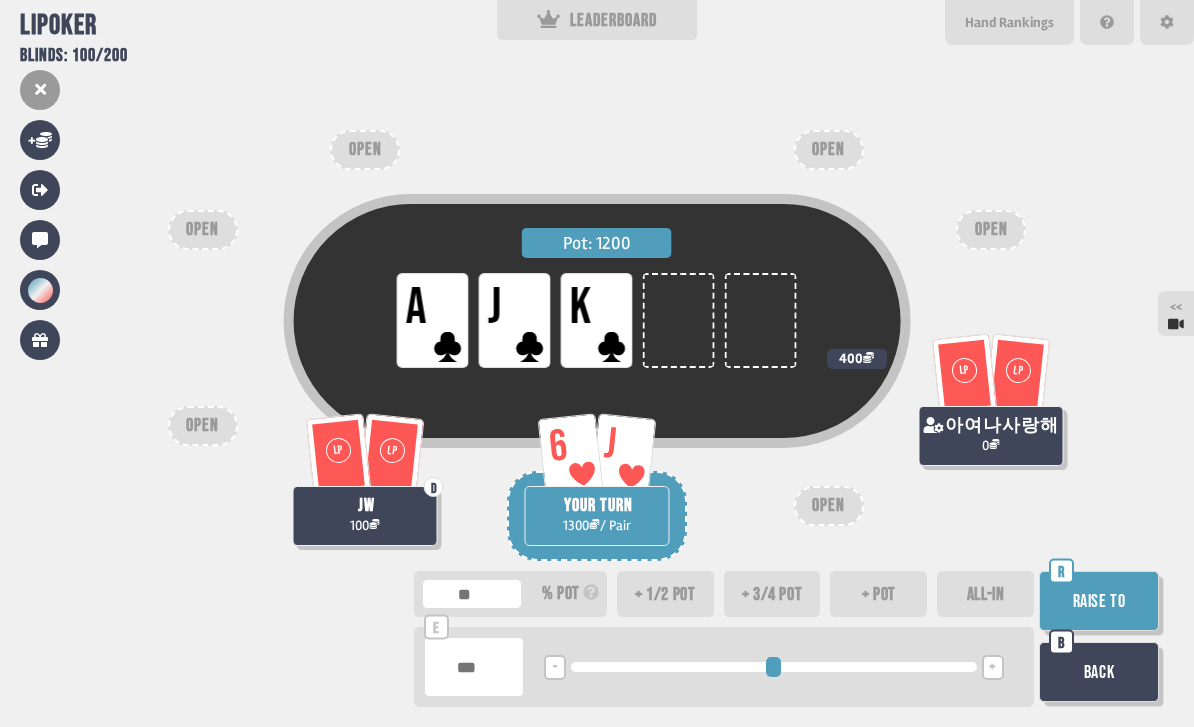 click on "ALL-IN" at bounding box center [985, 594] 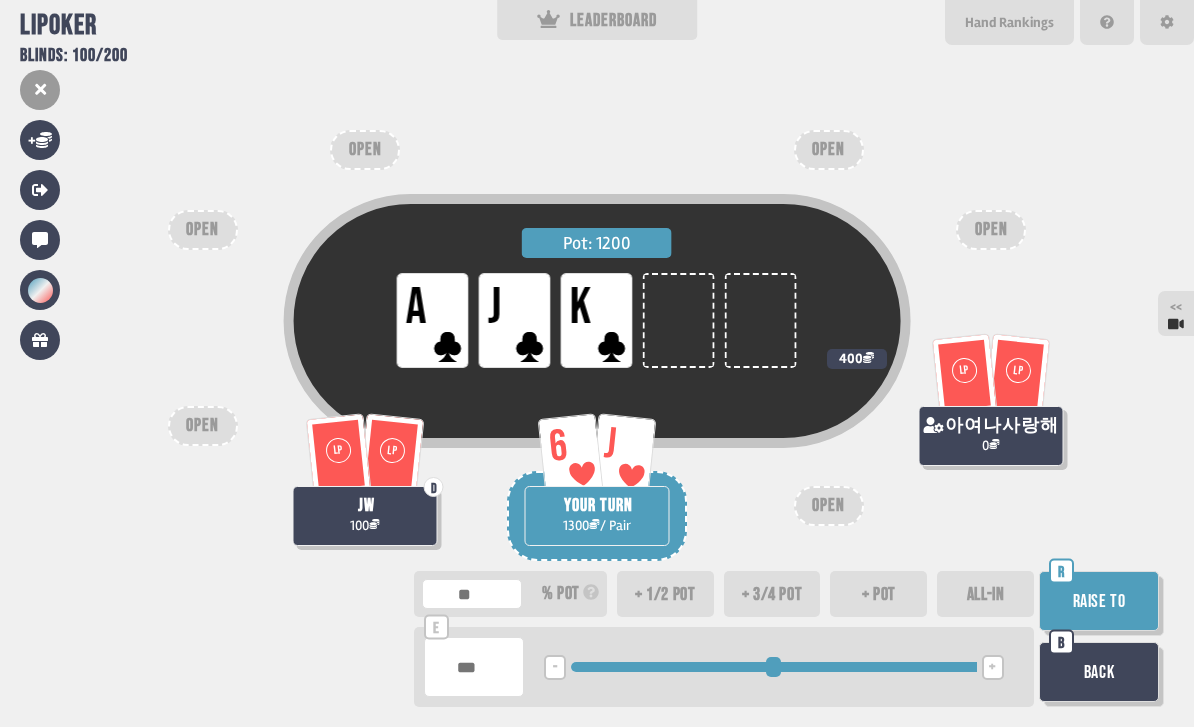 click on "Raise to R" at bounding box center (1101, 603) 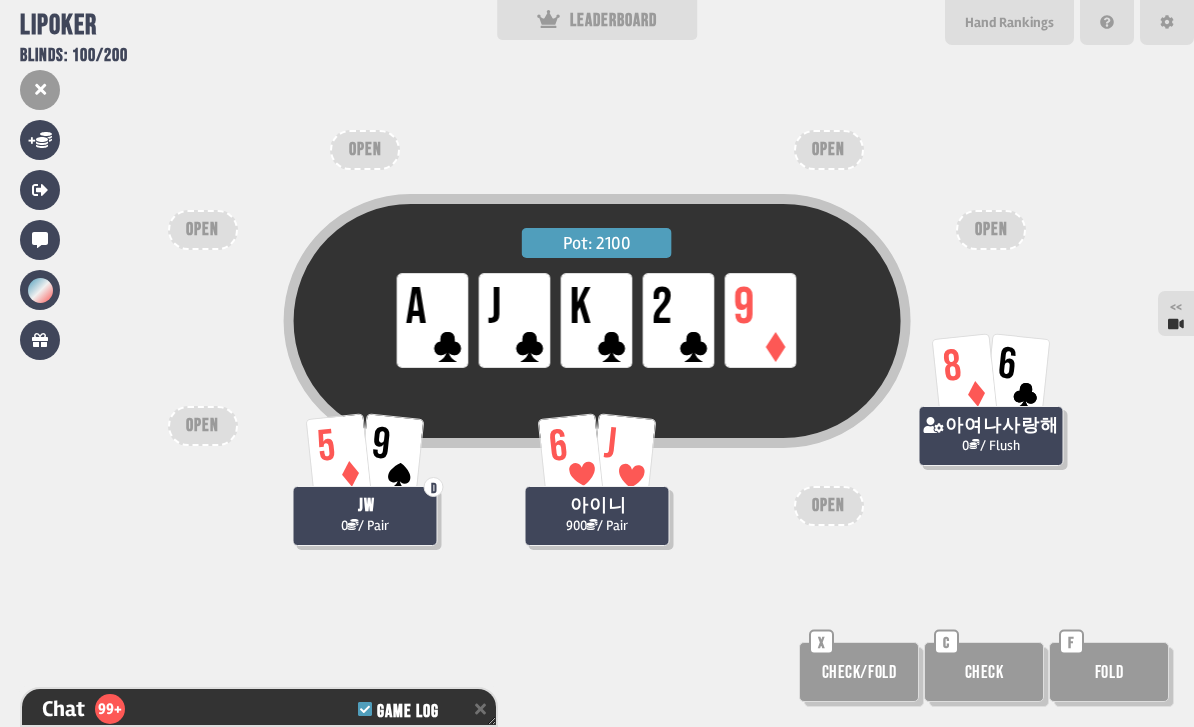 scroll, scrollTop: 5014, scrollLeft: 0, axis: vertical 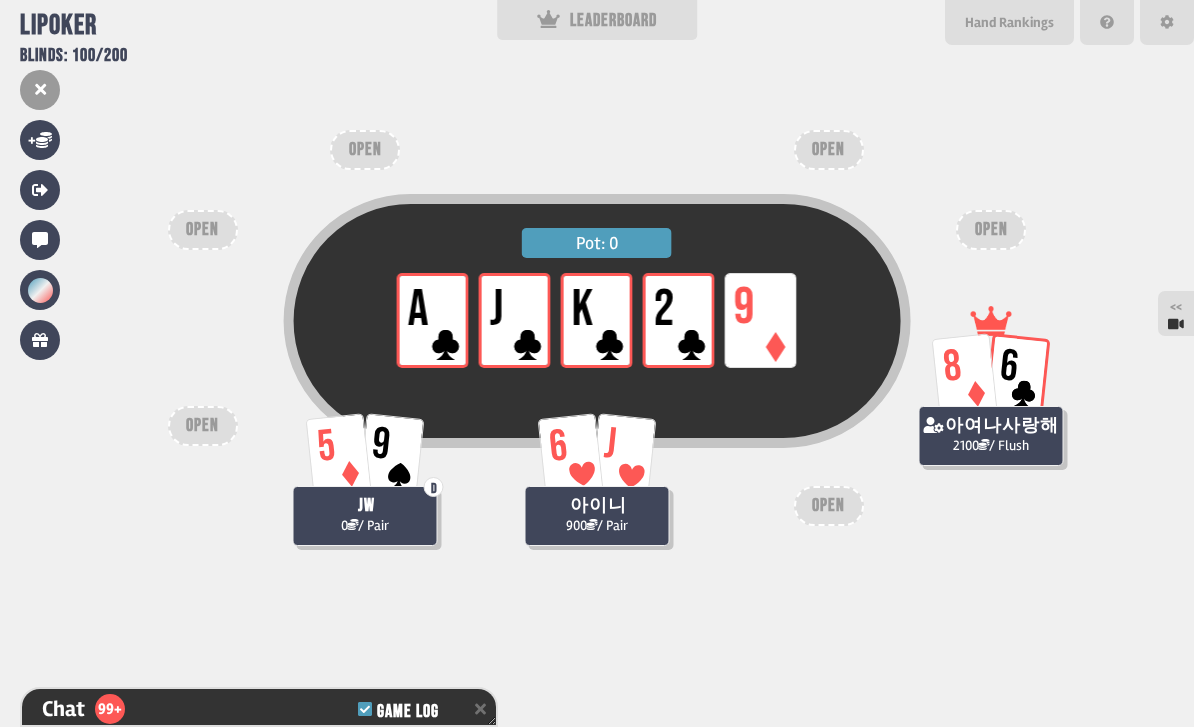 type on "**" 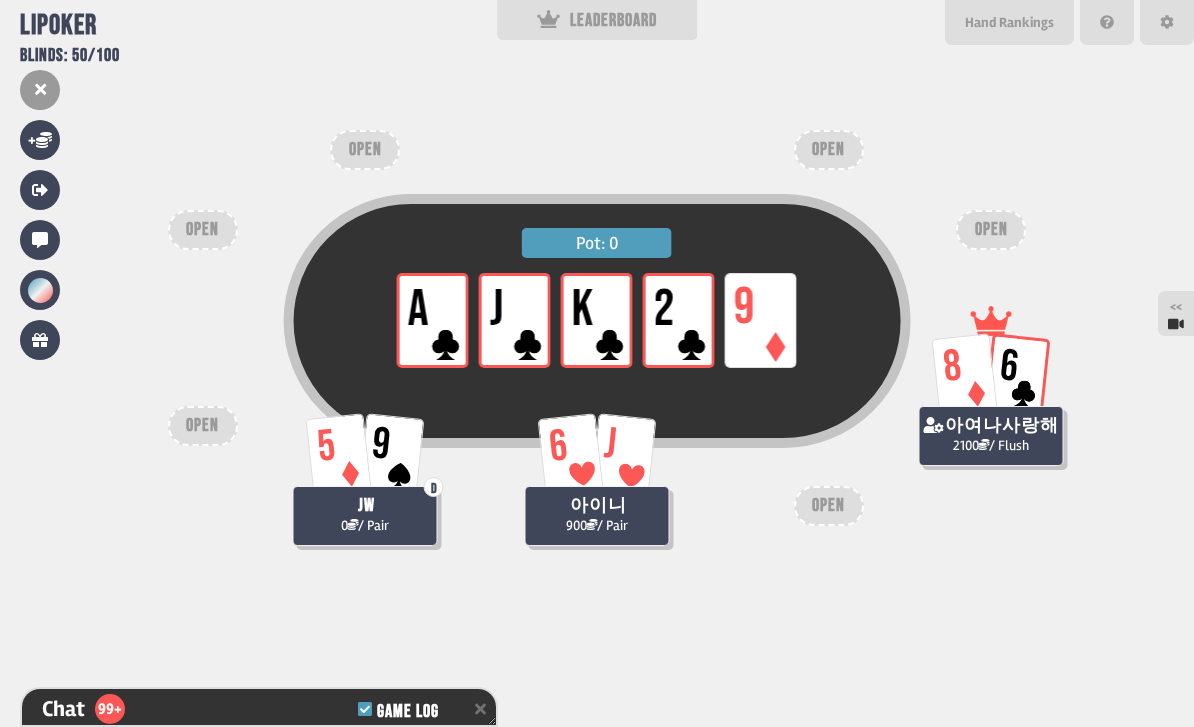 scroll, scrollTop: 5101, scrollLeft: 0, axis: vertical 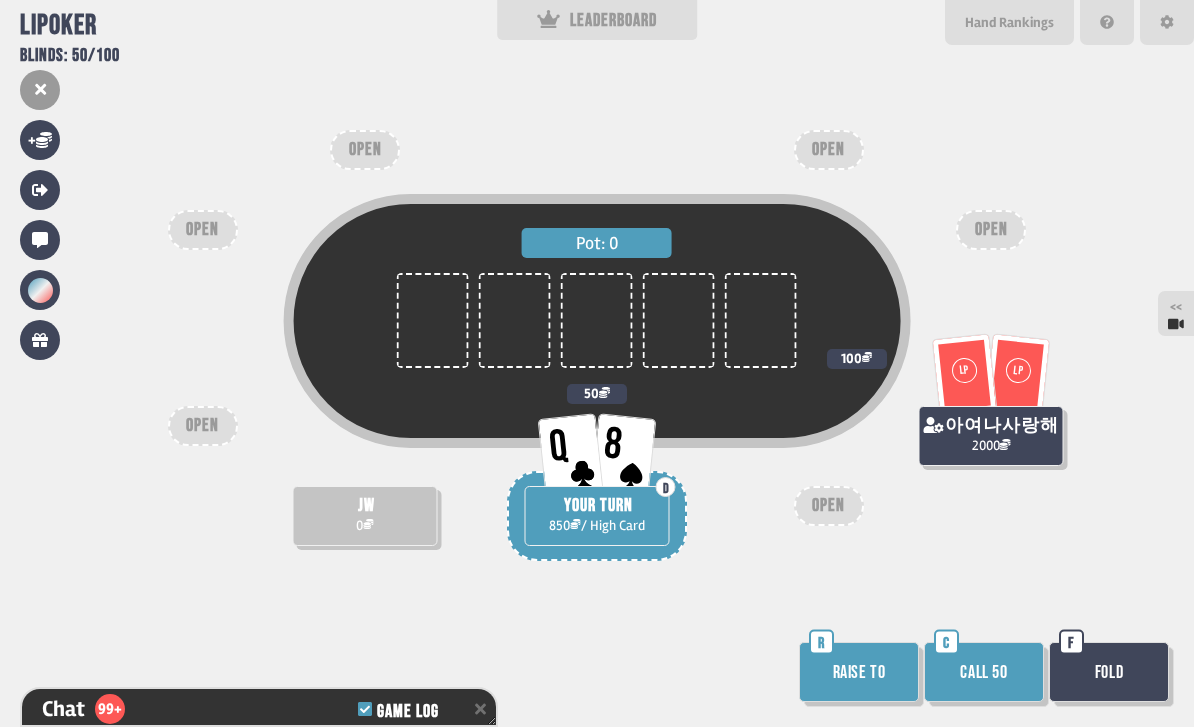 click on "Call 50" at bounding box center [984, 672] 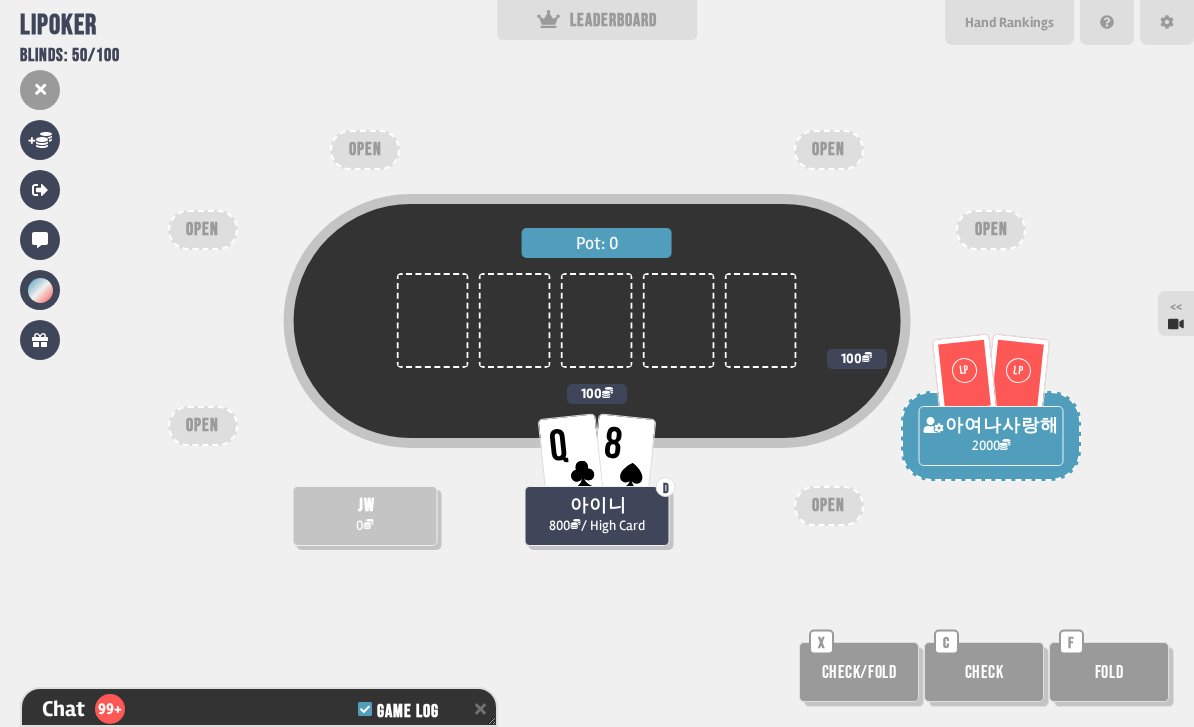 scroll, scrollTop: 5159, scrollLeft: 0, axis: vertical 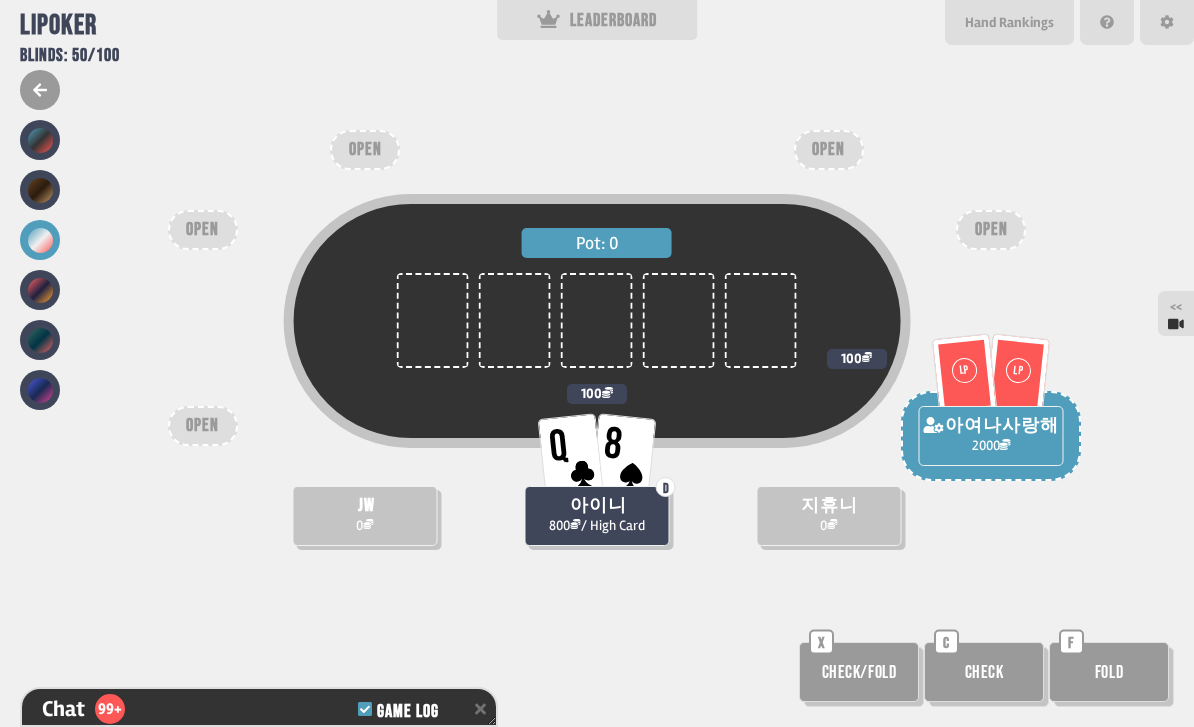 click at bounding box center (40, 190) 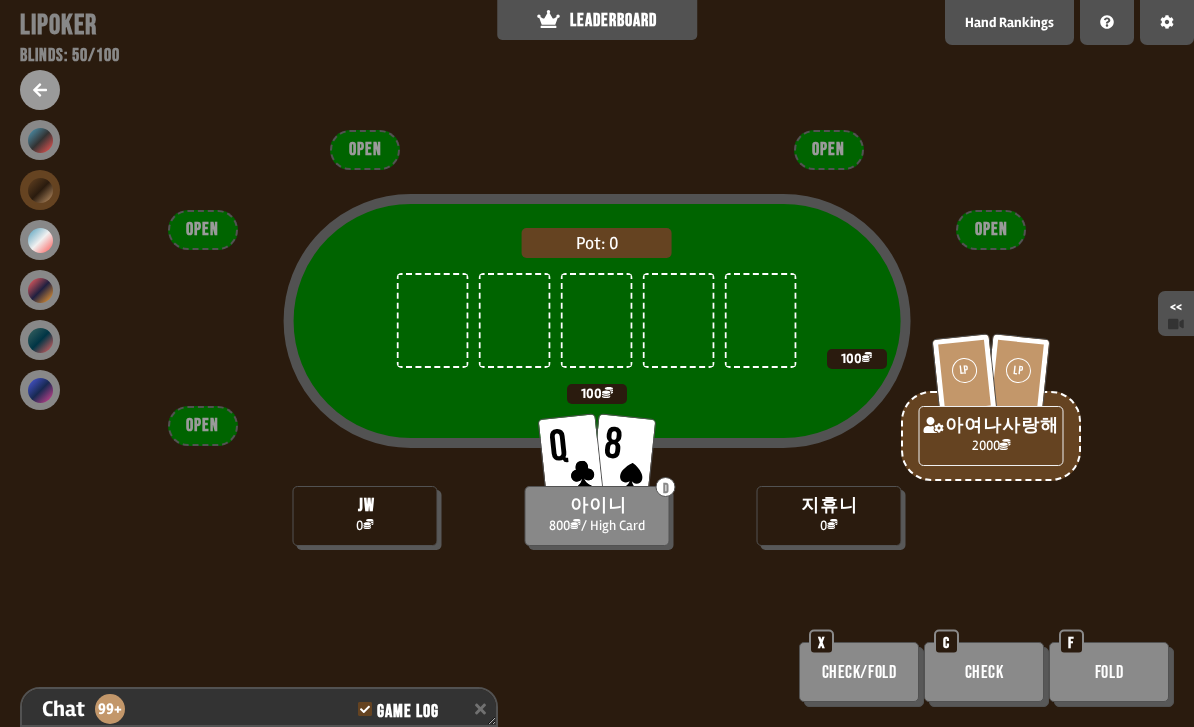 click at bounding box center [40, 140] 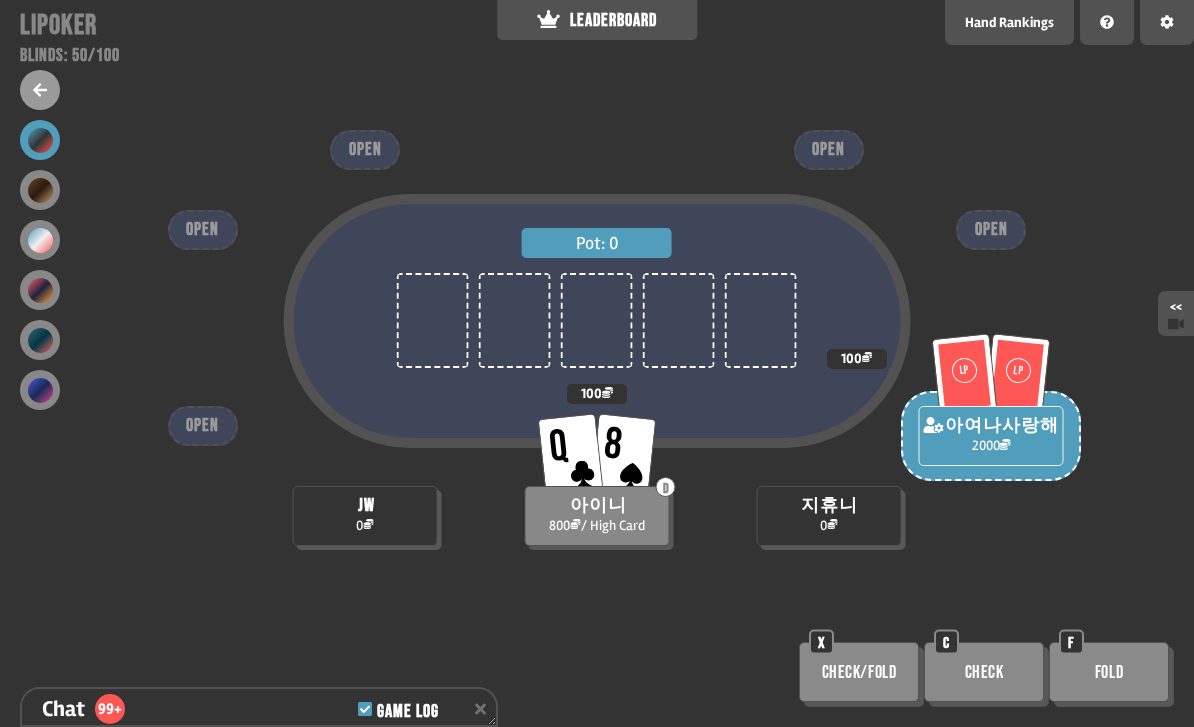 scroll, scrollTop: 5188, scrollLeft: 0, axis: vertical 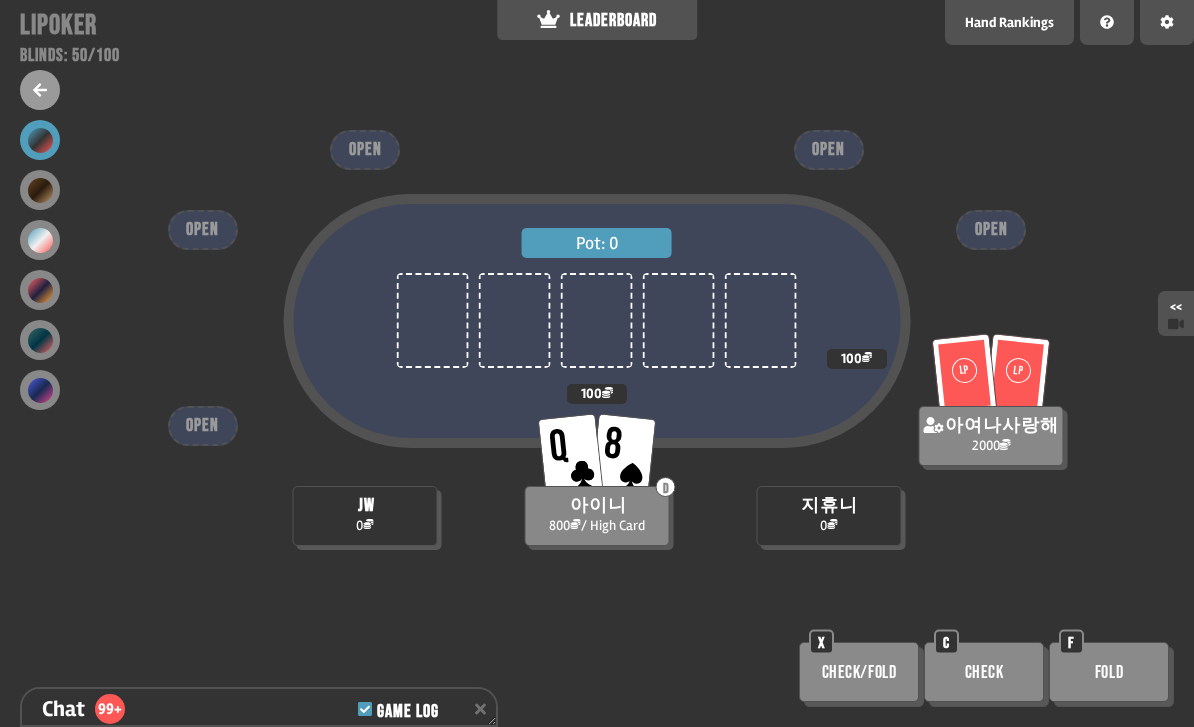 click at bounding box center (40, 390) 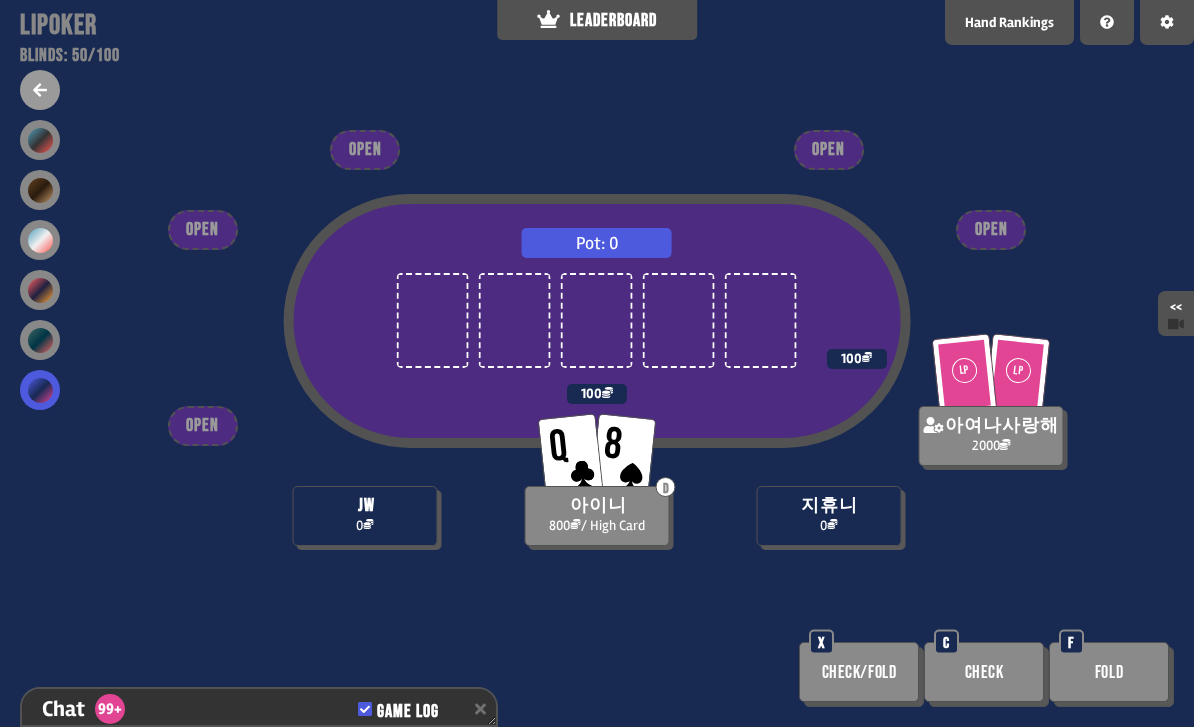 click at bounding box center [40, 340] 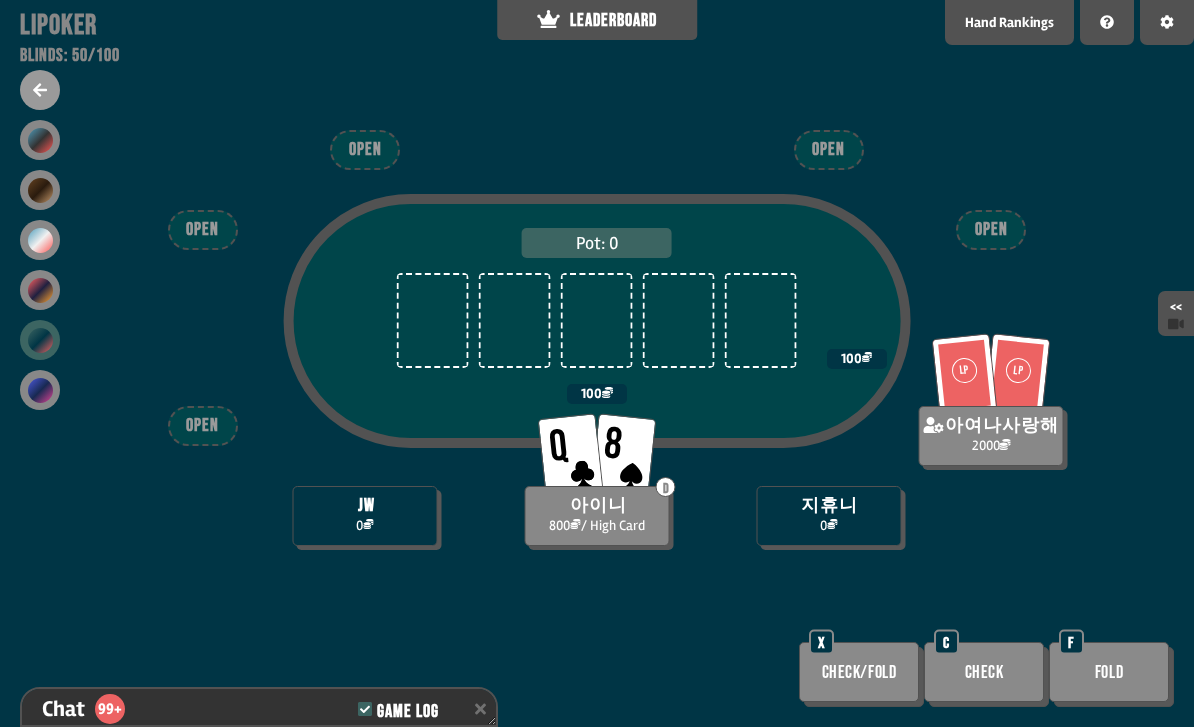 scroll, scrollTop: 5217, scrollLeft: 0, axis: vertical 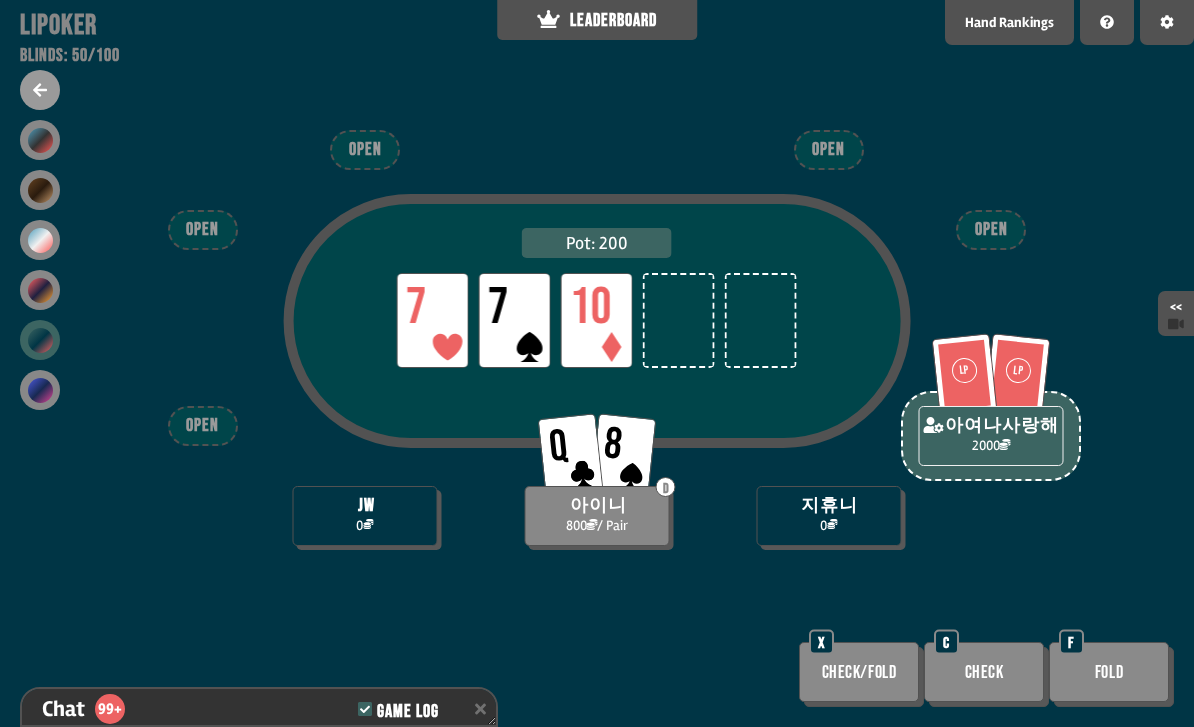 click 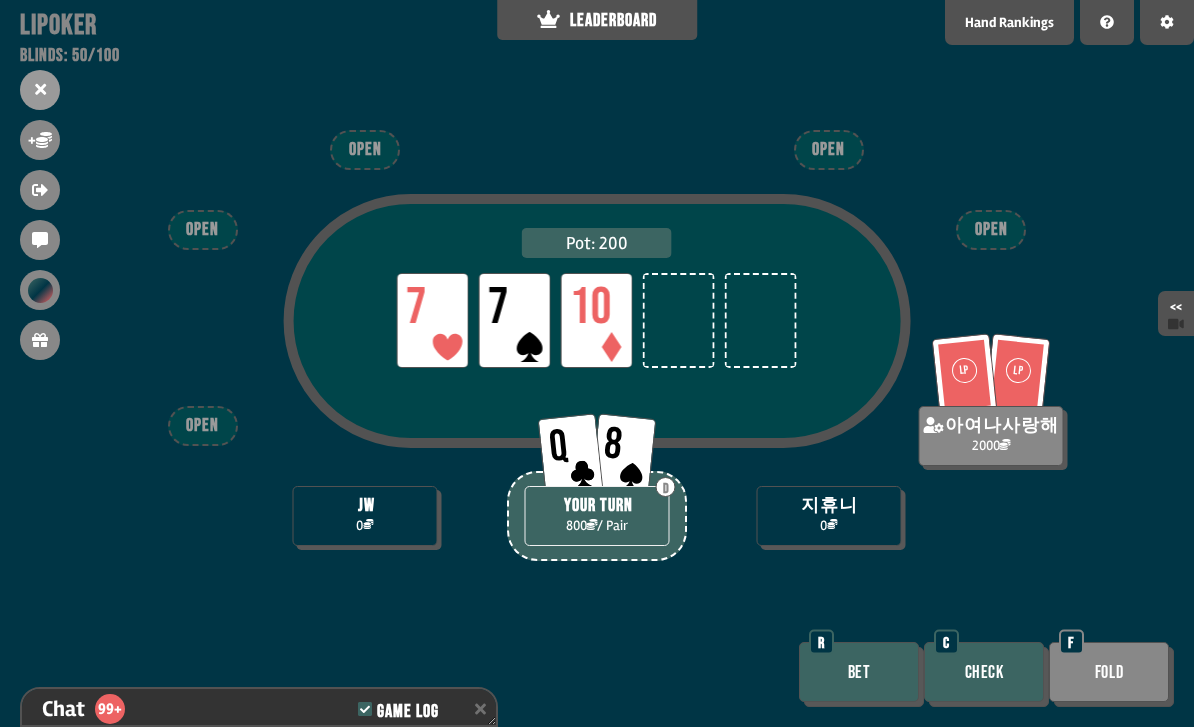 scroll, scrollTop: 5275, scrollLeft: 0, axis: vertical 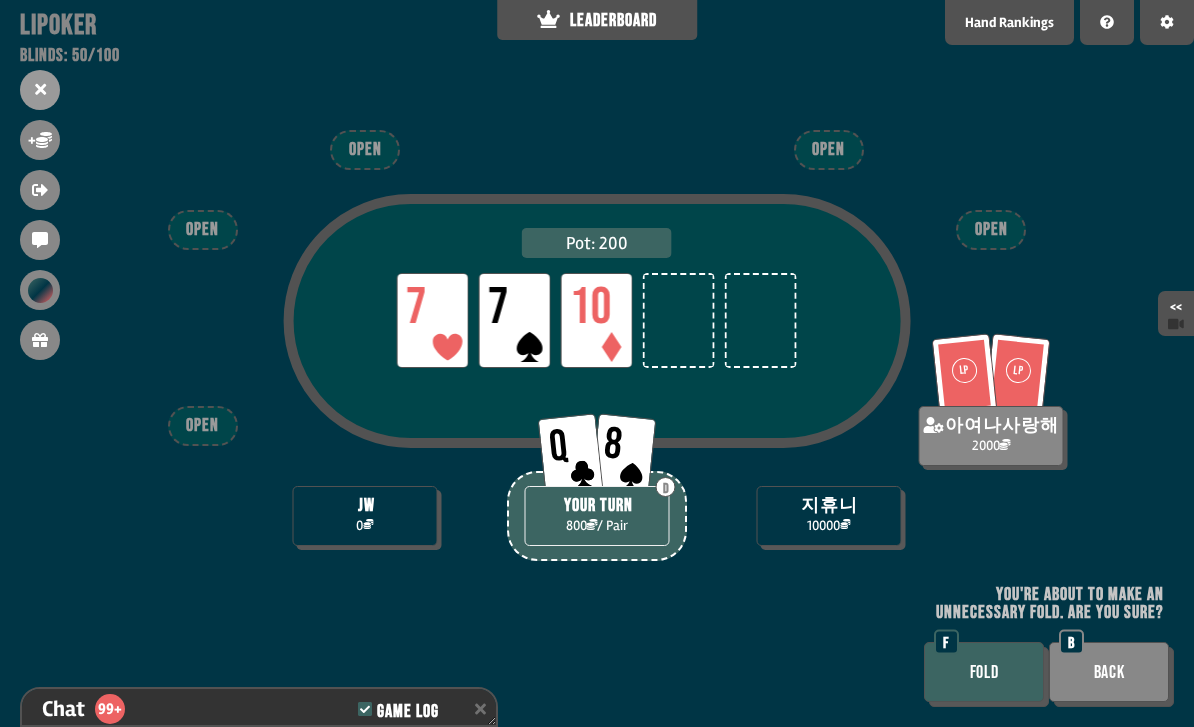 click on "FOLD" at bounding box center (984, 672) 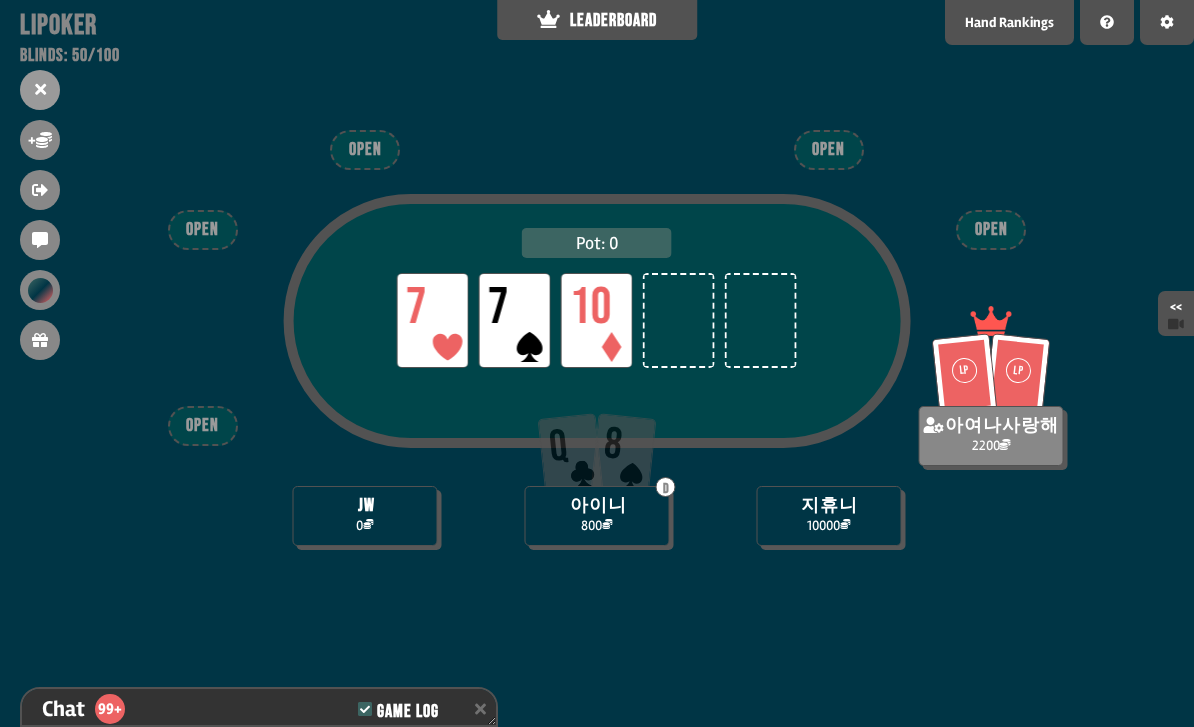 scroll, scrollTop: 5449, scrollLeft: 0, axis: vertical 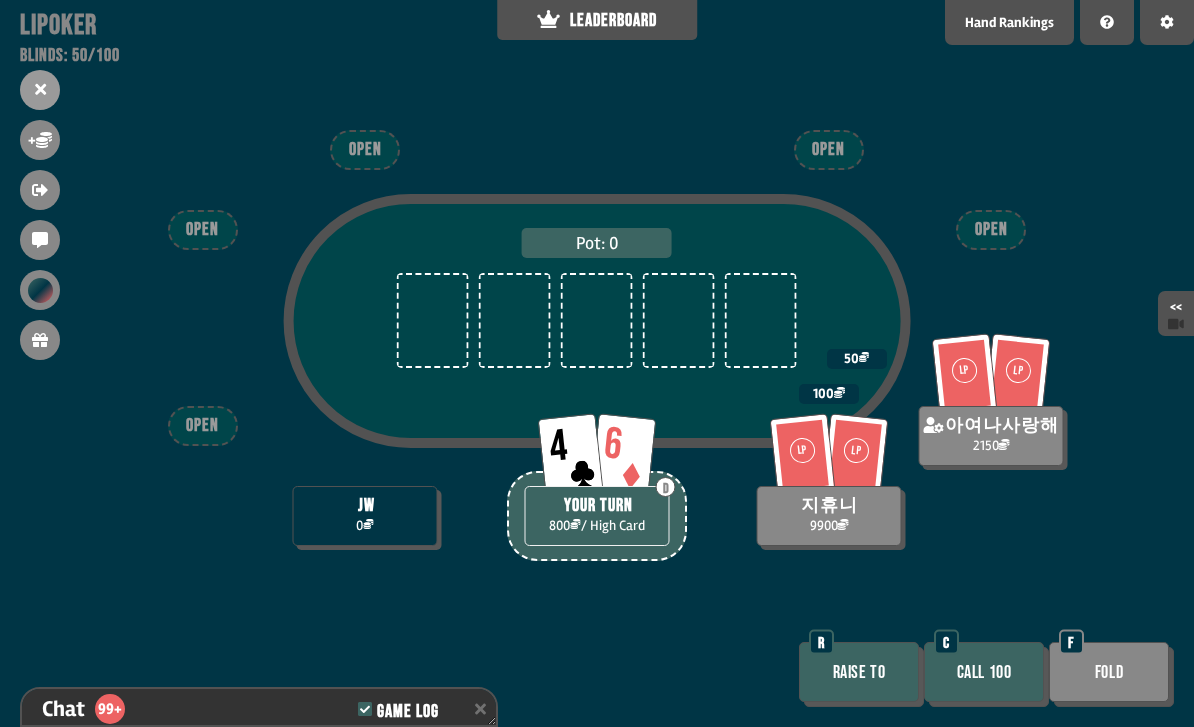 click on "Fold" at bounding box center (1109, 672) 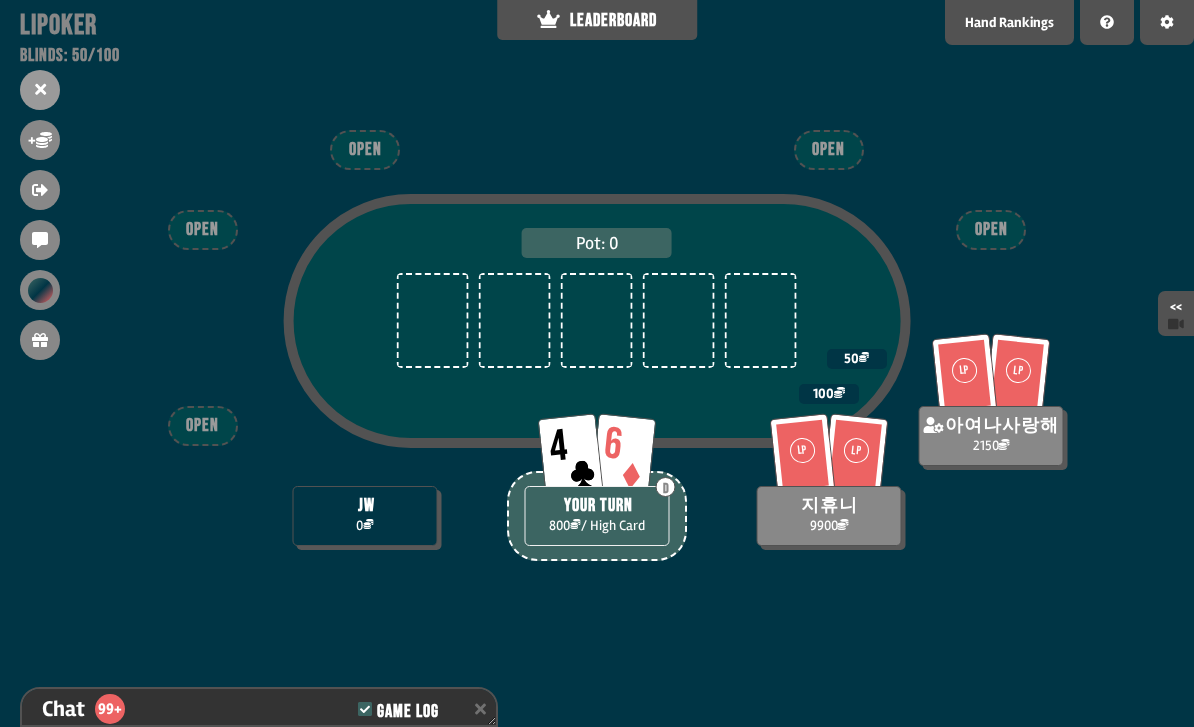 scroll, scrollTop: 5478, scrollLeft: 0, axis: vertical 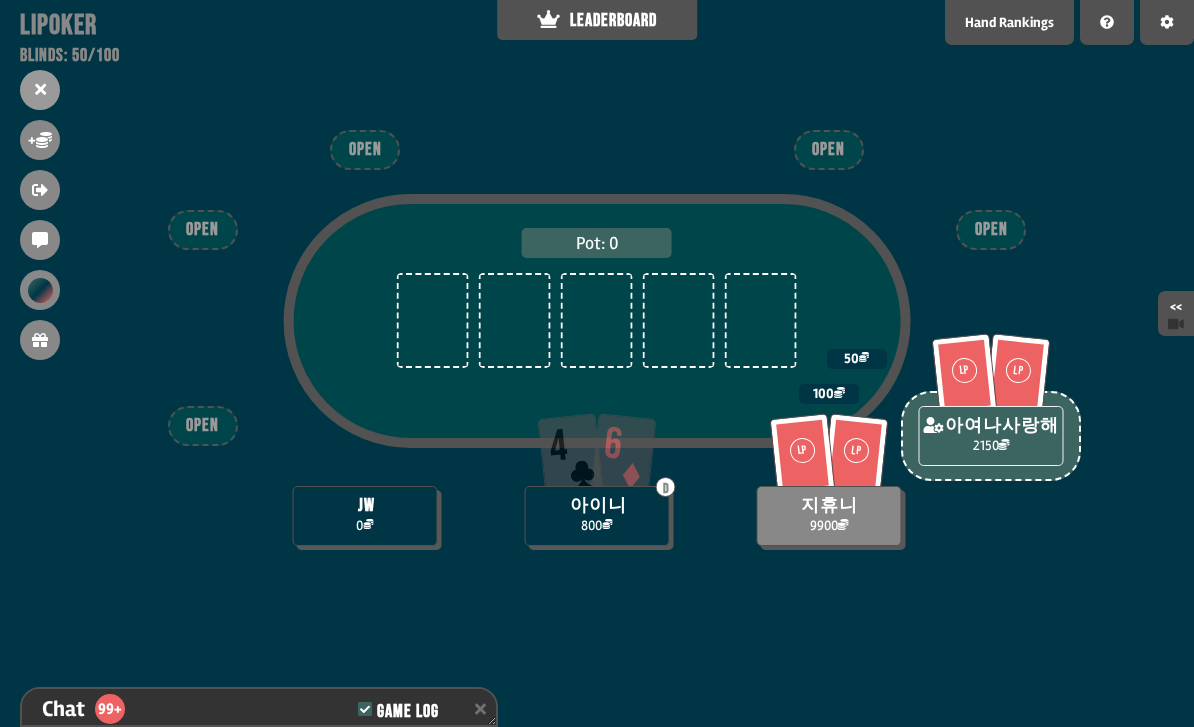 click on "Pot: 0   LP LP 지휴니 9900  100  LP LP 아여나사랑해 2150  50  jw 0  4 6 D 아이니 800  OPEN OPEN OPEN OPEN OPEN" at bounding box center [597, 363] 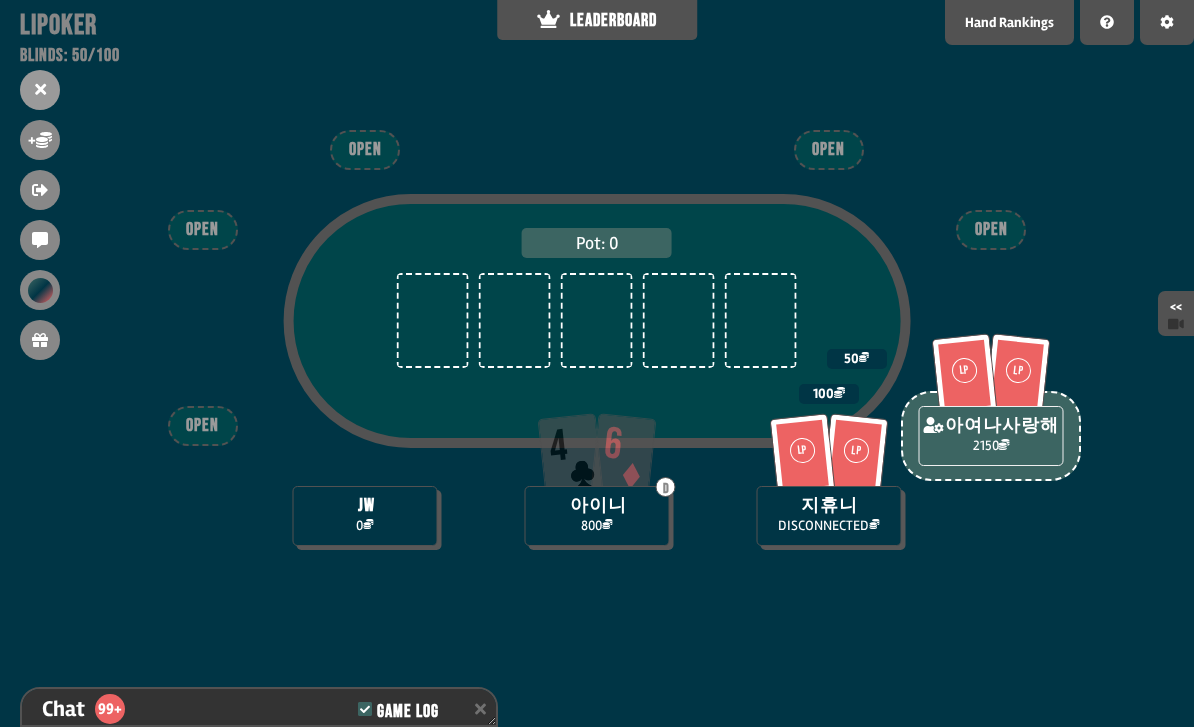 scroll, scrollTop: 5681, scrollLeft: 0, axis: vertical 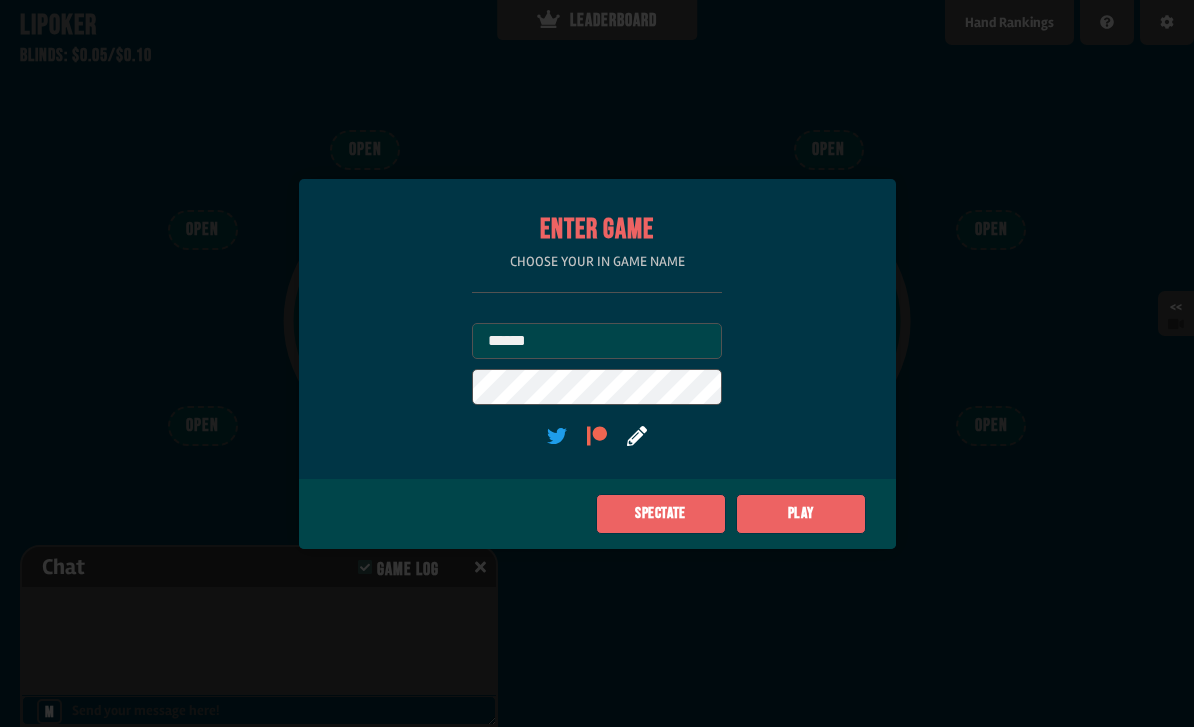 type on "******" 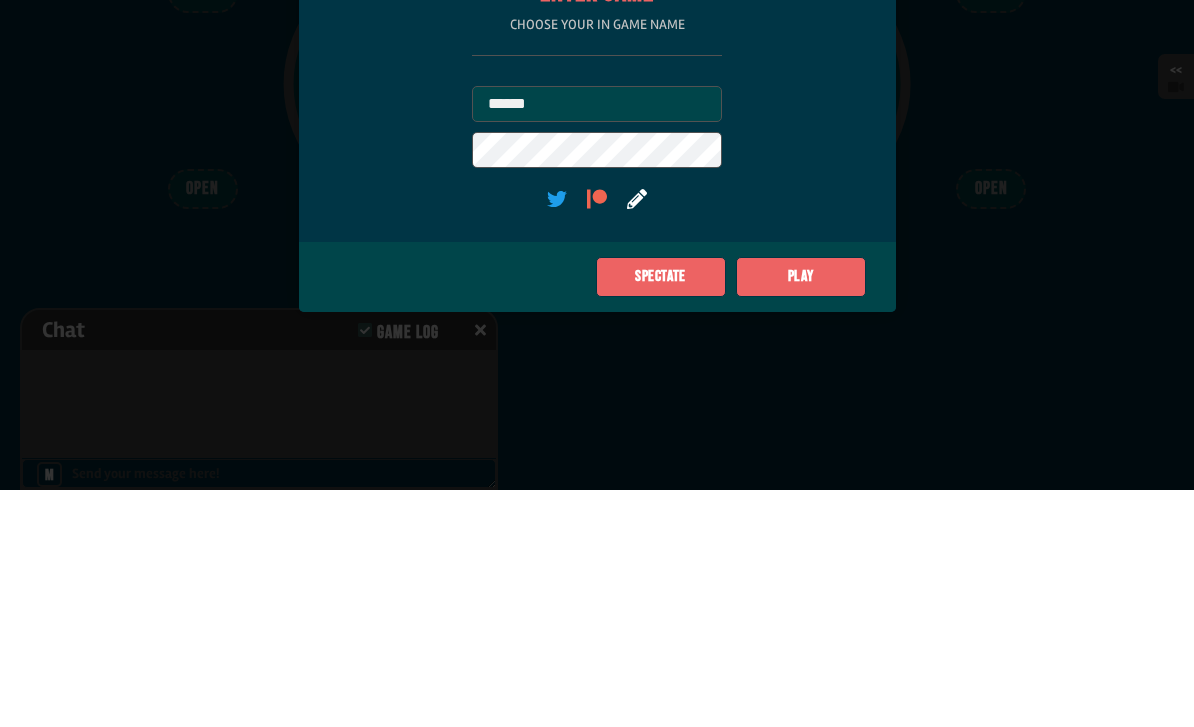 click on "Play" 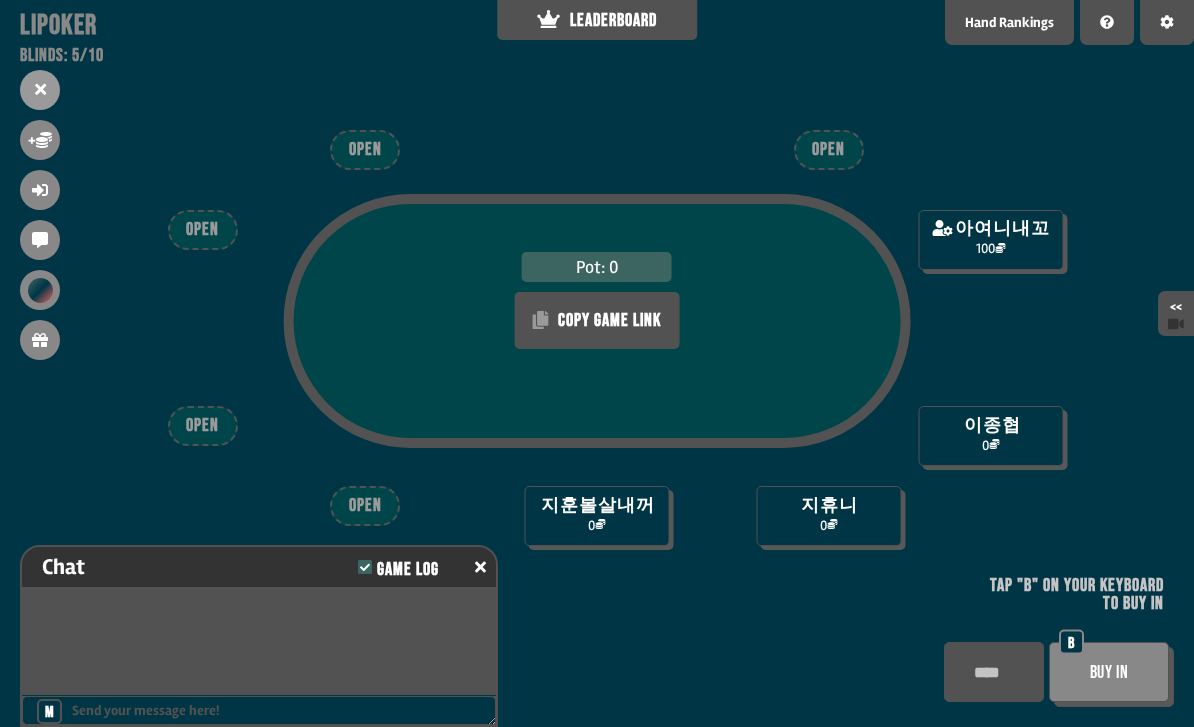 click 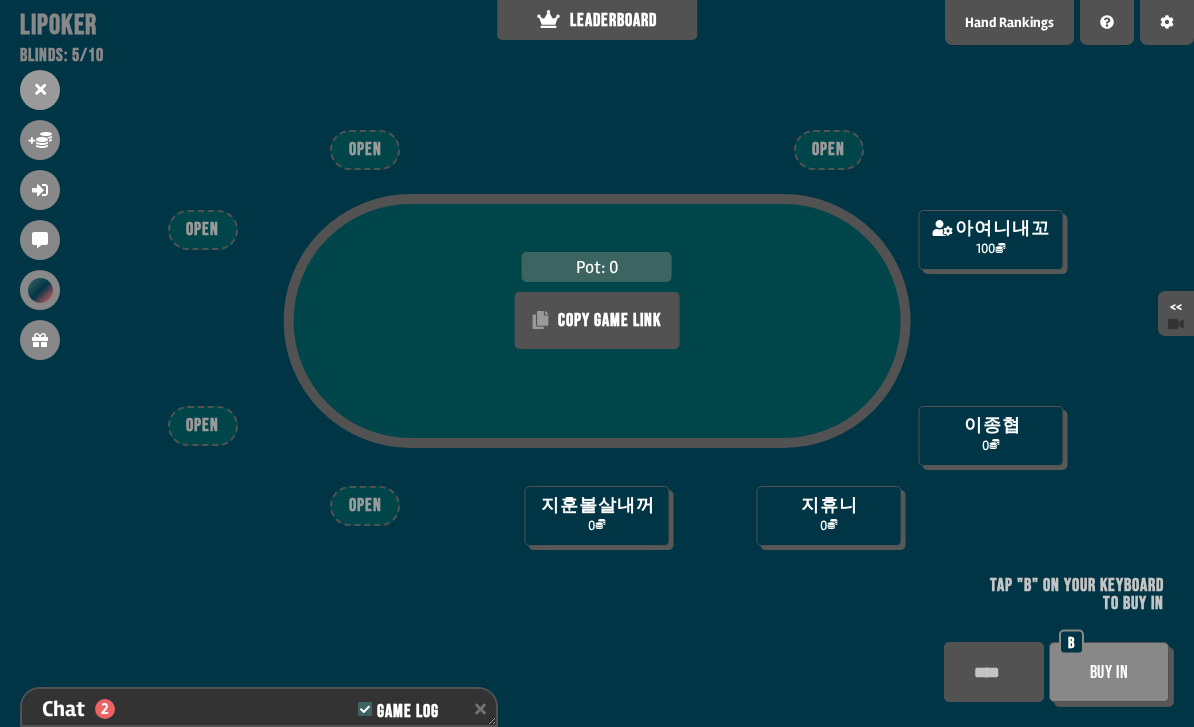 scroll, scrollTop: 129, scrollLeft: 0, axis: vertical 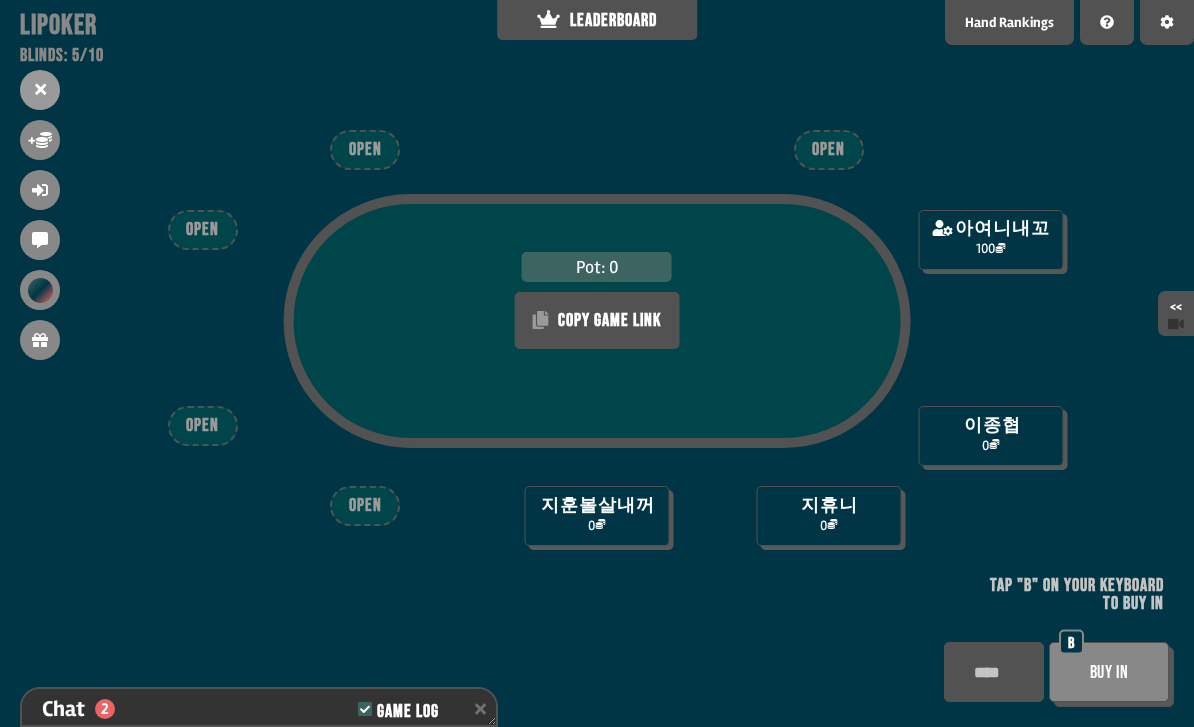 click at bounding box center [994, 672] 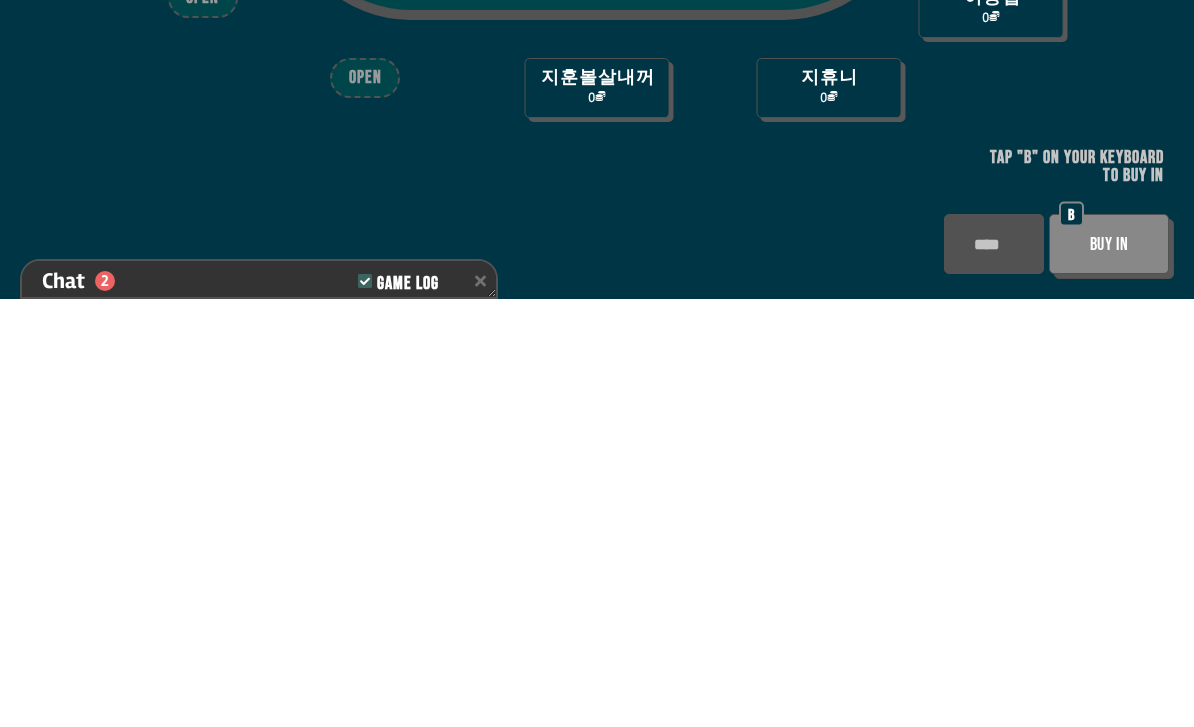 click at bounding box center [994, 672] 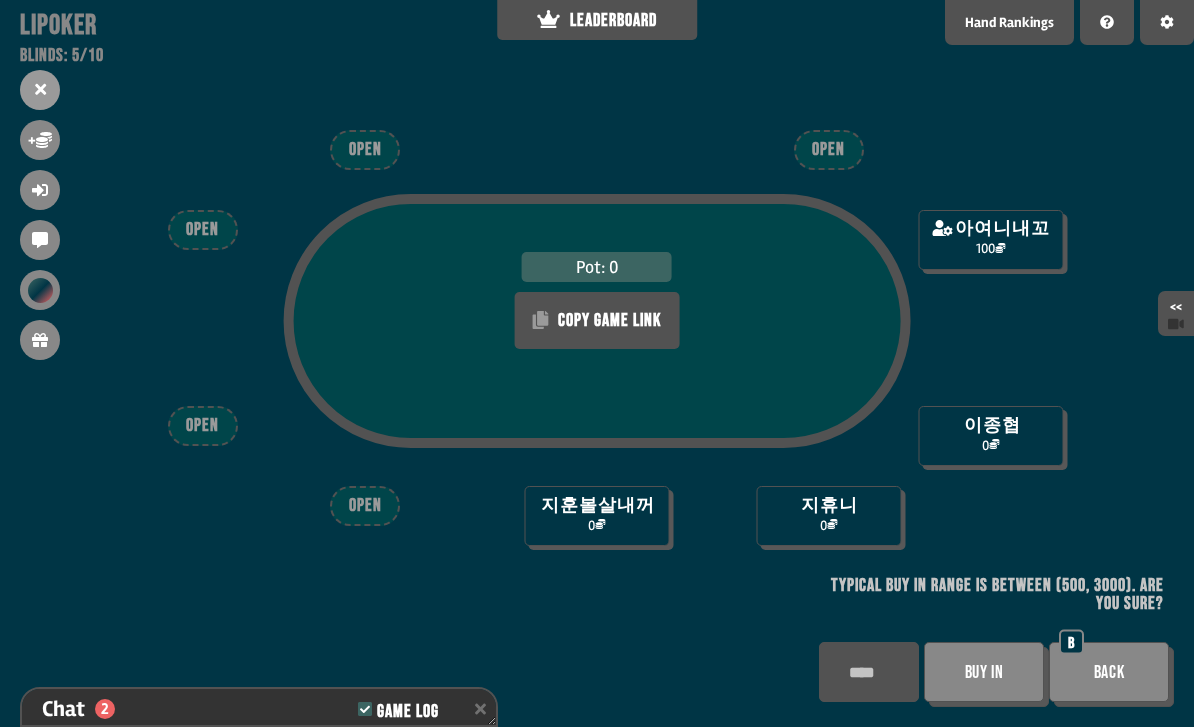 click on "Buy In" at bounding box center (984, 672) 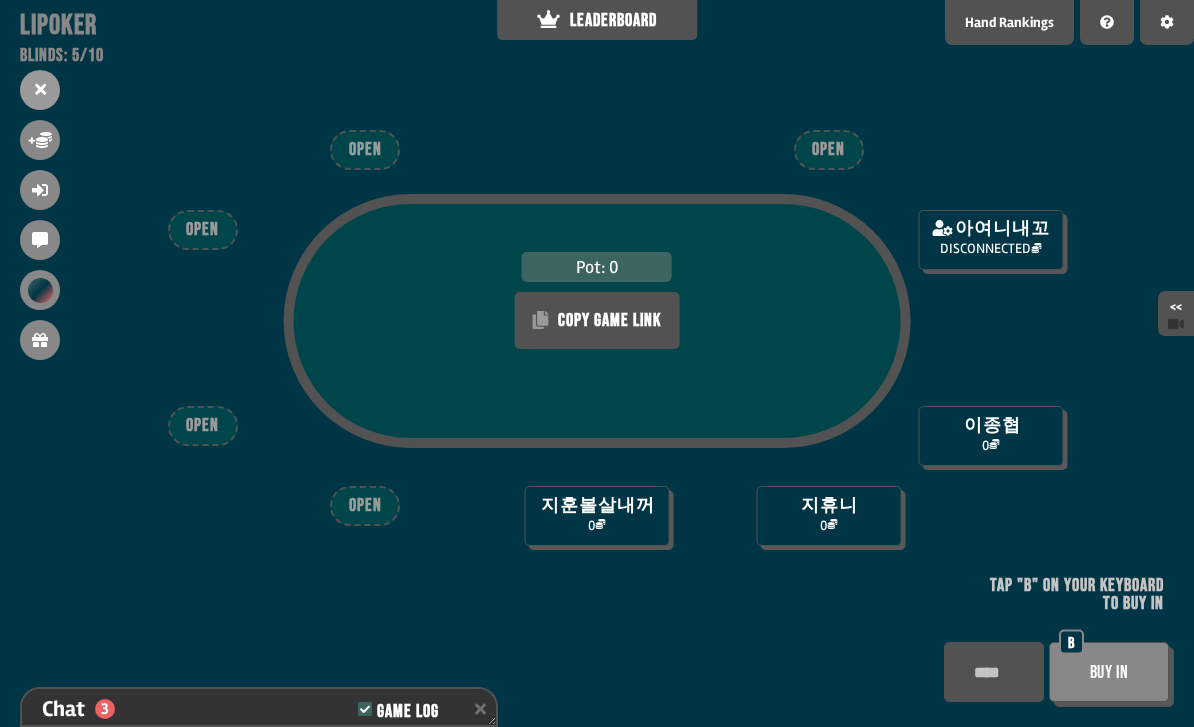 scroll, scrollTop: 187, scrollLeft: 0, axis: vertical 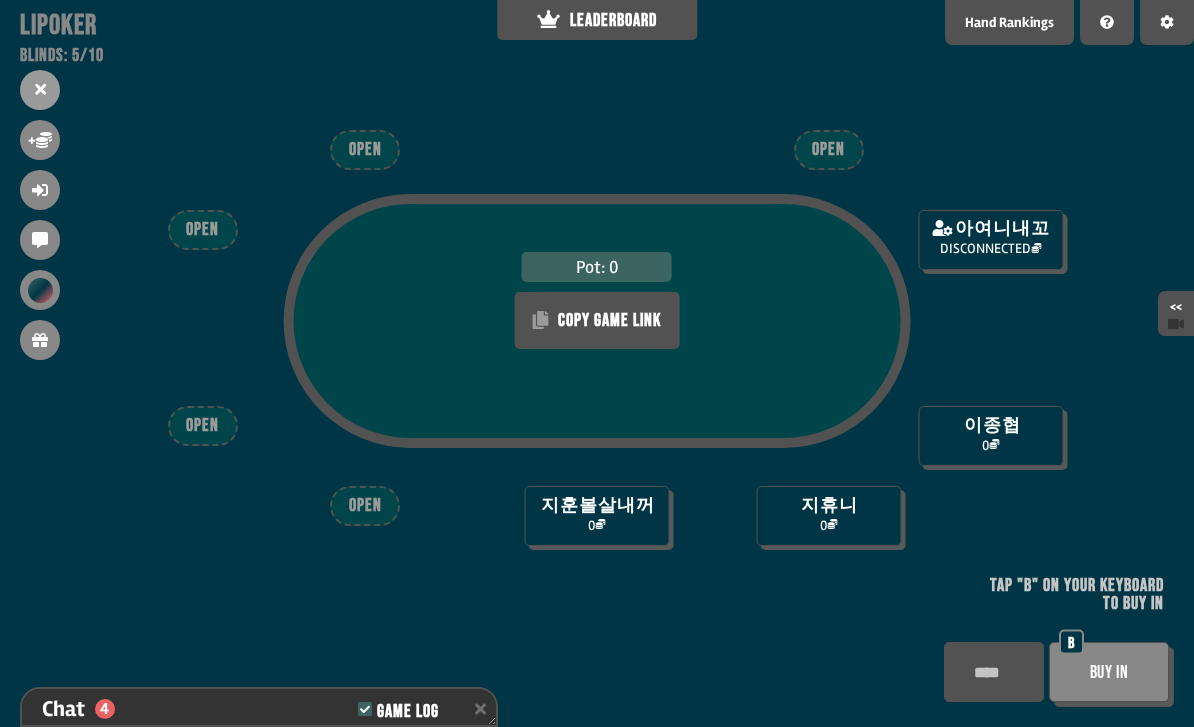 click on "Buy In" at bounding box center (1109, 672) 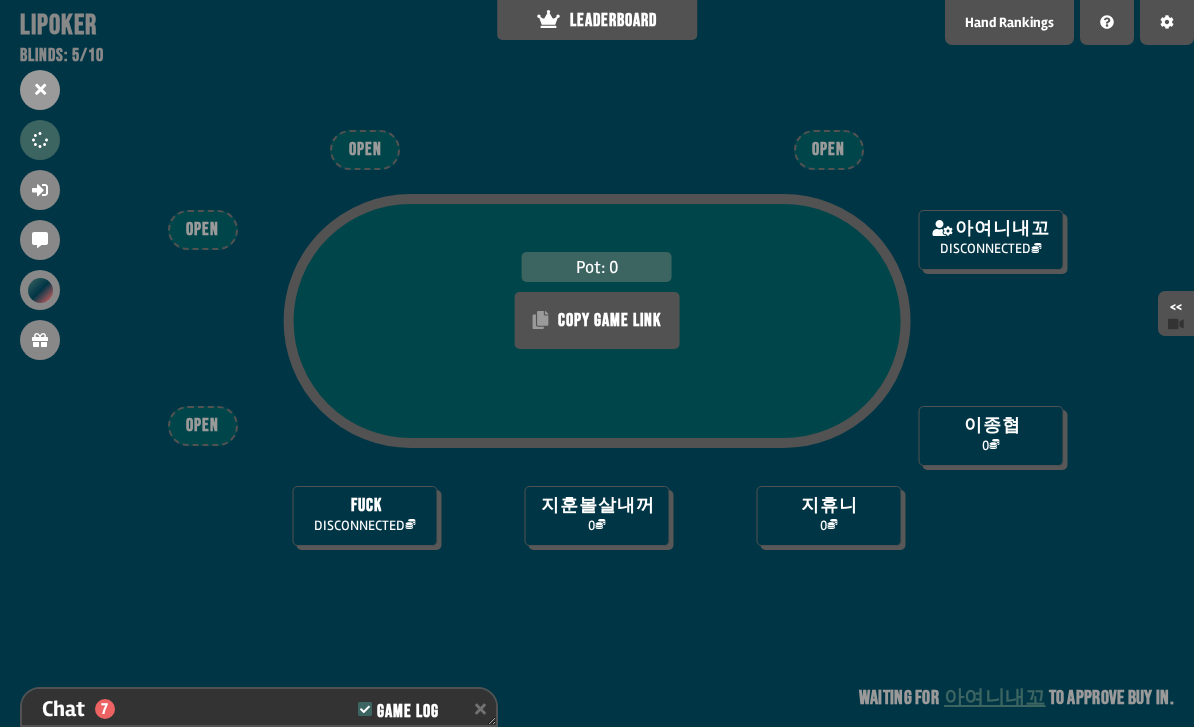 scroll, scrollTop: 303, scrollLeft: 0, axis: vertical 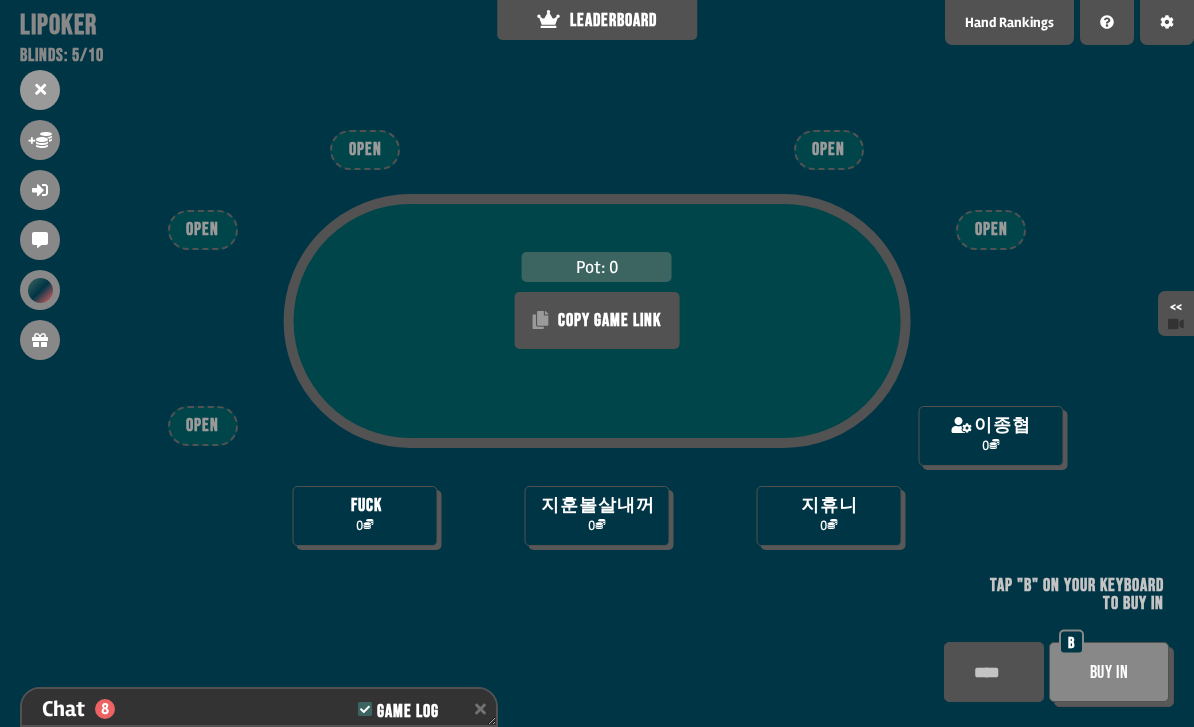 click at bounding box center (994, 672) 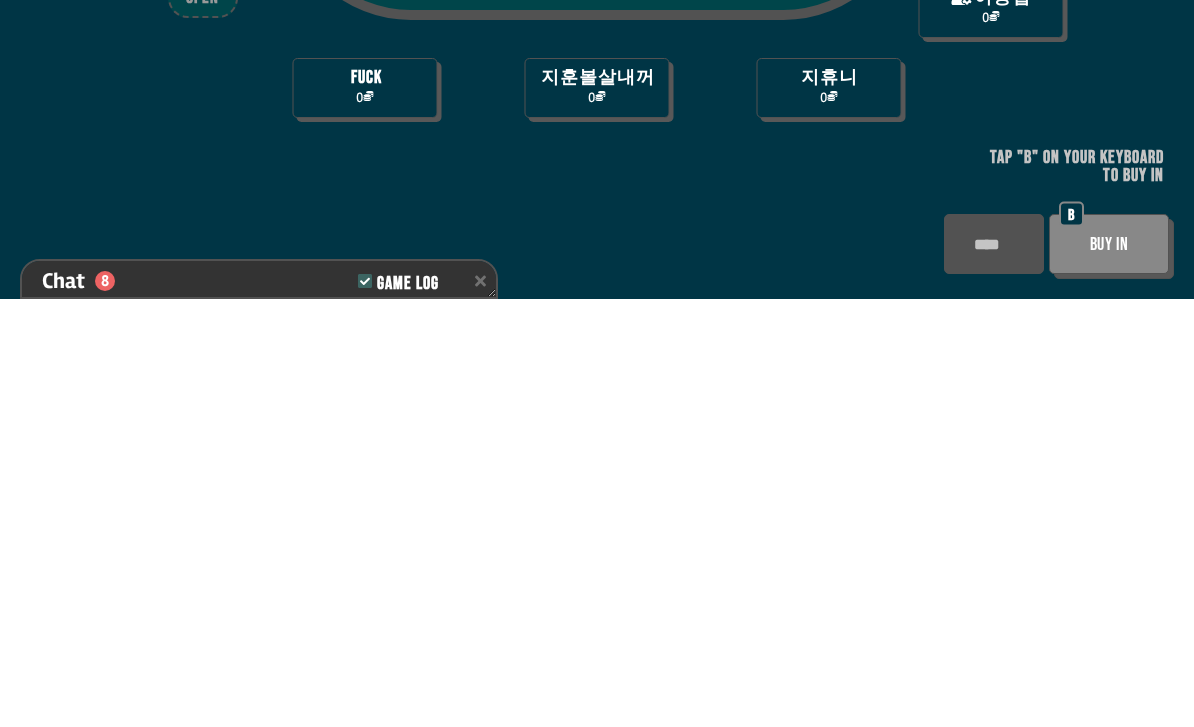 click at bounding box center (994, 672) 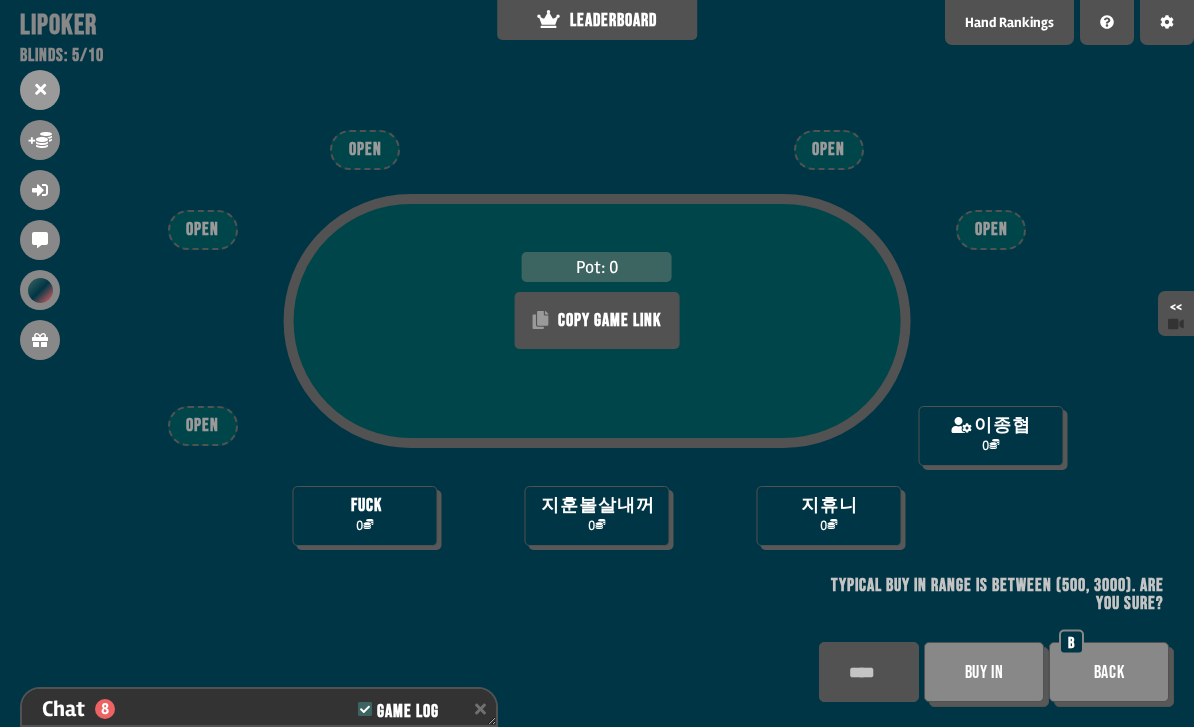 click on "Buy In" at bounding box center (984, 672) 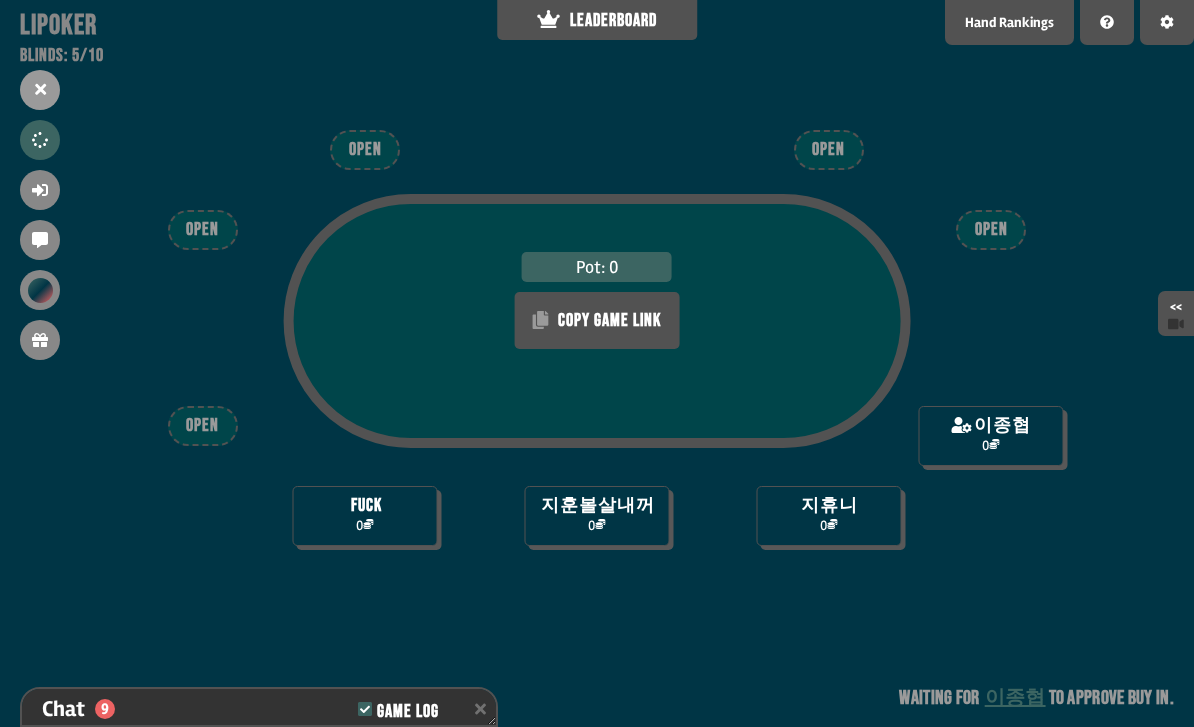 scroll, scrollTop: 332, scrollLeft: 0, axis: vertical 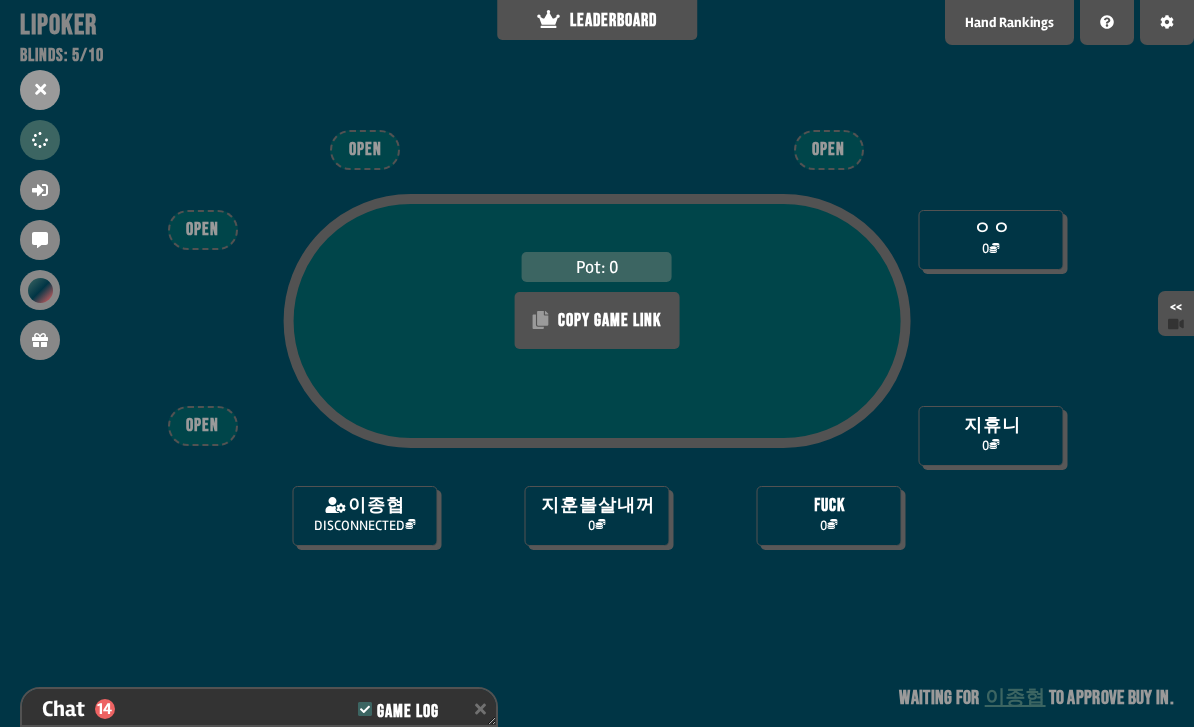 click at bounding box center [991, 348] 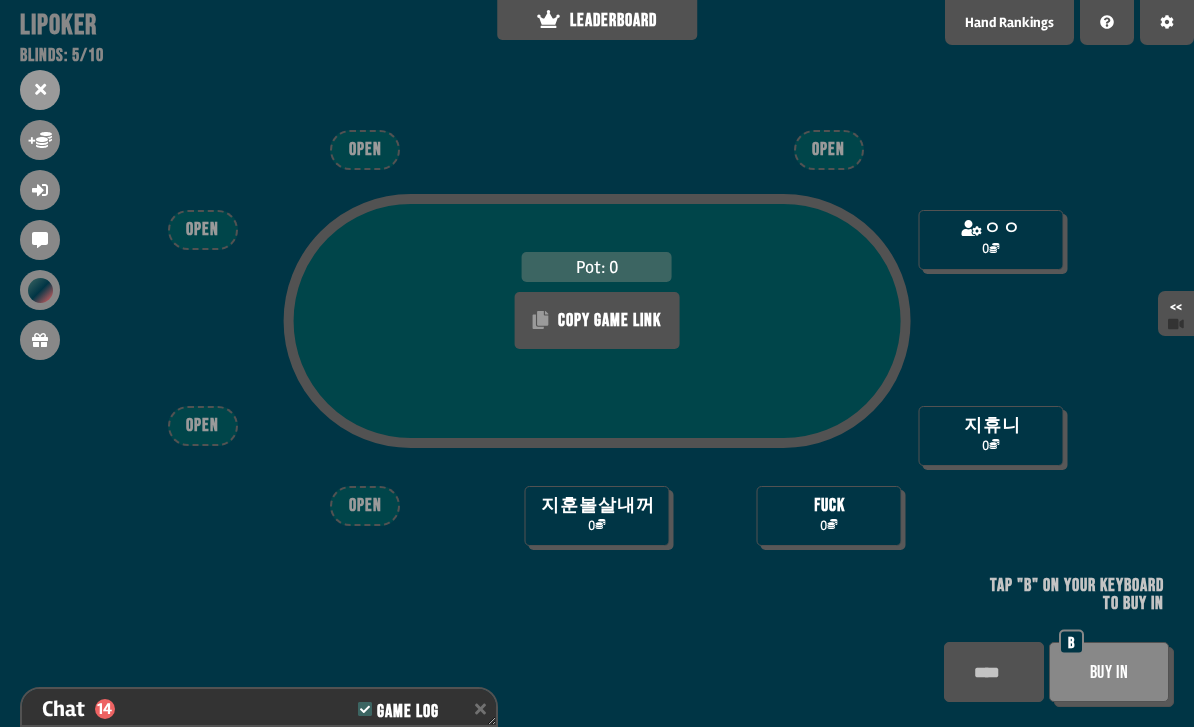 click at bounding box center [994, 672] 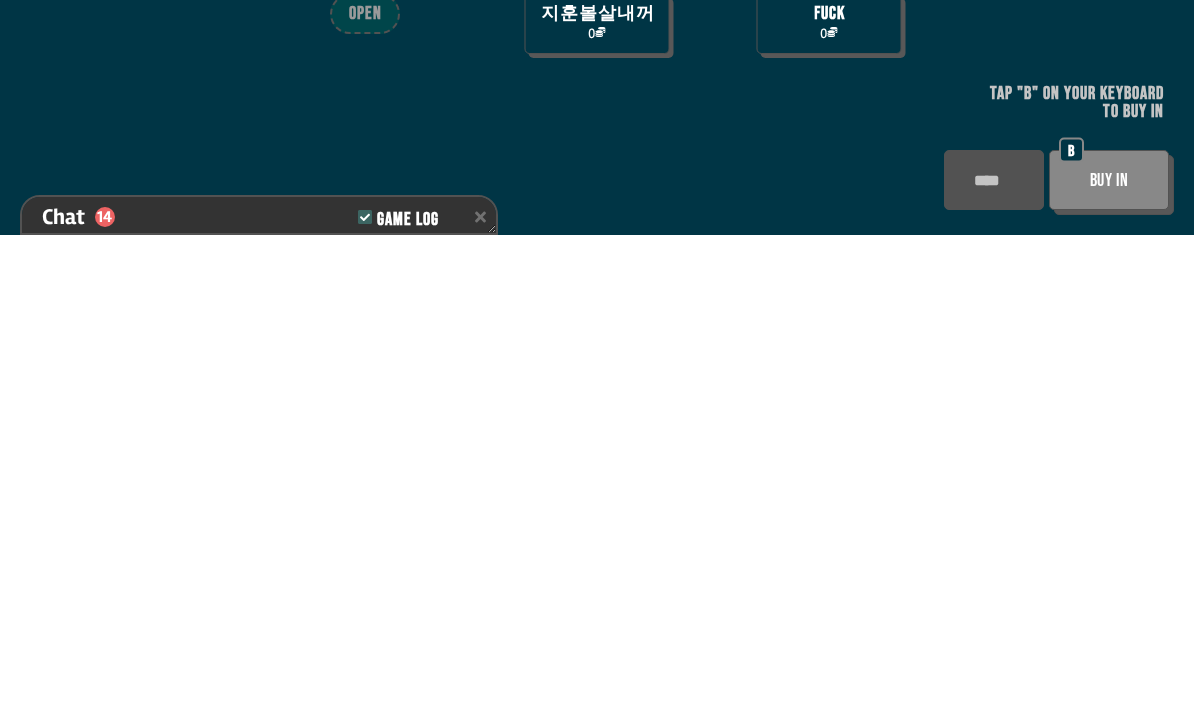 scroll, scrollTop: 64, scrollLeft: 0, axis: vertical 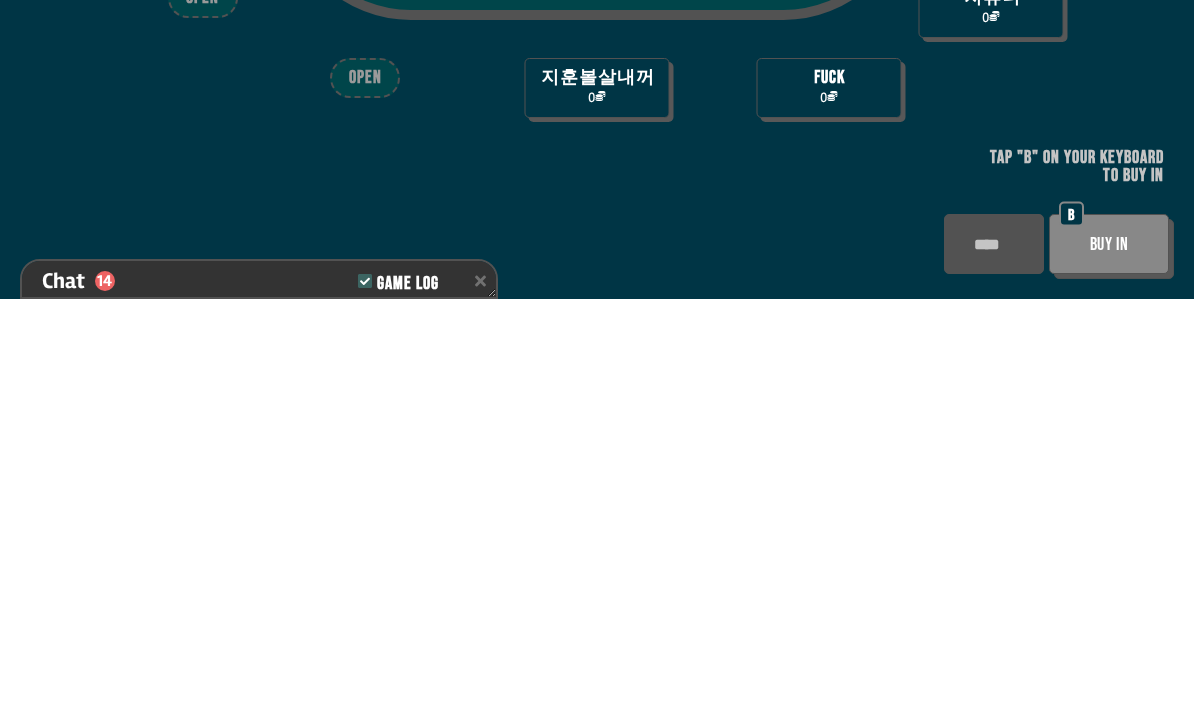 type on "***" 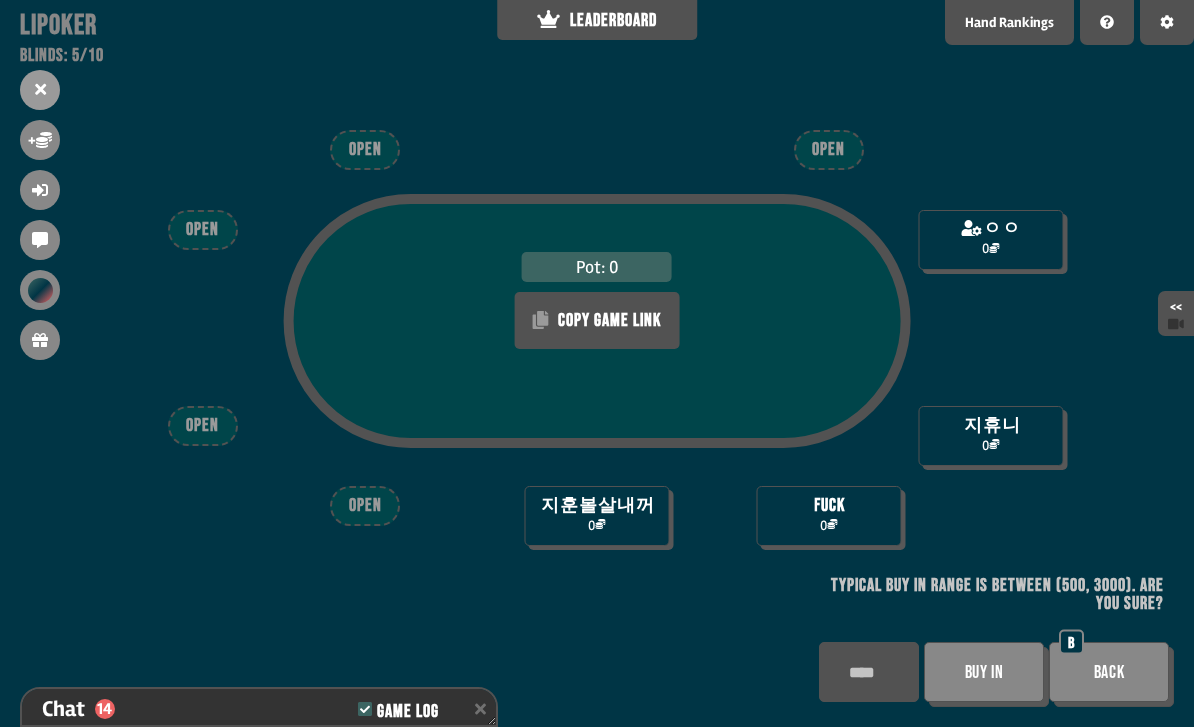 click on "Buy In" at bounding box center [984, 672] 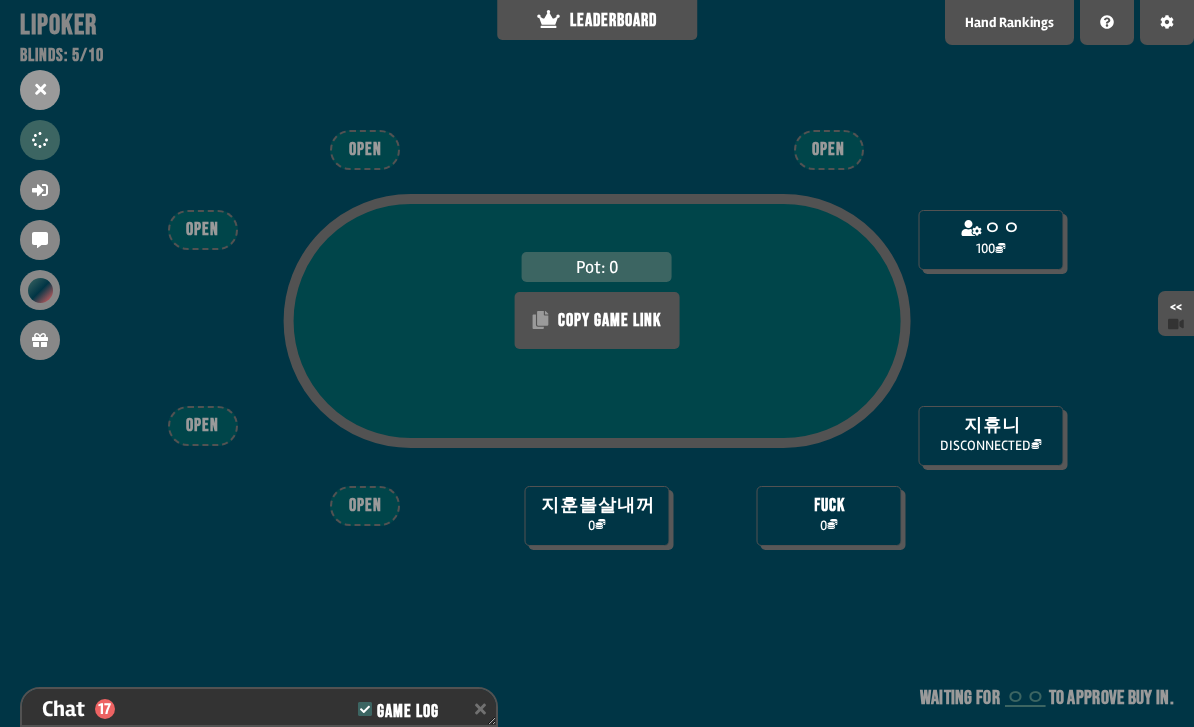 scroll, scrollTop: 593, scrollLeft: 0, axis: vertical 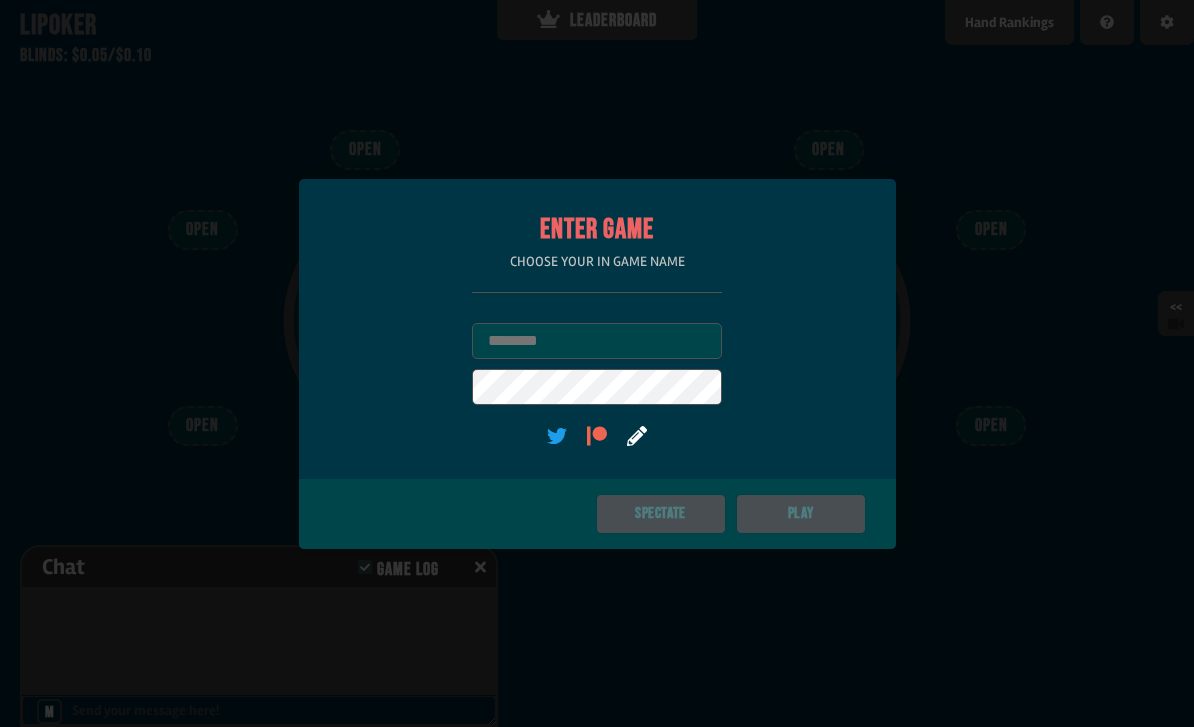 click on "Enter Game  Choose your in game name Username User Password (optional)" at bounding box center [597, 329] 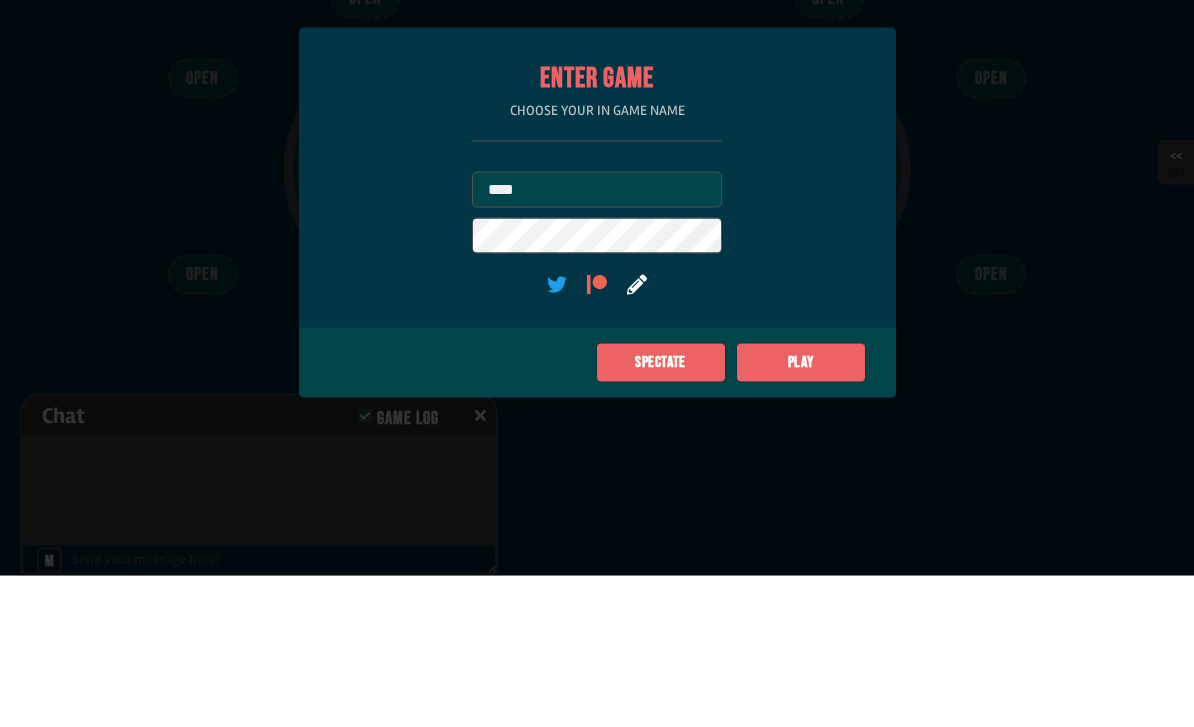 type on "****" 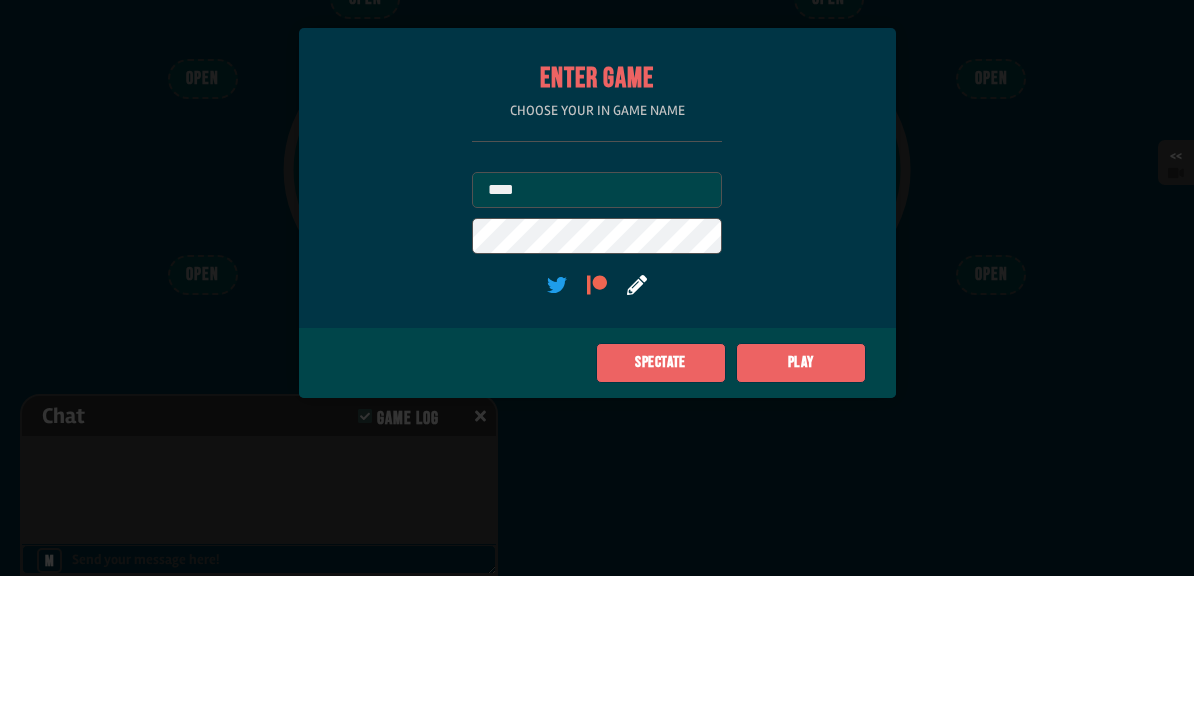 scroll, scrollTop: 64, scrollLeft: 0, axis: vertical 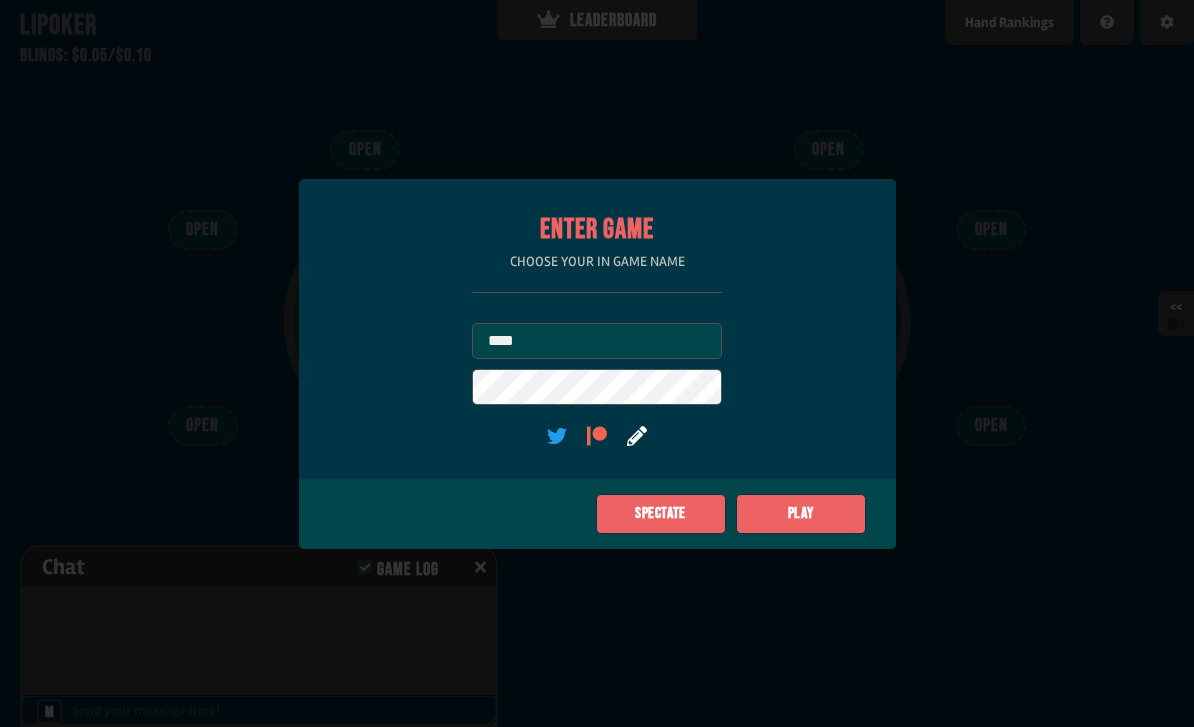 click on "Play" 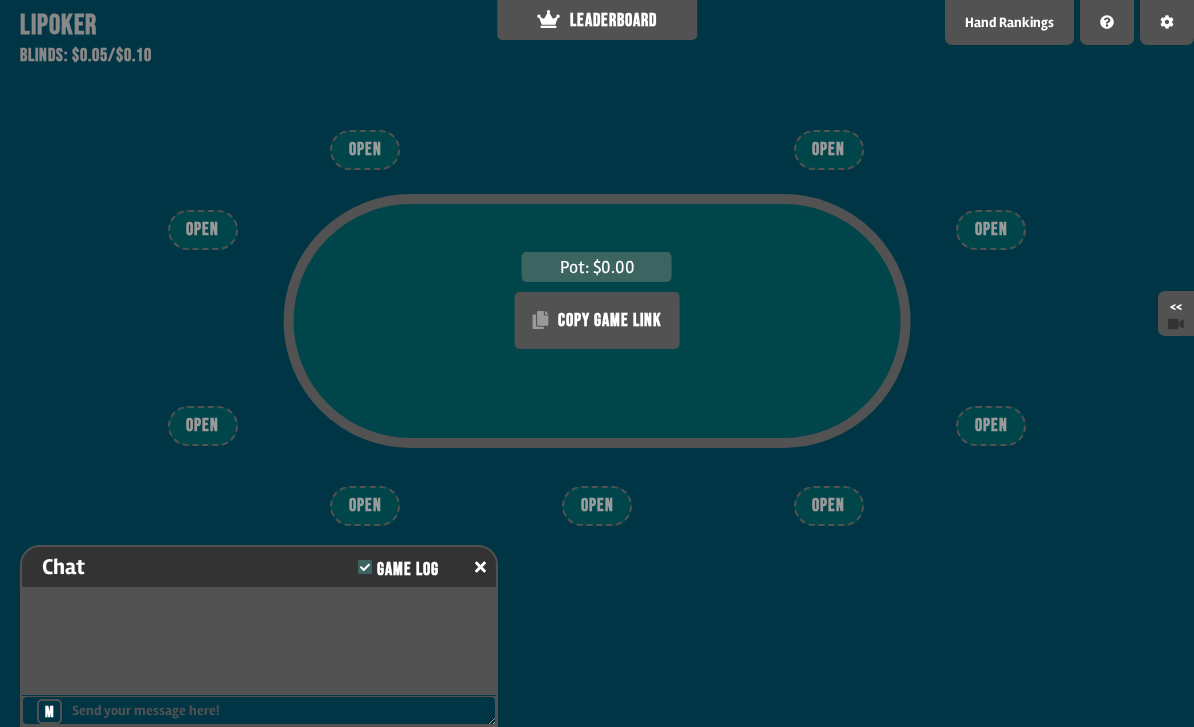 click 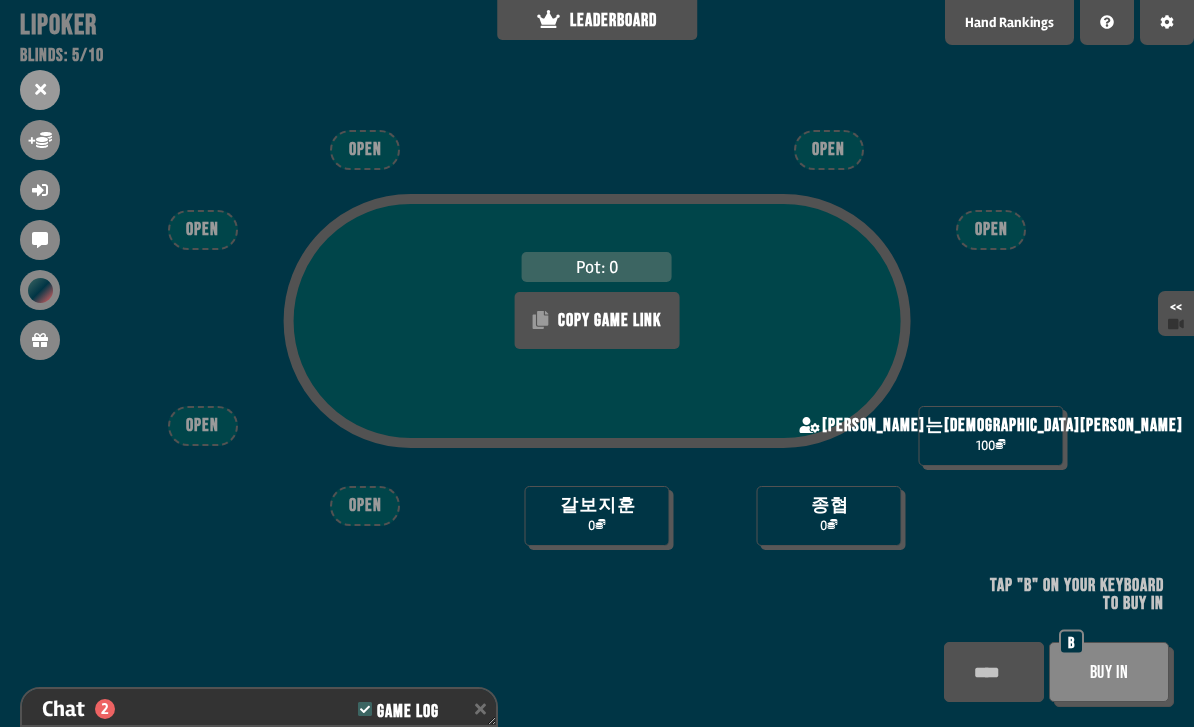 scroll, scrollTop: 129, scrollLeft: 0, axis: vertical 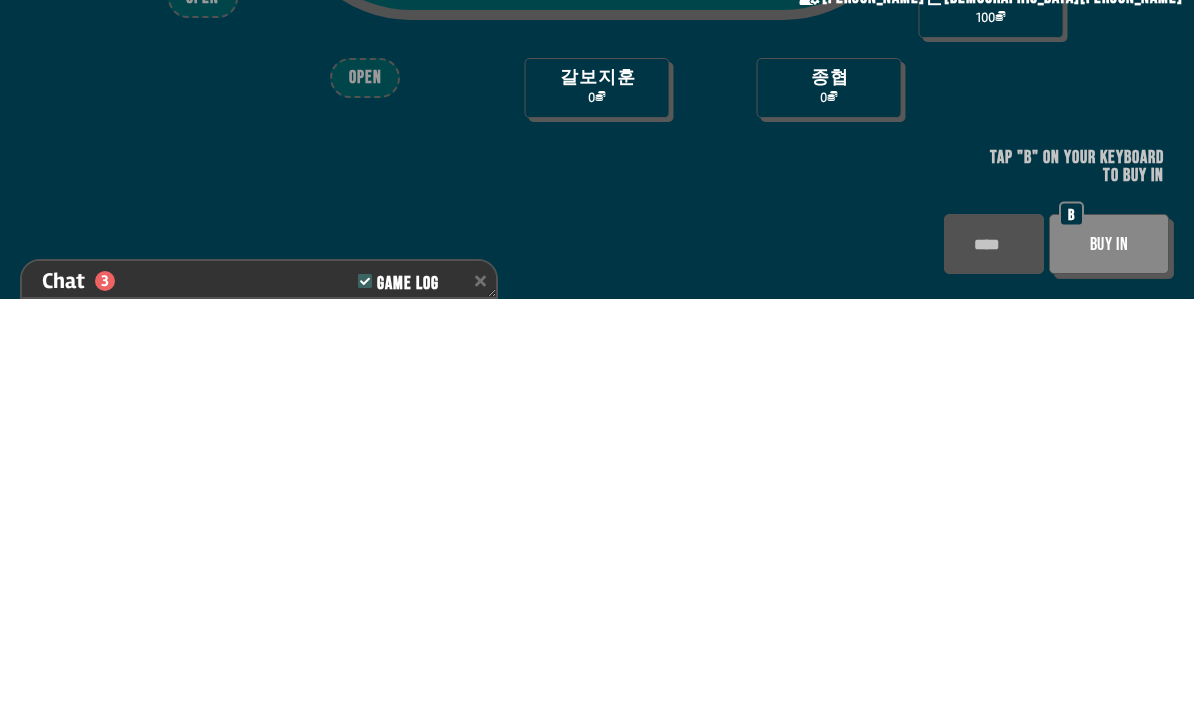 type on "***" 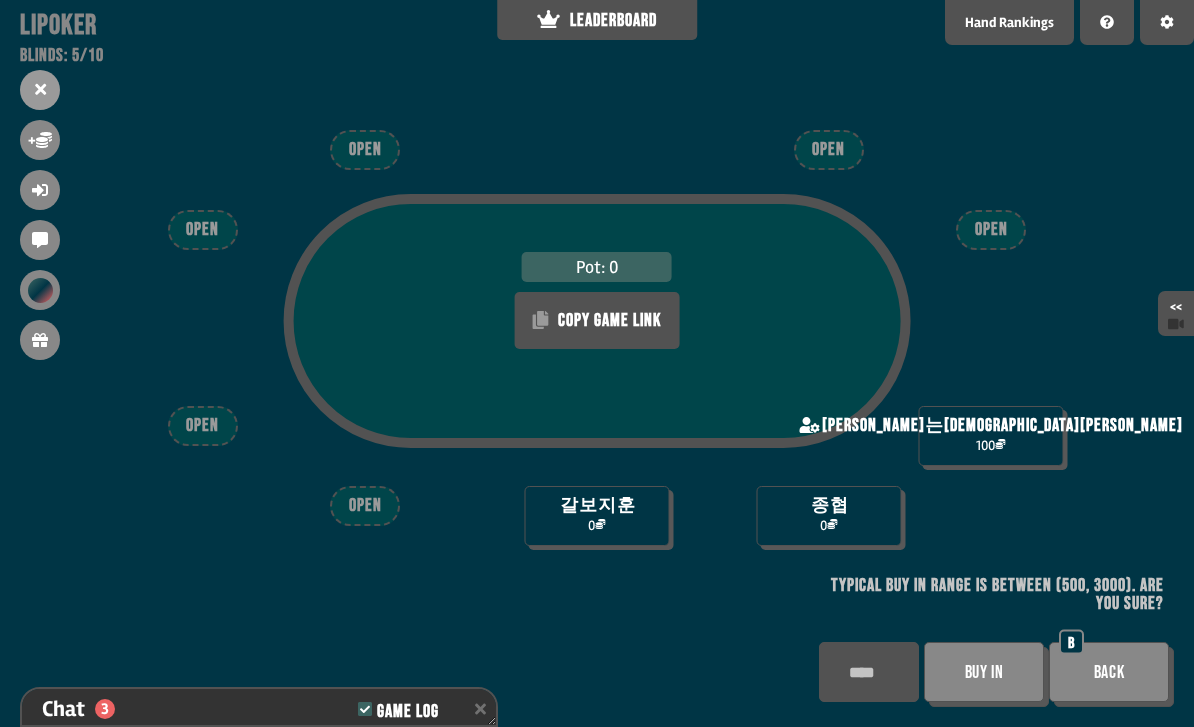 click on "Buy In" at bounding box center (984, 672) 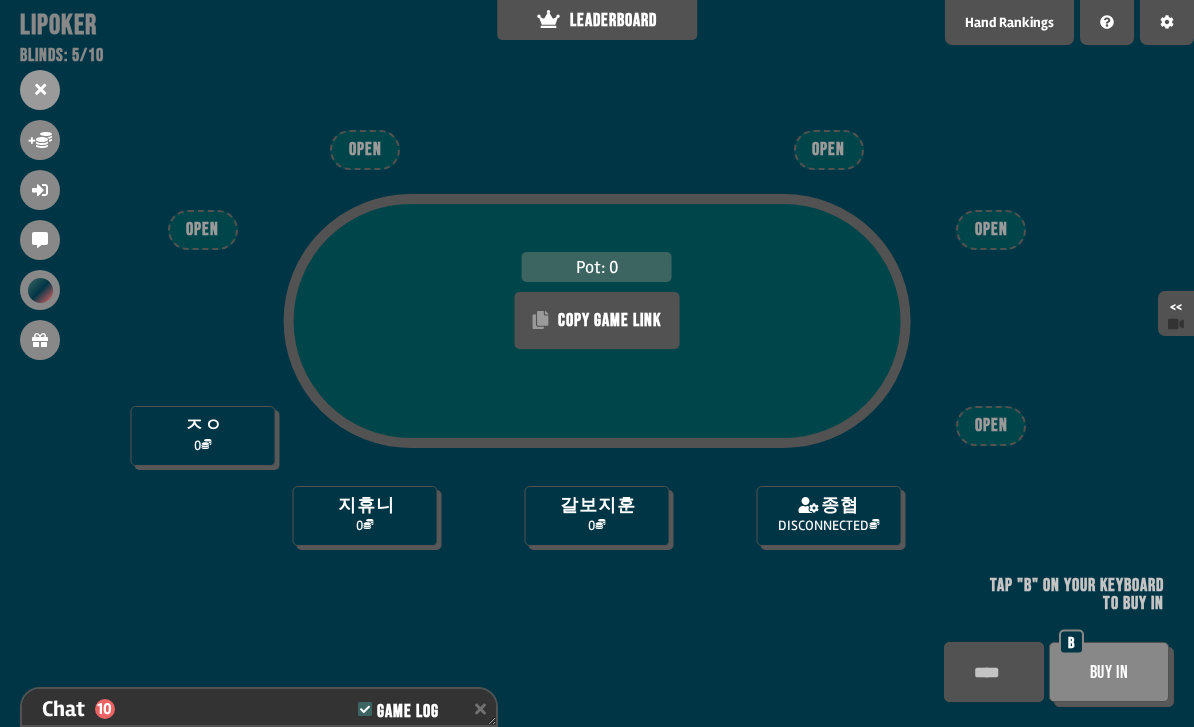 scroll, scrollTop: 390, scrollLeft: 0, axis: vertical 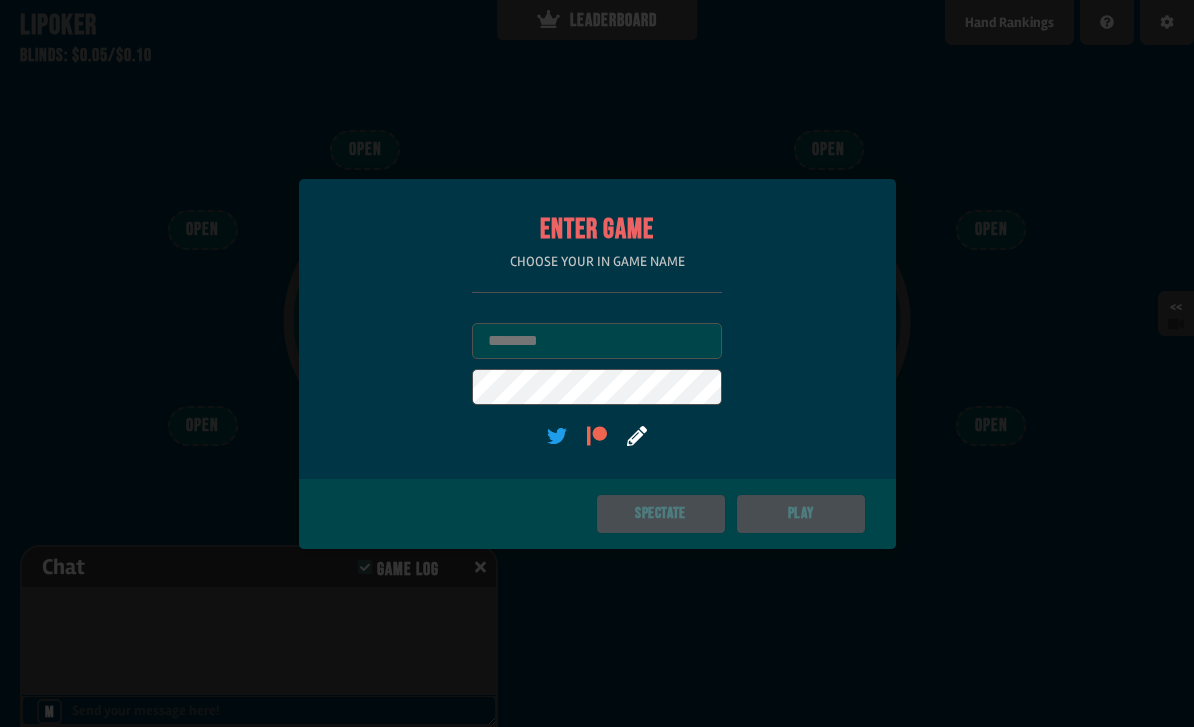 click on "Username" at bounding box center (597, 341) 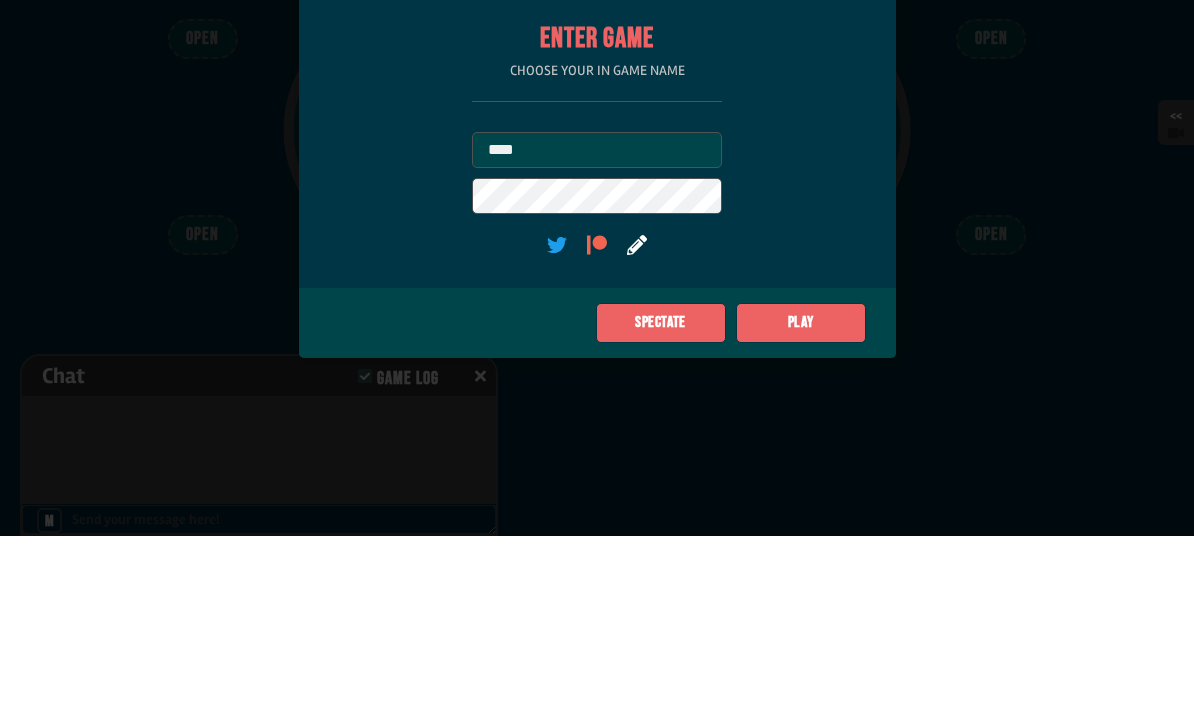 type on "****" 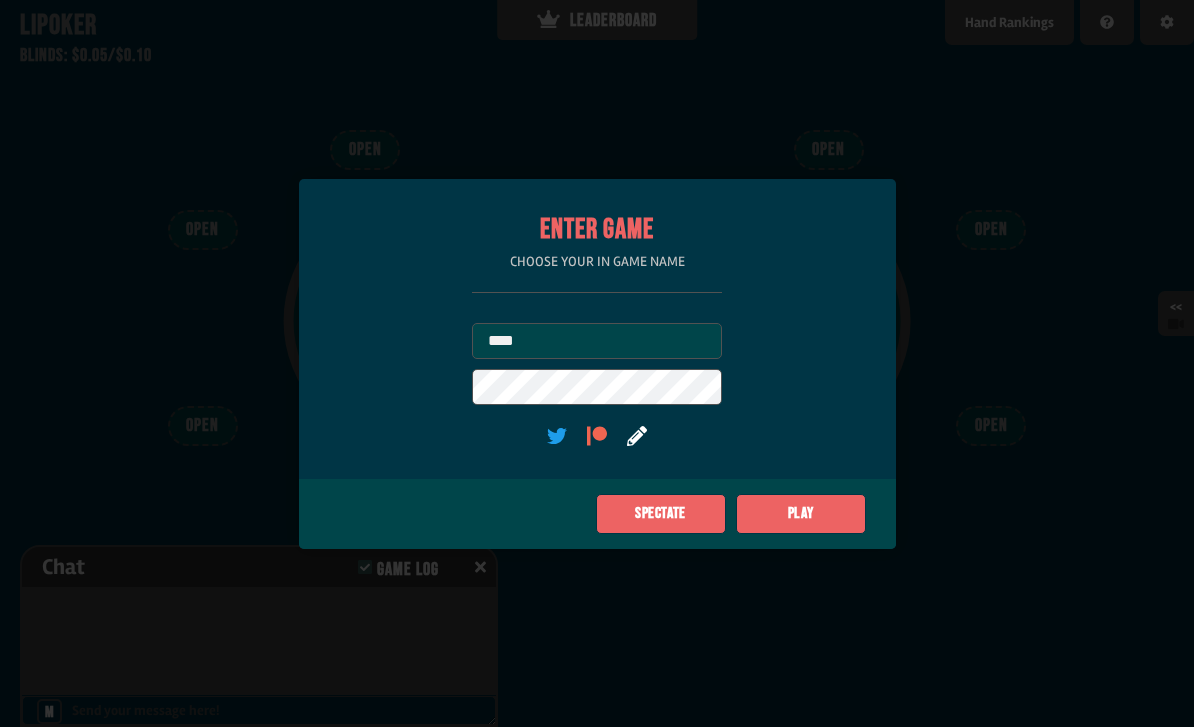 click on "Play" 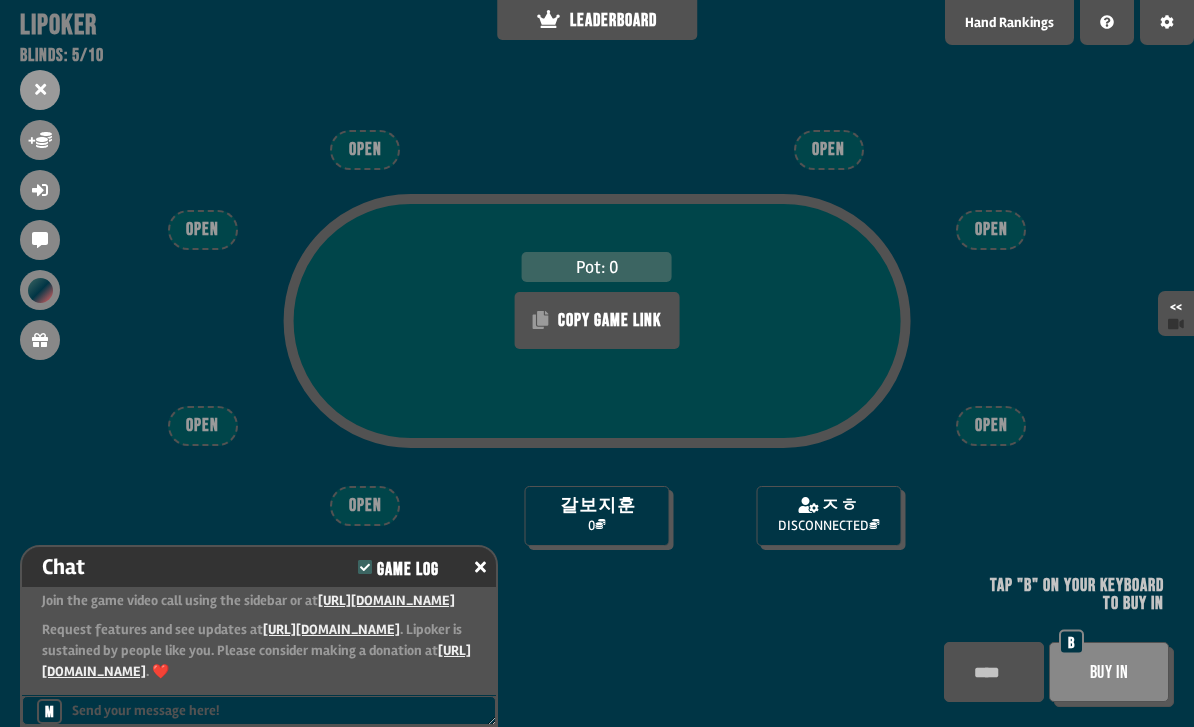 click 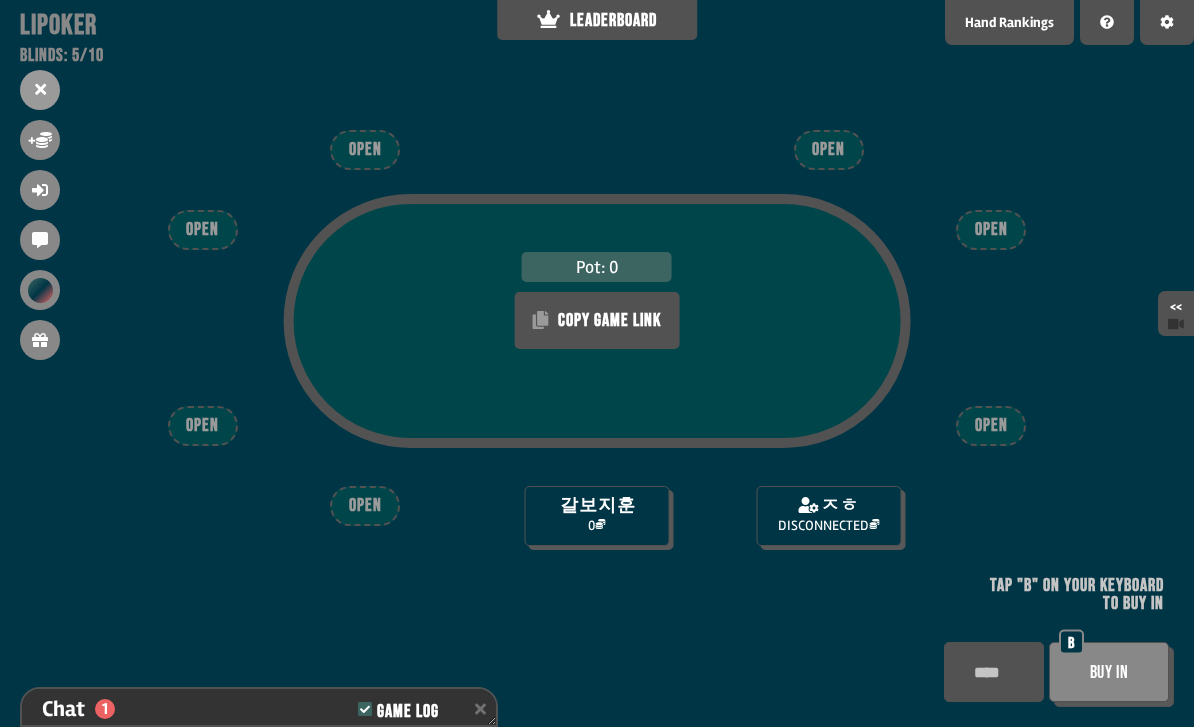 scroll, scrollTop: 158, scrollLeft: 0, axis: vertical 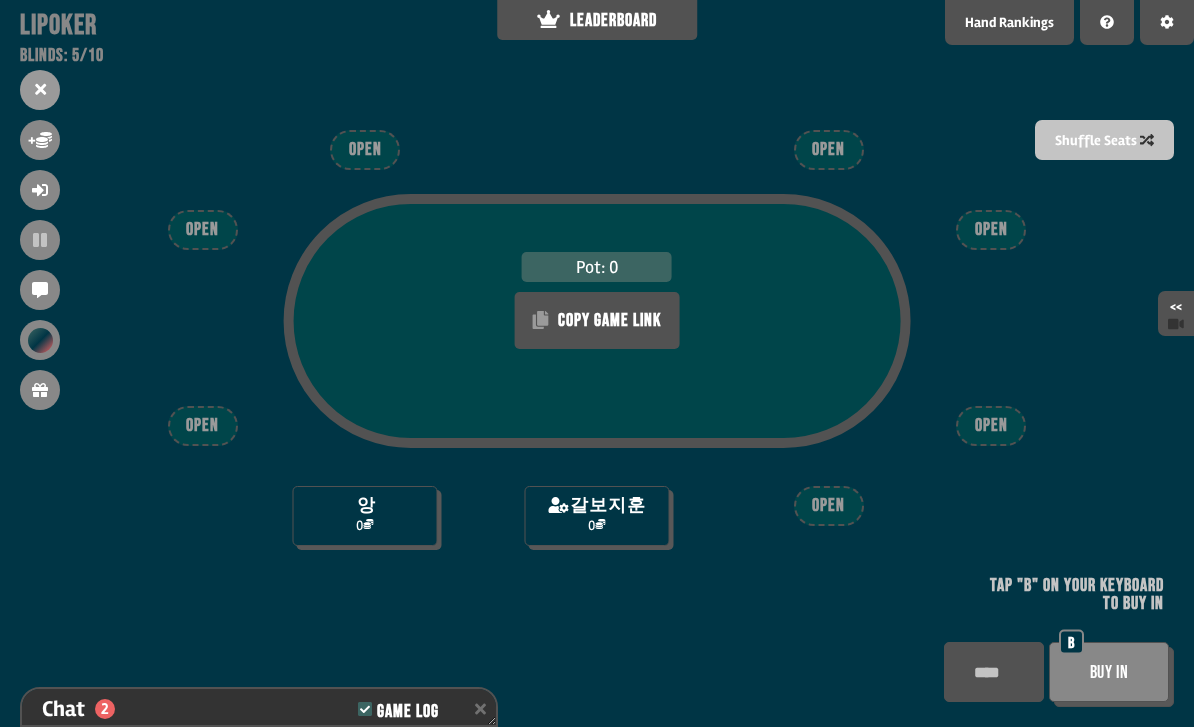 click on "Chat   2 Game Log" at bounding box center [259, 709] 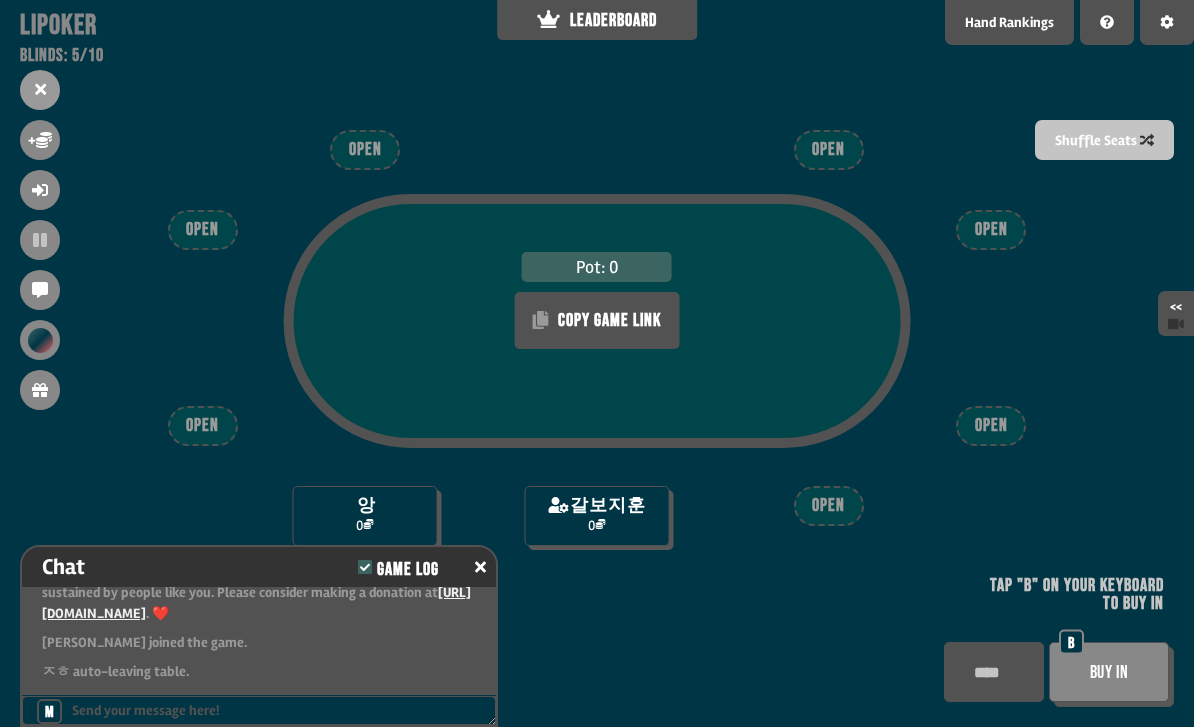 scroll, scrollTop: 68, scrollLeft: 0, axis: vertical 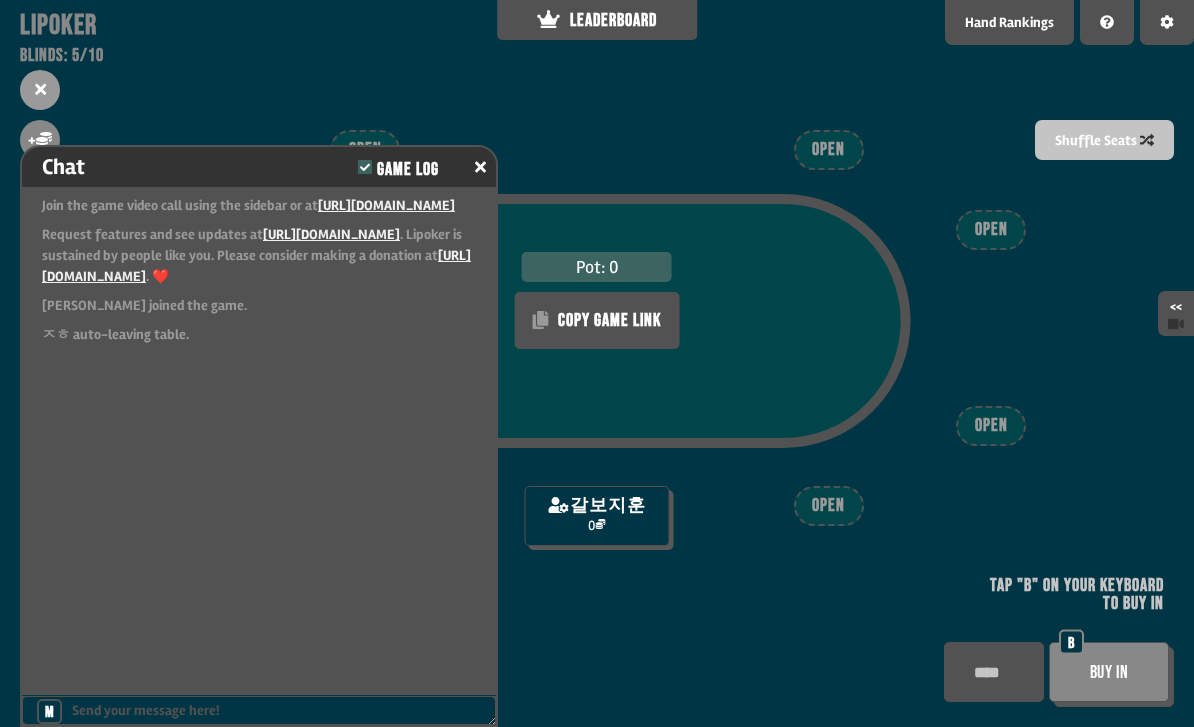 click 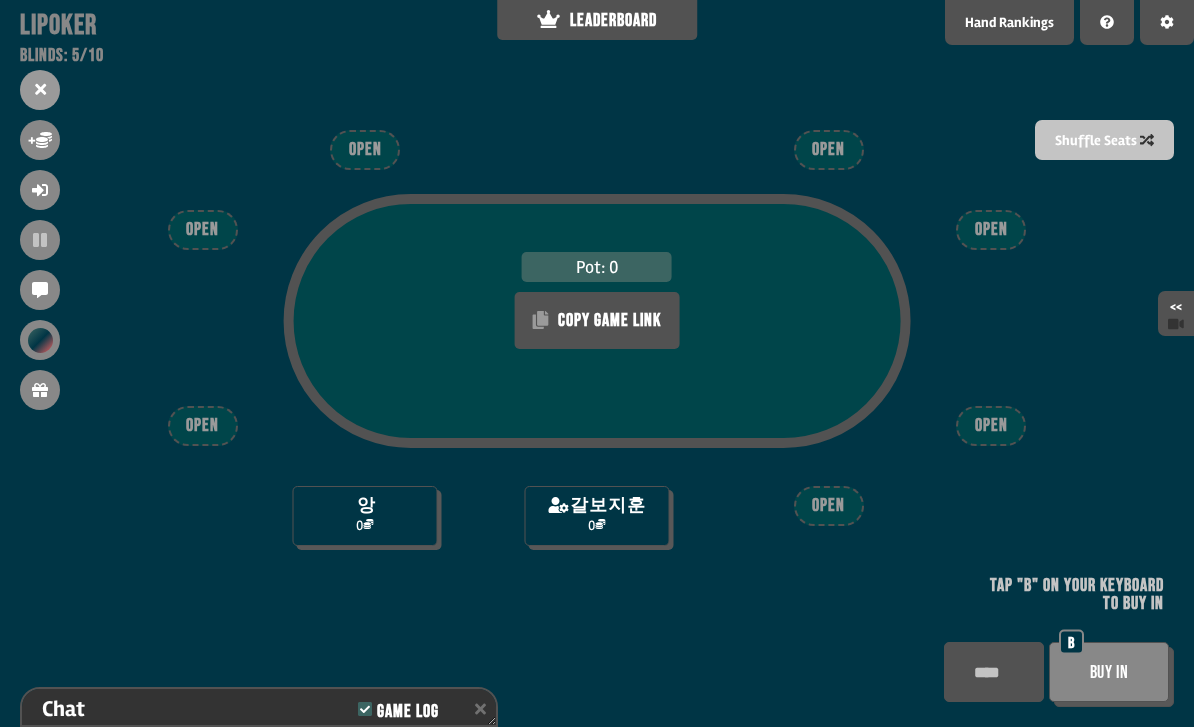 scroll, scrollTop: 187, scrollLeft: 0, axis: vertical 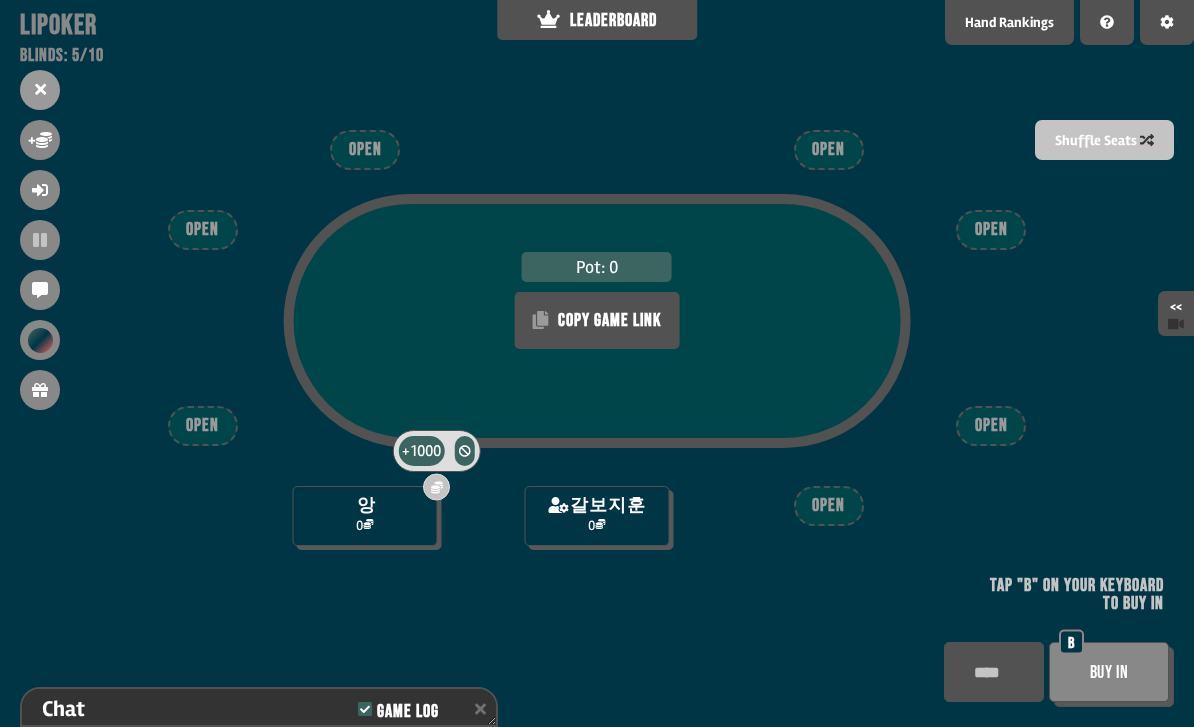 click on "1000" at bounding box center [426, 451] 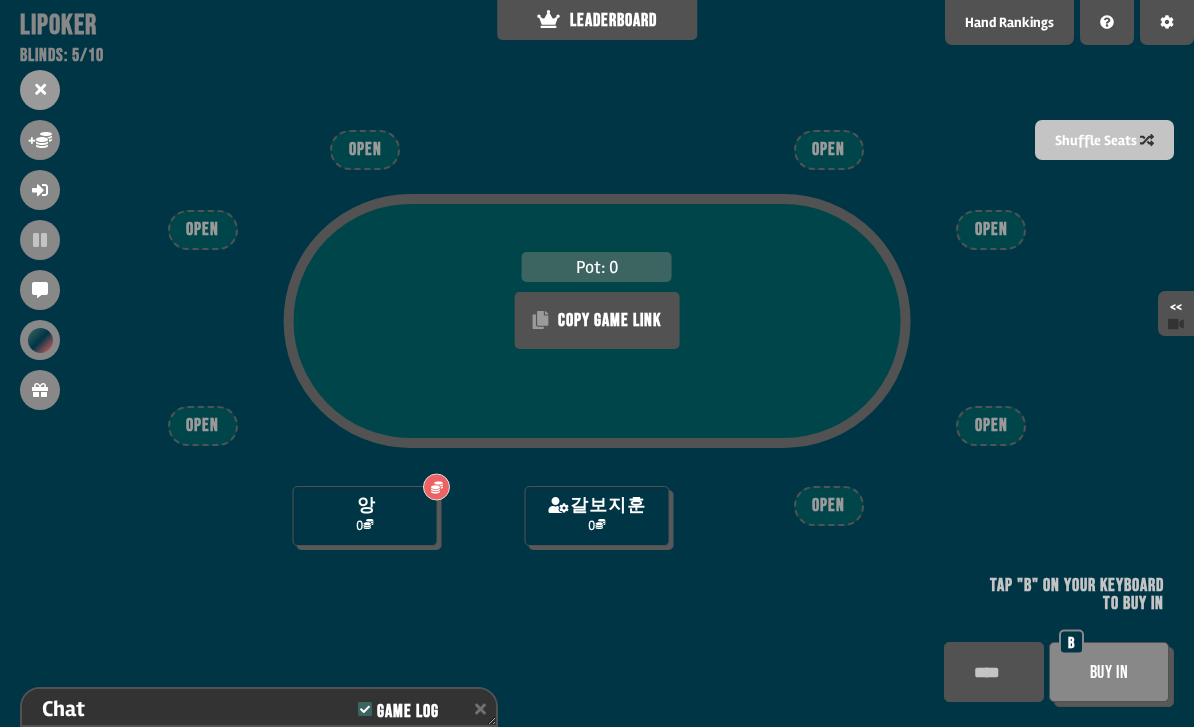scroll, scrollTop: 216, scrollLeft: 0, axis: vertical 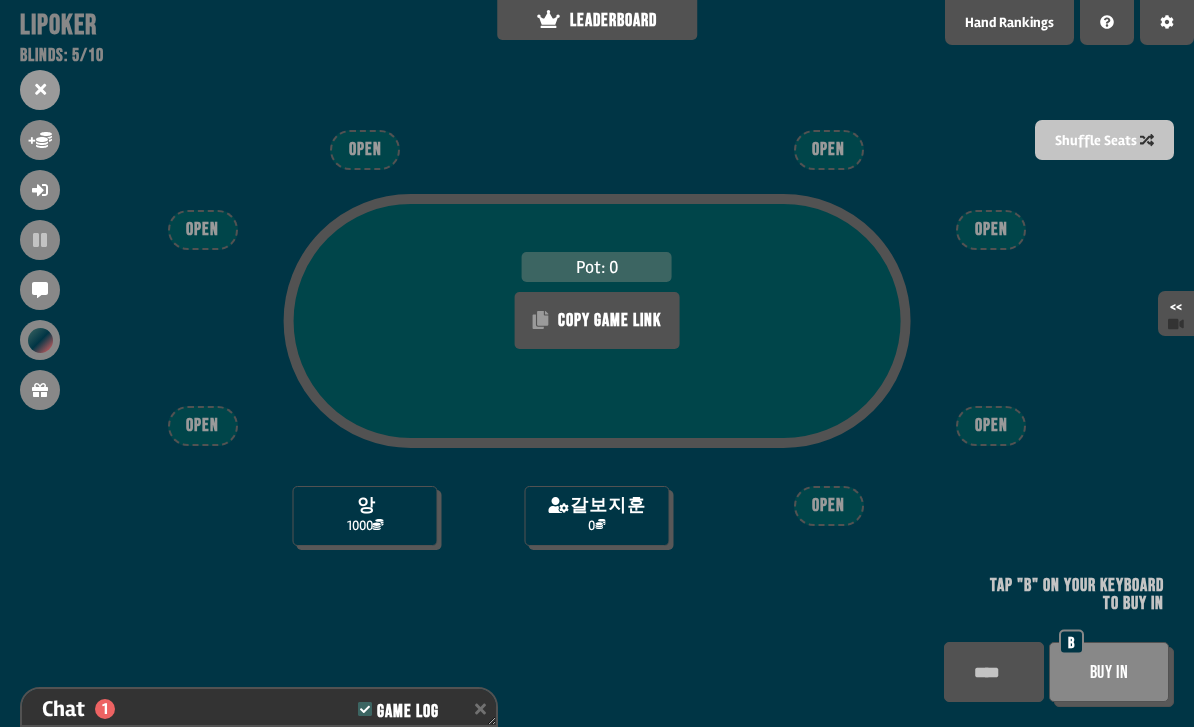 click on "Pot: 0   COPY GAME LINK" at bounding box center (597, 357) 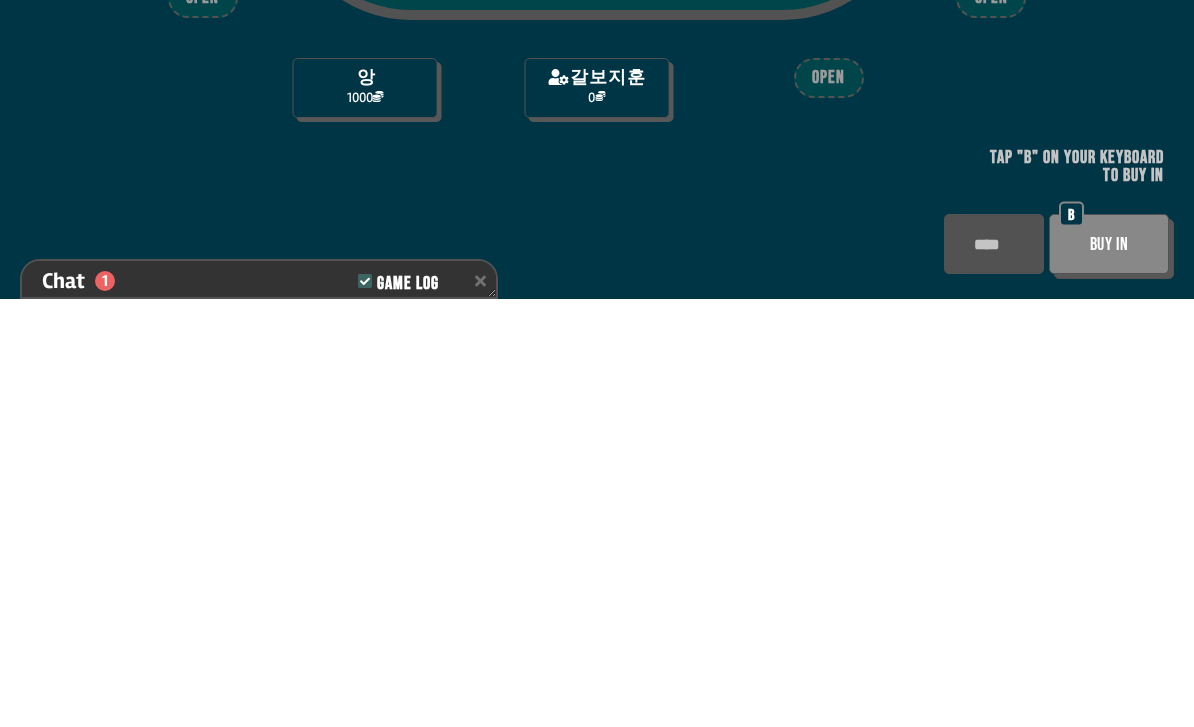 click on "Buy In" at bounding box center [1109, 672] 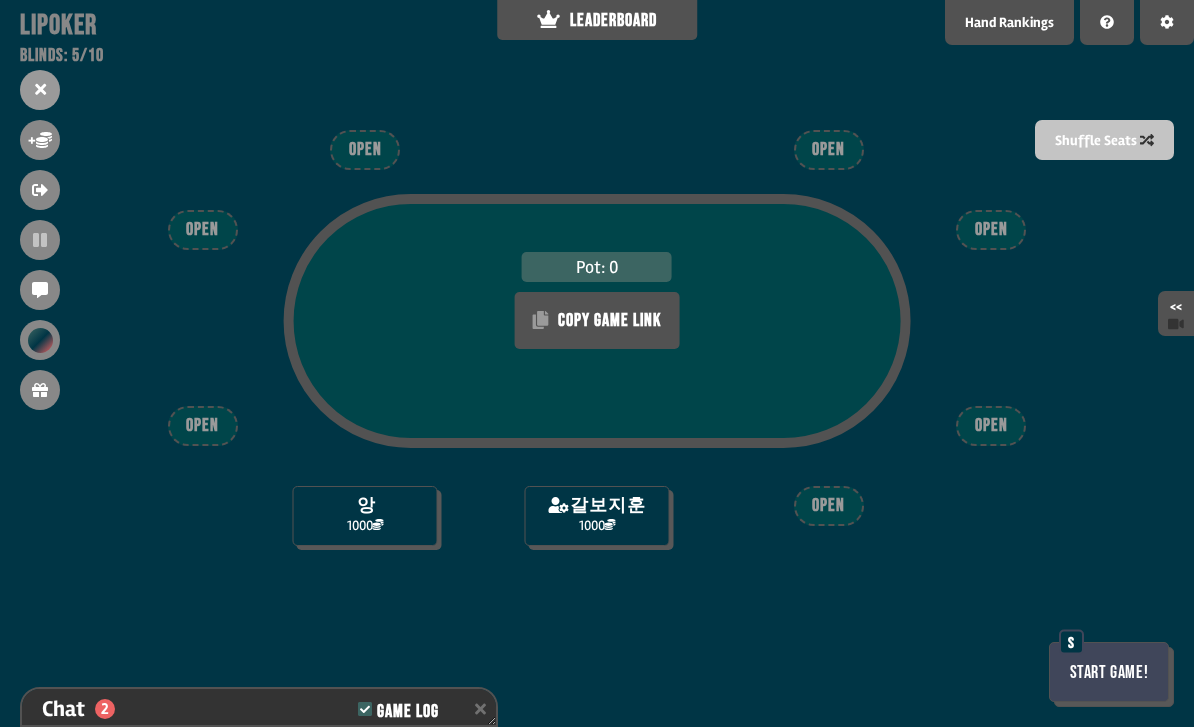 scroll, scrollTop: 274, scrollLeft: 0, axis: vertical 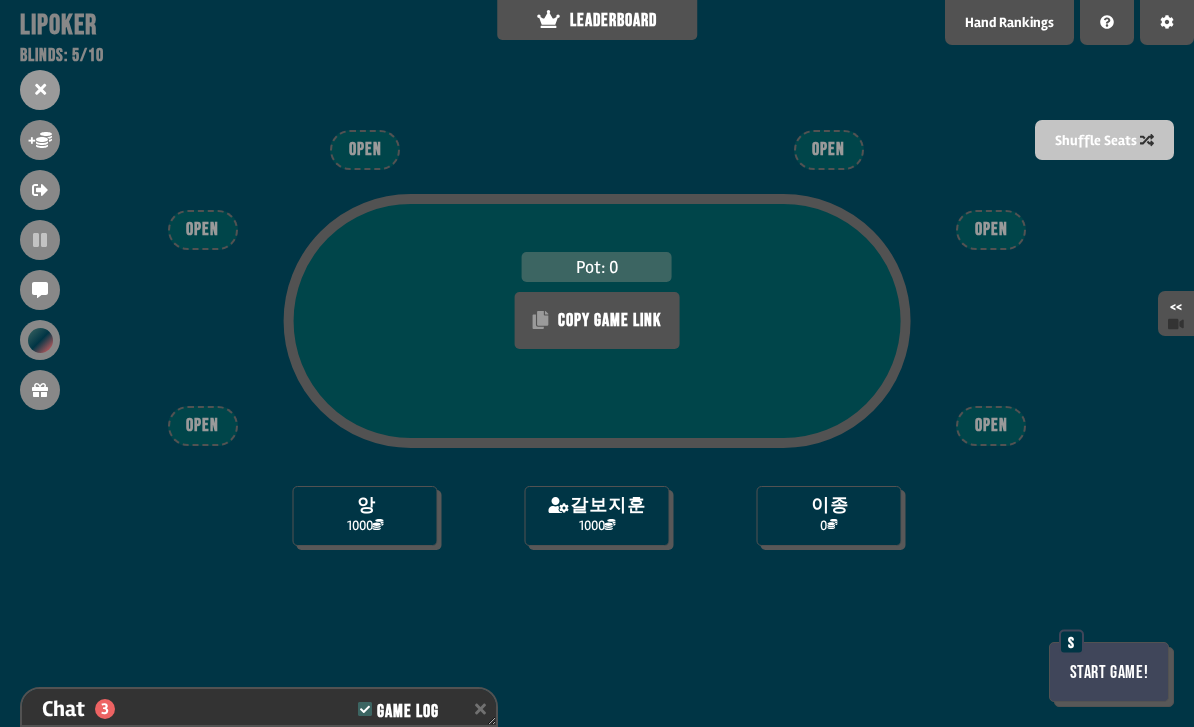 click on "0" at bounding box center [829, 525] 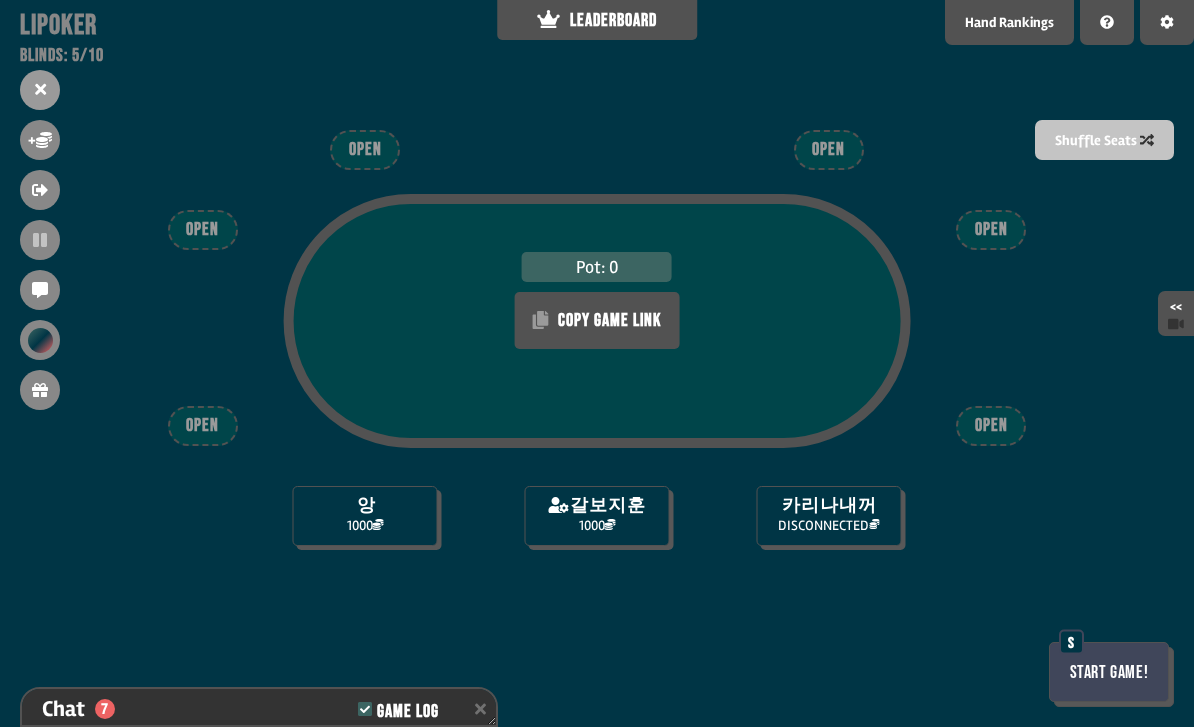 scroll, scrollTop: 448, scrollLeft: 0, axis: vertical 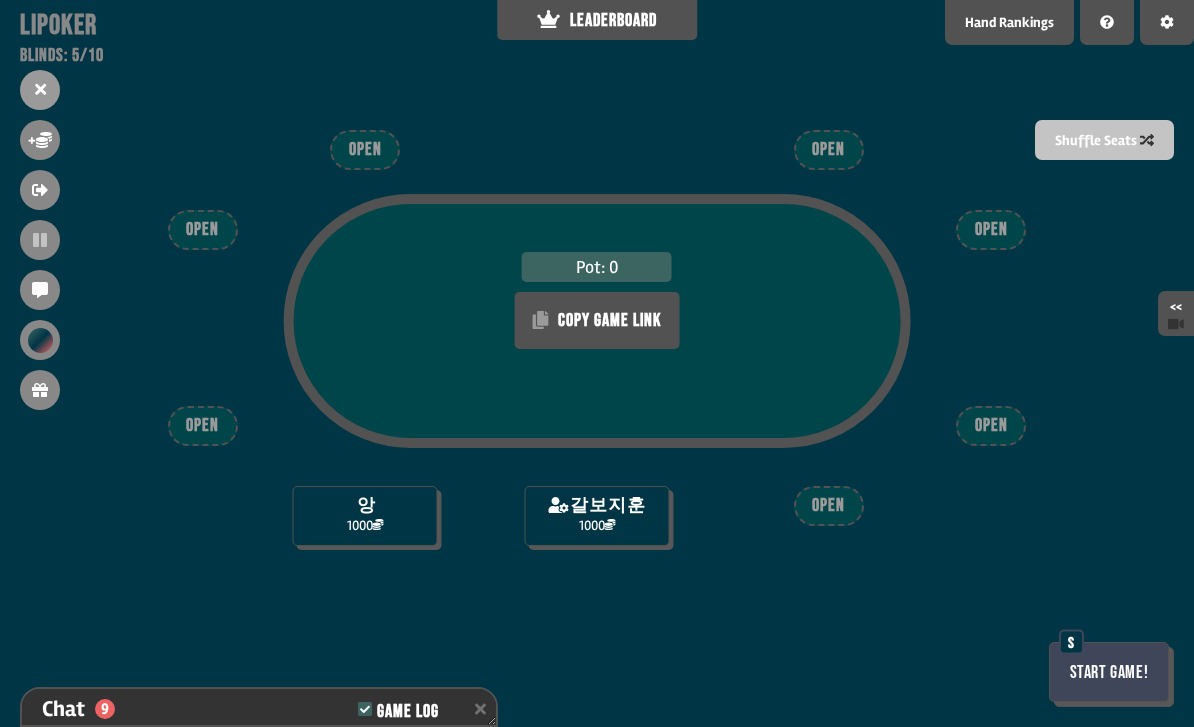 click 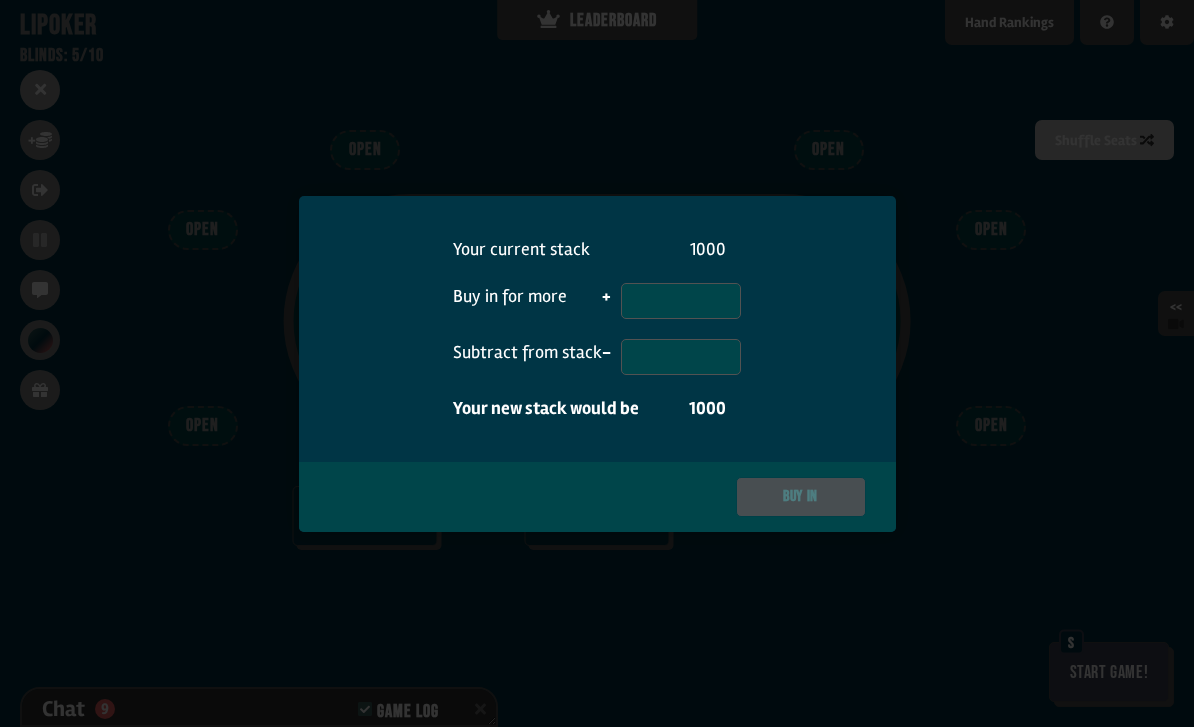 click at bounding box center [597, 363] 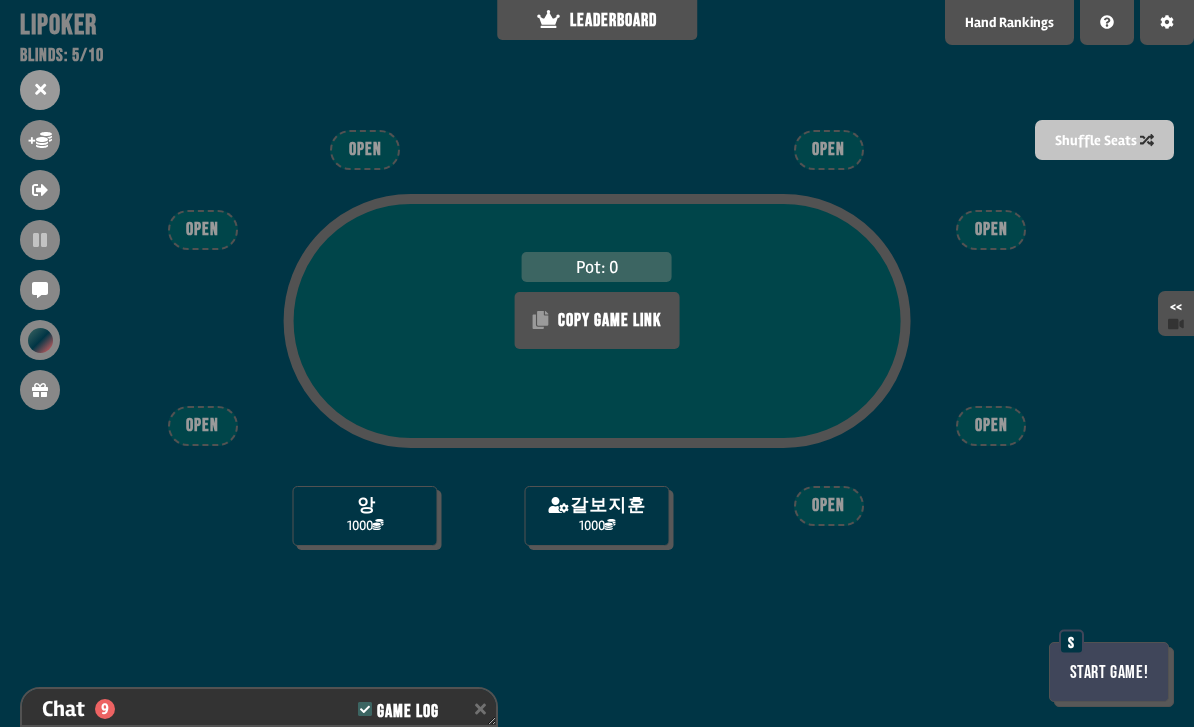 click on "1000" at bounding box center [365, 525] 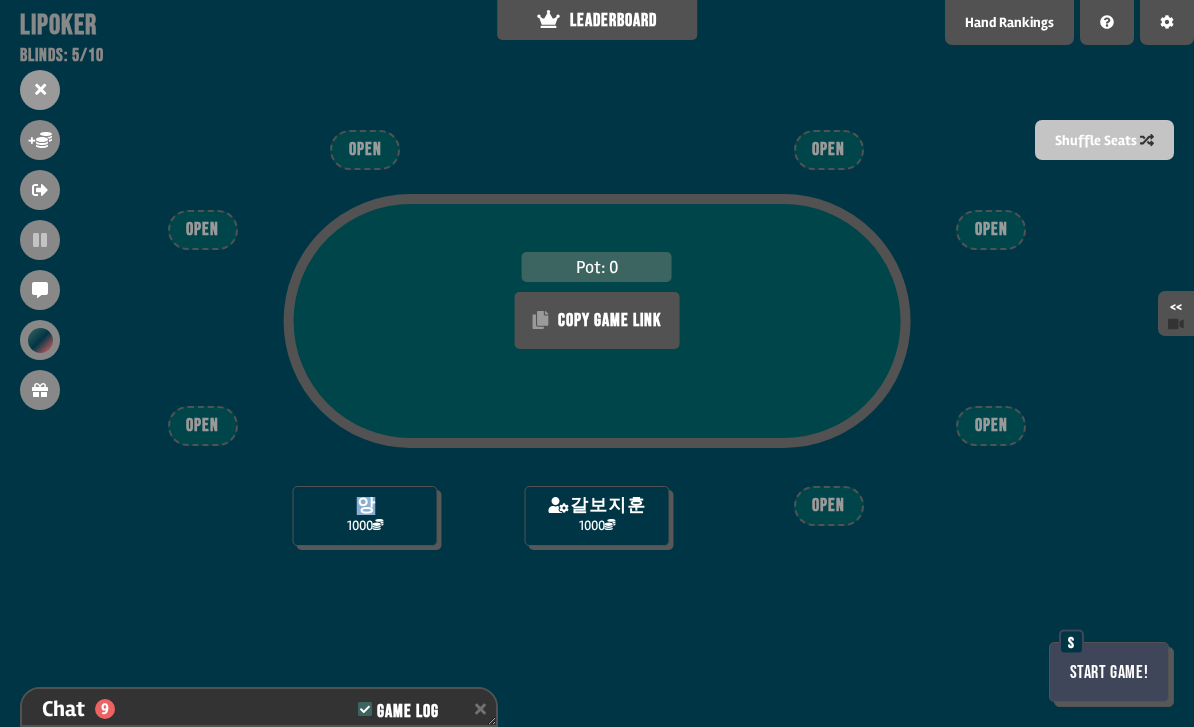 click on "Pot: 0   COPY GAME LINK 앙 1000  갈보지훈 1000  OPEN OPEN OPEN OPEN OPEN OPEN OPEN Start Game! S" at bounding box center (597, 363) 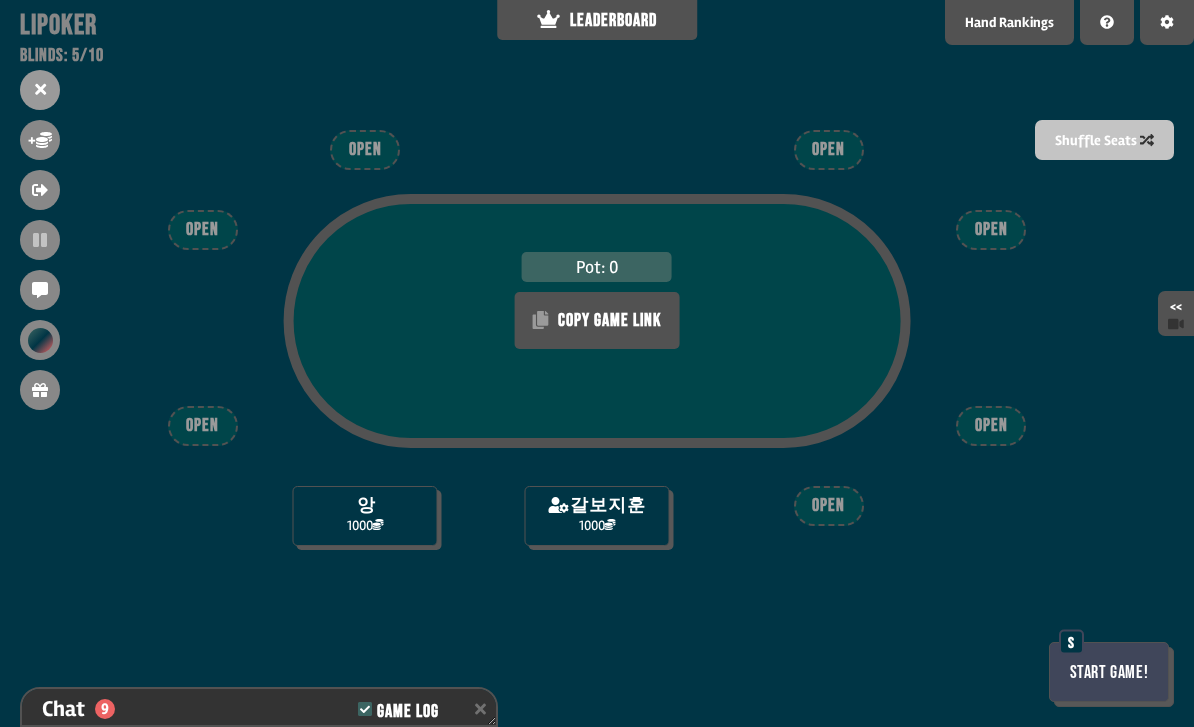 click on "갈보지훈 1000" at bounding box center [597, 516] 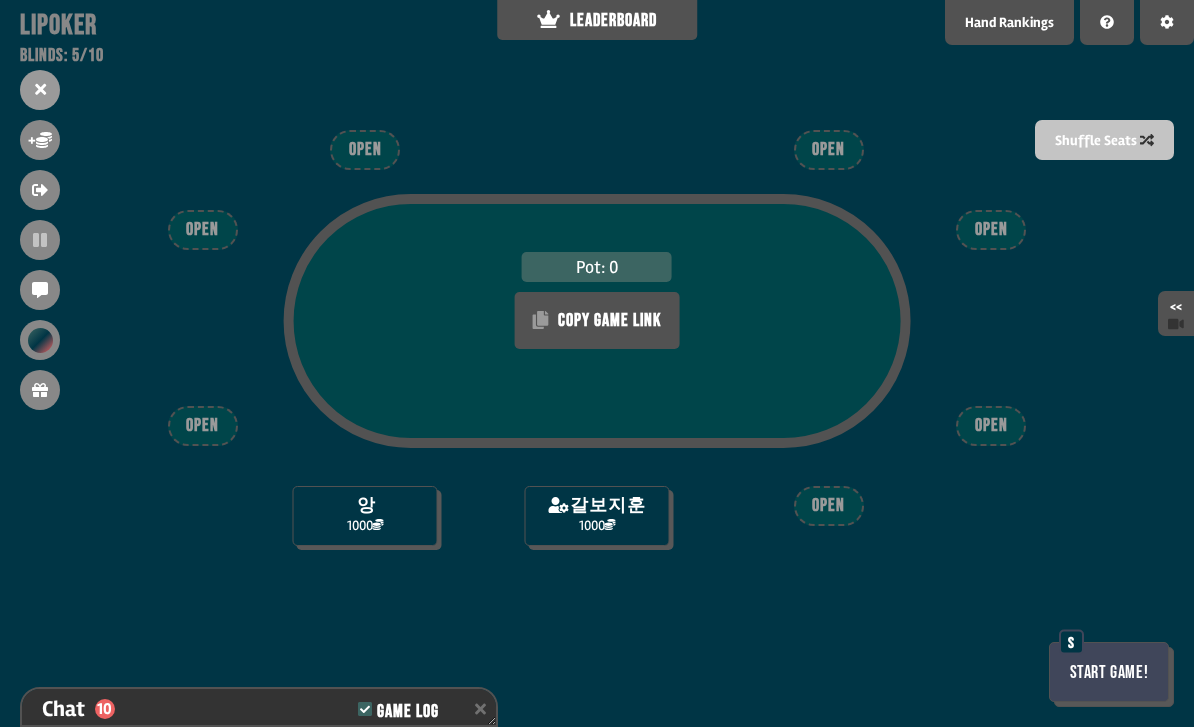 click 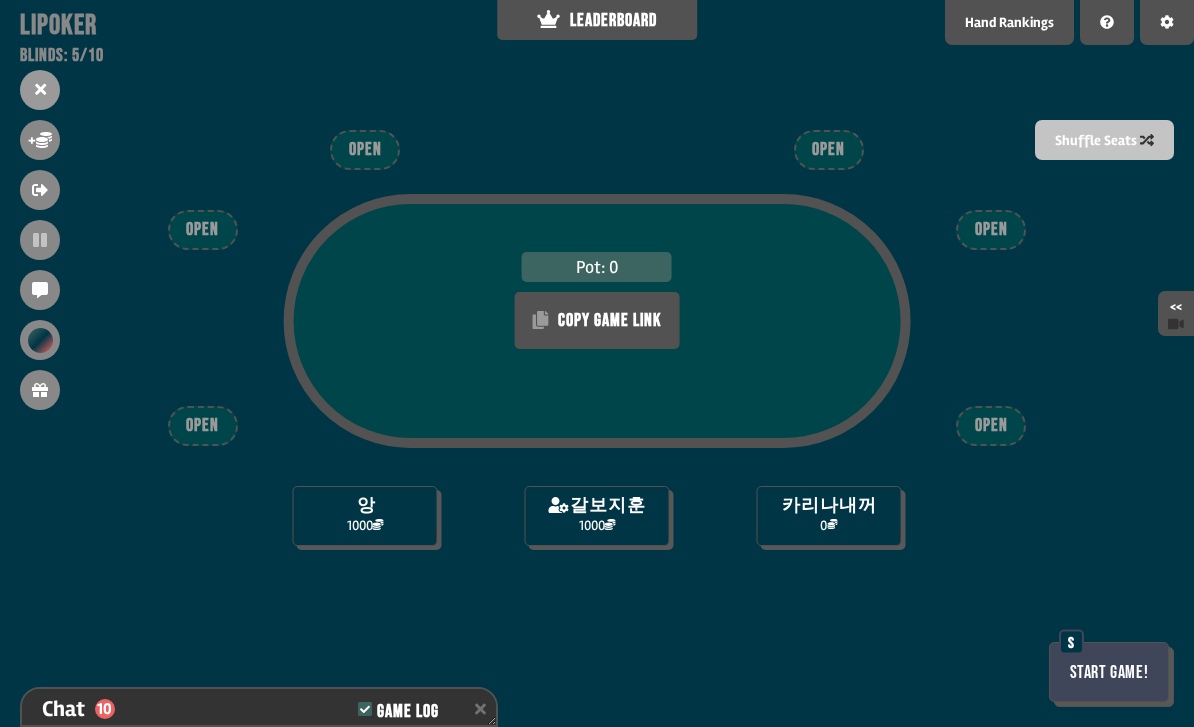 click on "0" at bounding box center [829, 525] 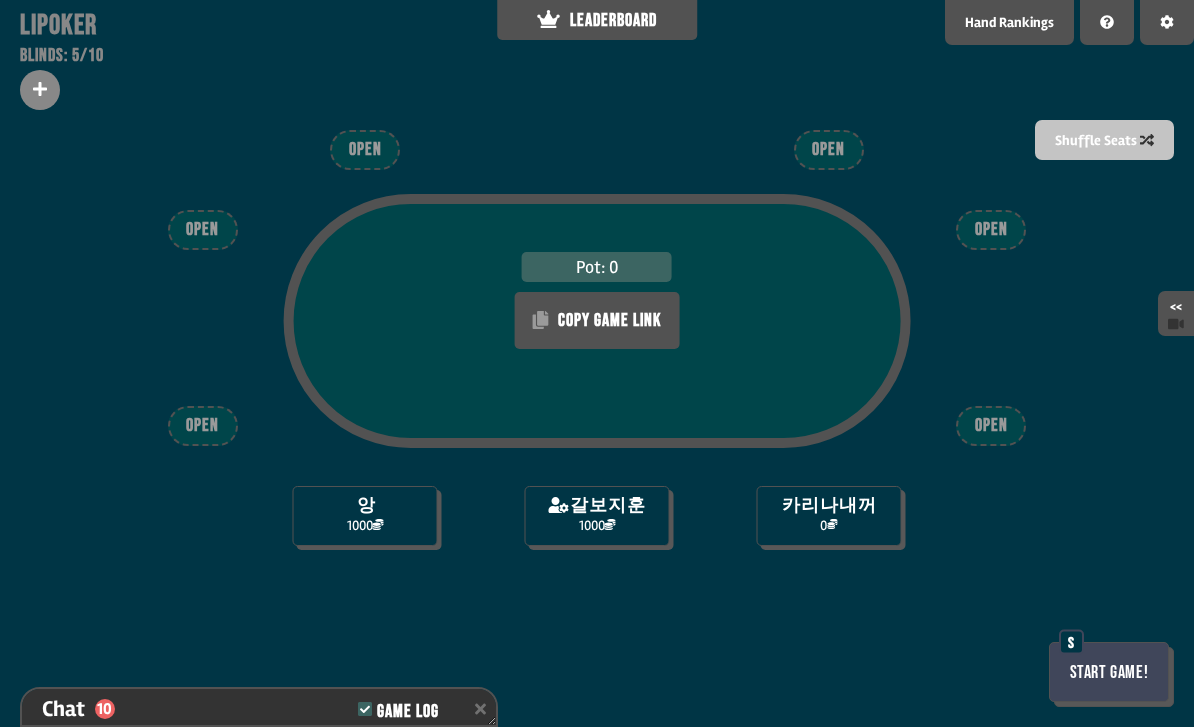 click 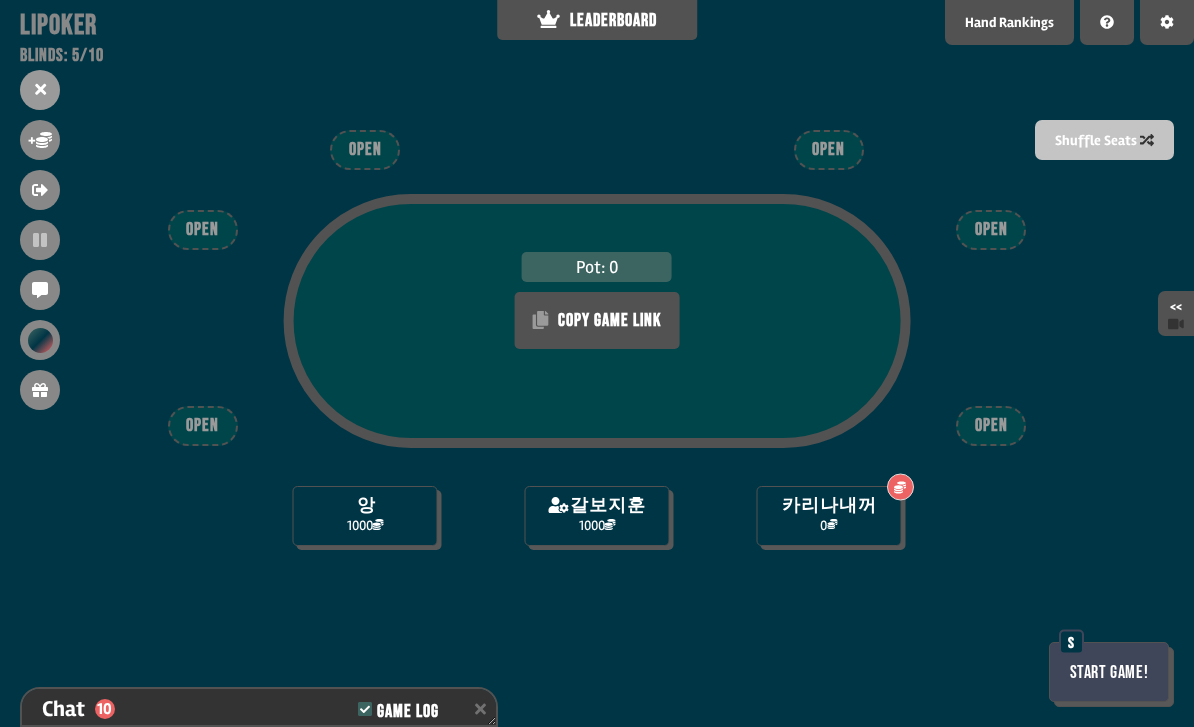 click 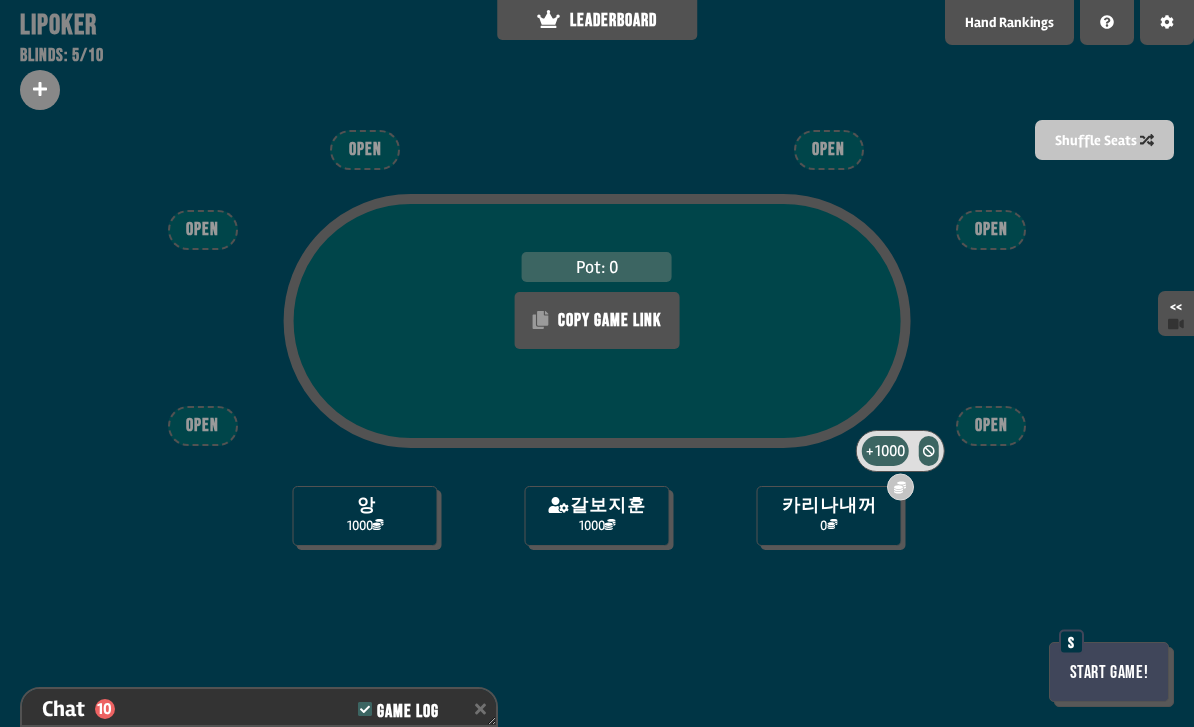 click on "1000" at bounding box center [890, 451] 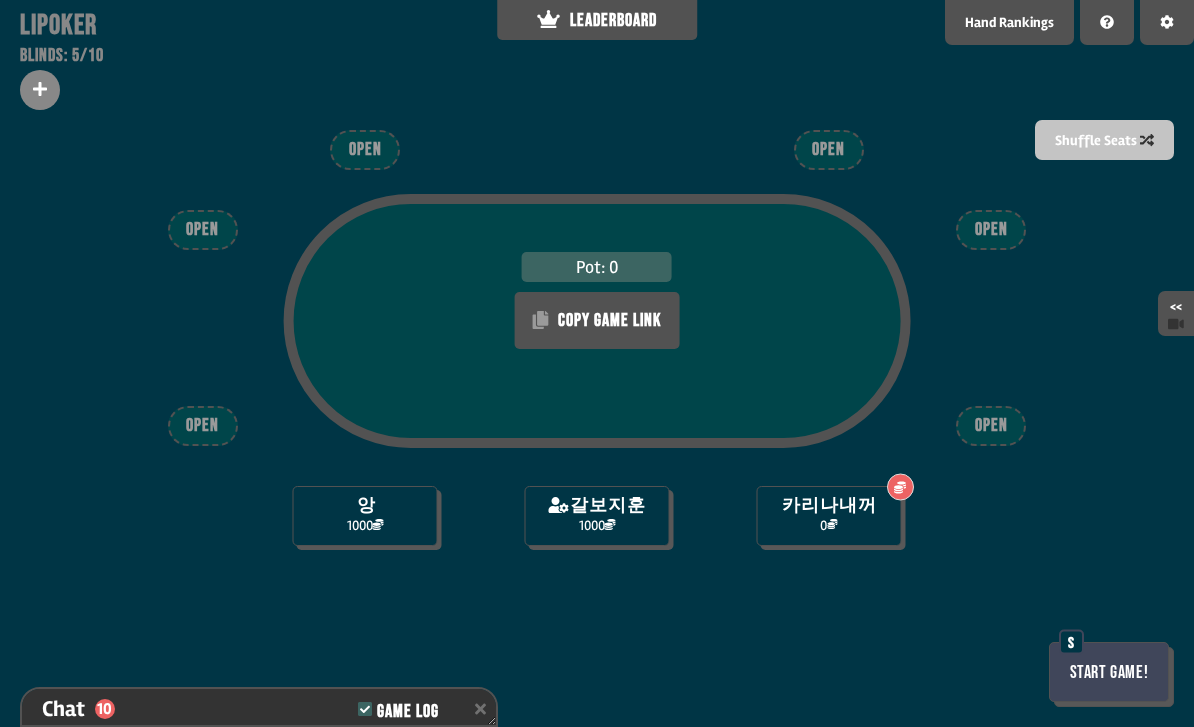 scroll, scrollTop: 506, scrollLeft: 0, axis: vertical 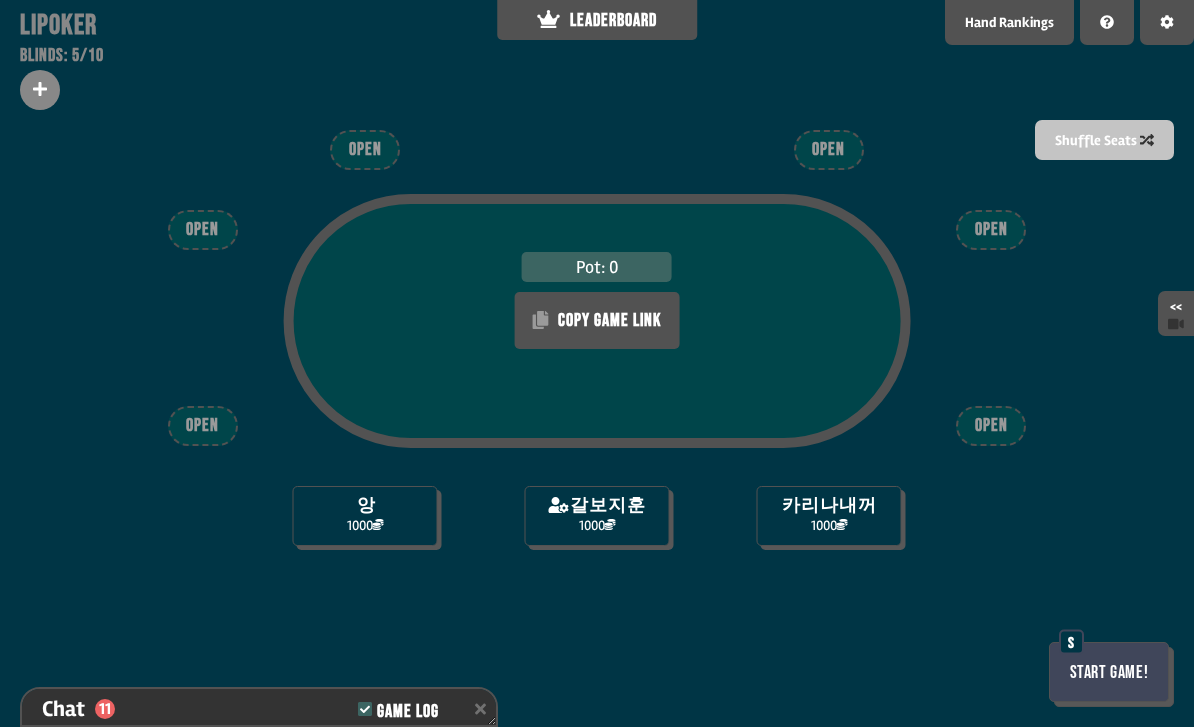 click on "Start Game!" at bounding box center (1109, 672) 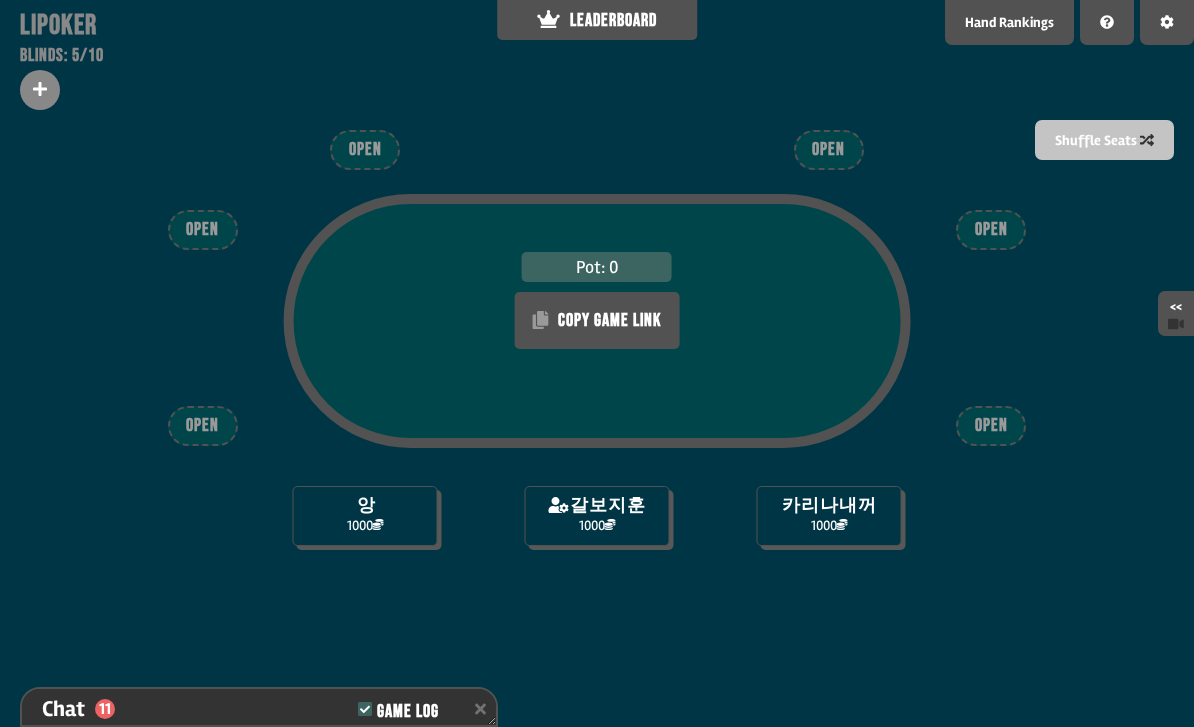 click on "Pot: 0   COPY GAME LINK 앙 1000  갈보지훈 1000  카리나내꺼 1000  OPEN OPEN OPEN OPEN OPEN OPEN" at bounding box center (597, 363) 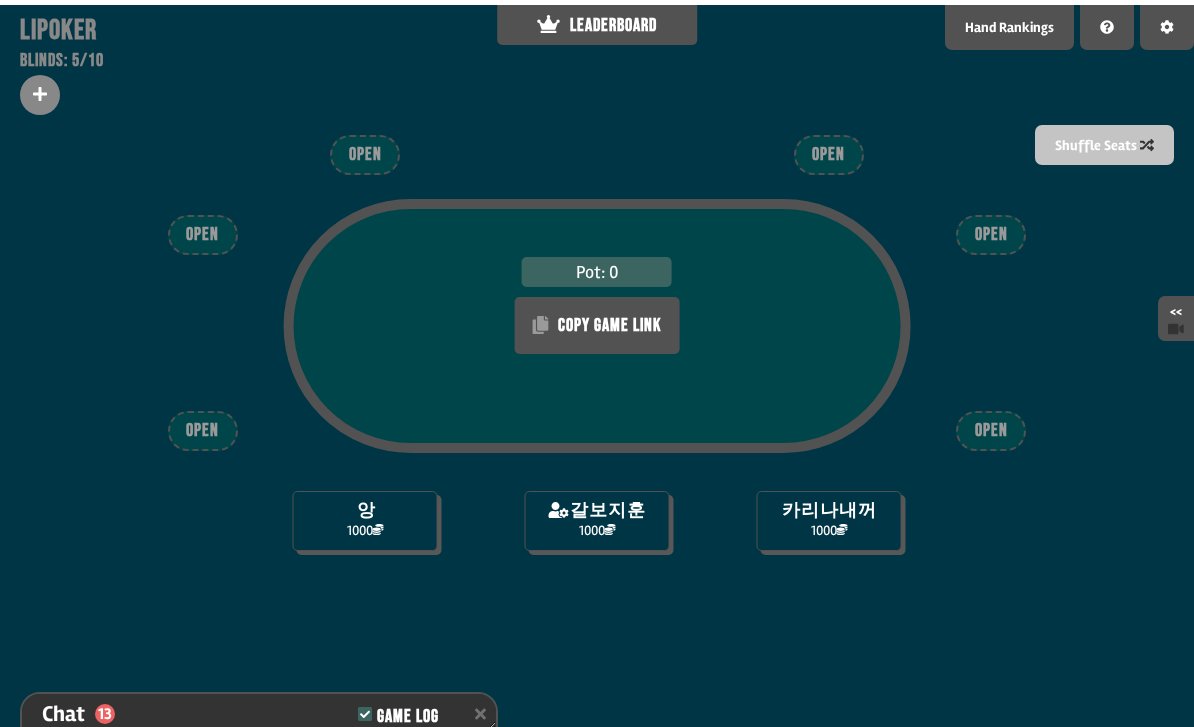 scroll, scrollTop: 564, scrollLeft: 0, axis: vertical 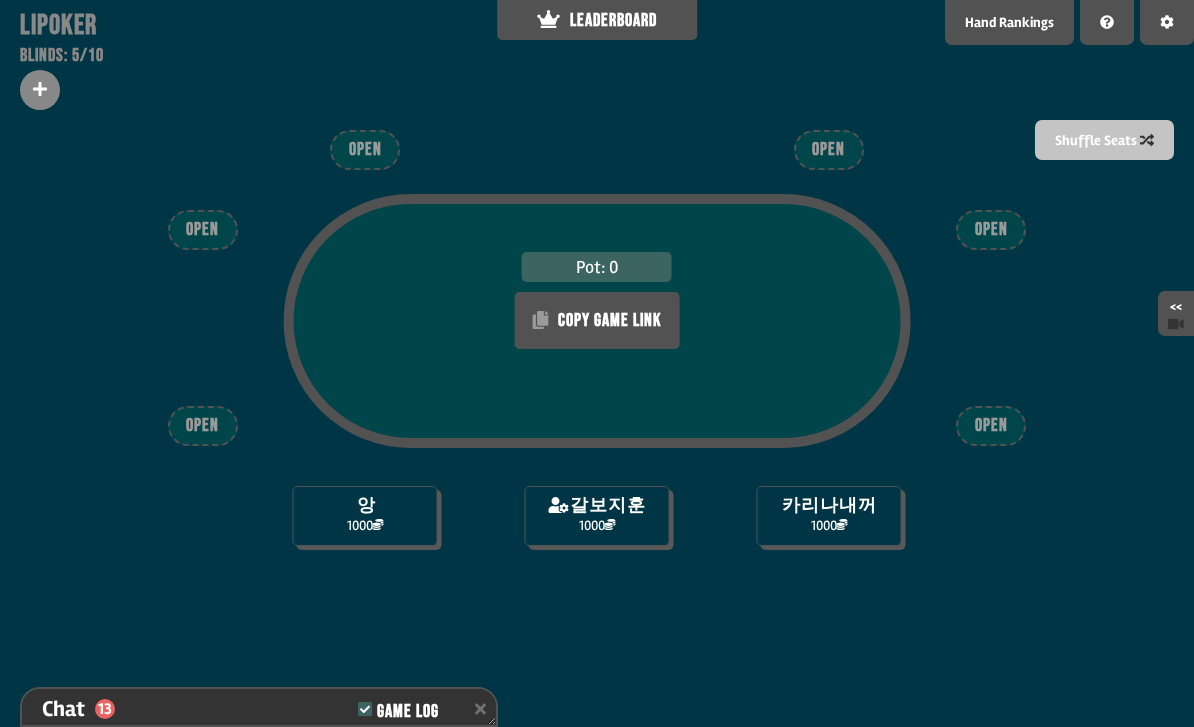 click on "Pot: 0   COPY GAME LINK" at bounding box center (597, 357) 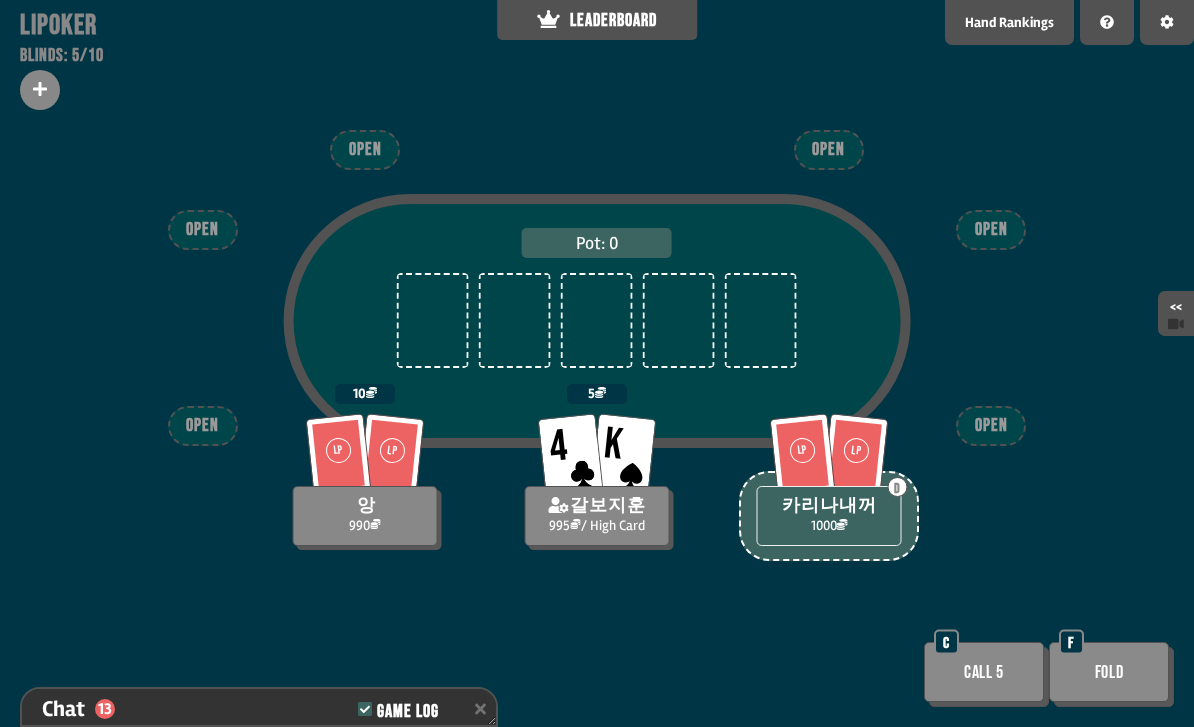 click on "Call 5" at bounding box center [984, 672] 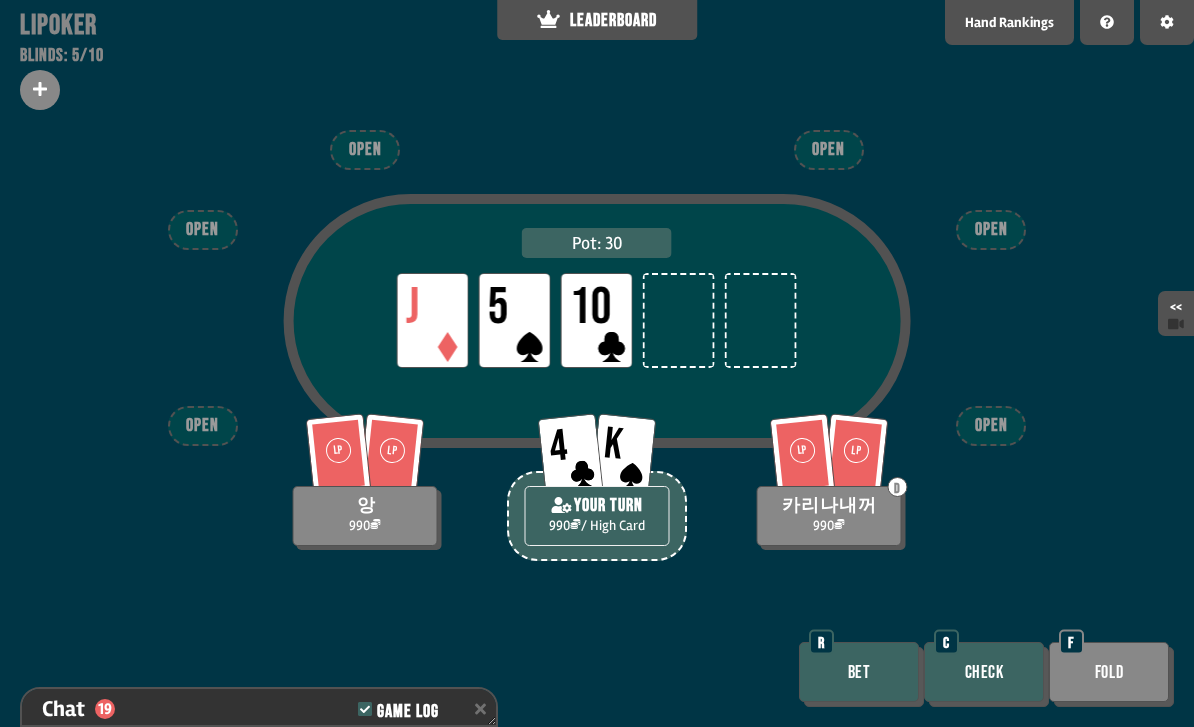 scroll, scrollTop: 738, scrollLeft: 0, axis: vertical 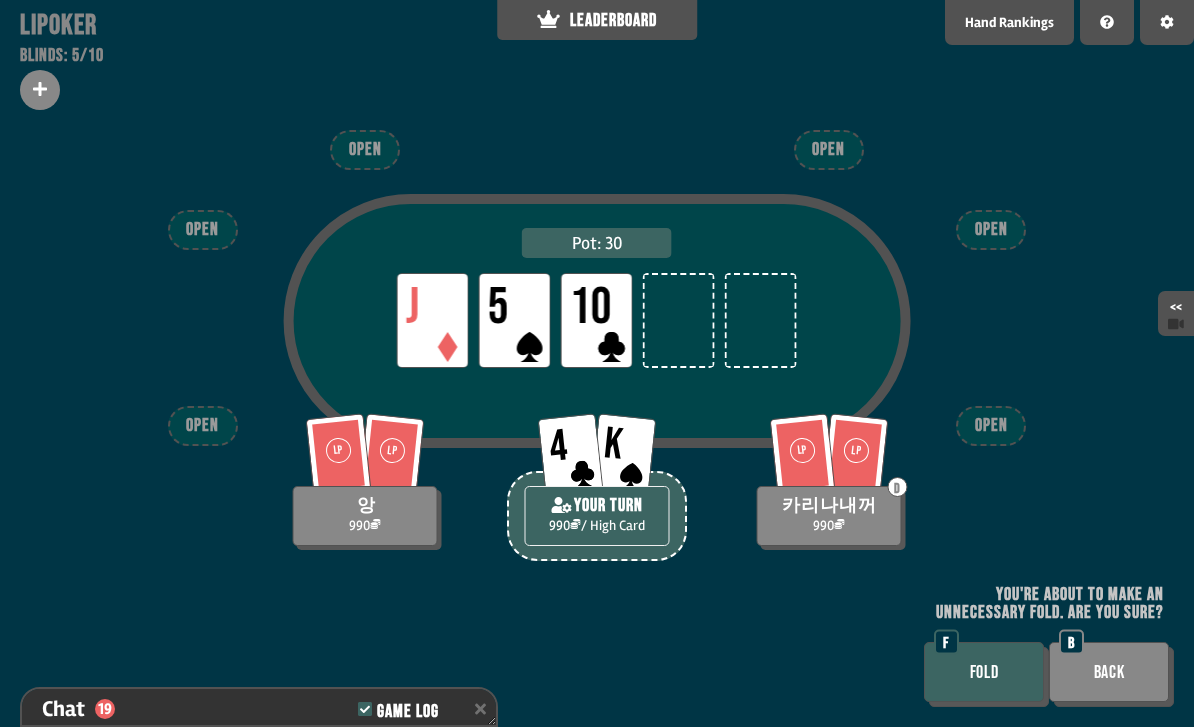 click on "FOLD" at bounding box center (984, 672) 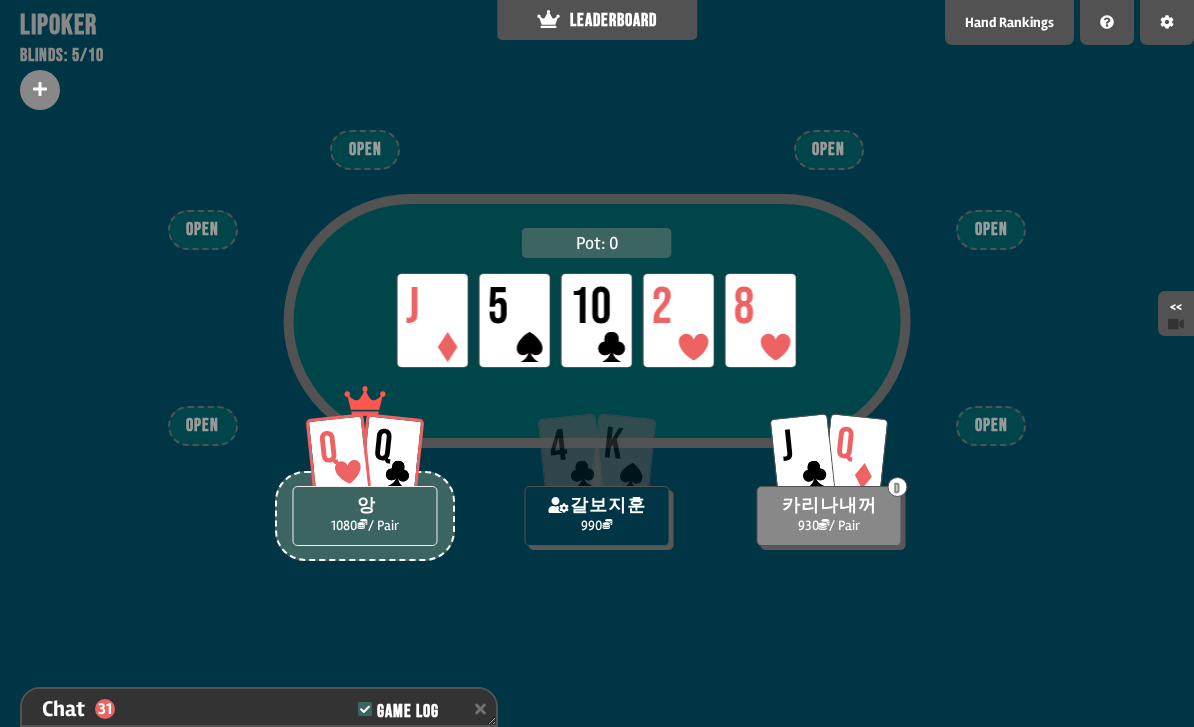 scroll, scrollTop: 1173, scrollLeft: 0, axis: vertical 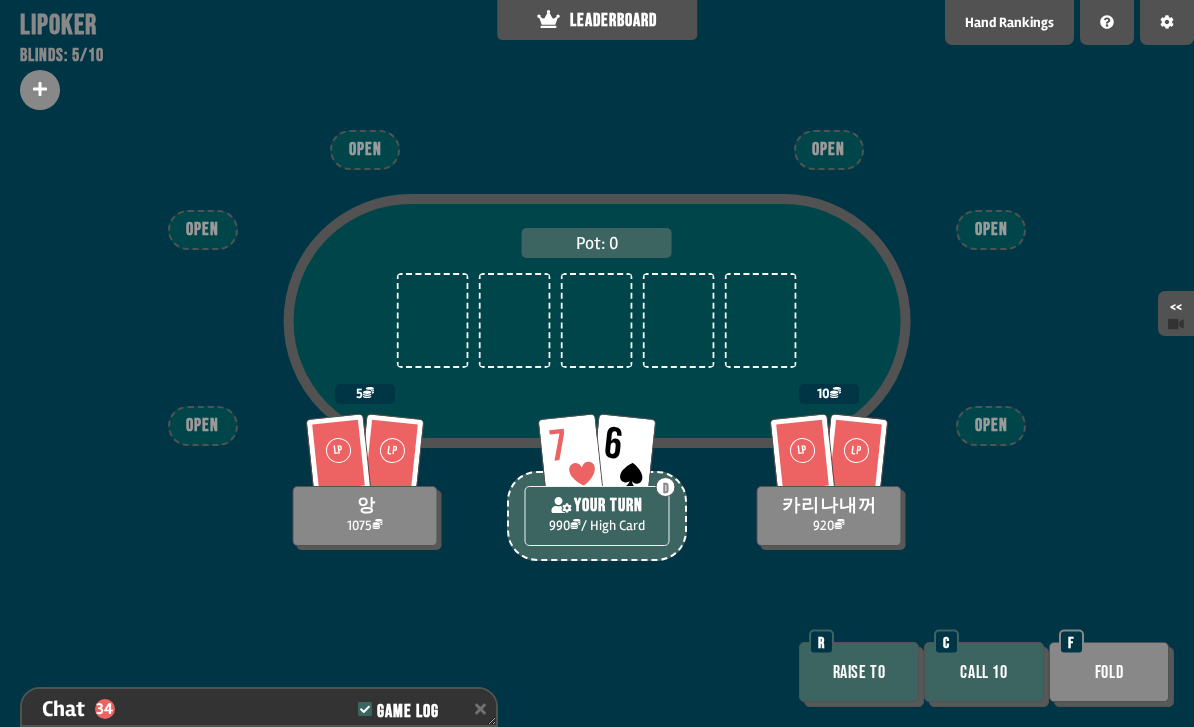 click on "Call 10" at bounding box center [984, 672] 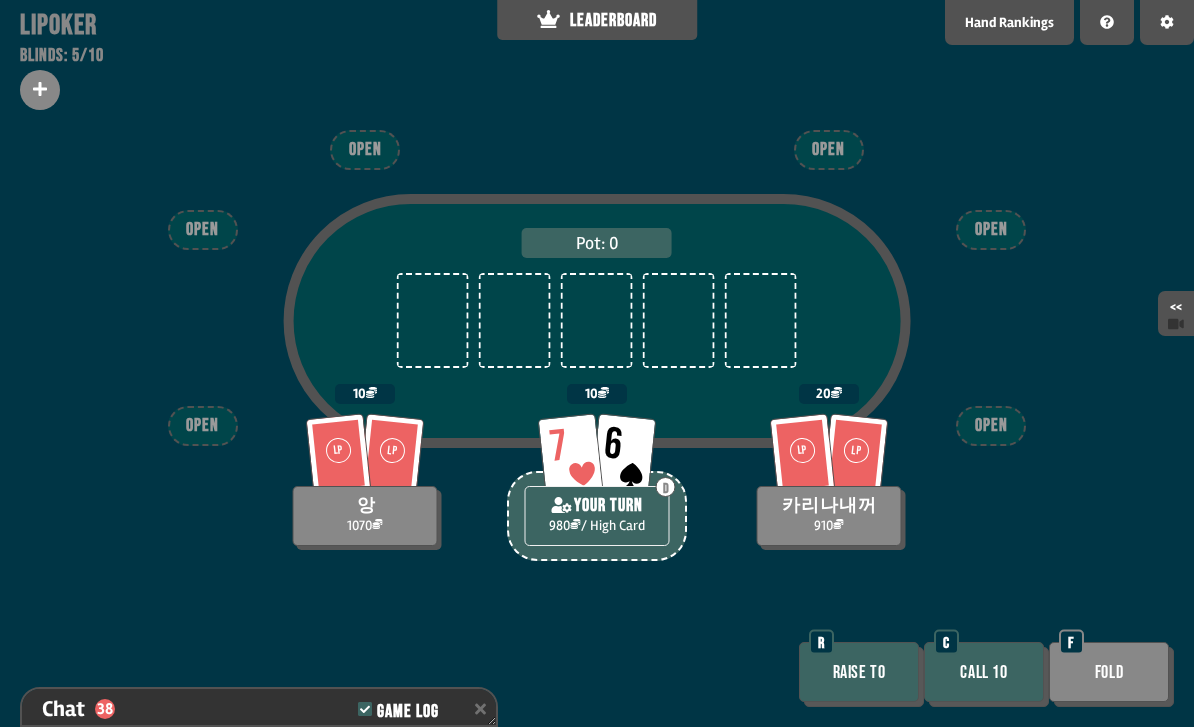 scroll, scrollTop: 1289, scrollLeft: 0, axis: vertical 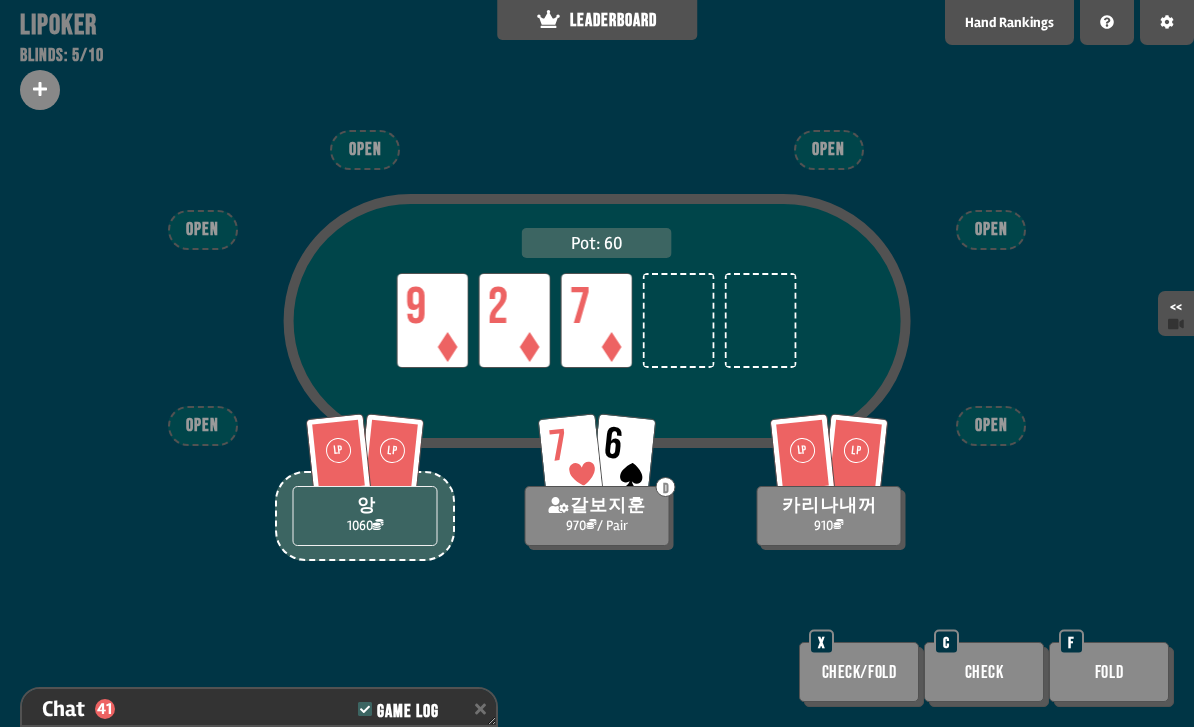 click on "Hand Rankings" at bounding box center (1009, 22) 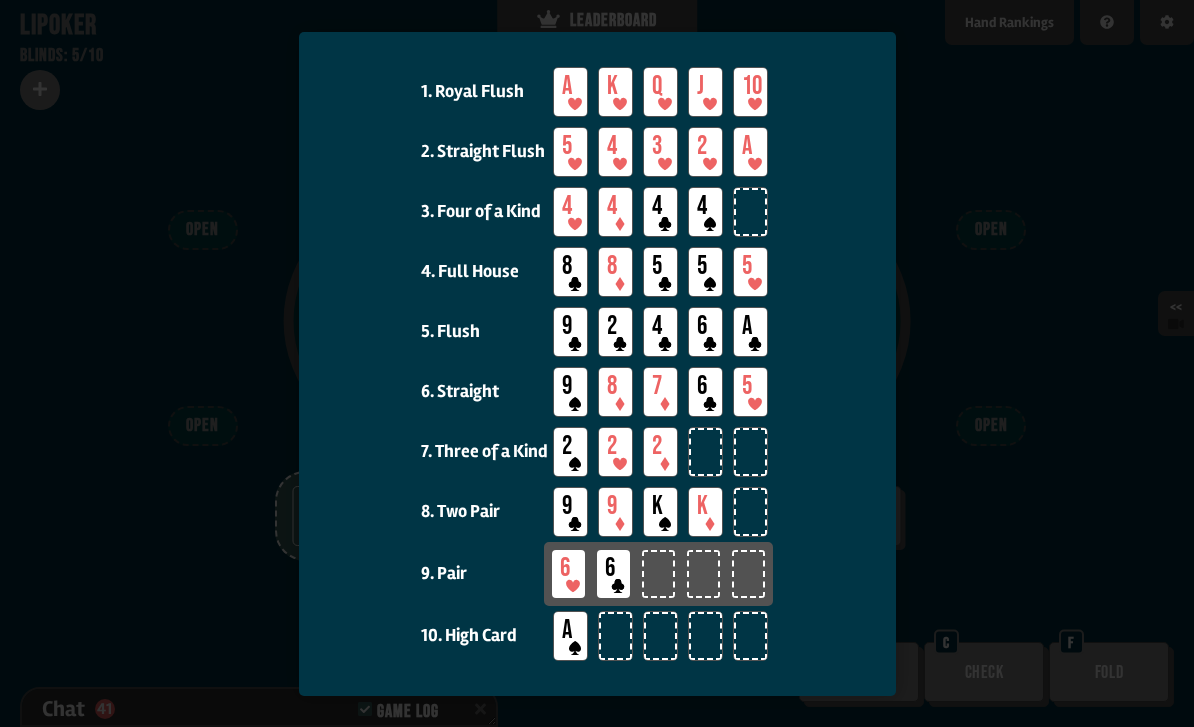 click at bounding box center (597, 363) 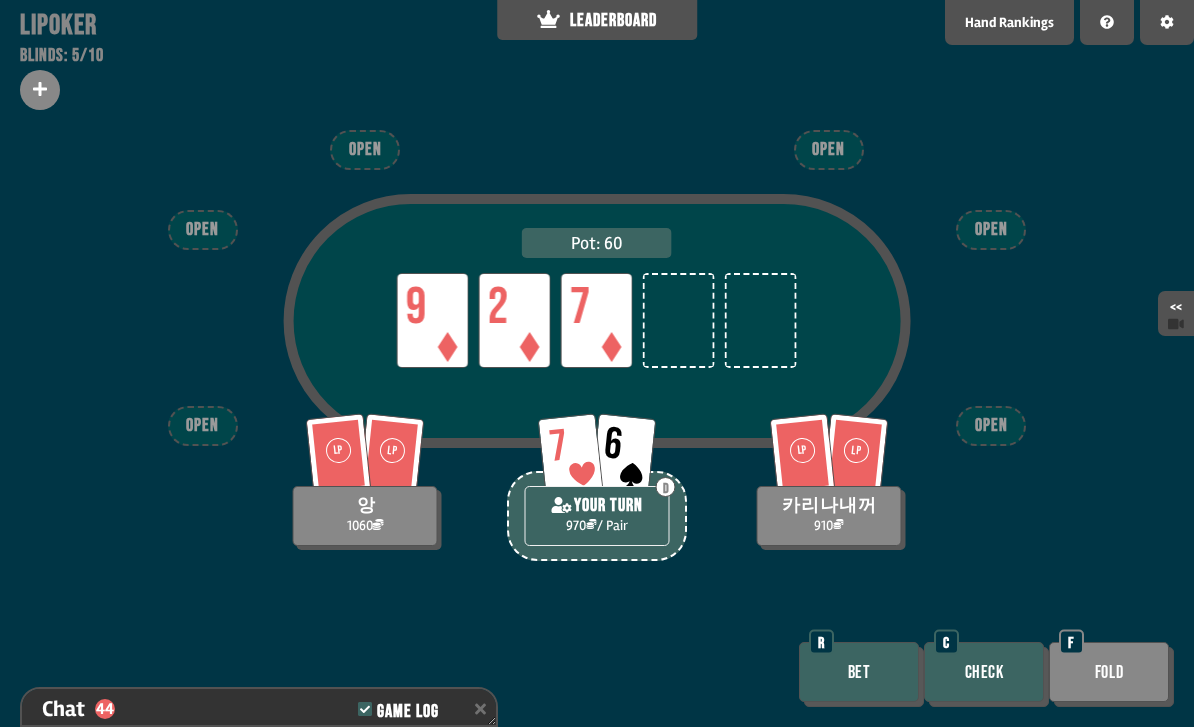 scroll, scrollTop: 1463, scrollLeft: 0, axis: vertical 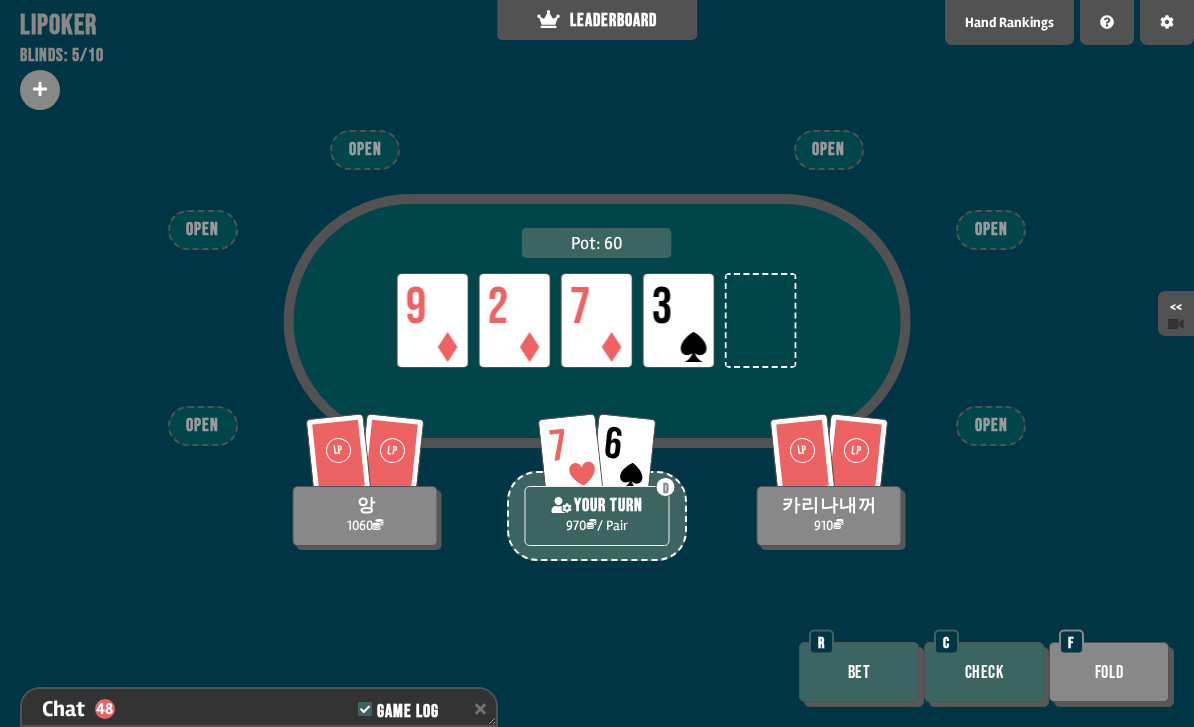 click on "Bet" at bounding box center [859, 672] 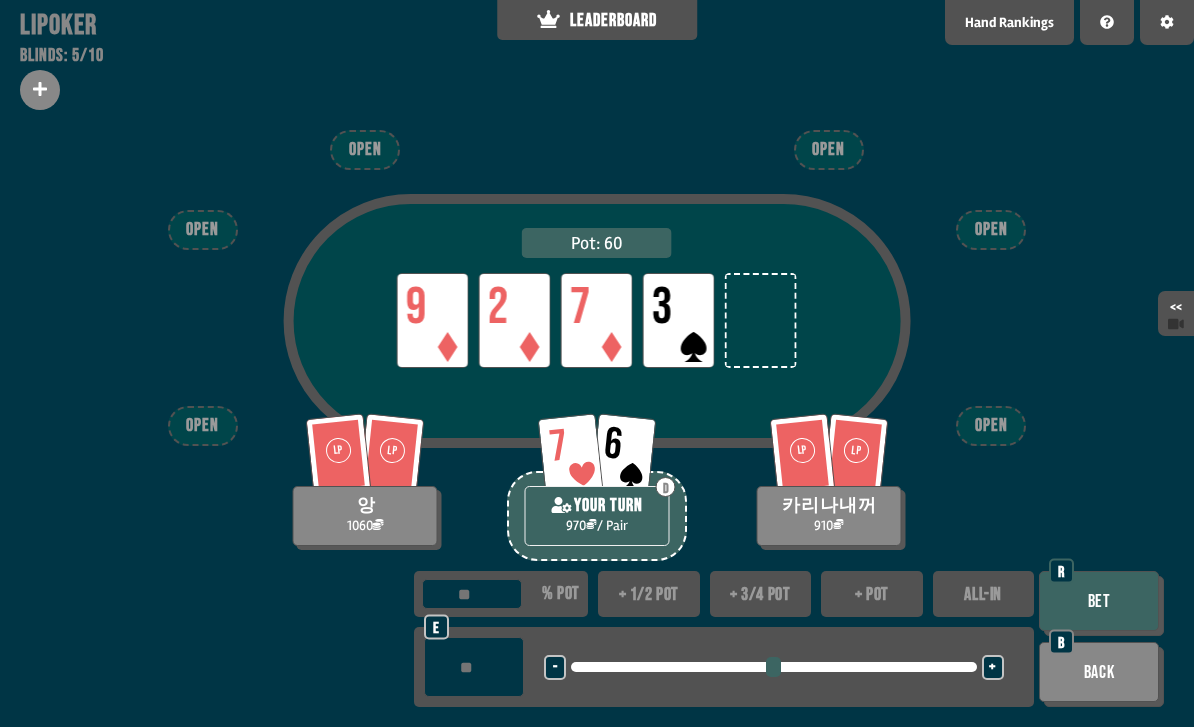 click on "Support us on   Patreon !" at bounding box center (597, 704) 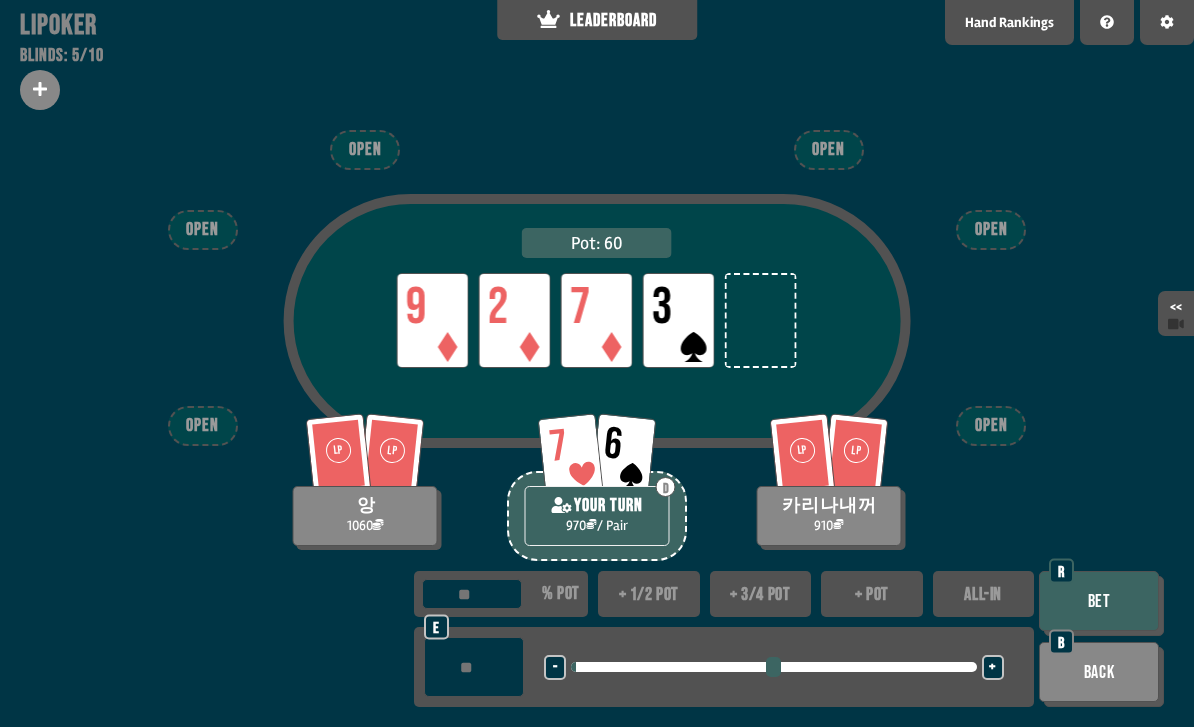 click on "+" at bounding box center (993, 667) 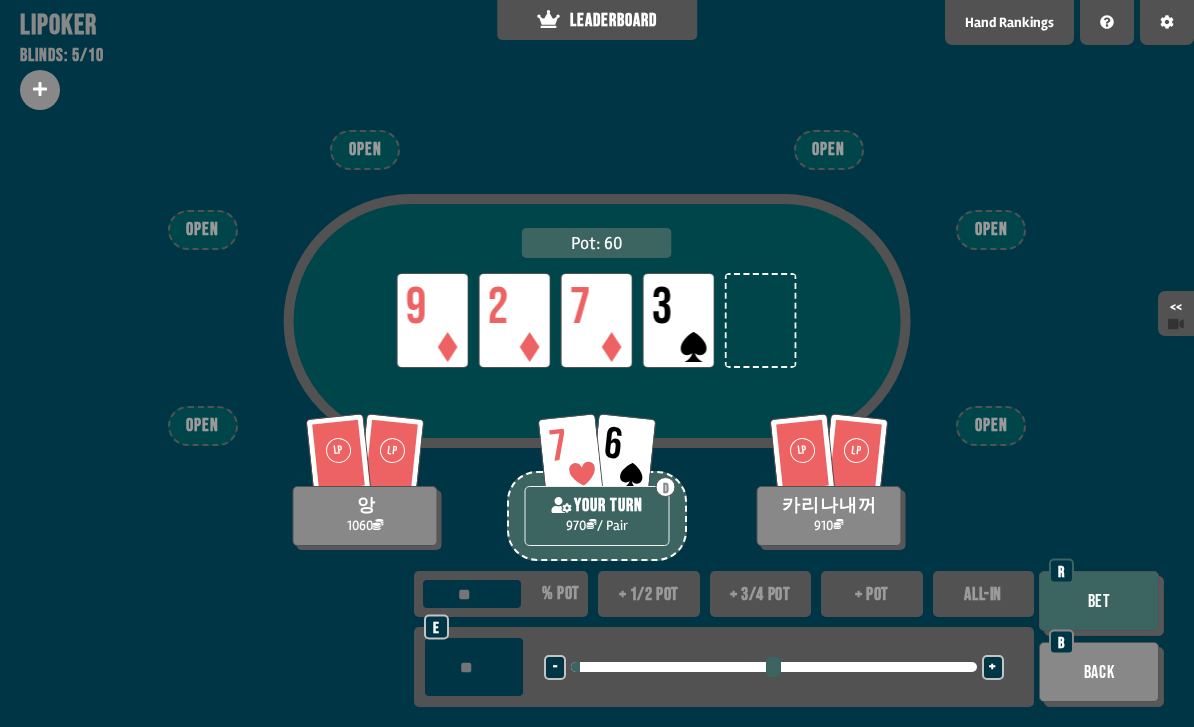 click on "+" at bounding box center [993, 667] 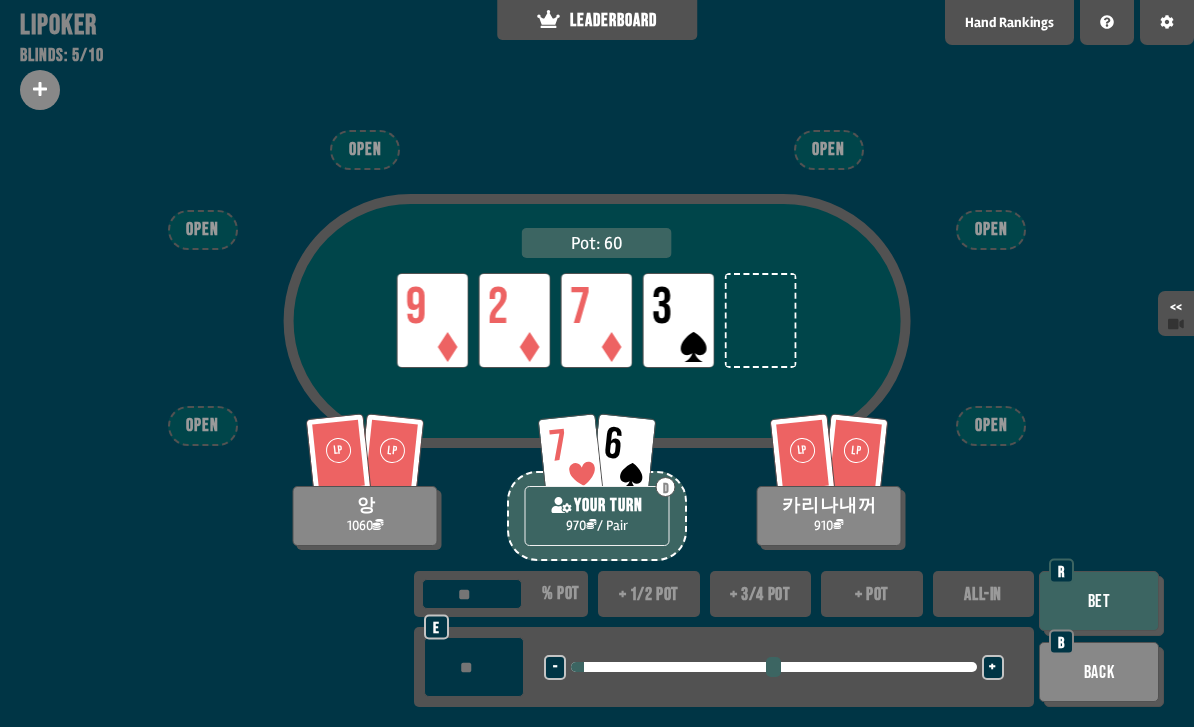 click on "+" at bounding box center [993, 667] 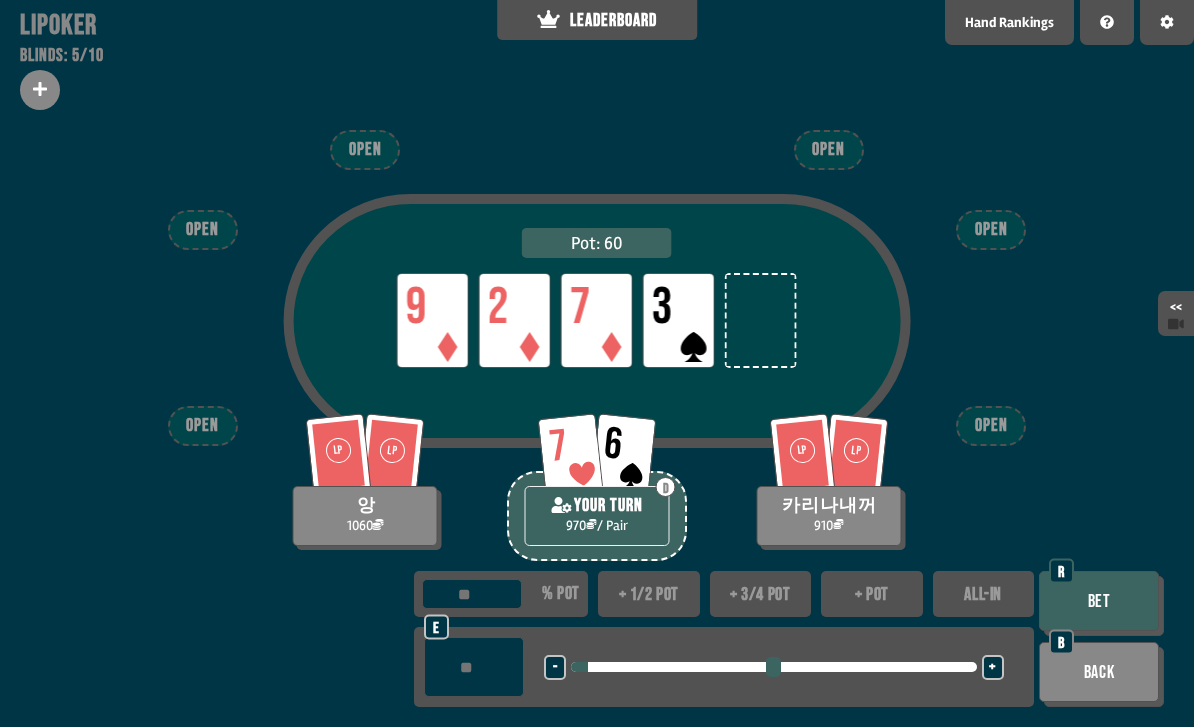 click on "Bet" at bounding box center (1099, 601) 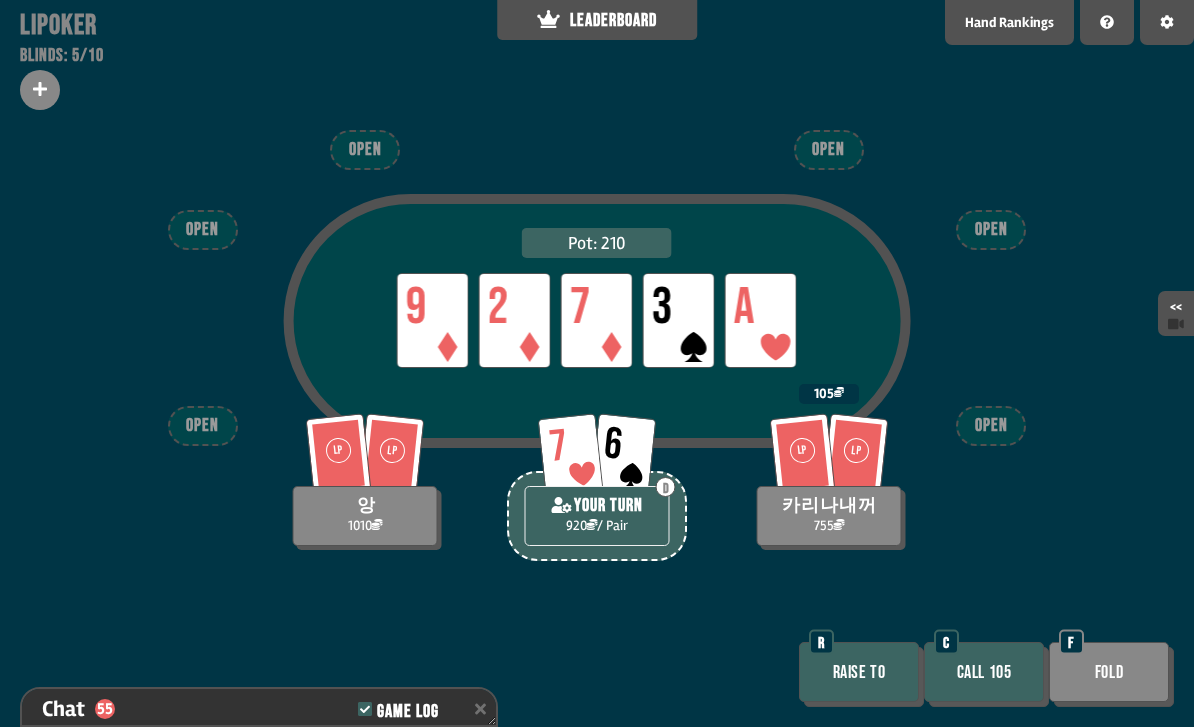 scroll, scrollTop: 1811, scrollLeft: 0, axis: vertical 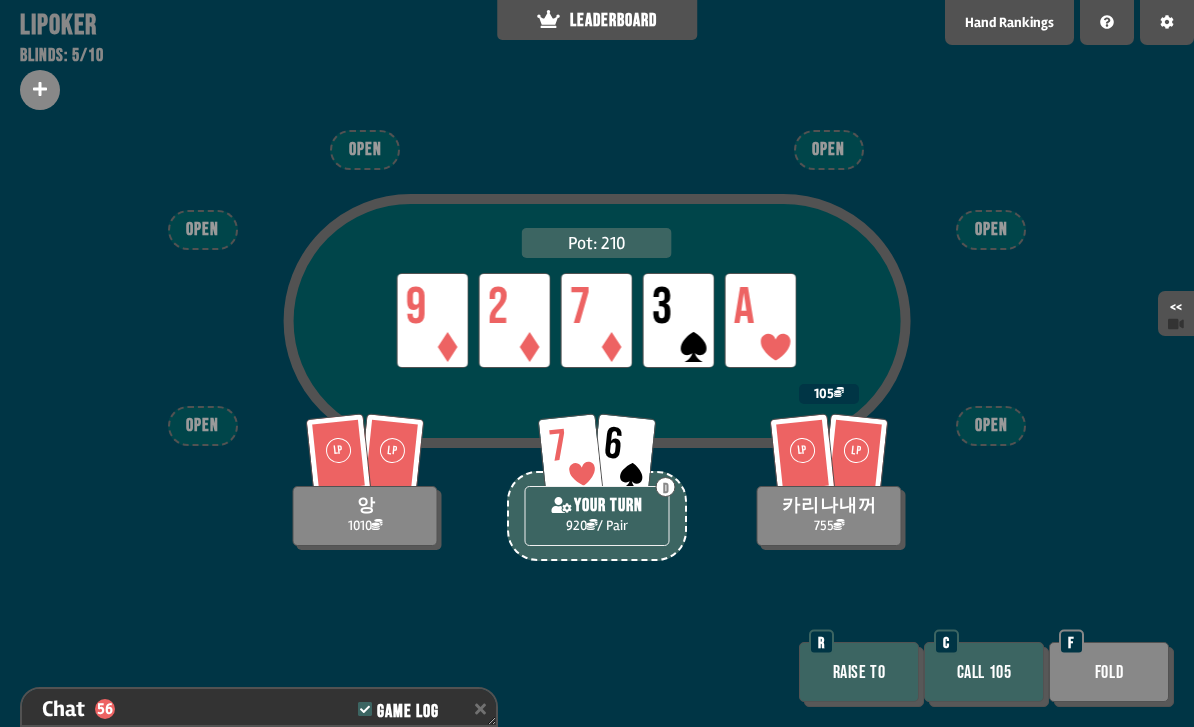 click on "Call 105" at bounding box center [984, 672] 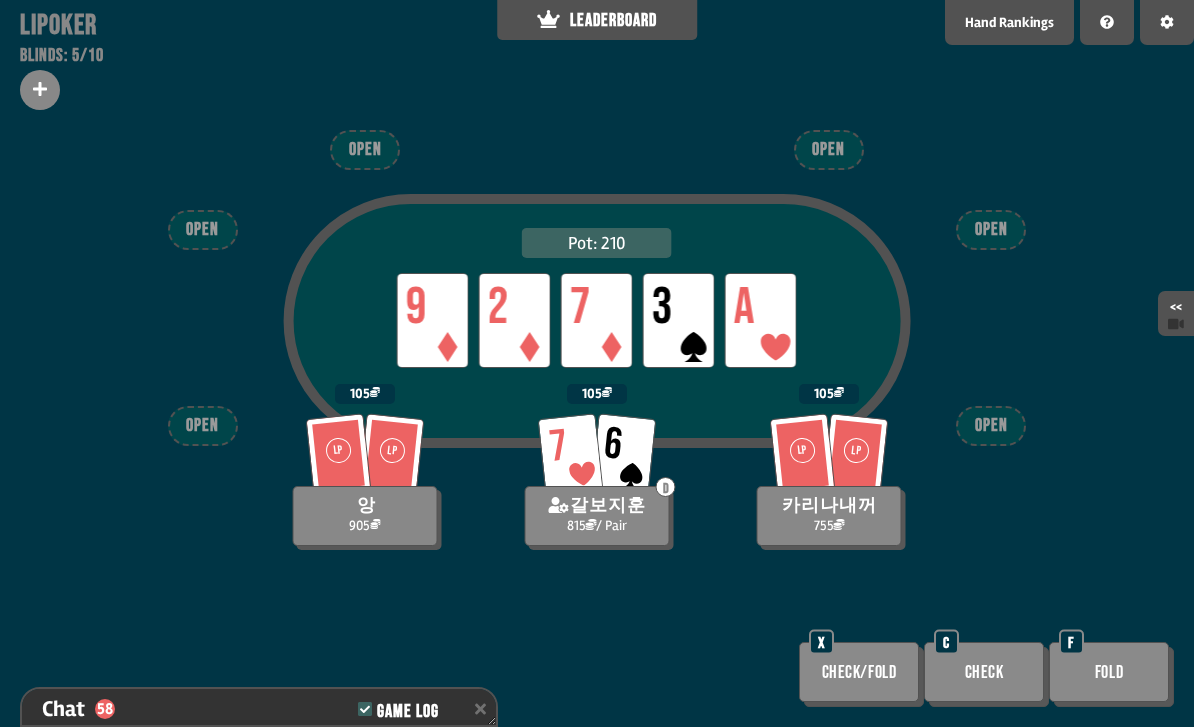 scroll, scrollTop: 1898, scrollLeft: 0, axis: vertical 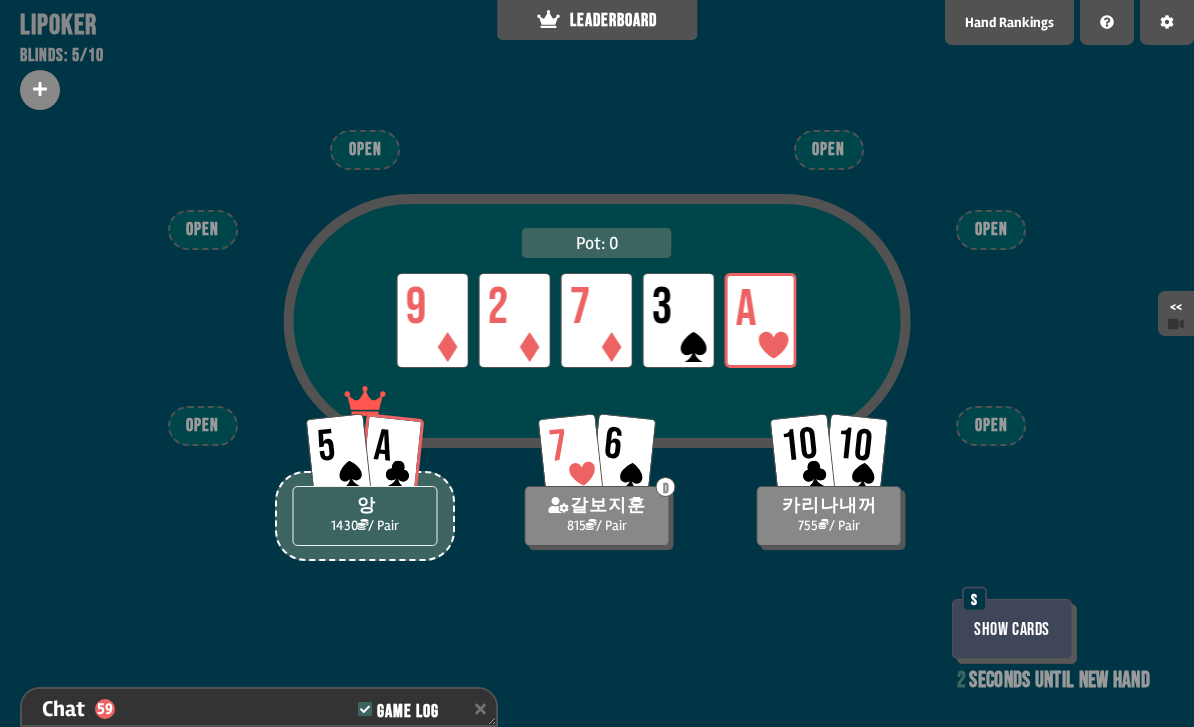 click on "Show Cards" at bounding box center [1012, 629] 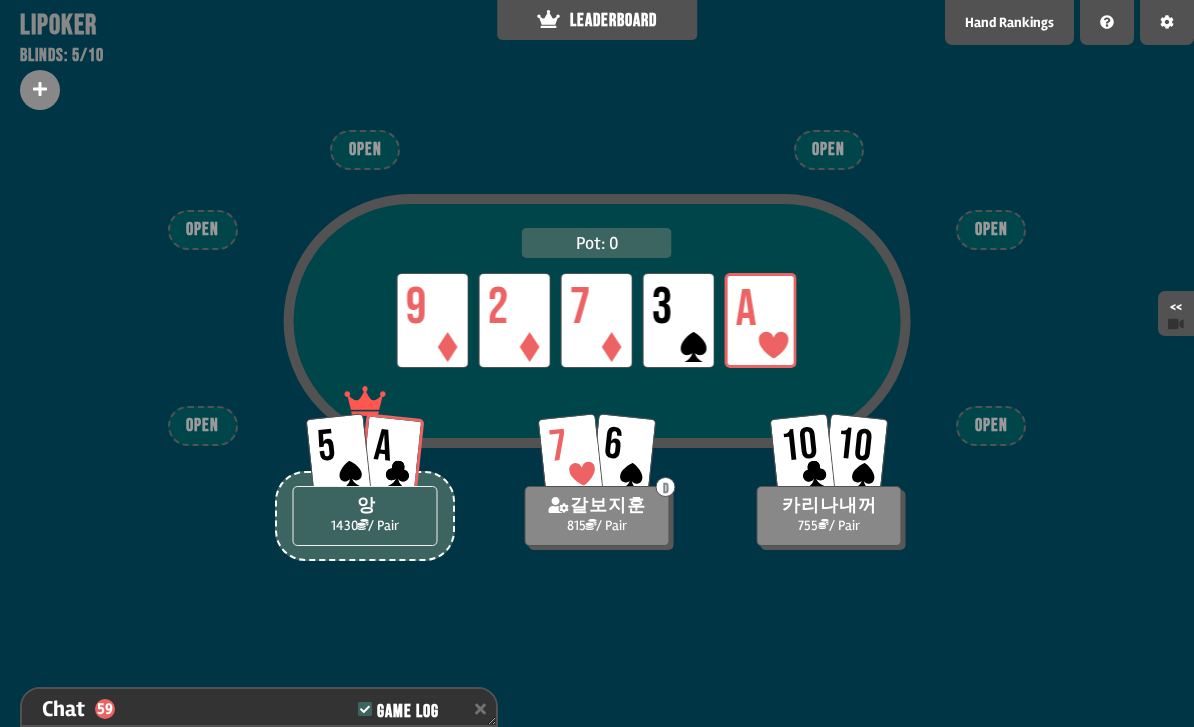 scroll, scrollTop: 1956, scrollLeft: 0, axis: vertical 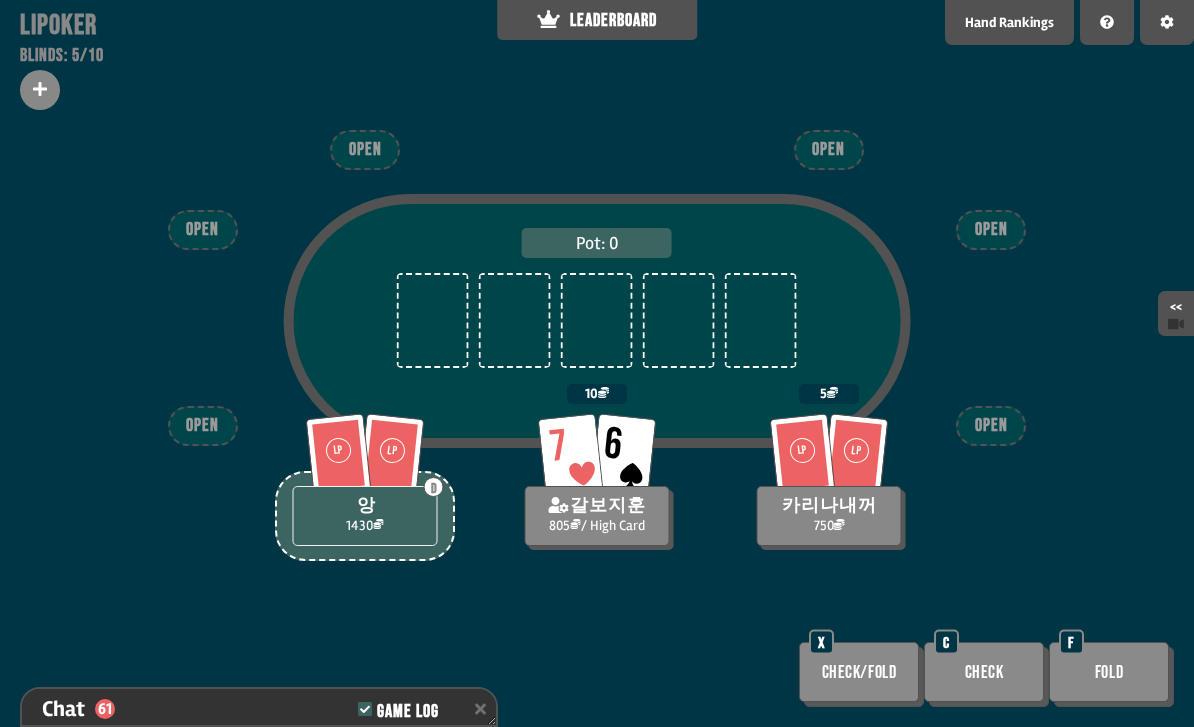 click on "Pot: 0" at bounding box center [597, 357] 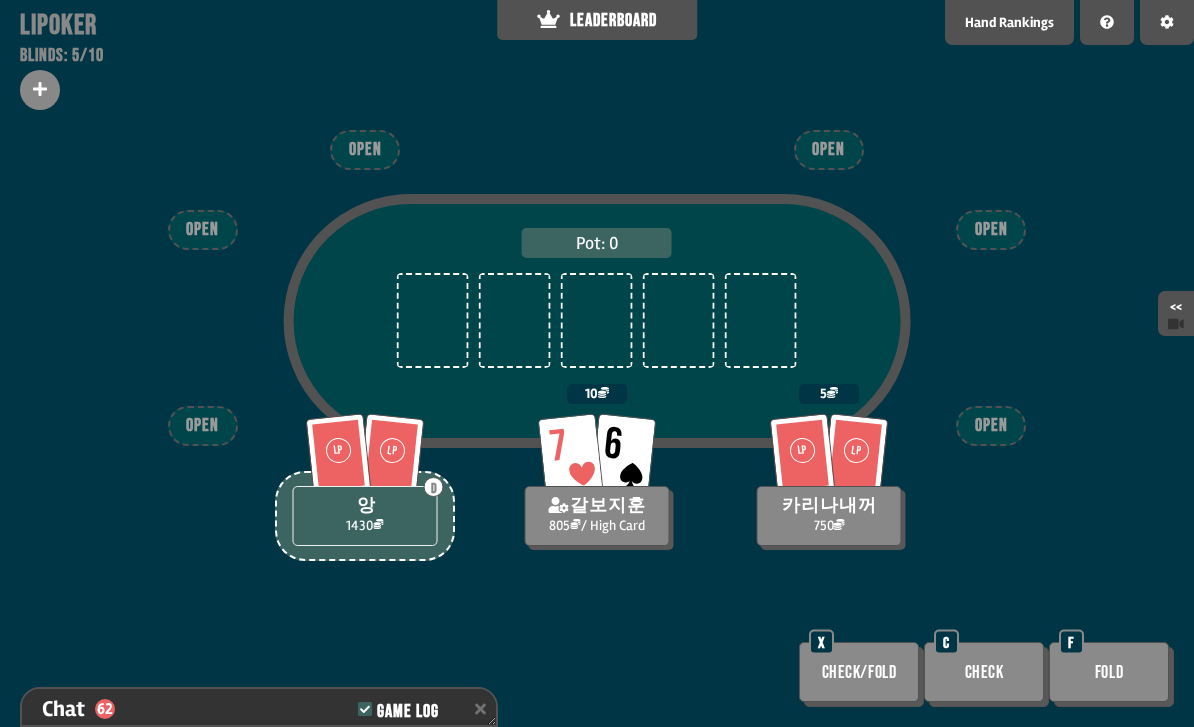 scroll, scrollTop: 1985, scrollLeft: 0, axis: vertical 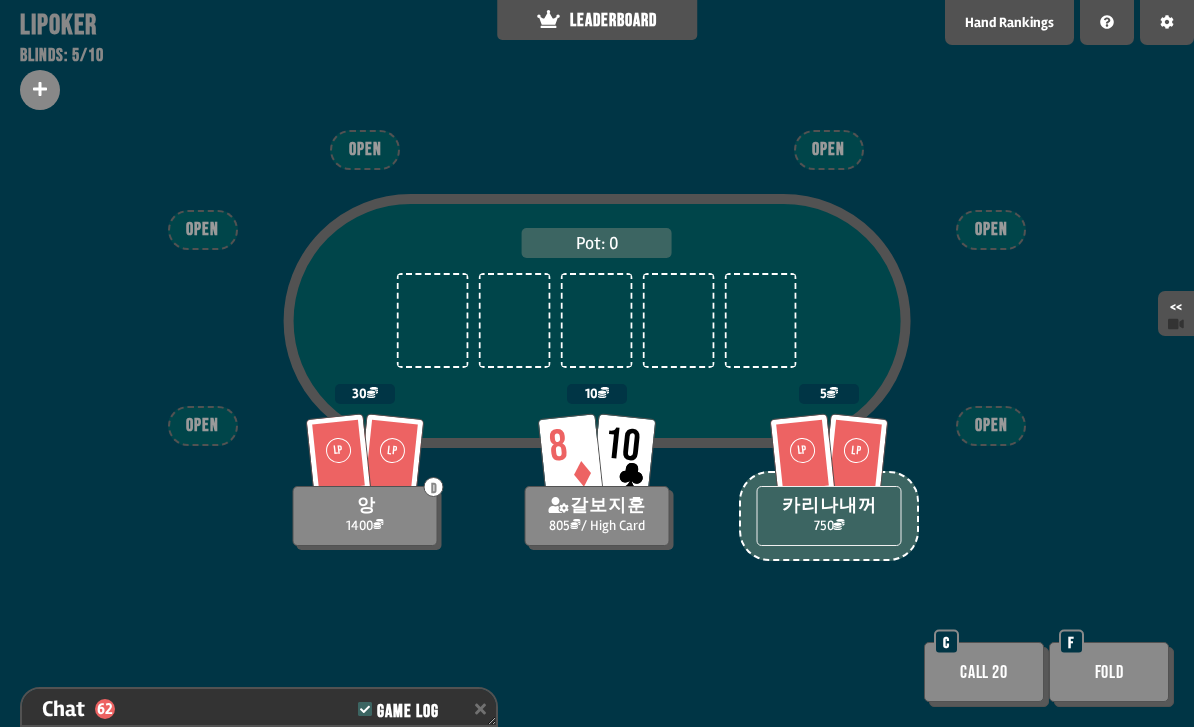 click on "Call 20" at bounding box center [984, 672] 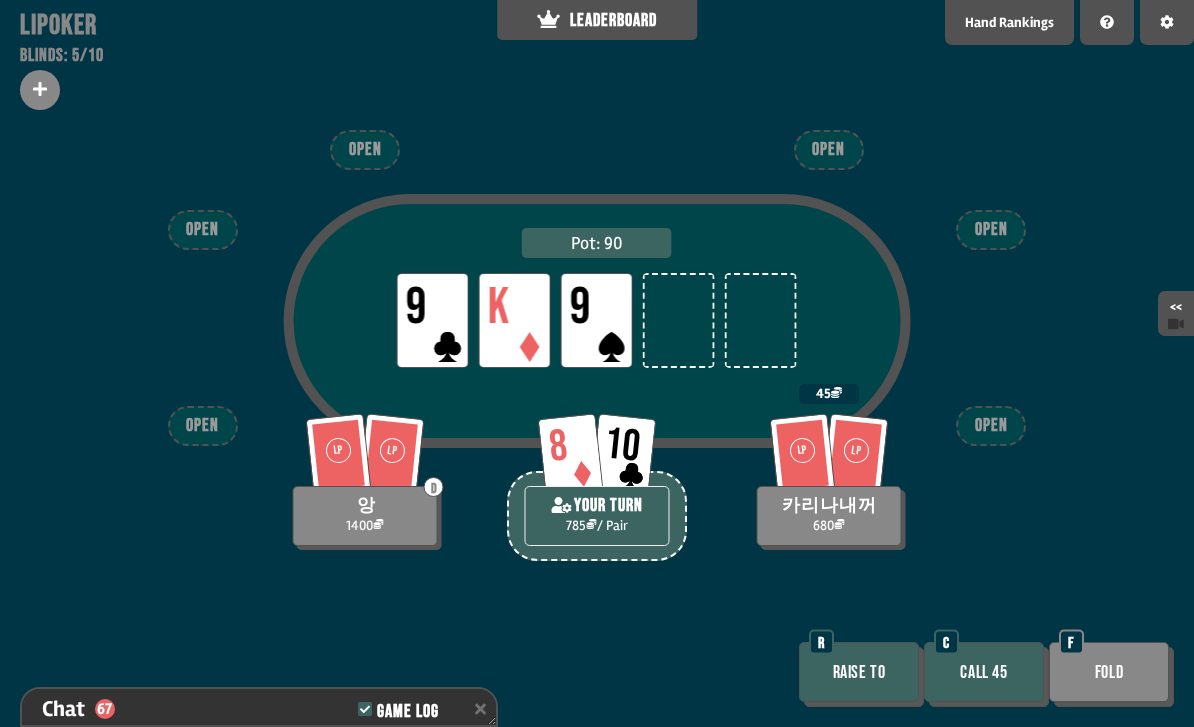 scroll, scrollTop: 2159, scrollLeft: 0, axis: vertical 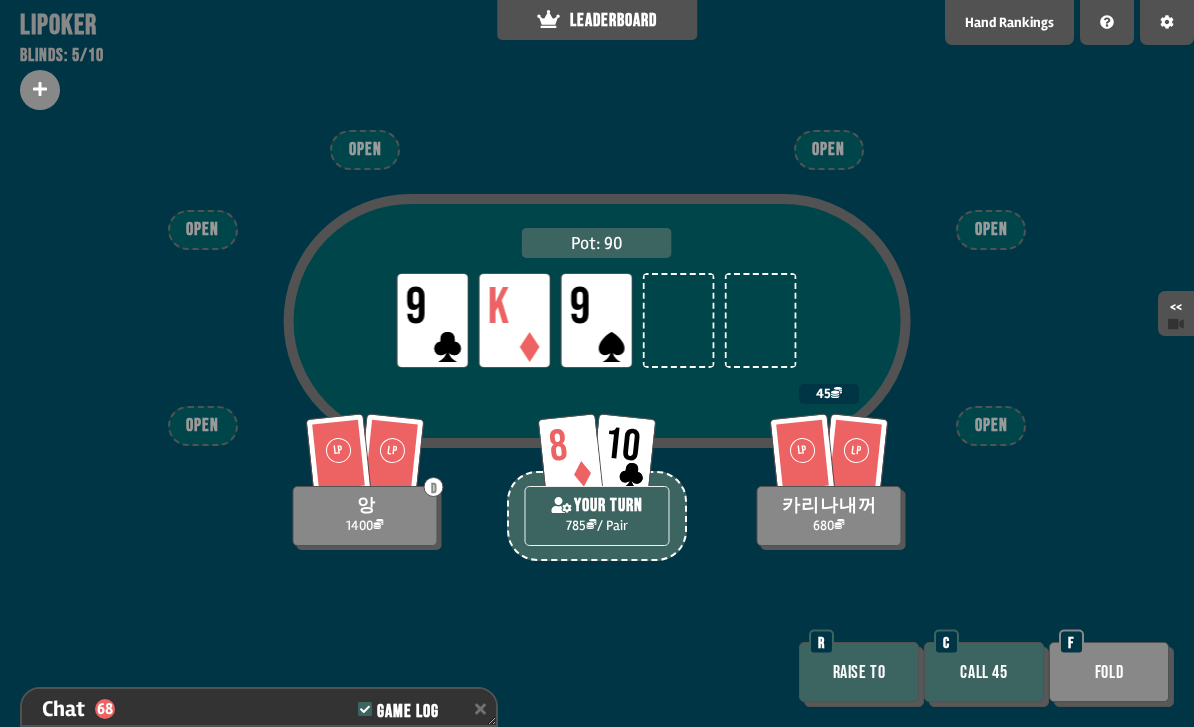click on "Fold" at bounding box center (1109, 672) 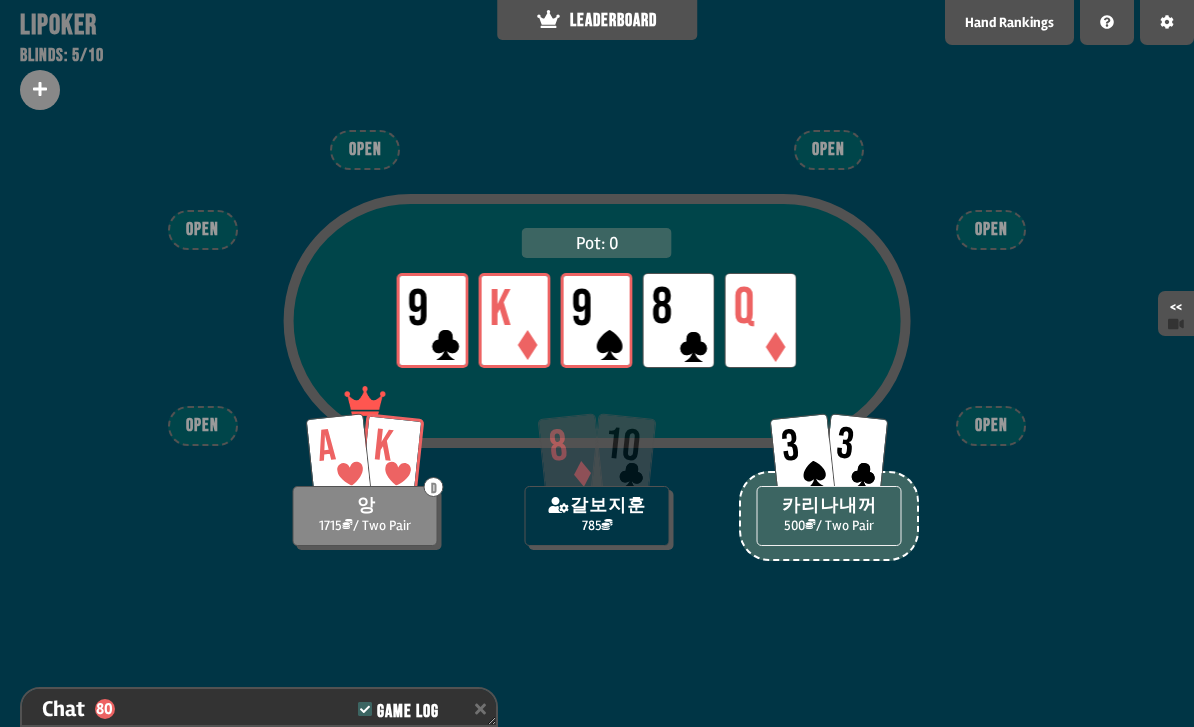 scroll, scrollTop: 2507, scrollLeft: 0, axis: vertical 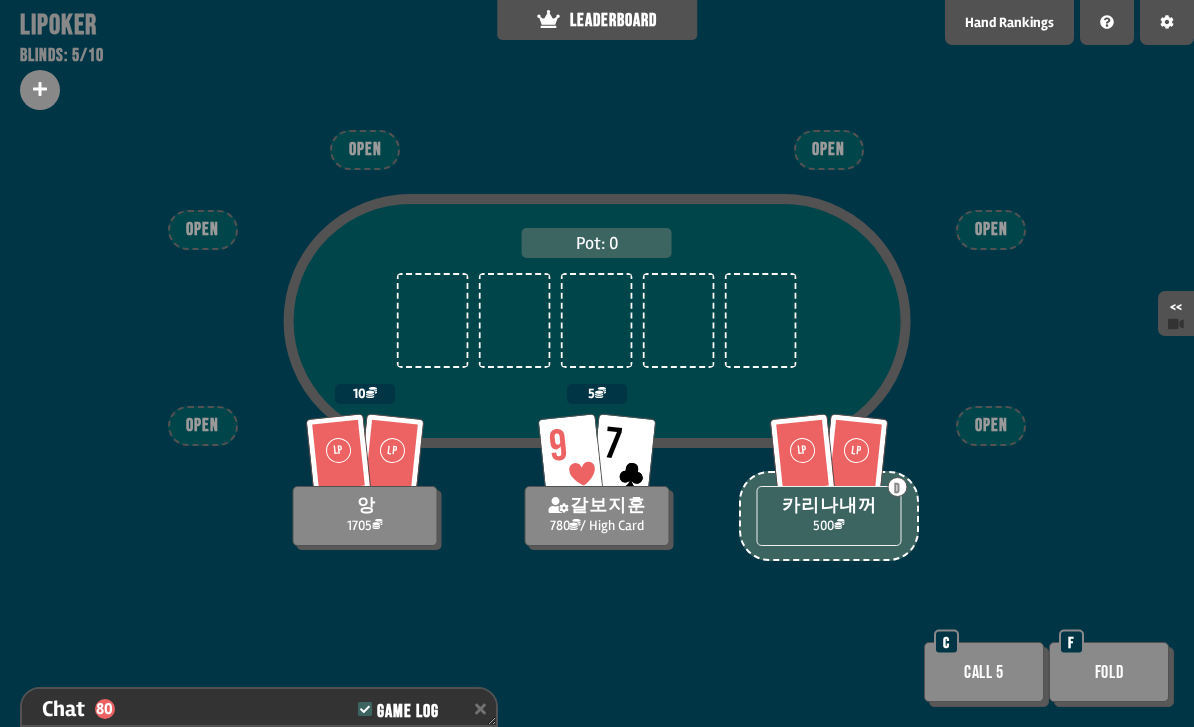 click on "Call 5" at bounding box center (984, 672) 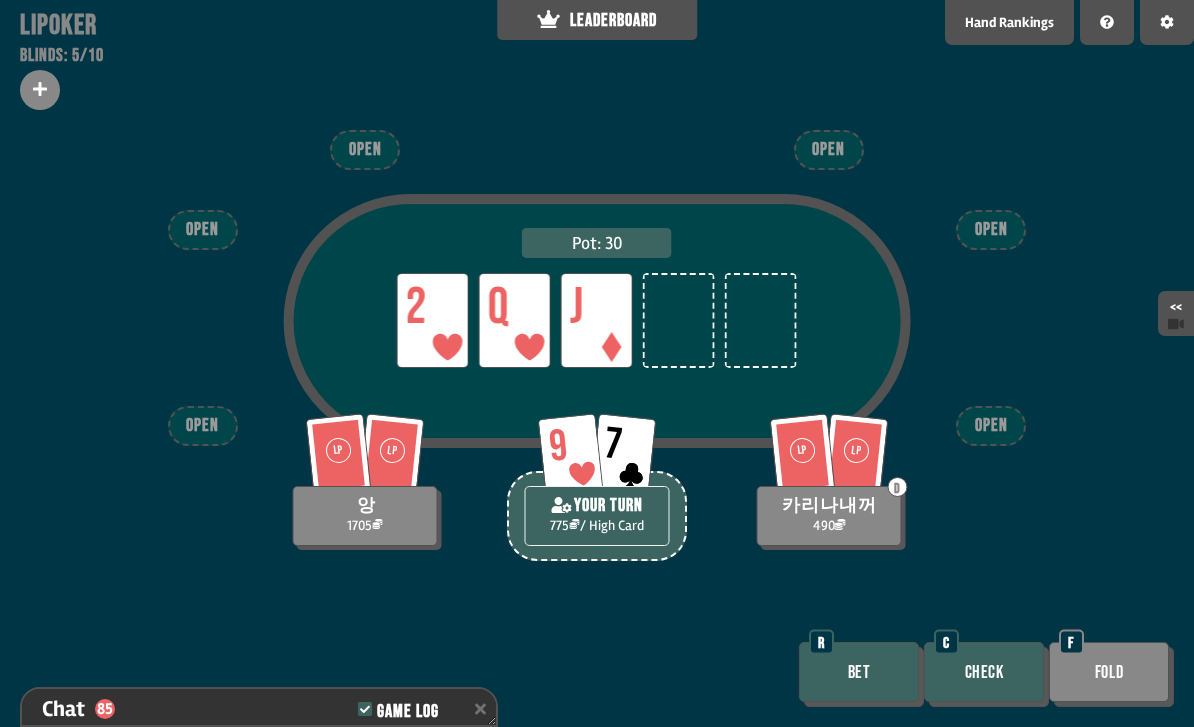 scroll, scrollTop: 2681, scrollLeft: 0, axis: vertical 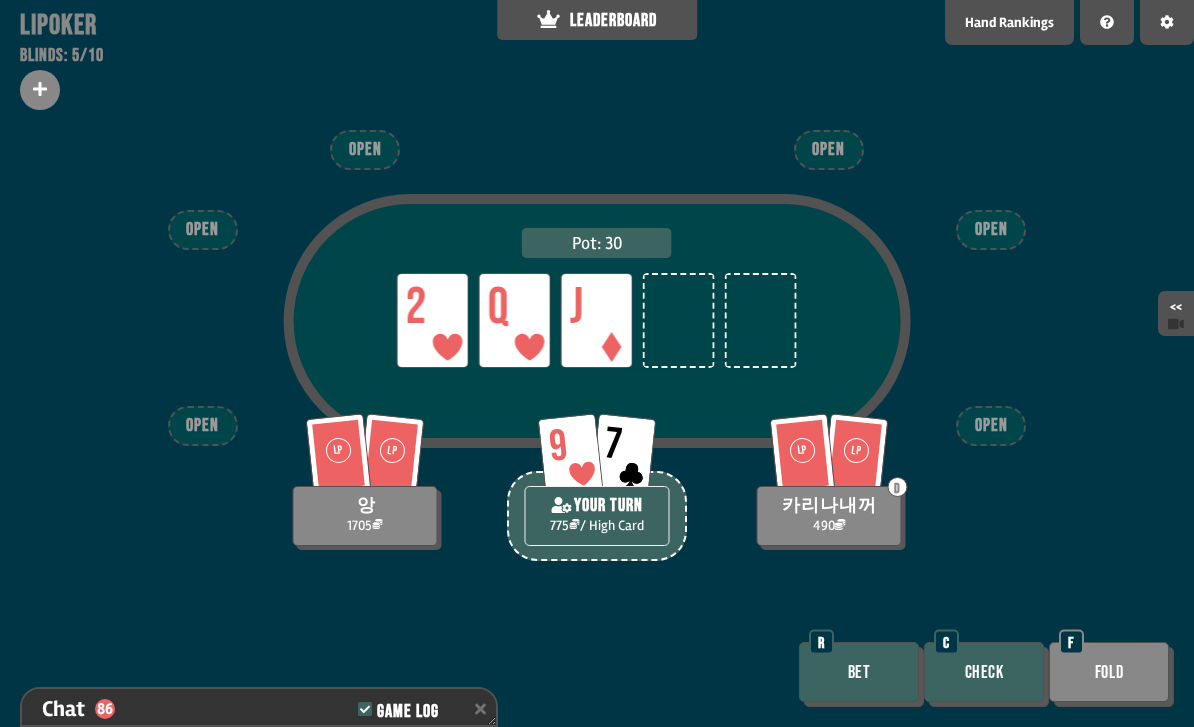 click on "Fold" at bounding box center (1109, 672) 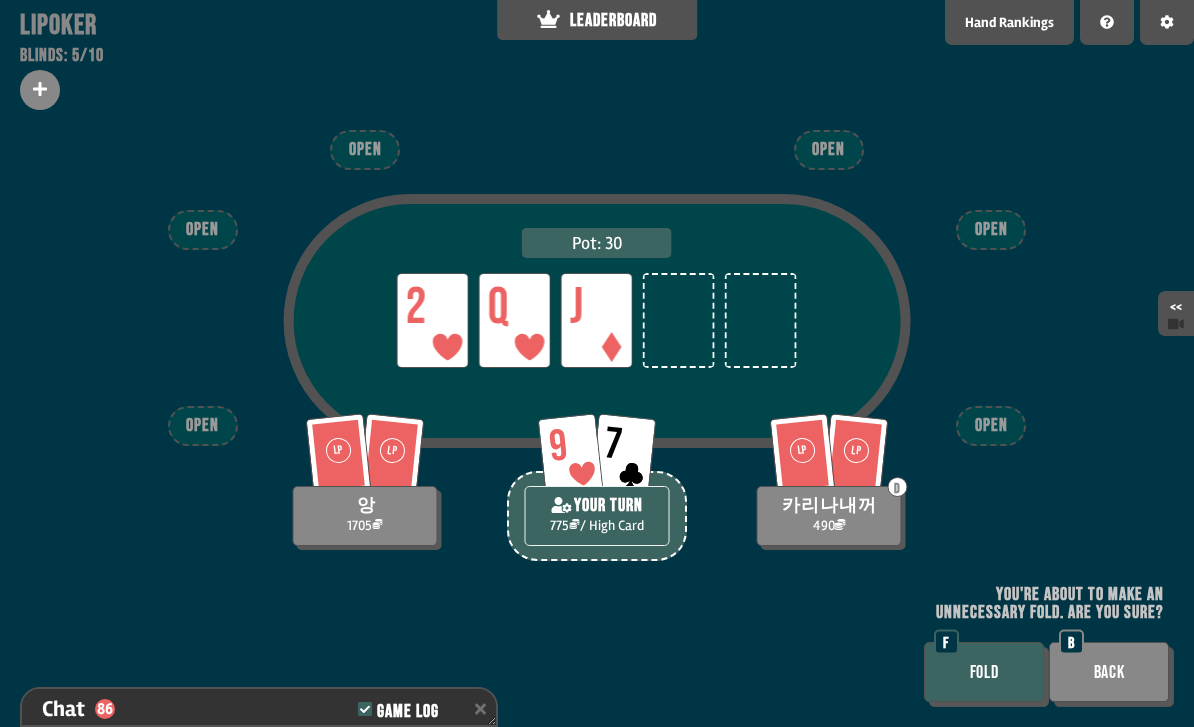 click on "FOLD" at bounding box center [984, 672] 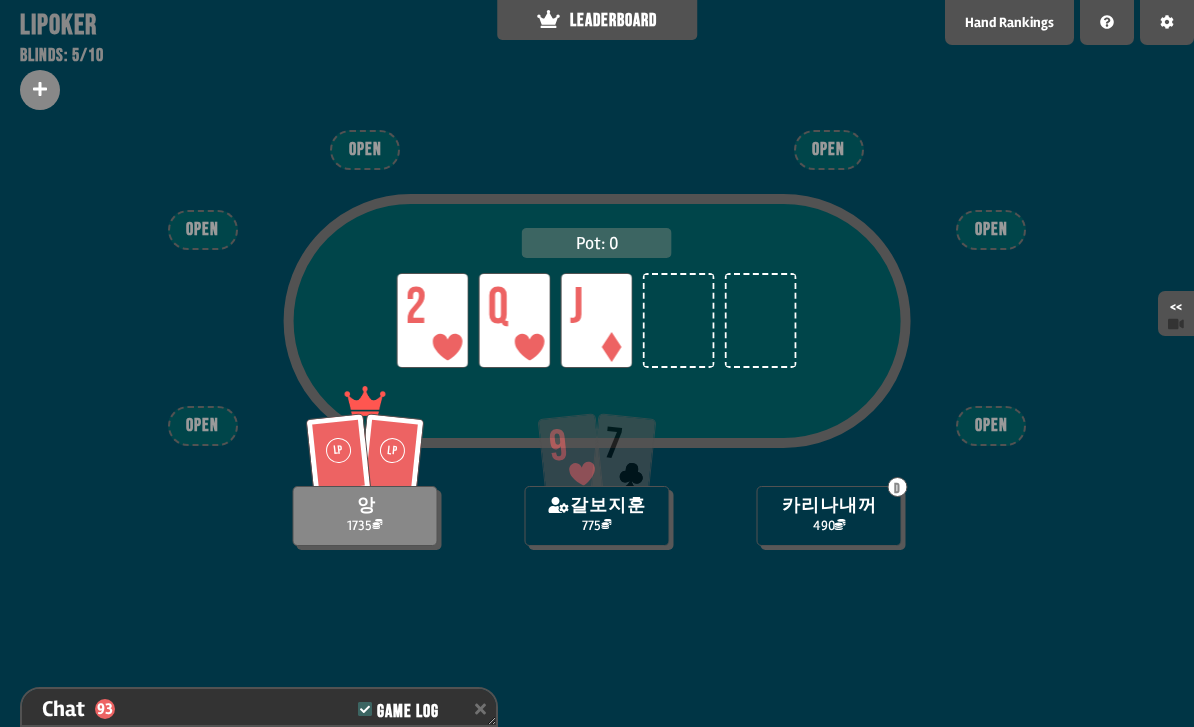 scroll, scrollTop: 2884, scrollLeft: 0, axis: vertical 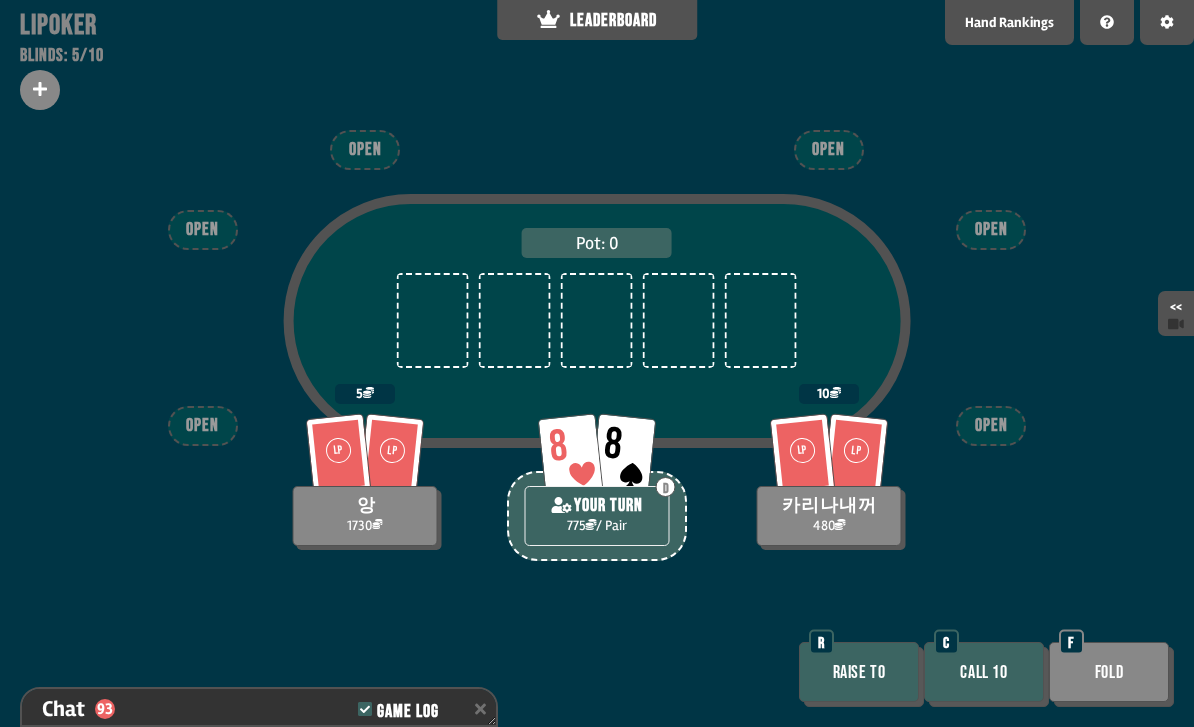 click on "Raise to" at bounding box center [859, 672] 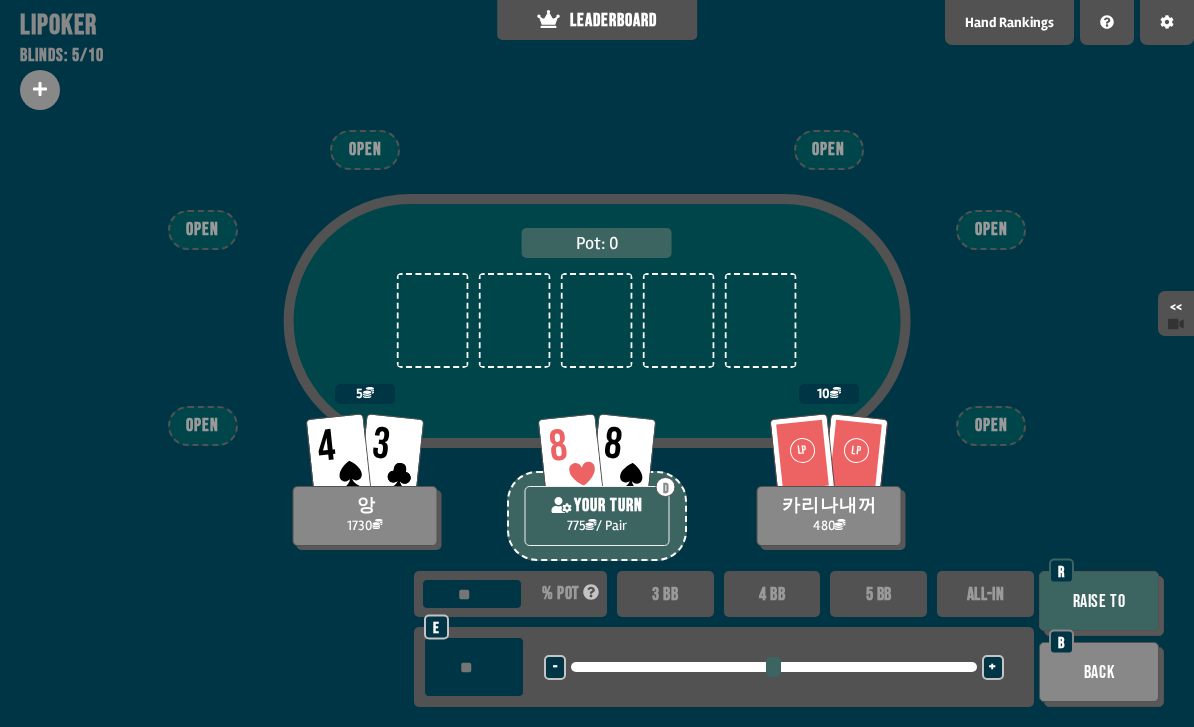 click on "+" at bounding box center (992, 668) 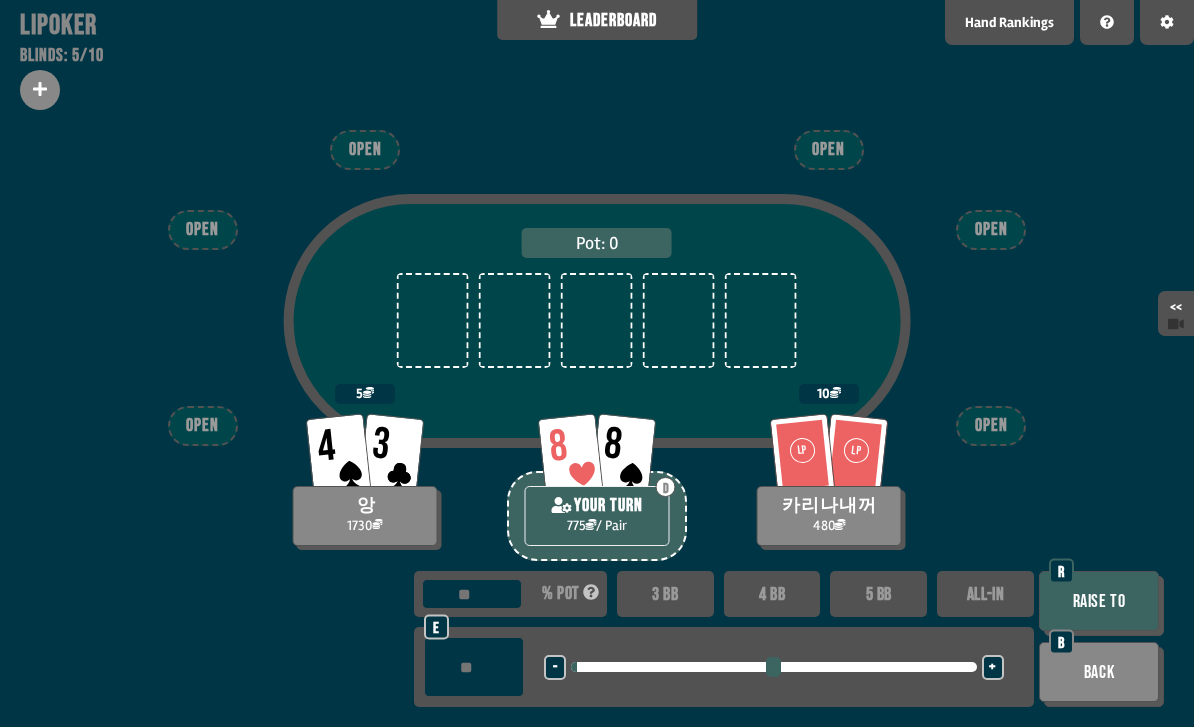 click on "+" at bounding box center (992, 668) 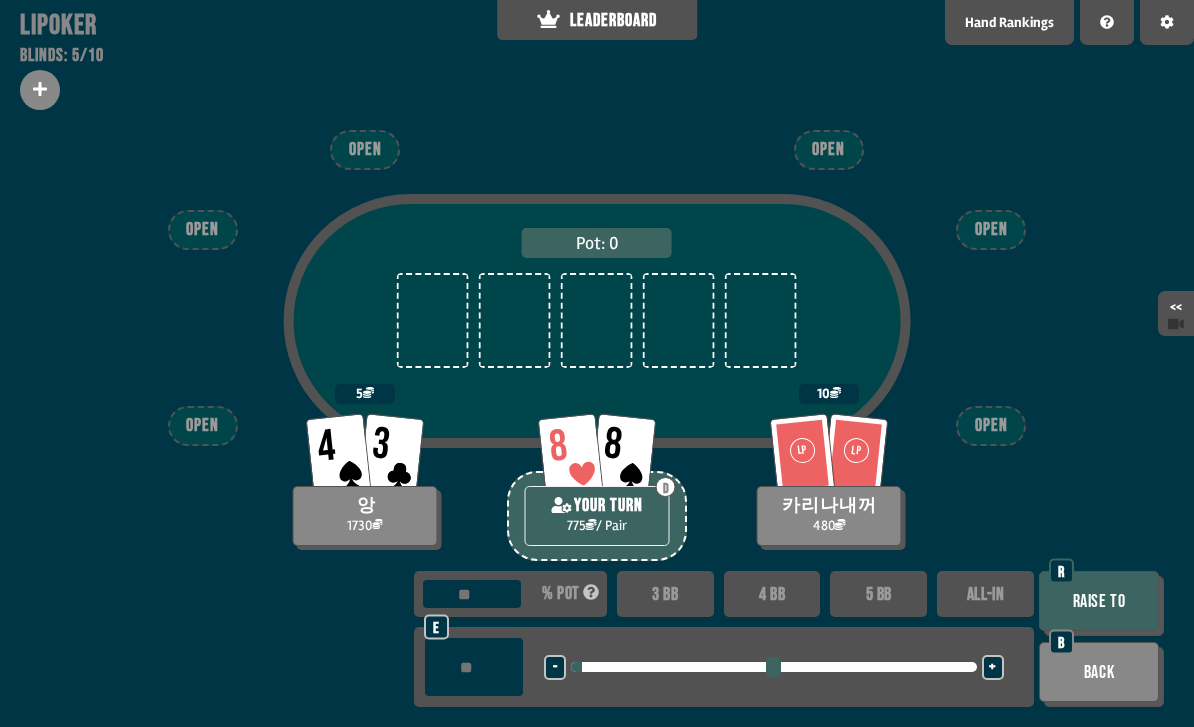 click on "+" at bounding box center [992, 668] 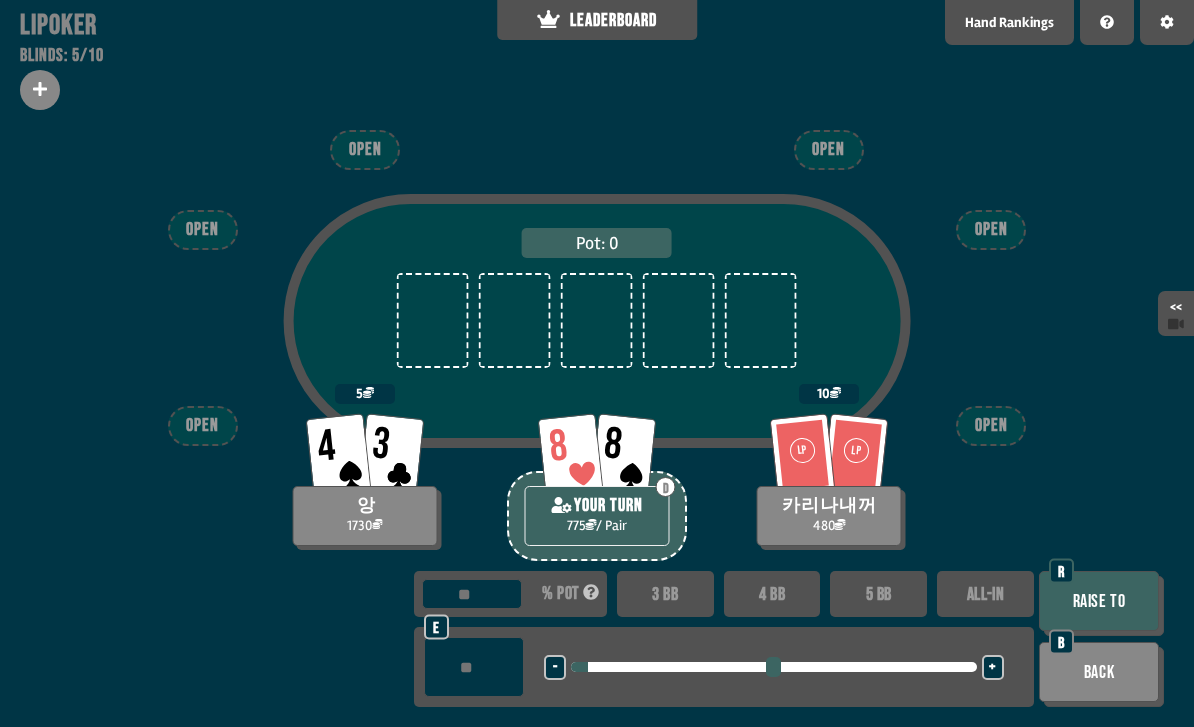 click on "+" at bounding box center [993, 667] 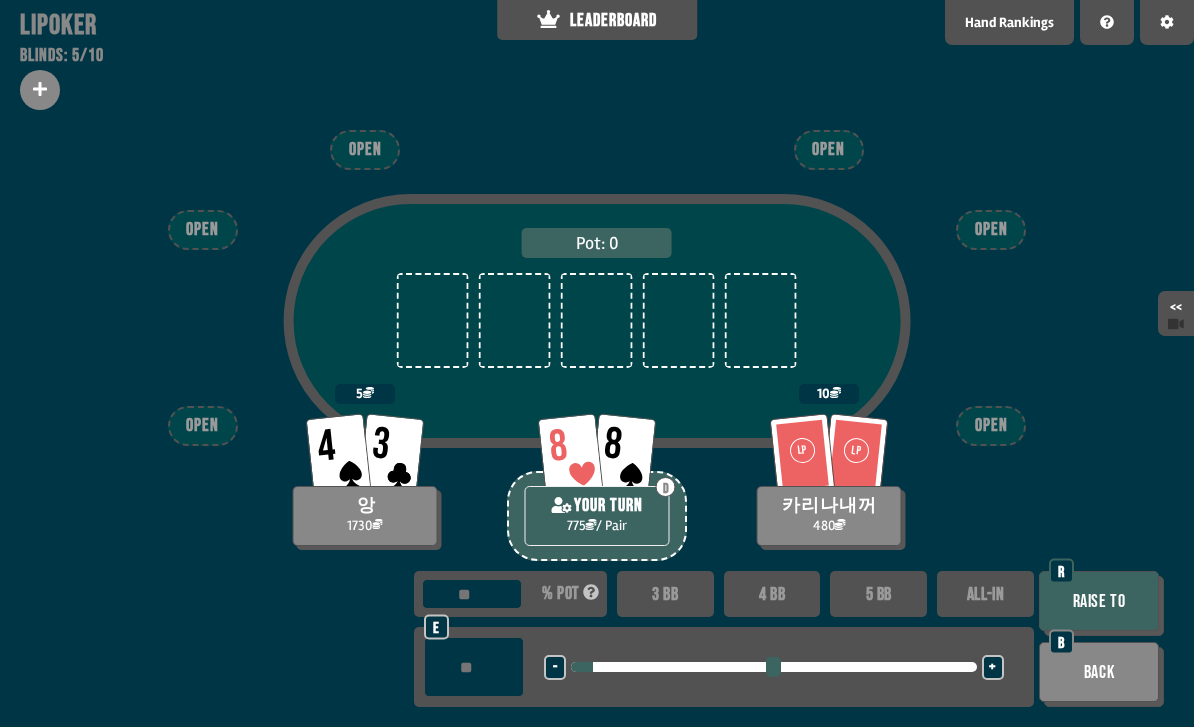 click on "+" at bounding box center (993, 667) 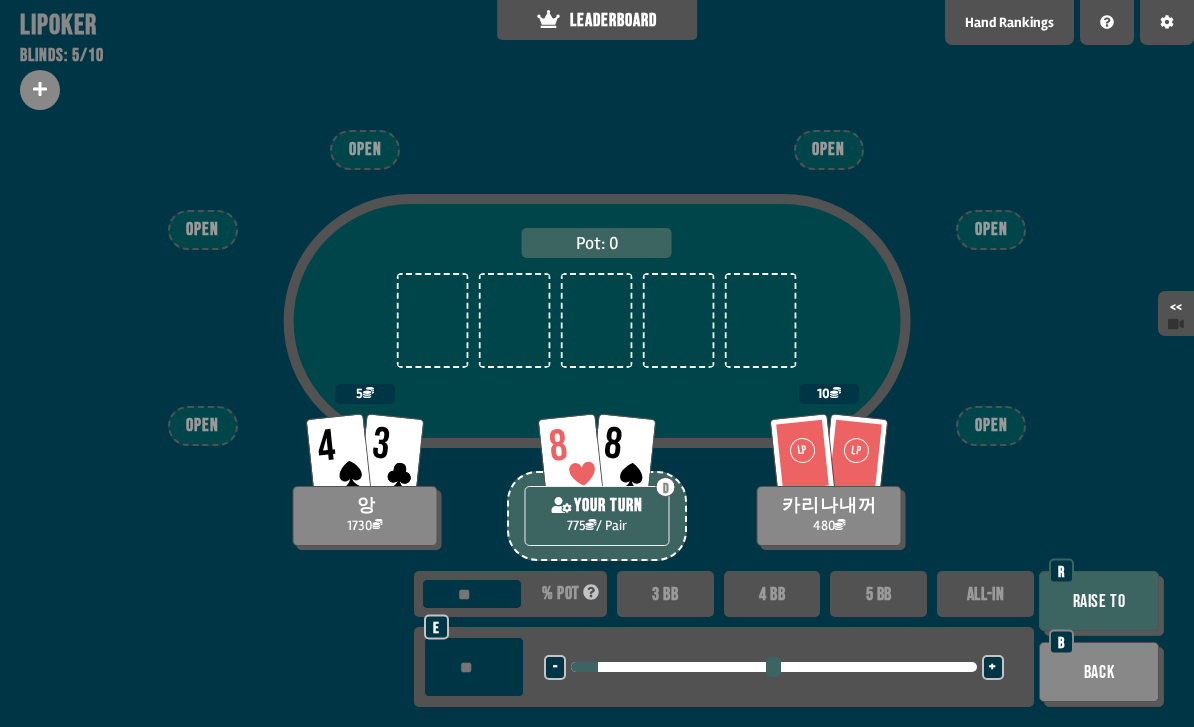 click on "+" at bounding box center (993, 667) 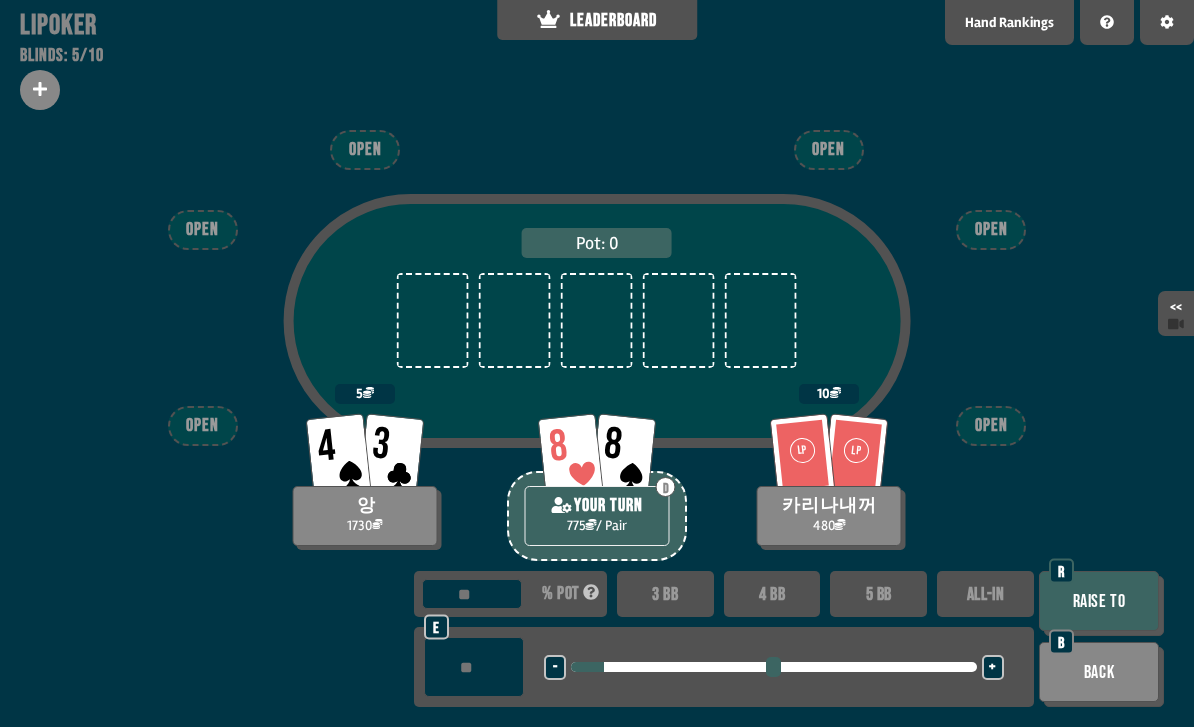 click on "+" at bounding box center [992, 668] 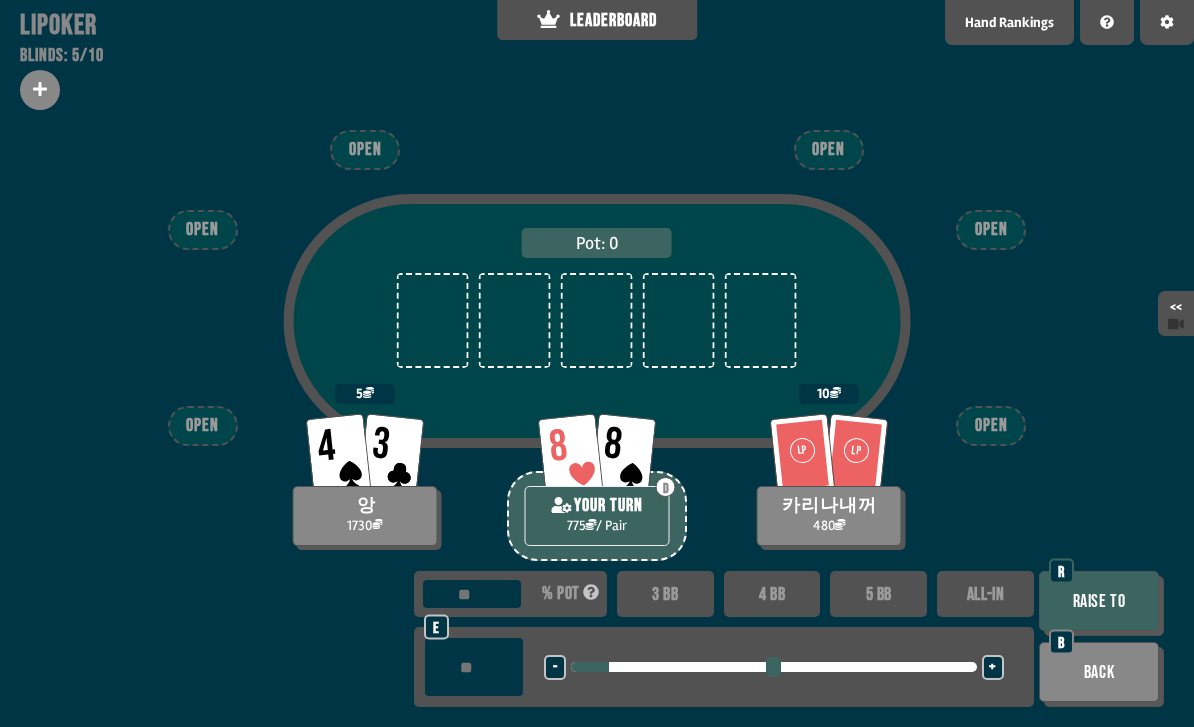 click on "+" at bounding box center [993, 667] 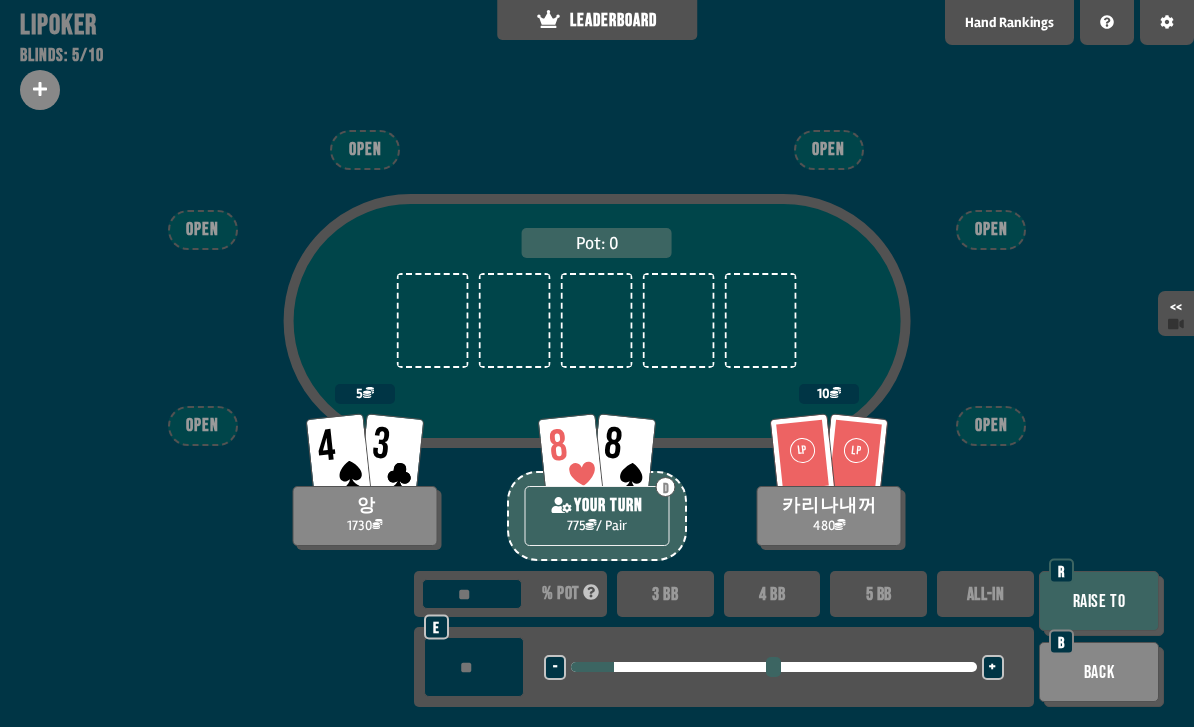 click on "Raise to" at bounding box center (1099, 601) 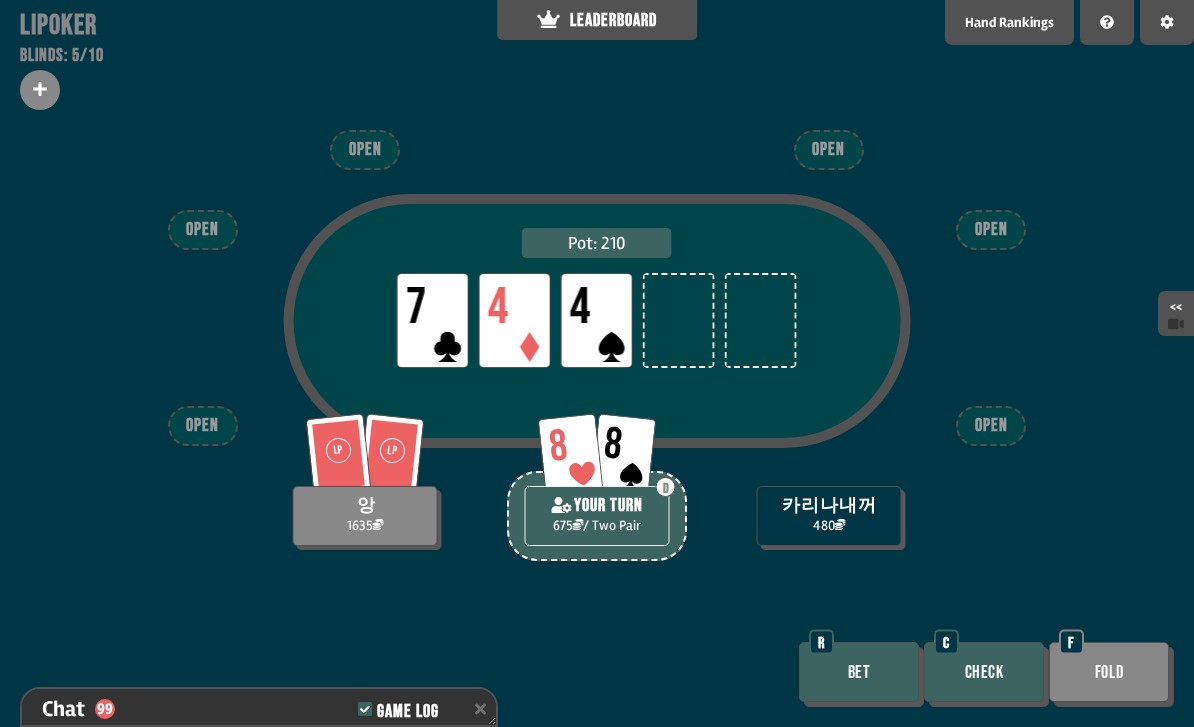 scroll, scrollTop: 3058, scrollLeft: 0, axis: vertical 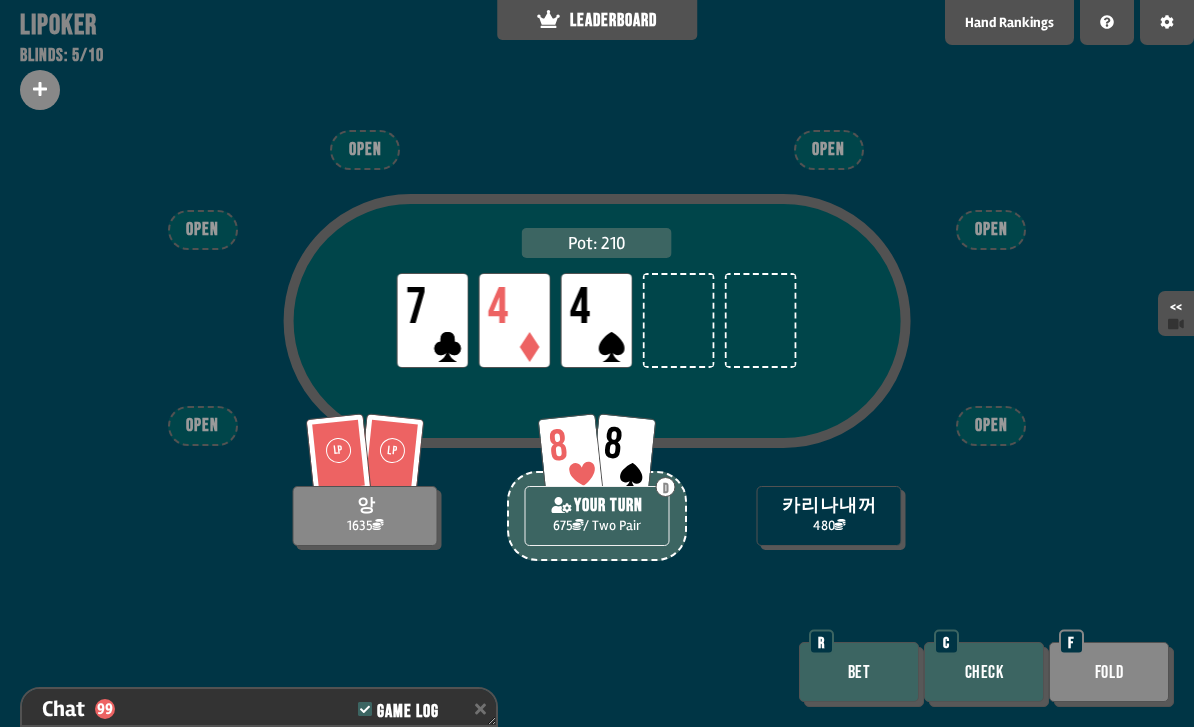 click on "Bet" at bounding box center (859, 672) 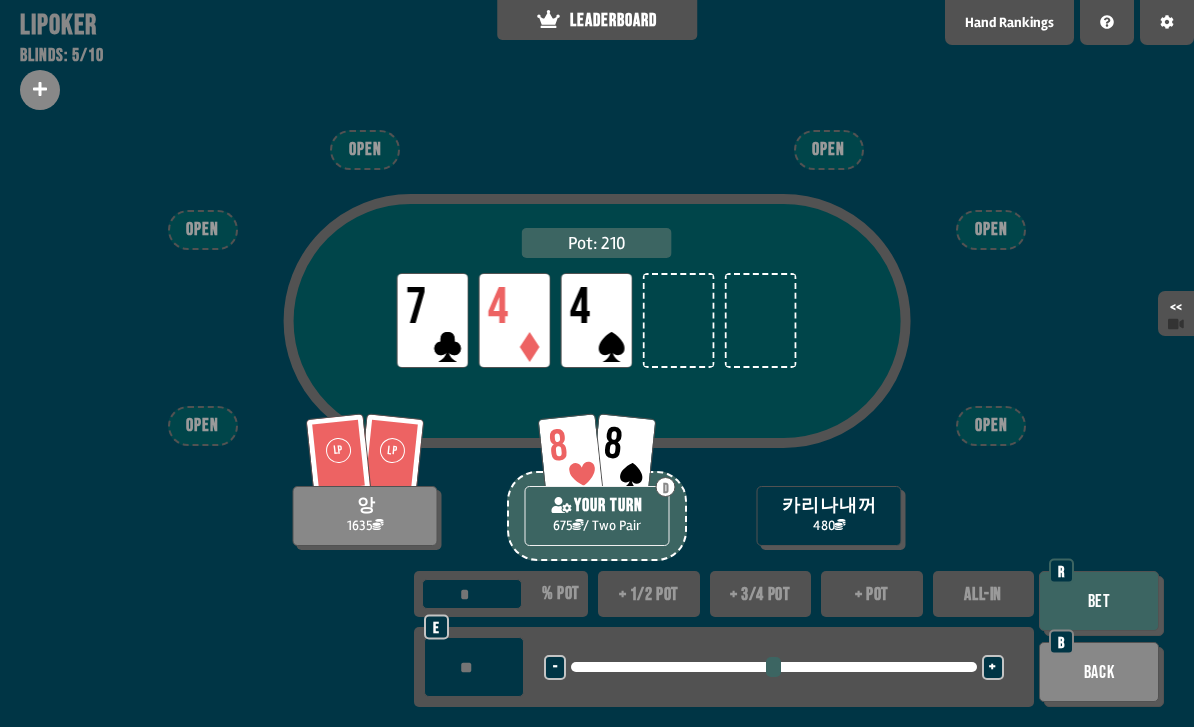 click on "+ 1/2 pot" at bounding box center [649, 594] 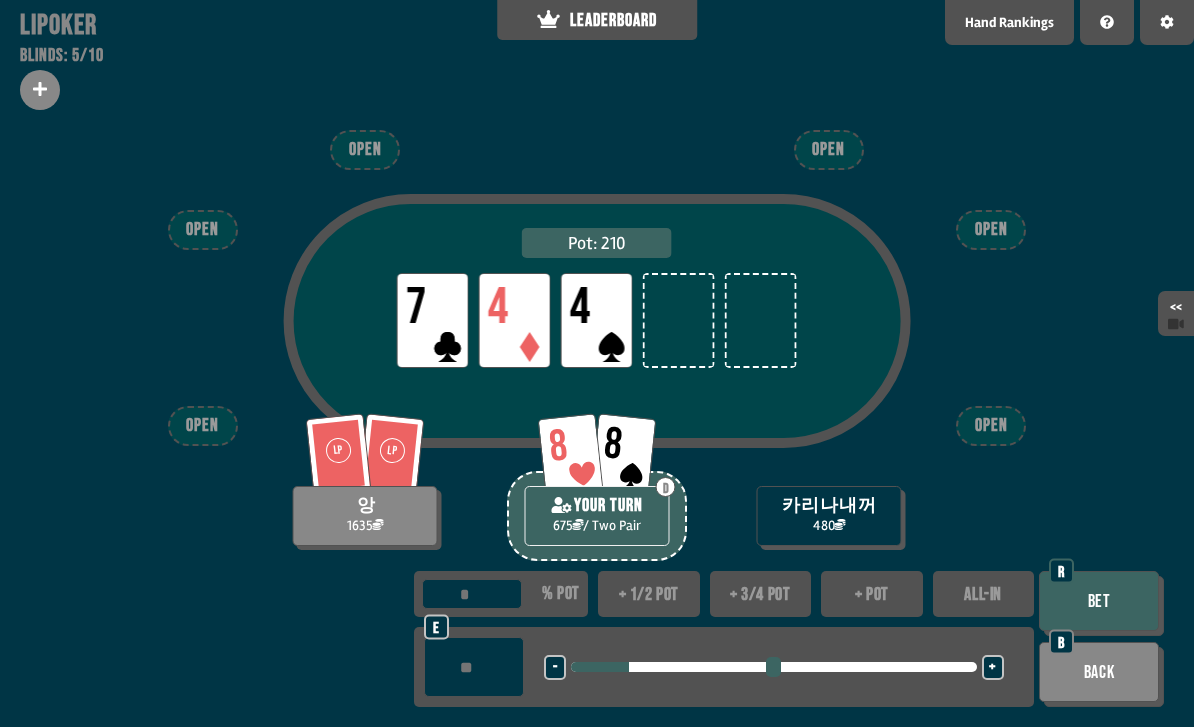 click on "+ 3/4 pot" at bounding box center [761, 594] 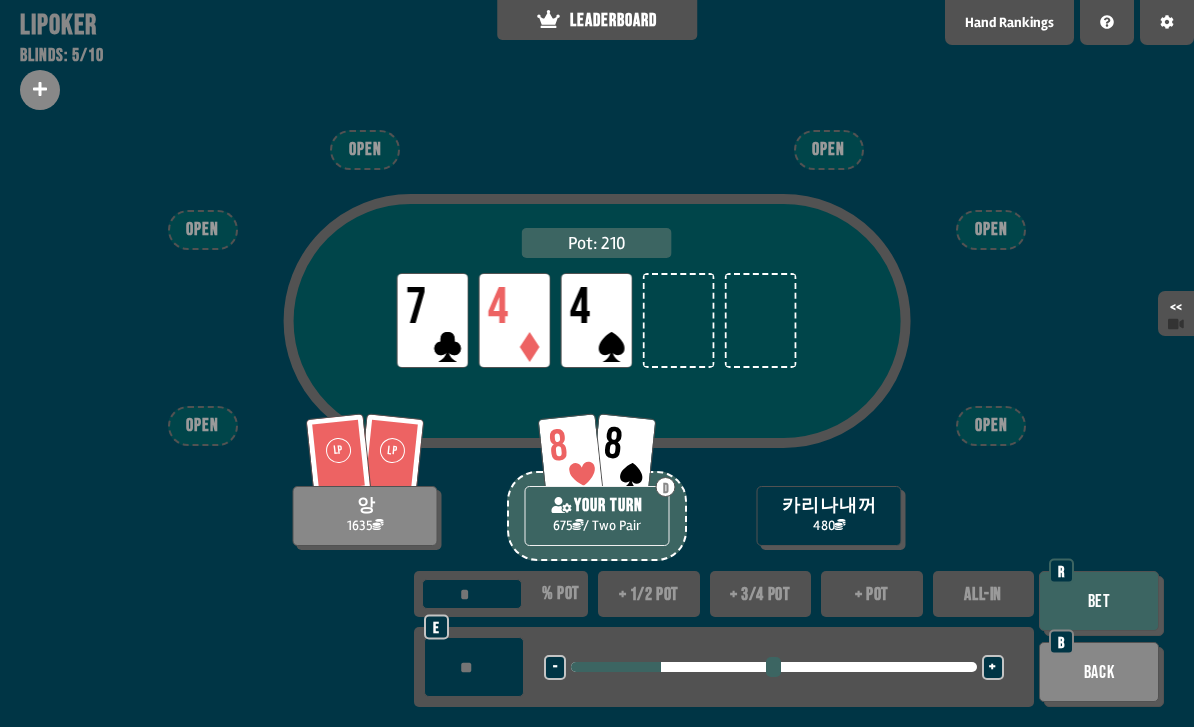 click on "Bet" at bounding box center [1099, 601] 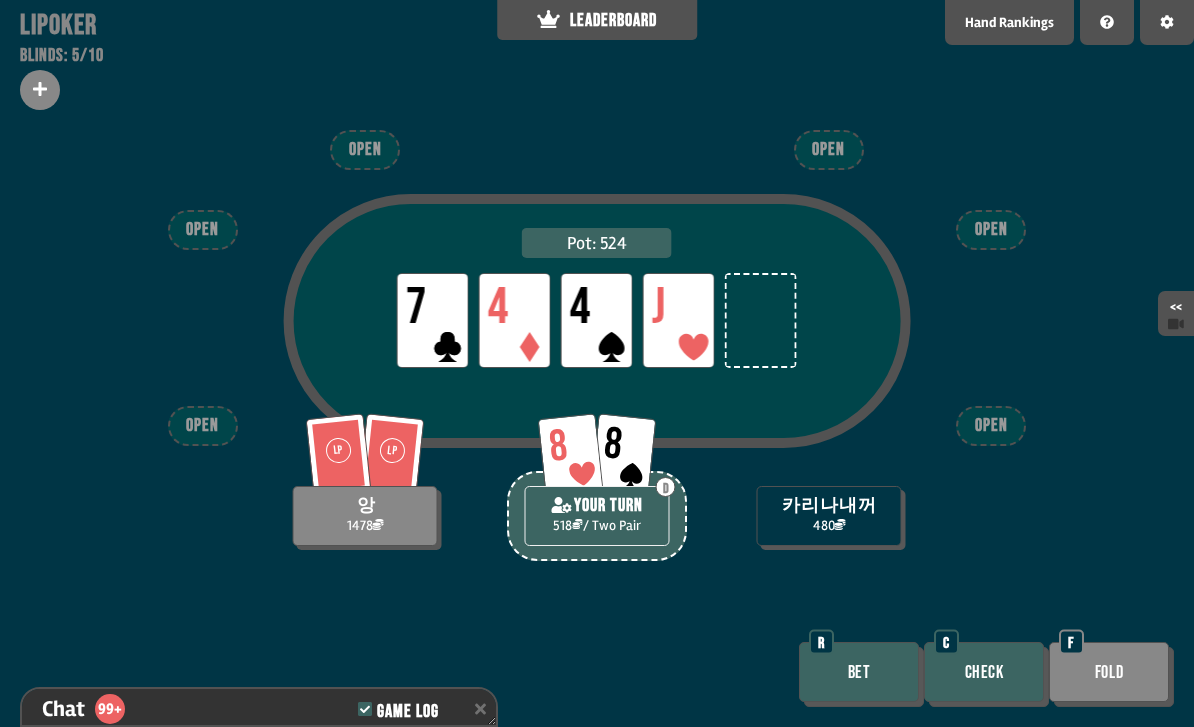 scroll, scrollTop: 3203, scrollLeft: 0, axis: vertical 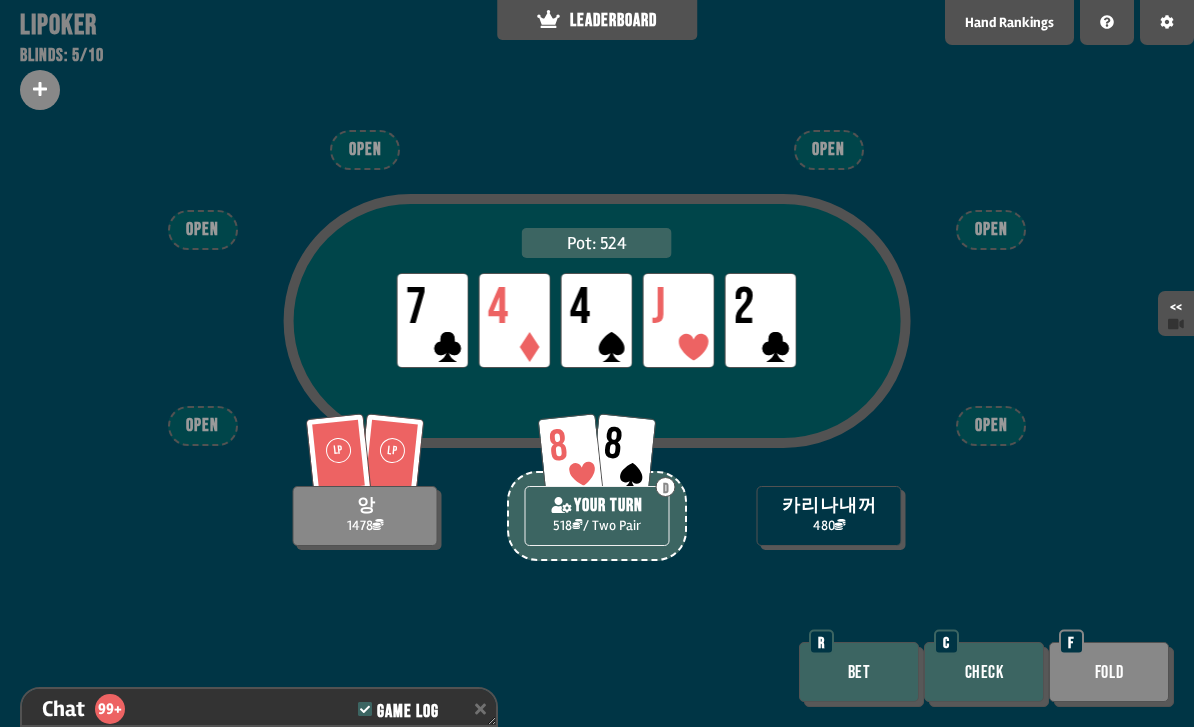click on "Bet" at bounding box center (859, 672) 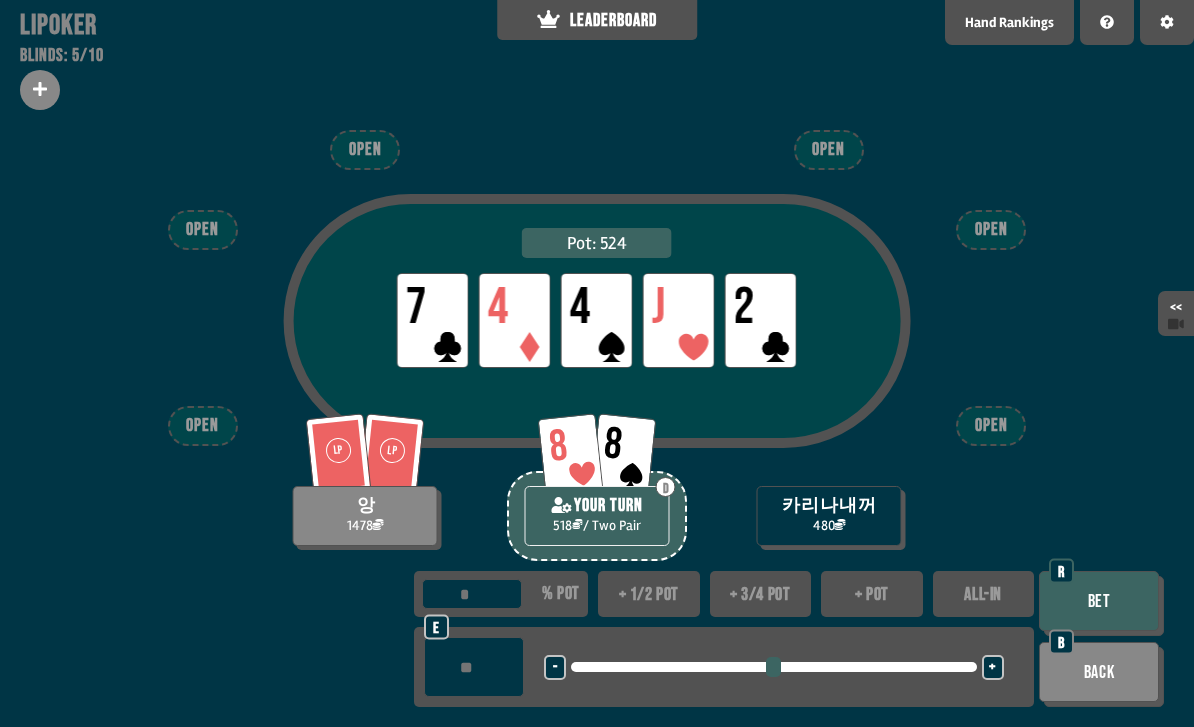 click on "+ 1/2 pot" at bounding box center (649, 594) 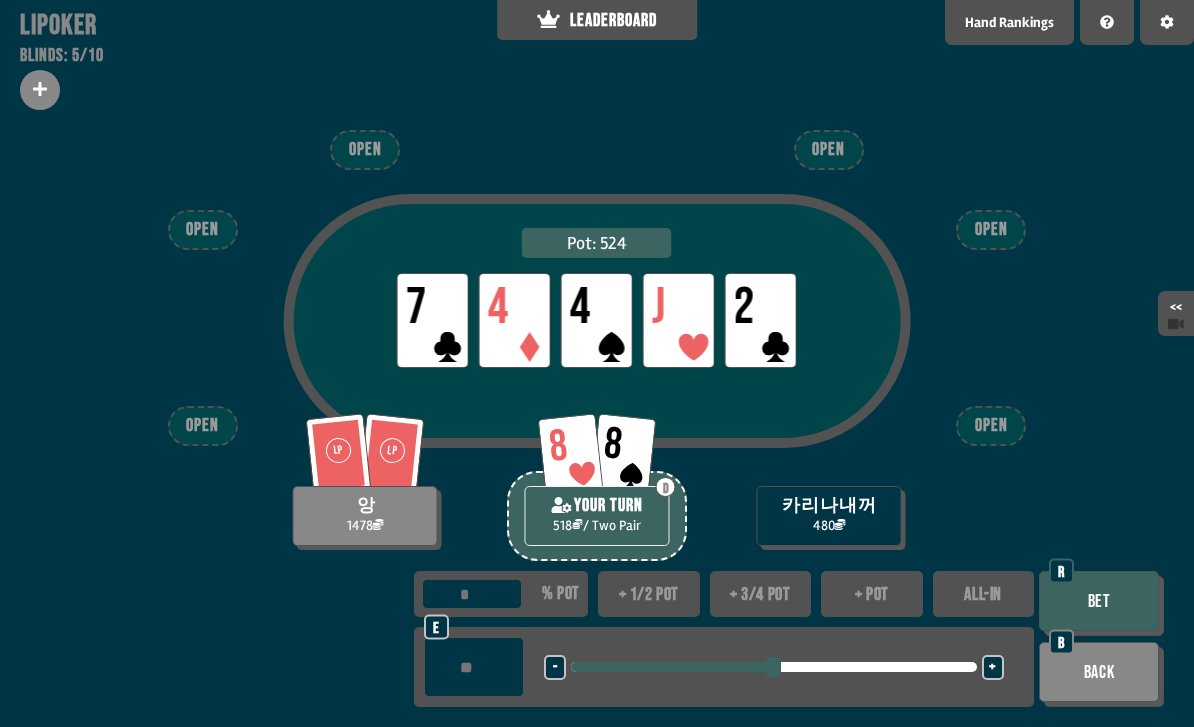 type on "**" 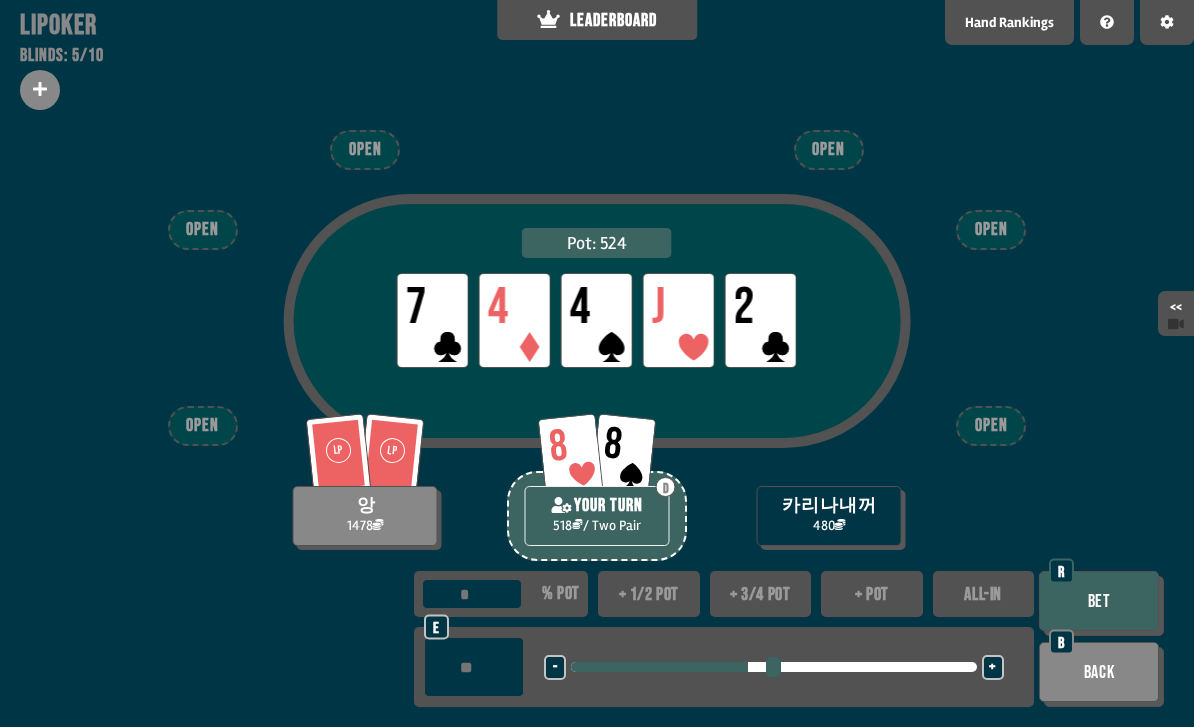 type on "**" 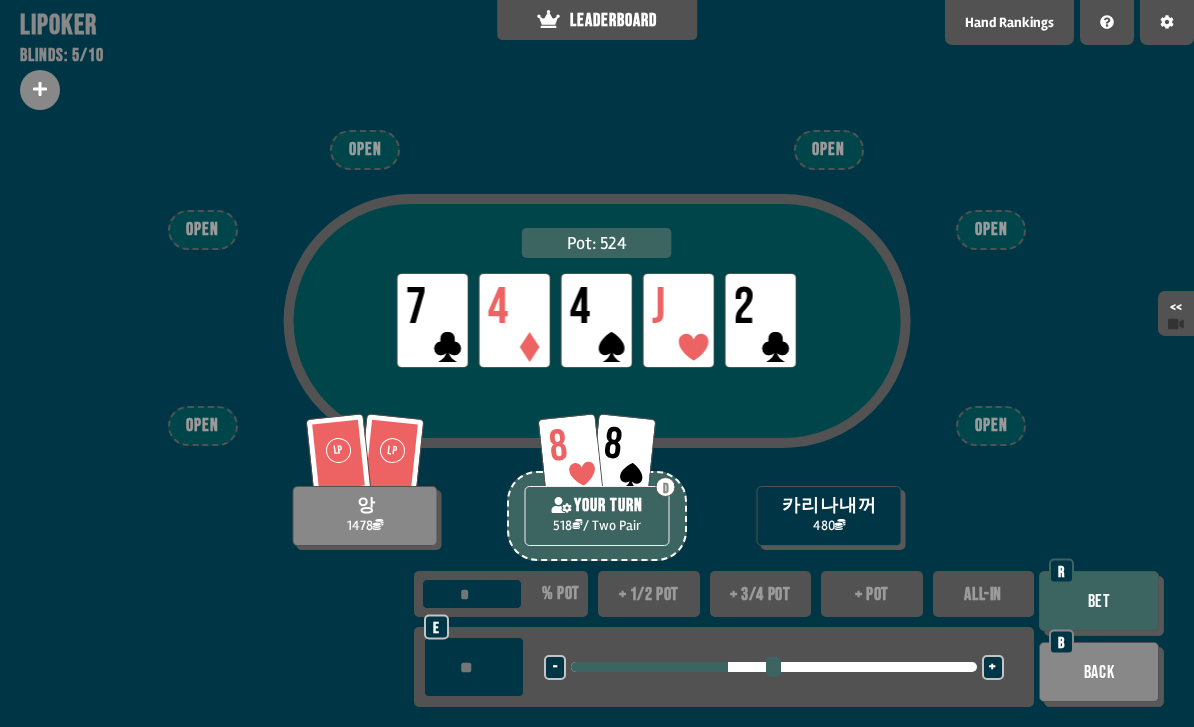 type on "***" 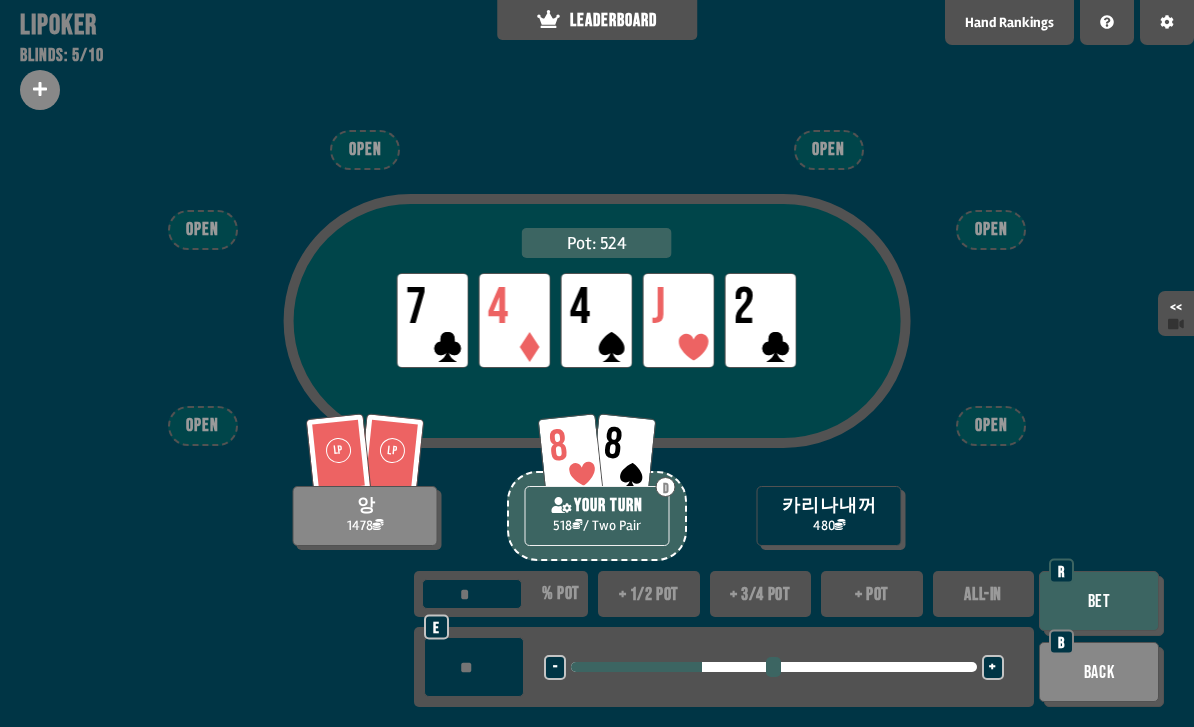 type on "***" 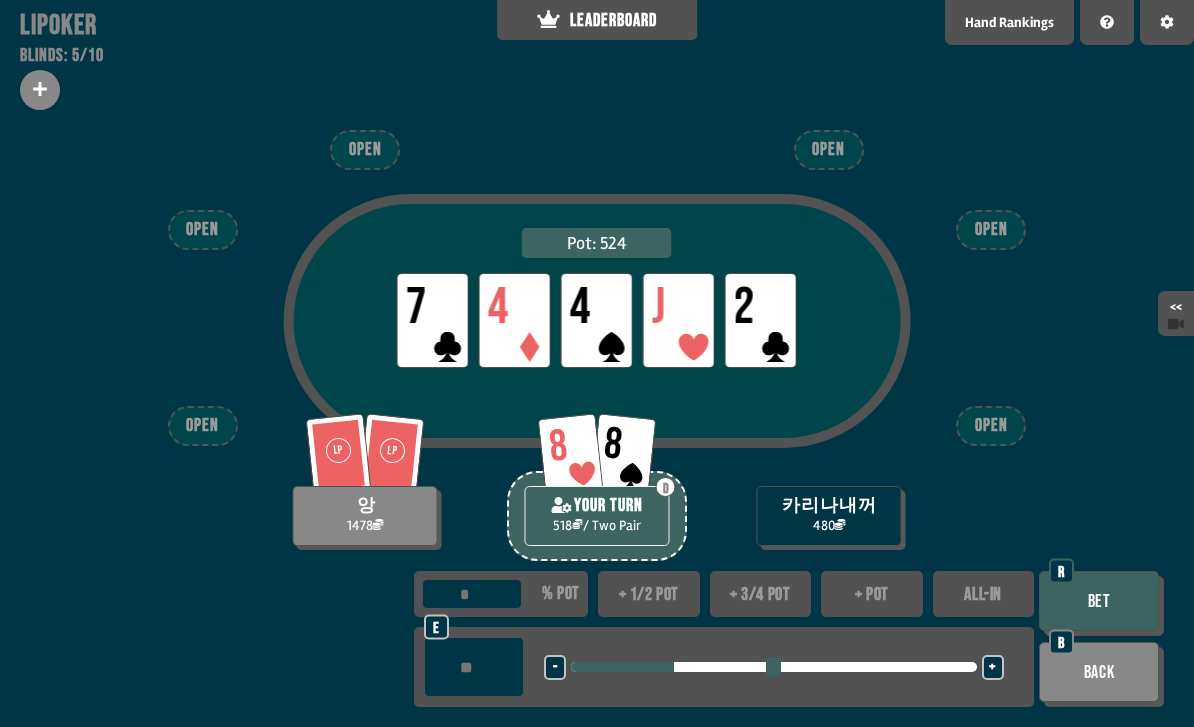 type on "***" 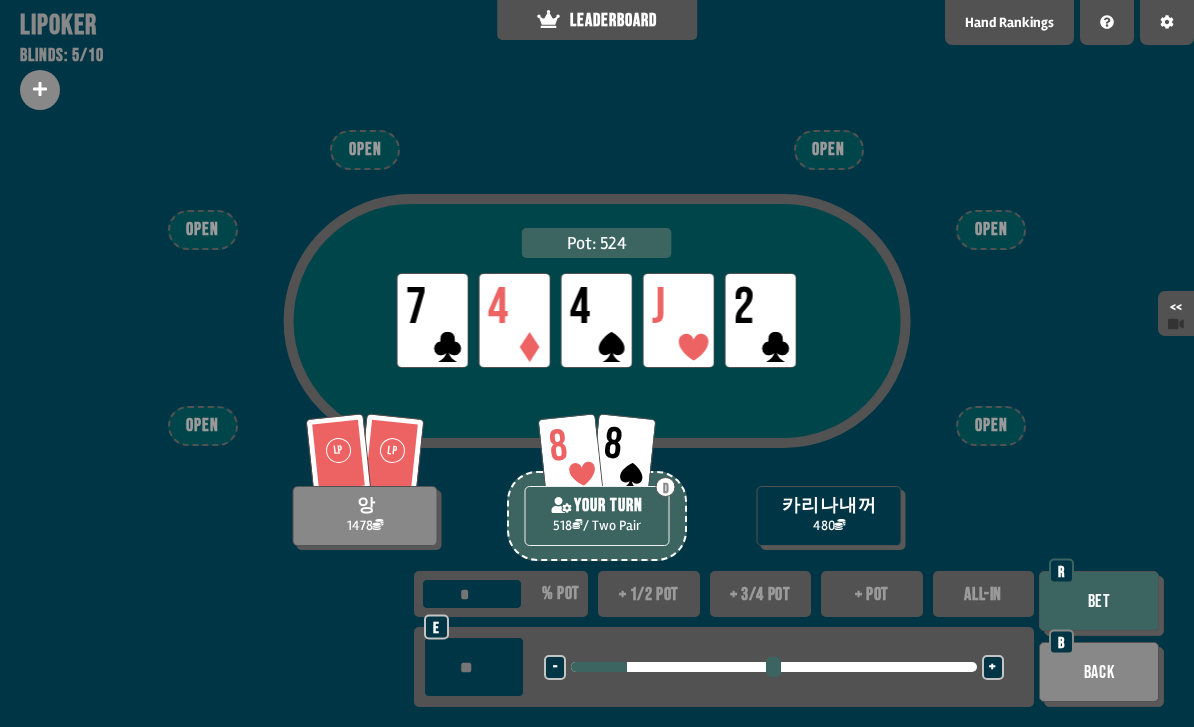 click on "Bet" at bounding box center [1099, 601] 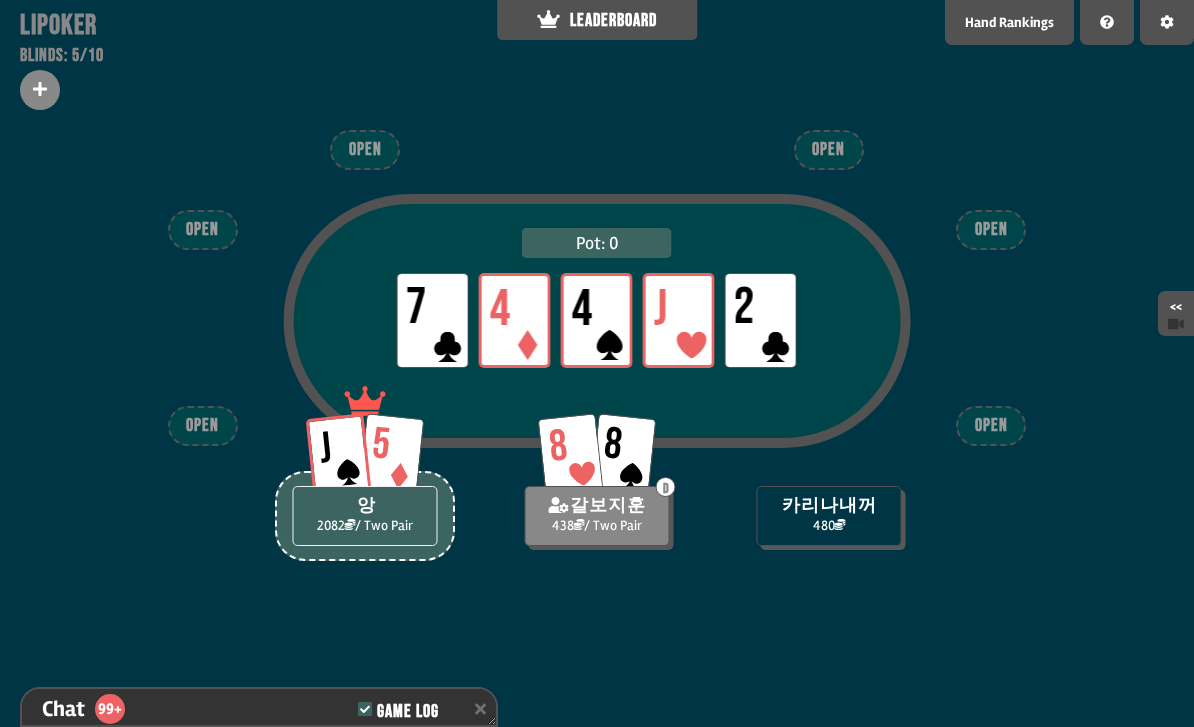 scroll, scrollTop: 3464, scrollLeft: 0, axis: vertical 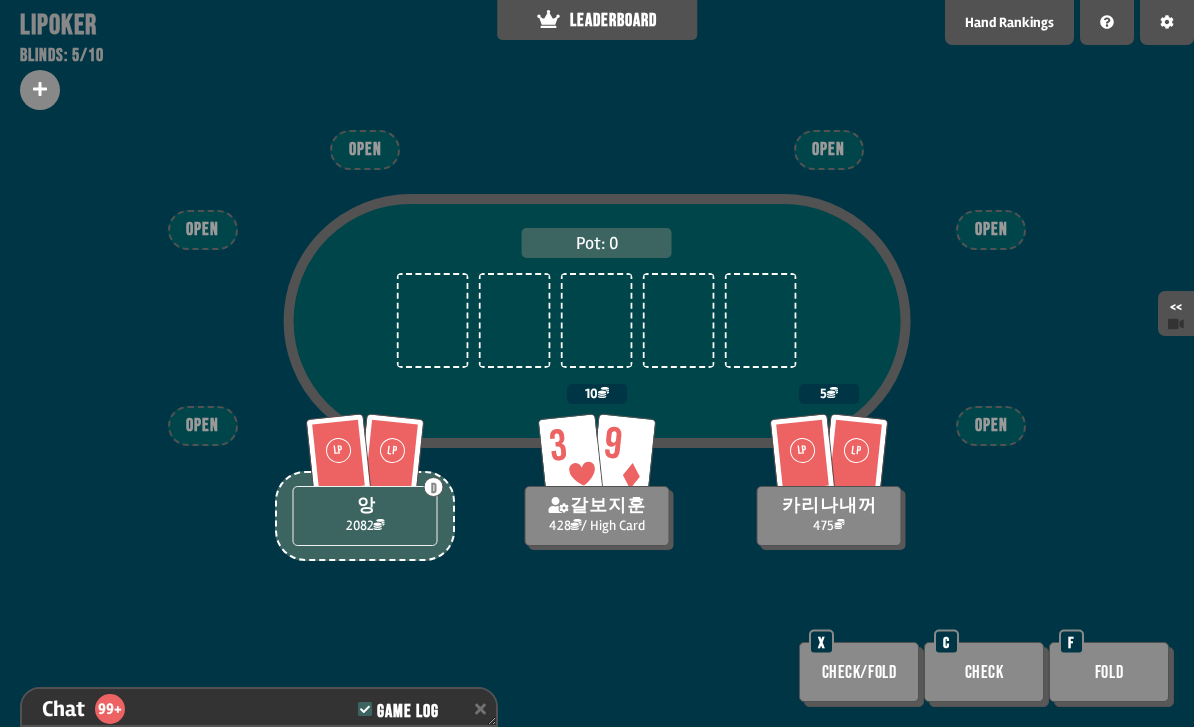 click on "Fold" at bounding box center (1109, 672) 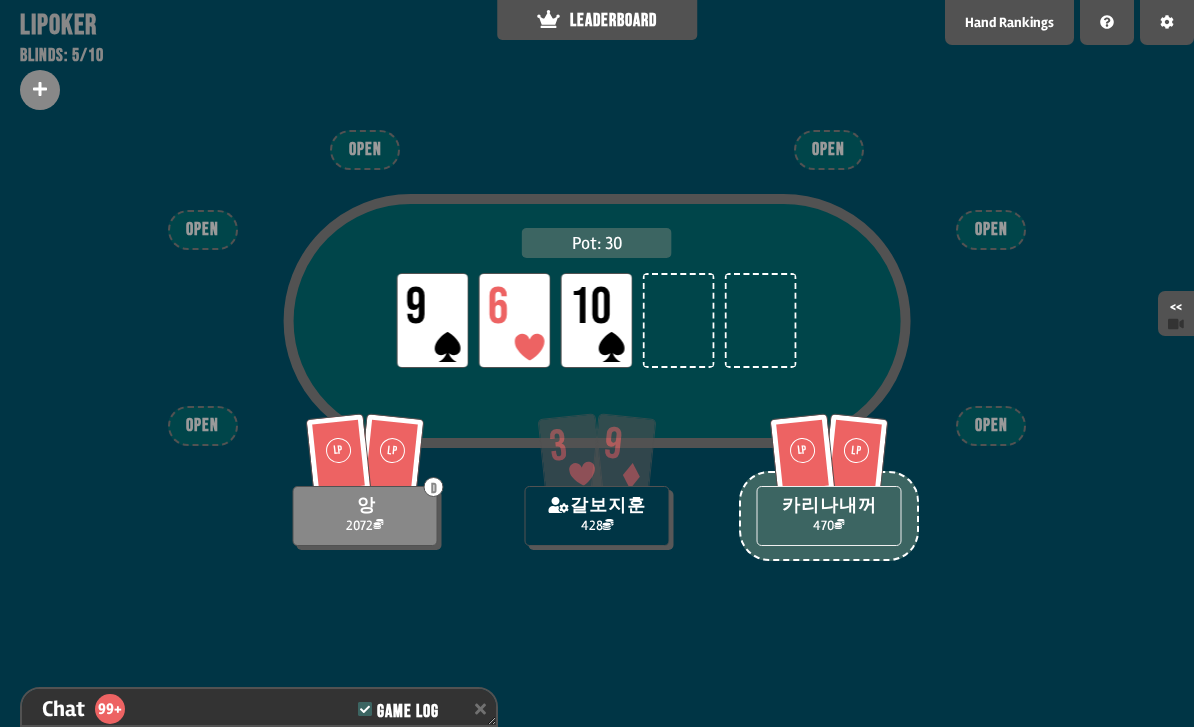scroll, scrollTop: 3667, scrollLeft: 0, axis: vertical 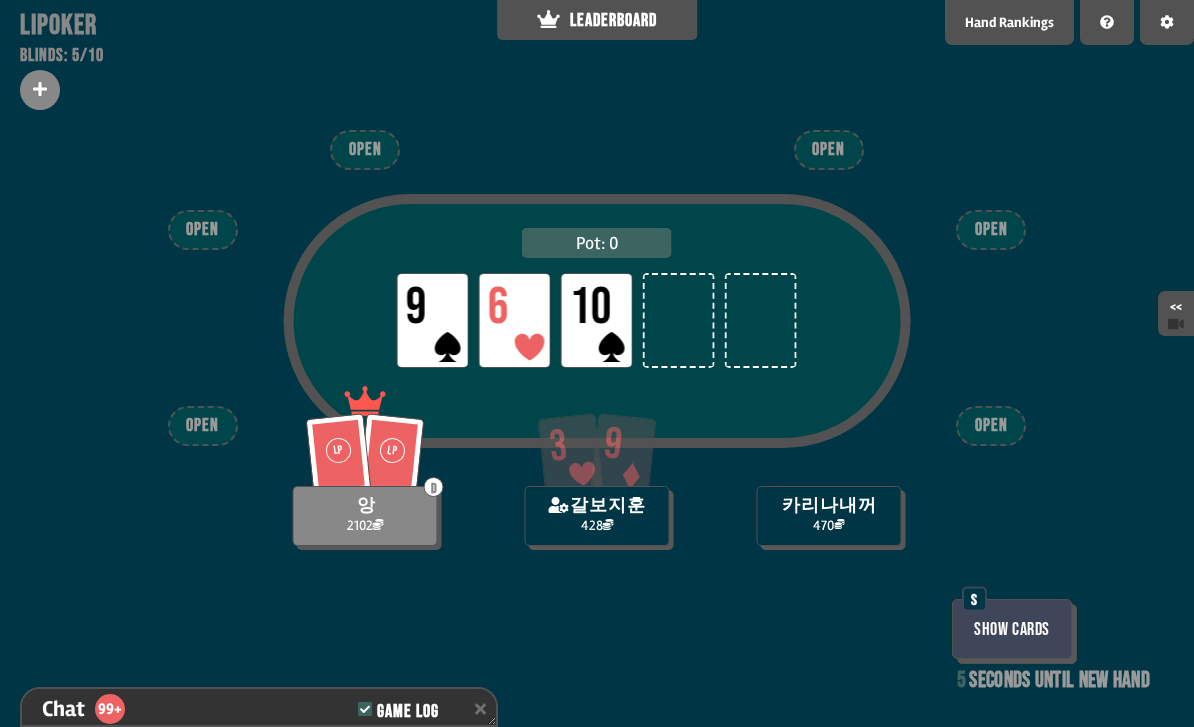 click on "Show Cards" at bounding box center (1012, 629) 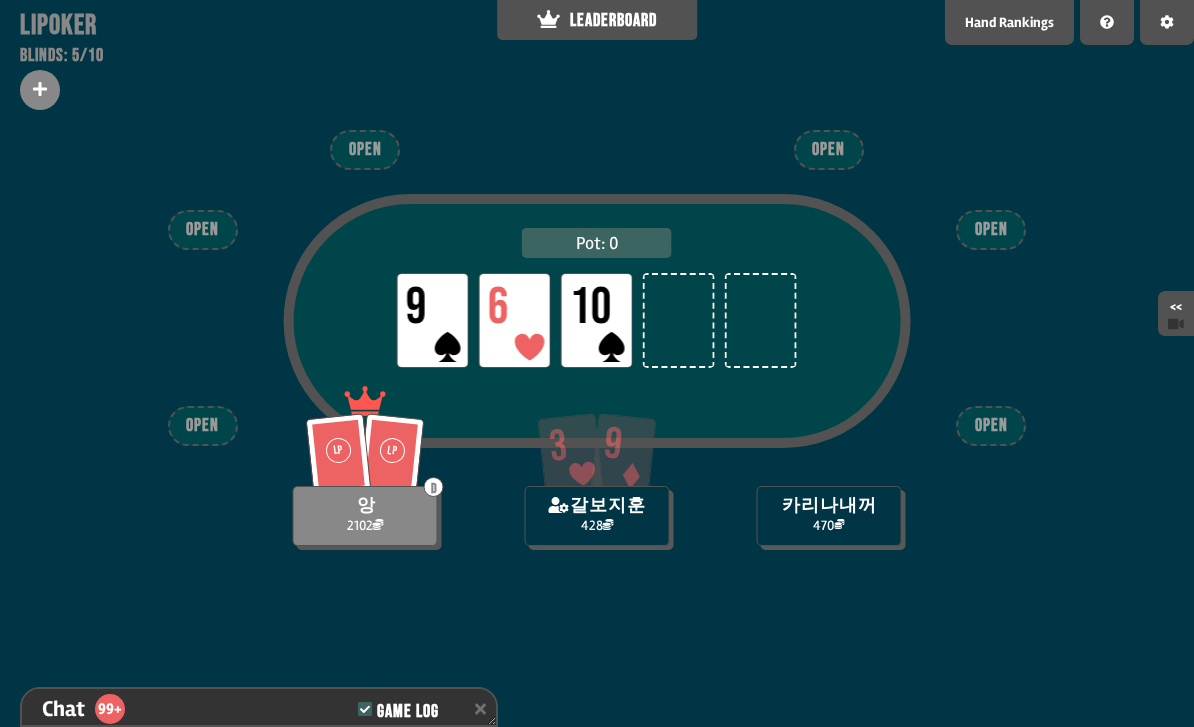 scroll, scrollTop: 3725, scrollLeft: 0, axis: vertical 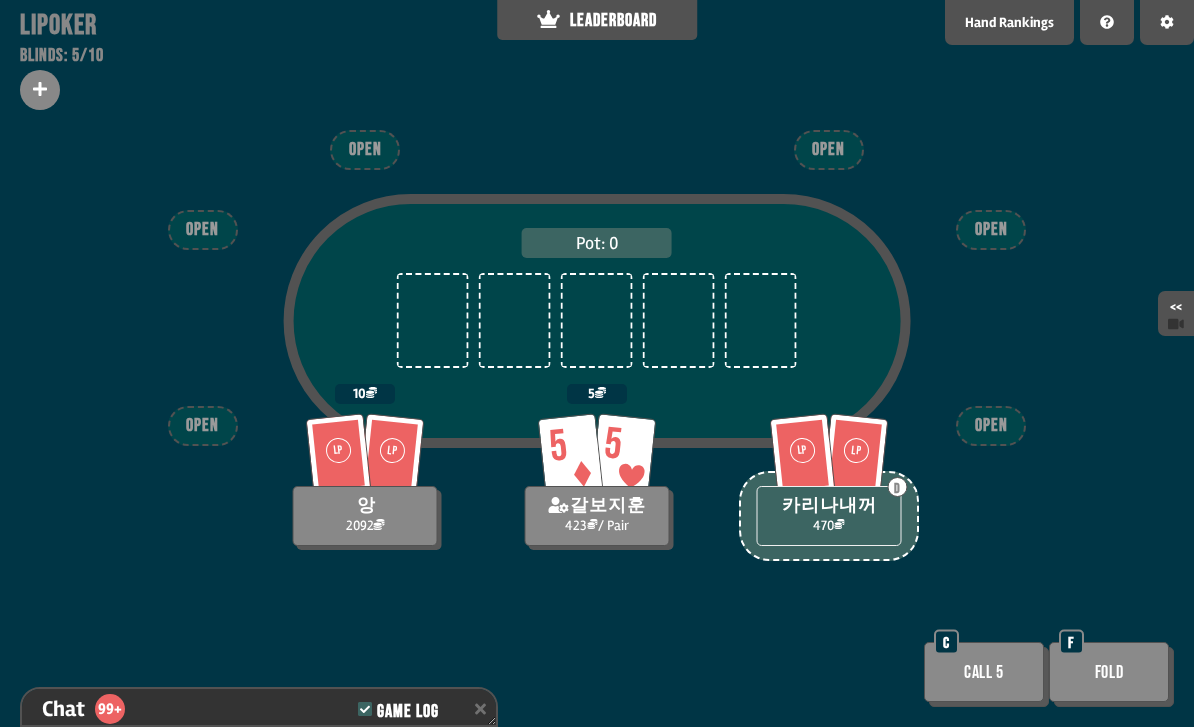 click on "Call 5" at bounding box center (984, 672) 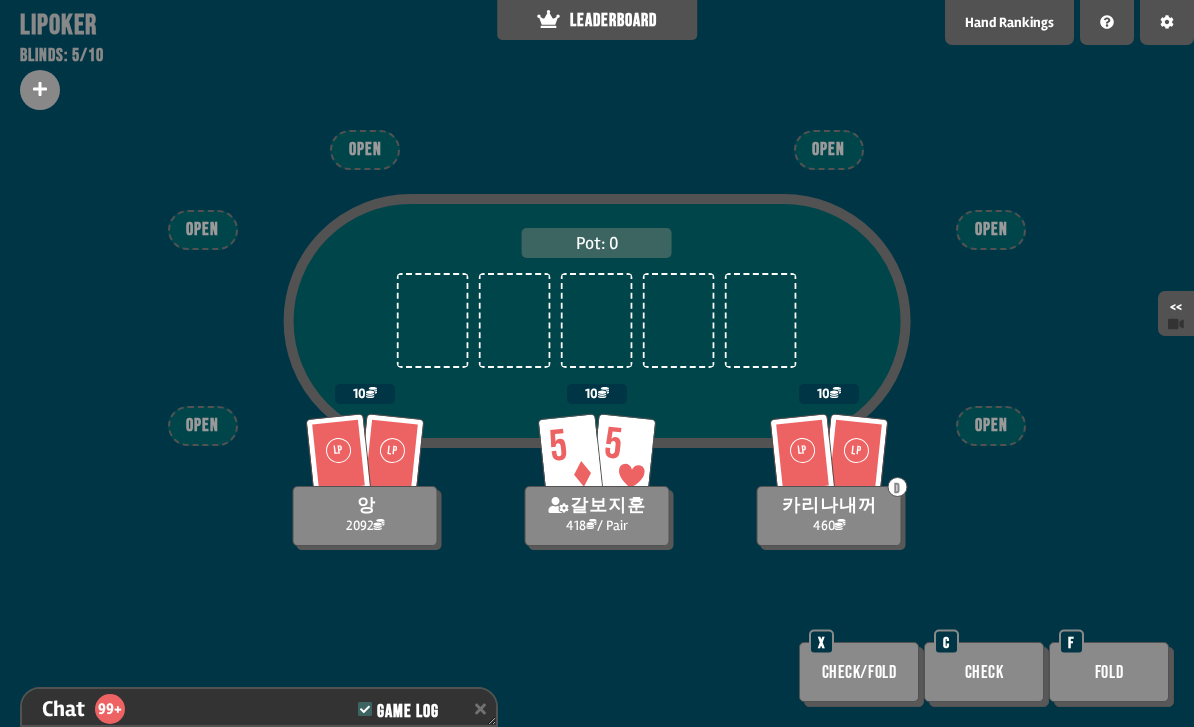 scroll, scrollTop: 3870, scrollLeft: 0, axis: vertical 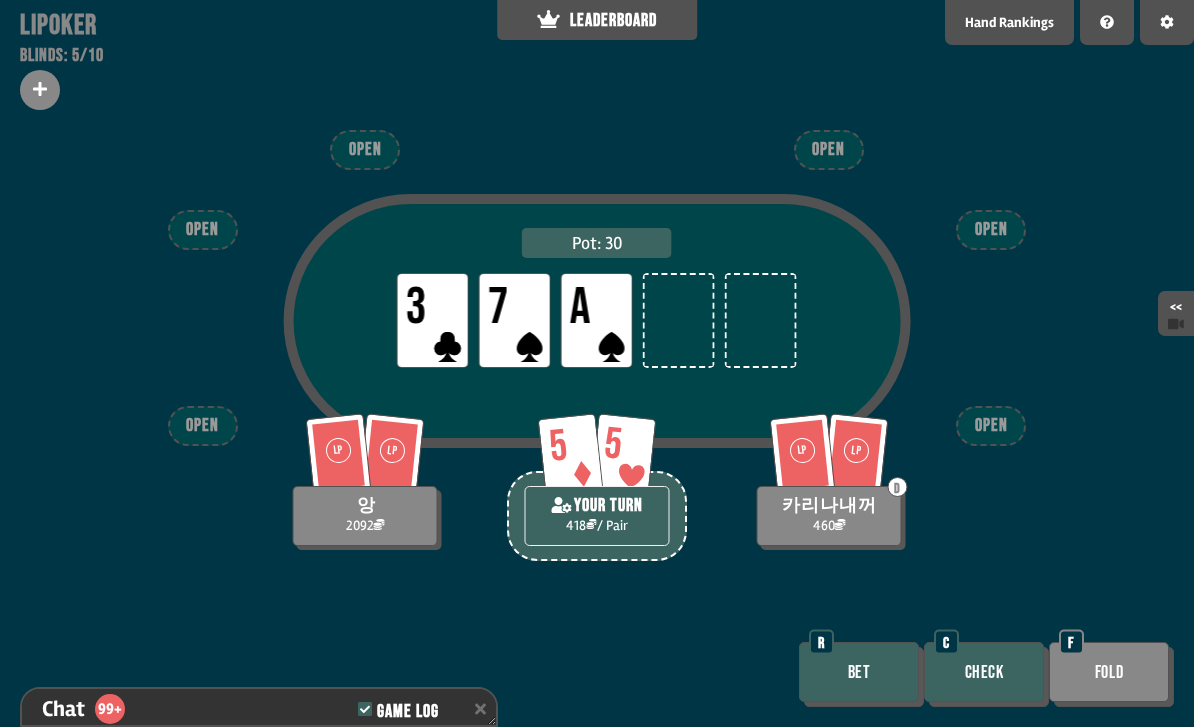 click on "Check" at bounding box center (984, 672) 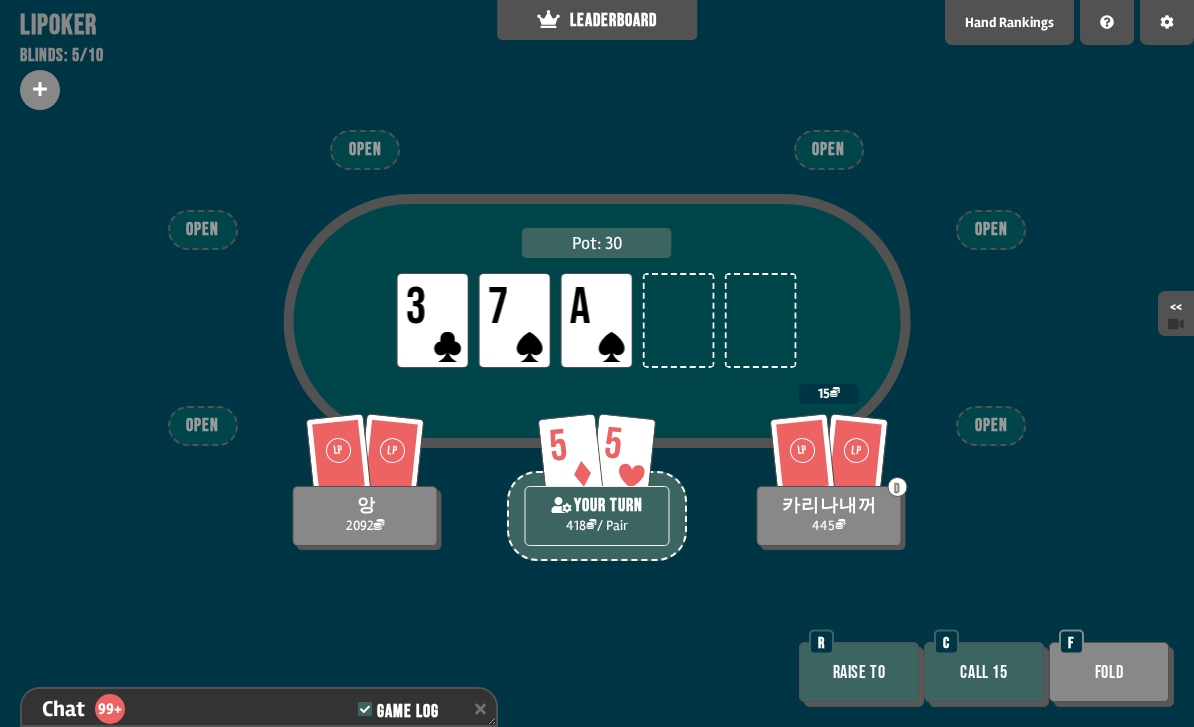 scroll, scrollTop: 4015, scrollLeft: 0, axis: vertical 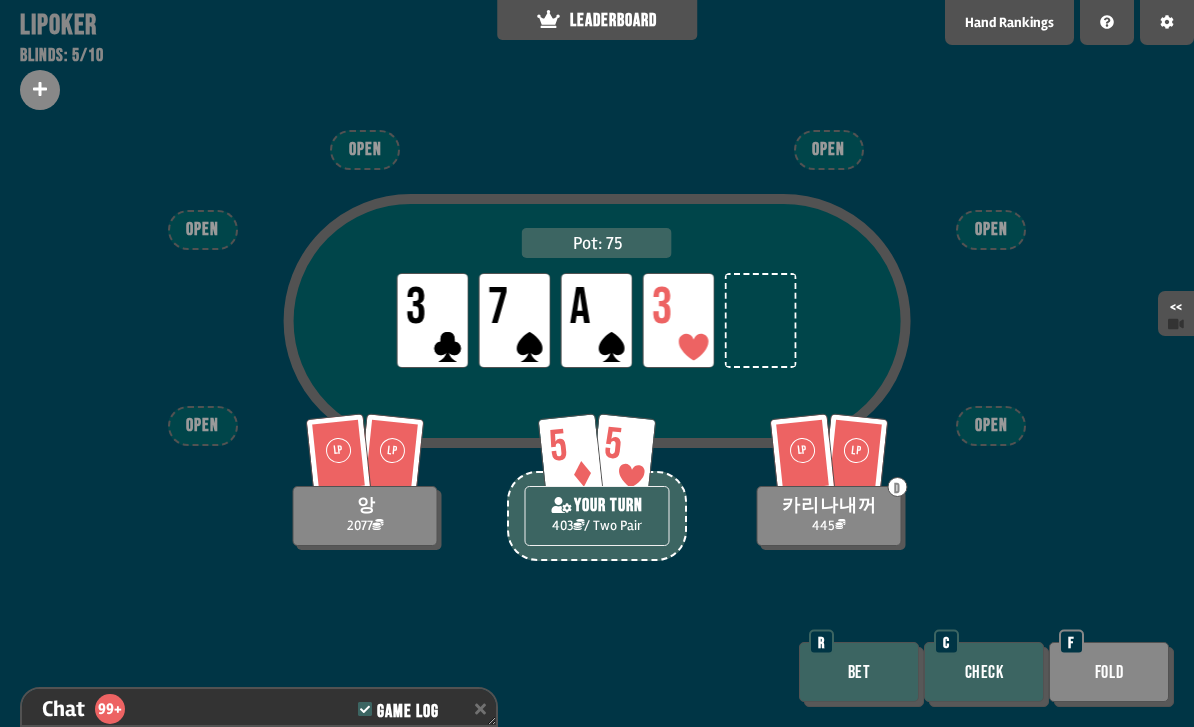 click on "Check" at bounding box center [984, 672] 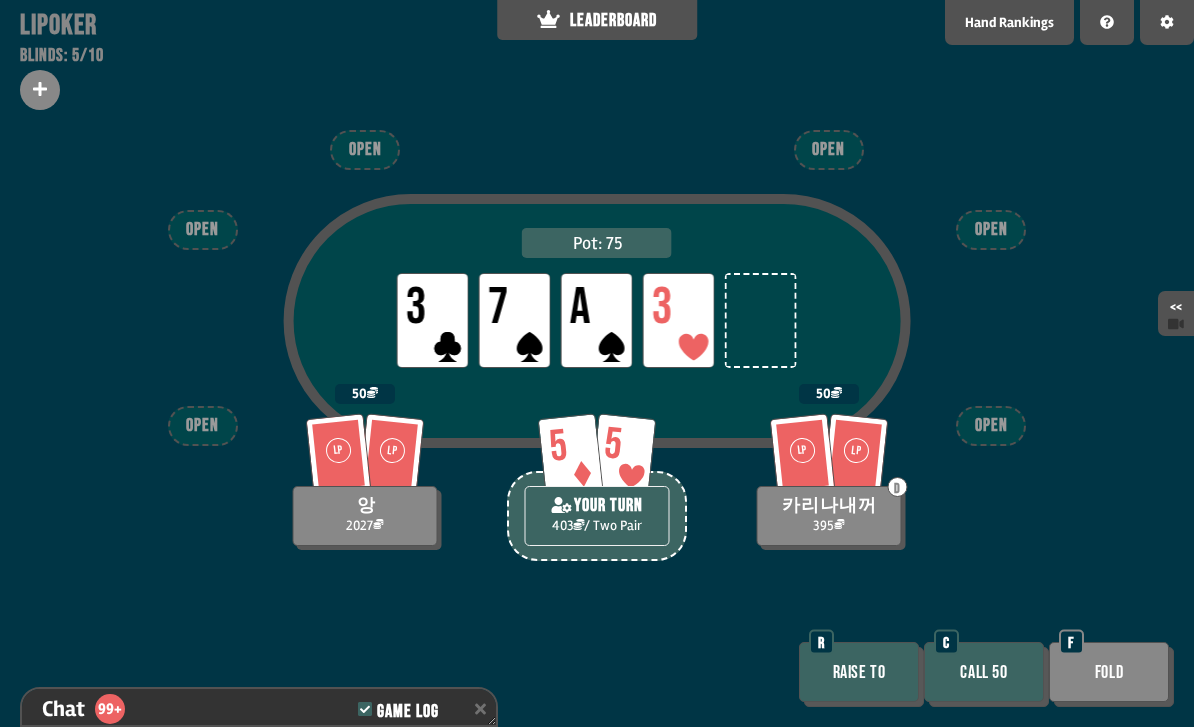 scroll, scrollTop: 4247, scrollLeft: 0, axis: vertical 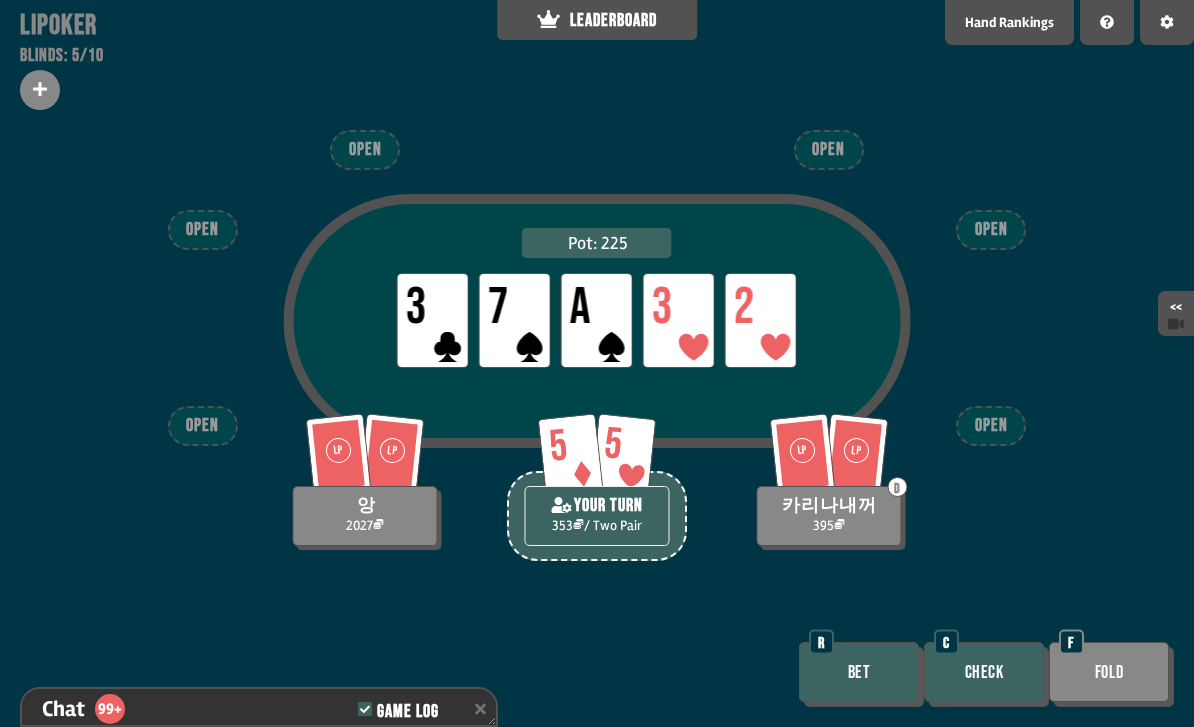 click on "Bet" at bounding box center (859, 672) 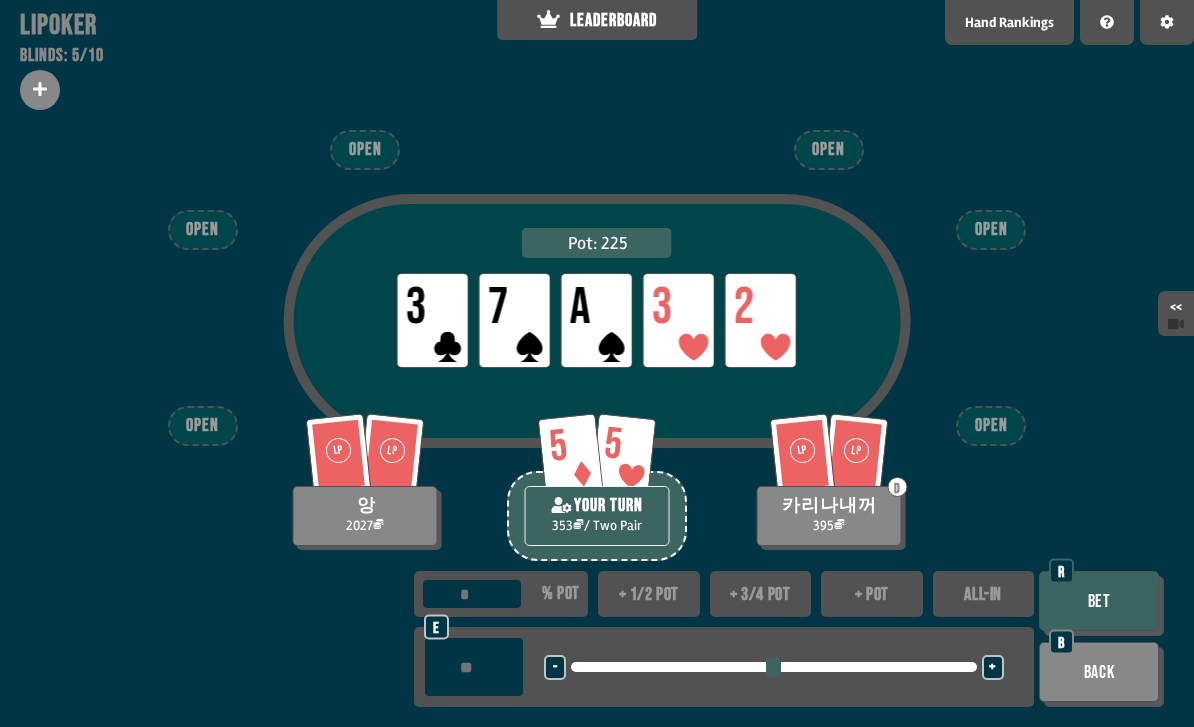 click on "+ 3/4 pot" at bounding box center [761, 594] 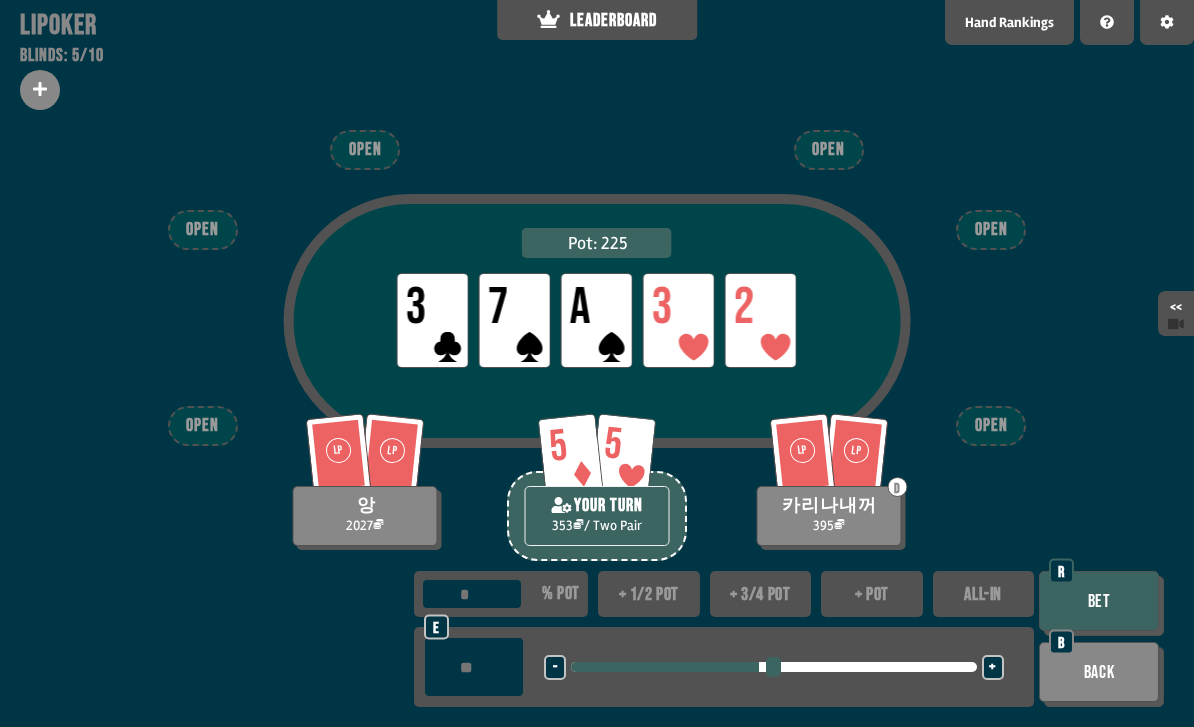 click on "+ pot" at bounding box center (872, 594) 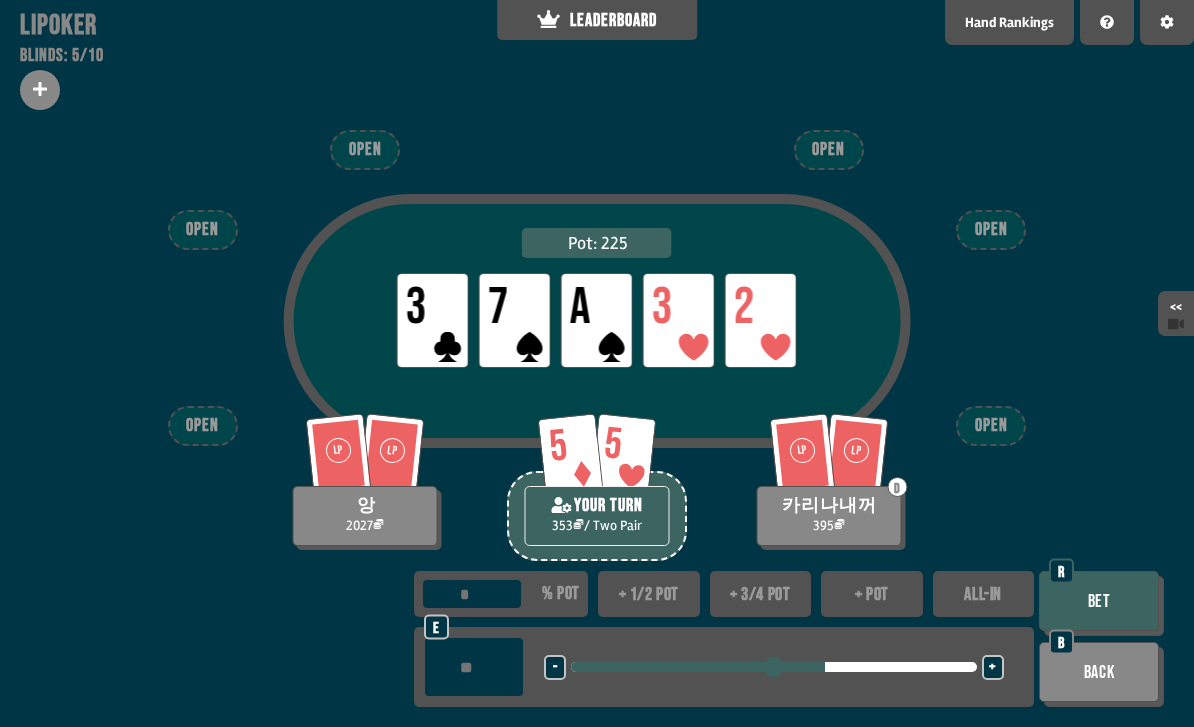 click on "ALL-IN" at bounding box center (984, 594) 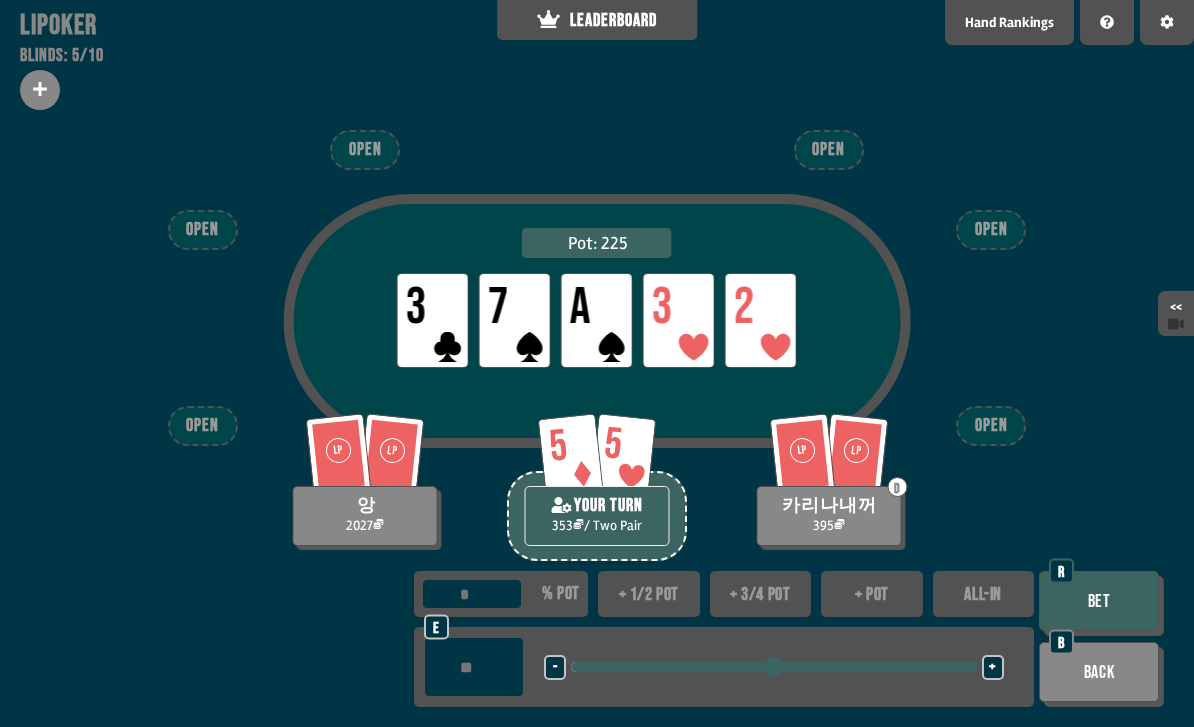 click on "Bet" at bounding box center [1099, 601] 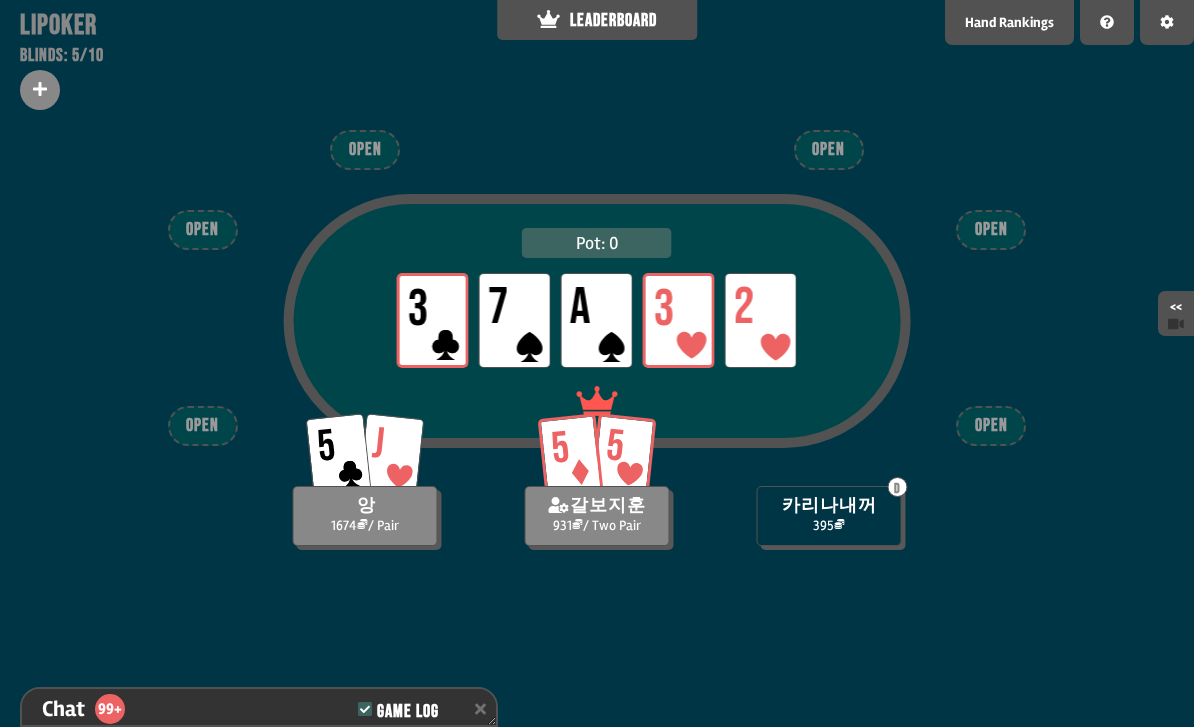 scroll, scrollTop: 4537, scrollLeft: 0, axis: vertical 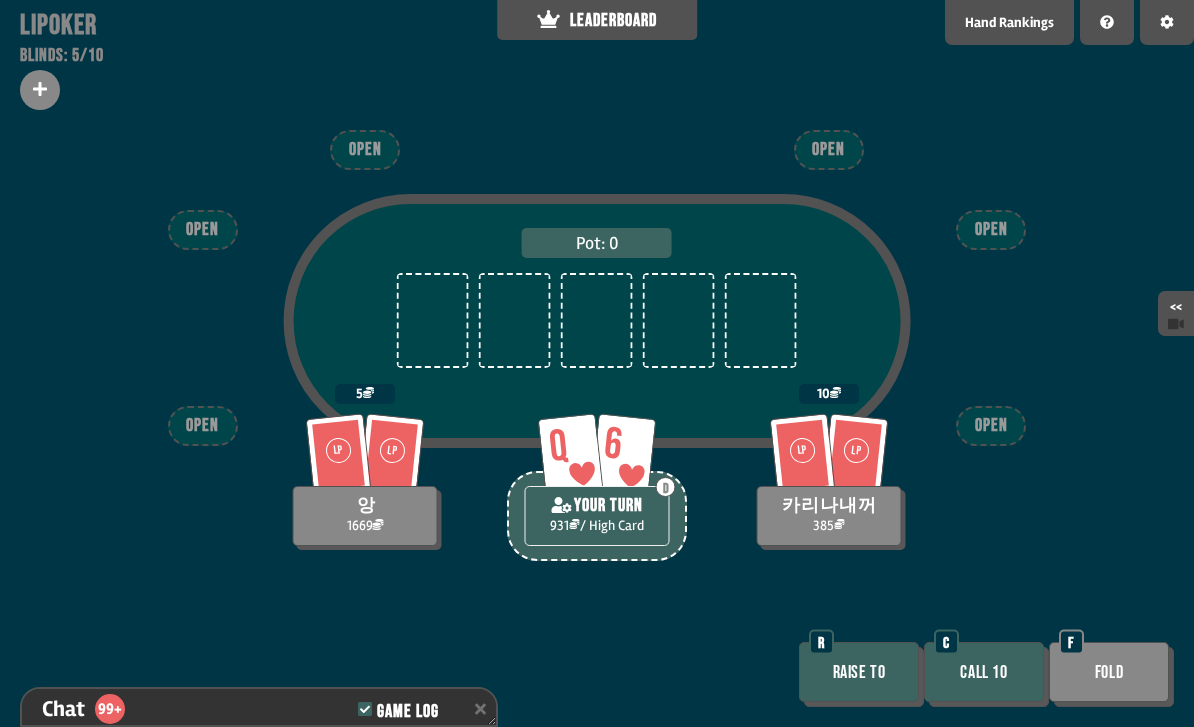click on "Call 10" at bounding box center [984, 672] 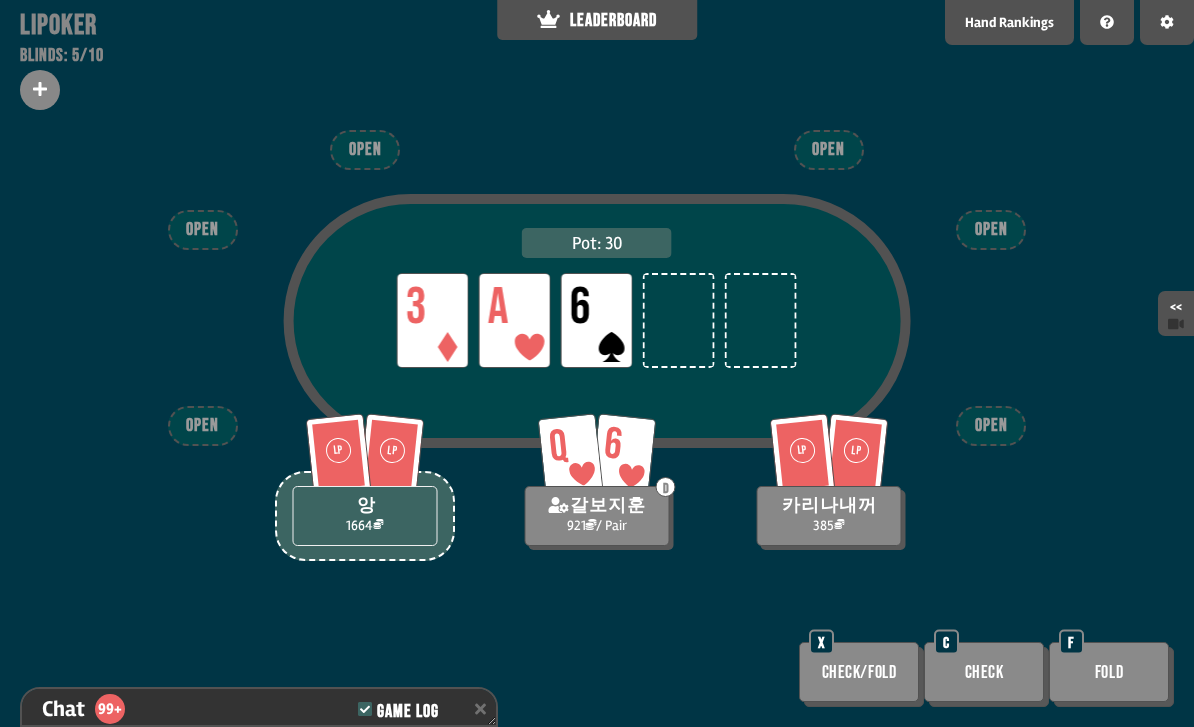 scroll, scrollTop: 4682, scrollLeft: 0, axis: vertical 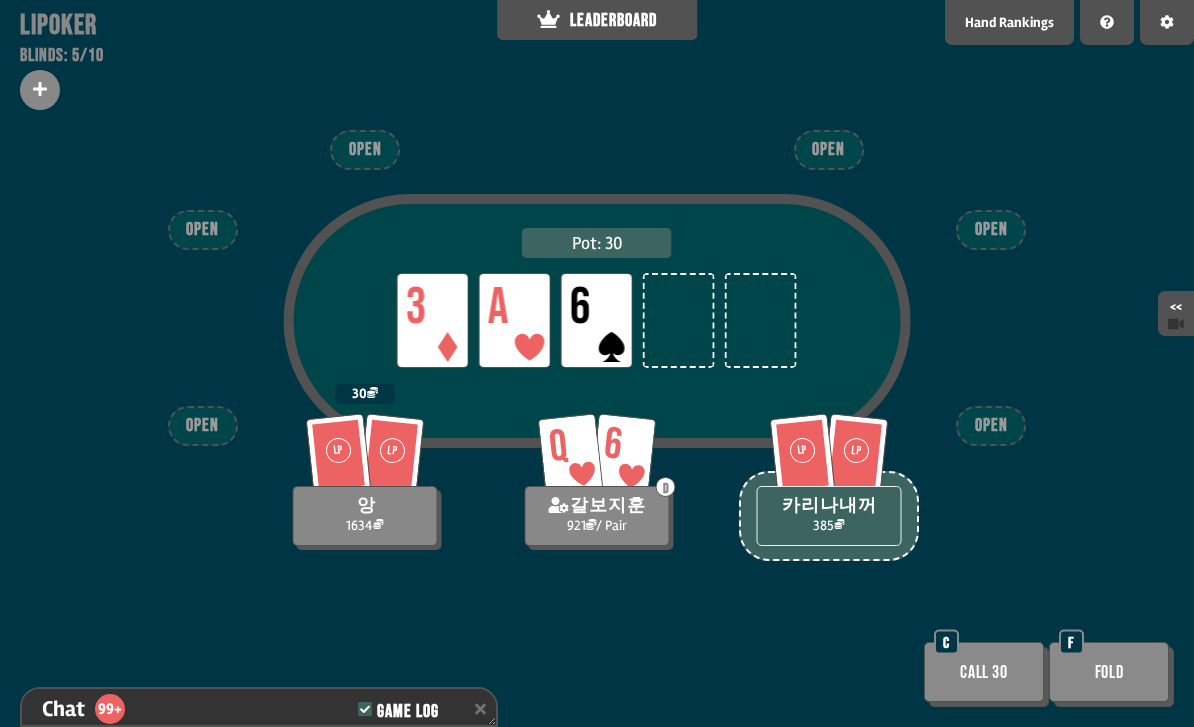 click on "Call 30" at bounding box center [984, 672] 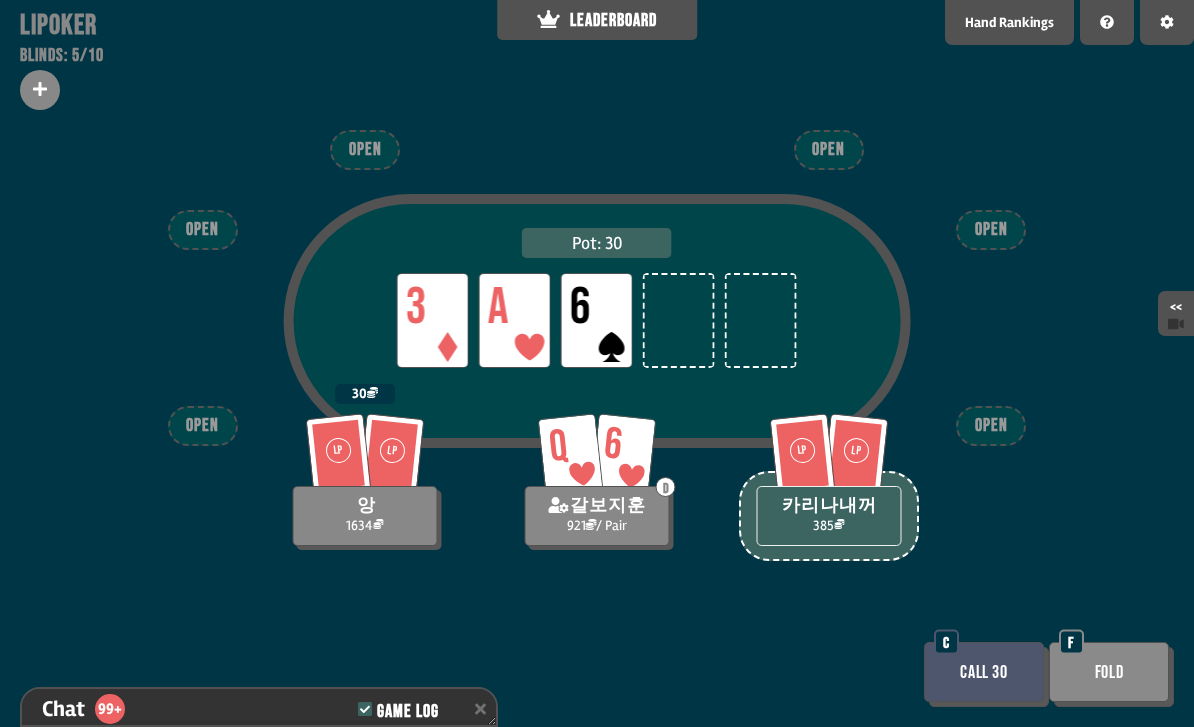 scroll, scrollTop: 4711, scrollLeft: 0, axis: vertical 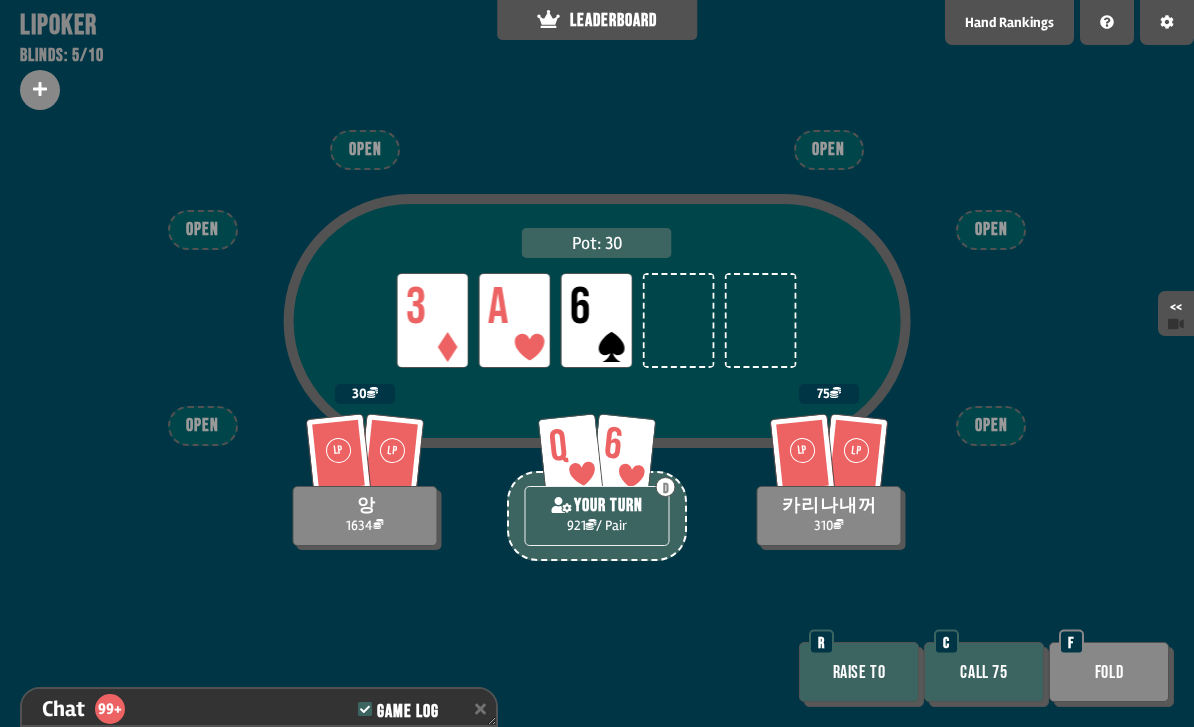 click on "Call 75" at bounding box center [984, 672] 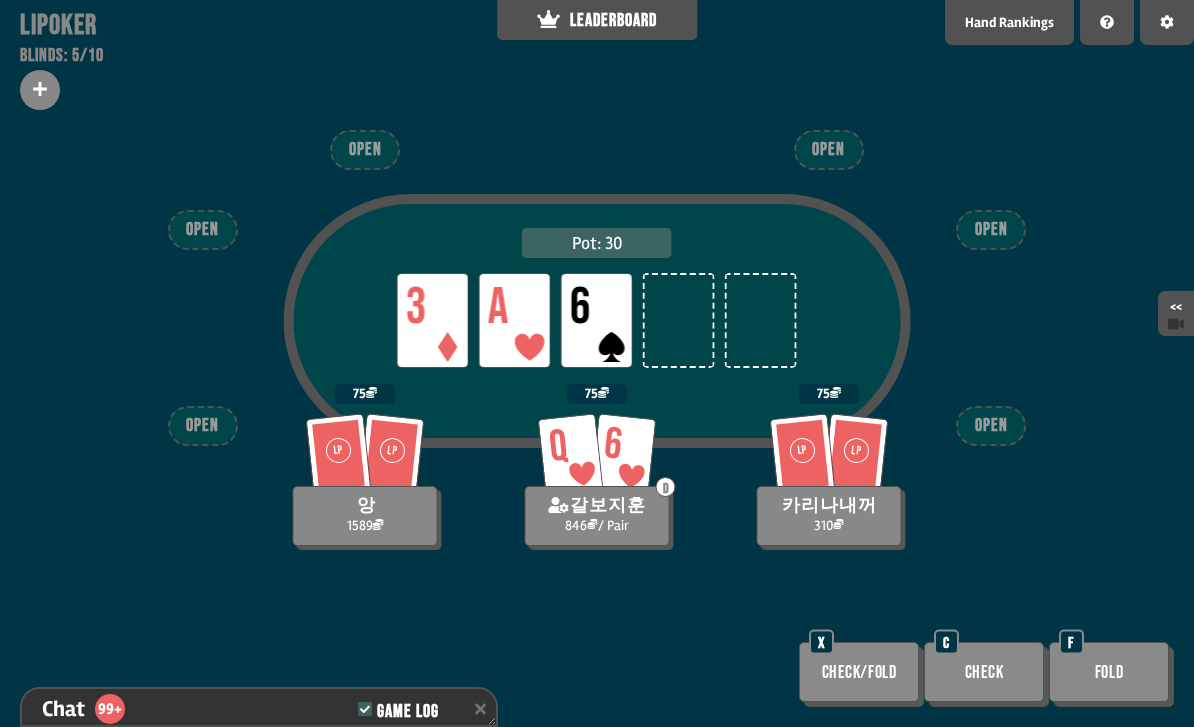 scroll, scrollTop: 4827, scrollLeft: 0, axis: vertical 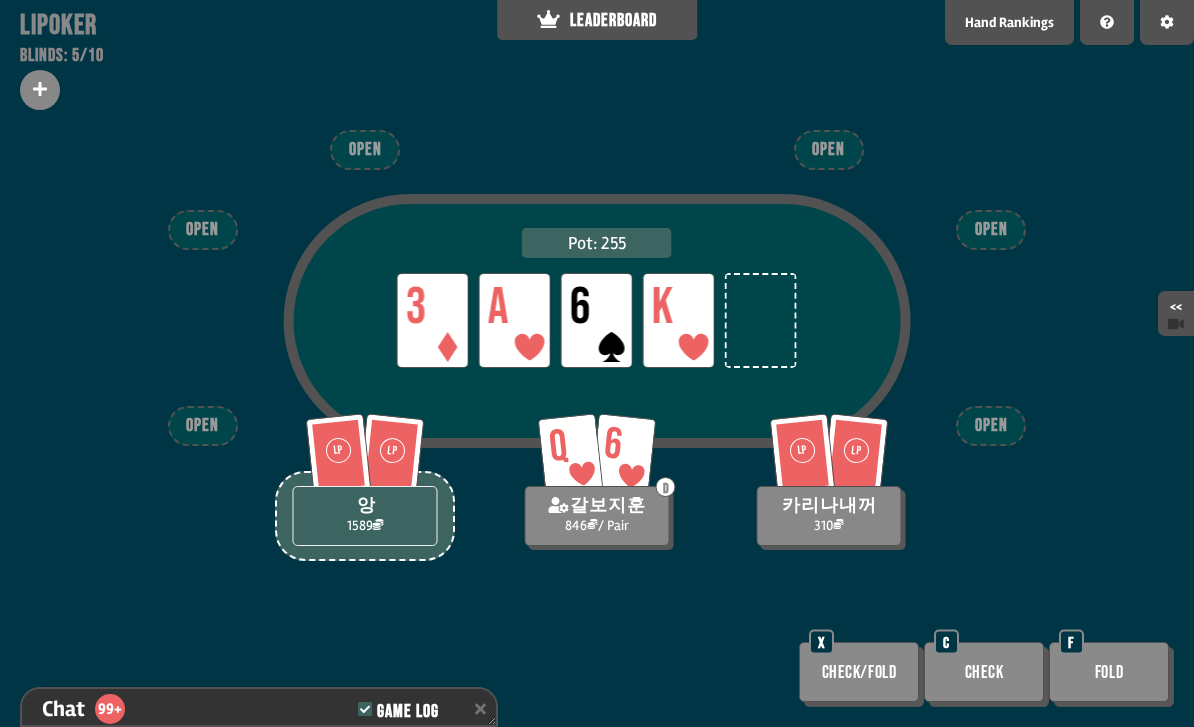 click on "Hand Rankings" at bounding box center [1009, 22] 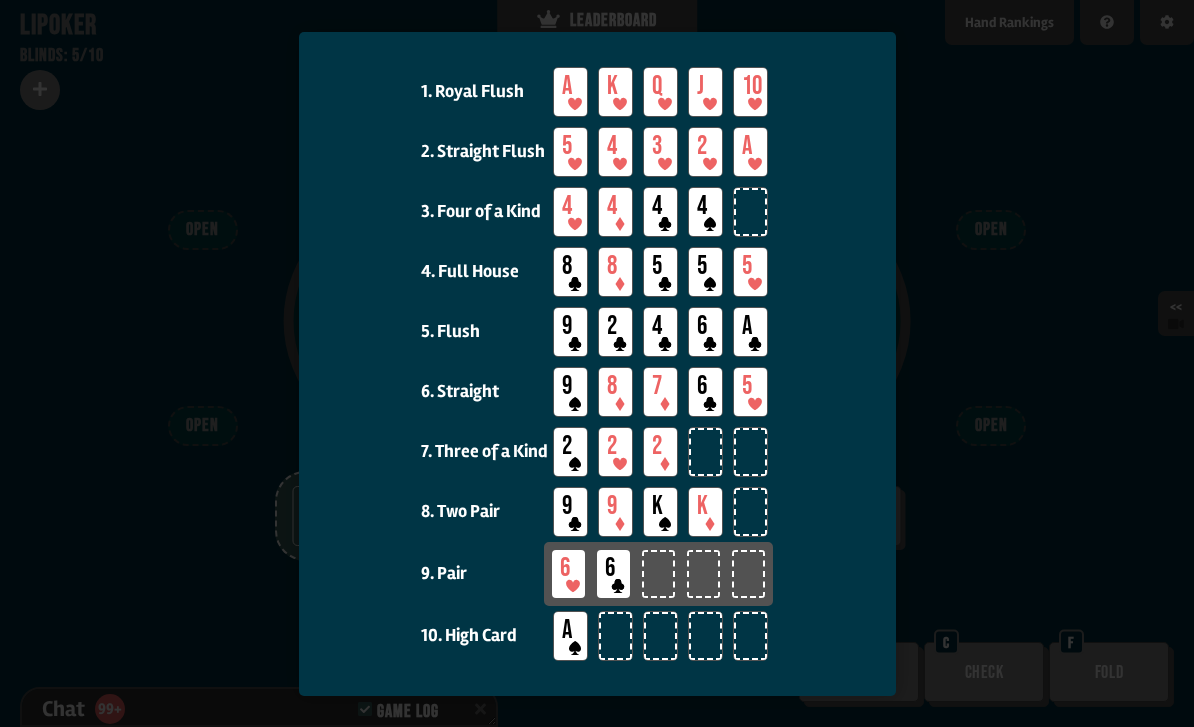scroll, scrollTop: 4856, scrollLeft: 0, axis: vertical 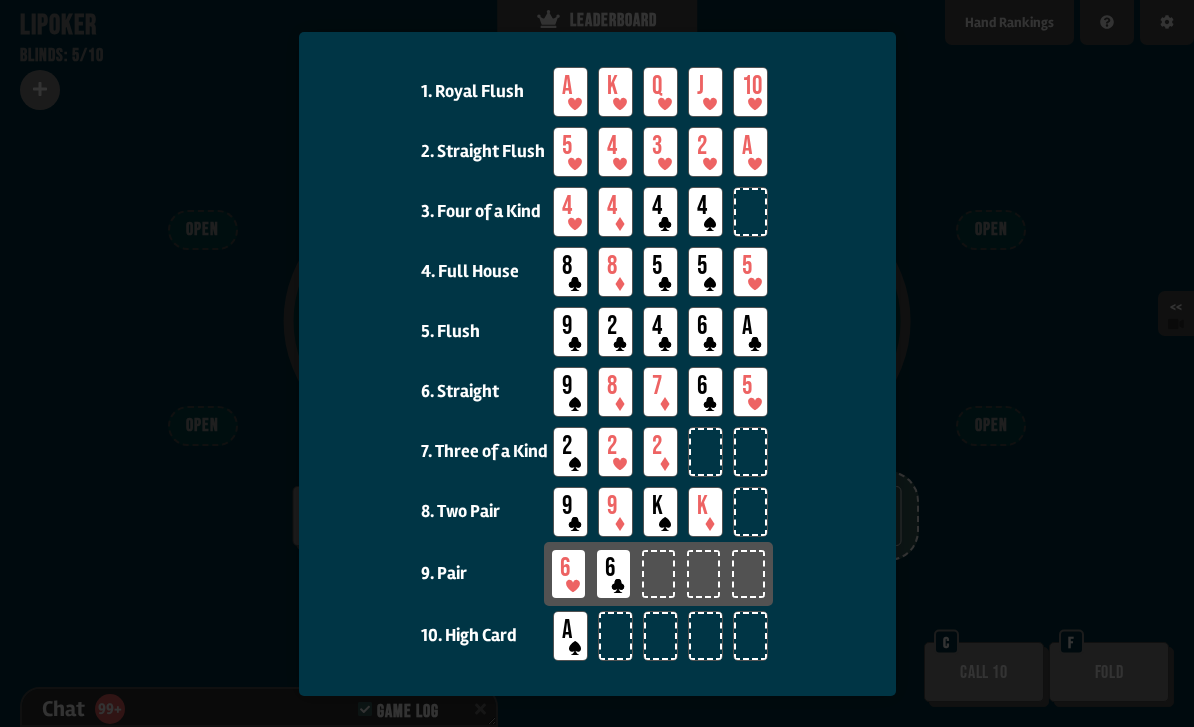 click at bounding box center [597, 363] 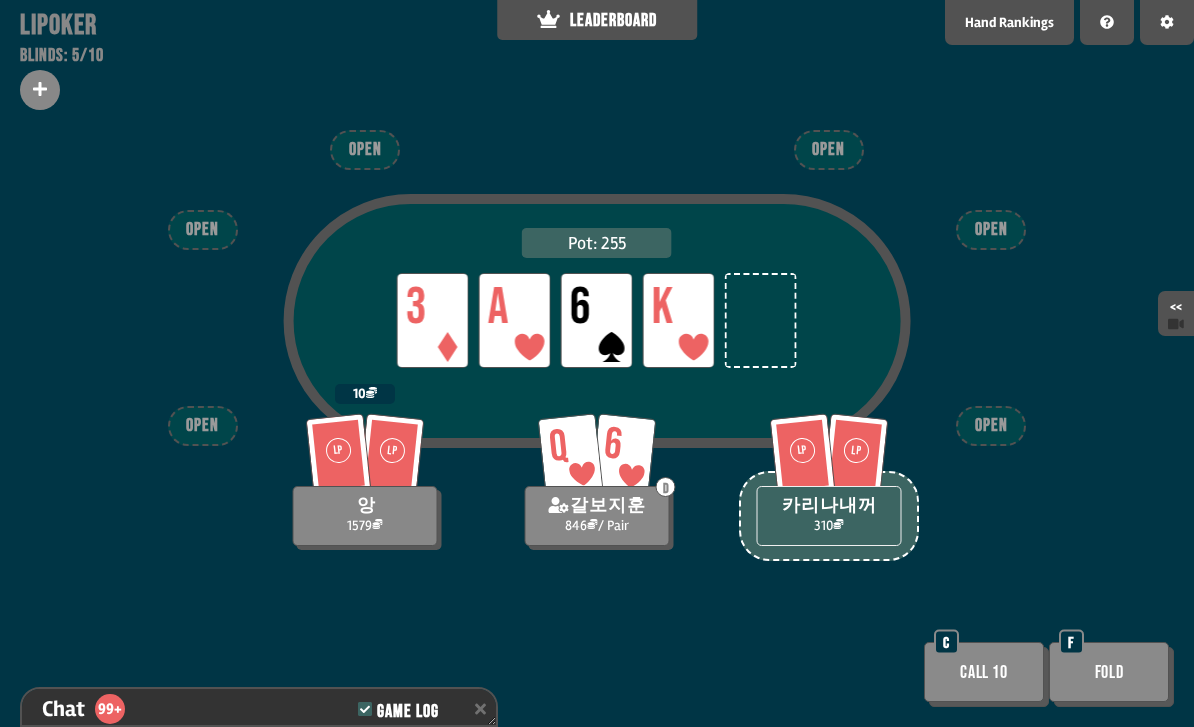 click on "Hand Rankings" at bounding box center [1009, 22] 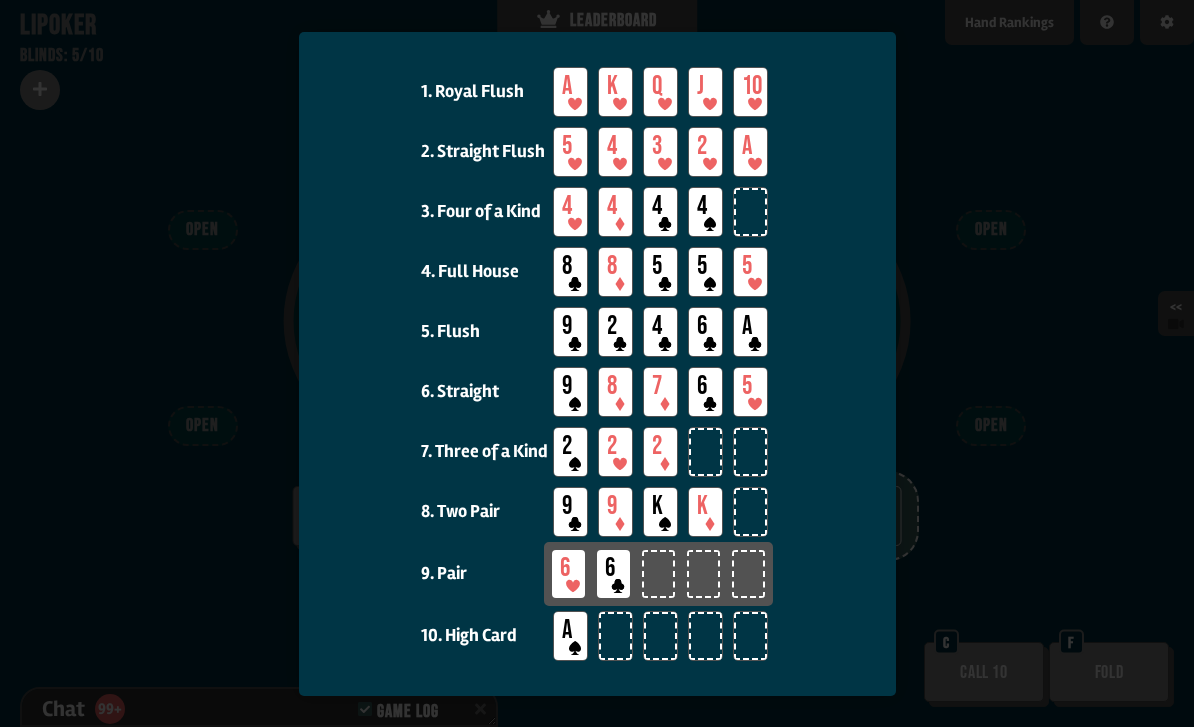 click at bounding box center [597, 363] 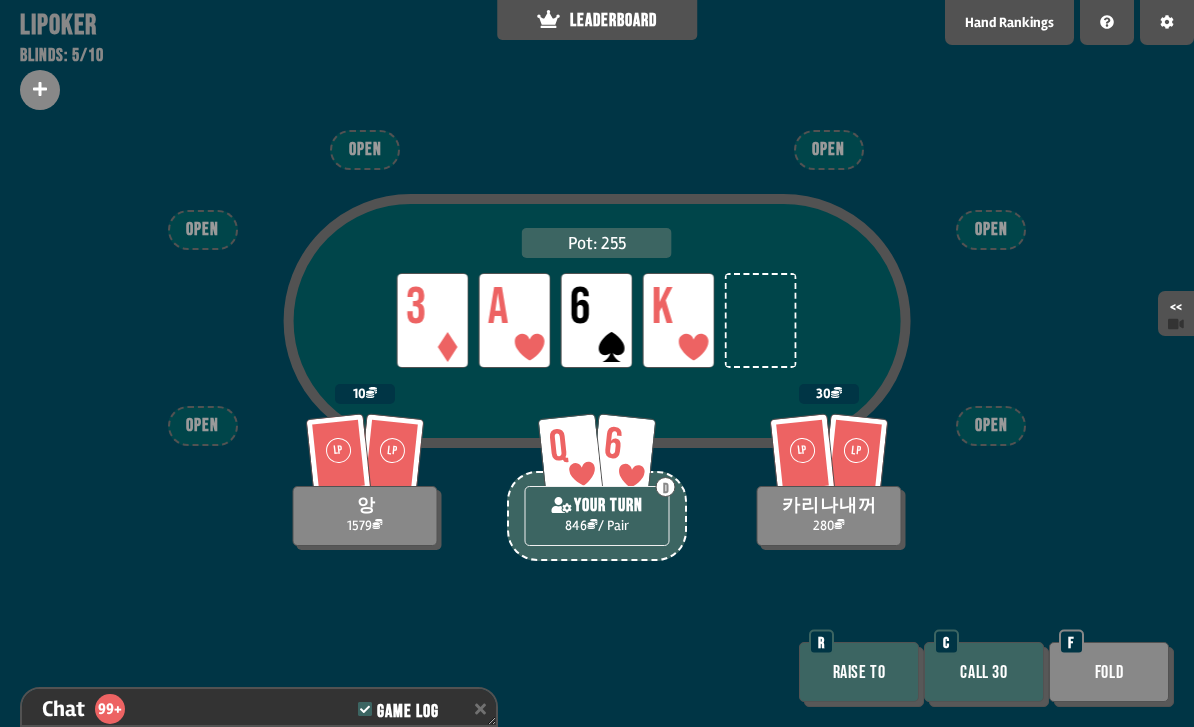 scroll, scrollTop: 4914, scrollLeft: 0, axis: vertical 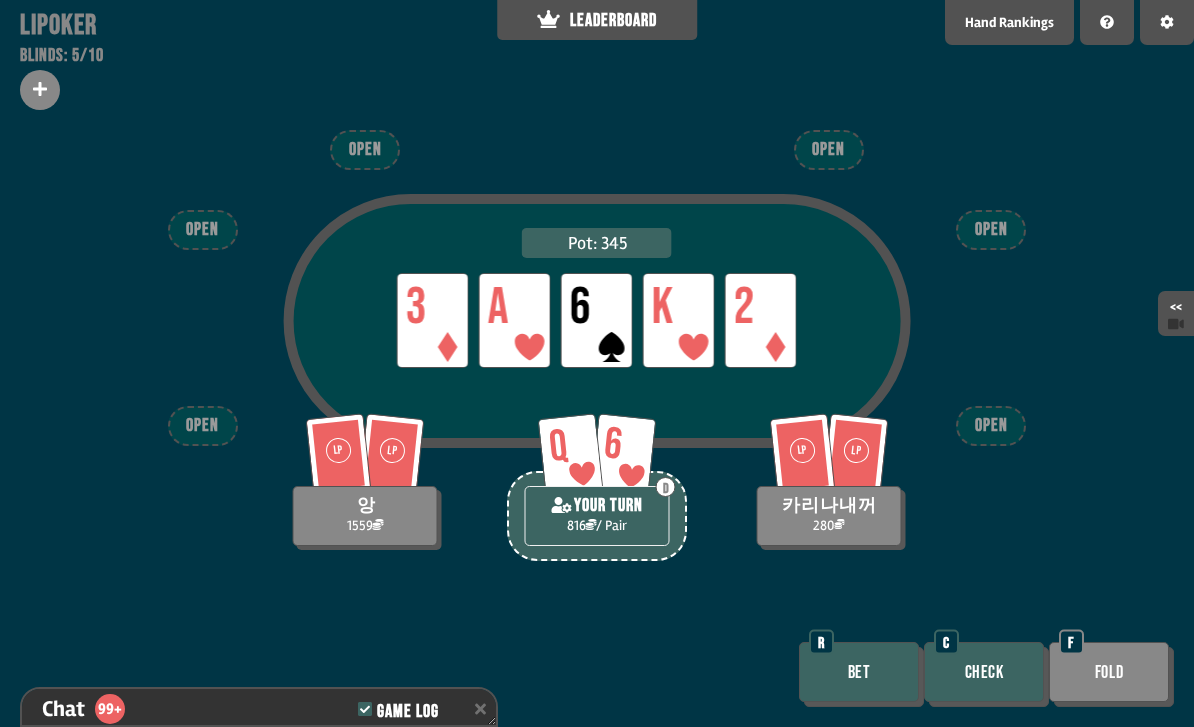 click on "Check" at bounding box center (984, 672) 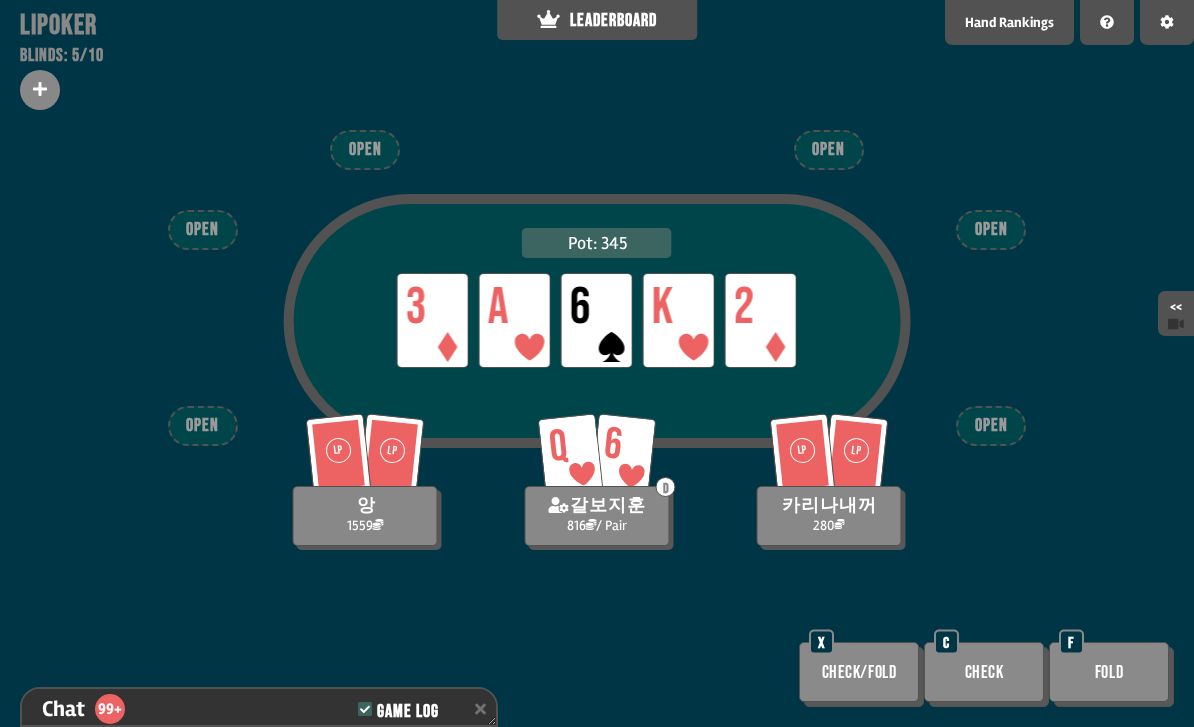 scroll, scrollTop: 5146, scrollLeft: 0, axis: vertical 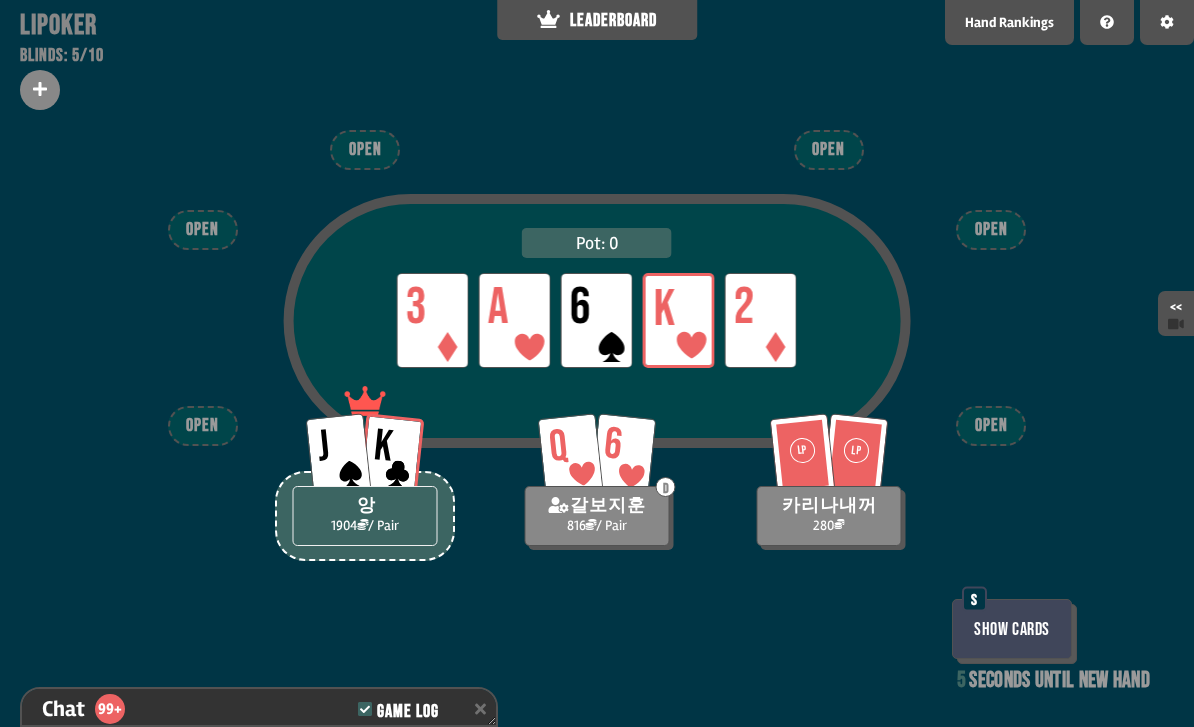 click on "Show Cards" at bounding box center (1012, 629) 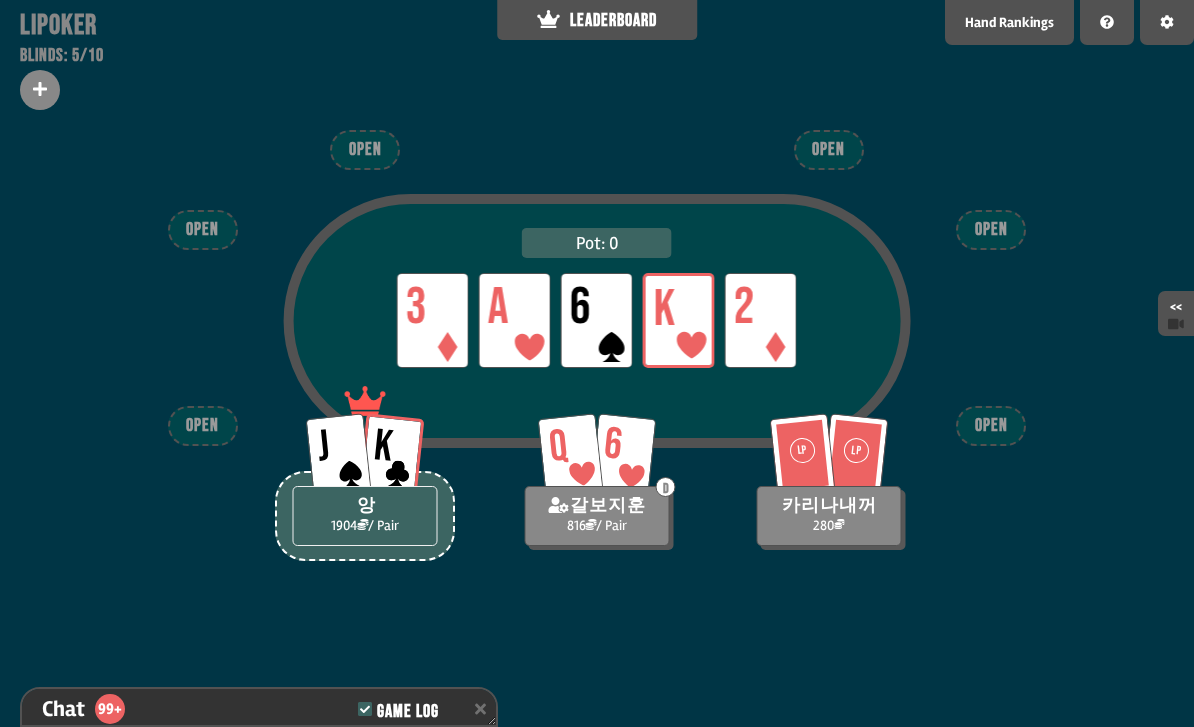 scroll, scrollTop: 5204, scrollLeft: 0, axis: vertical 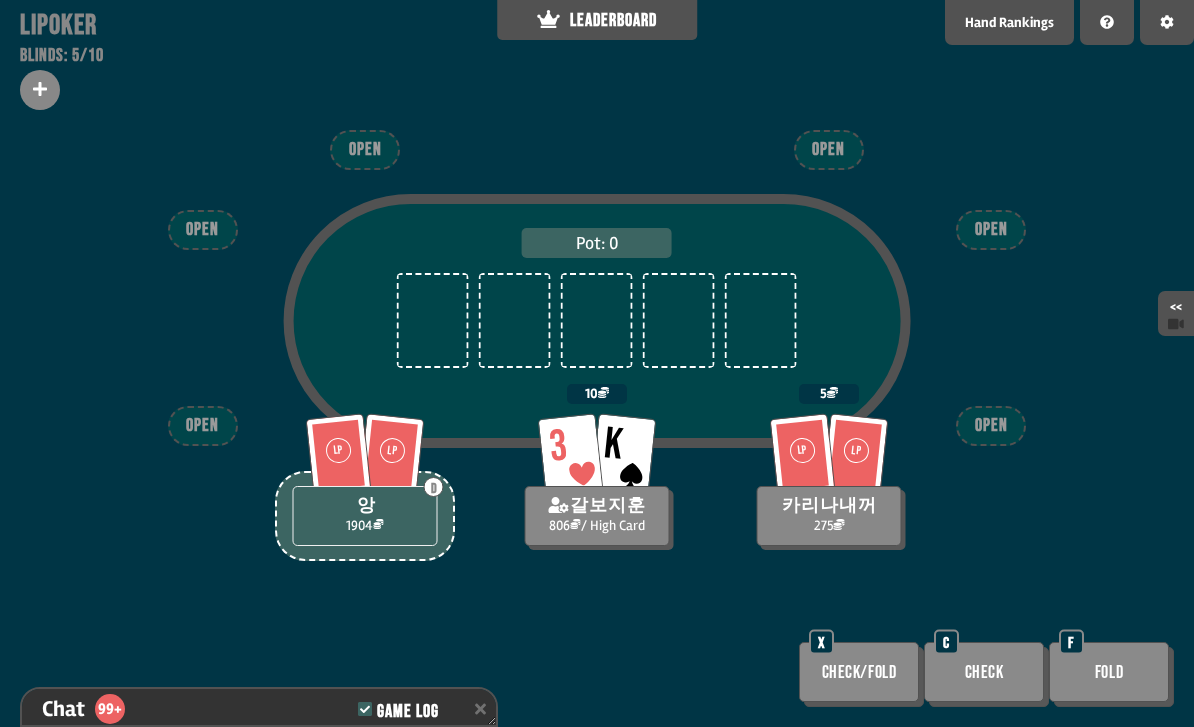 click on "Check" at bounding box center (984, 672) 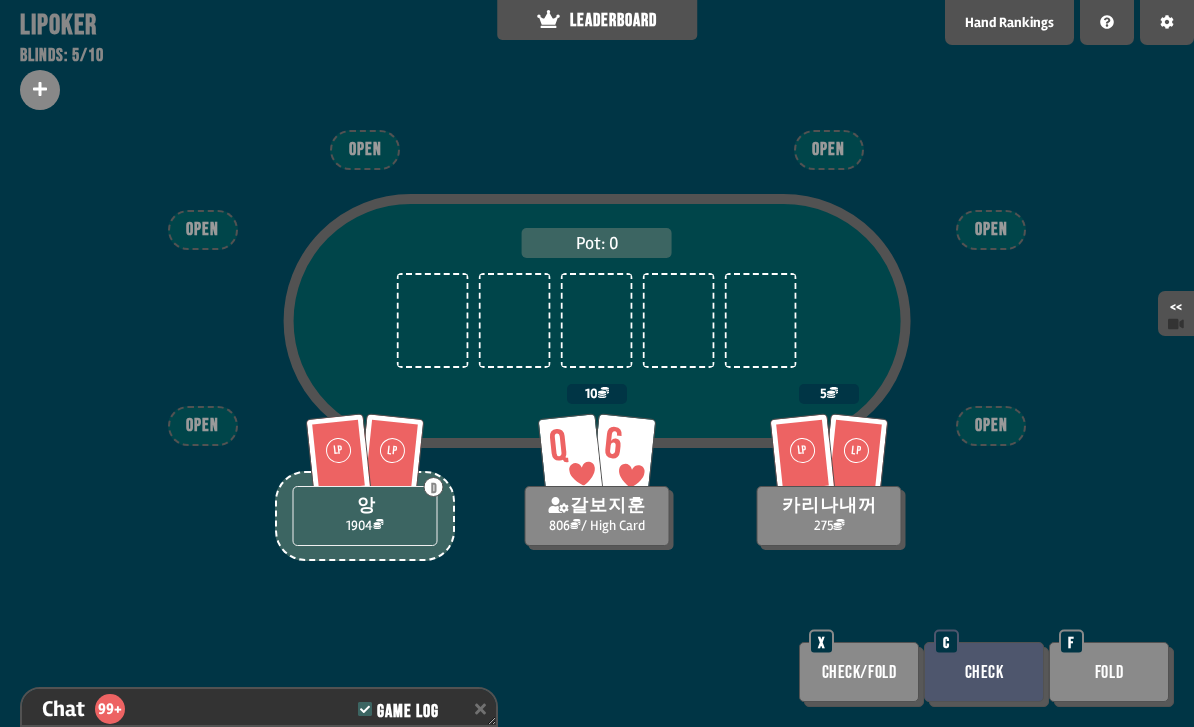 click on "Check" at bounding box center [984, 672] 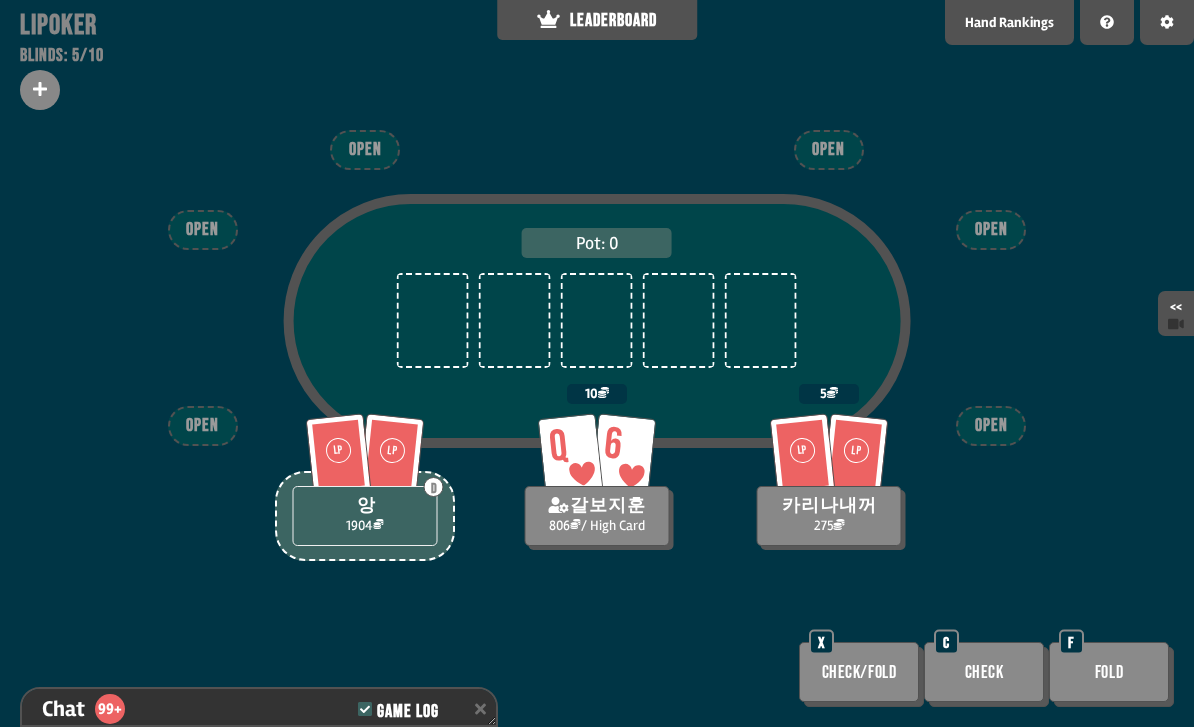 click on "Pot: 0   LP LP D 앙 1904  Q 6 갈보지훈 806   / High Card 10  LP LP 카리나내꺼 275  5  OPEN OPEN OPEN OPEN OPEN OPEN Check/Fold X Check C Fold F" at bounding box center (597, 363) 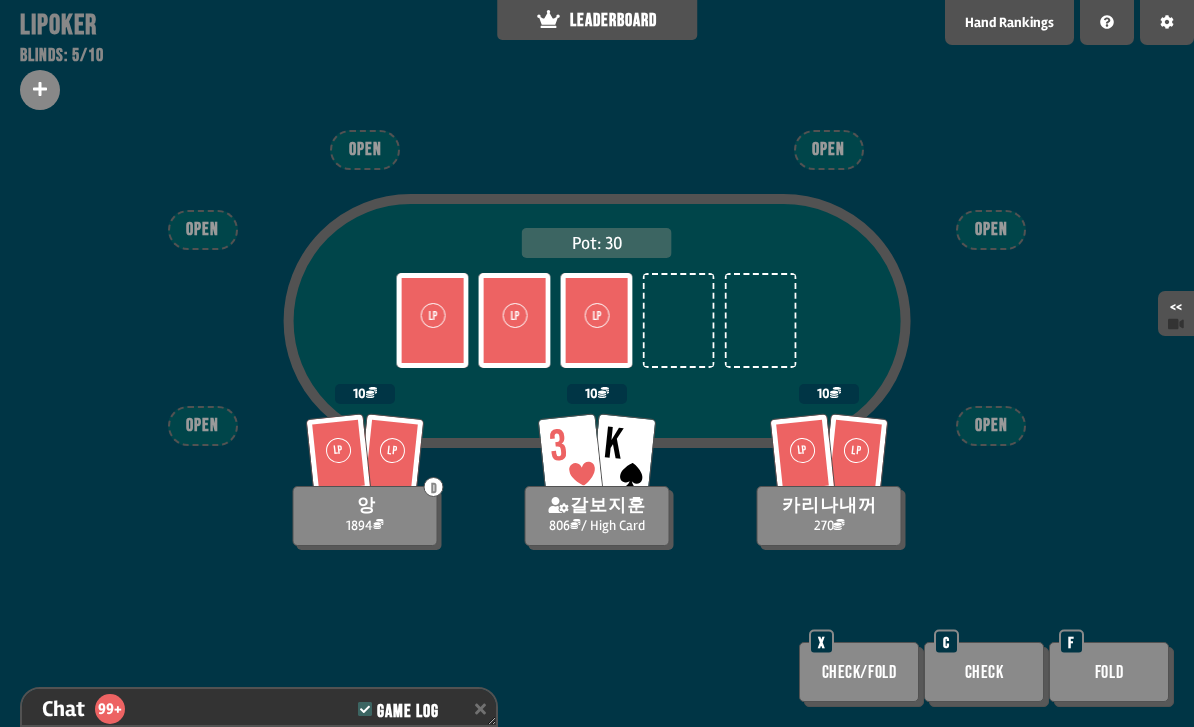 scroll, scrollTop: 5349, scrollLeft: 0, axis: vertical 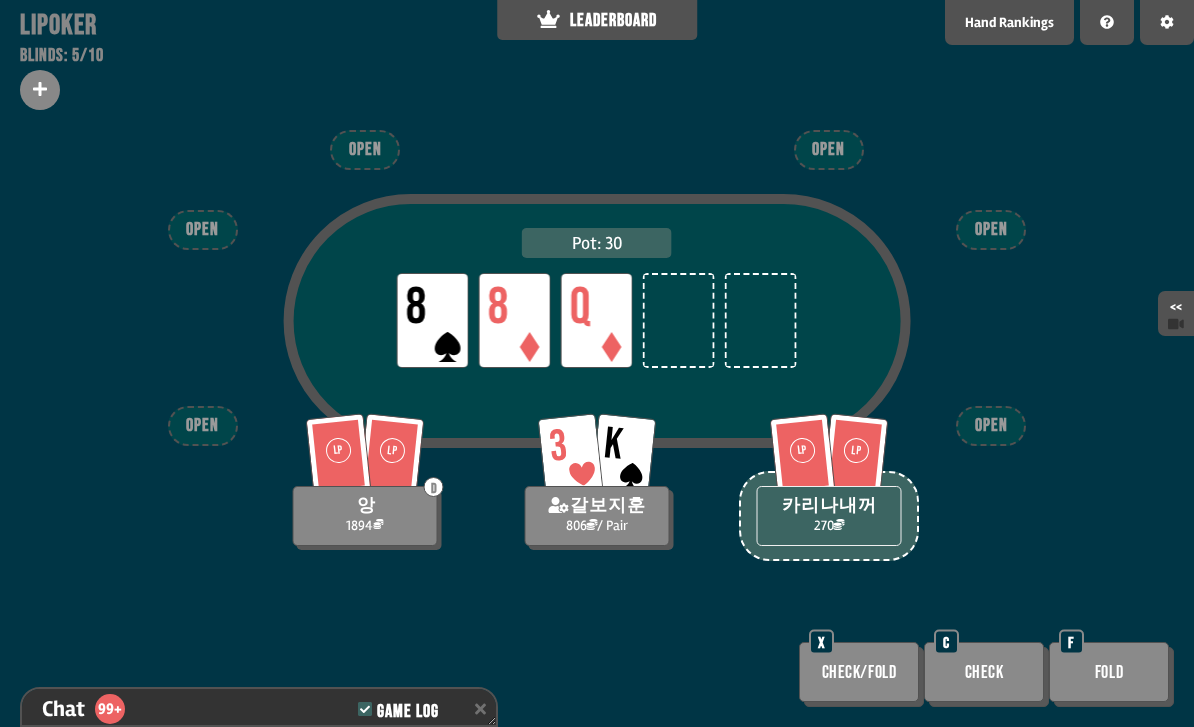 click on "Fold" at bounding box center [1109, 672] 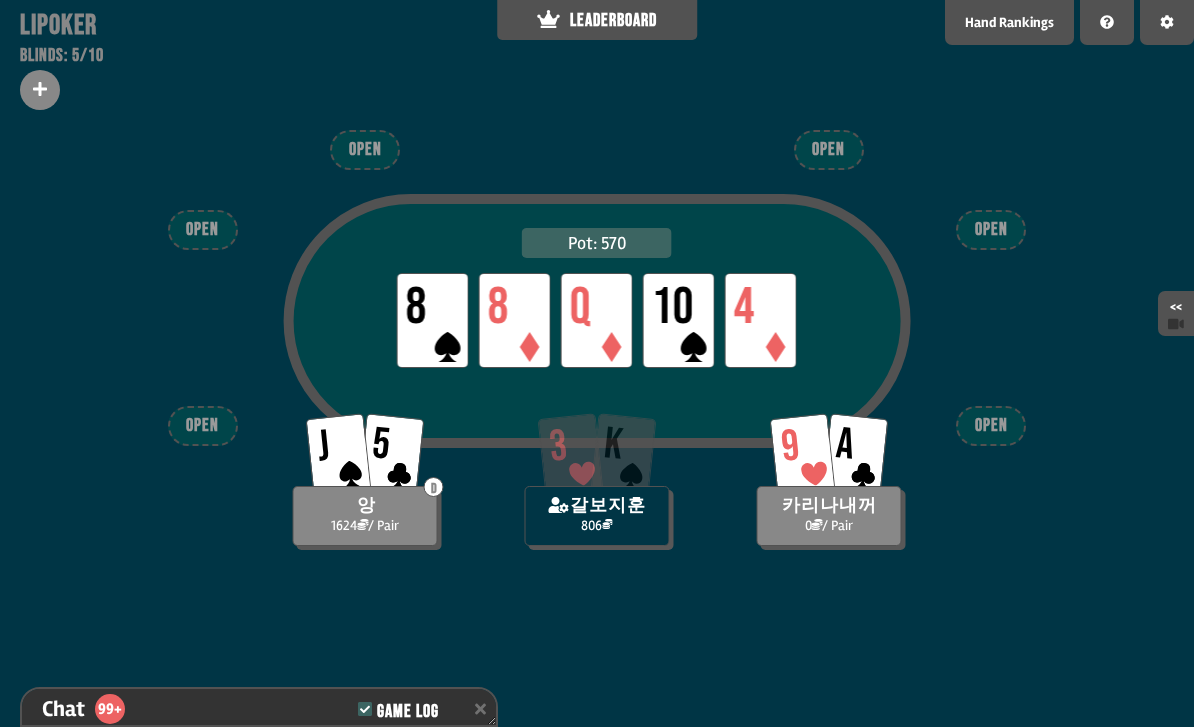 scroll, scrollTop: 5552, scrollLeft: 0, axis: vertical 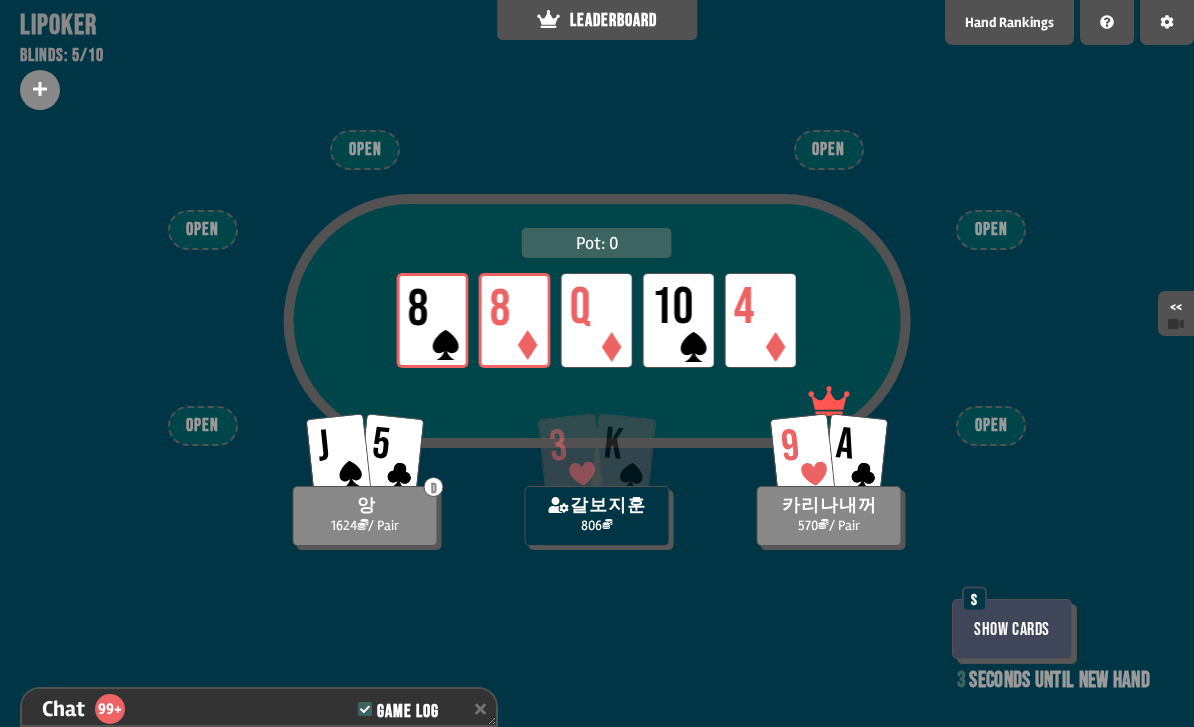 click on "Show Cards" at bounding box center (1012, 629) 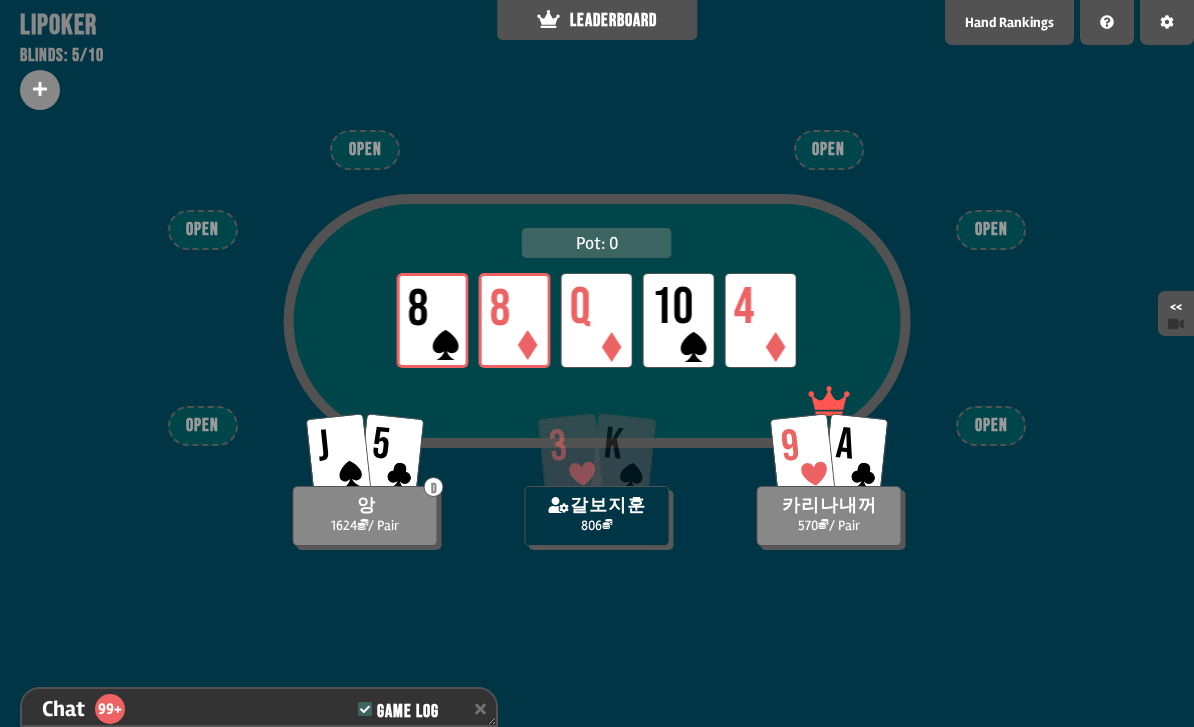 scroll, scrollTop: 5610, scrollLeft: 0, axis: vertical 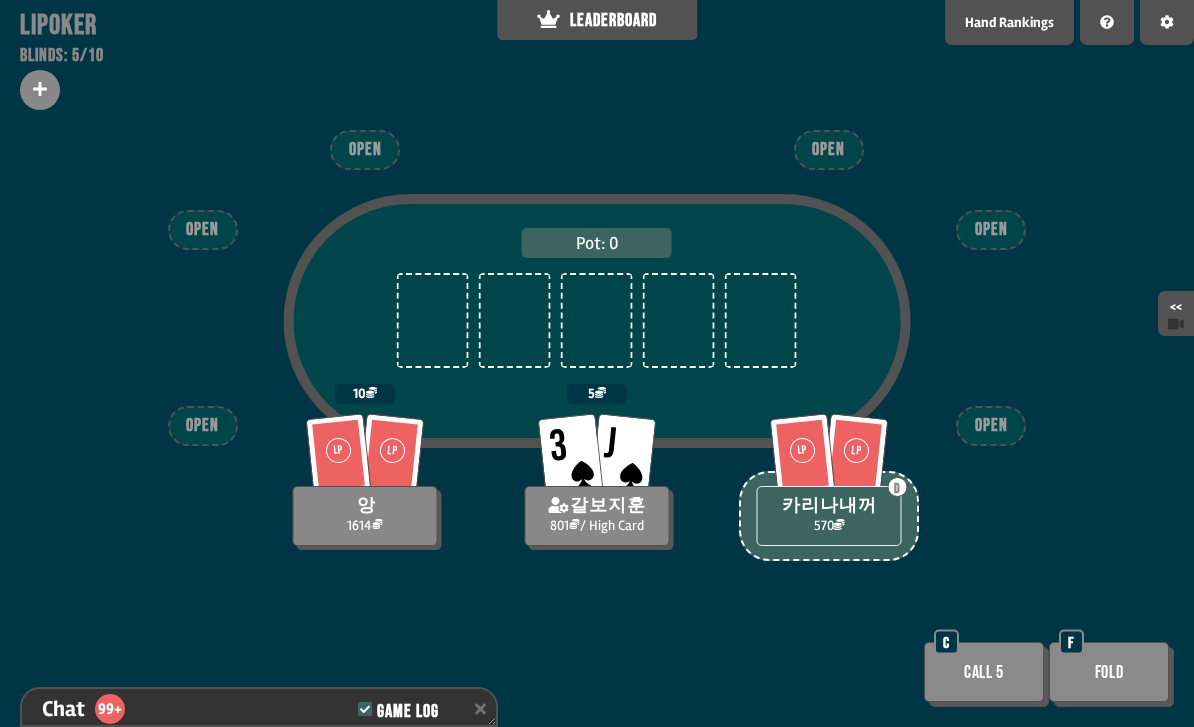 click on "Call 5" at bounding box center (984, 672) 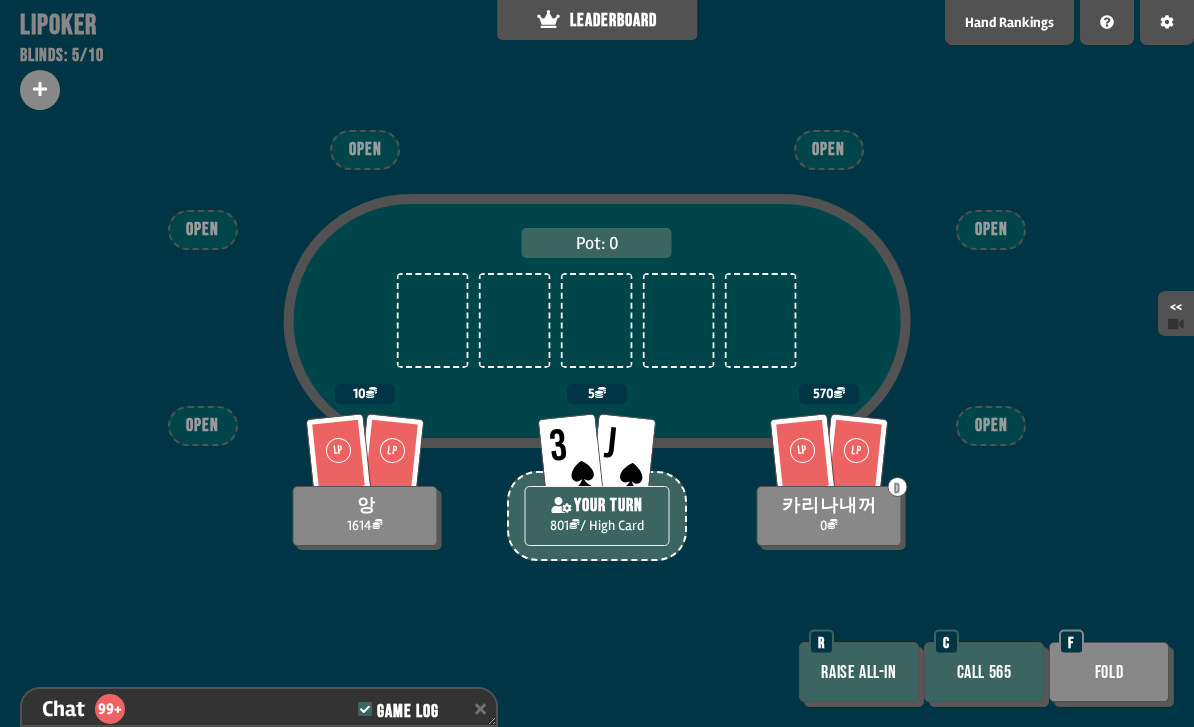 scroll, scrollTop: 5668, scrollLeft: 0, axis: vertical 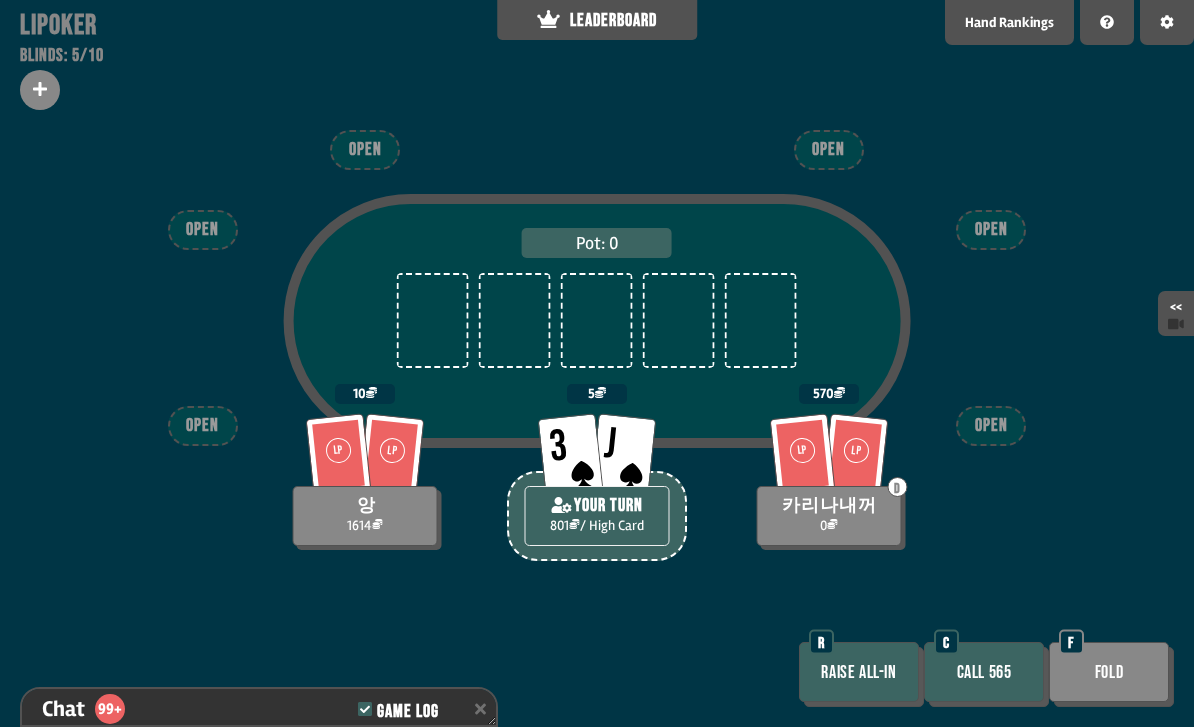 click on "Call 565" at bounding box center [984, 672] 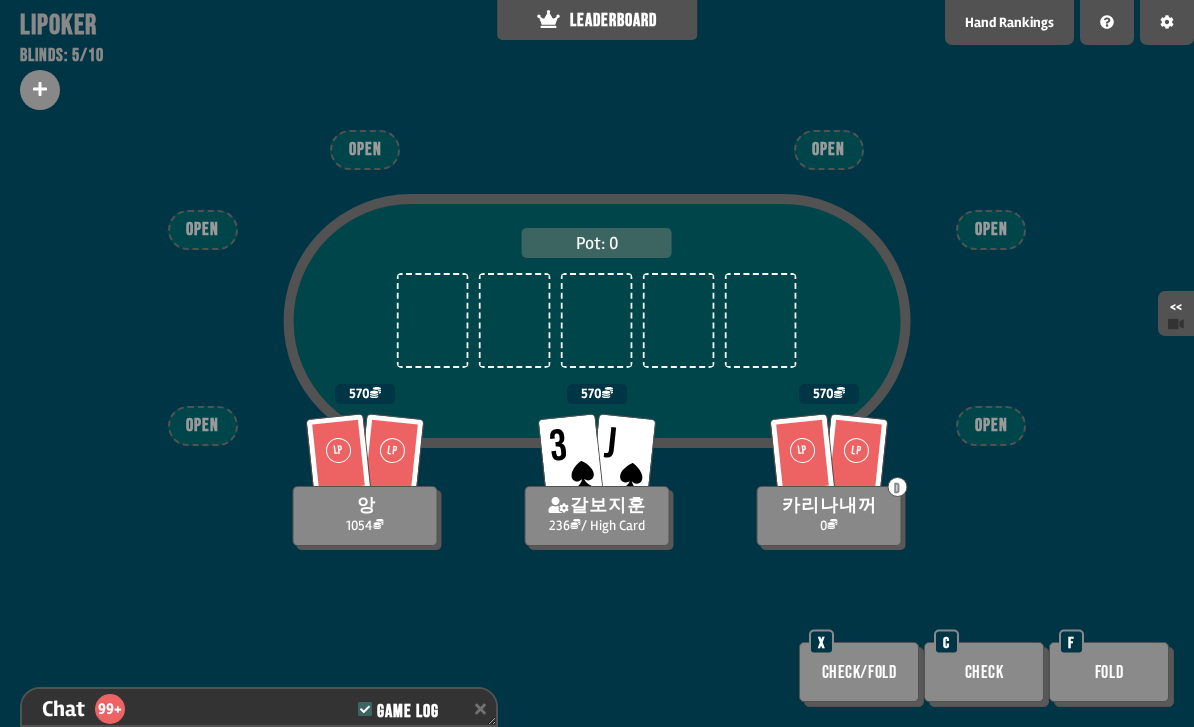 scroll, scrollTop: 5755, scrollLeft: 0, axis: vertical 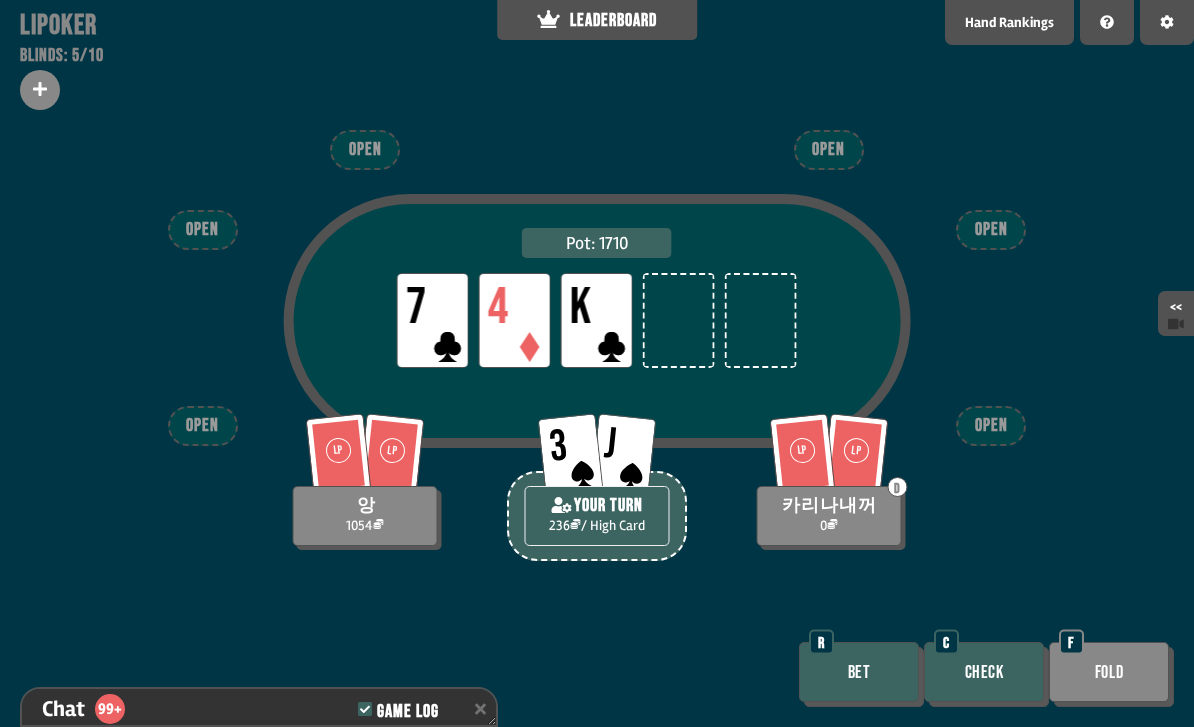 click on "Check" at bounding box center (984, 672) 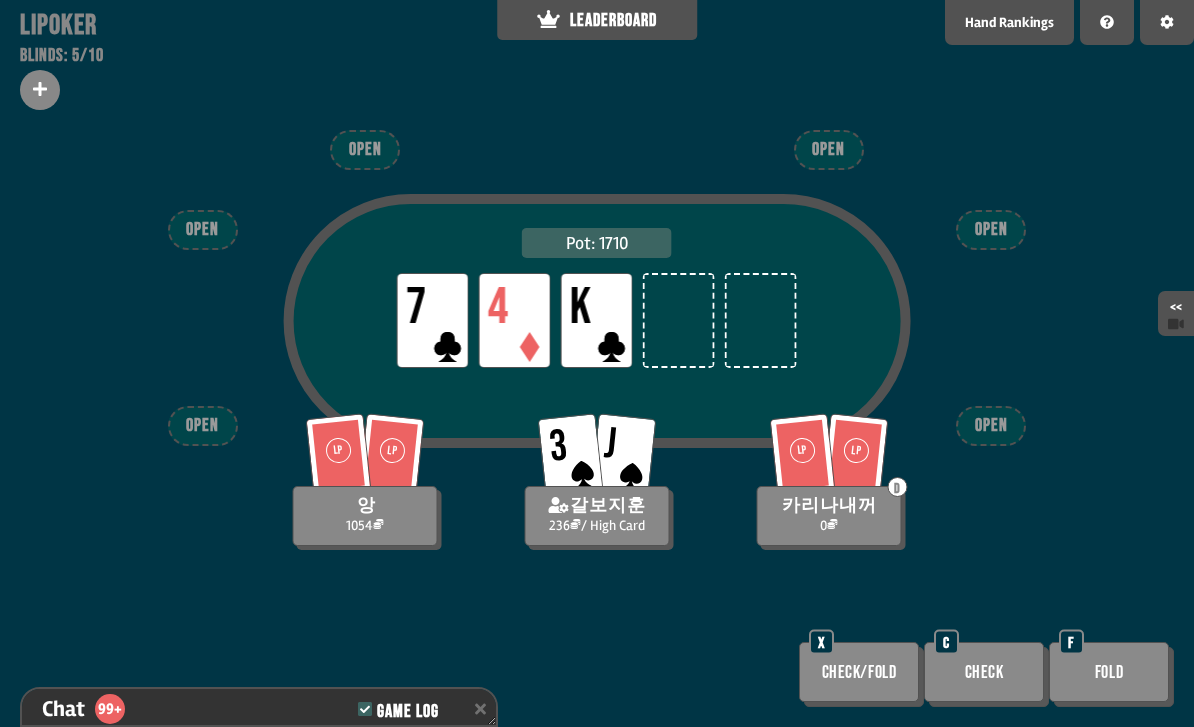 scroll, scrollTop: 5871, scrollLeft: 0, axis: vertical 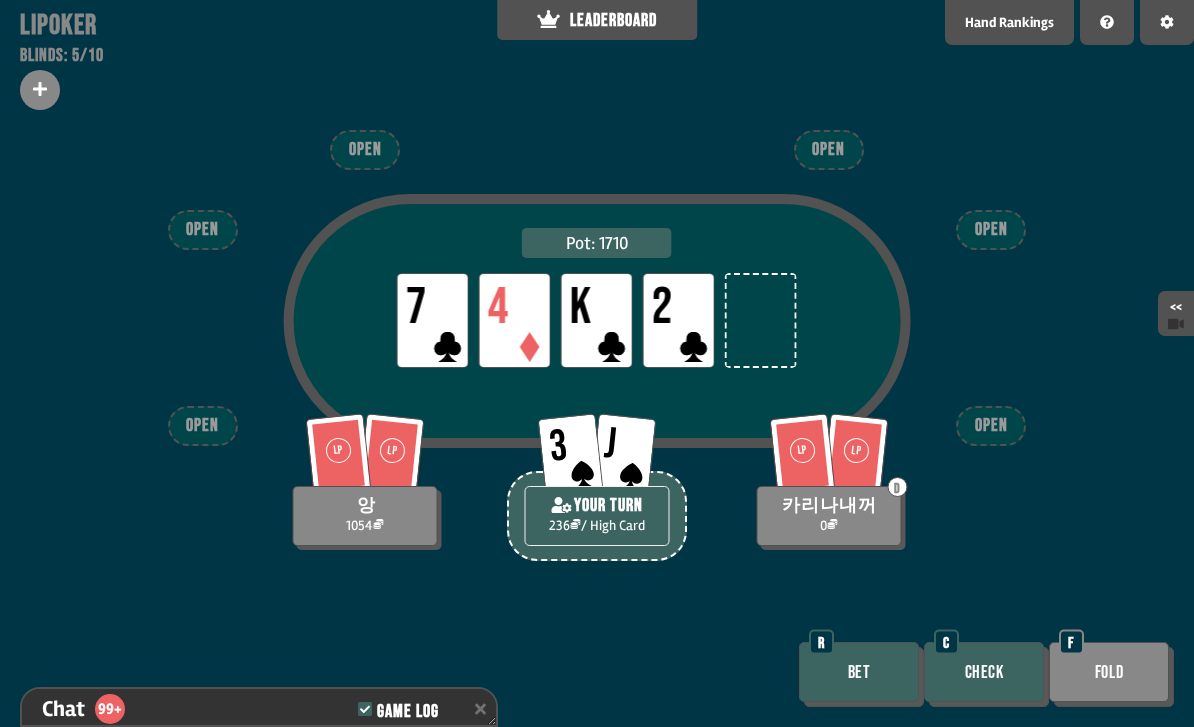 click on "Check" at bounding box center (984, 672) 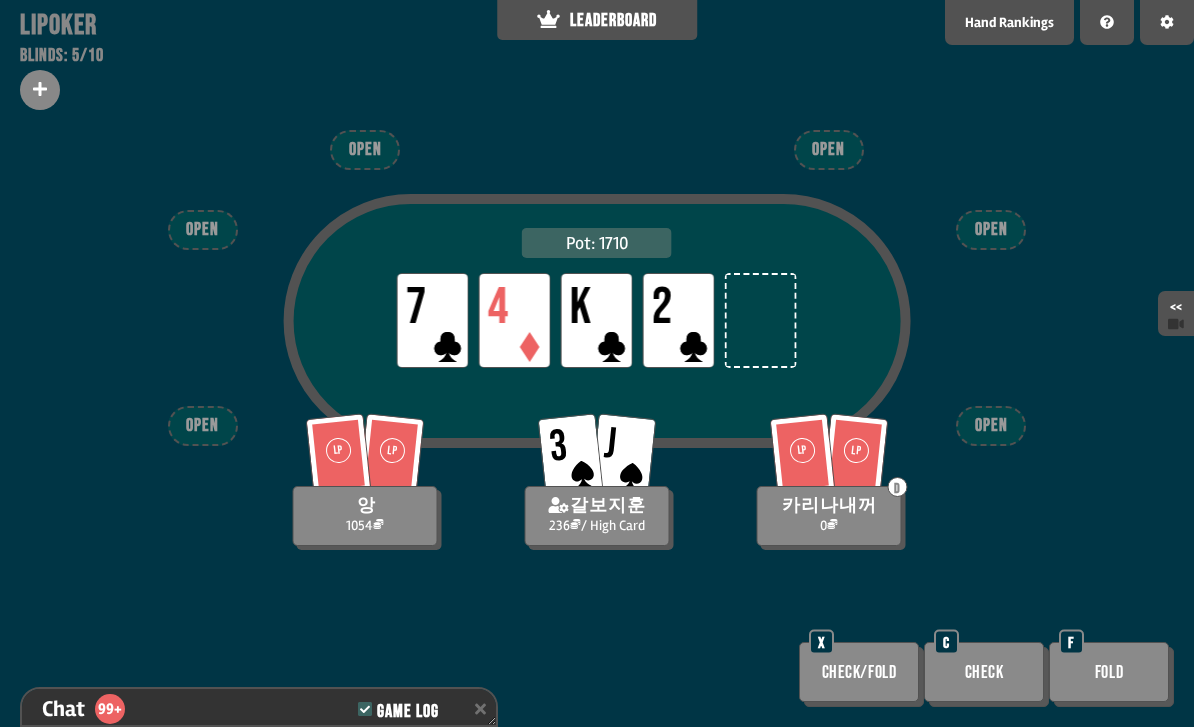 scroll, scrollTop: 5987, scrollLeft: 0, axis: vertical 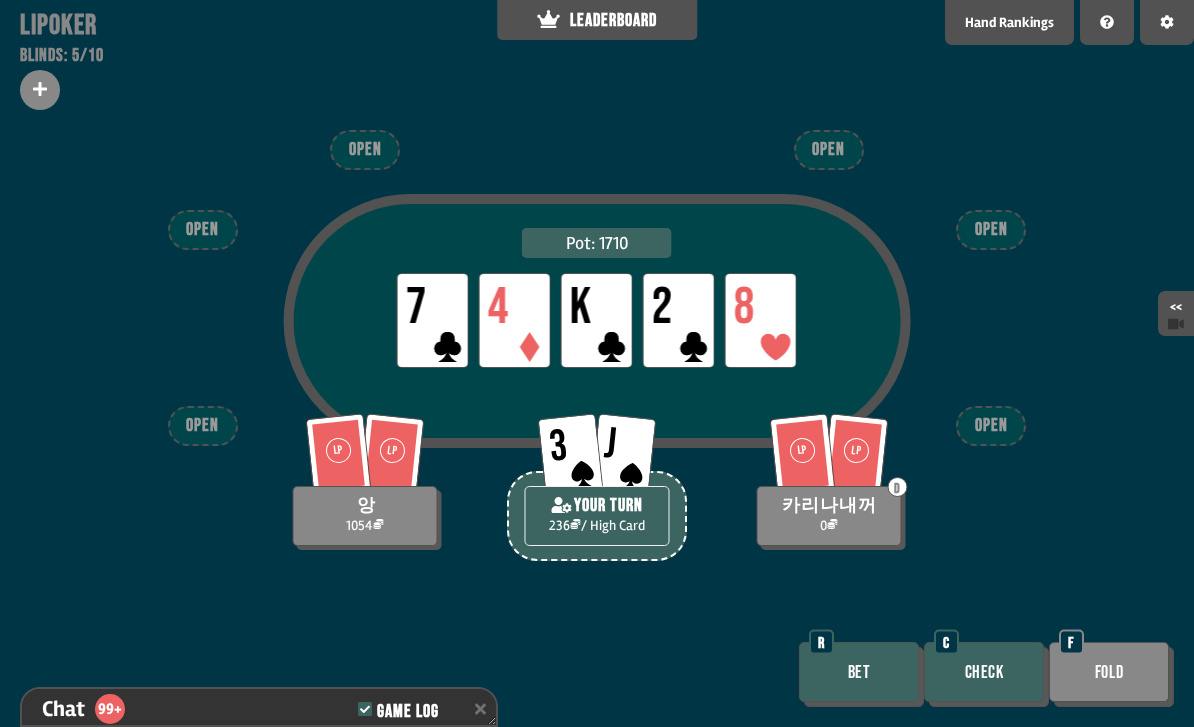 click on "Check" at bounding box center [984, 672] 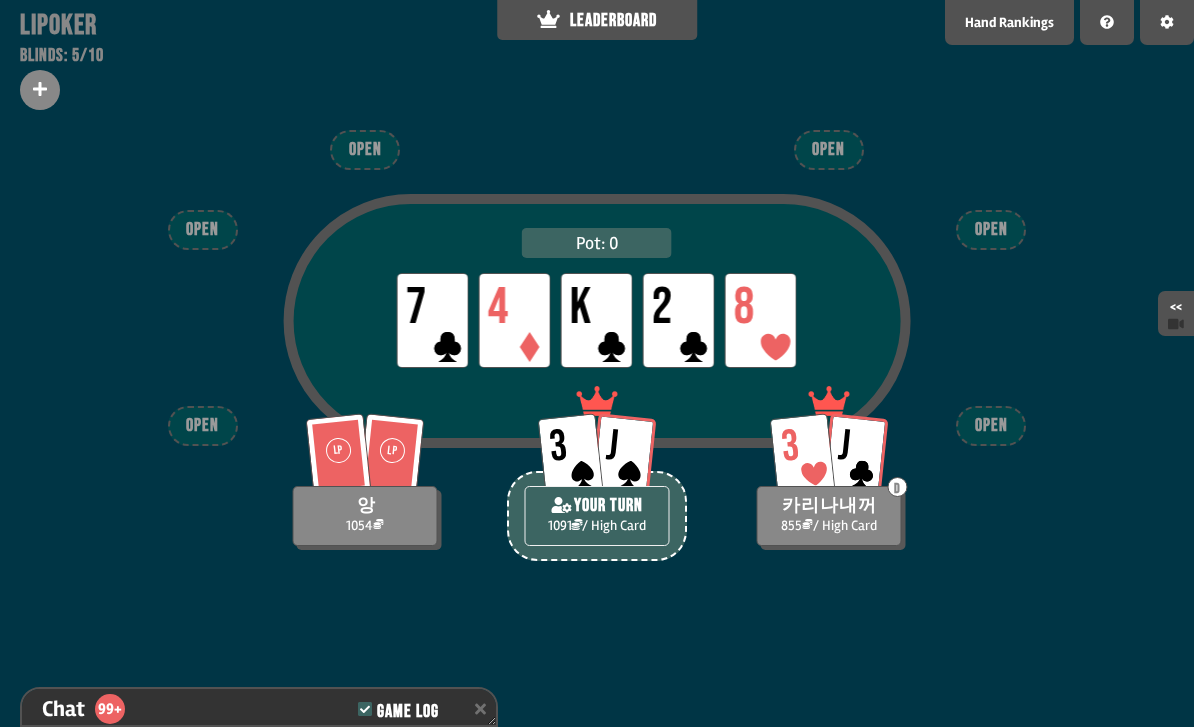 scroll, scrollTop: 6211, scrollLeft: 0, axis: vertical 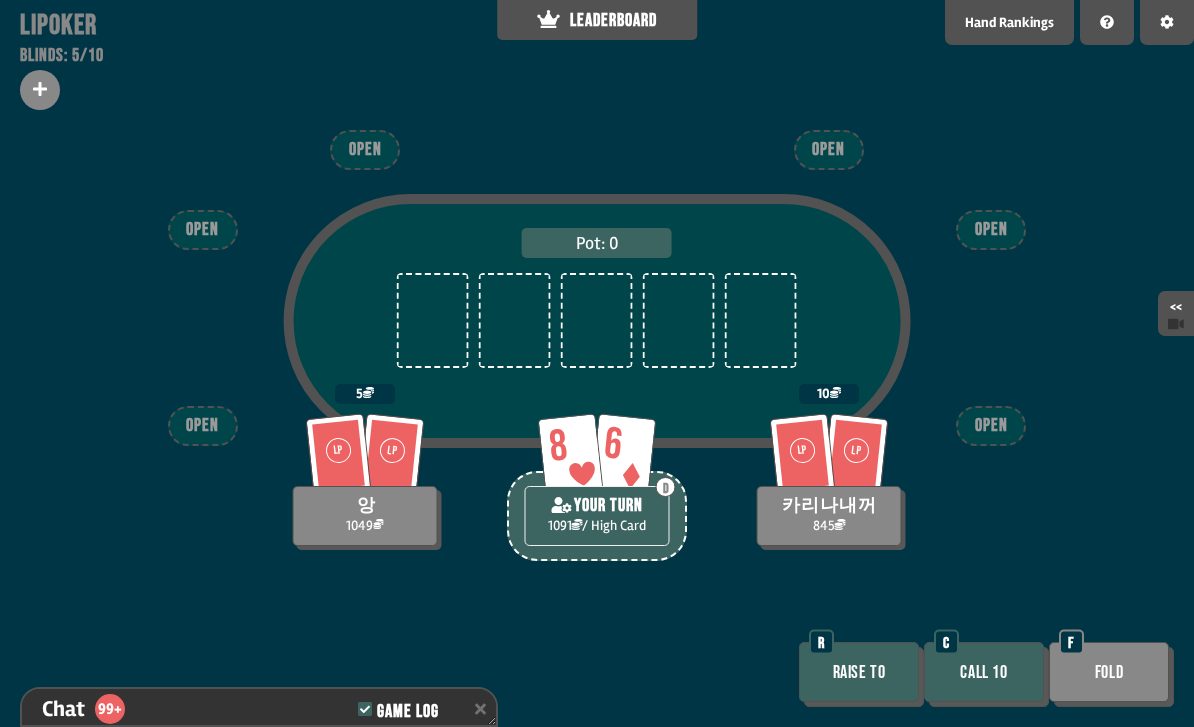 click on "Call 10" at bounding box center [984, 672] 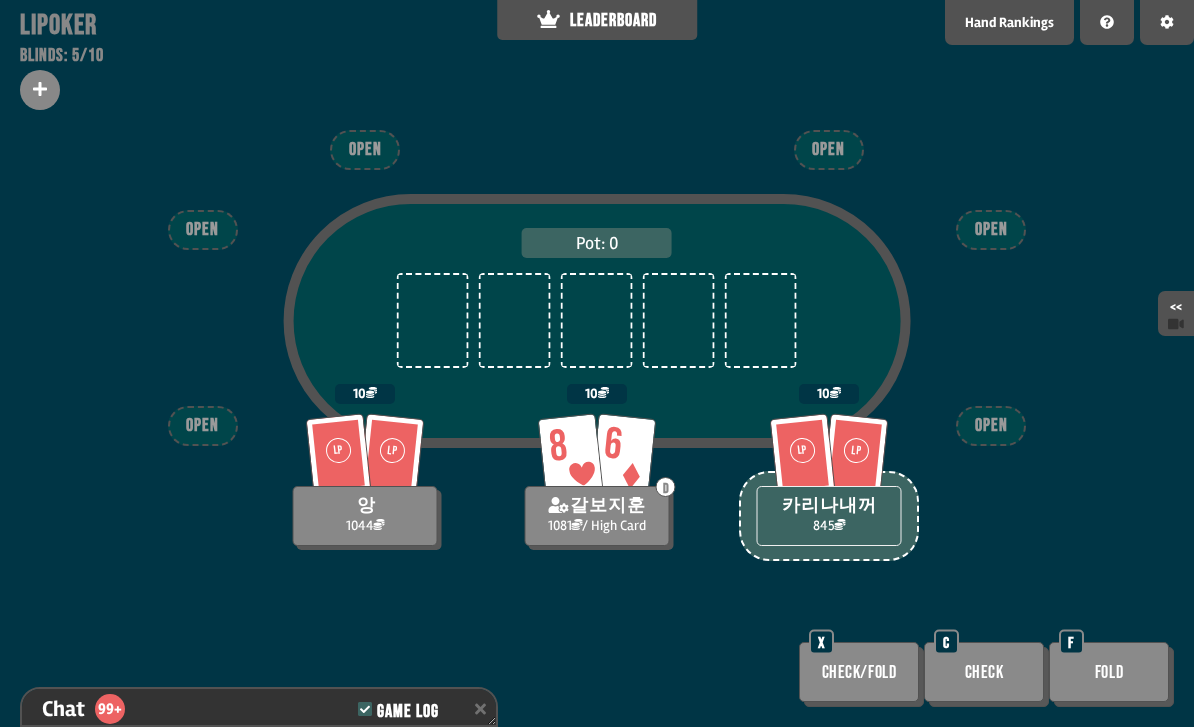 scroll, scrollTop: 6298, scrollLeft: 0, axis: vertical 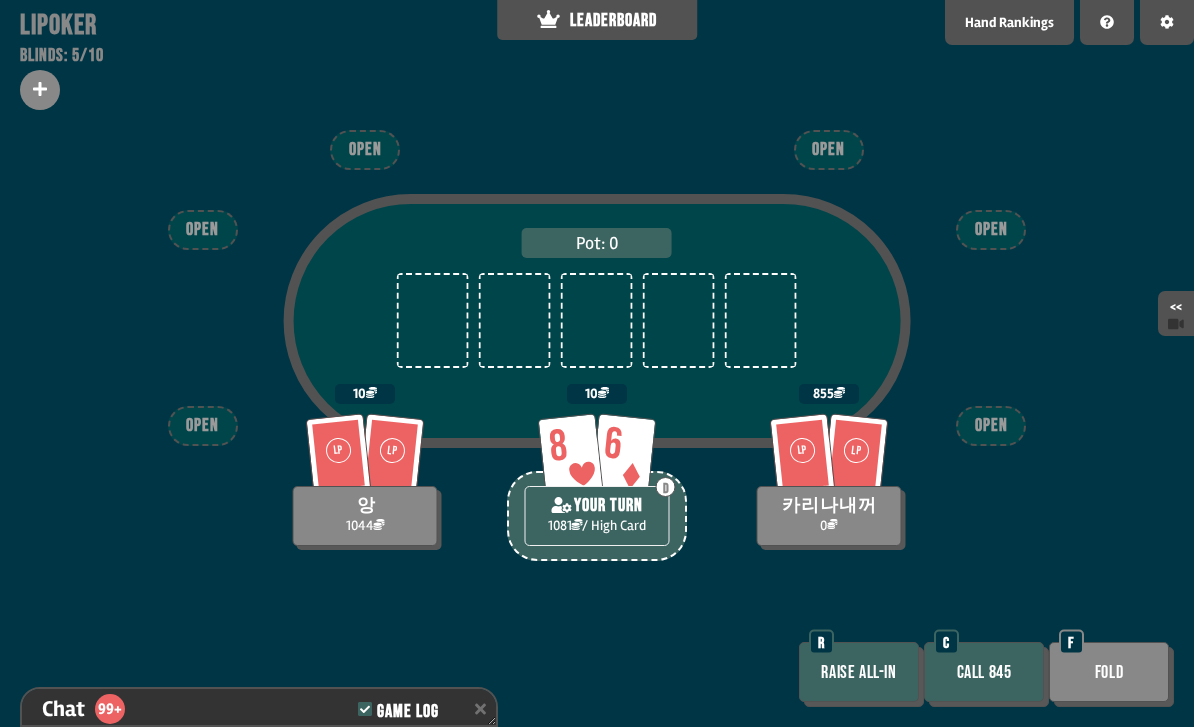 click on "LEADERBOARD" at bounding box center (597, 20) 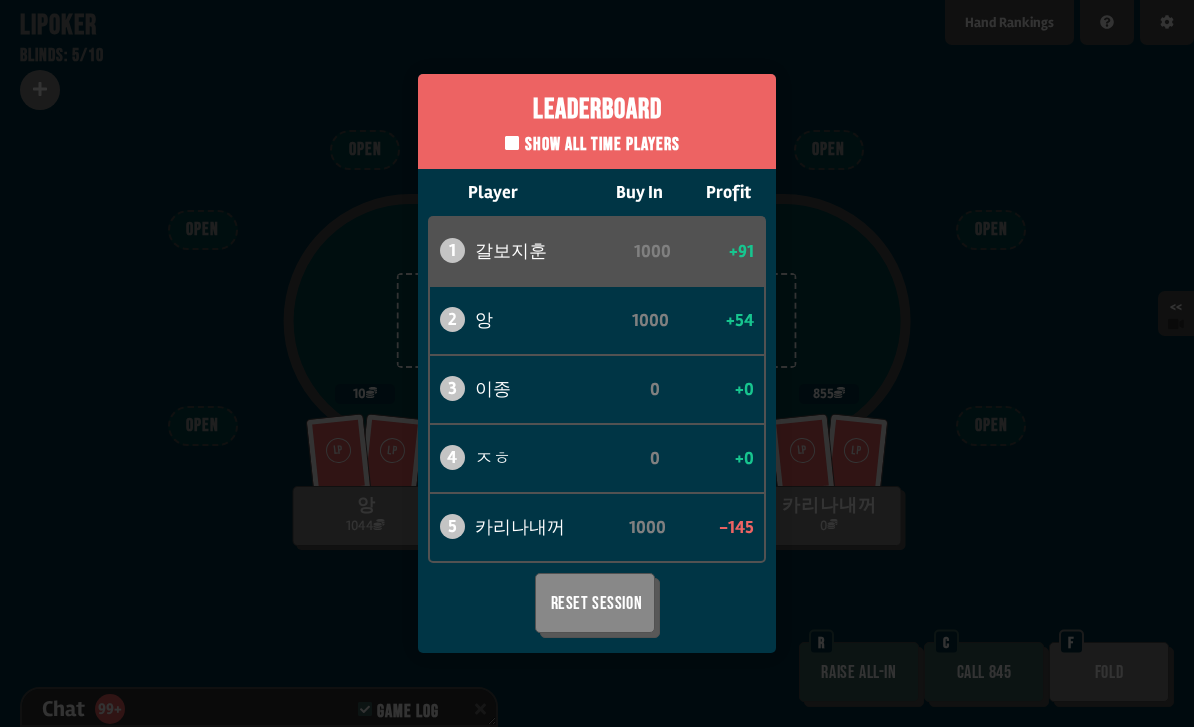 scroll, scrollTop: 6327, scrollLeft: 0, axis: vertical 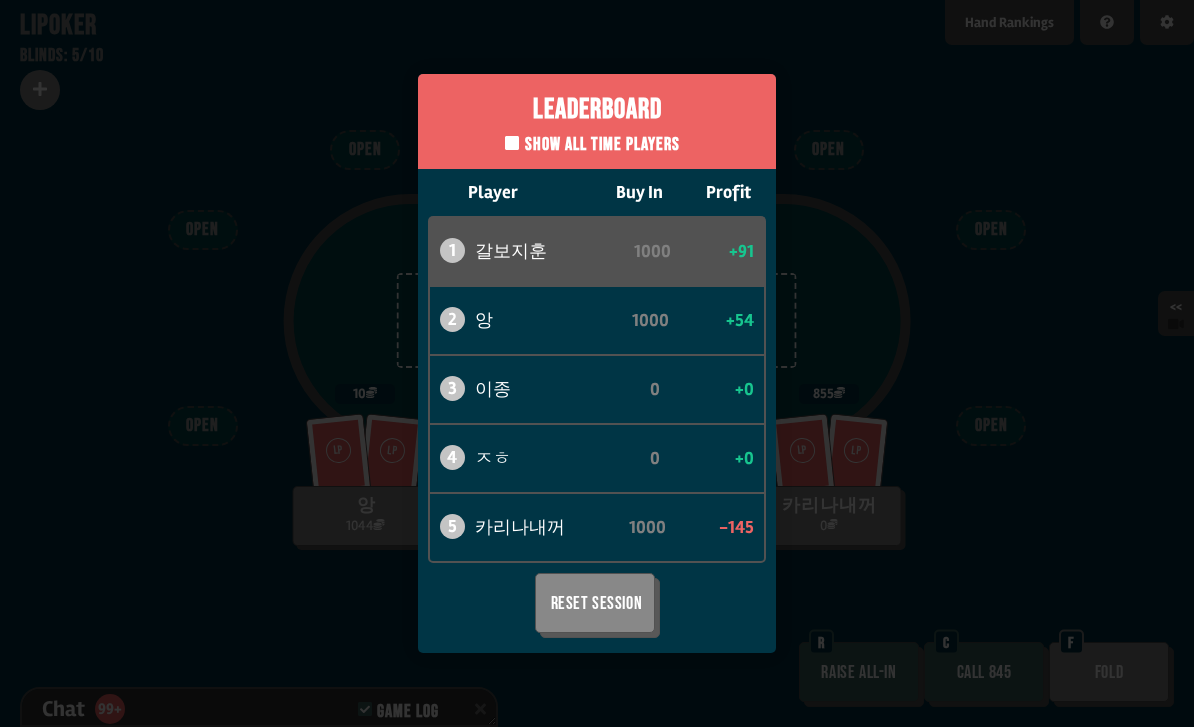 click on "Leaderboard   Show all time players Player Buy In Profit 1 갈보지훈 1000 +91 2 앙 1000 +54 3 이종 0 +0 4 ㅈㅎ 0 +0 5 카리나내꺼 1000 -145 Reset Session" at bounding box center [597, 363] 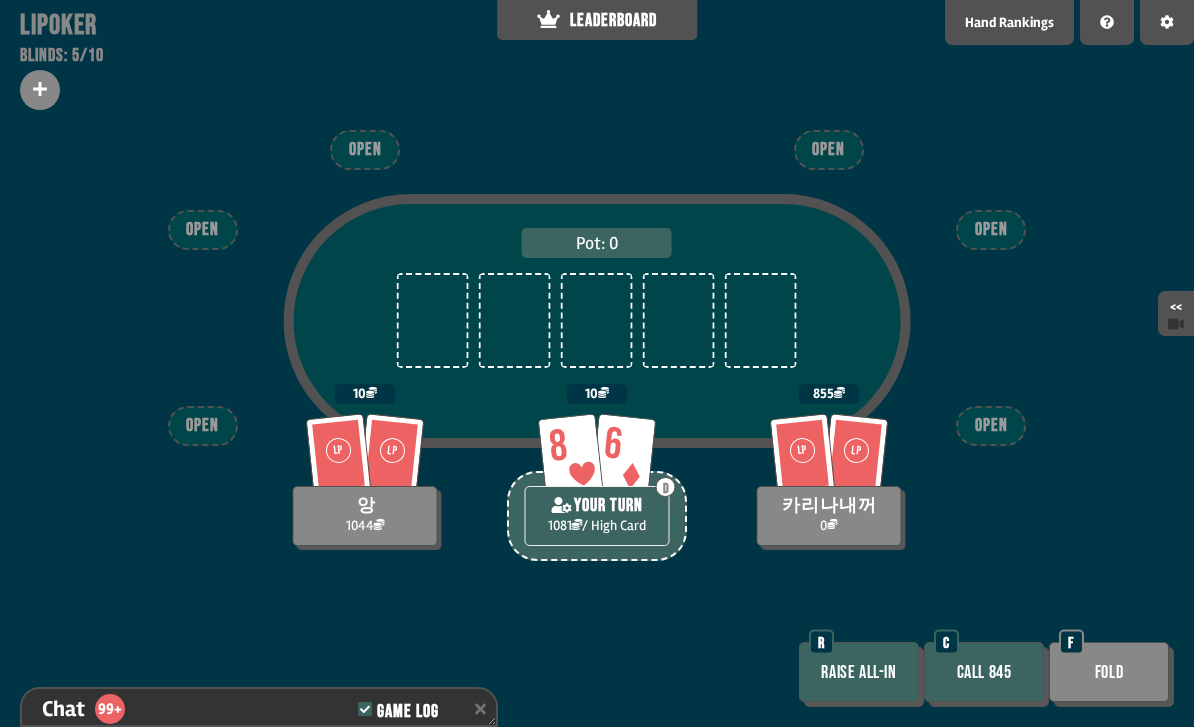 click on "Fold" at bounding box center (1109, 672) 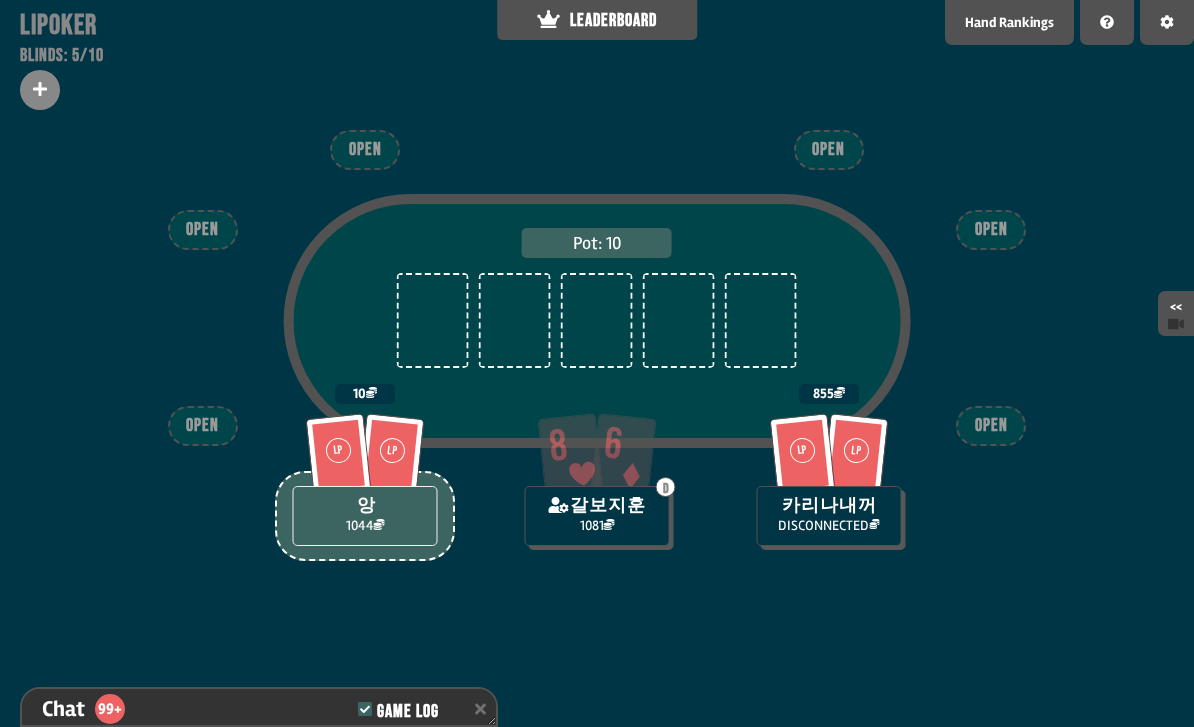 scroll, scrollTop: 6385, scrollLeft: 0, axis: vertical 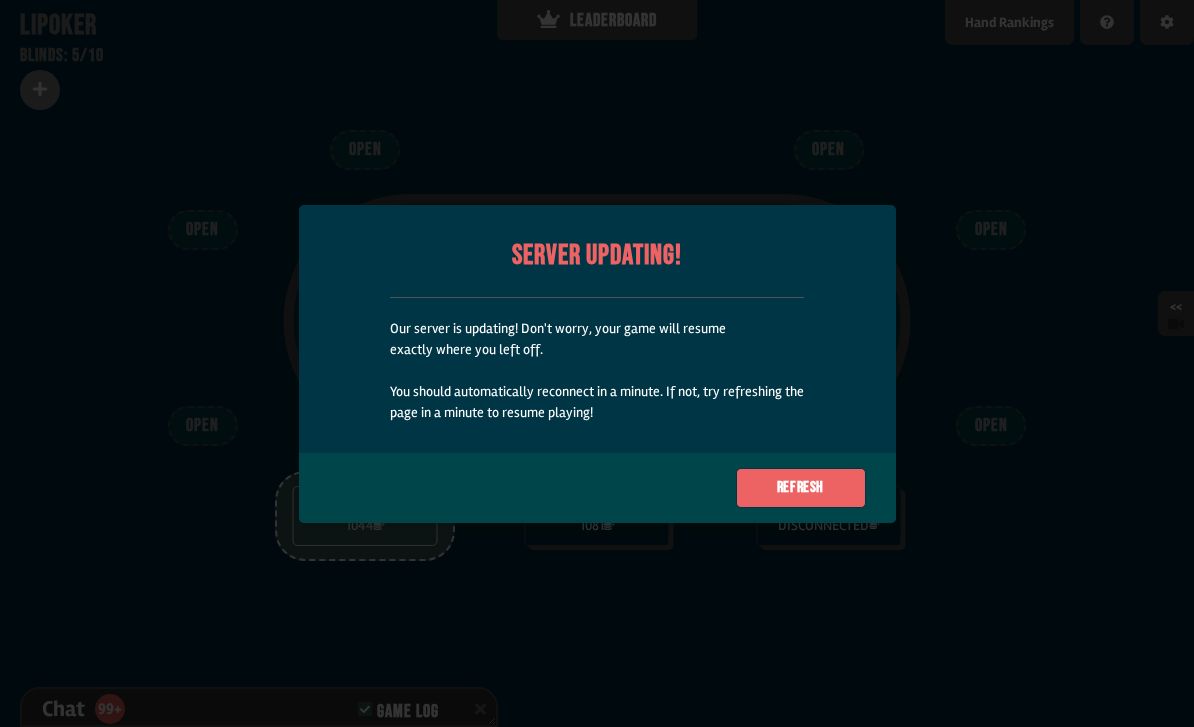 click on "Refresh" at bounding box center [801, 488] 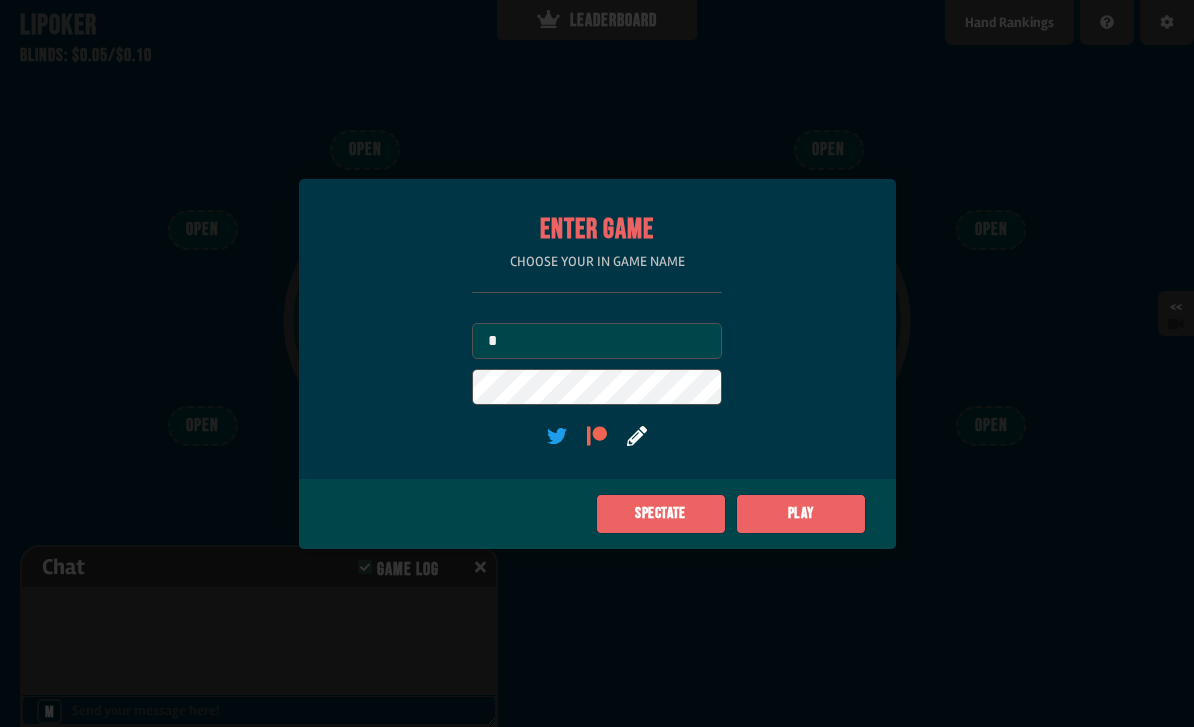 scroll, scrollTop: 56, scrollLeft: 0, axis: vertical 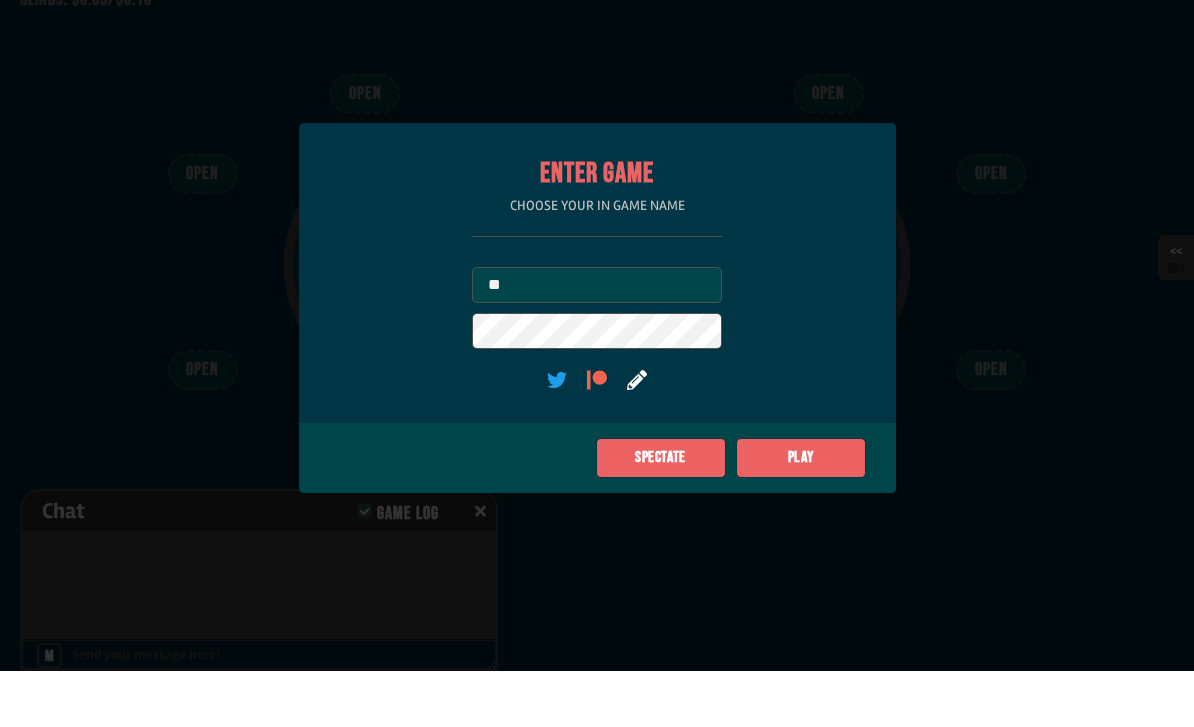 type on "*" 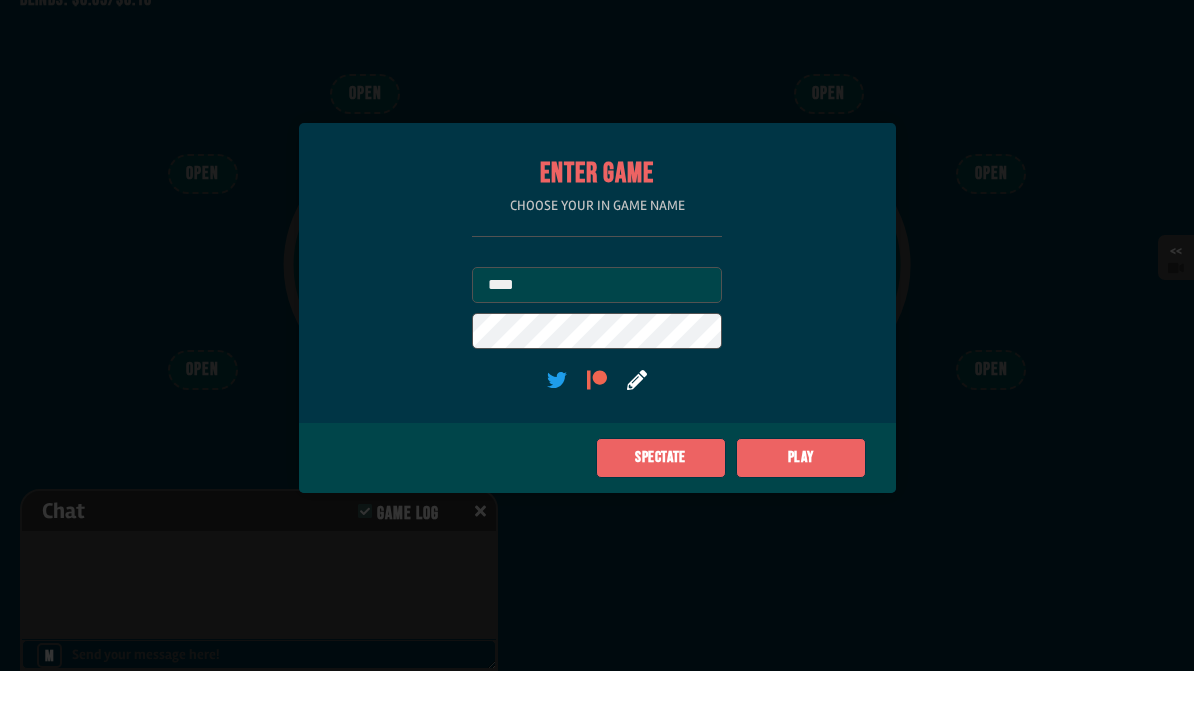 scroll, scrollTop: 56, scrollLeft: 0, axis: vertical 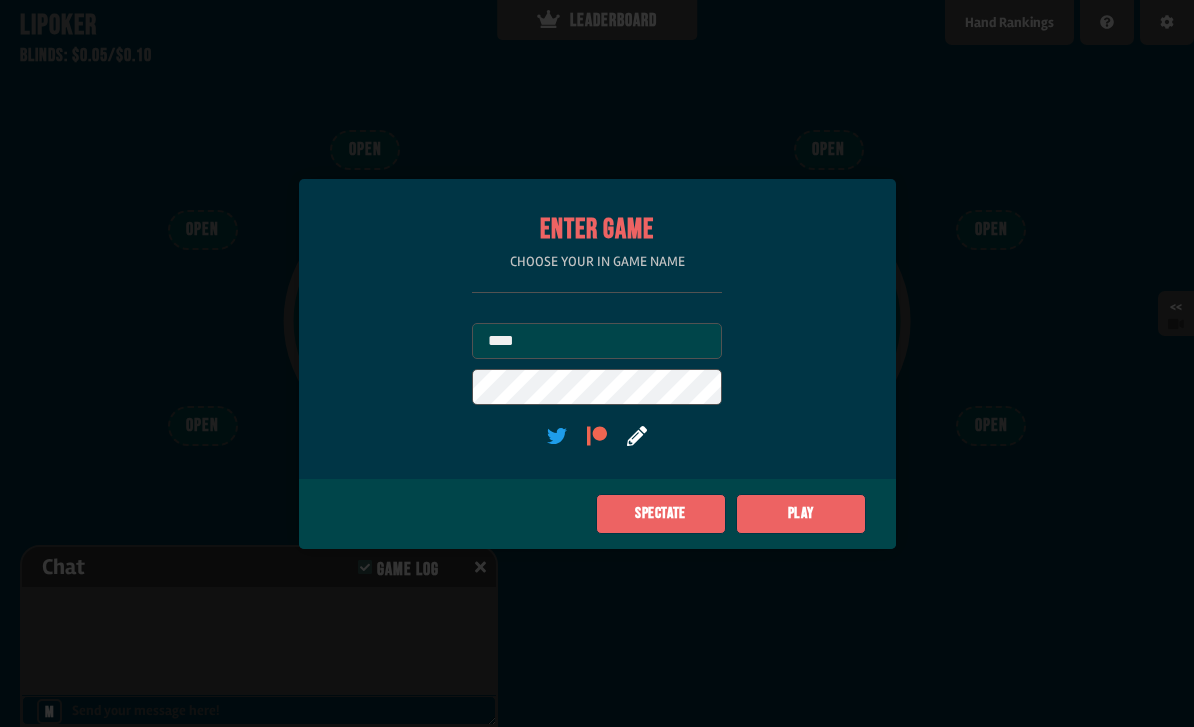 type on "****" 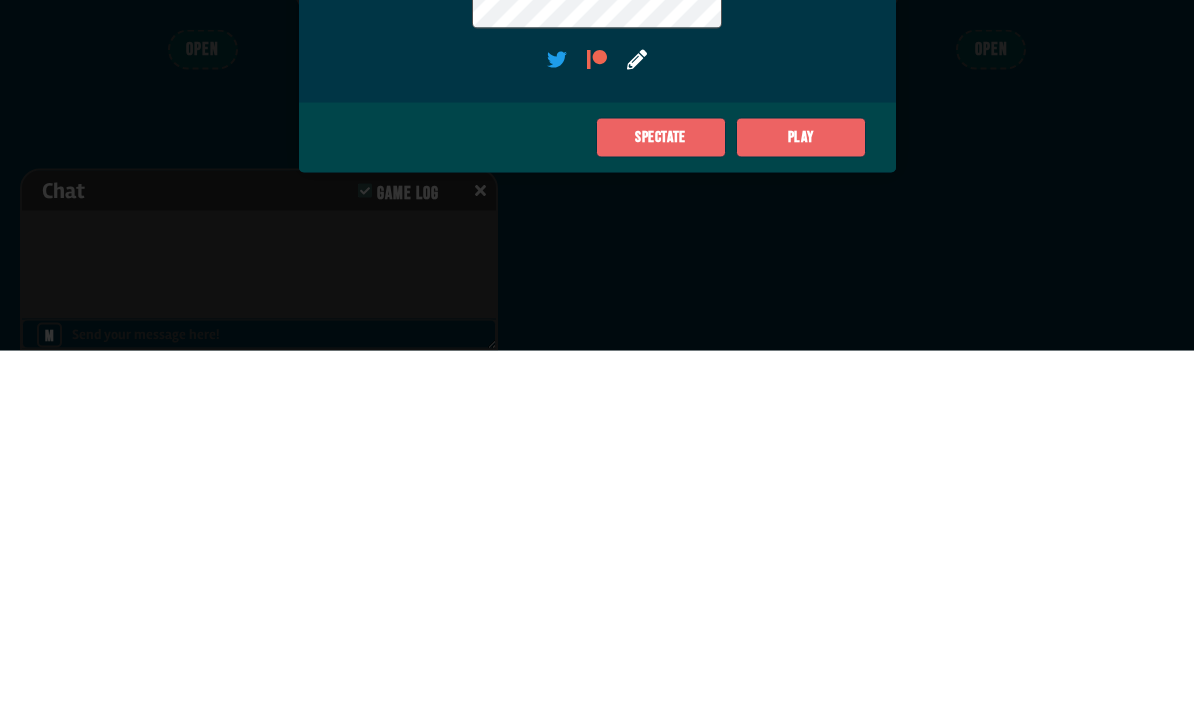 scroll, scrollTop: 64, scrollLeft: 0, axis: vertical 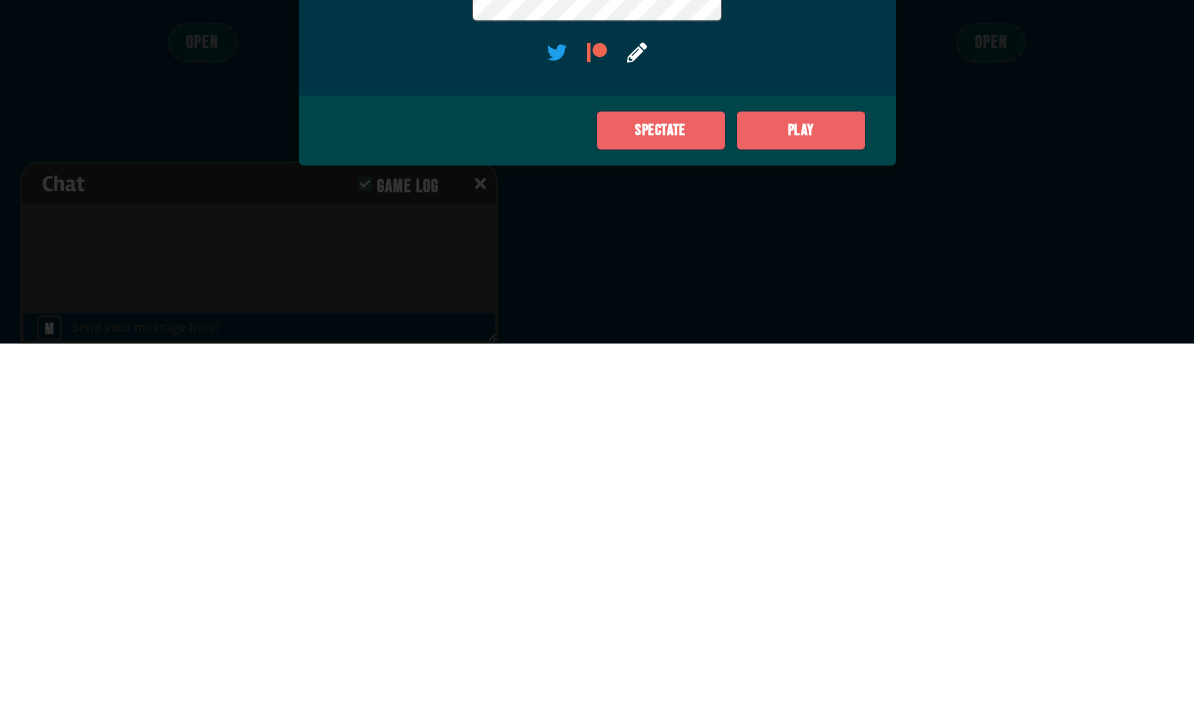 click on "Play" 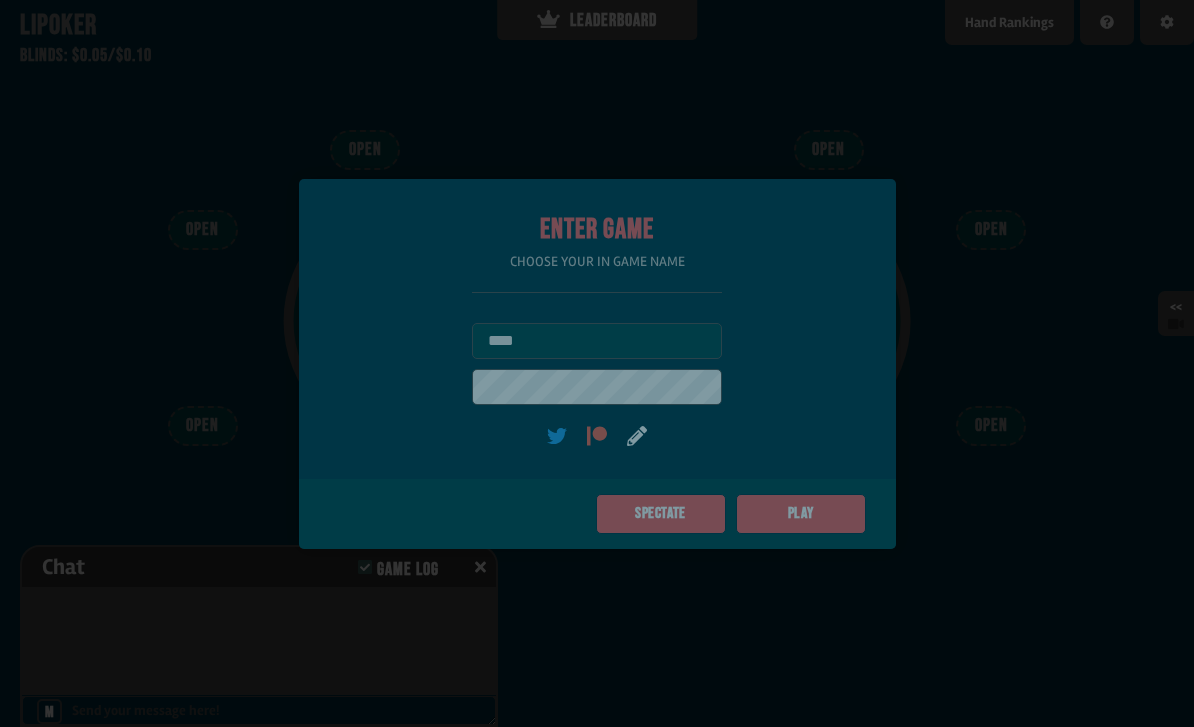 type on "**" 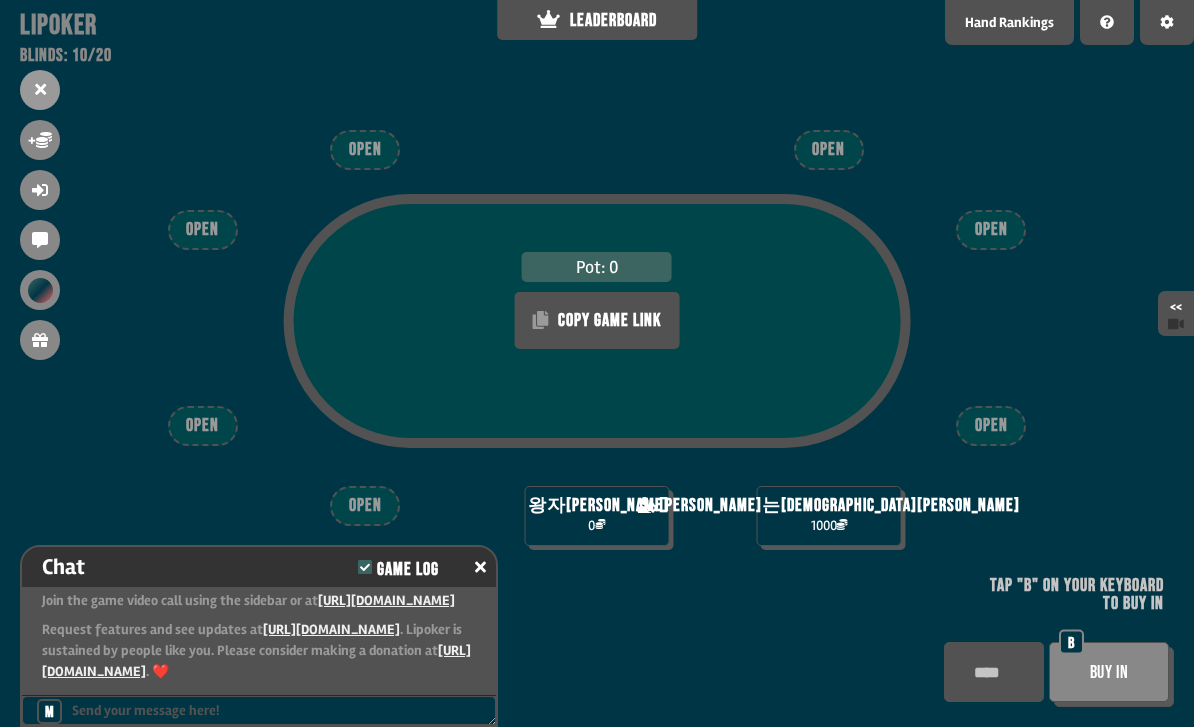click at bounding box center [480, 567] 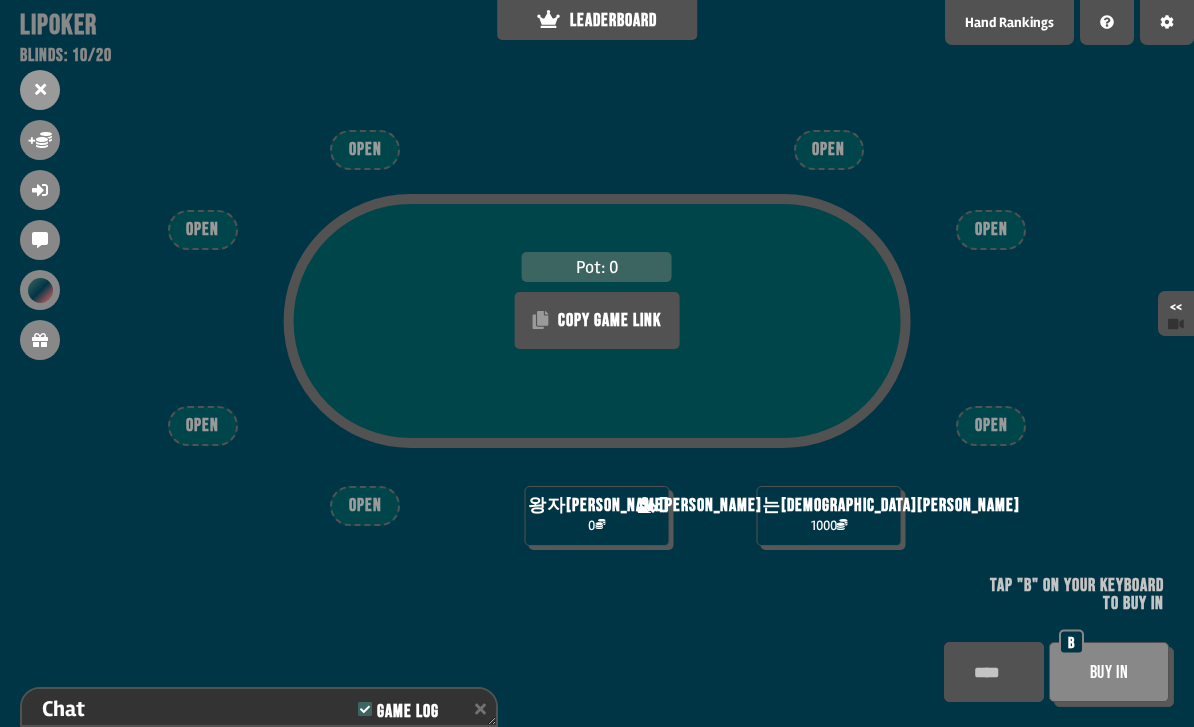 scroll, scrollTop: 129, scrollLeft: 0, axis: vertical 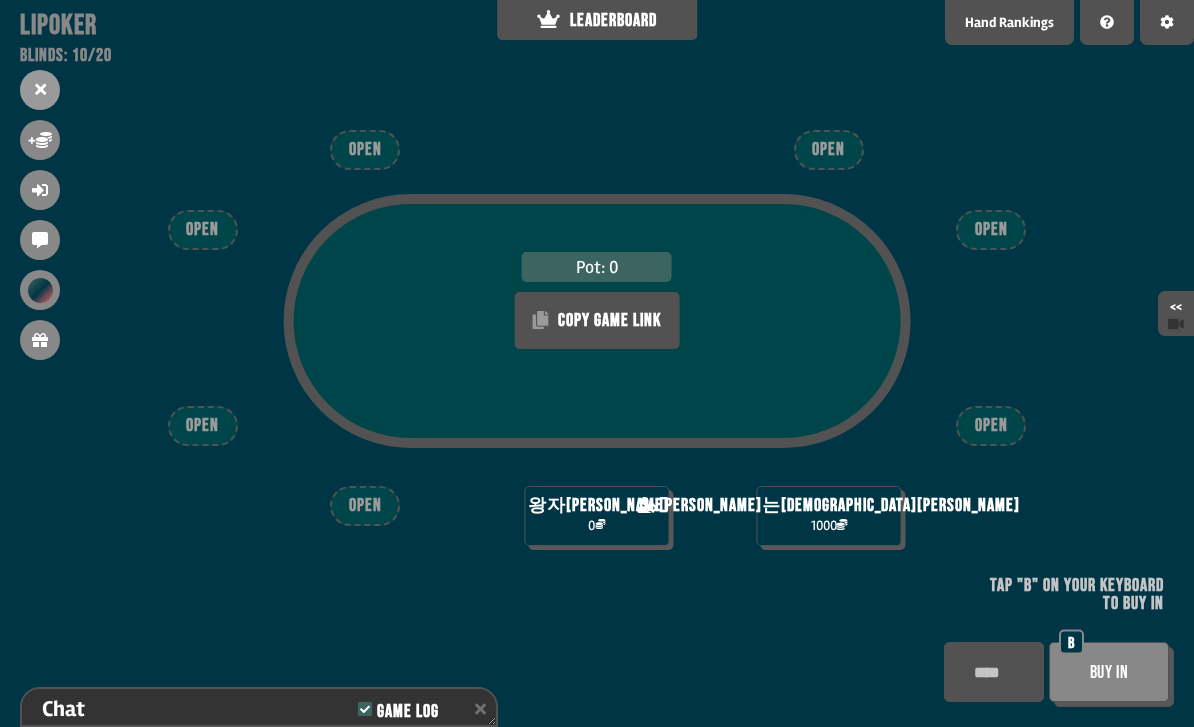 click on "Buy In" at bounding box center (1109, 672) 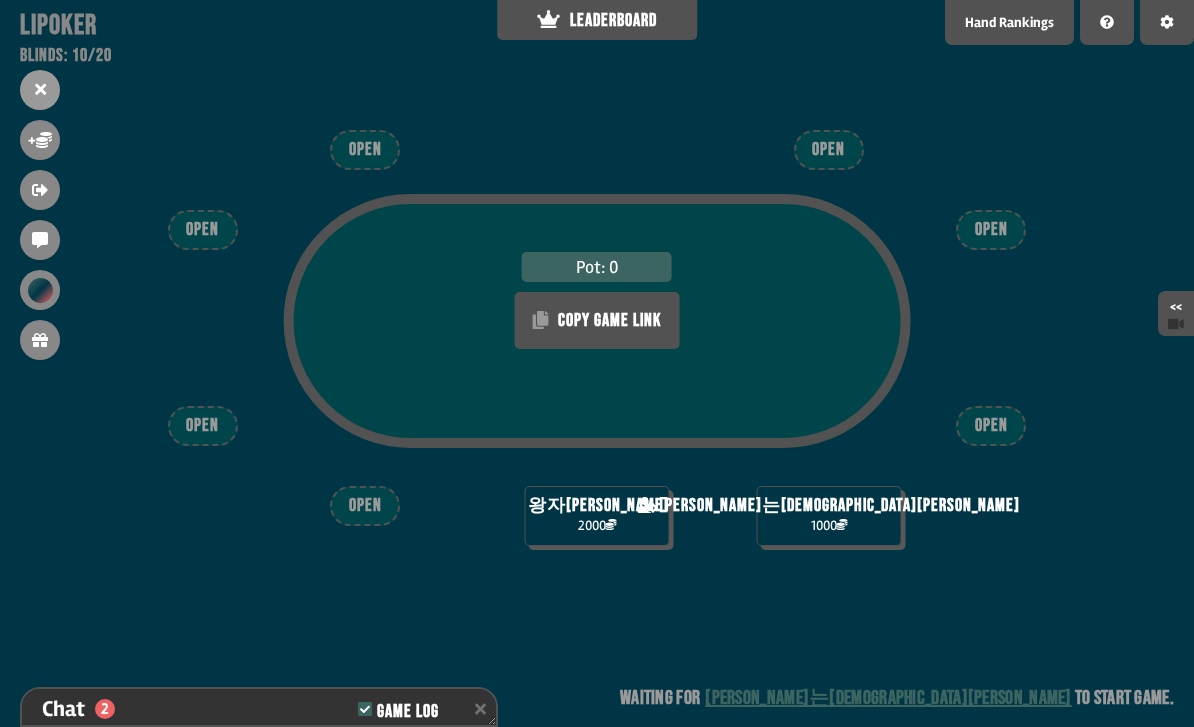 scroll, scrollTop: 187, scrollLeft: 0, axis: vertical 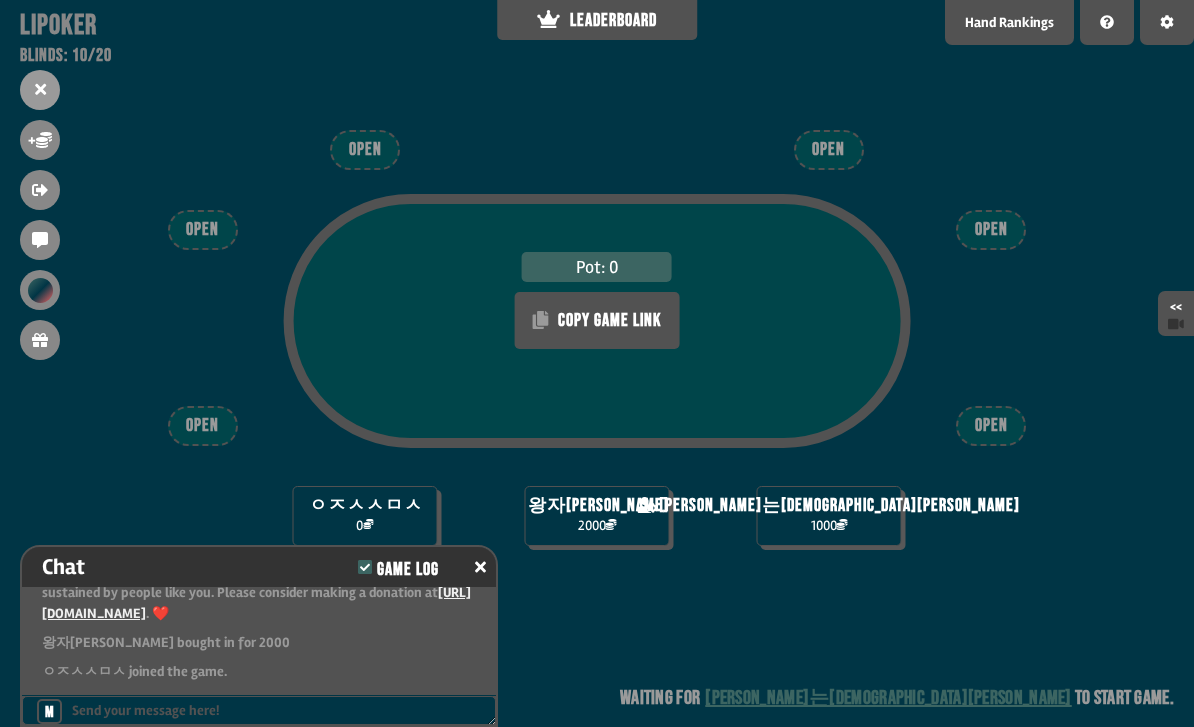click 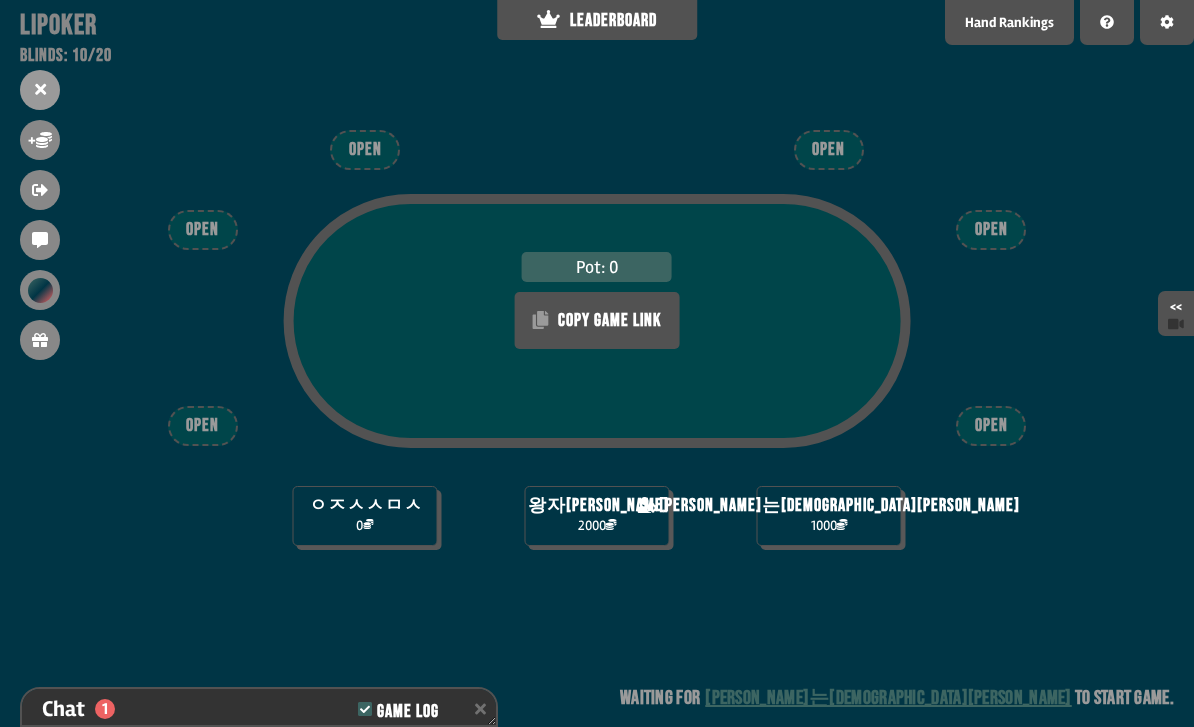 scroll, scrollTop: 216, scrollLeft: 0, axis: vertical 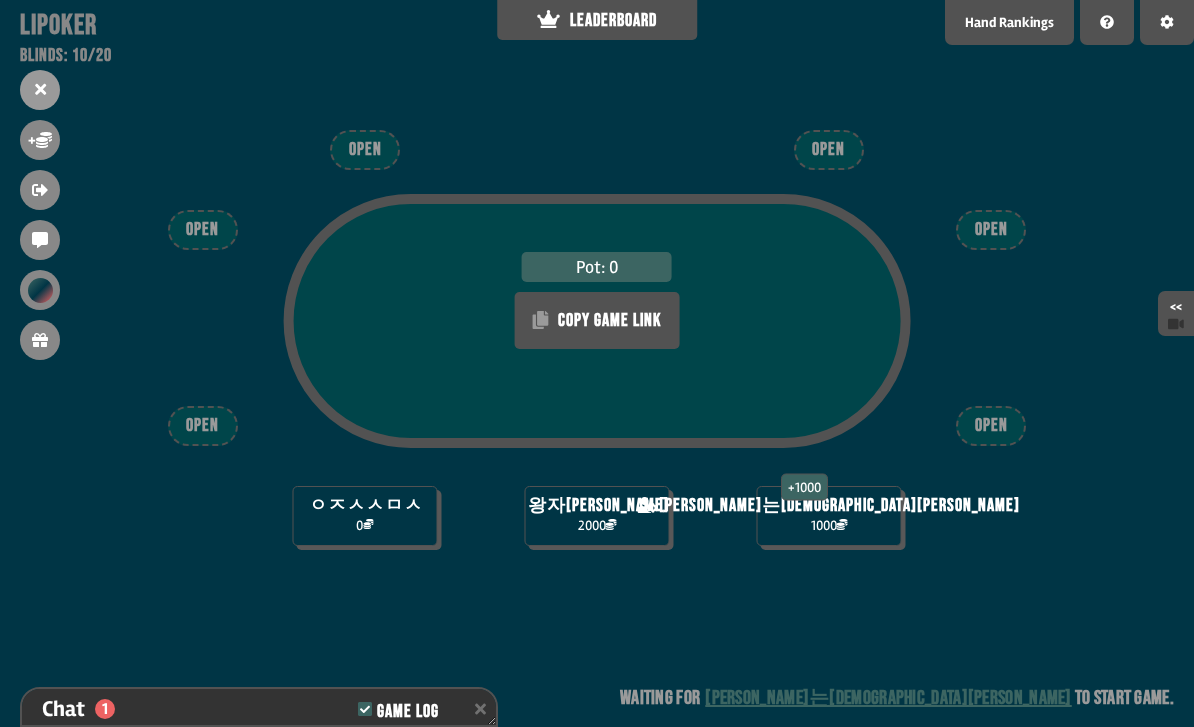 click on "Chat   1 Game Log" at bounding box center (259, 709) 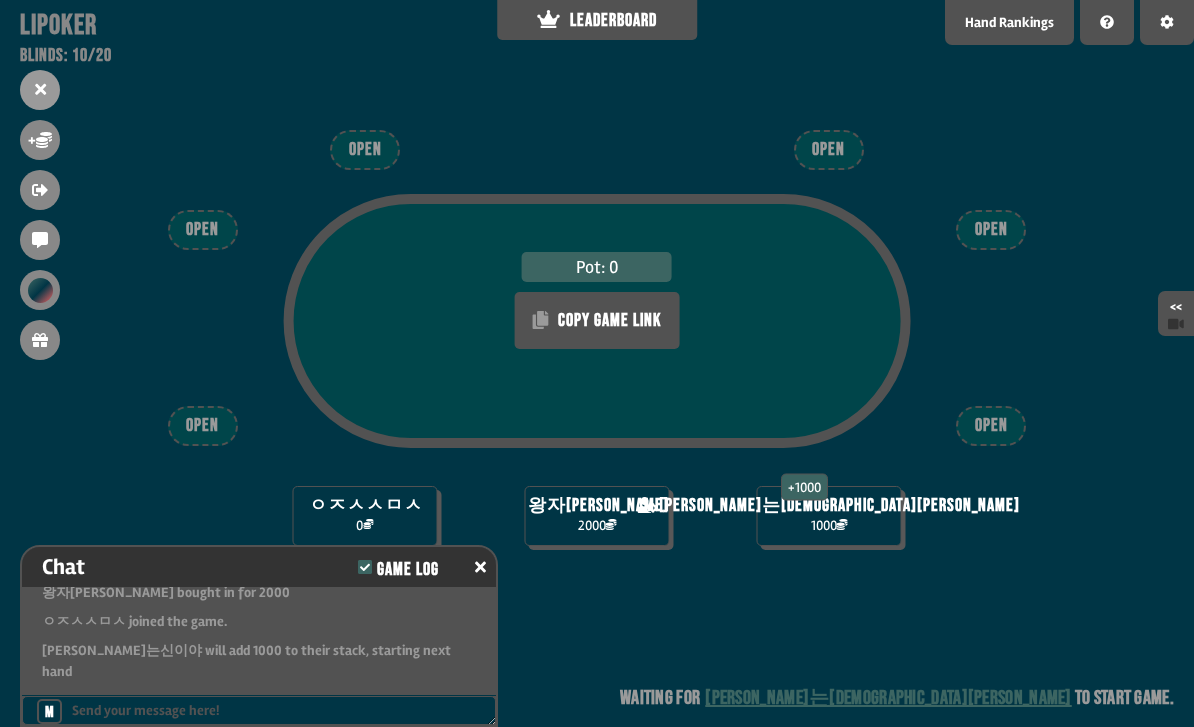 scroll, scrollTop: 97, scrollLeft: 0, axis: vertical 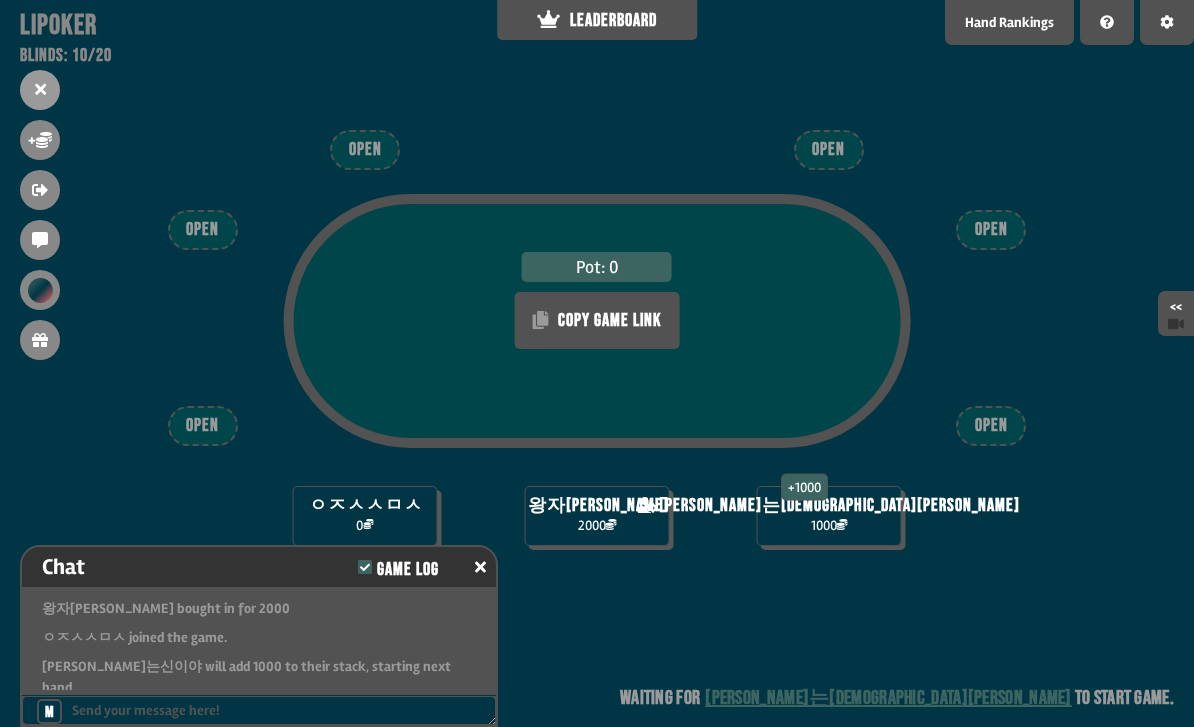 click on "Pot: 0   COPY GAME LINK ㅇㅈㅅㅅㅁㅅ 0  왕자지훈 2000  + 1000 카리나는신이야 1000  OPEN OPEN OPEN OPEN OPEN OPEN Waiting for  카리나는신이야  to   start game" at bounding box center (597, 363) 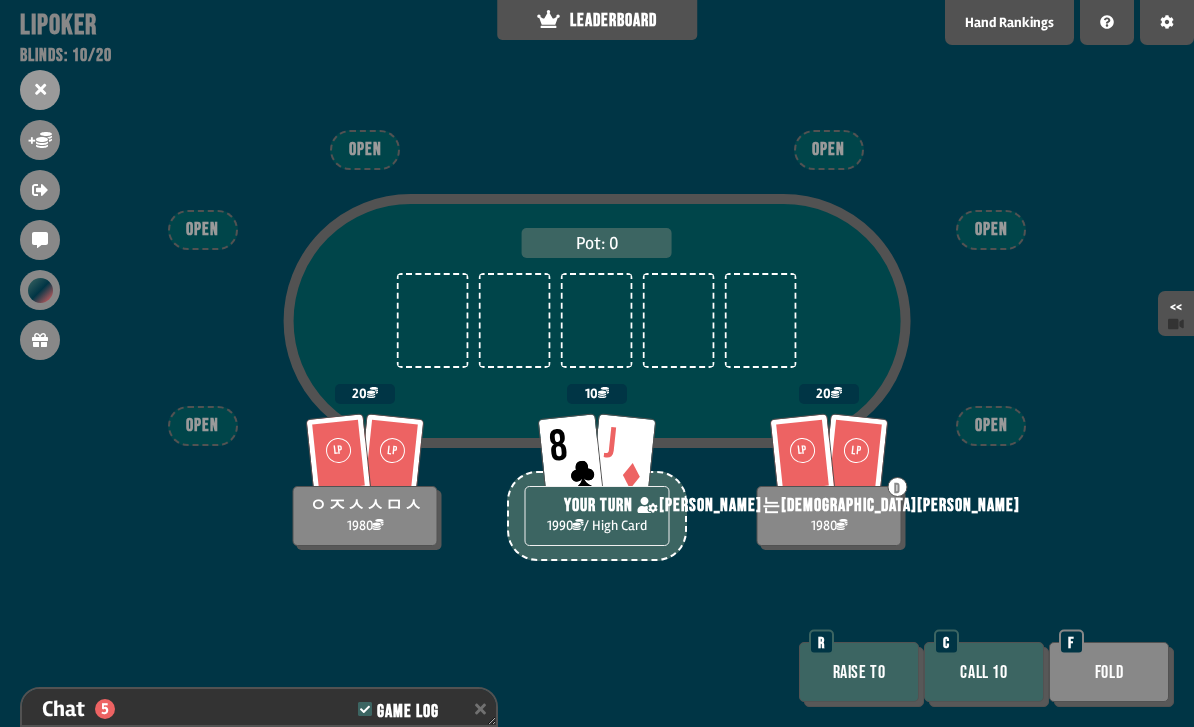 scroll, scrollTop: 390, scrollLeft: 0, axis: vertical 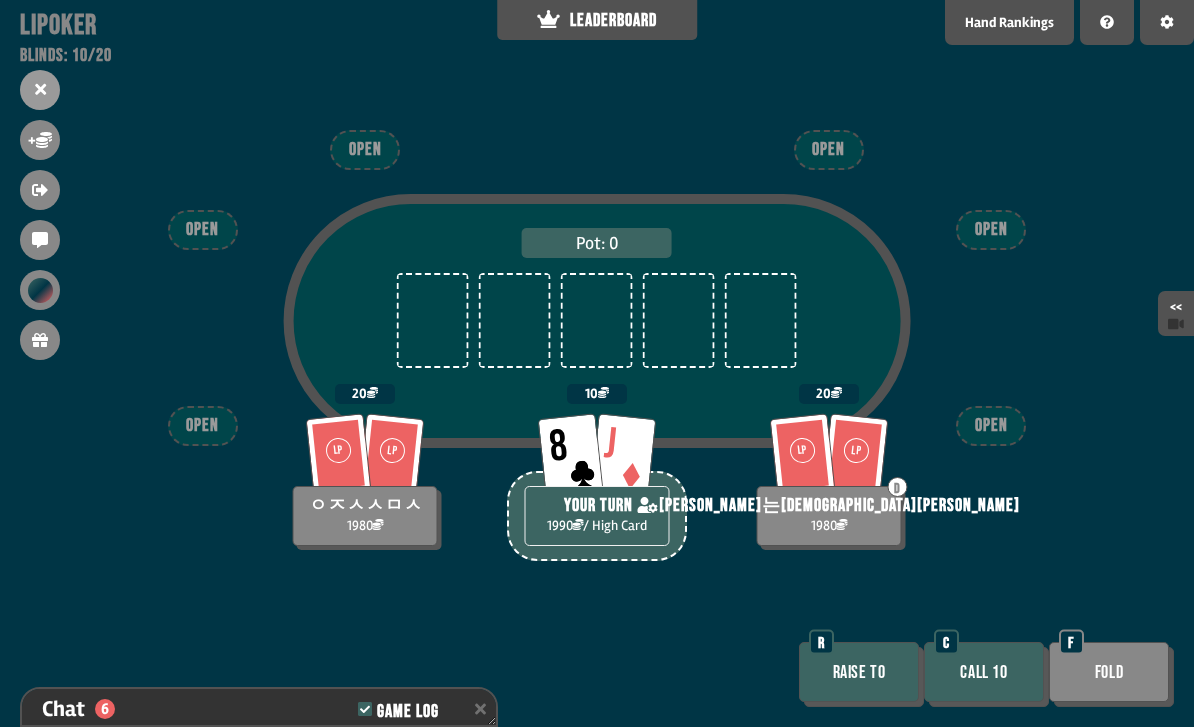 click on "Pot: 0   LP LP ㅇㅈㅅㅅㅁㅅ 1980  20  8 J YOUR TURN 1990   / High Card 10  LP LP D 카리나는신이야 1980  20  OPEN OPEN OPEN OPEN OPEN OPEN Raise to R Call 10 C Fold F" at bounding box center [597, 363] 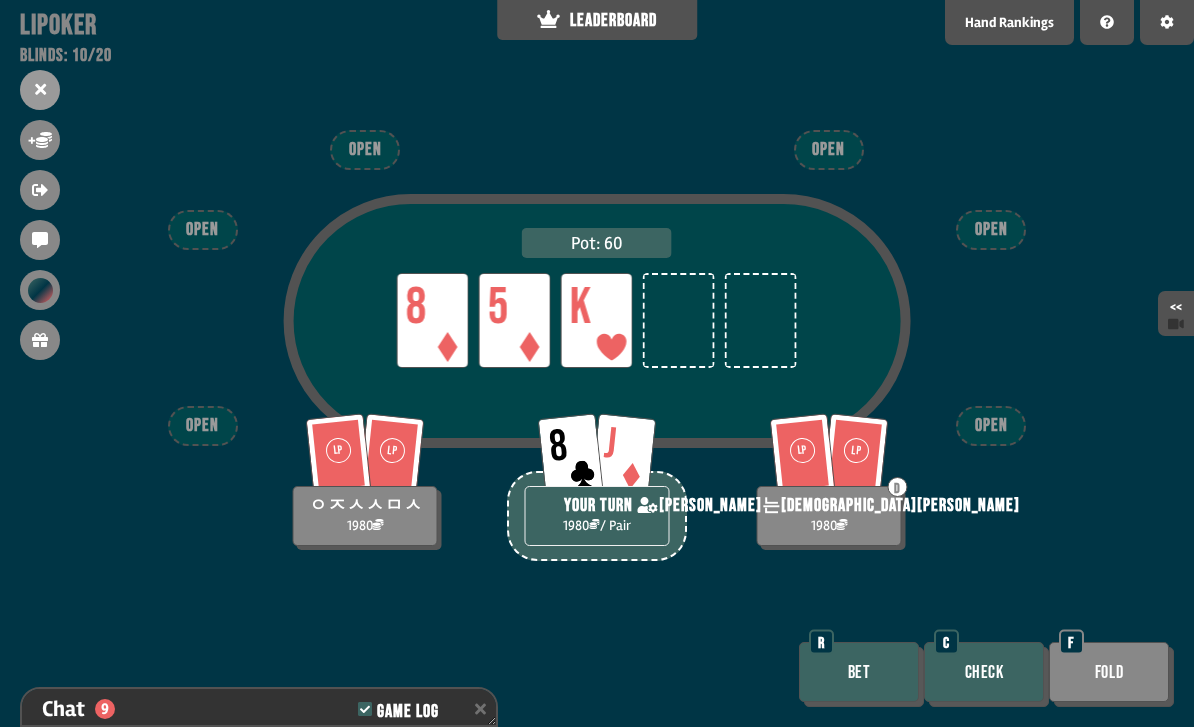 scroll, scrollTop: 506, scrollLeft: 0, axis: vertical 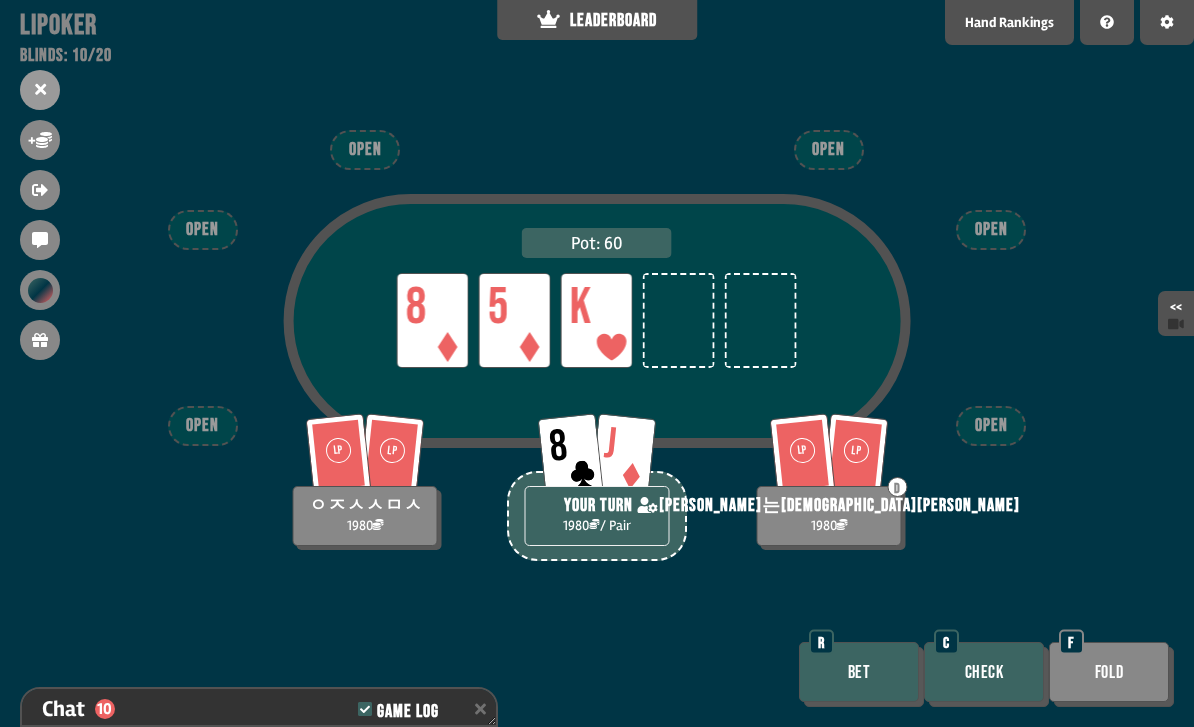 click on "Bet" at bounding box center [859, 672] 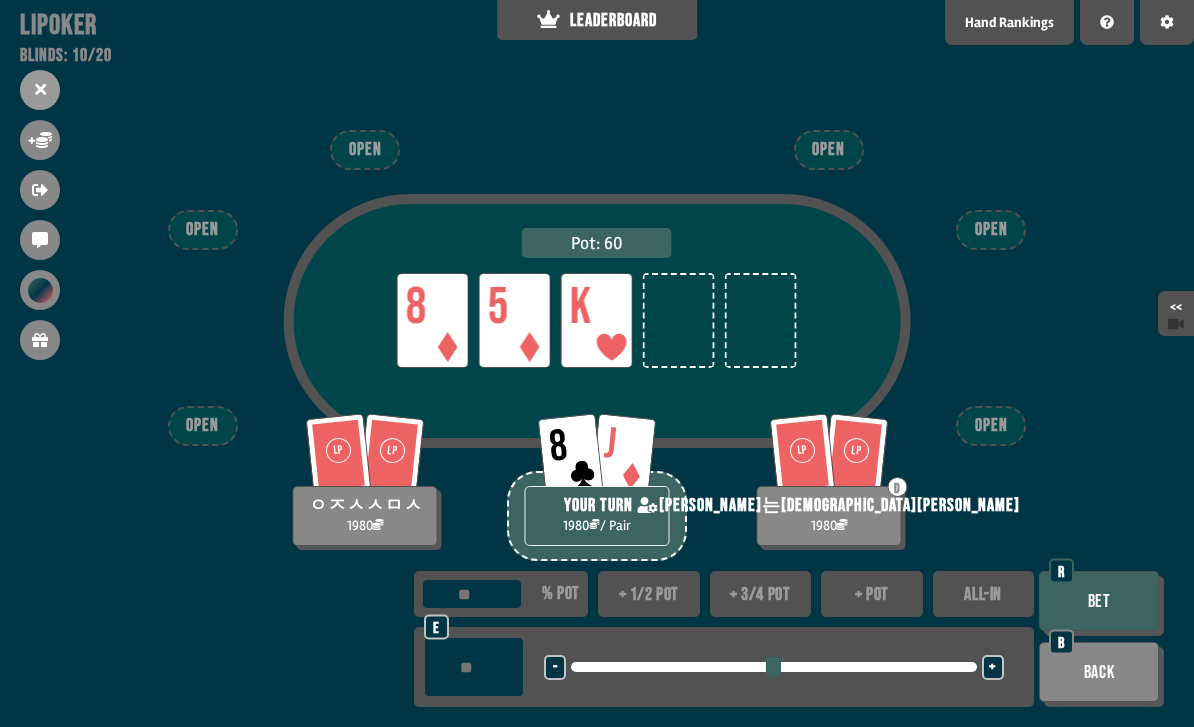 click on "+" at bounding box center [992, 668] 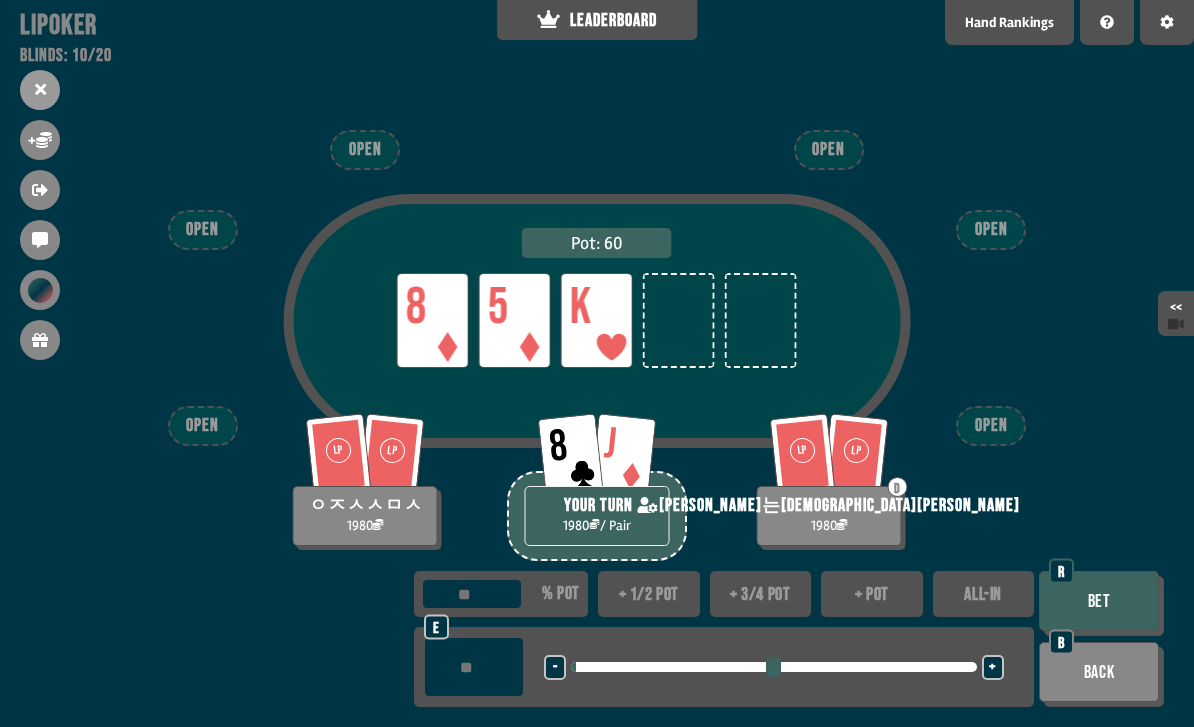 click on "+" at bounding box center [993, 667] 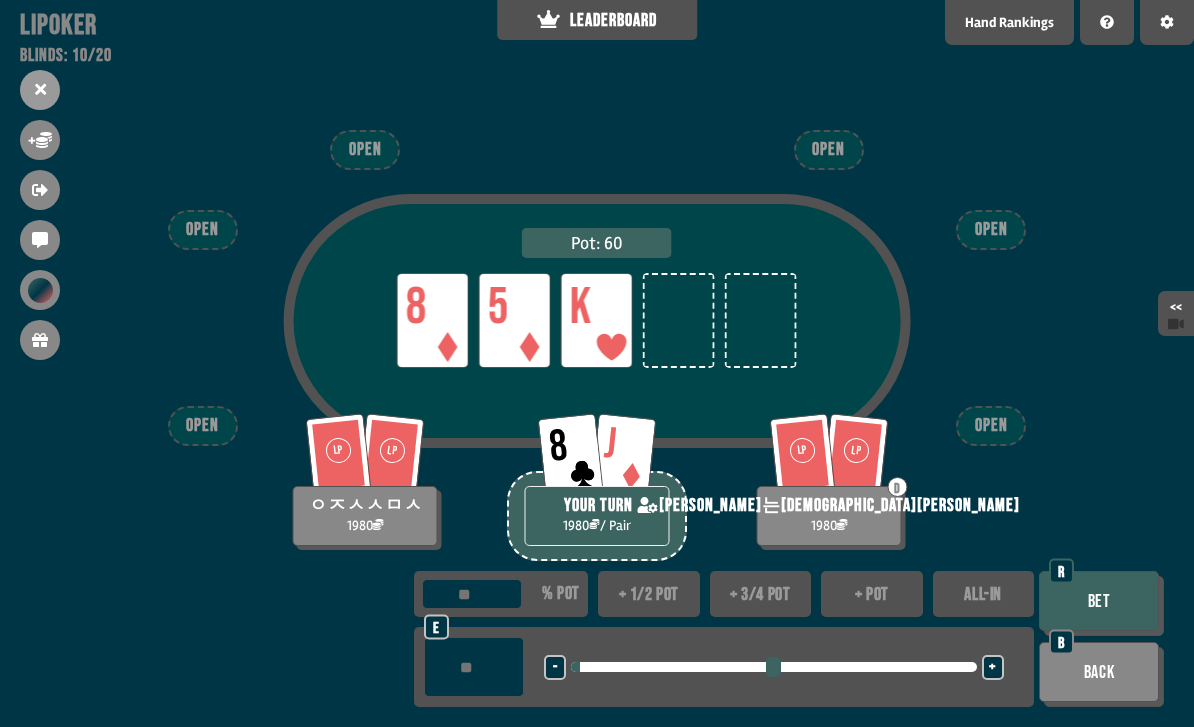 click on "- <LEFT> <DOWN> + <UP> <RIGHT>" at bounding box center (774, 667) 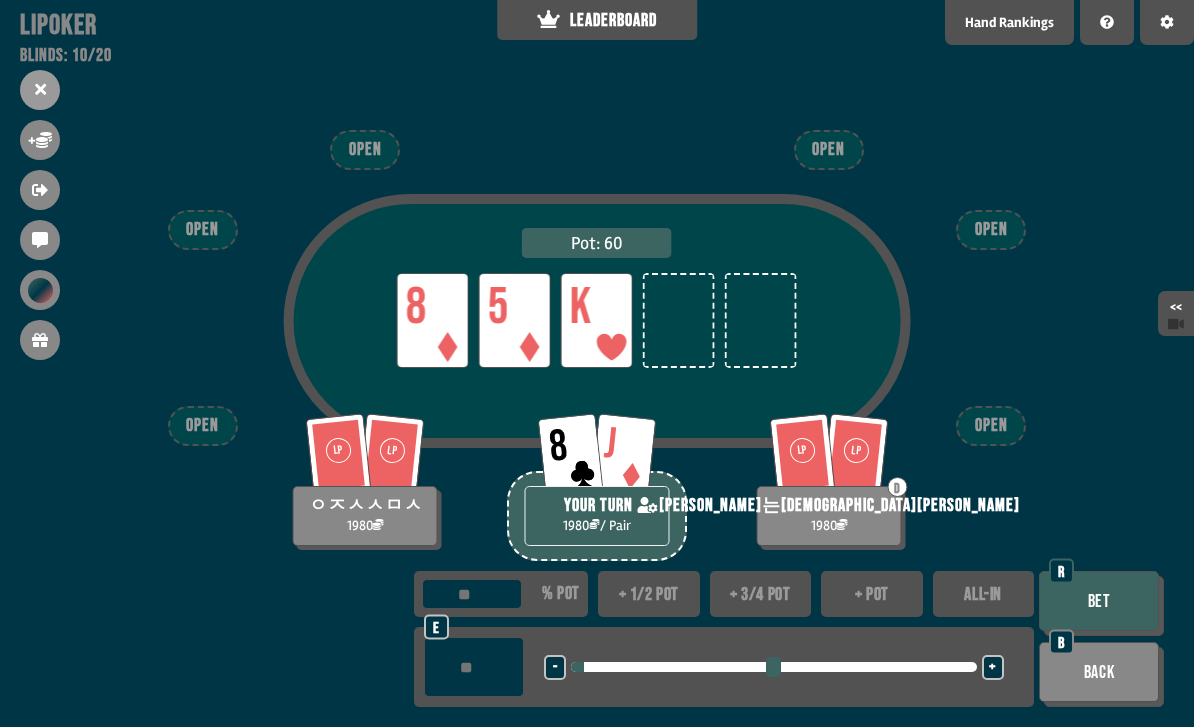 click on "+" at bounding box center [992, 668] 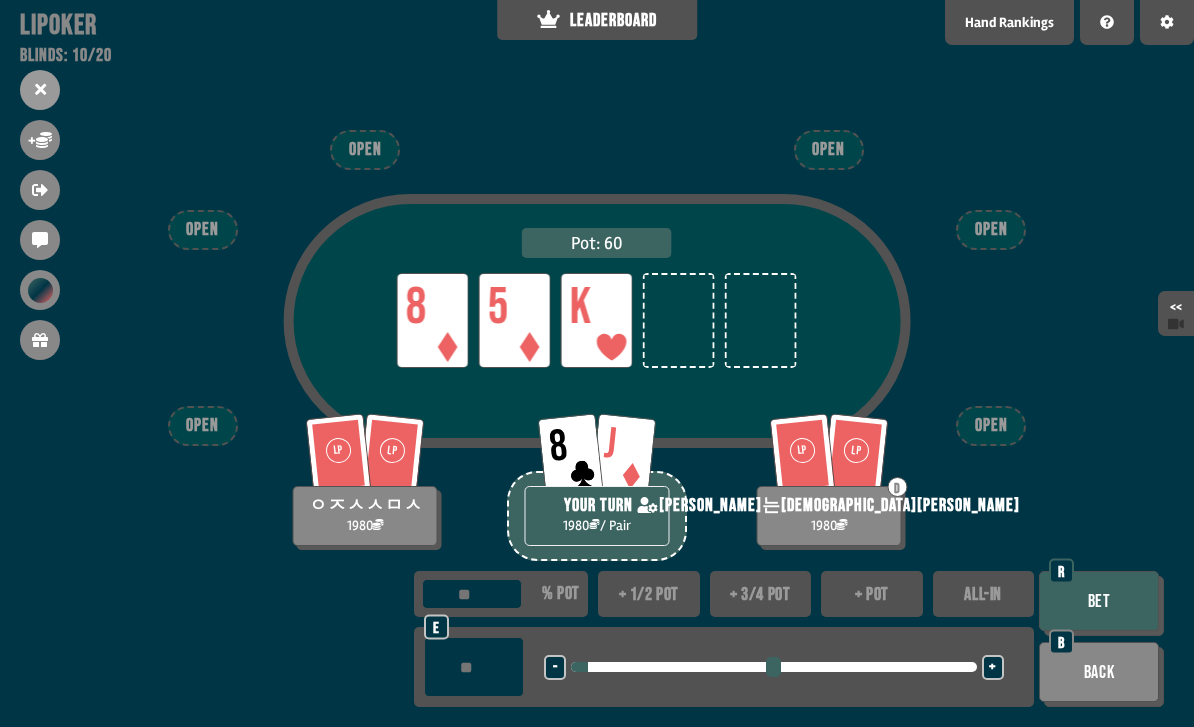 click on "Bet" at bounding box center (1099, 601) 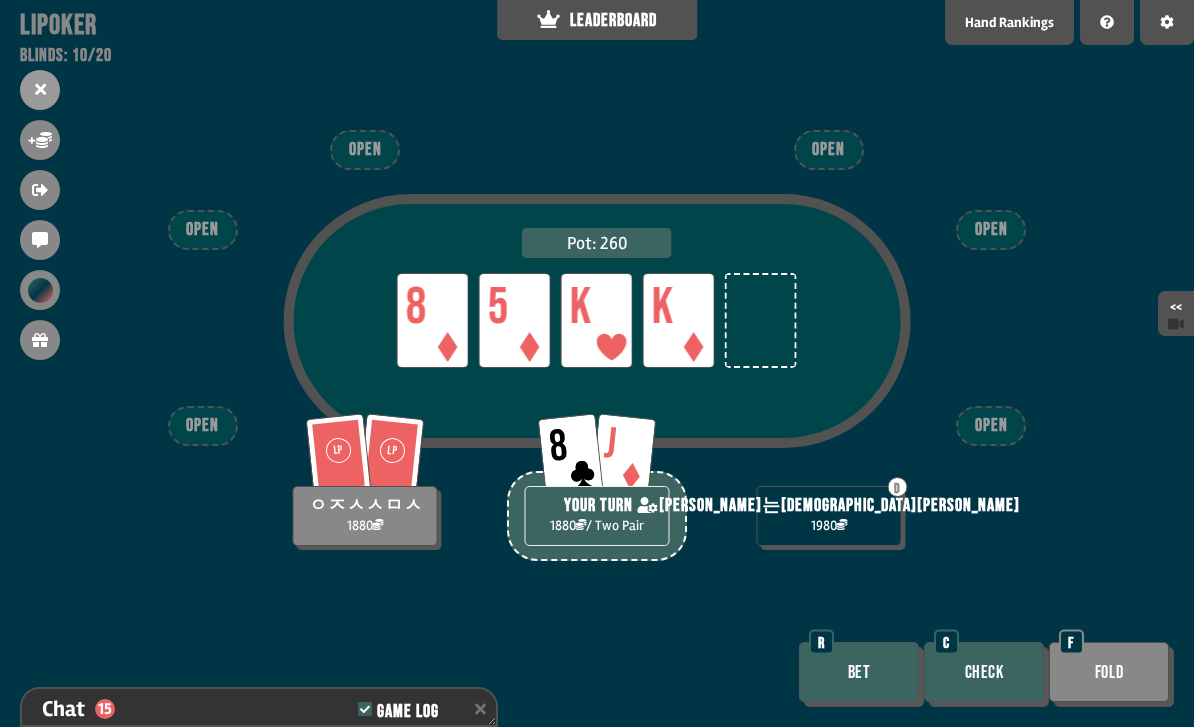 scroll, scrollTop: 651, scrollLeft: 0, axis: vertical 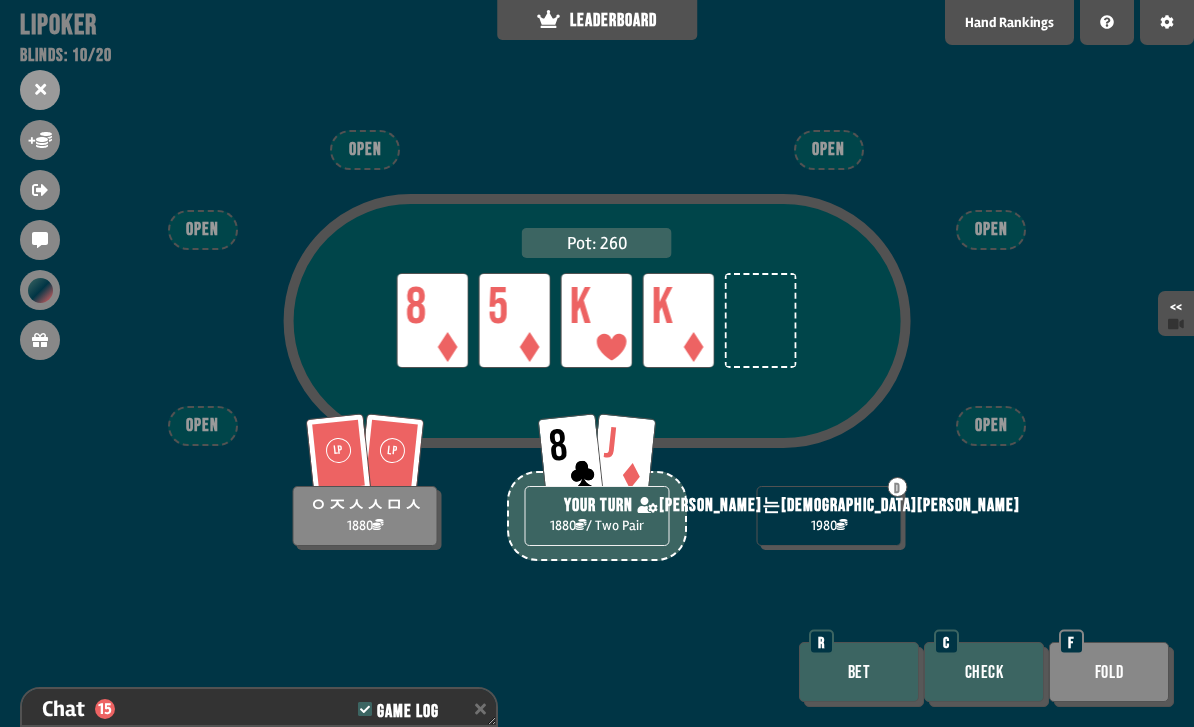 click on "Check" at bounding box center [984, 672] 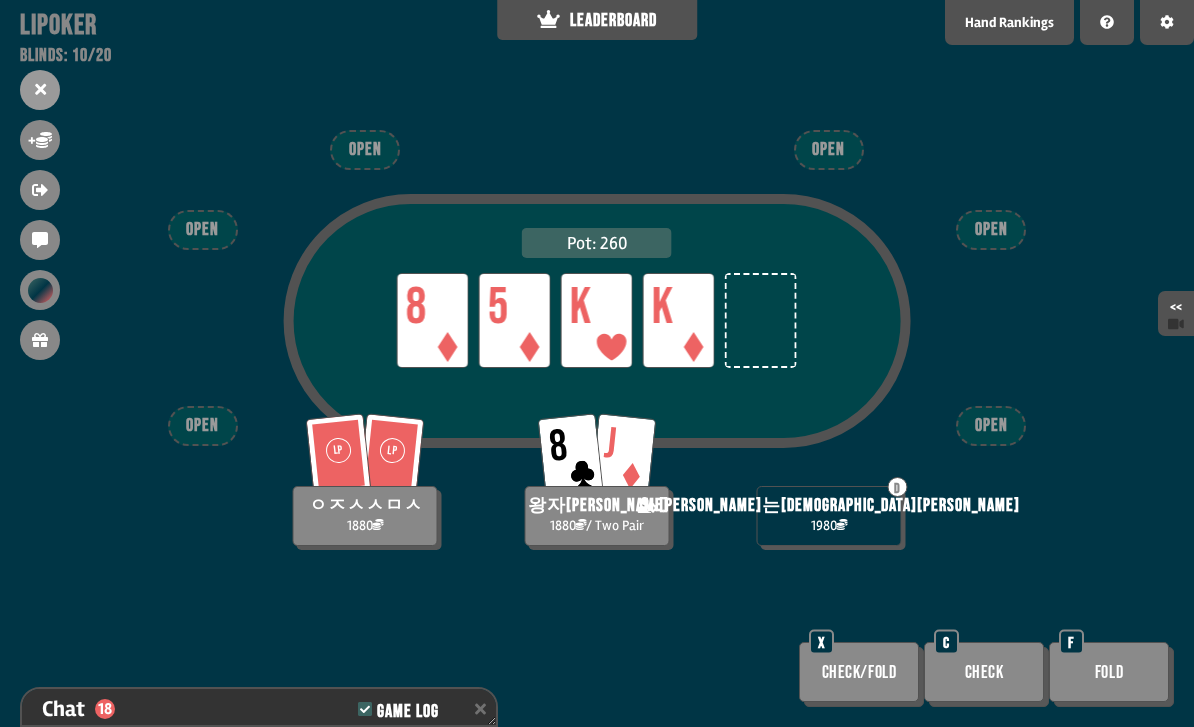 scroll, scrollTop: 738, scrollLeft: 0, axis: vertical 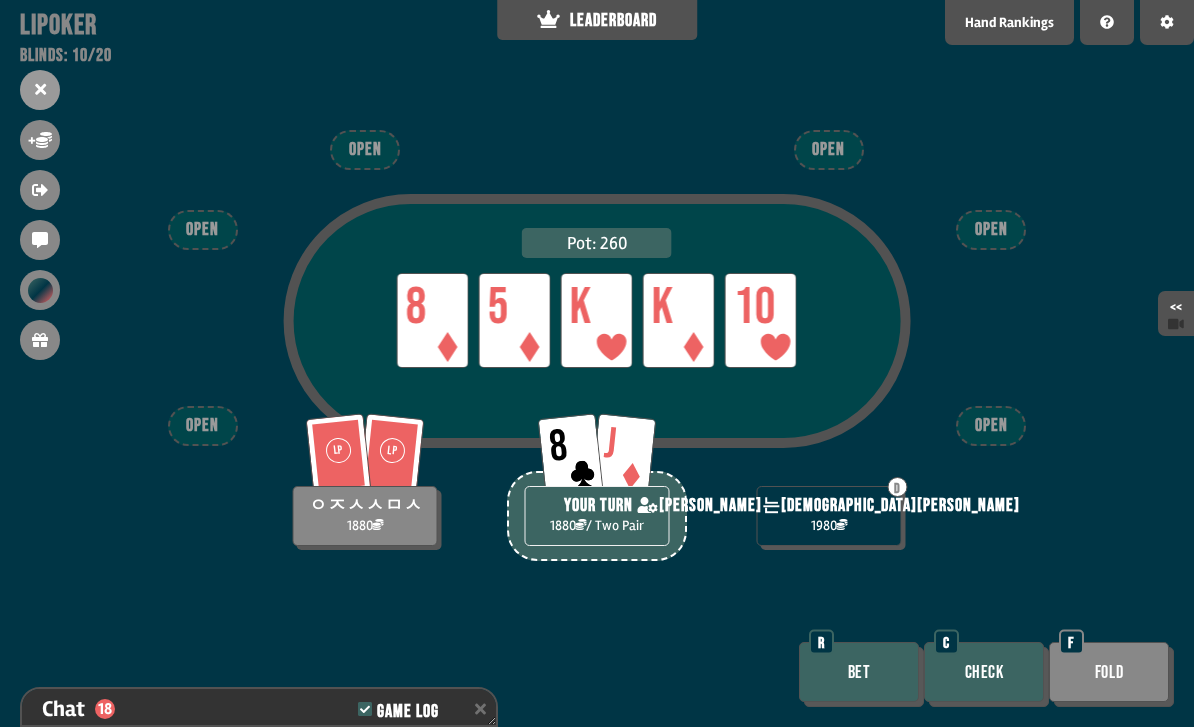 click on "Check" at bounding box center [984, 672] 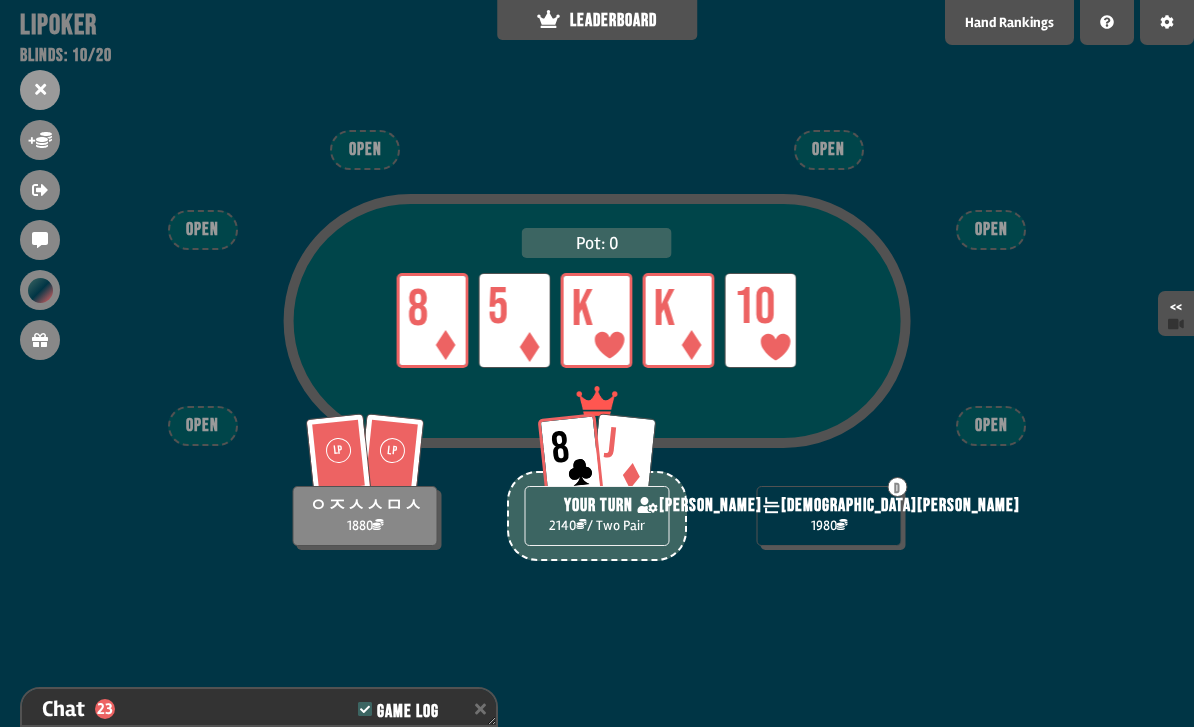 scroll, scrollTop: 941, scrollLeft: 0, axis: vertical 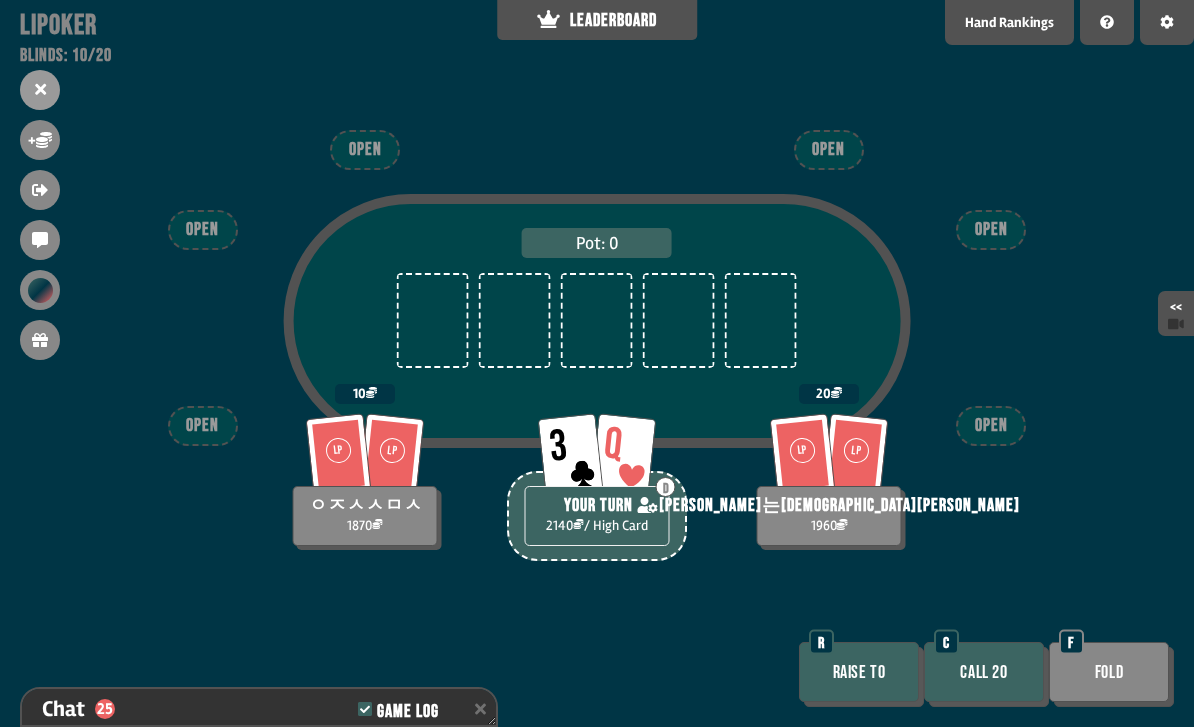 click on "Call 20" at bounding box center (984, 672) 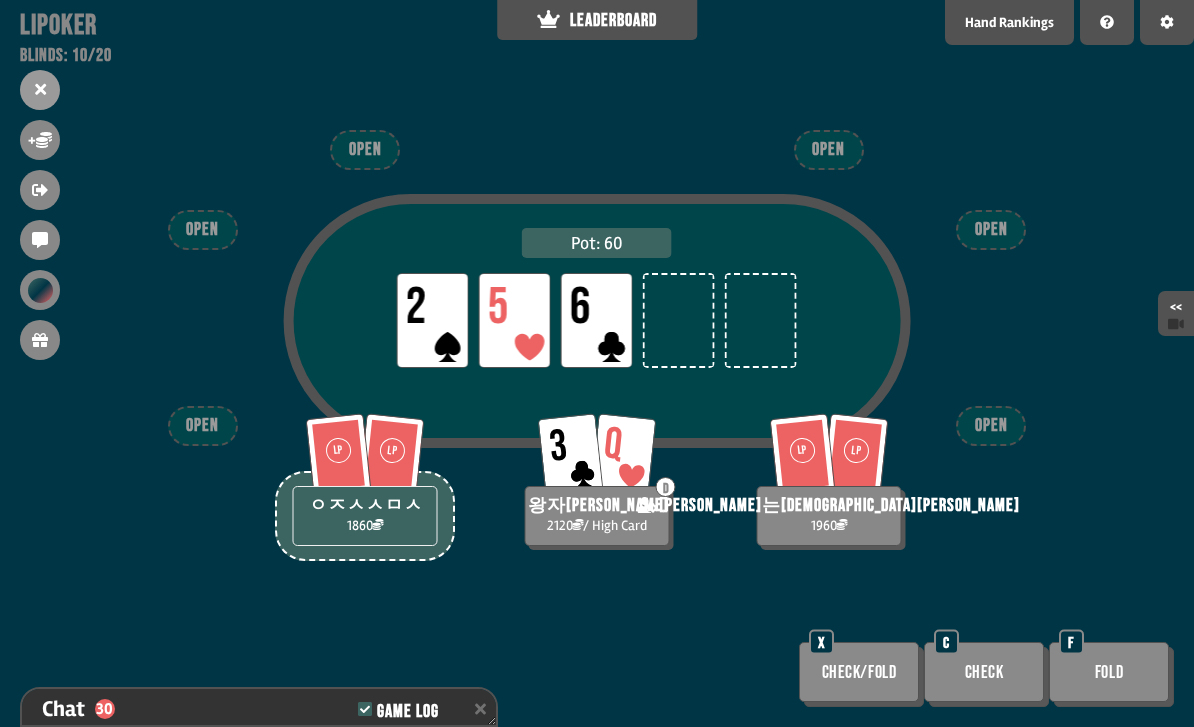 scroll, scrollTop: 1086, scrollLeft: 0, axis: vertical 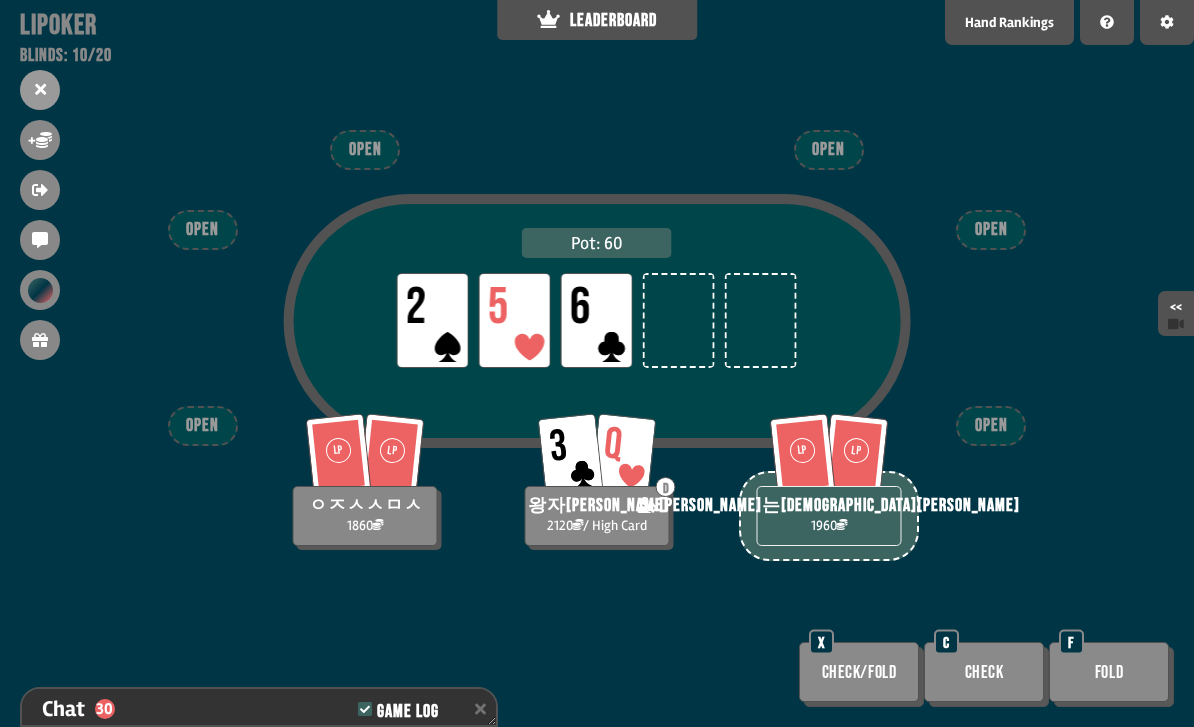 click on "Fold" at bounding box center (1109, 672) 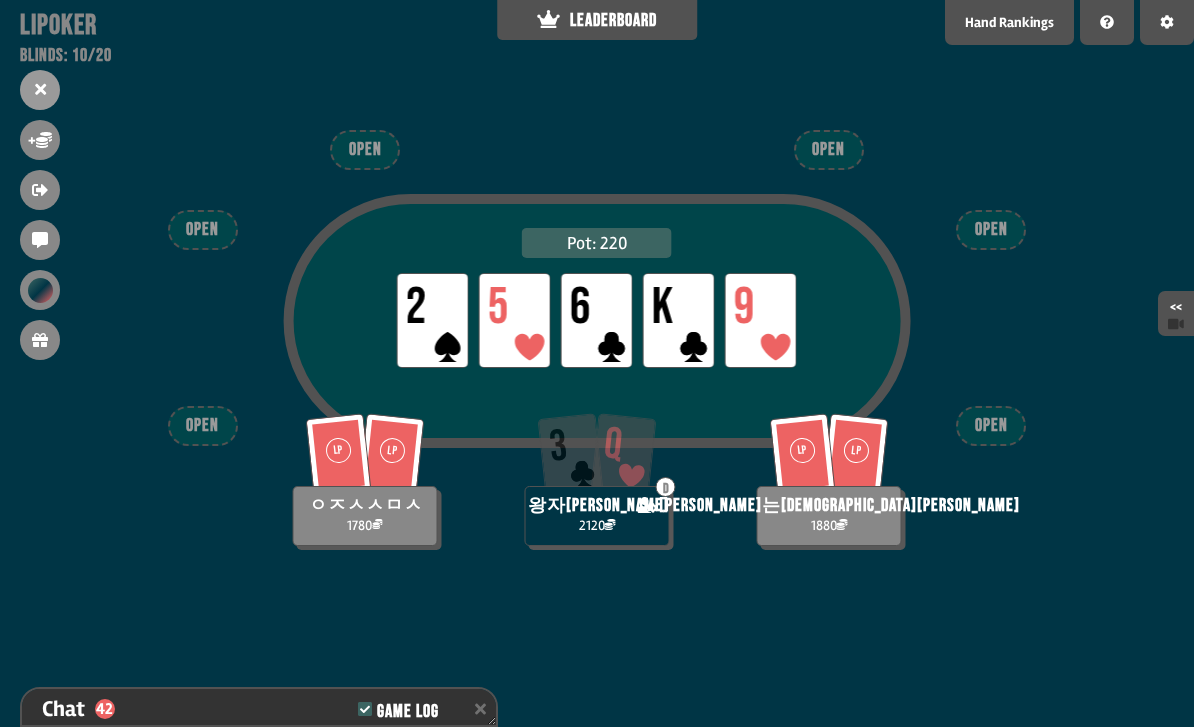 scroll, scrollTop: 1434, scrollLeft: 0, axis: vertical 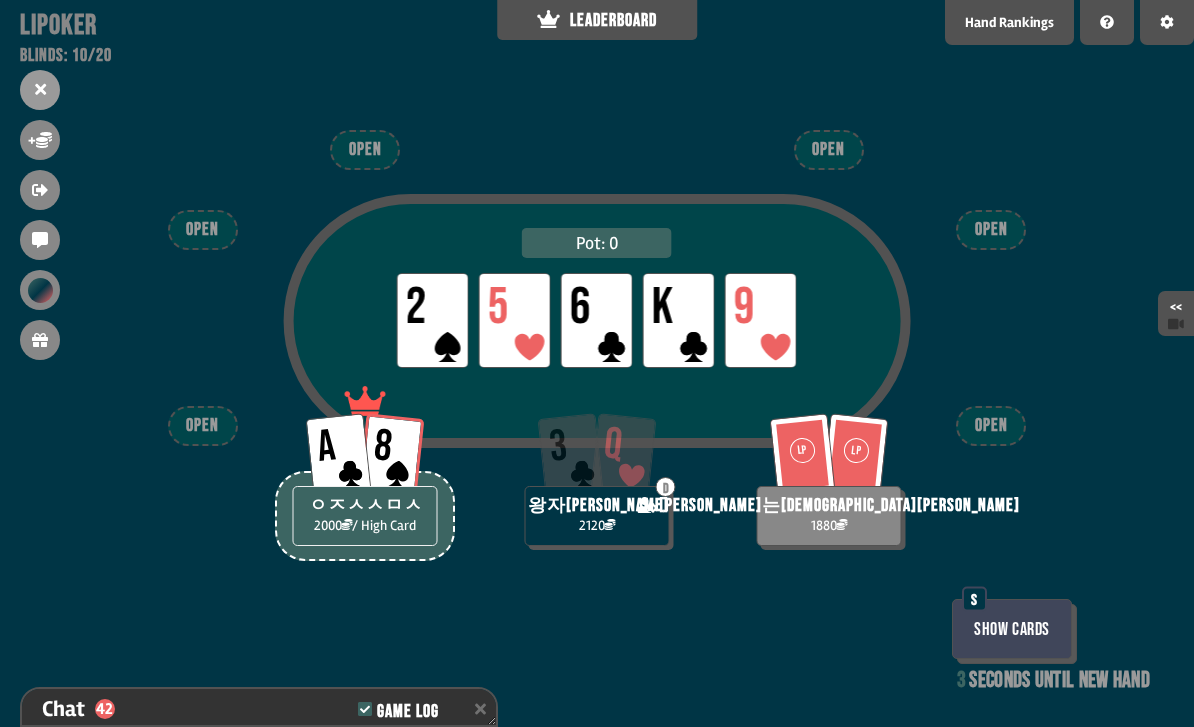 click on "Show Cards" at bounding box center [1012, 629] 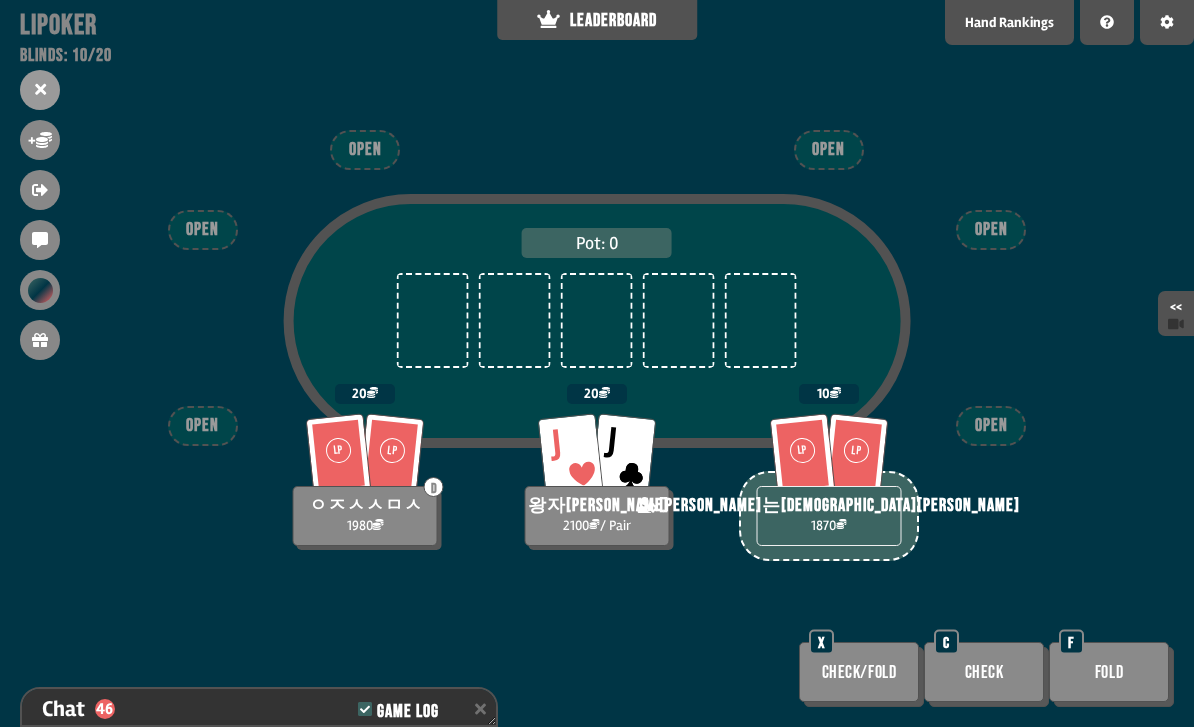 scroll, scrollTop: 1550, scrollLeft: 0, axis: vertical 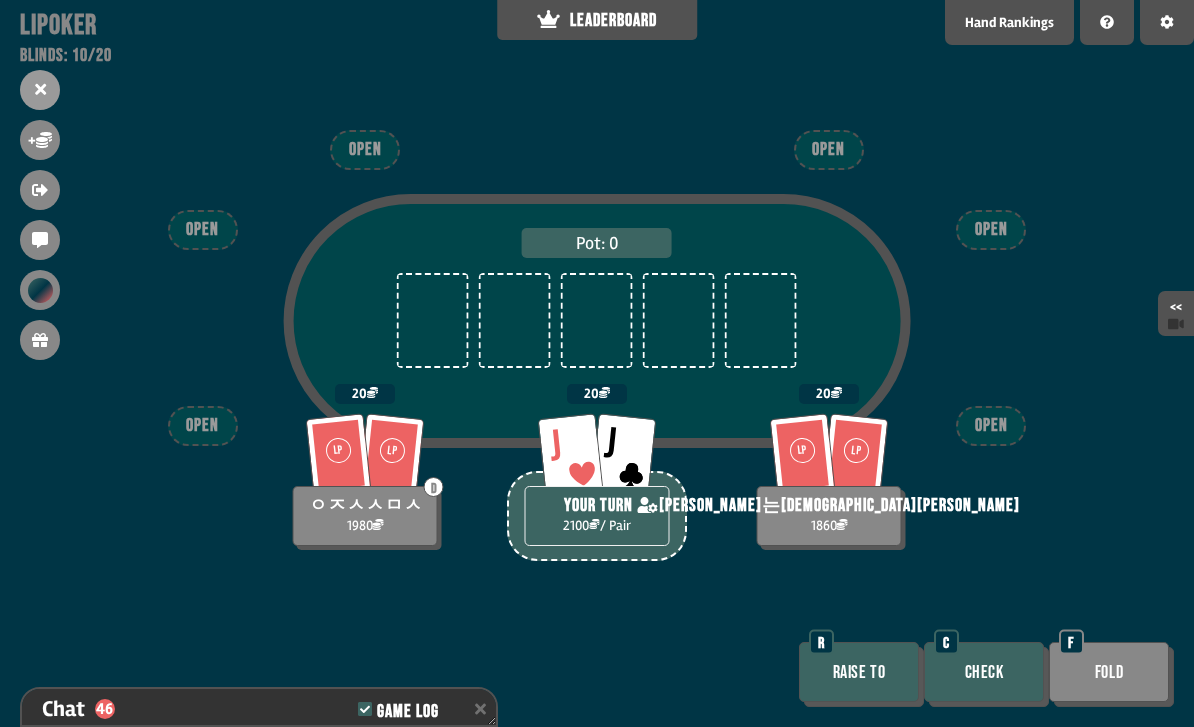 click on "Raise to" at bounding box center [859, 672] 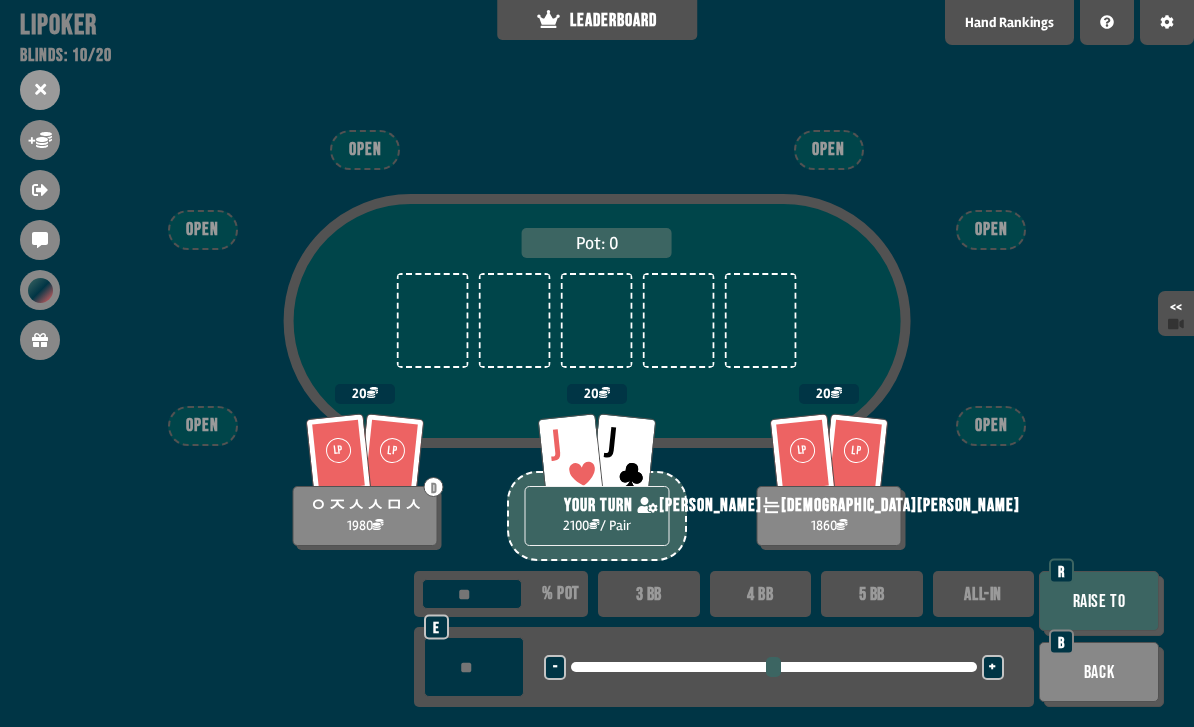 click on "+" at bounding box center [993, 667] 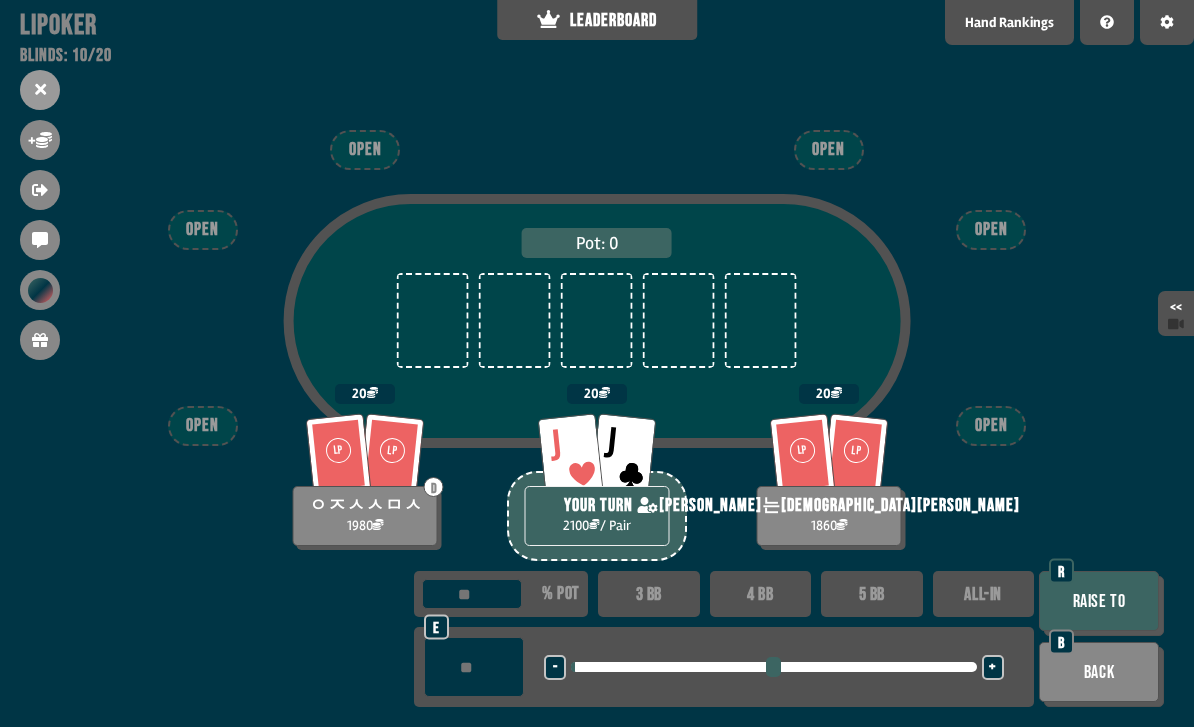click on "+" at bounding box center [992, 668] 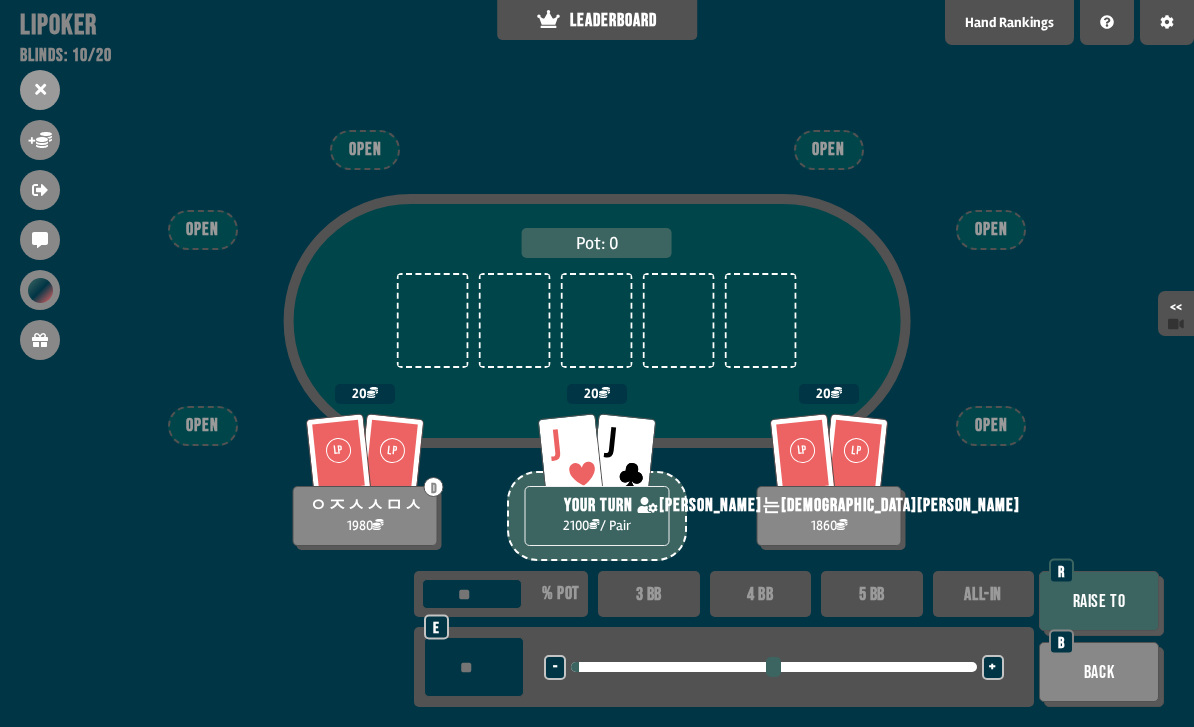 type on "***" 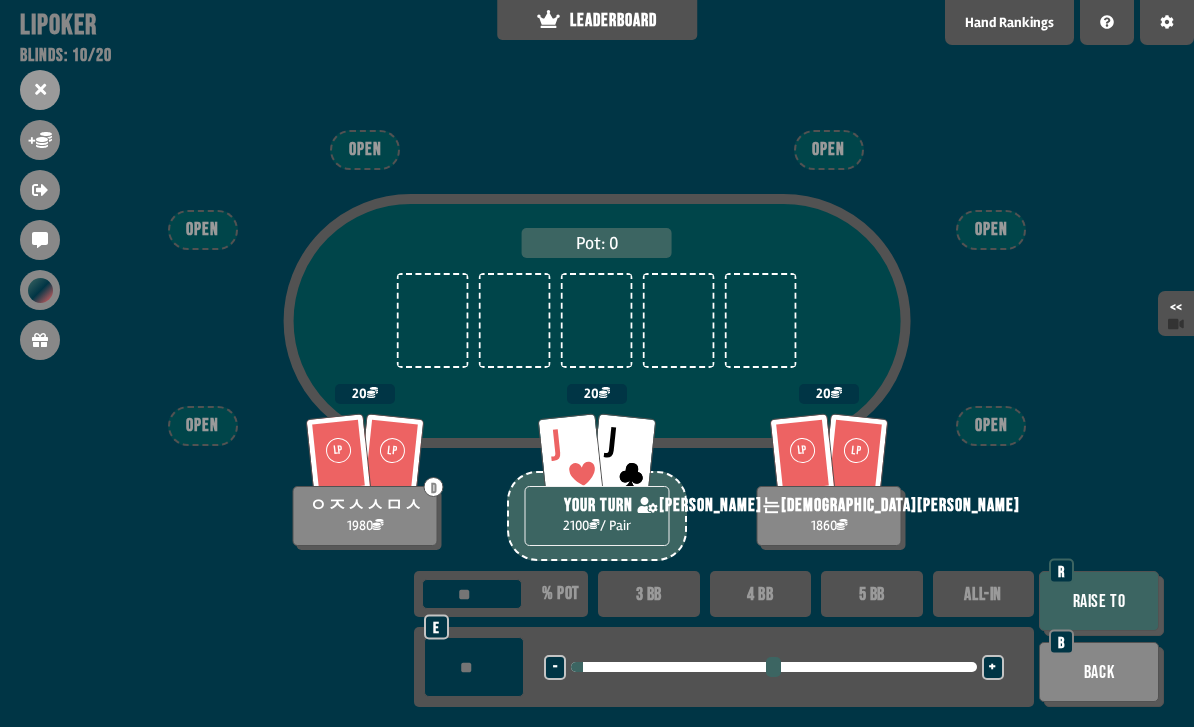 click on "+" at bounding box center [993, 667] 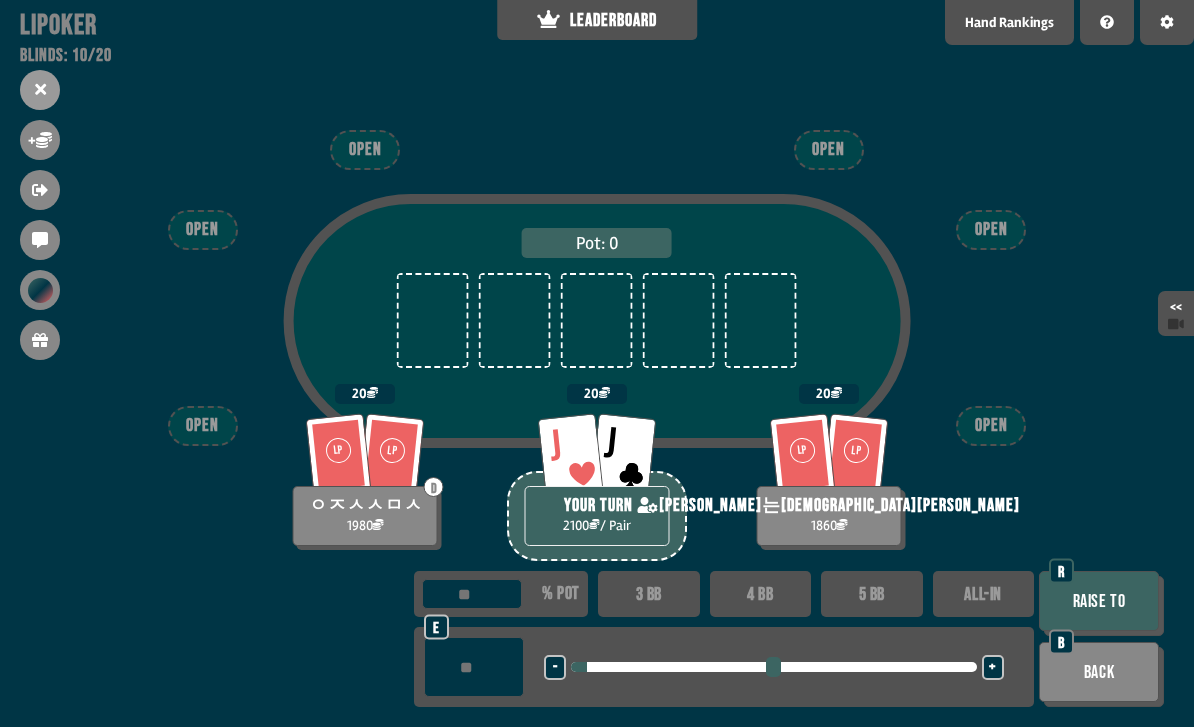 click on "-" at bounding box center (555, 668) 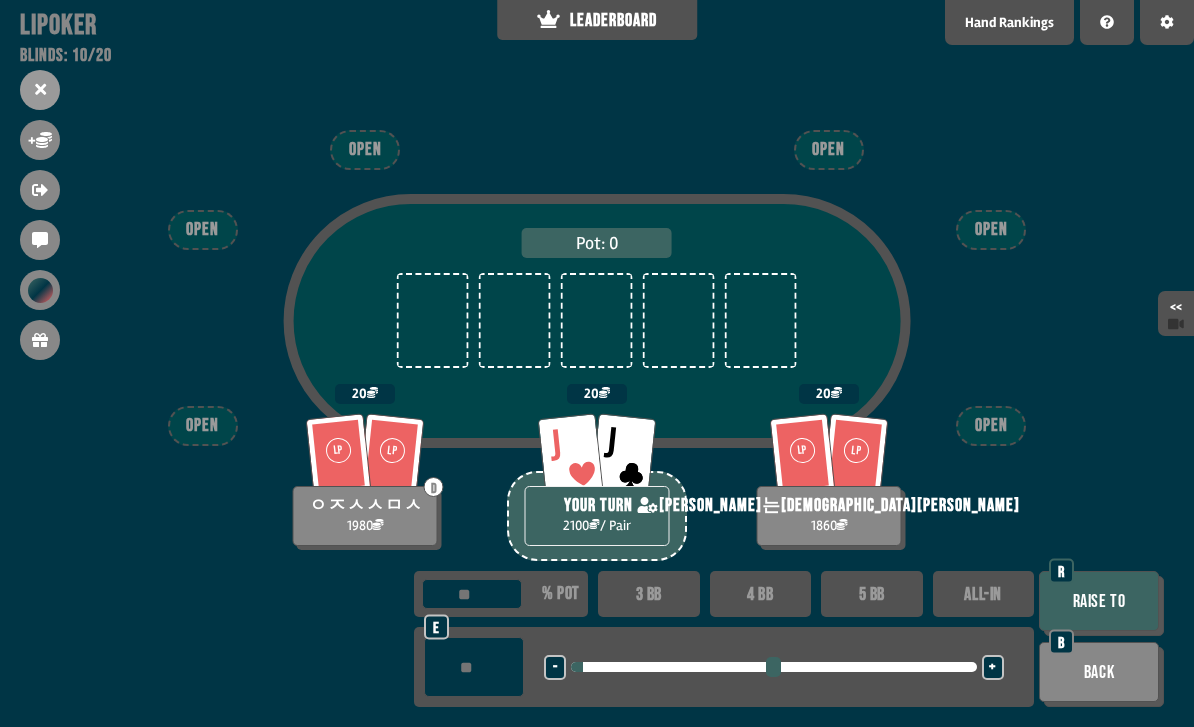 click on "Raise to" at bounding box center [1099, 601] 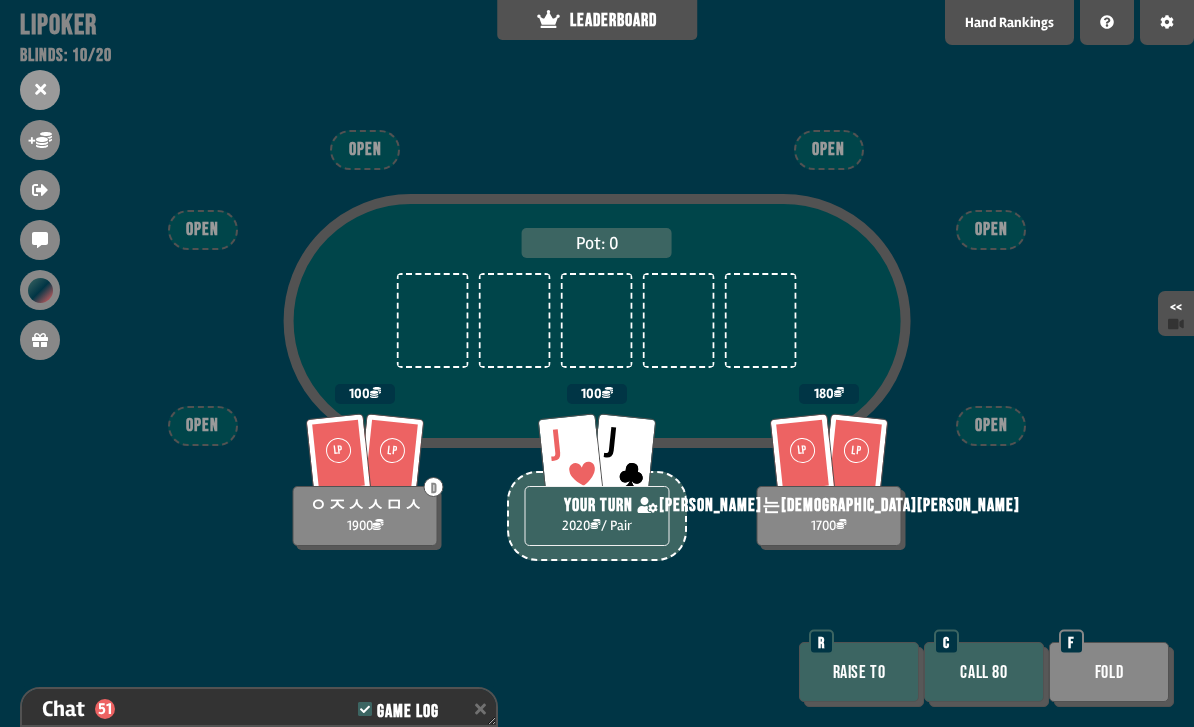 scroll, scrollTop: 1695, scrollLeft: 0, axis: vertical 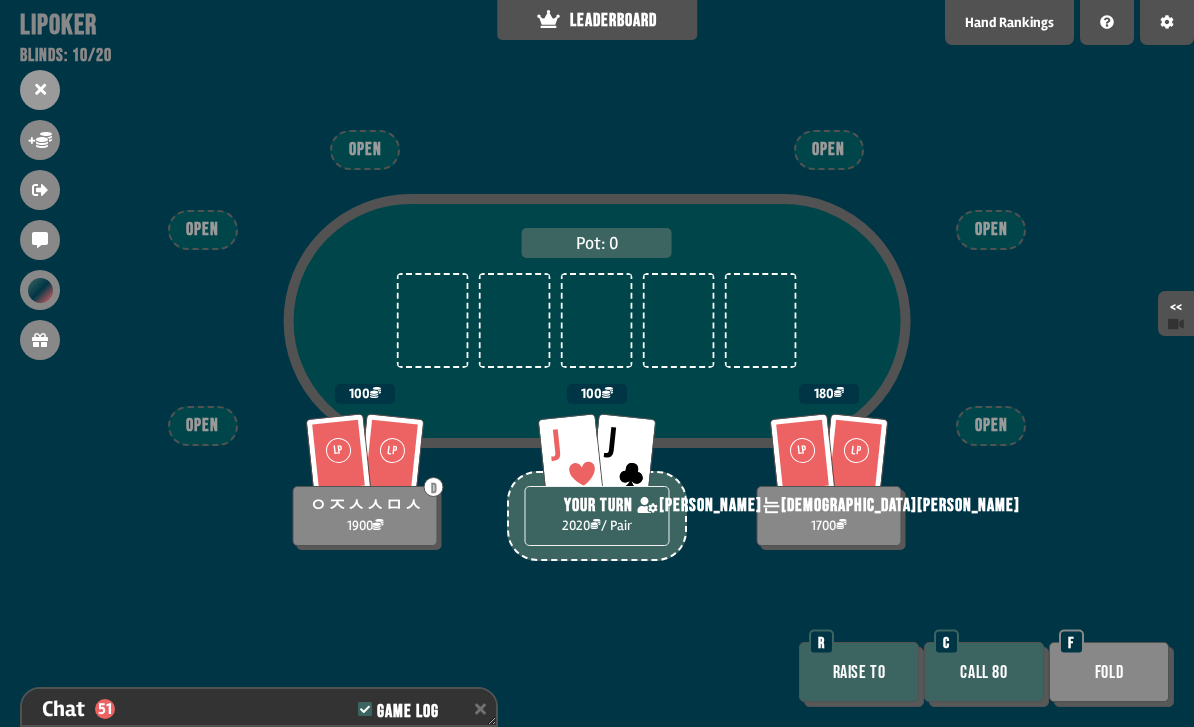 click on "Call 80" at bounding box center [984, 672] 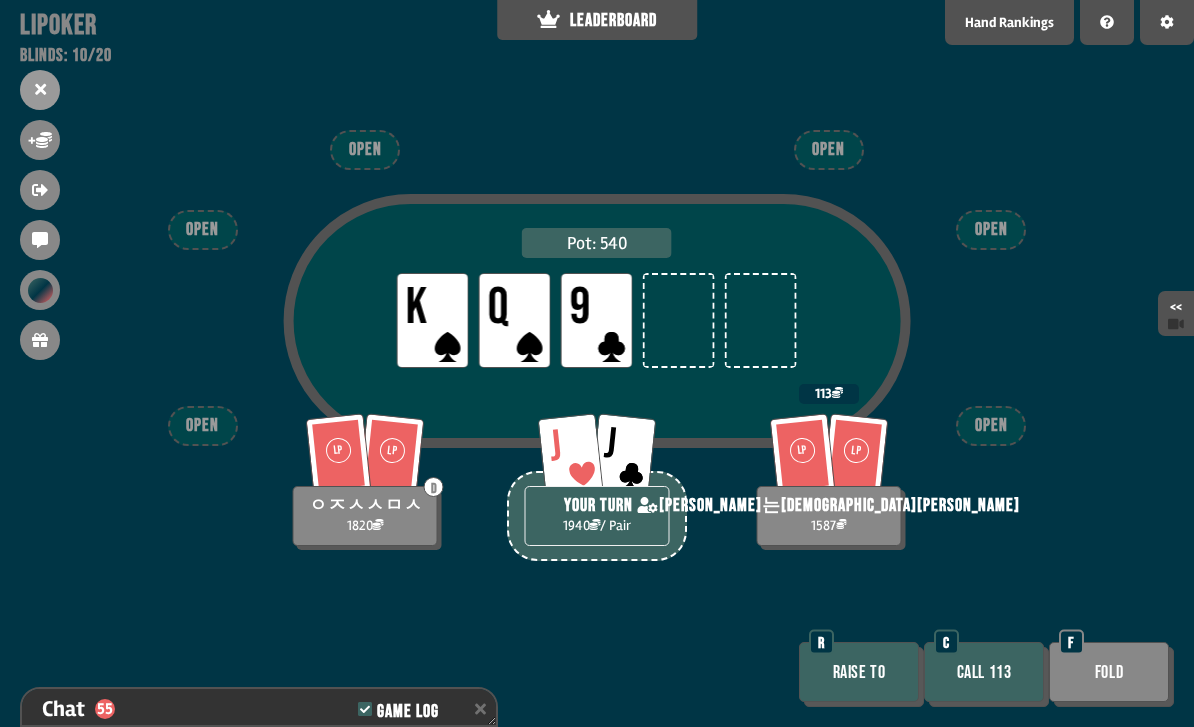 scroll, scrollTop: 1840, scrollLeft: 0, axis: vertical 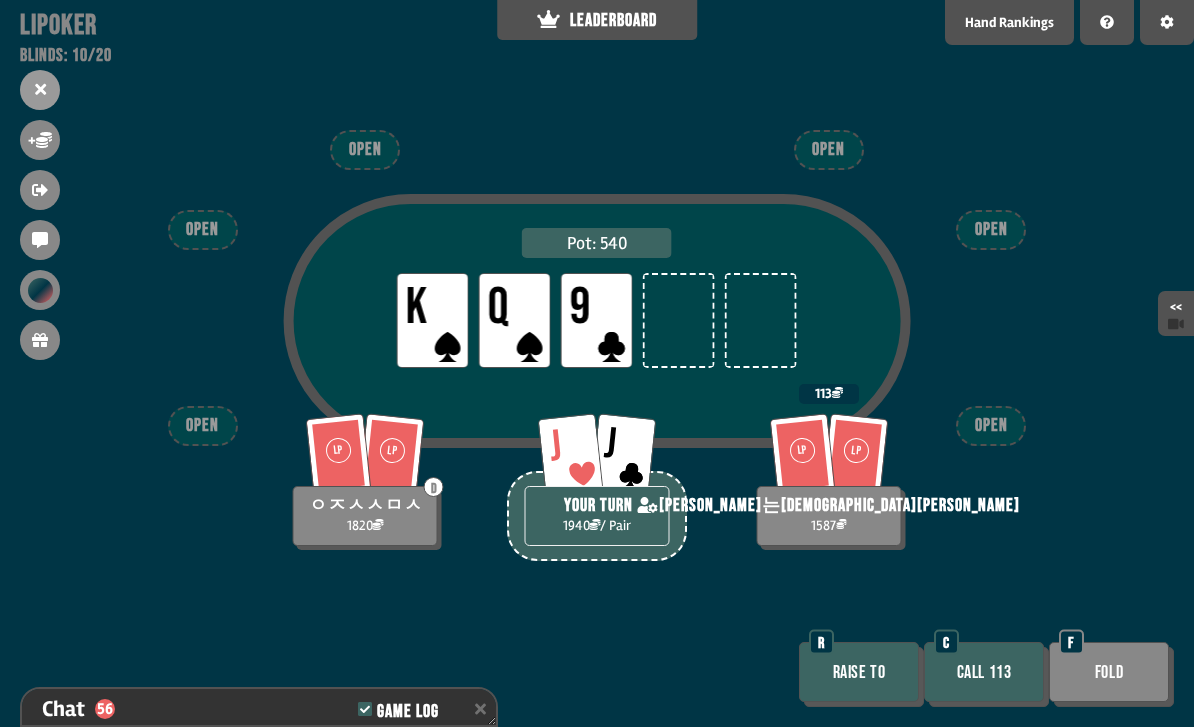 click on "Call 113" at bounding box center [984, 672] 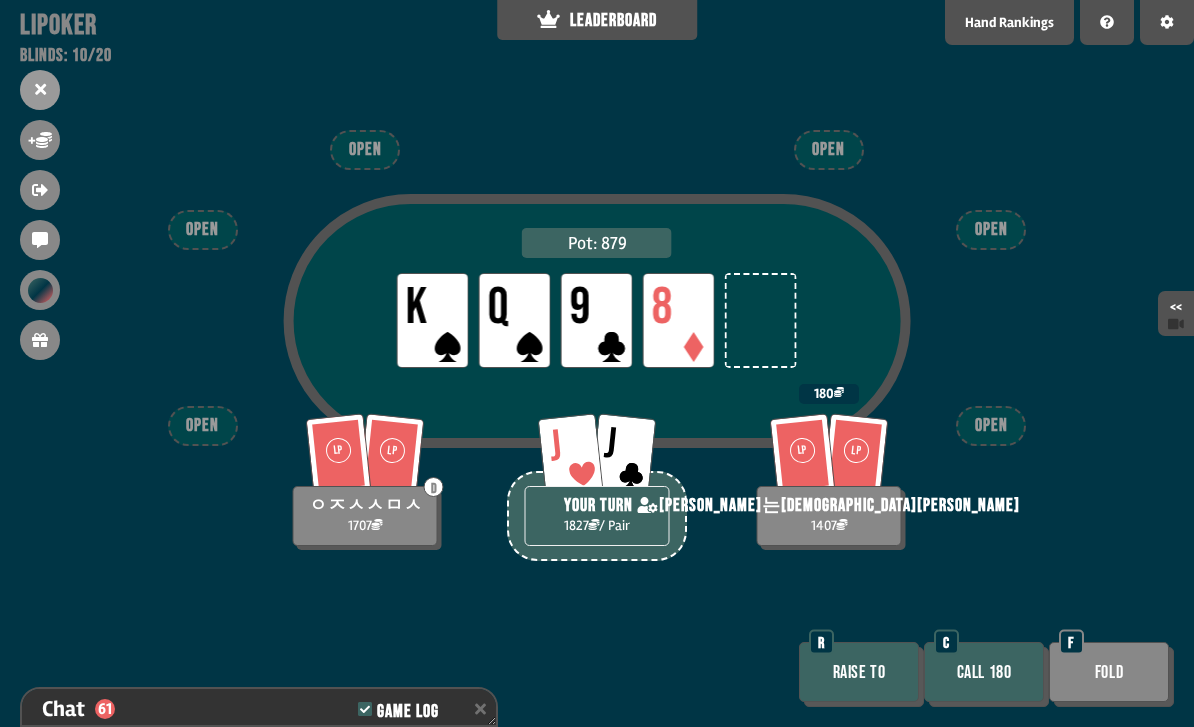 scroll, scrollTop: 1985, scrollLeft: 0, axis: vertical 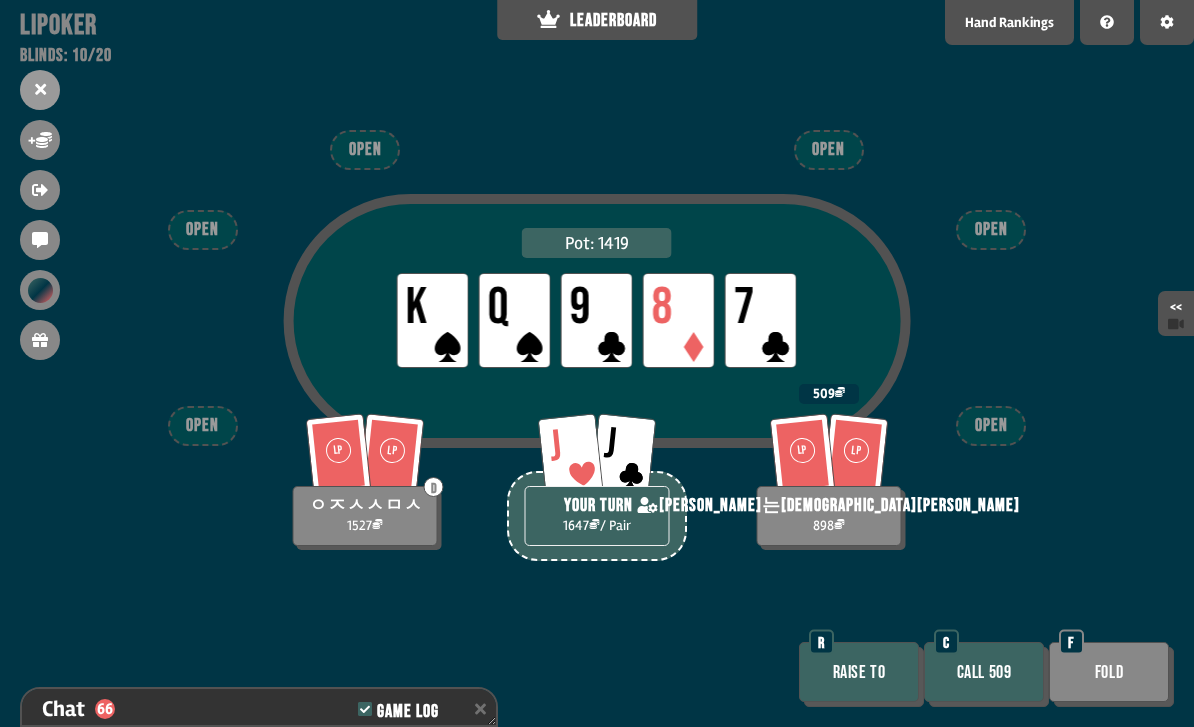click on "Raise to" at bounding box center (859, 672) 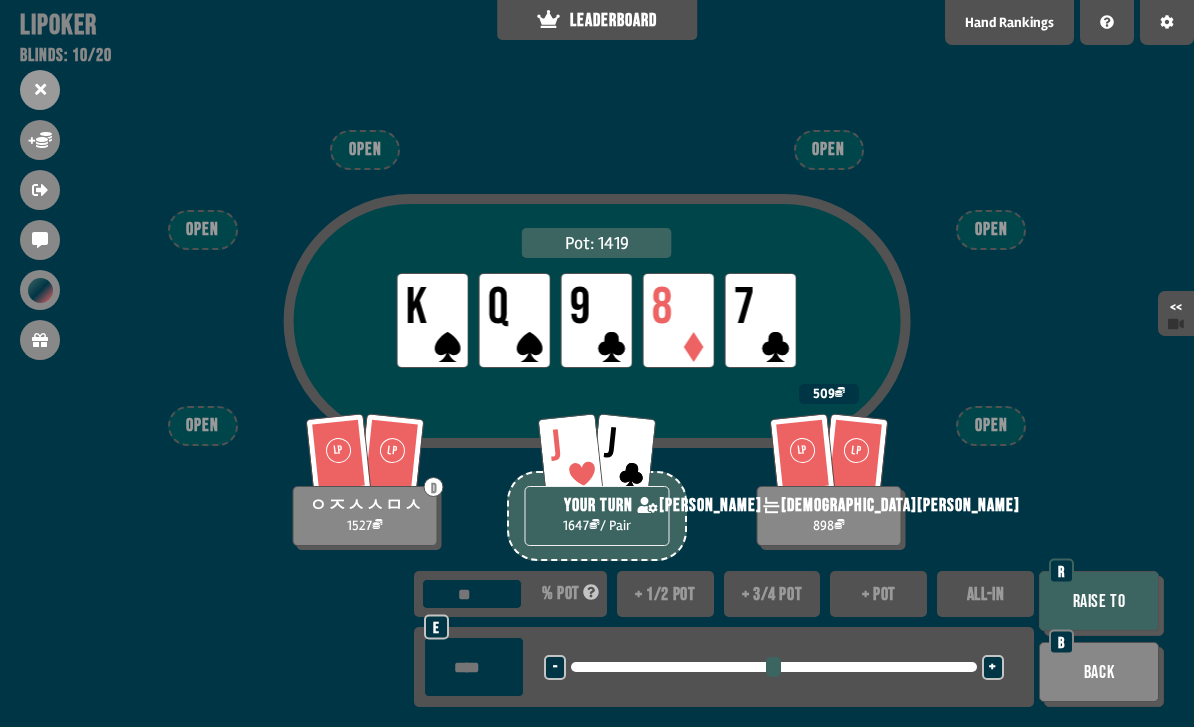 click on "+ 1/2 pot" at bounding box center (665, 594) 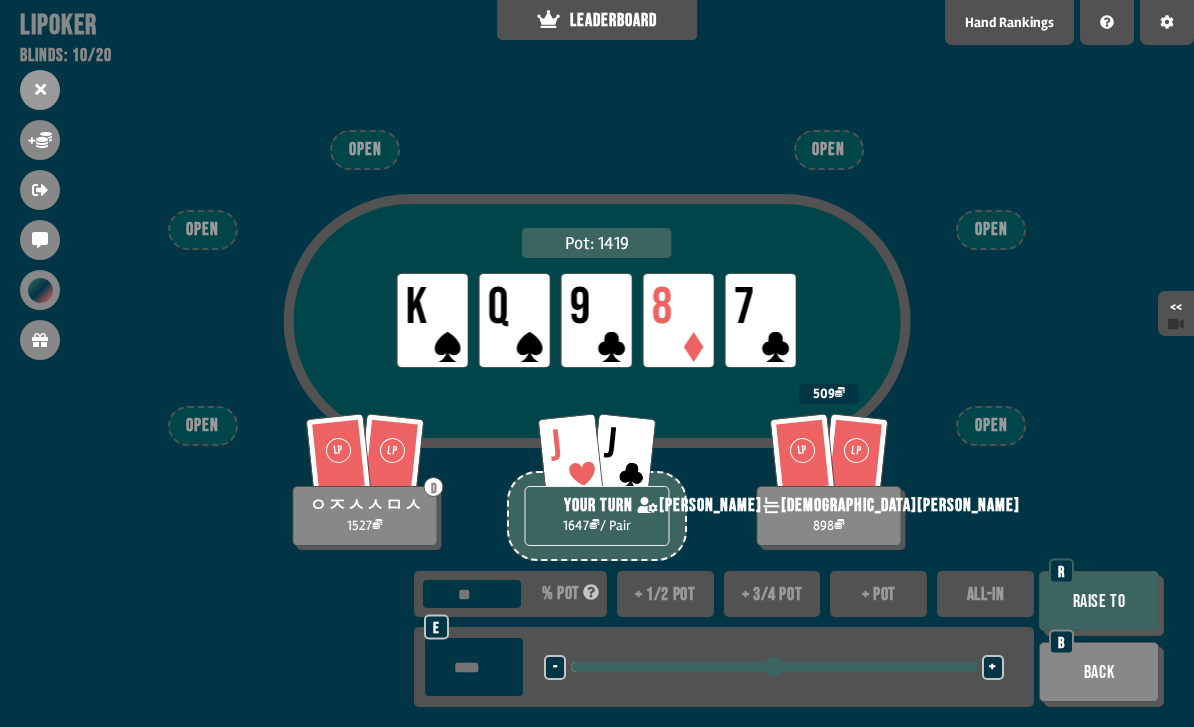 click on "Raise to" at bounding box center (1099, 601) 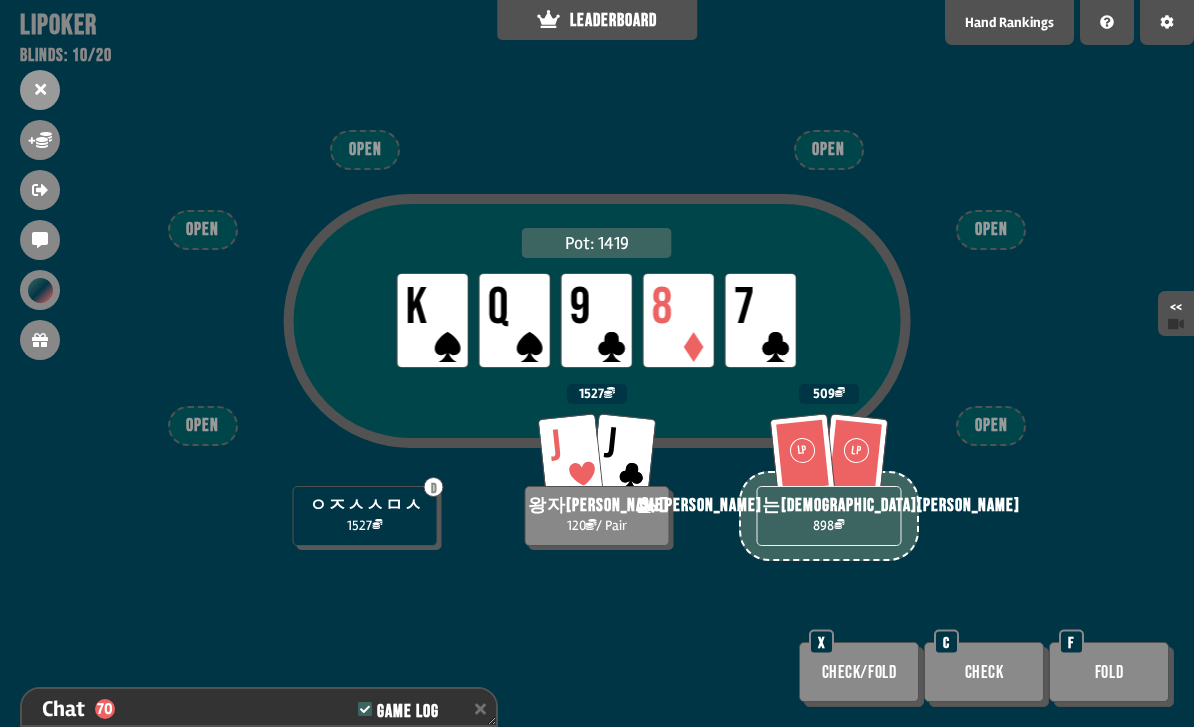 scroll, scrollTop: 2246, scrollLeft: 0, axis: vertical 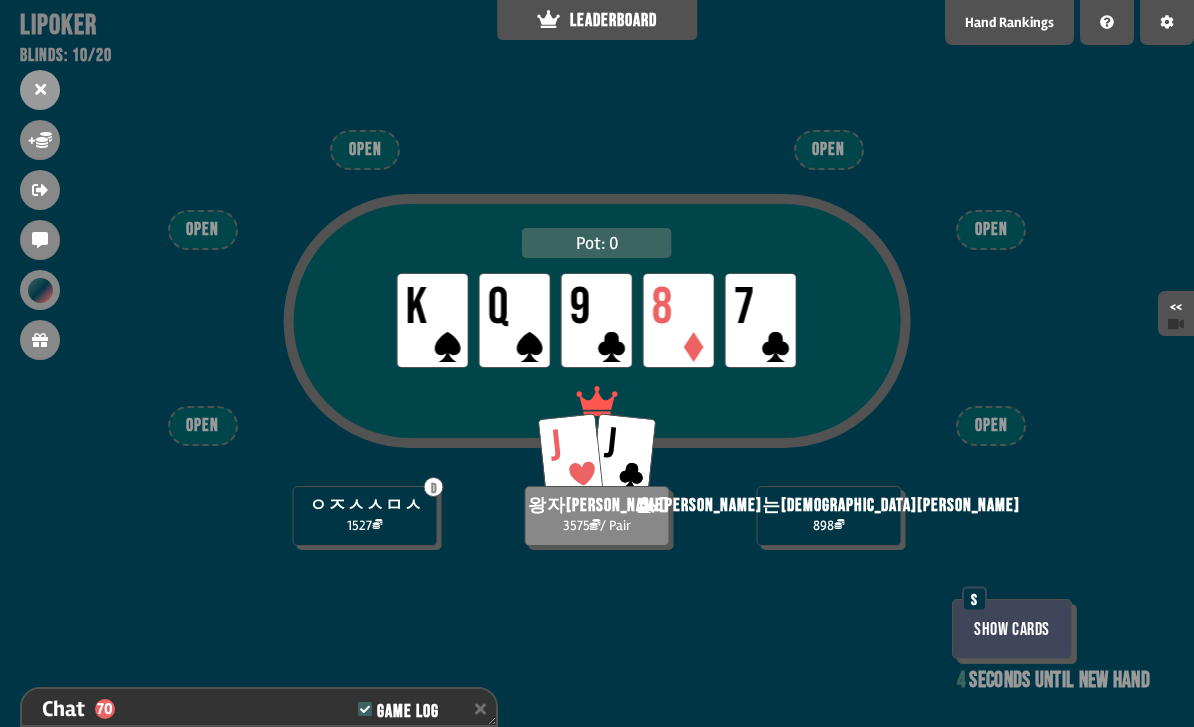 click on "Show Cards" at bounding box center (1012, 629) 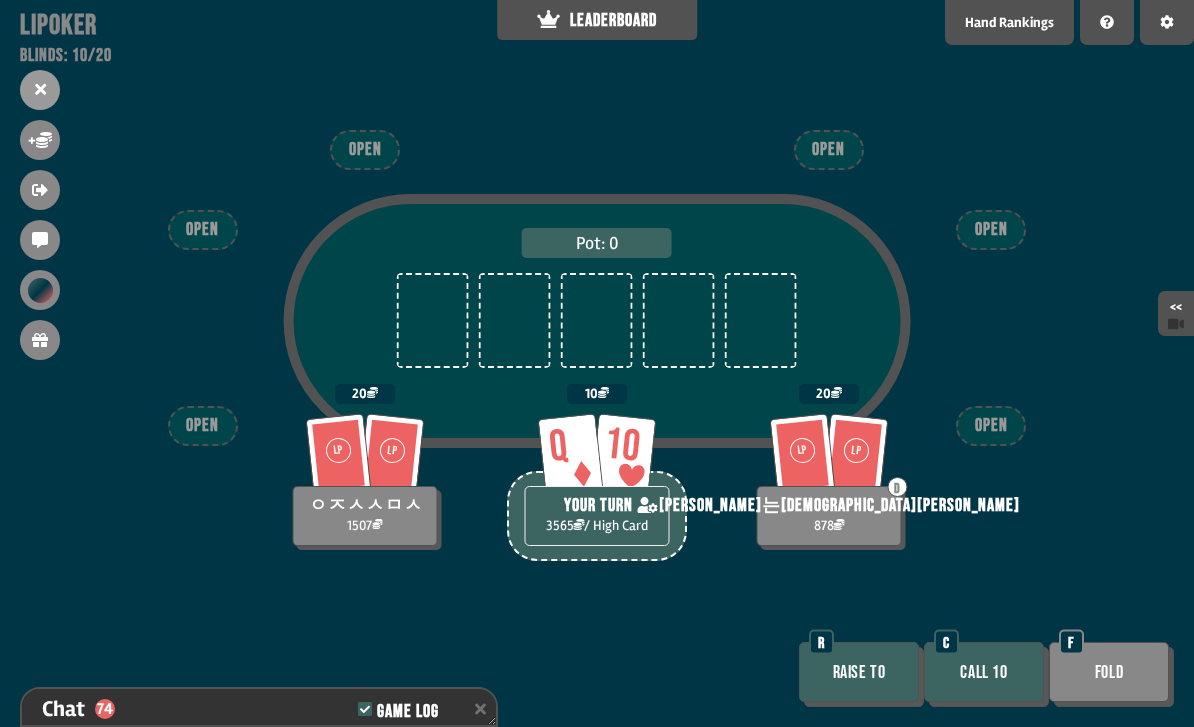 scroll, scrollTop: 2362, scrollLeft: 0, axis: vertical 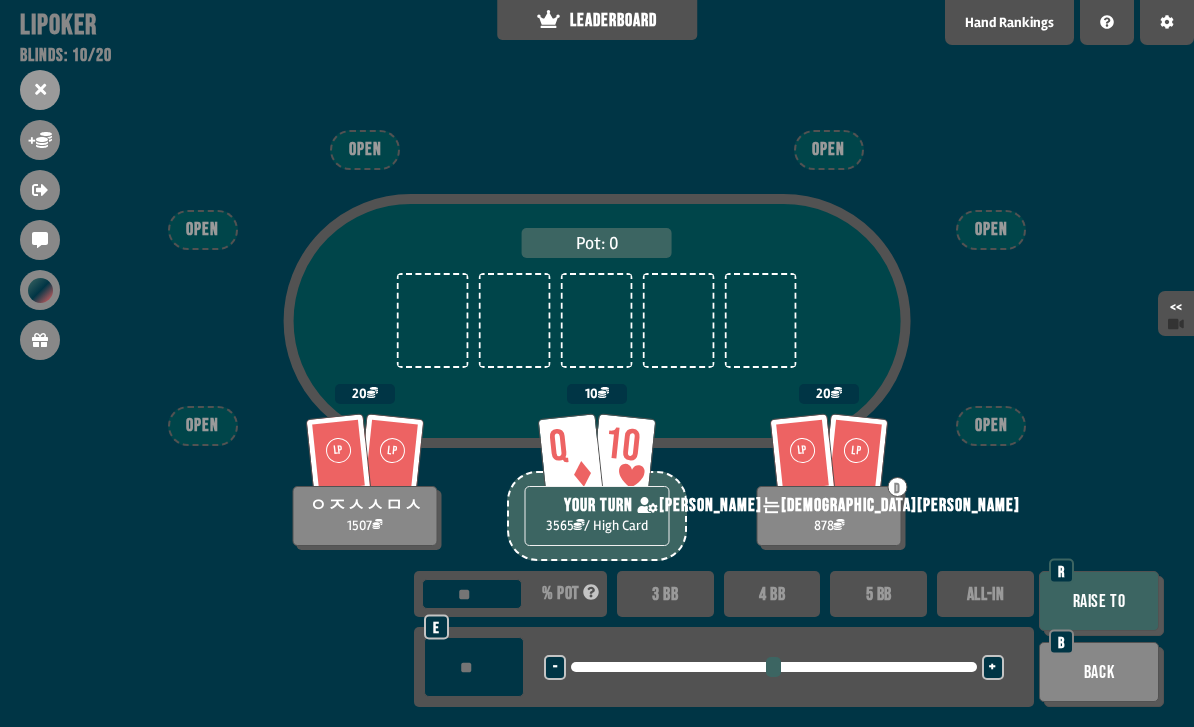 click on "+" at bounding box center (993, 667) 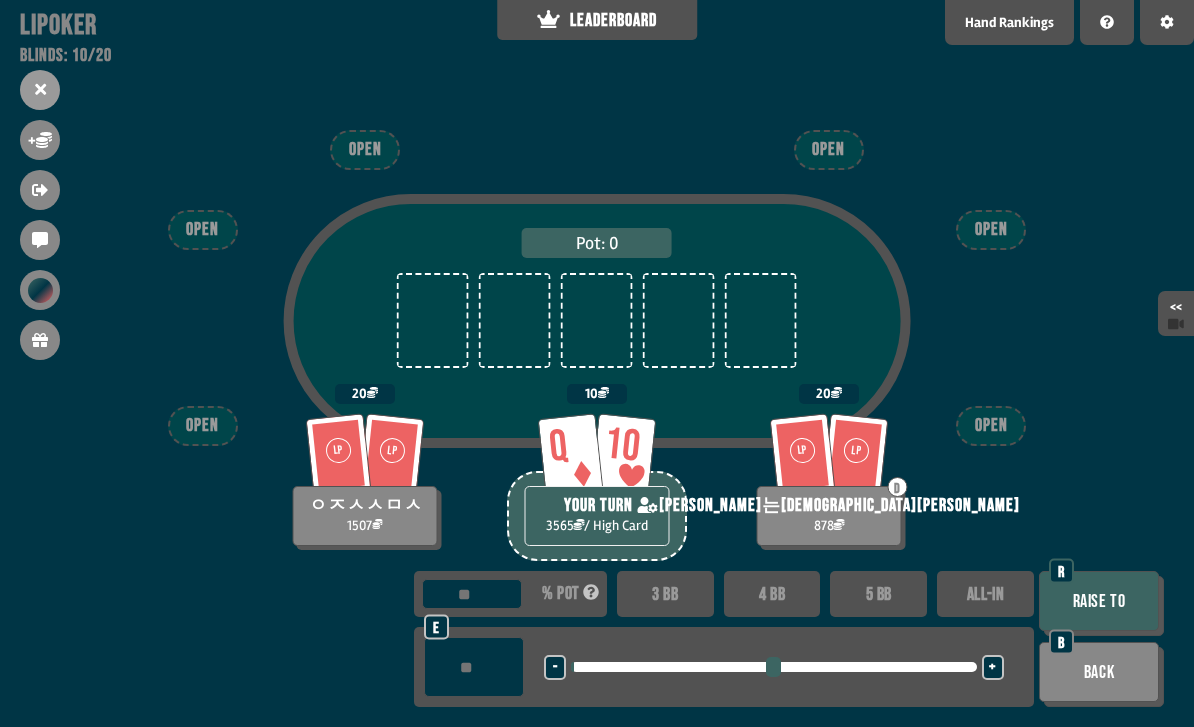 click on "+" at bounding box center [992, 668] 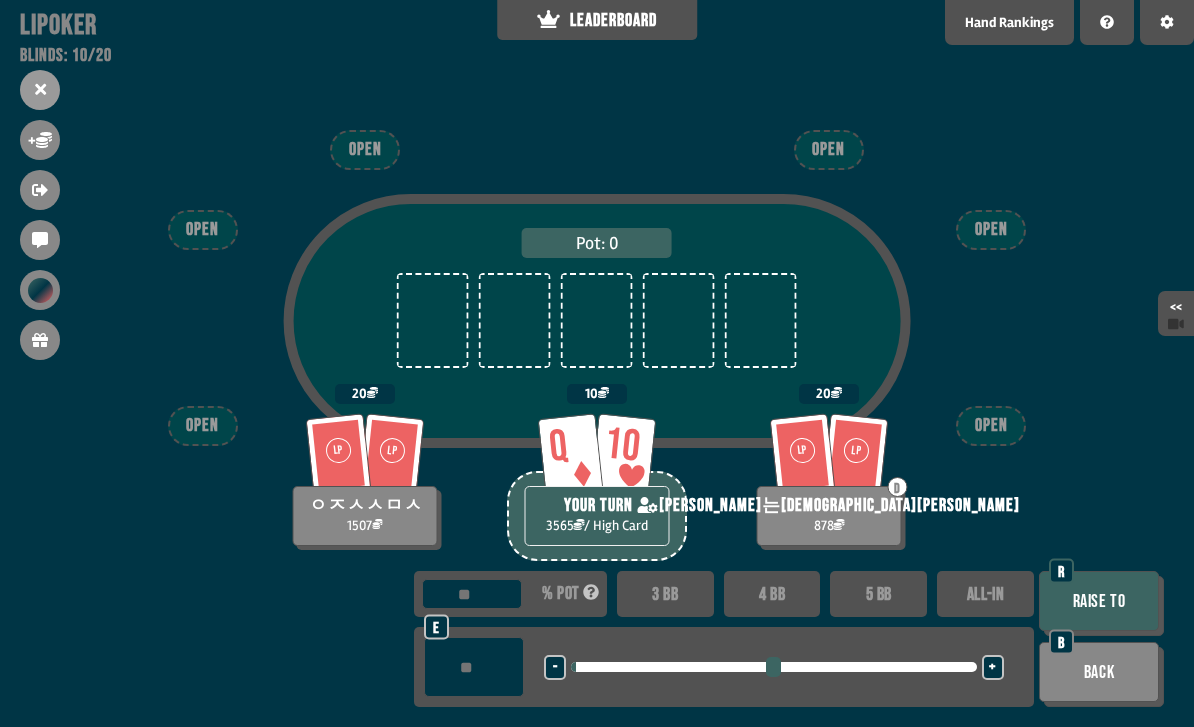 click on "+" at bounding box center [992, 668] 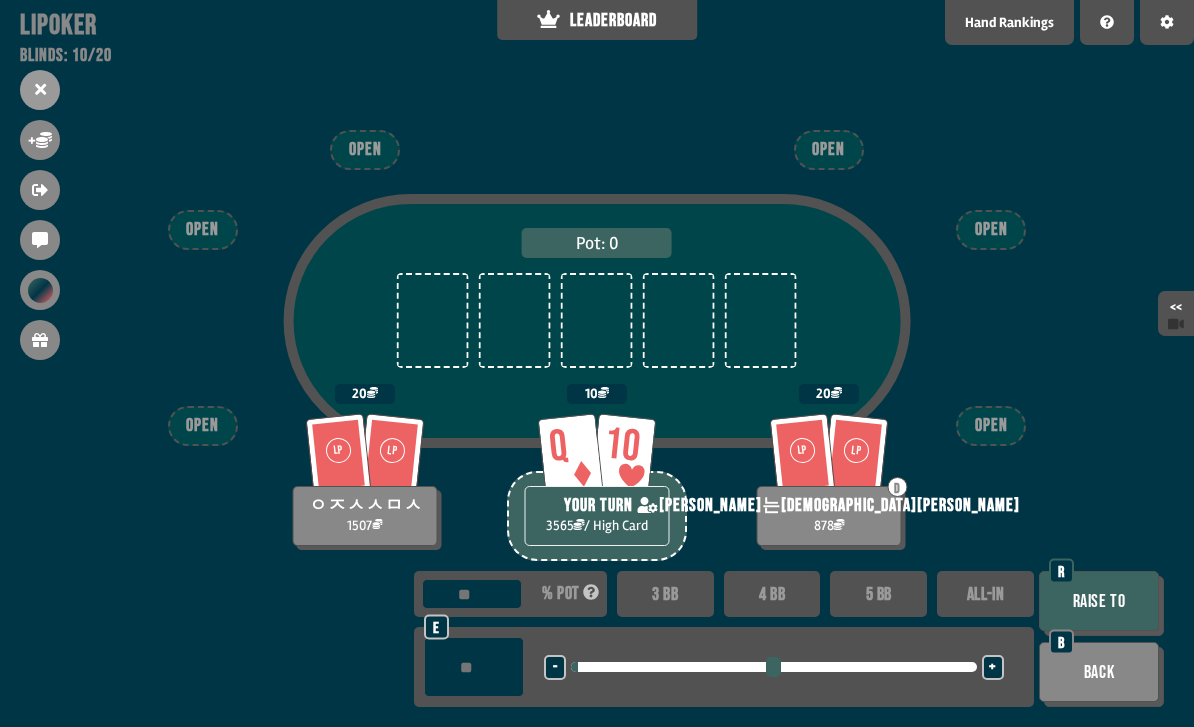 click on "Raise to" at bounding box center (1099, 601) 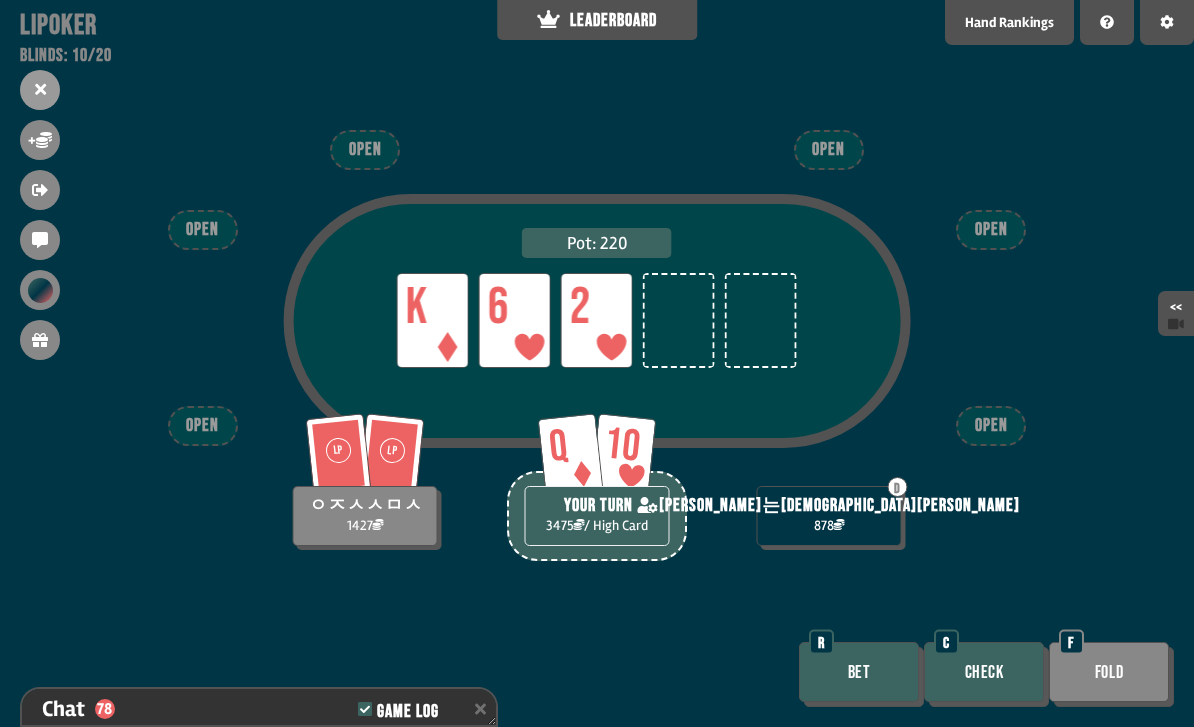 scroll, scrollTop: 2507, scrollLeft: 0, axis: vertical 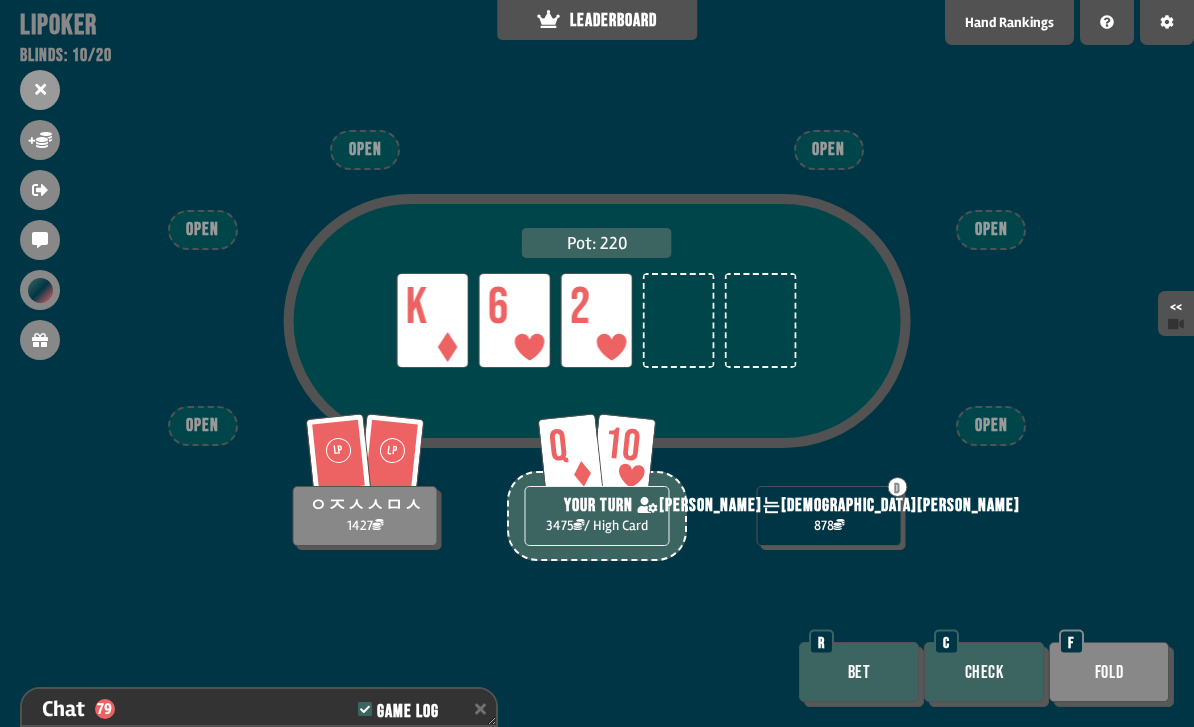 click on "Check" at bounding box center (984, 672) 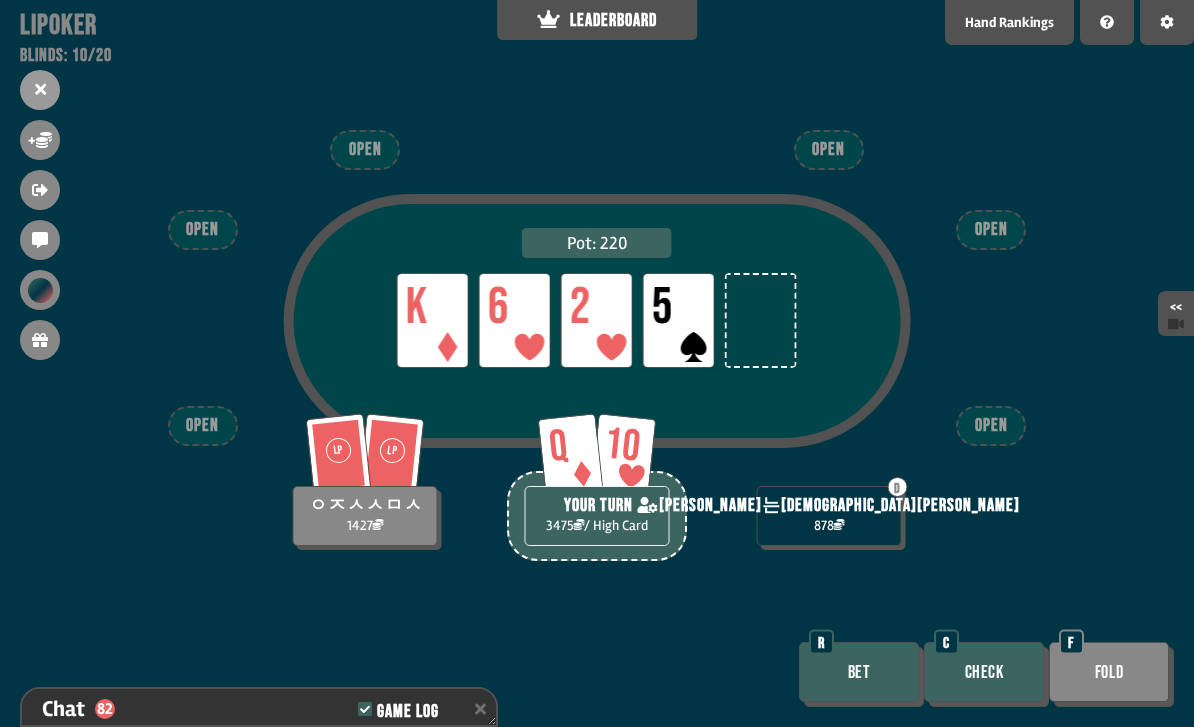 scroll, scrollTop: 2623, scrollLeft: 0, axis: vertical 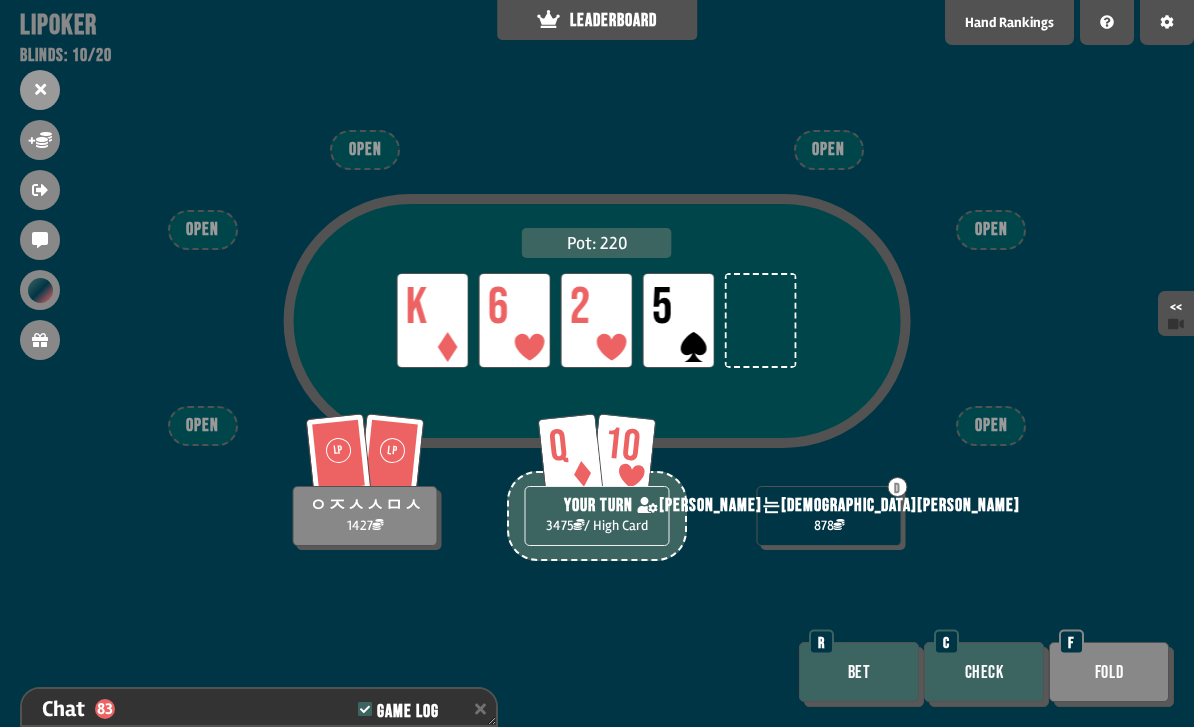 click on "Check" at bounding box center (984, 672) 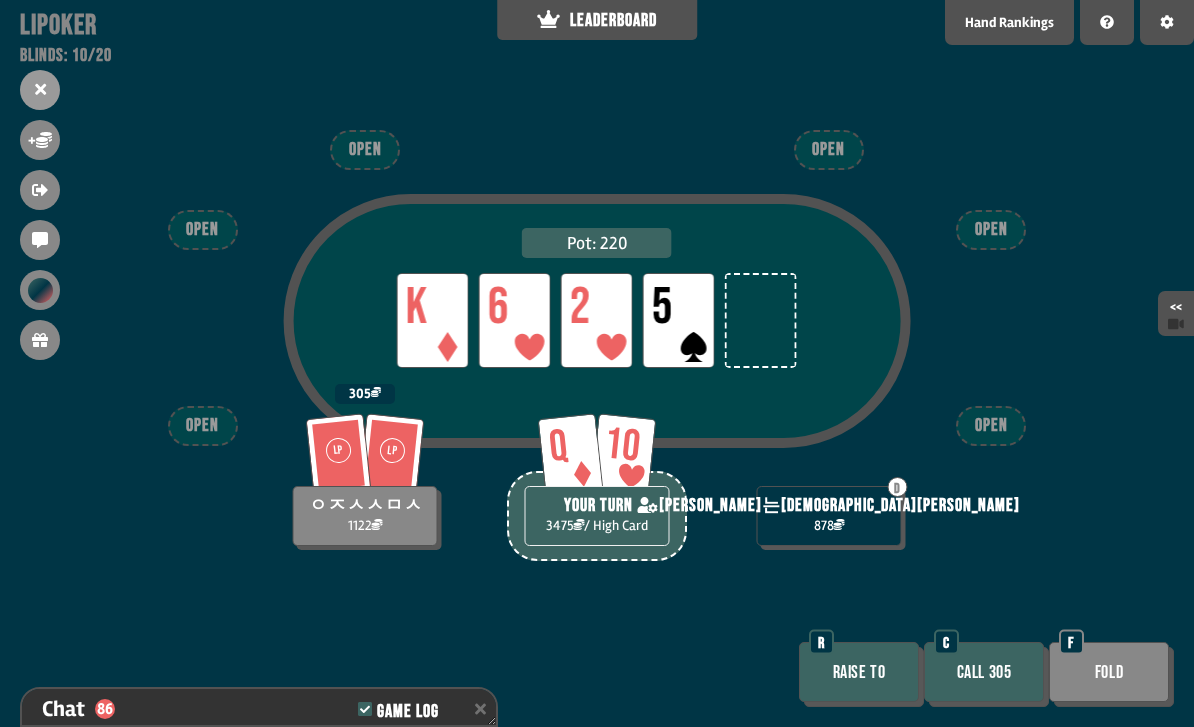 scroll, scrollTop: 2710, scrollLeft: 0, axis: vertical 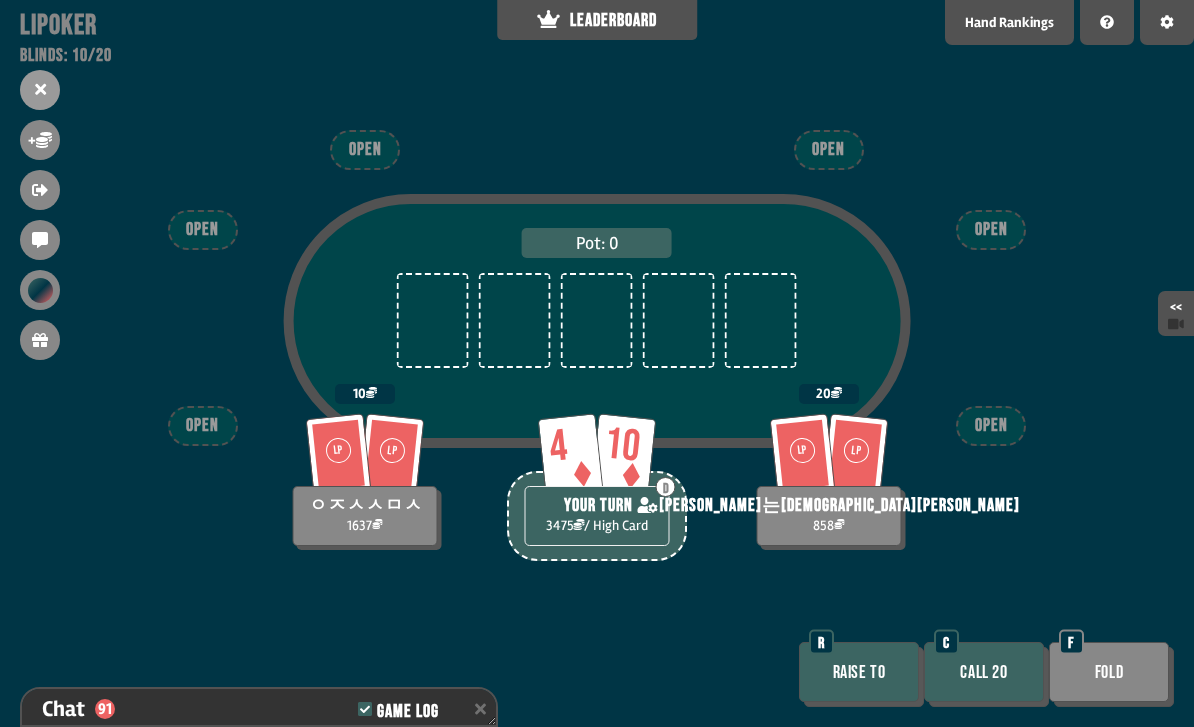 click on "Call 20" at bounding box center (984, 672) 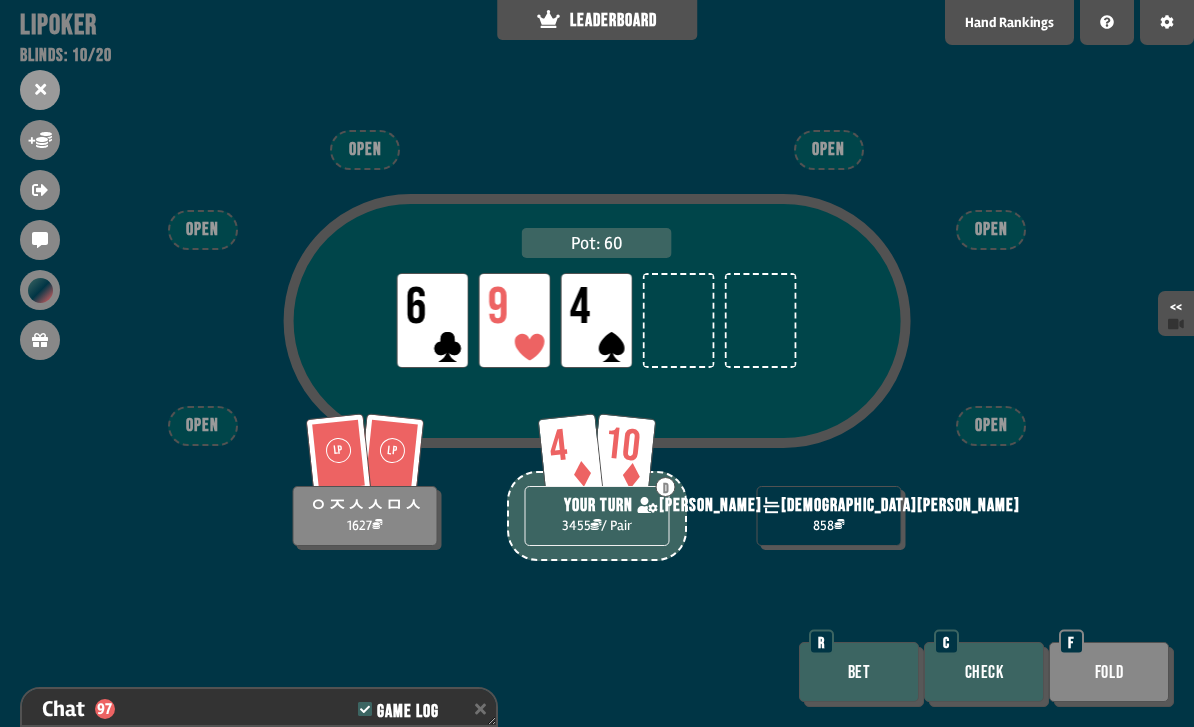 scroll, scrollTop: 3058, scrollLeft: 0, axis: vertical 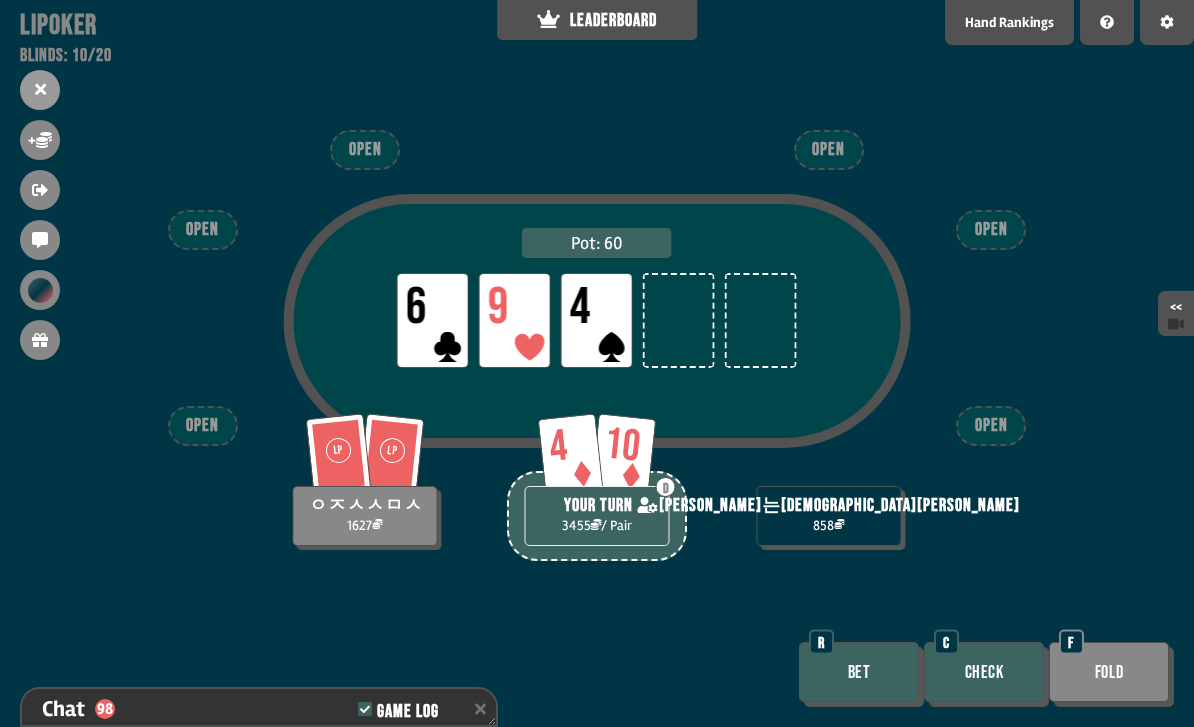 click on "Bet" at bounding box center [859, 672] 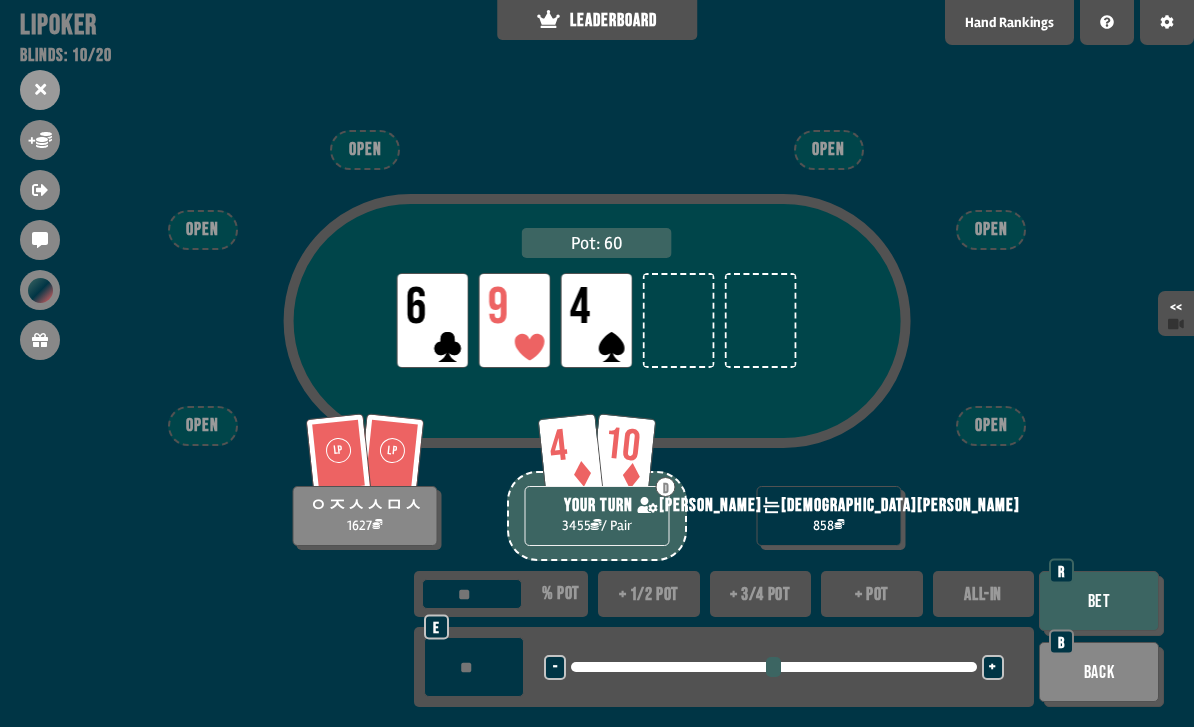 click on "+" at bounding box center [992, 668] 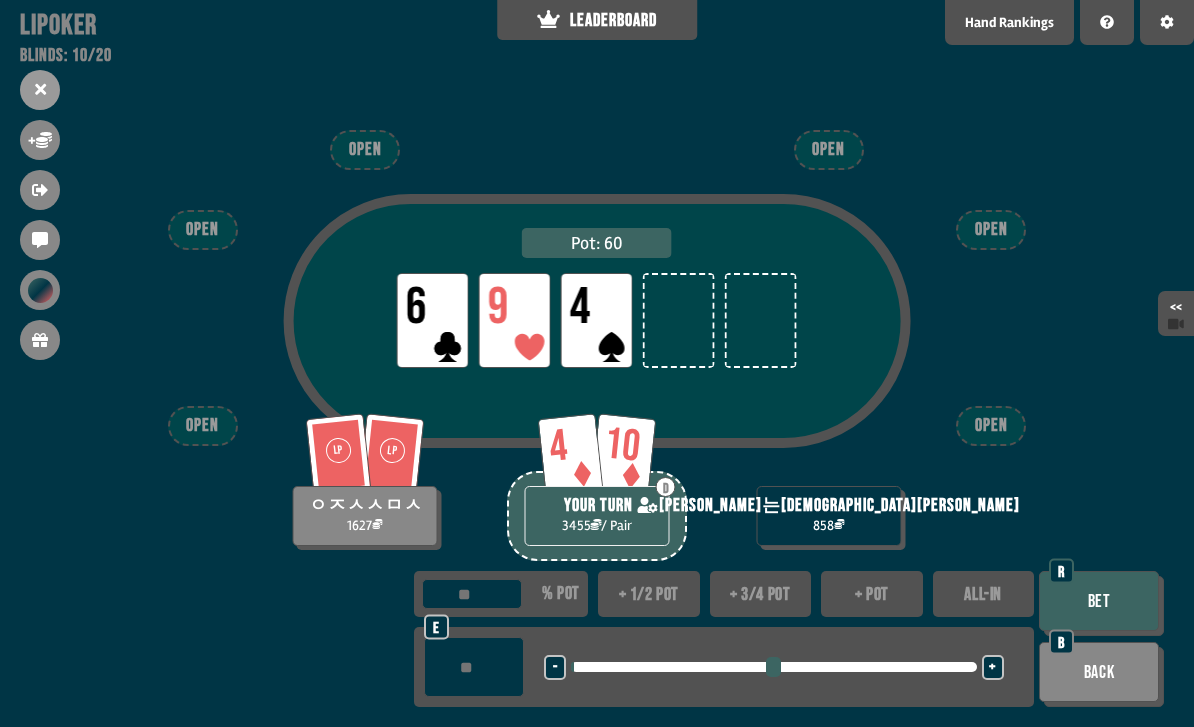 click on "+" at bounding box center (992, 668) 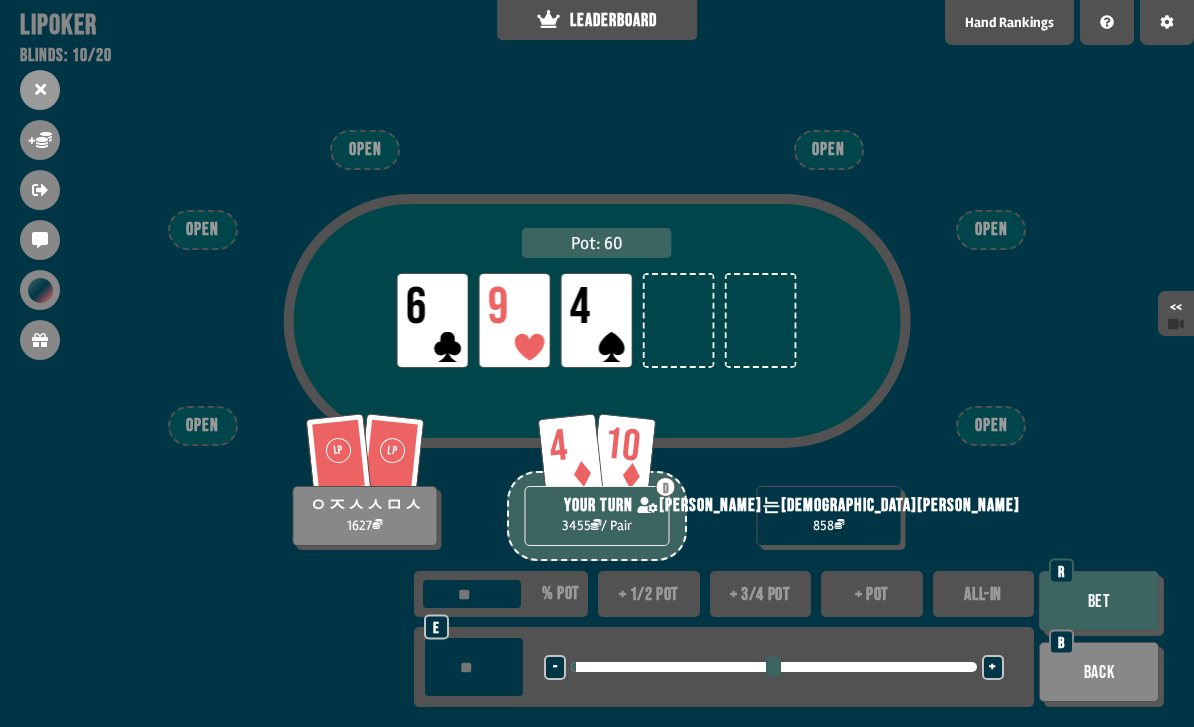 click on "+" at bounding box center [993, 667] 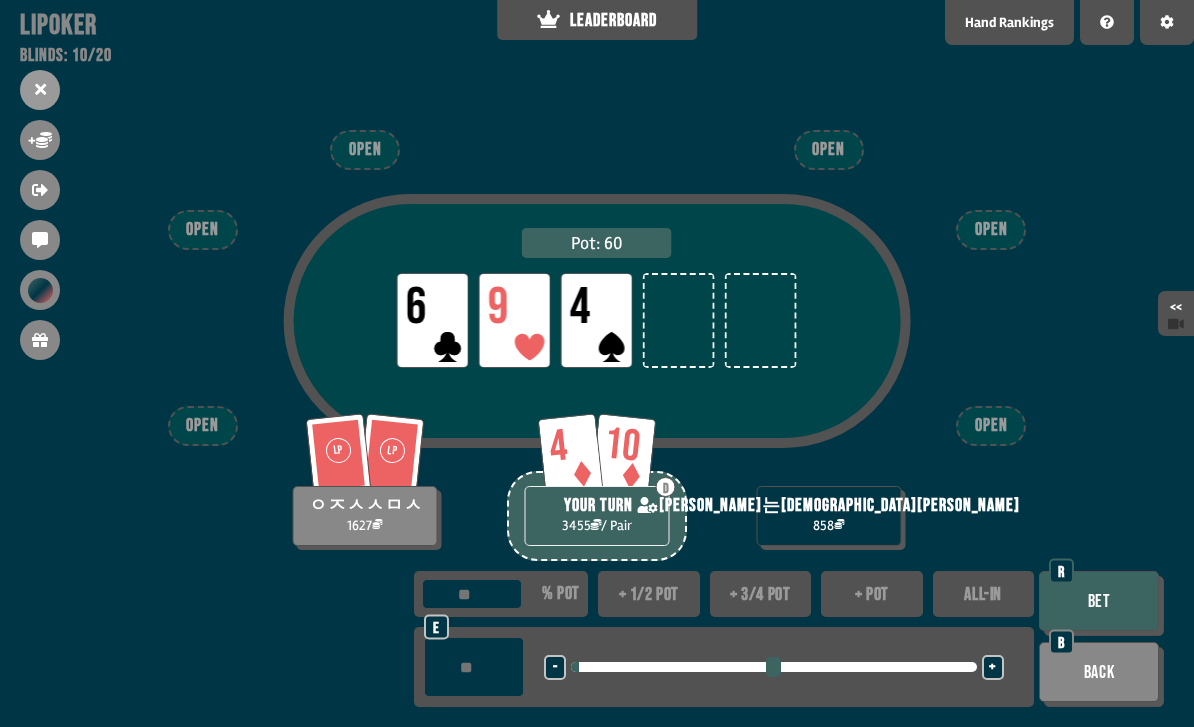 click on "+" at bounding box center [993, 667] 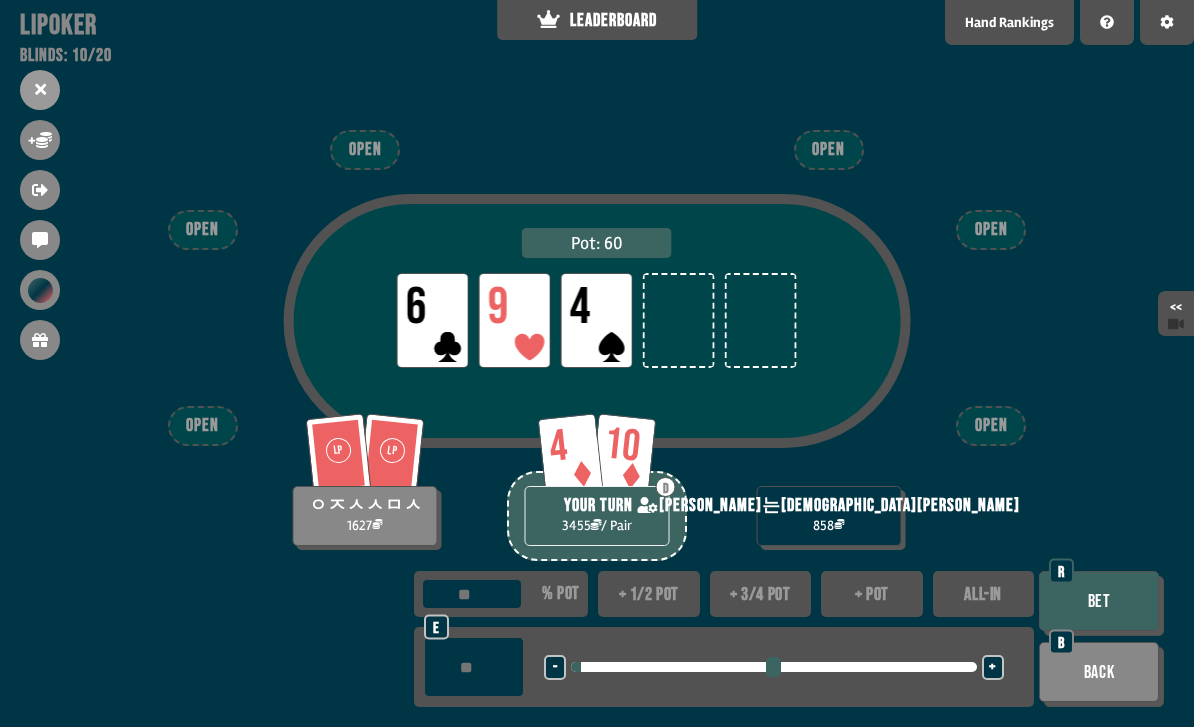click on "Bet" at bounding box center (1099, 601) 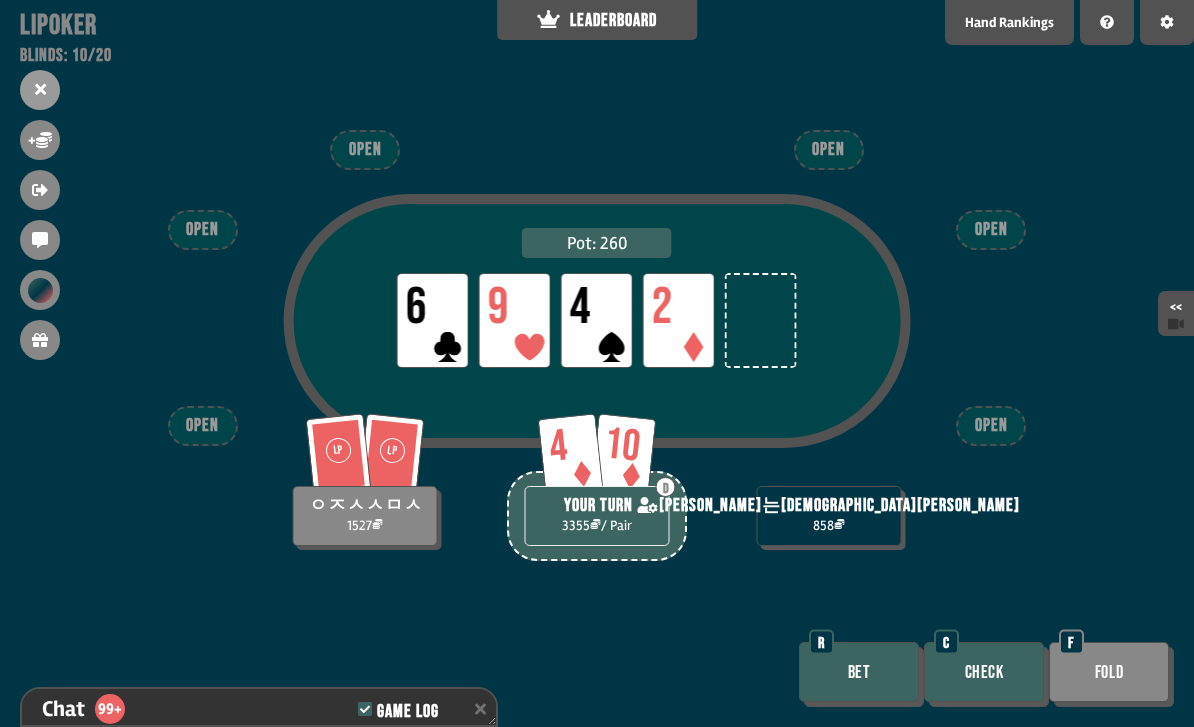 scroll, scrollTop: 3203, scrollLeft: 0, axis: vertical 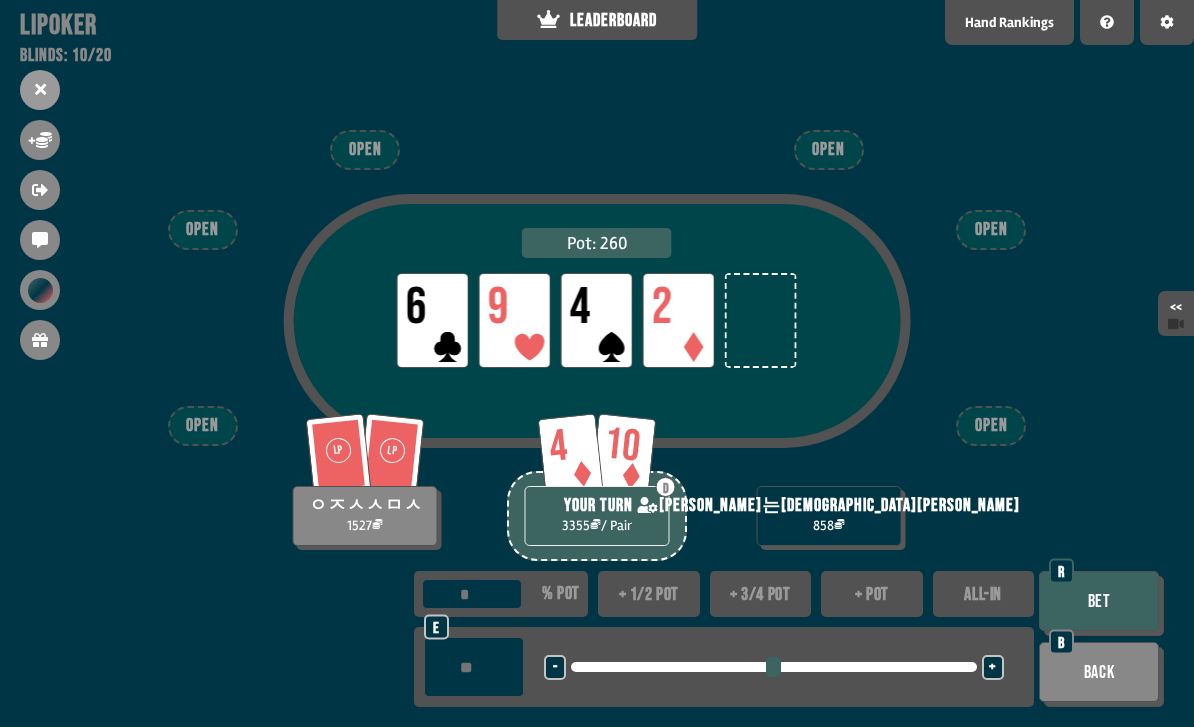 click on "+" at bounding box center [993, 667] 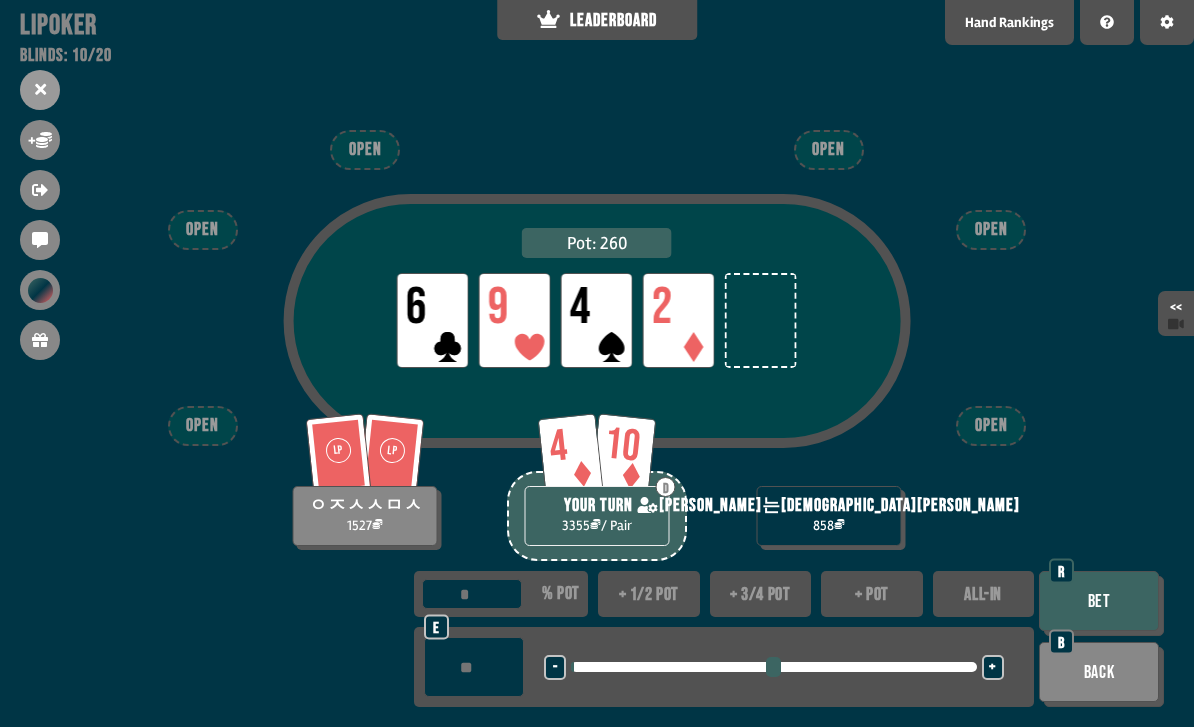 click on "+" at bounding box center [992, 668] 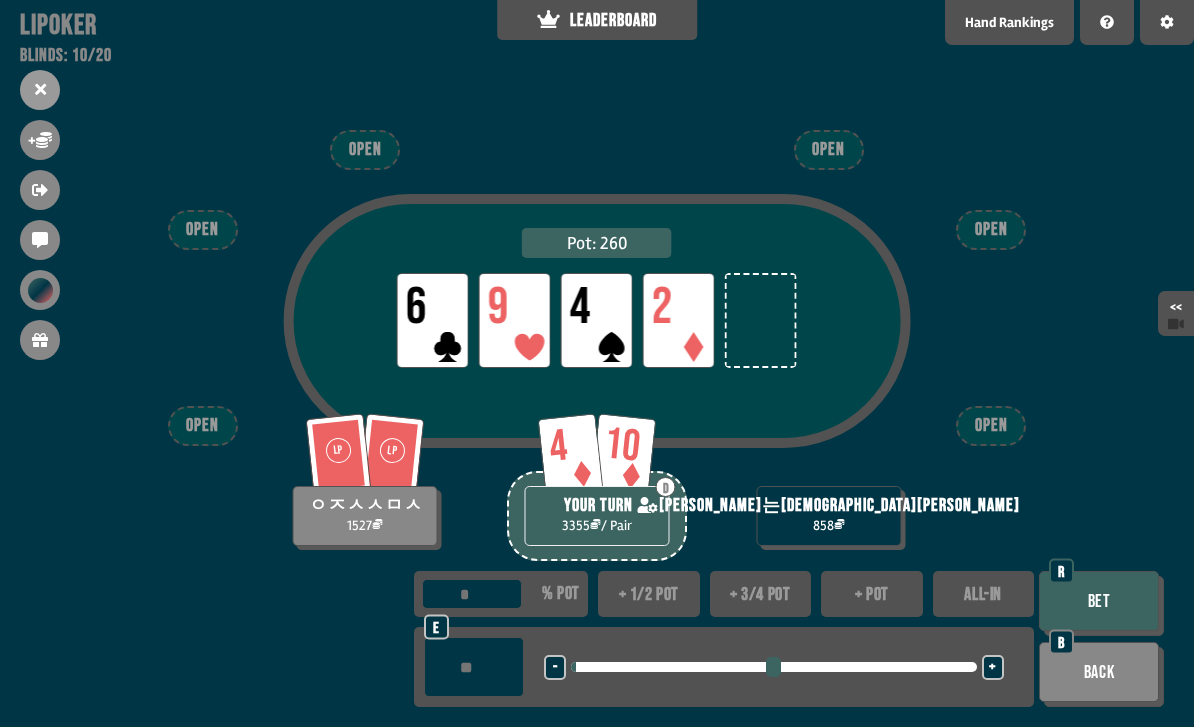 click at bounding box center [773, 667] 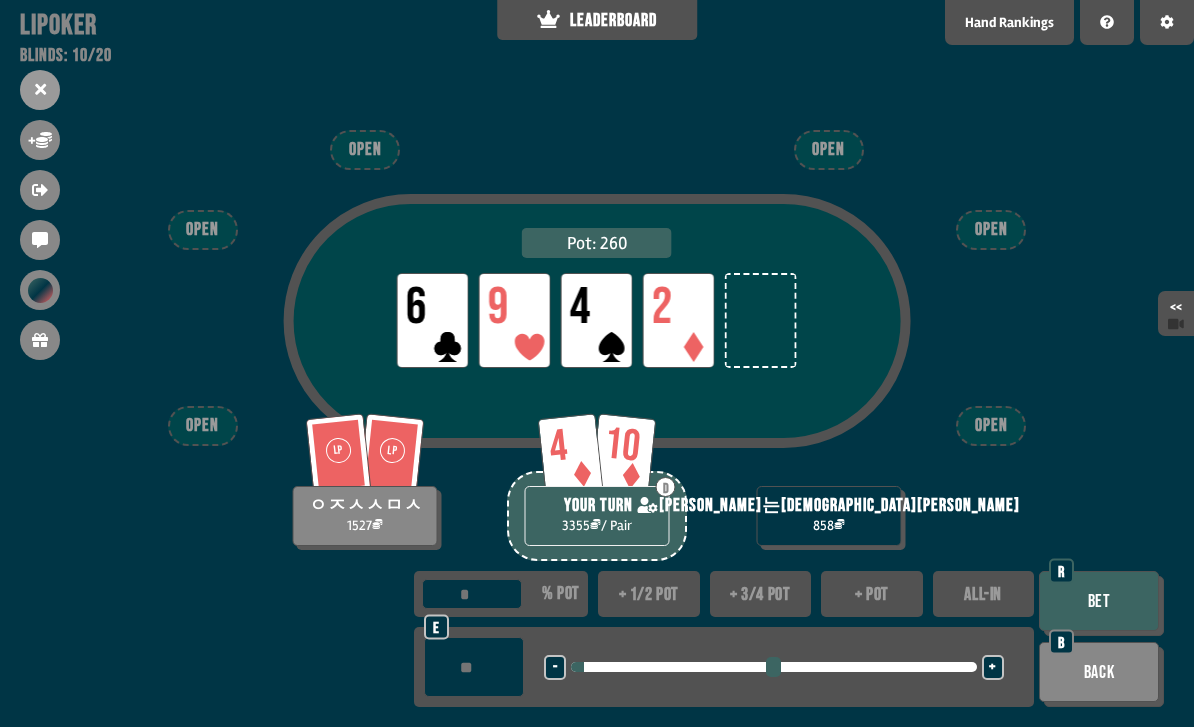type on "**" 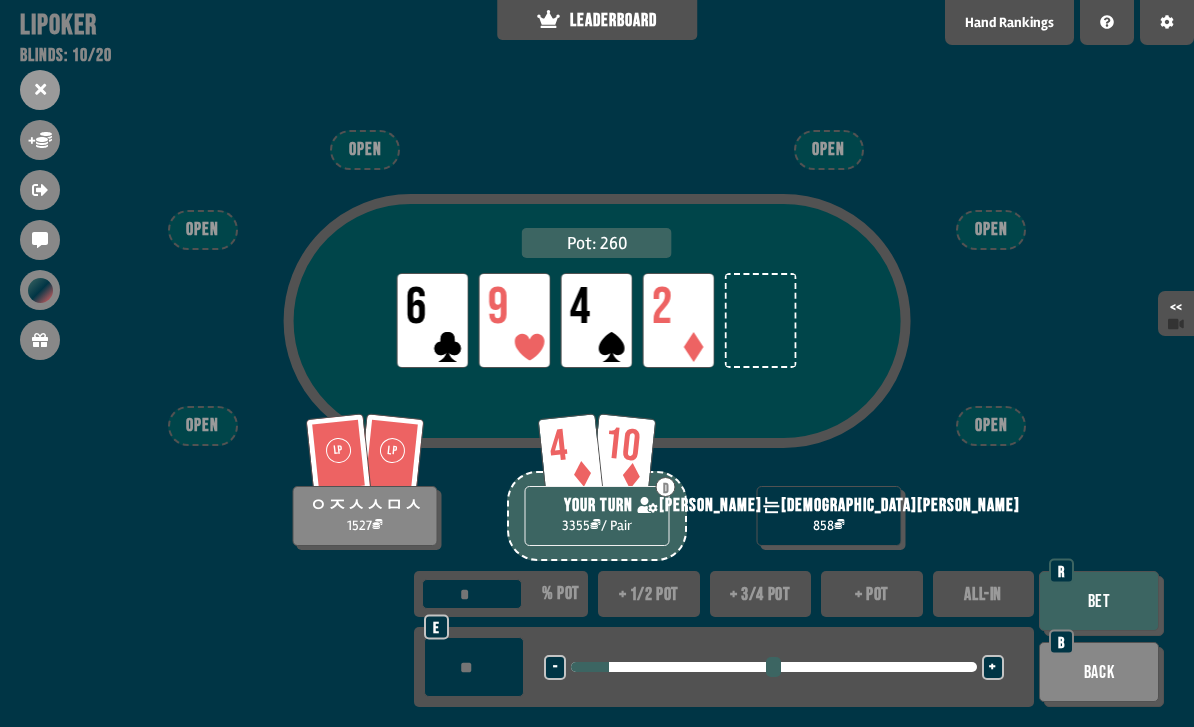 type on "***" 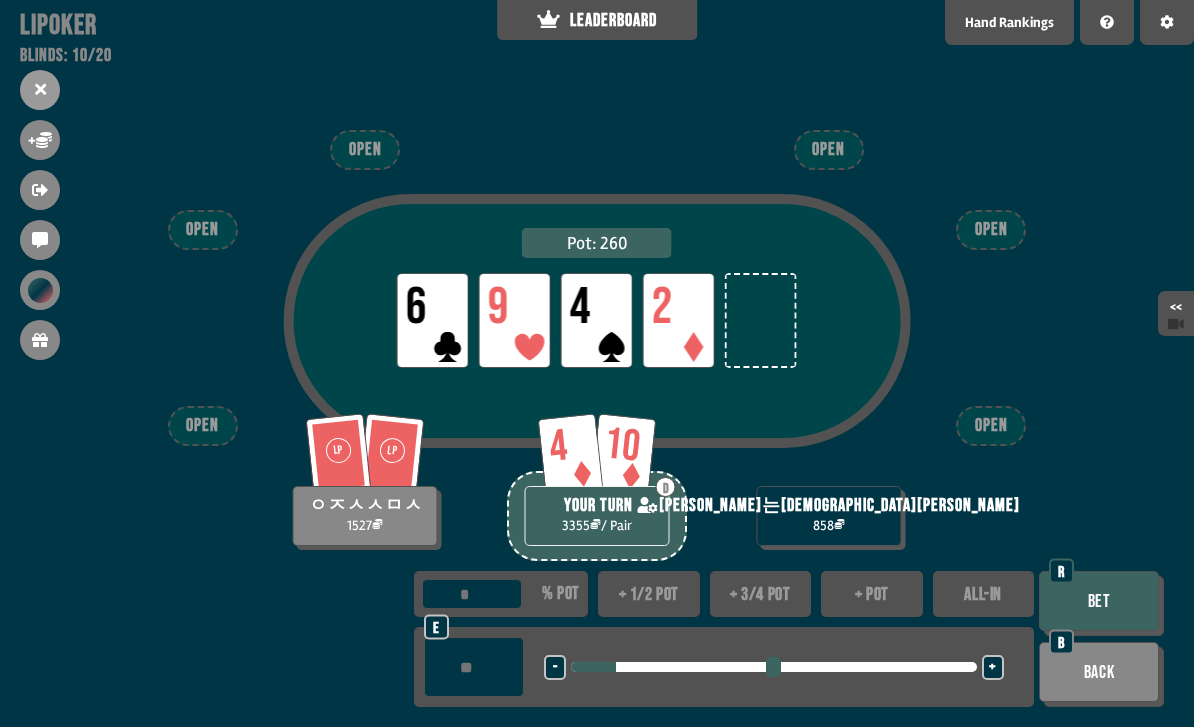 type on "***" 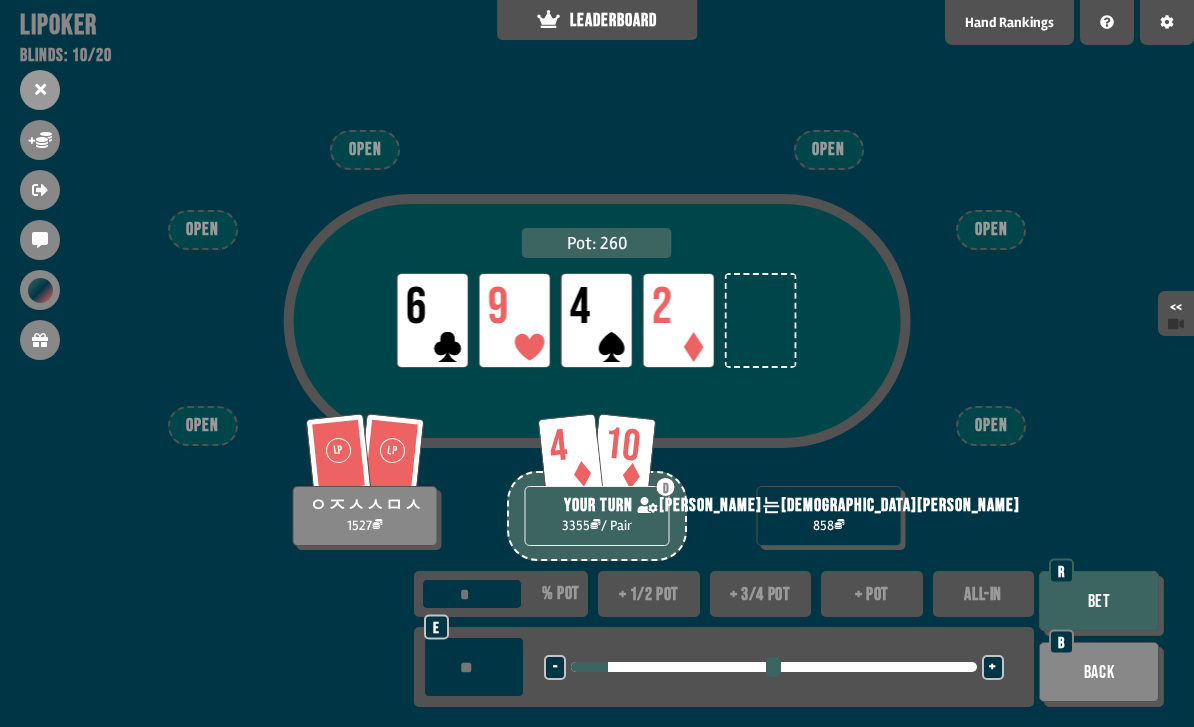 type on "***" 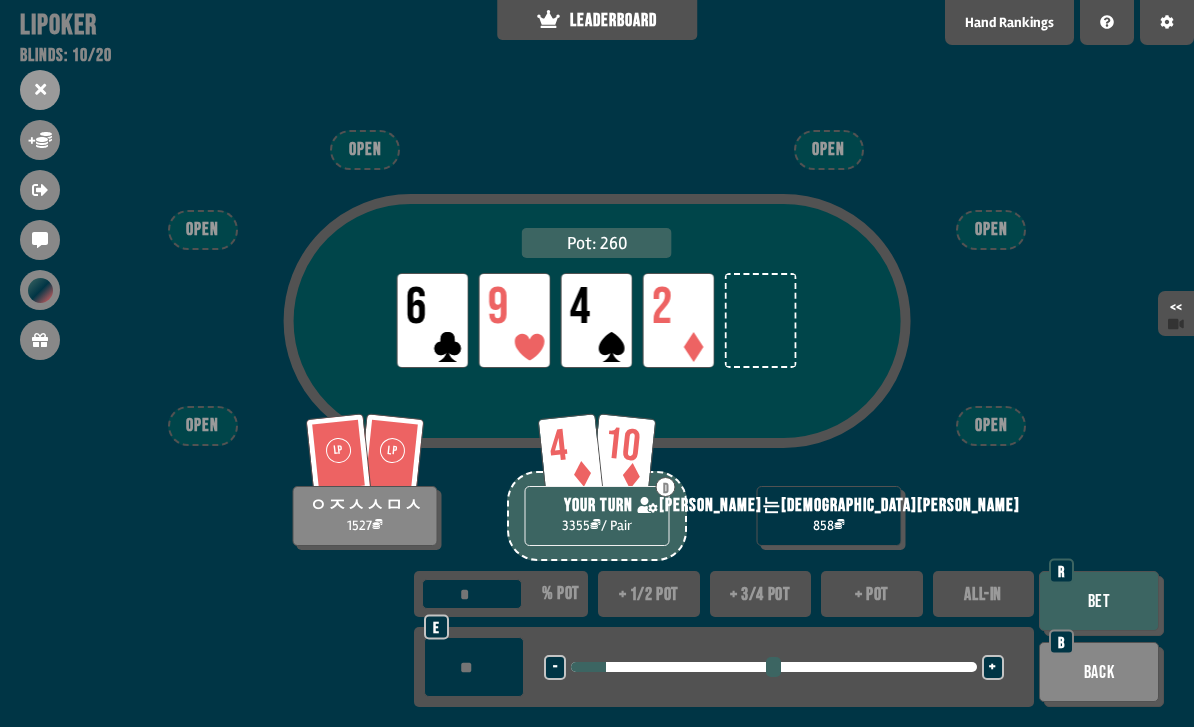 type on "***" 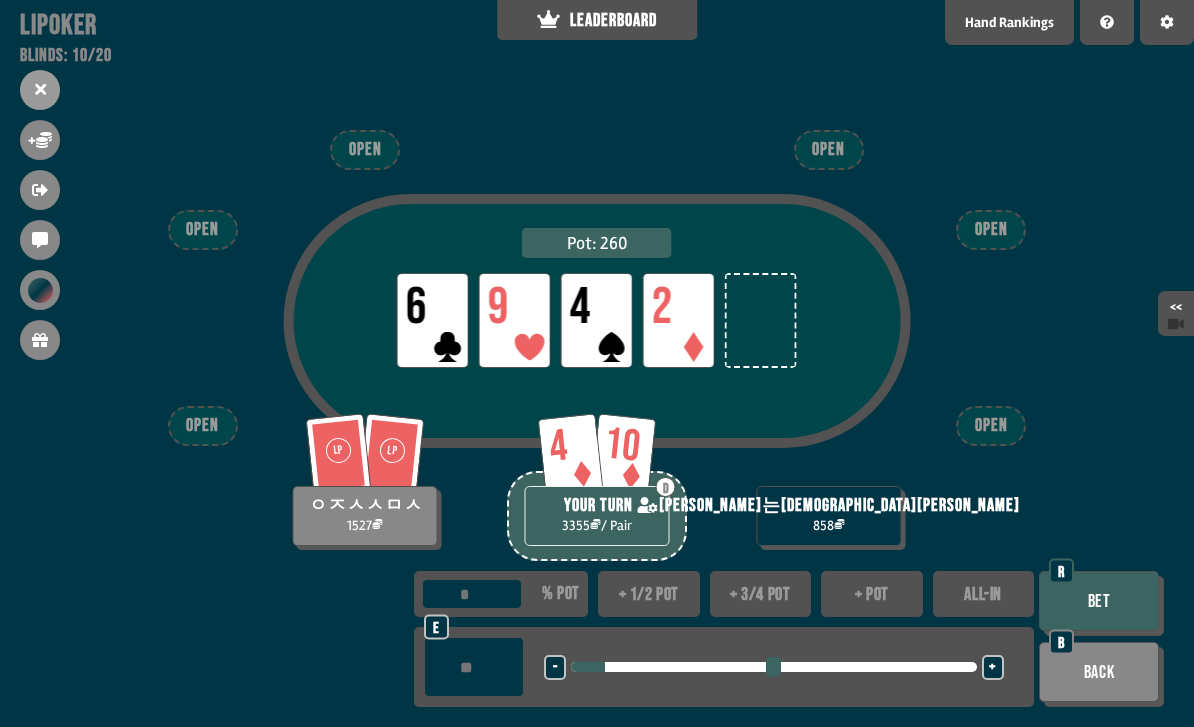 type on "***" 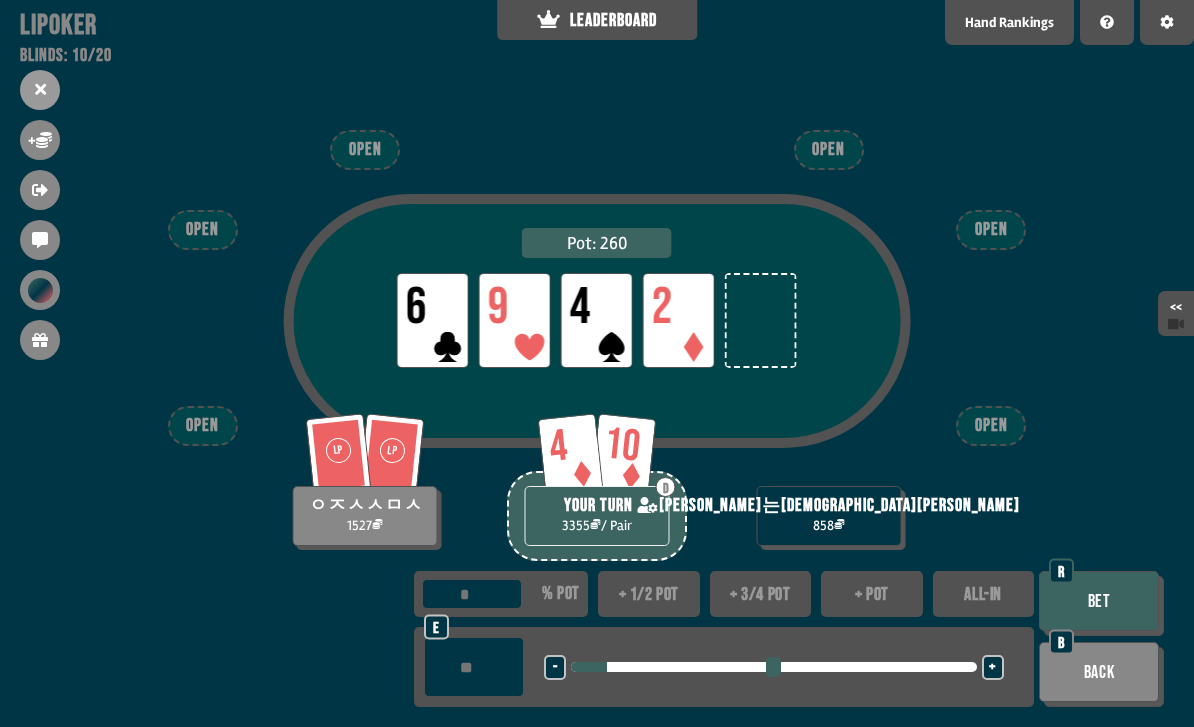 type on "***" 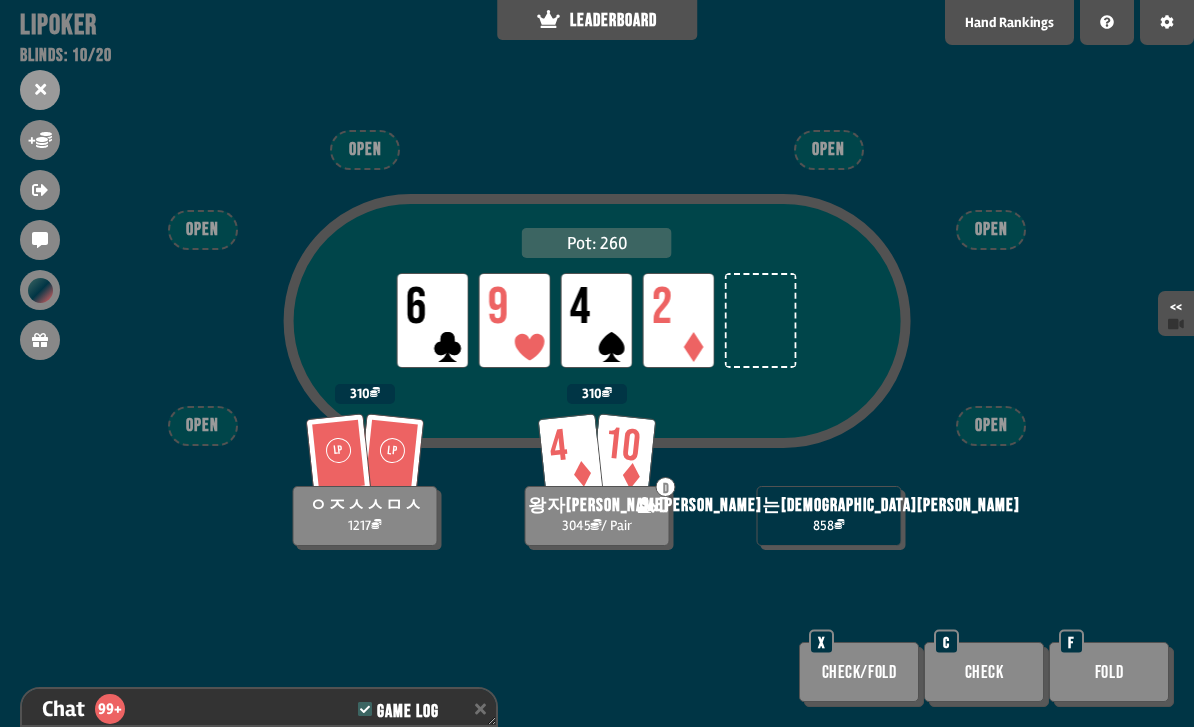 scroll, scrollTop: 3290, scrollLeft: 0, axis: vertical 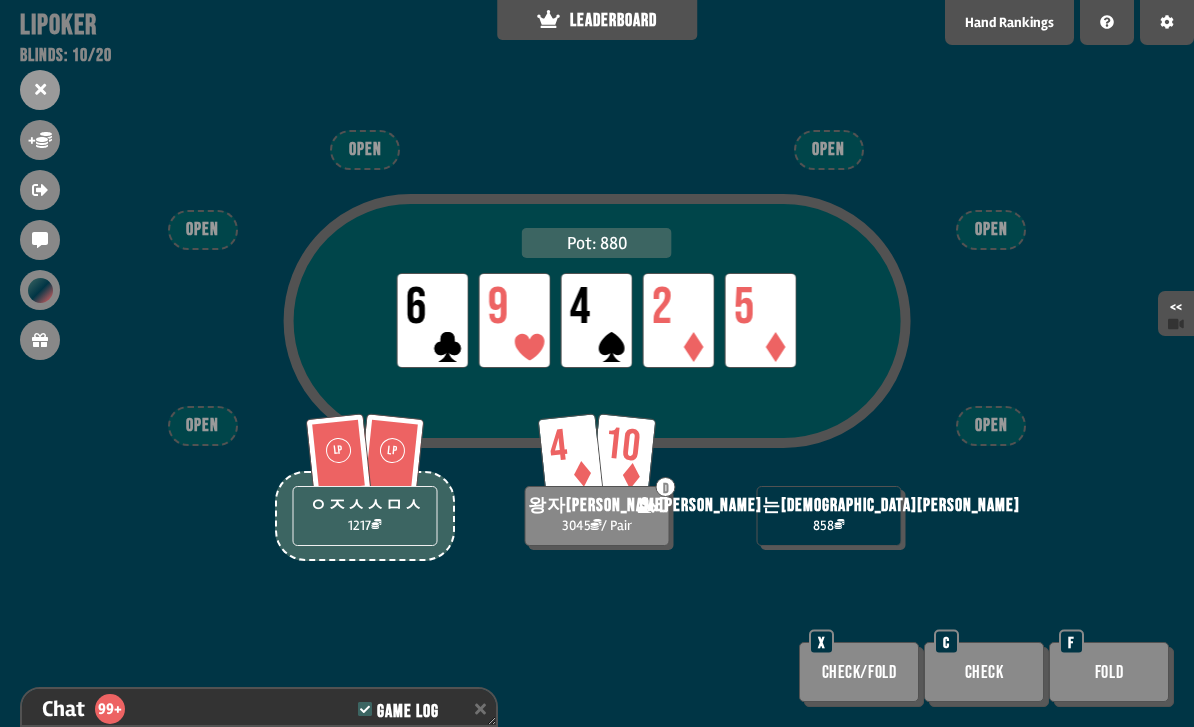 click on "Chat   99+ Game Log" at bounding box center [259, 709] 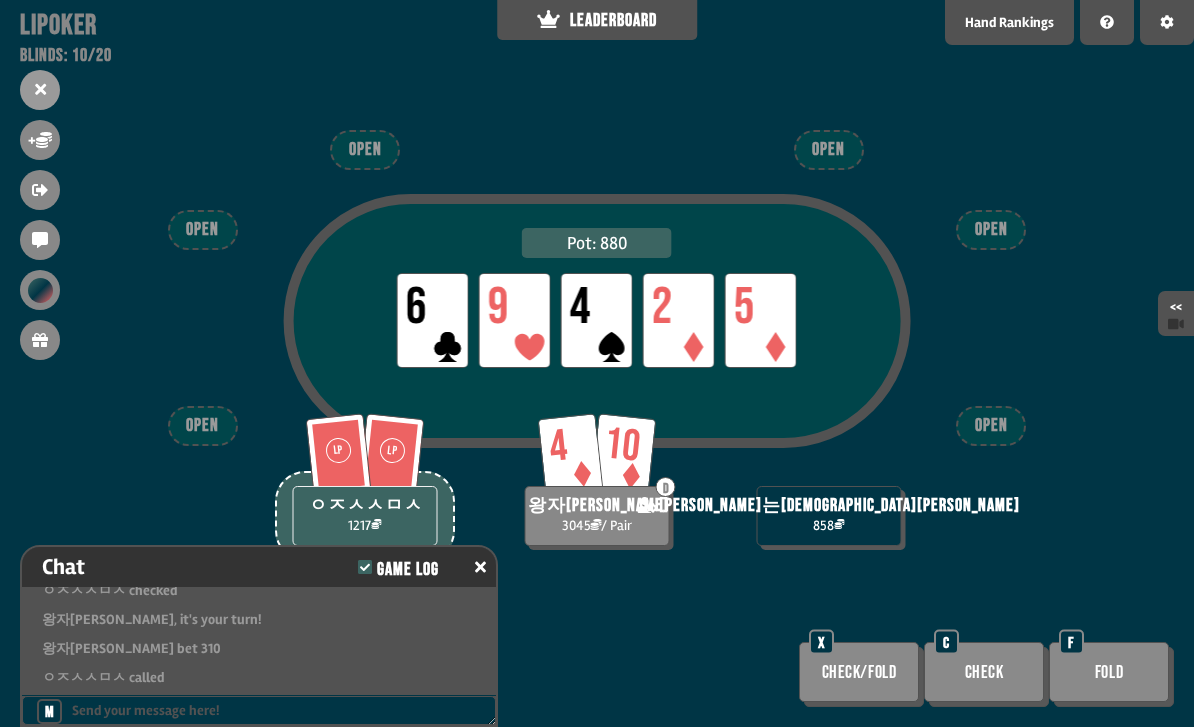 scroll, scrollTop: 3171, scrollLeft: 0, axis: vertical 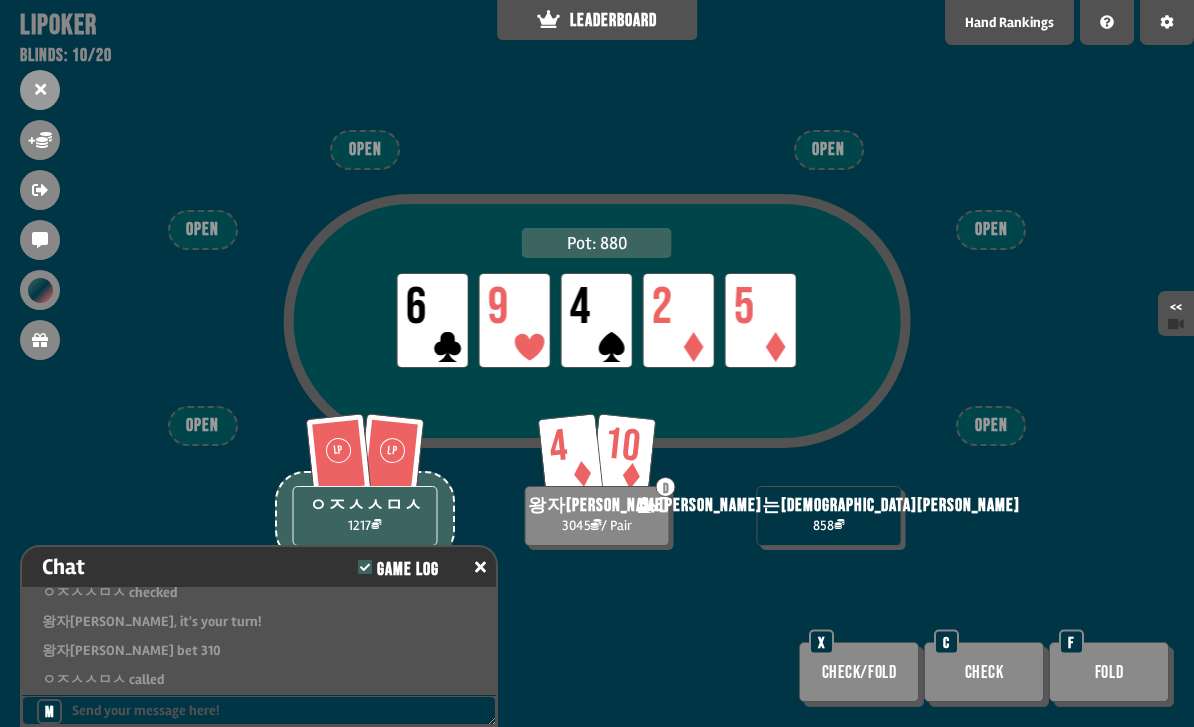 click 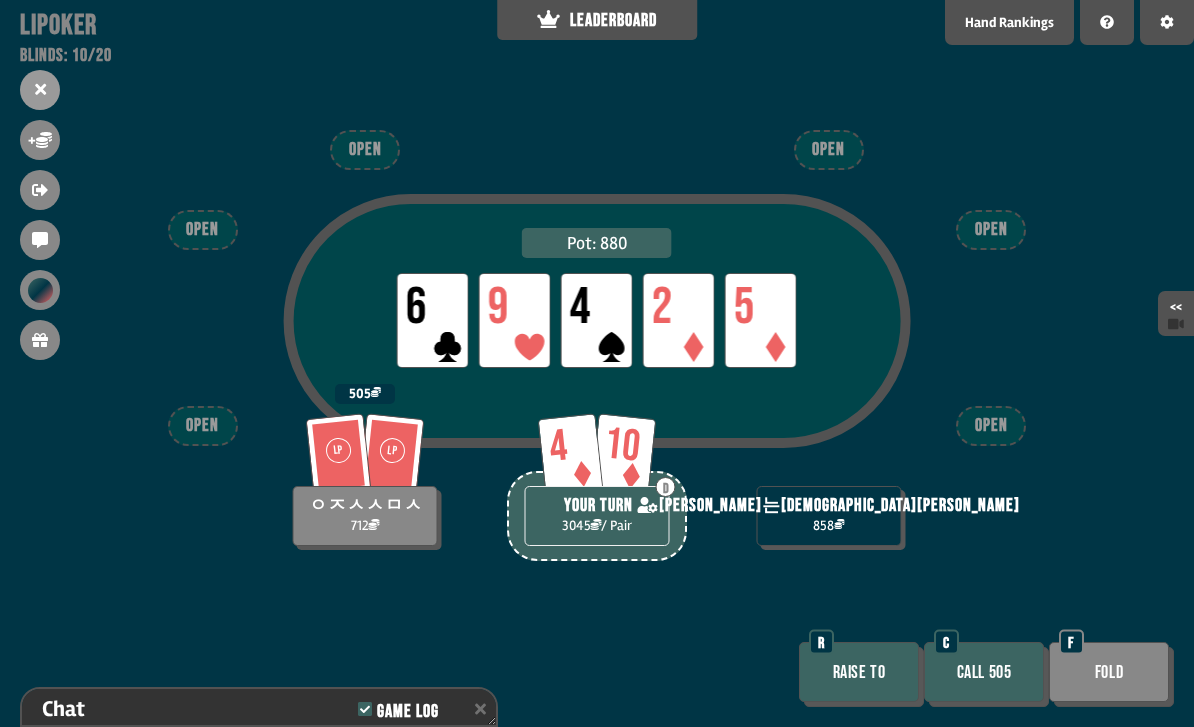 scroll, scrollTop: 3348, scrollLeft: 0, axis: vertical 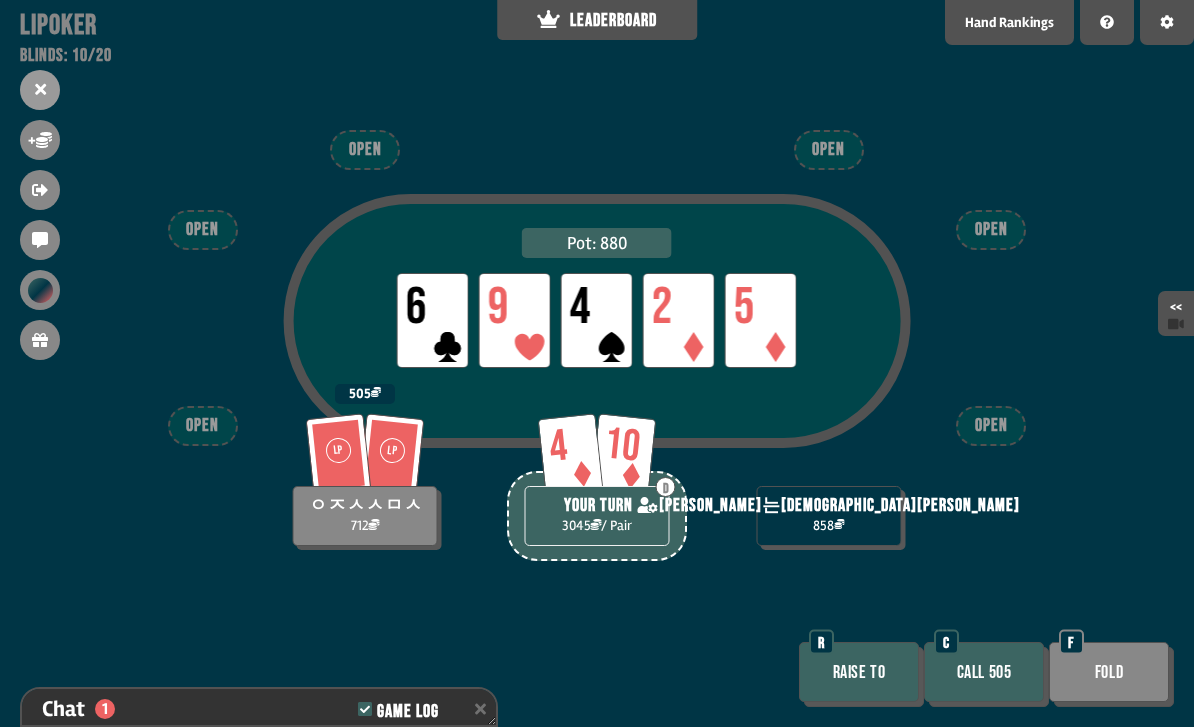 click on "Call 505" at bounding box center [984, 672] 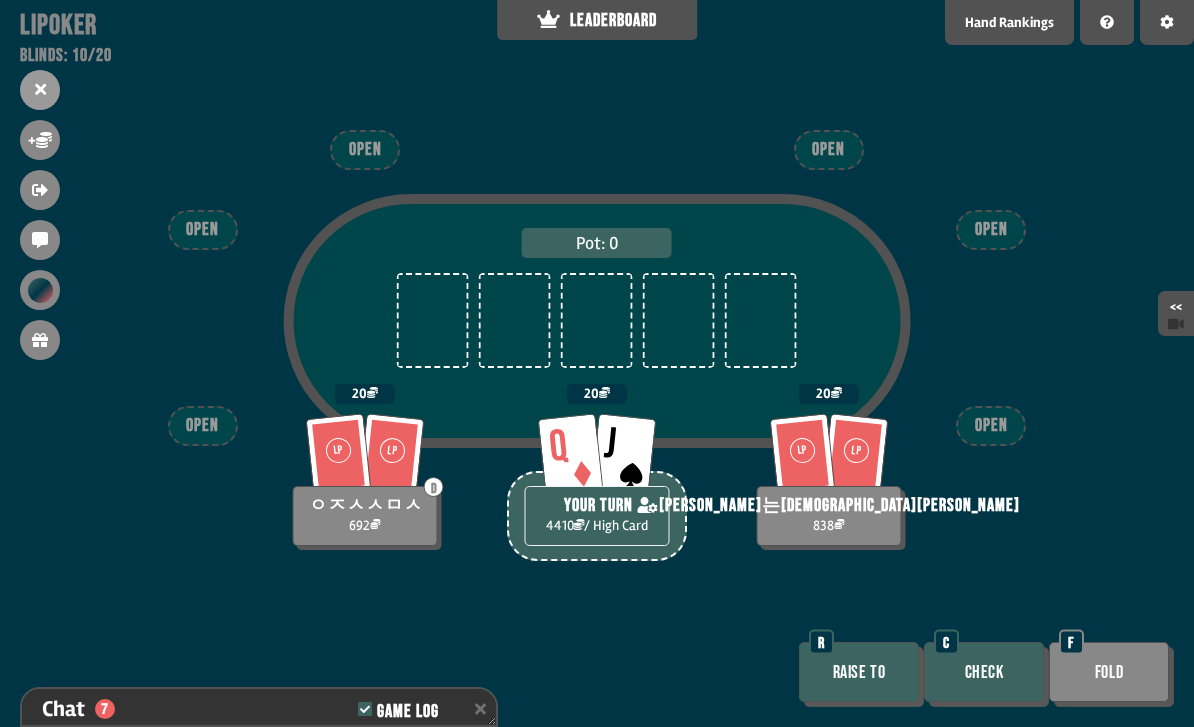scroll, scrollTop: 3551, scrollLeft: 0, axis: vertical 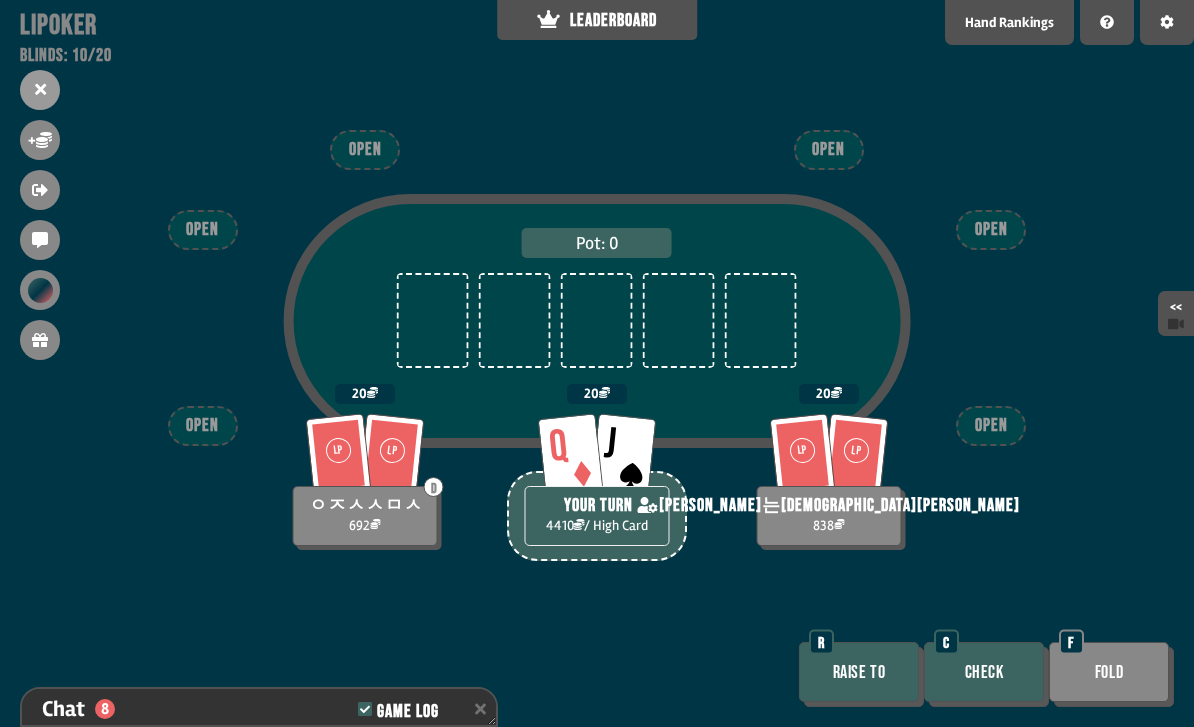 click on "Raise to" at bounding box center [859, 672] 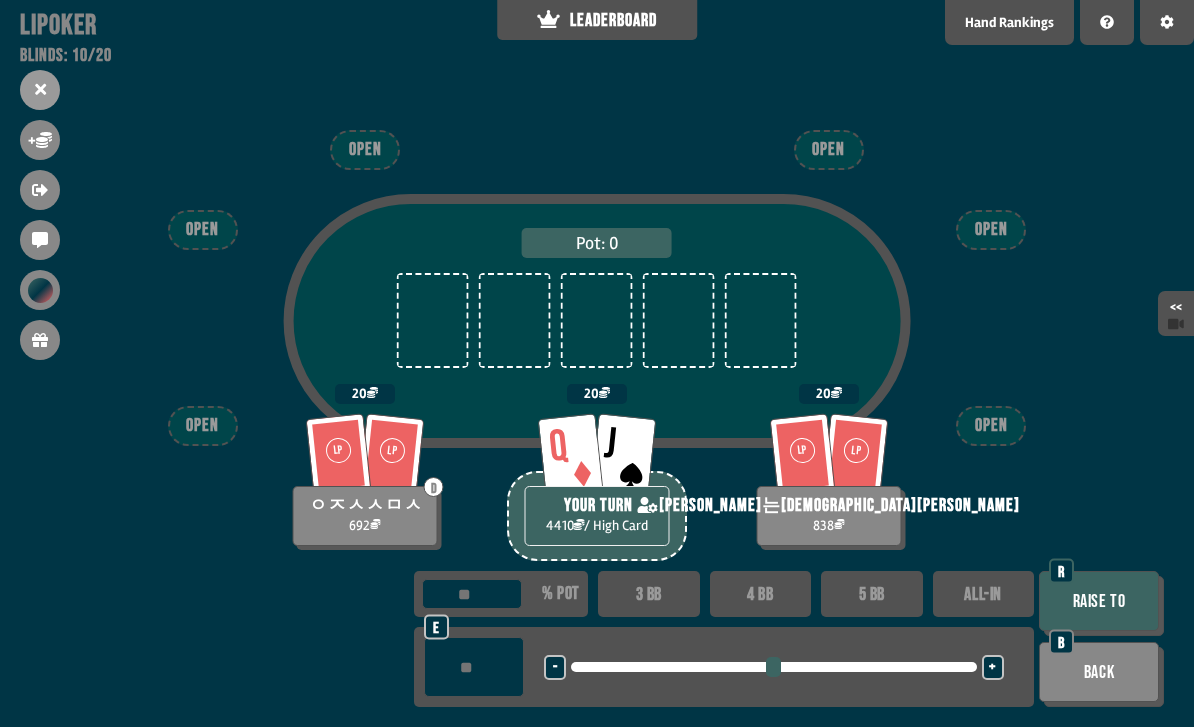 click at bounding box center (773, 667) 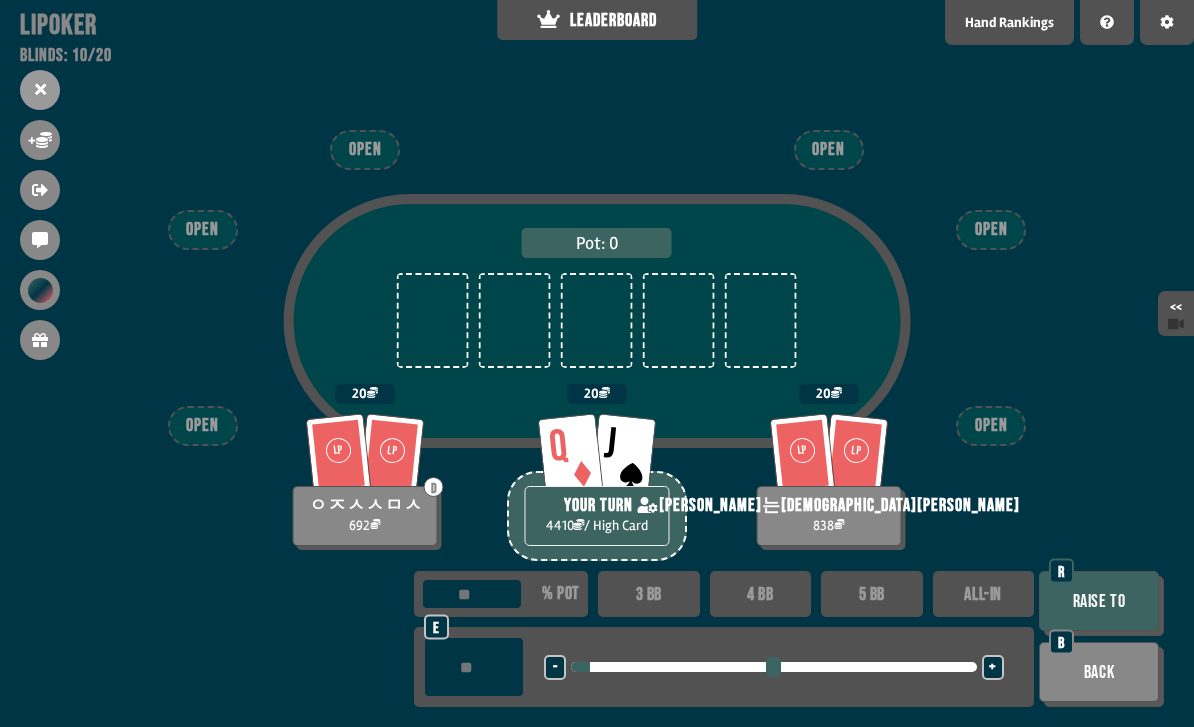 type on "***" 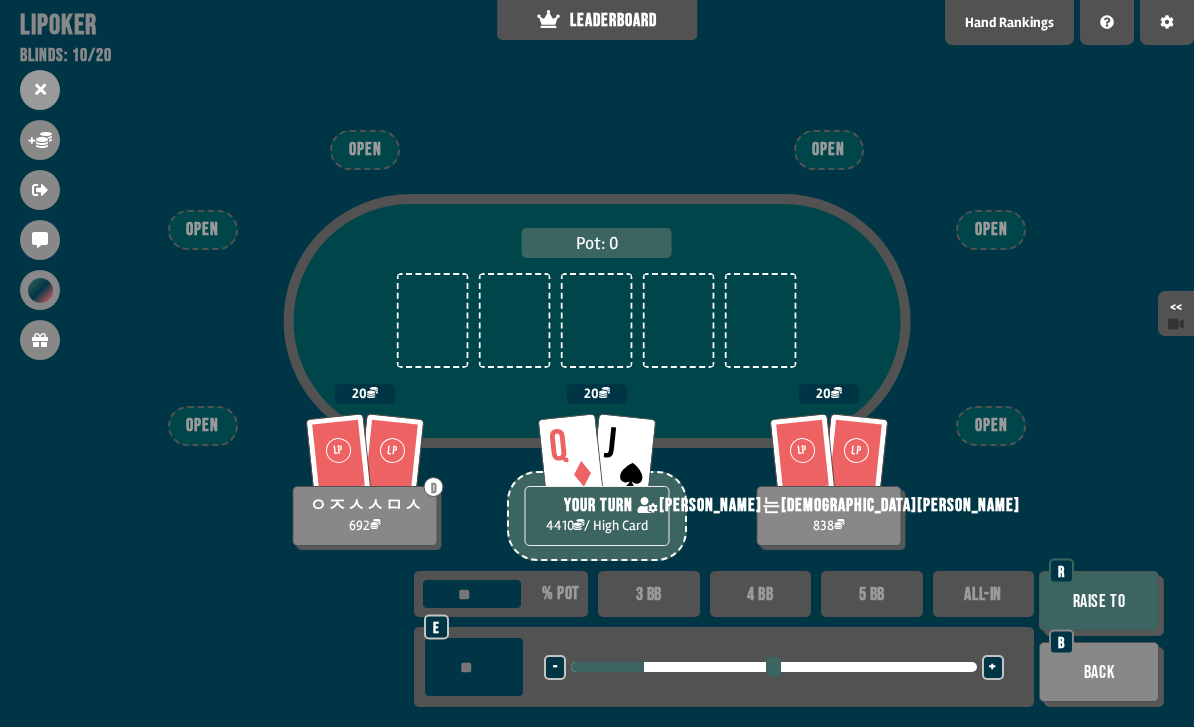 click on "Raise to" at bounding box center [1099, 601] 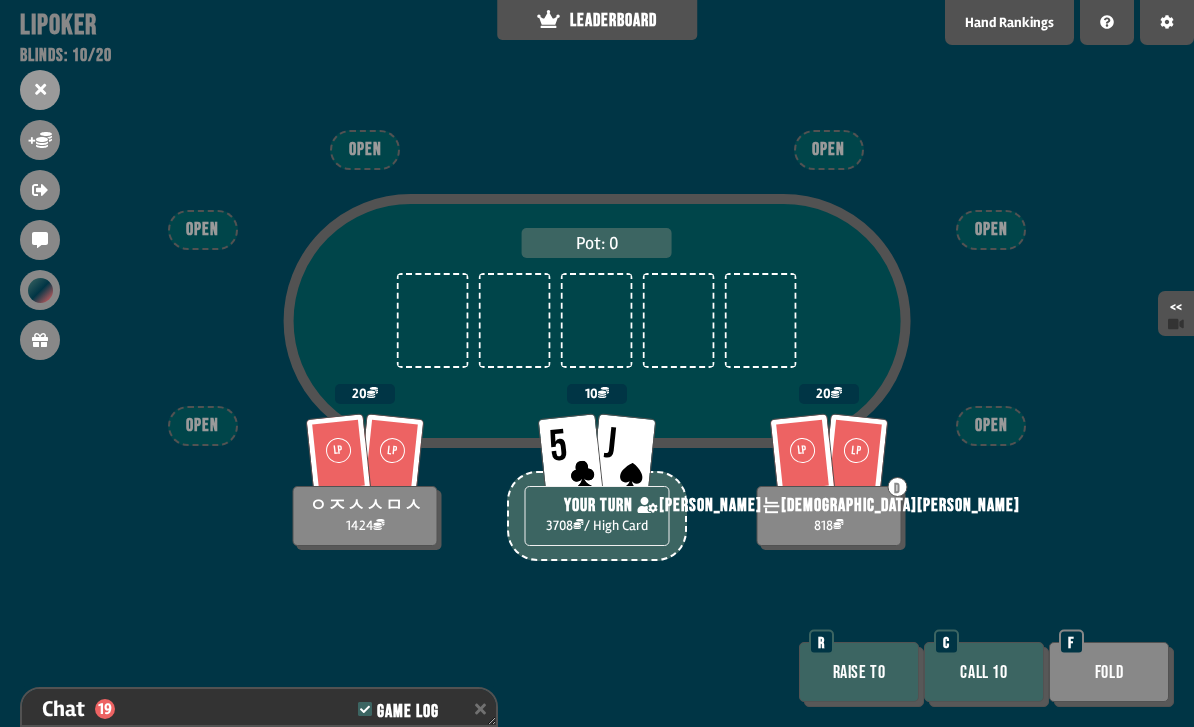 scroll, scrollTop: 3899, scrollLeft: 0, axis: vertical 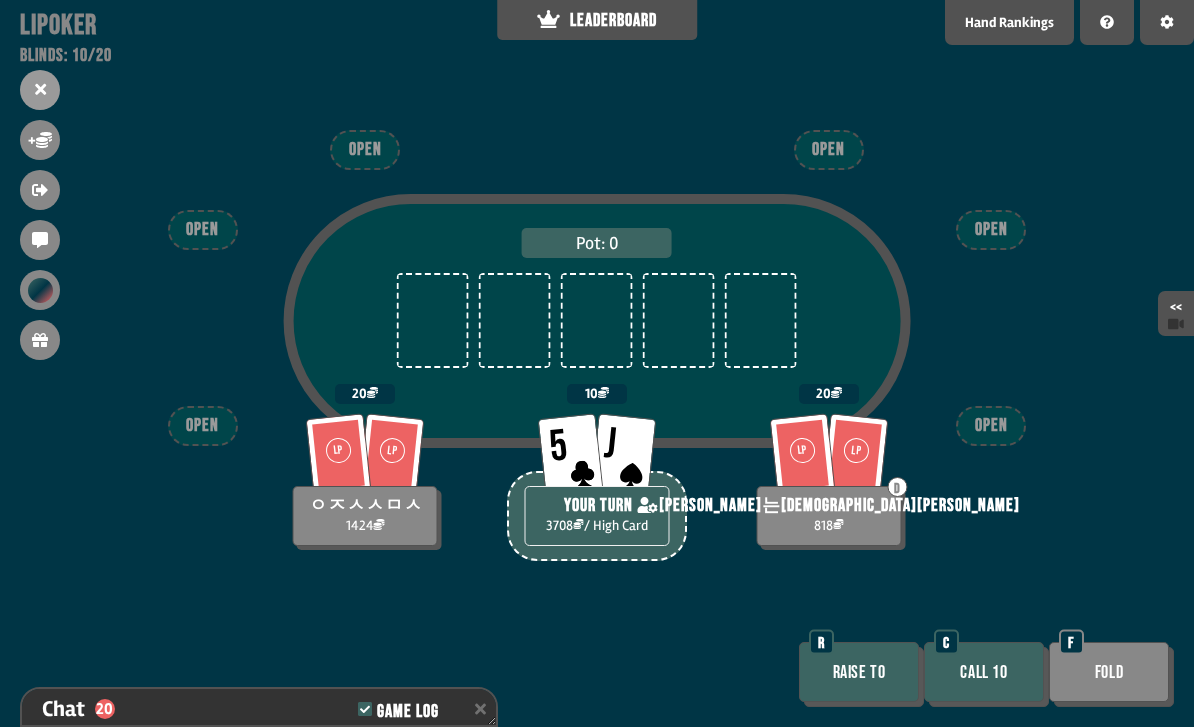 click on "Call 10" at bounding box center (984, 672) 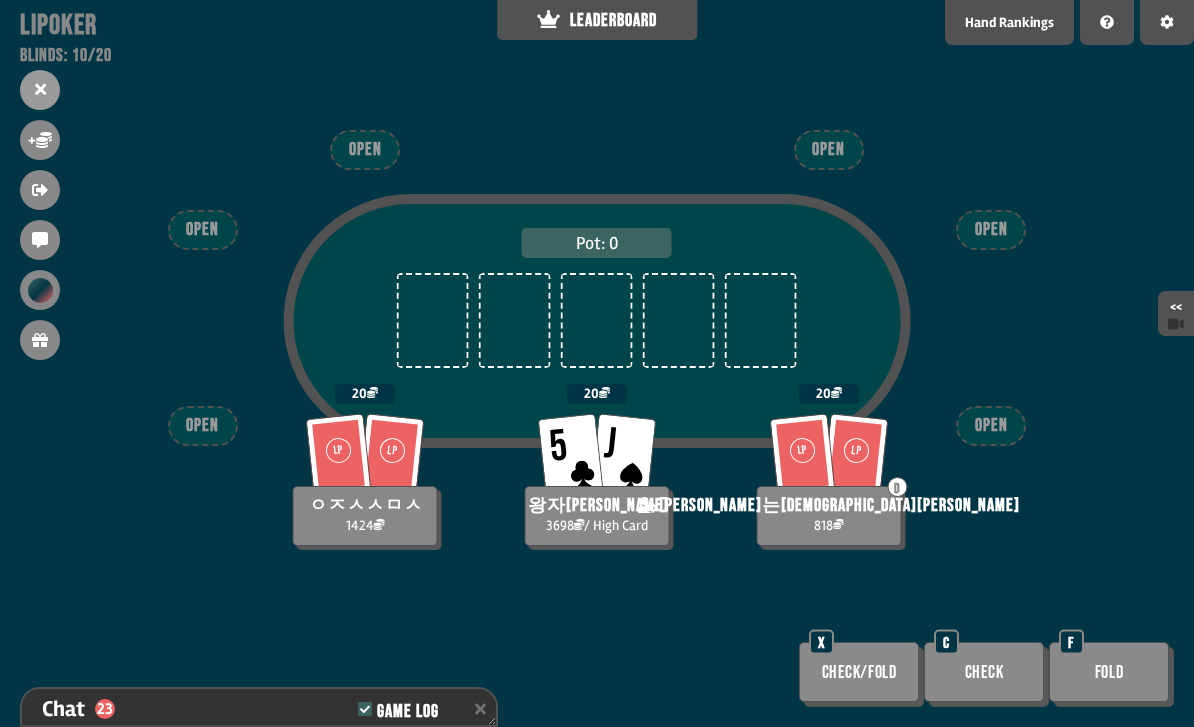 scroll, scrollTop: 3986, scrollLeft: 0, axis: vertical 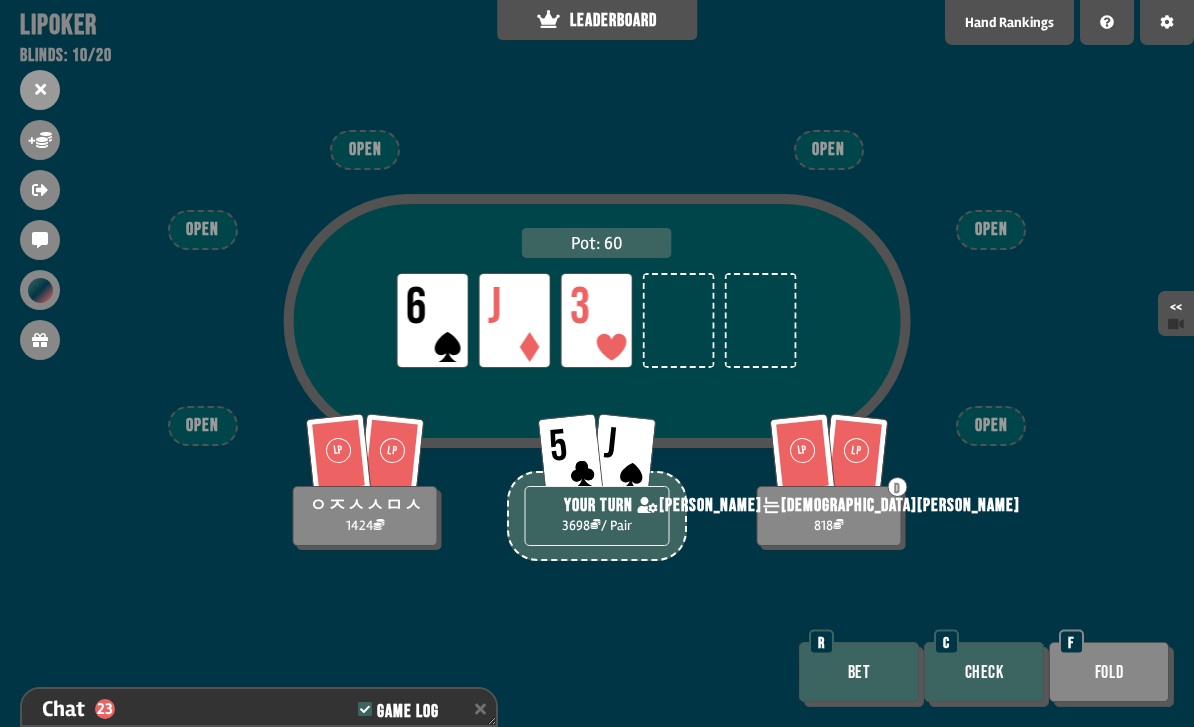 click on "Bet" at bounding box center [859, 672] 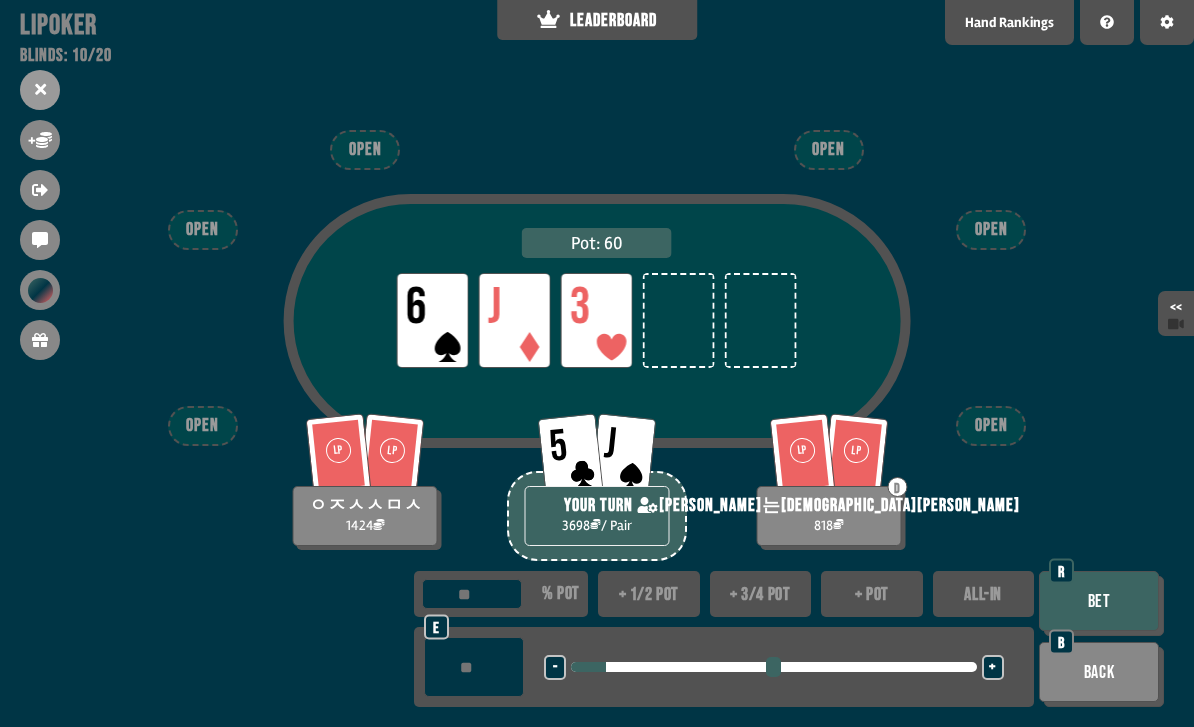 click on "+" at bounding box center [992, 668] 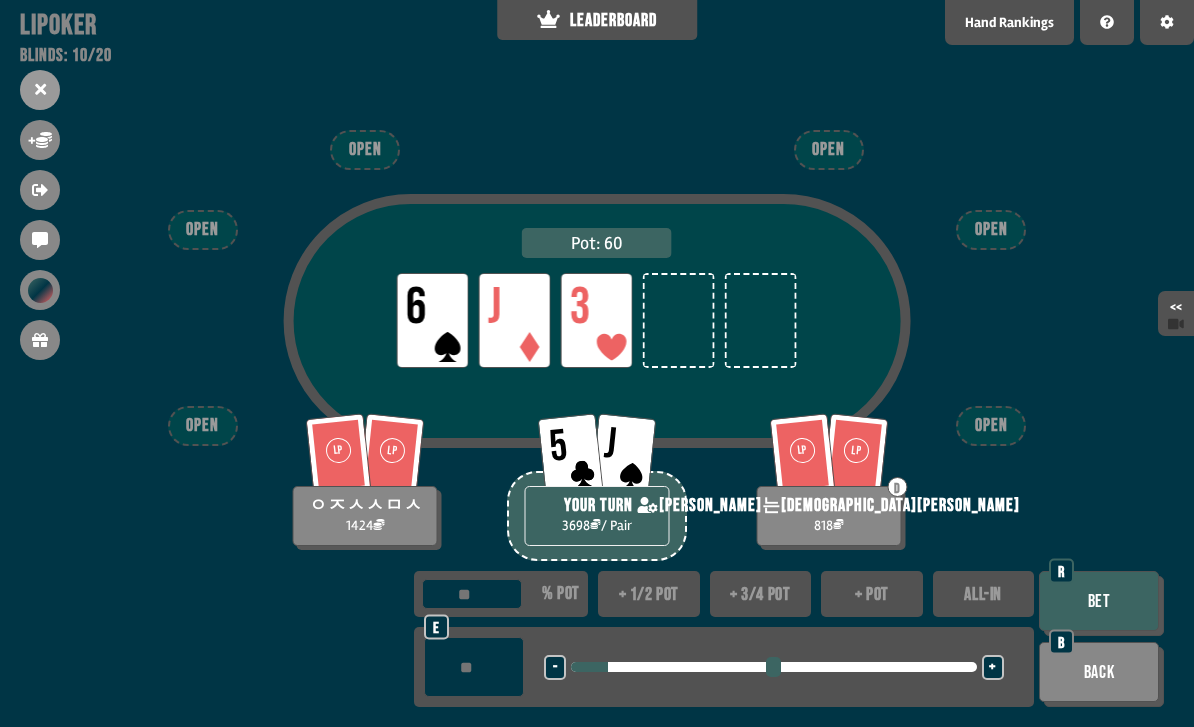 click on "+" at bounding box center [992, 668] 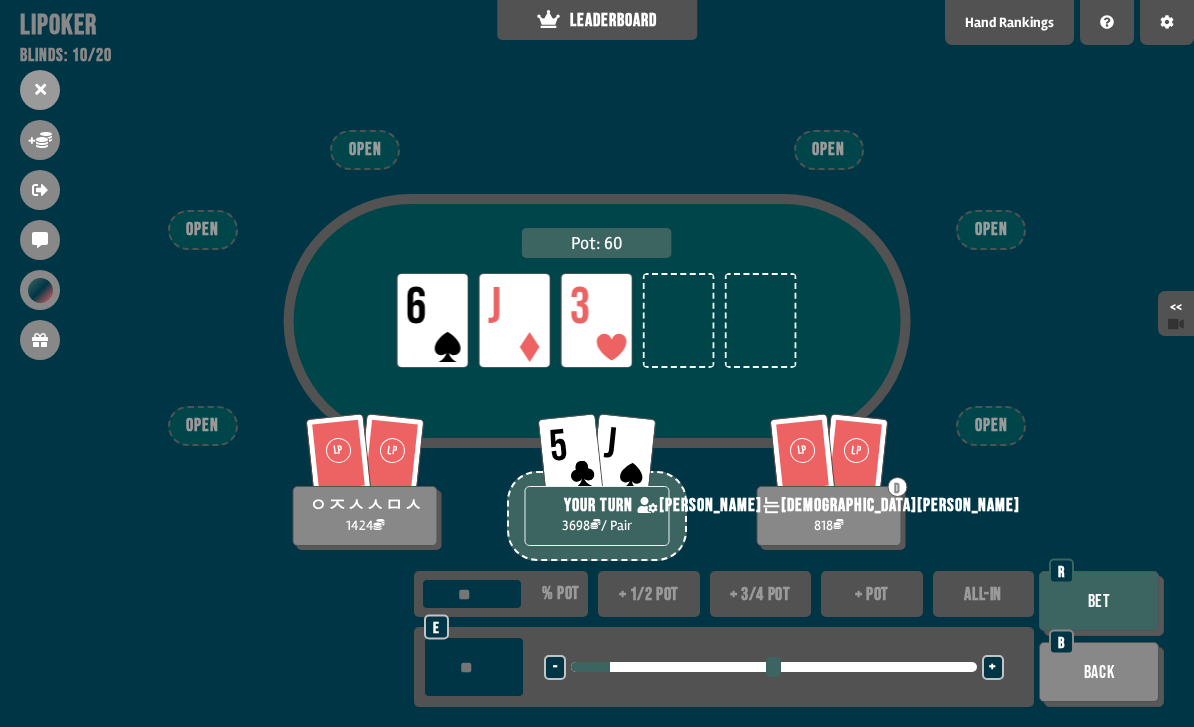 click on "-" at bounding box center [555, 668] 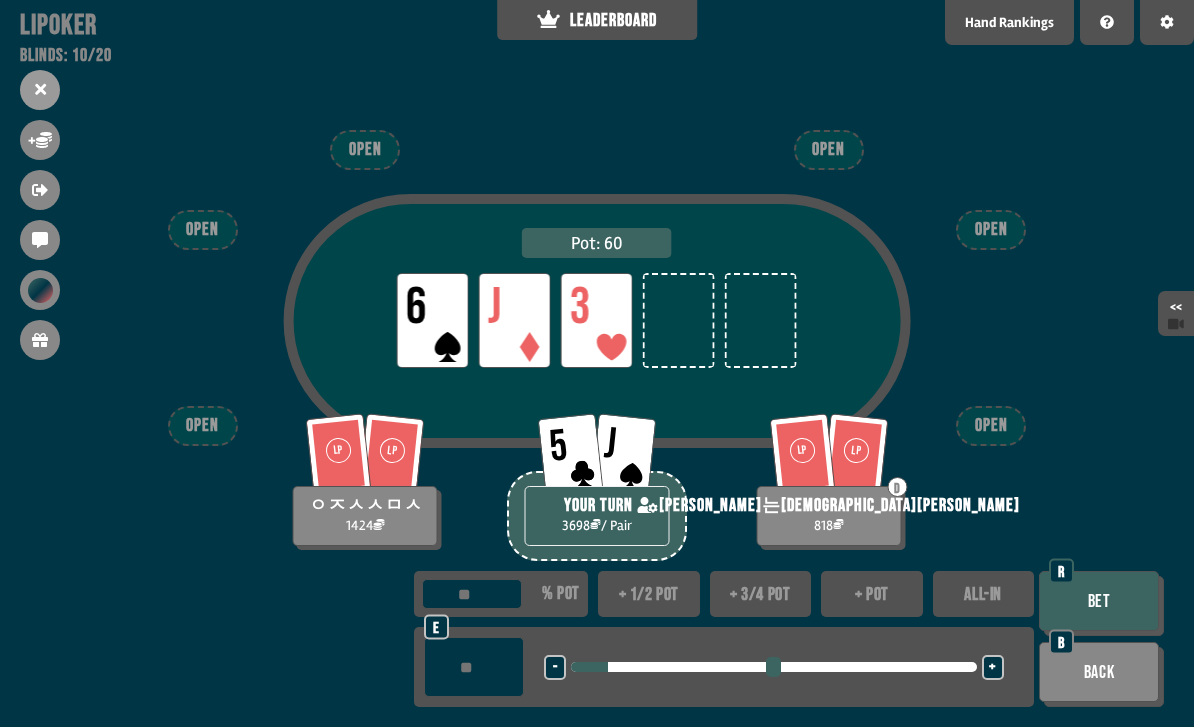 click on "***" at bounding box center [474, 667] 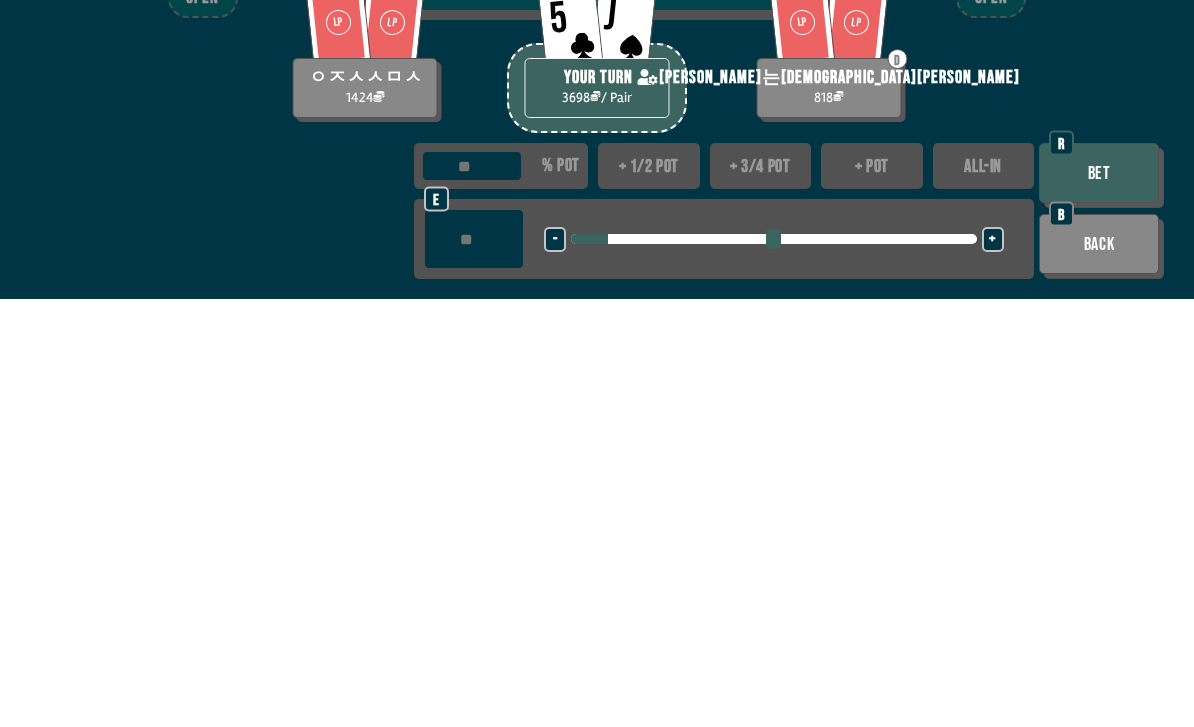 click on "Bet" at bounding box center [1099, 601] 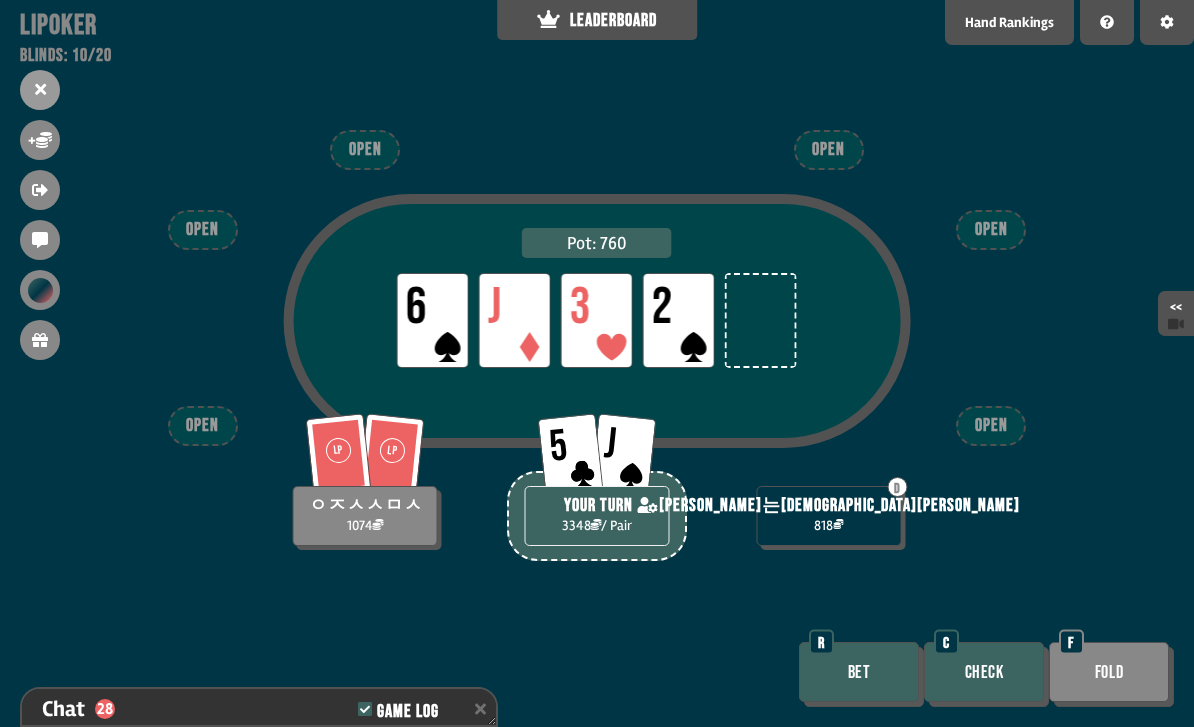 scroll, scrollTop: 4160, scrollLeft: 0, axis: vertical 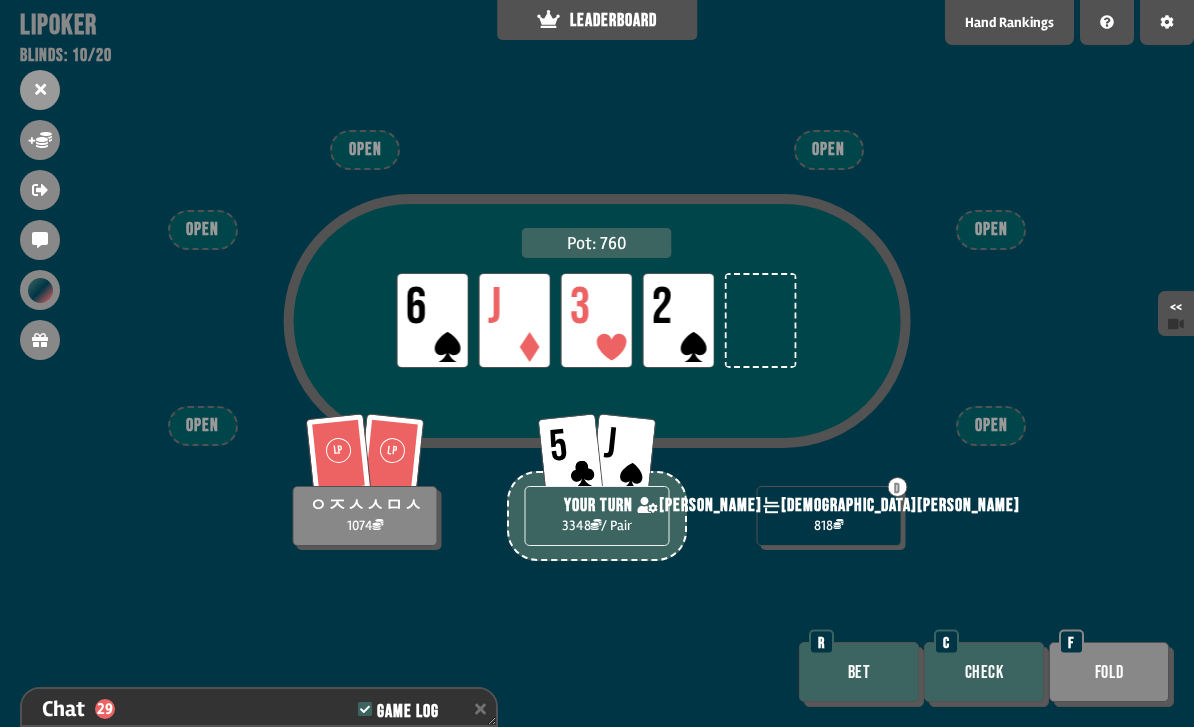 click on "Bet" at bounding box center (859, 672) 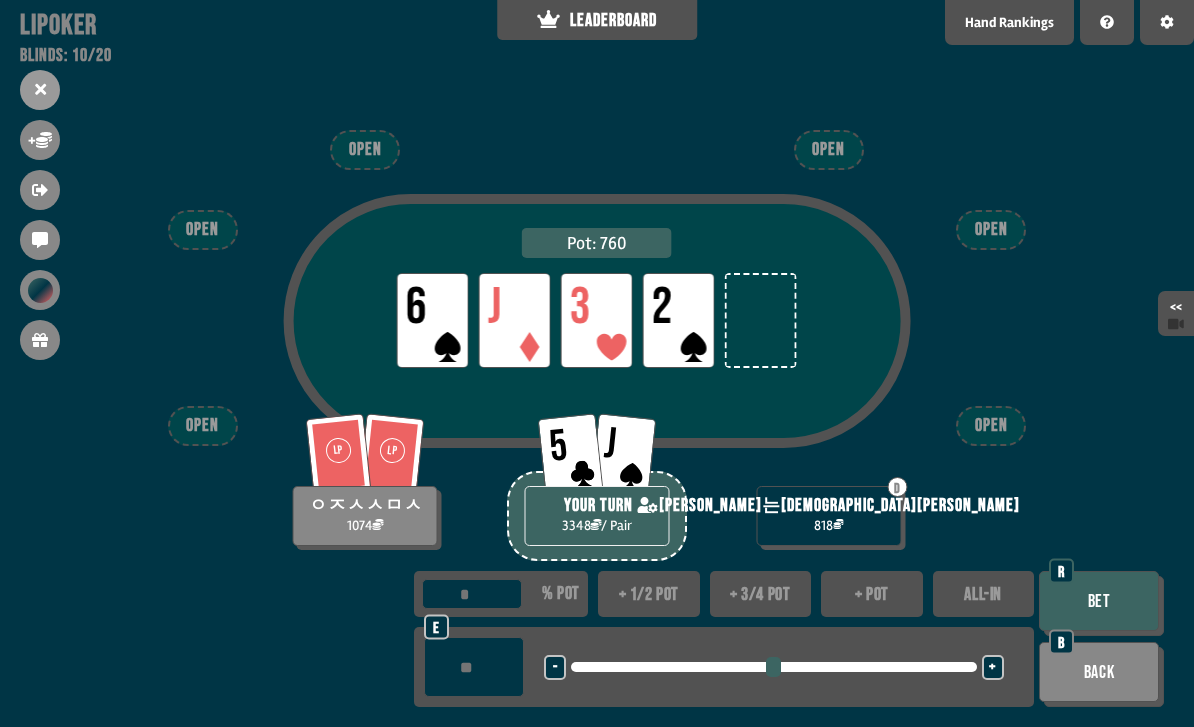 click on "+" at bounding box center (993, 667) 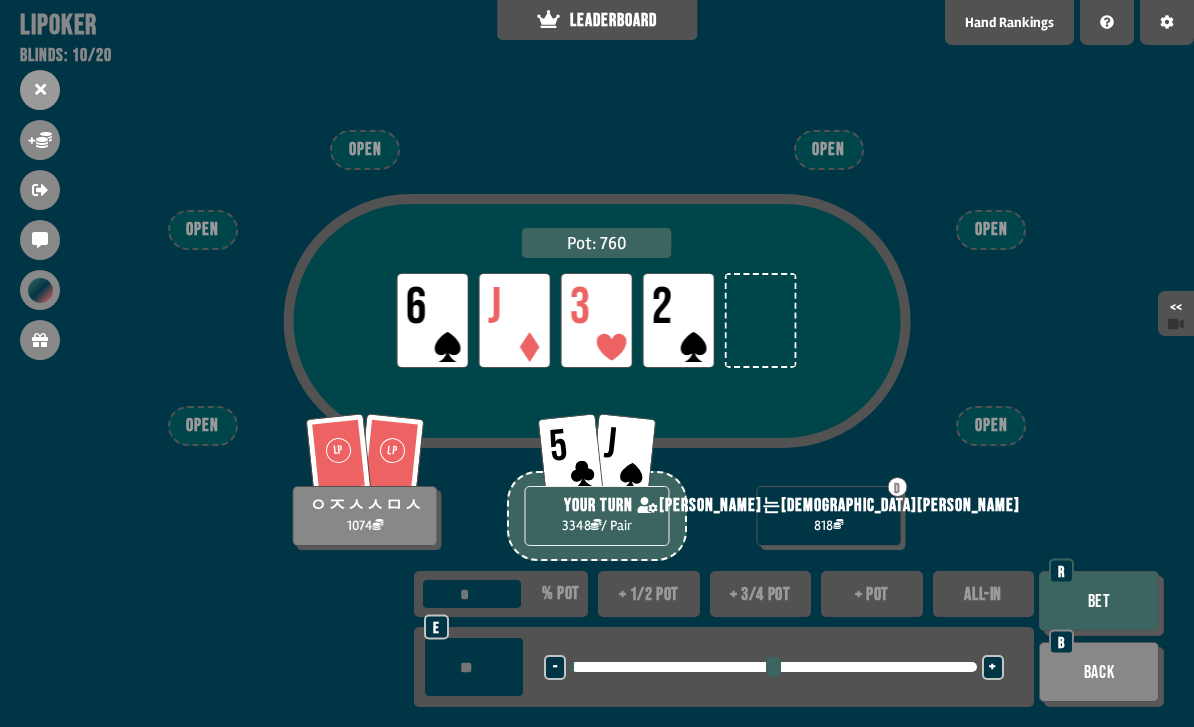 click on "**" at bounding box center [474, 667] 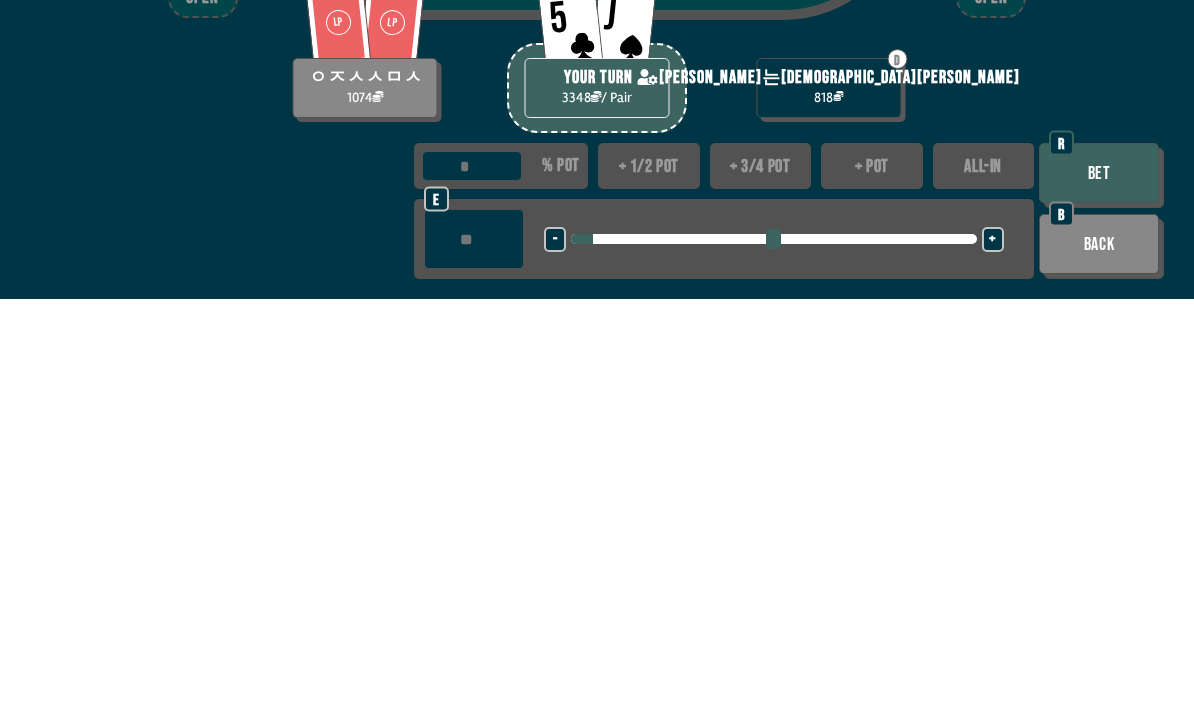 click on "Bet" at bounding box center [1099, 601] 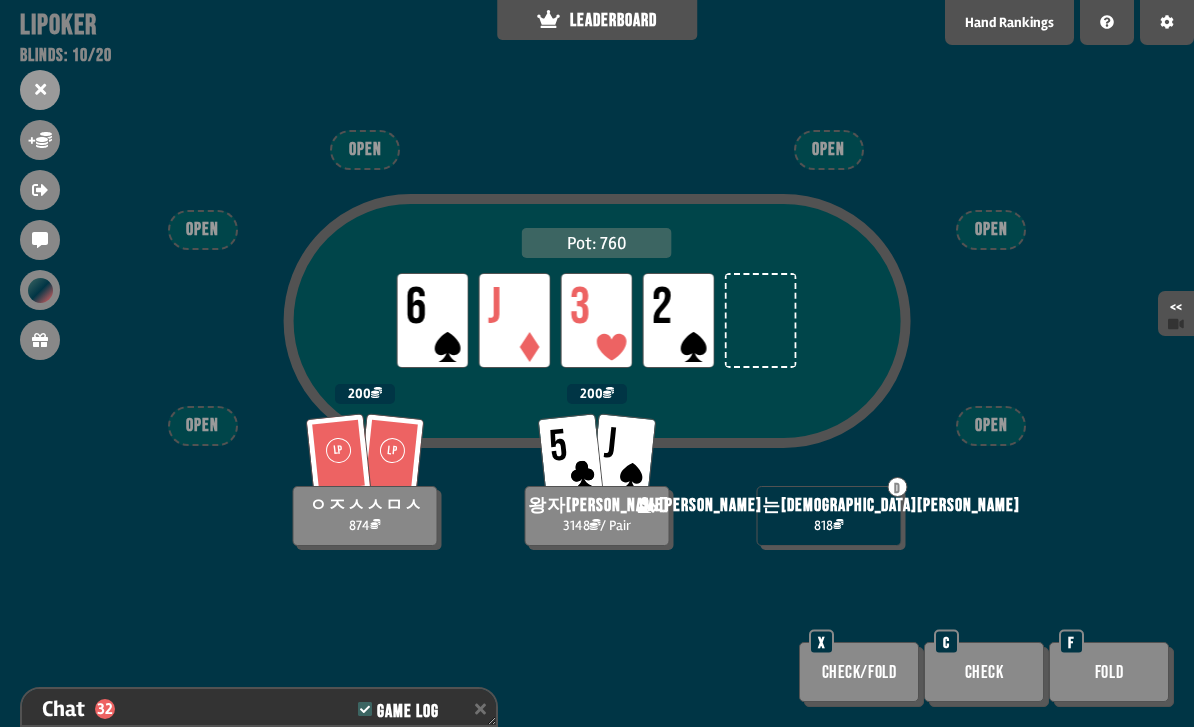 scroll, scrollTop: 4247, scrollLeft: 0, axis: vertical 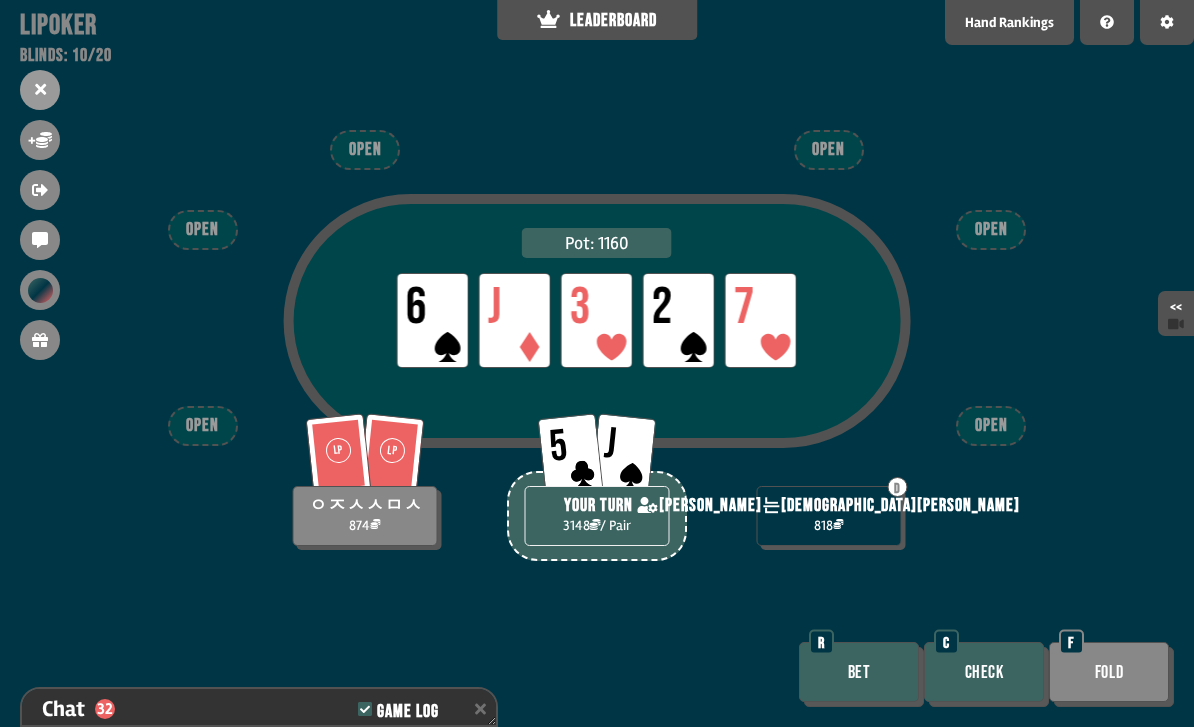 click on "Check" at bounding box center [984, 672] 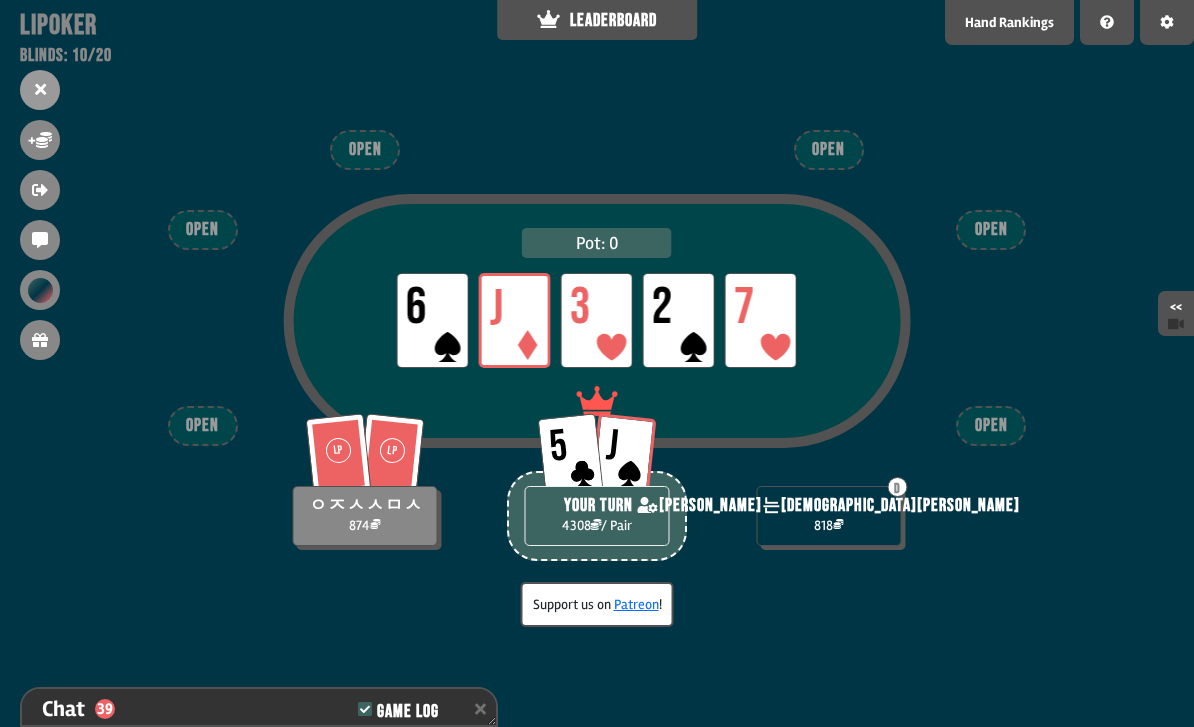 scroll, scrollTop: 4450, scrollLeft: 0, axis: vertical 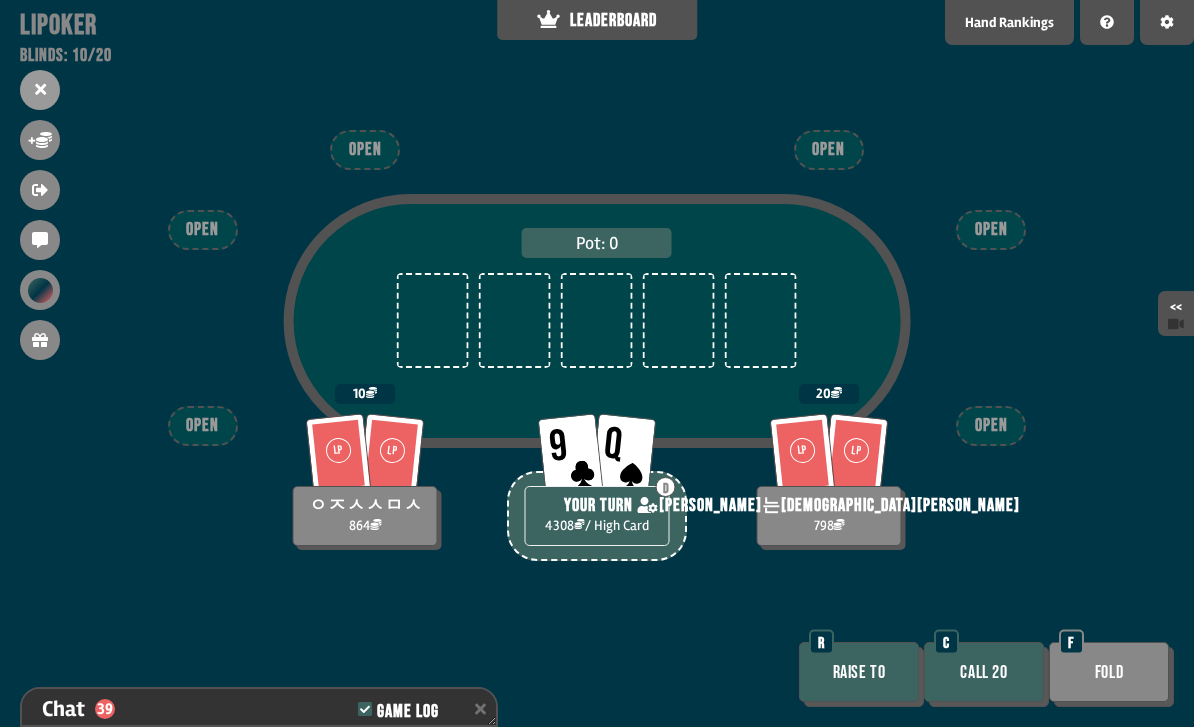 click on "Call 20" at bounding box center [984, 672] 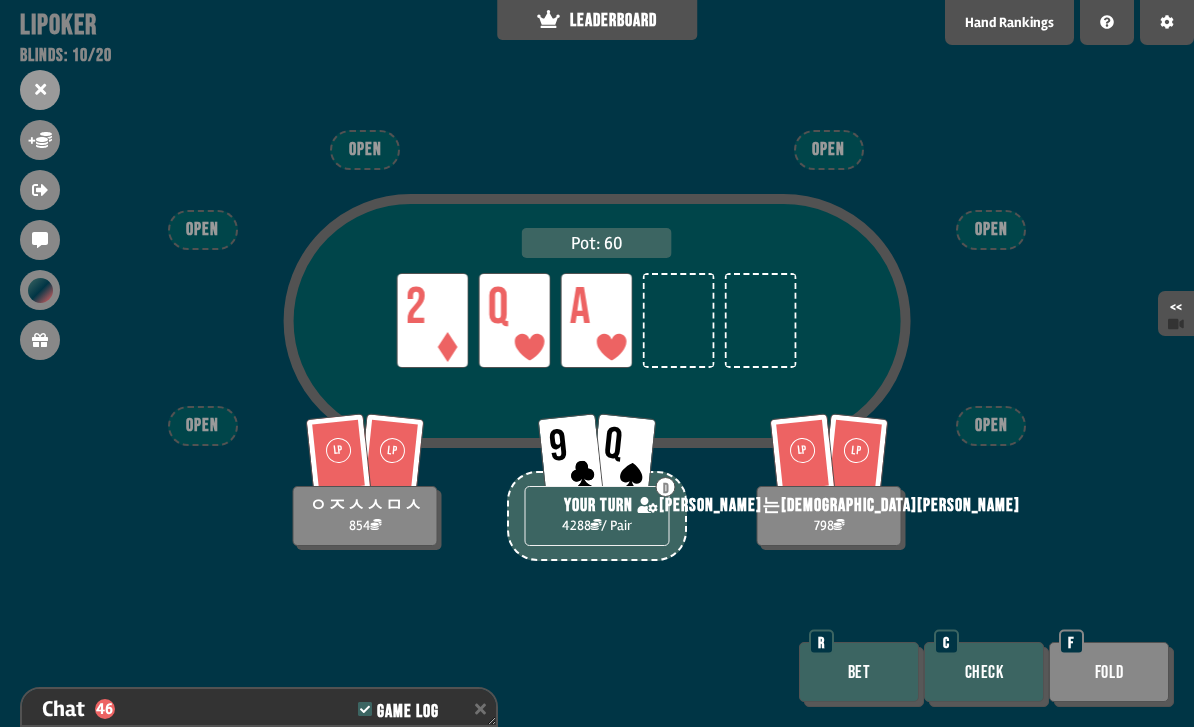 scroll, scrollTop: 4653, scrollLeft: 0, axis: vertical 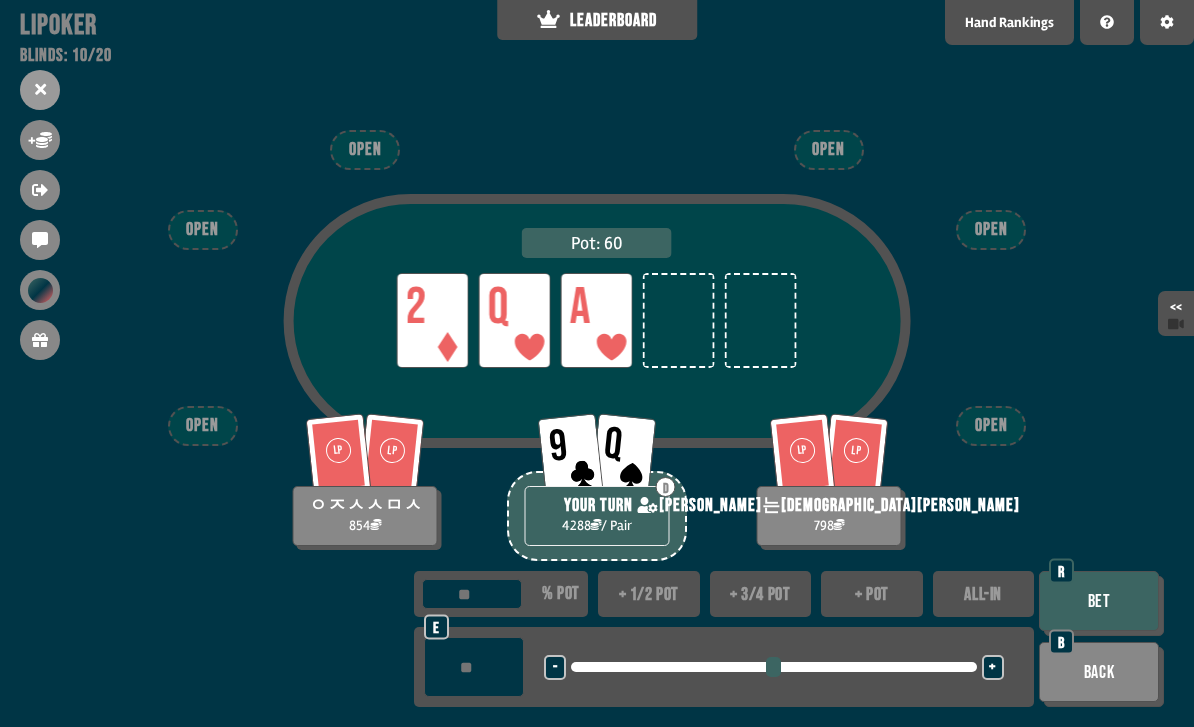 click at bounding box center (474, 667) 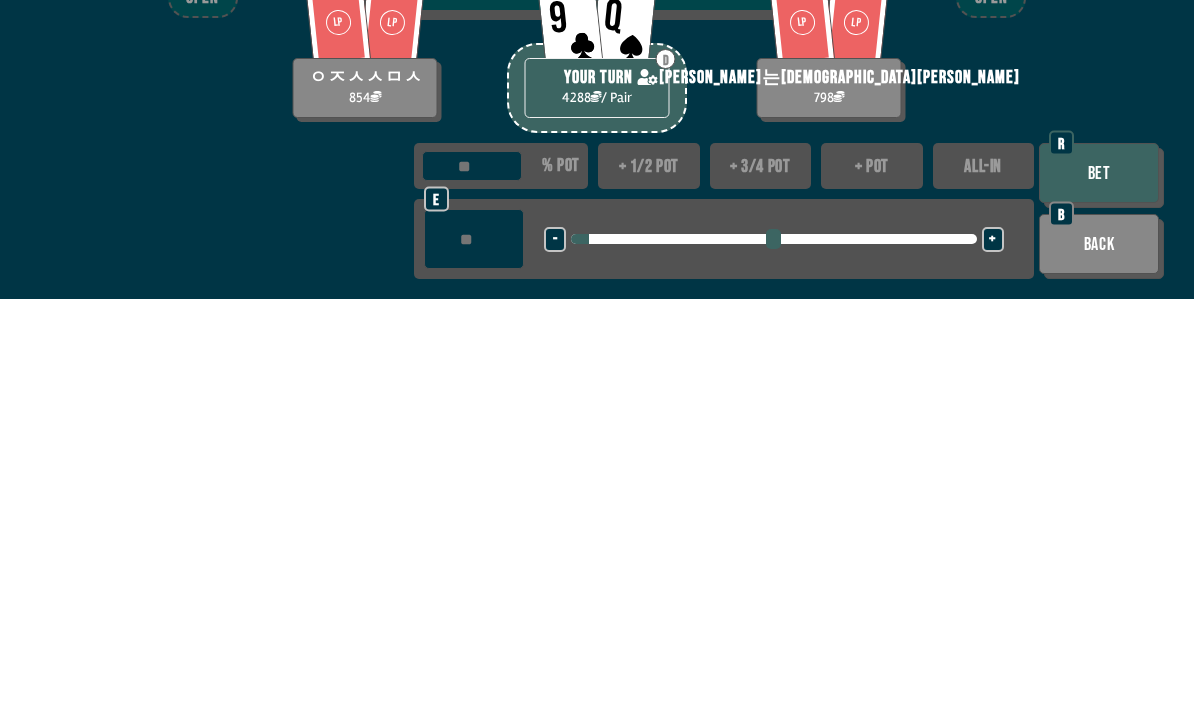 click on "Bet" at bounding box center (1099, 601) 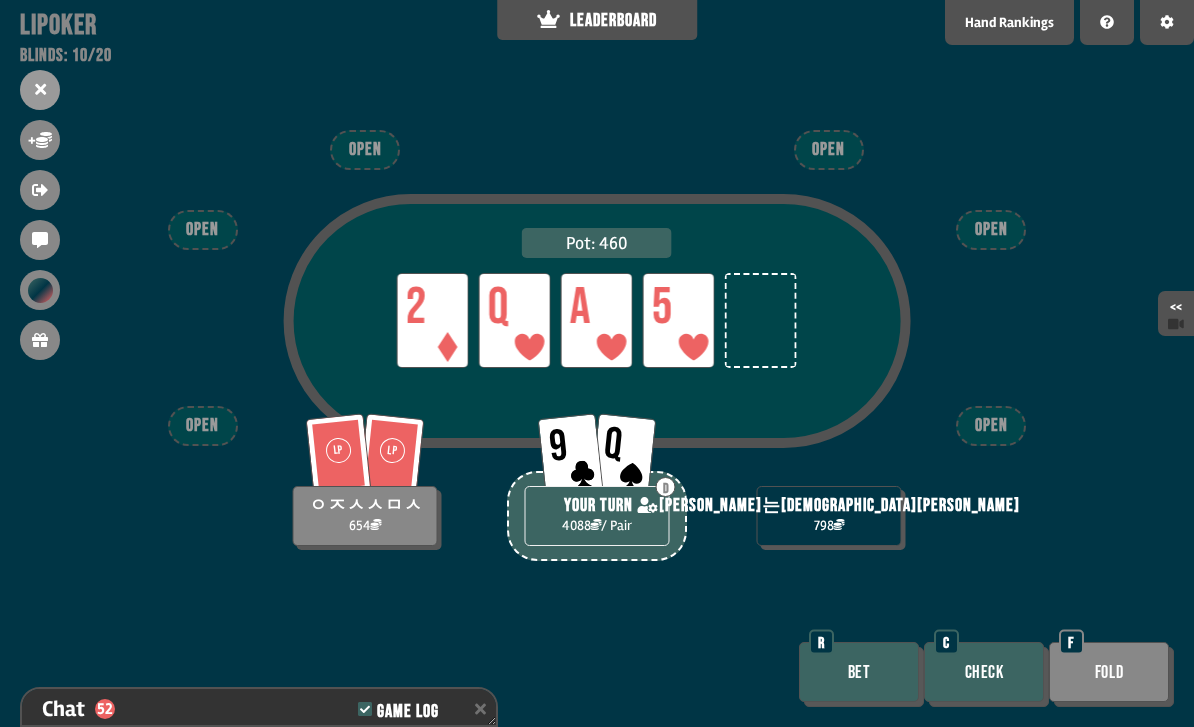 scroll, scrollTop: 4827, scrollLeft: 0, axis: vertical 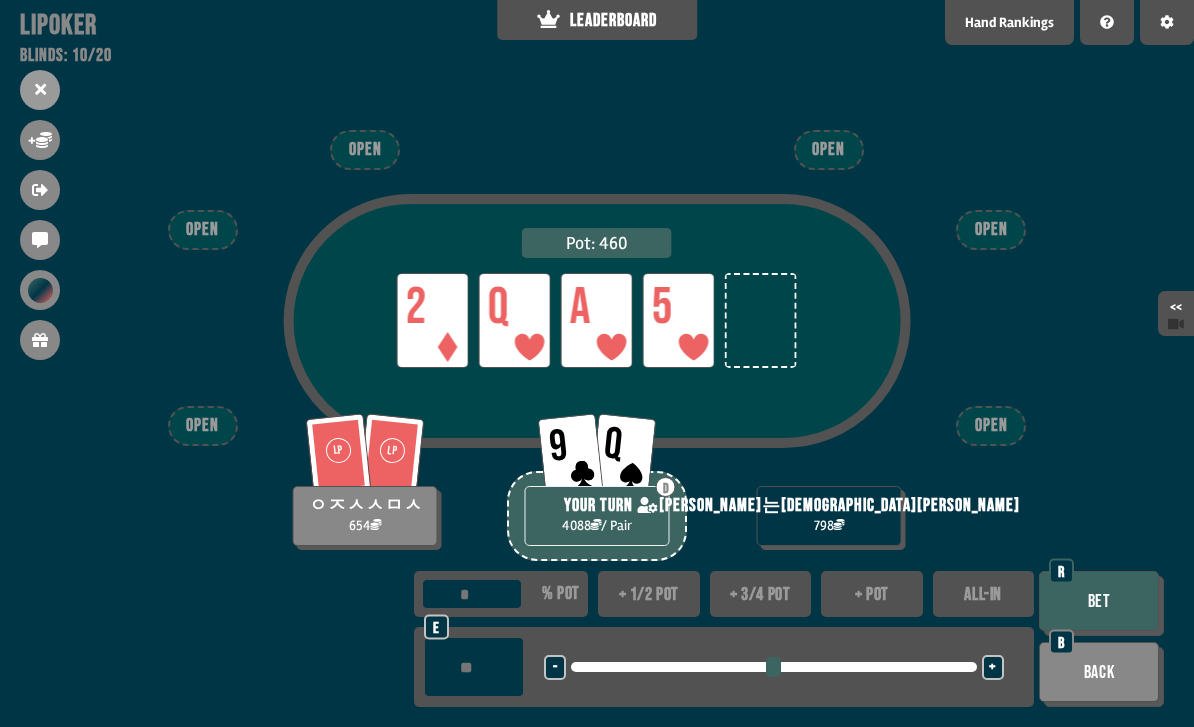 click at bounding box center (474, 667) 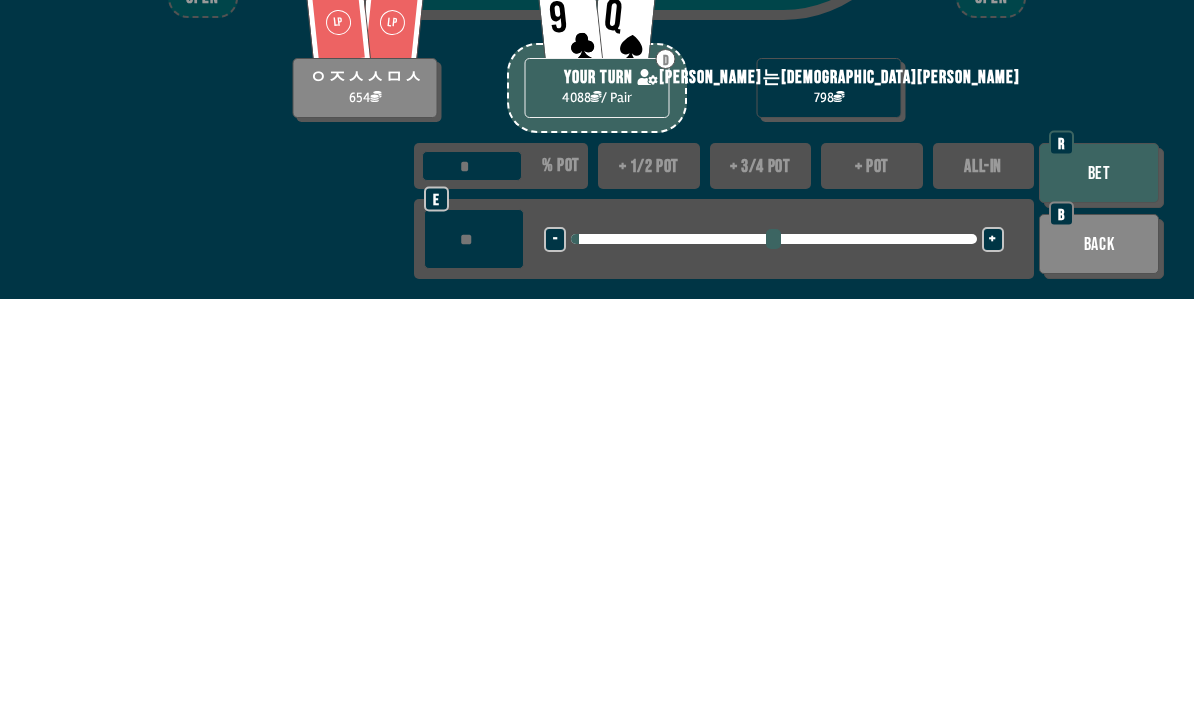 click on "Bet" at bounding box center [1099, 601] 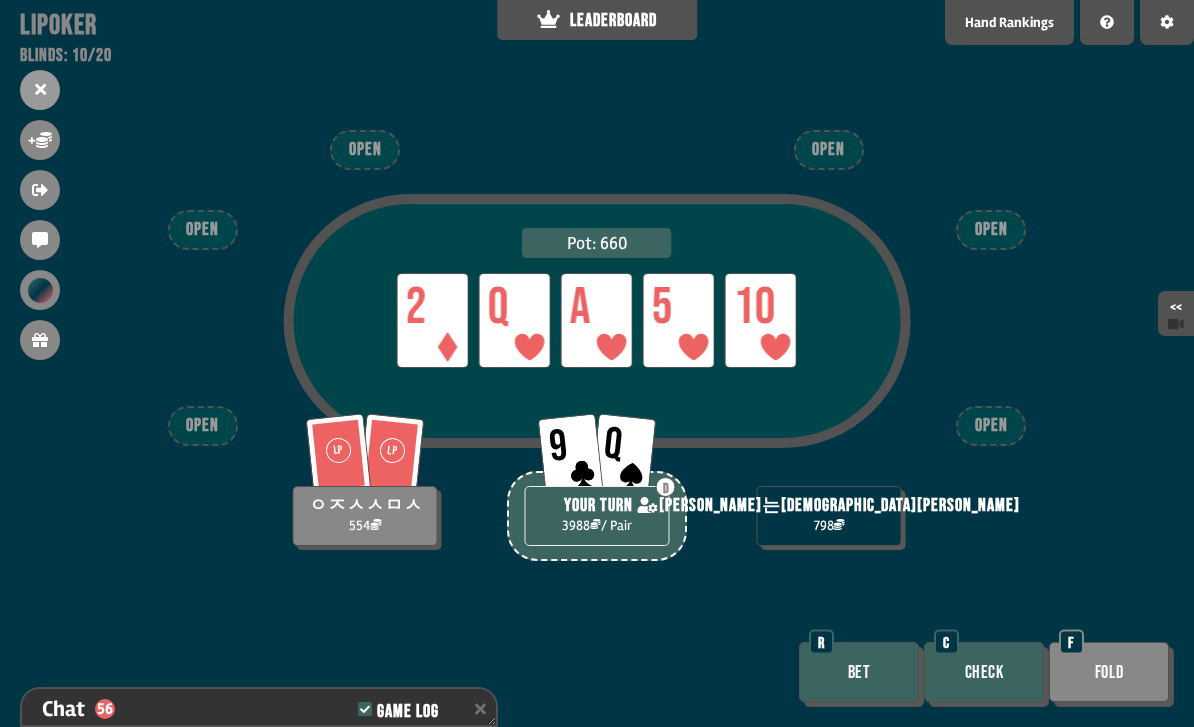 scroll, scrollTop: 4972, scrollLeft: 0, axis: vertical 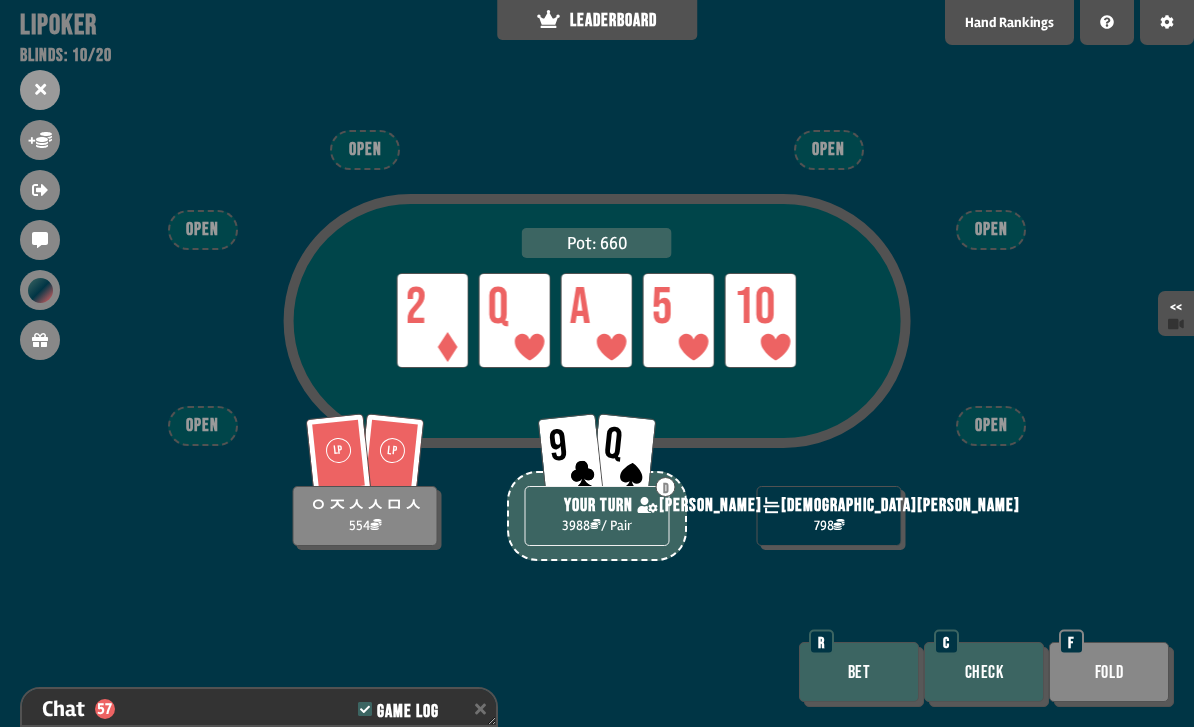 click on "Bet" at bounding box center [859, 672] 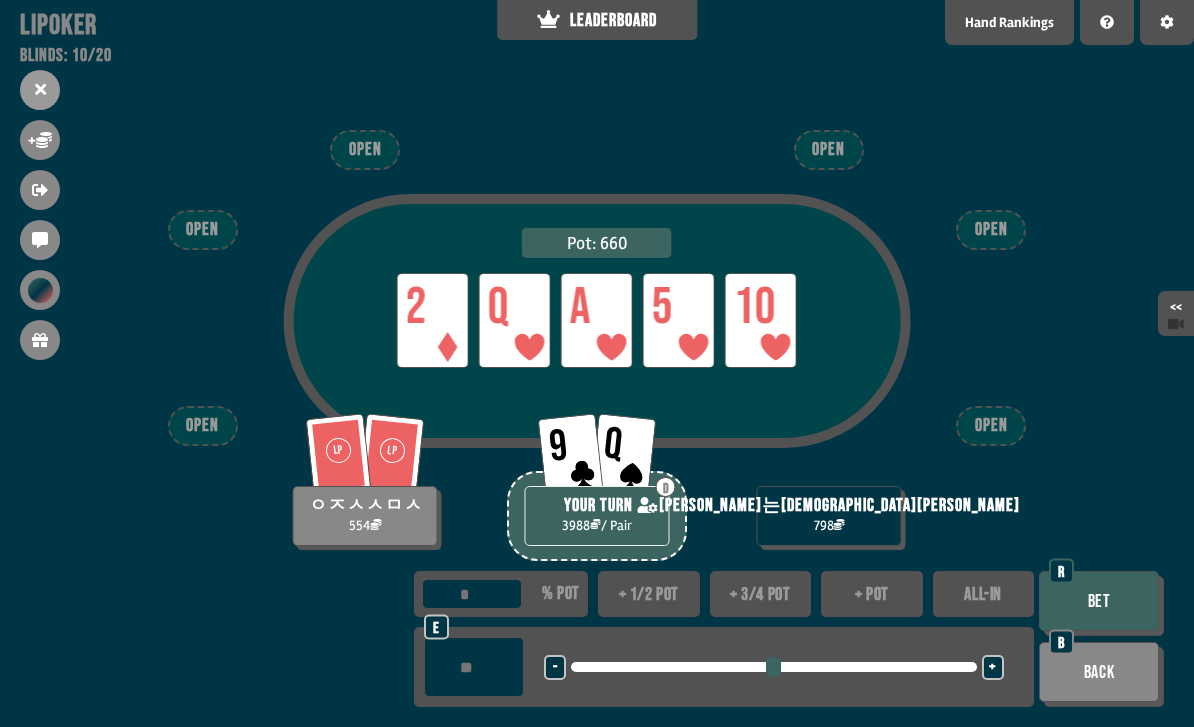 click at bounding box center (474, 667) 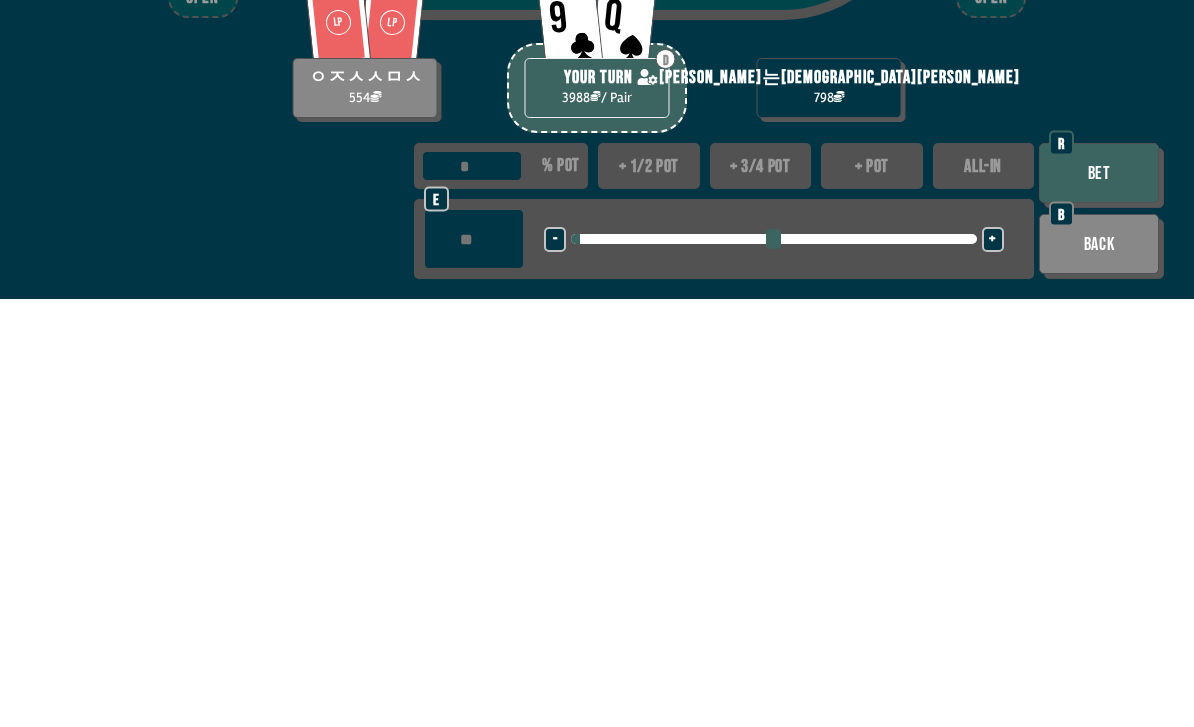 click on "Bet" at bounding box center [1099, 601] 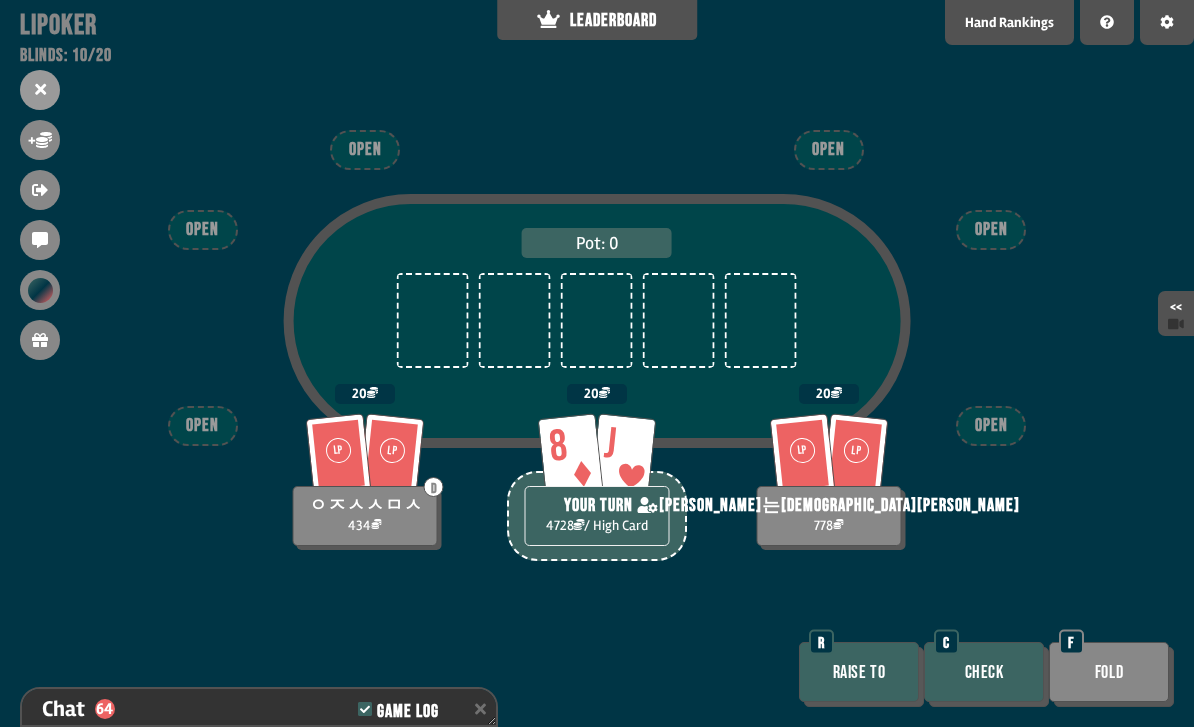 scroll, scrollTop: 5204, scrollLeft: 0, axis: vertical 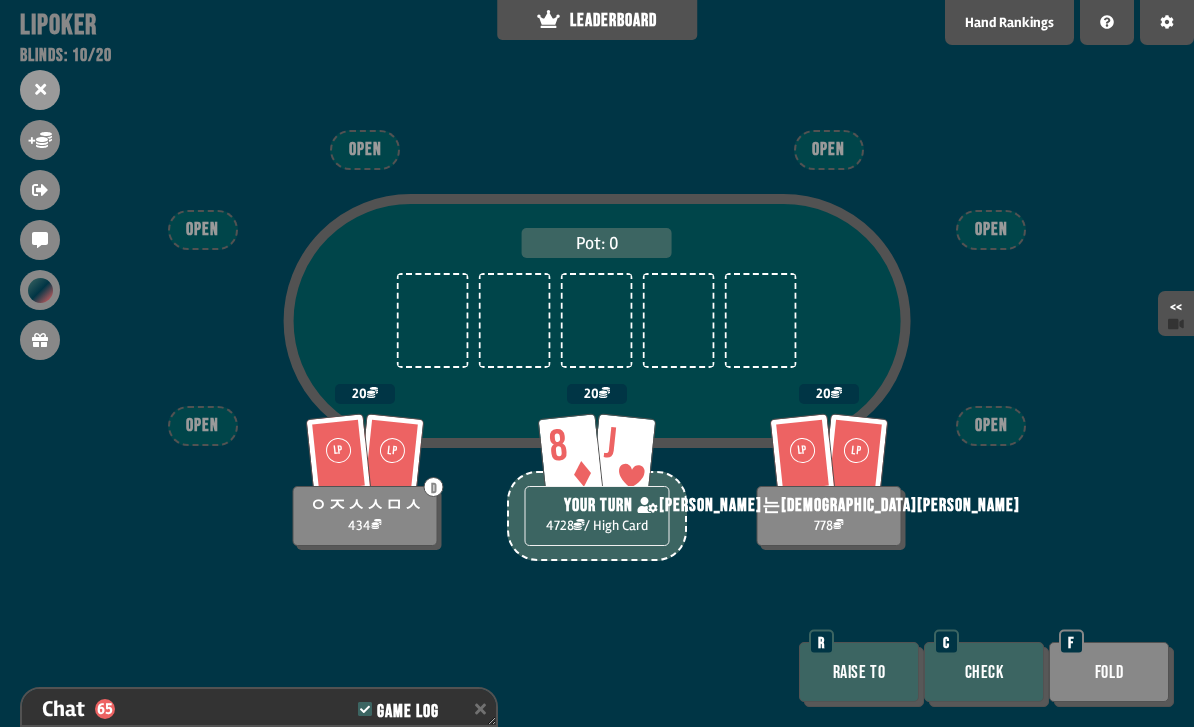 click on "Raise to" at bounding box center (859, 672) 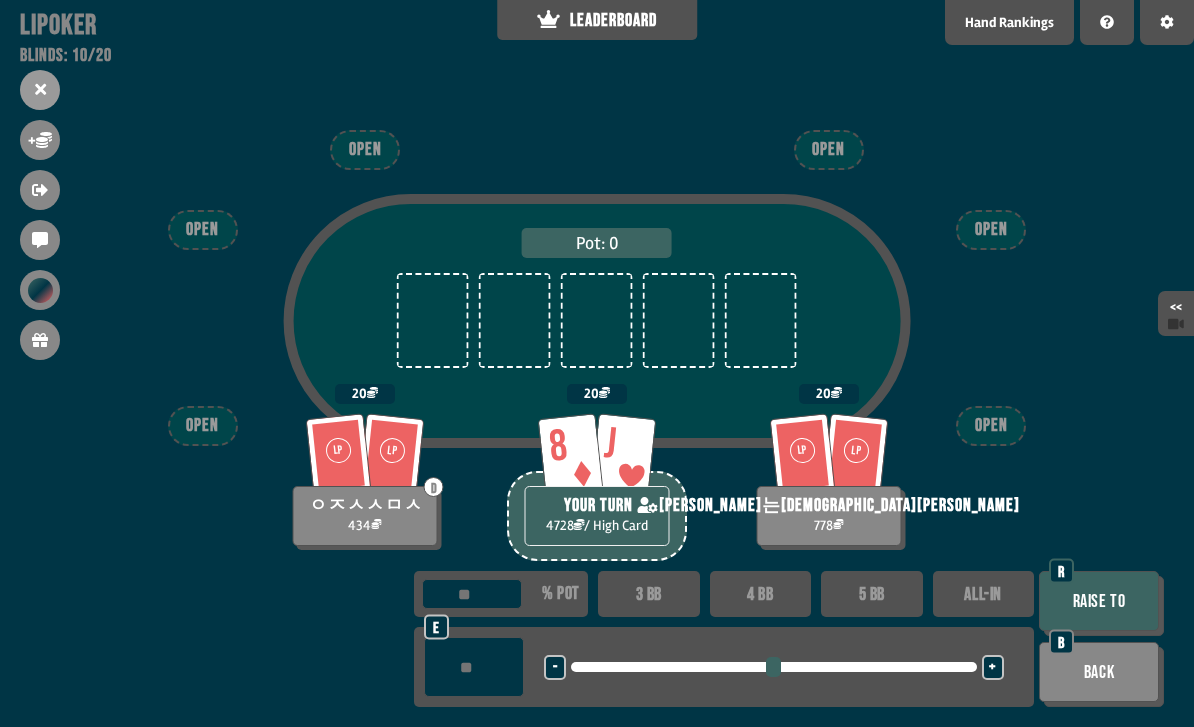 click at bounding box center (474, 667) 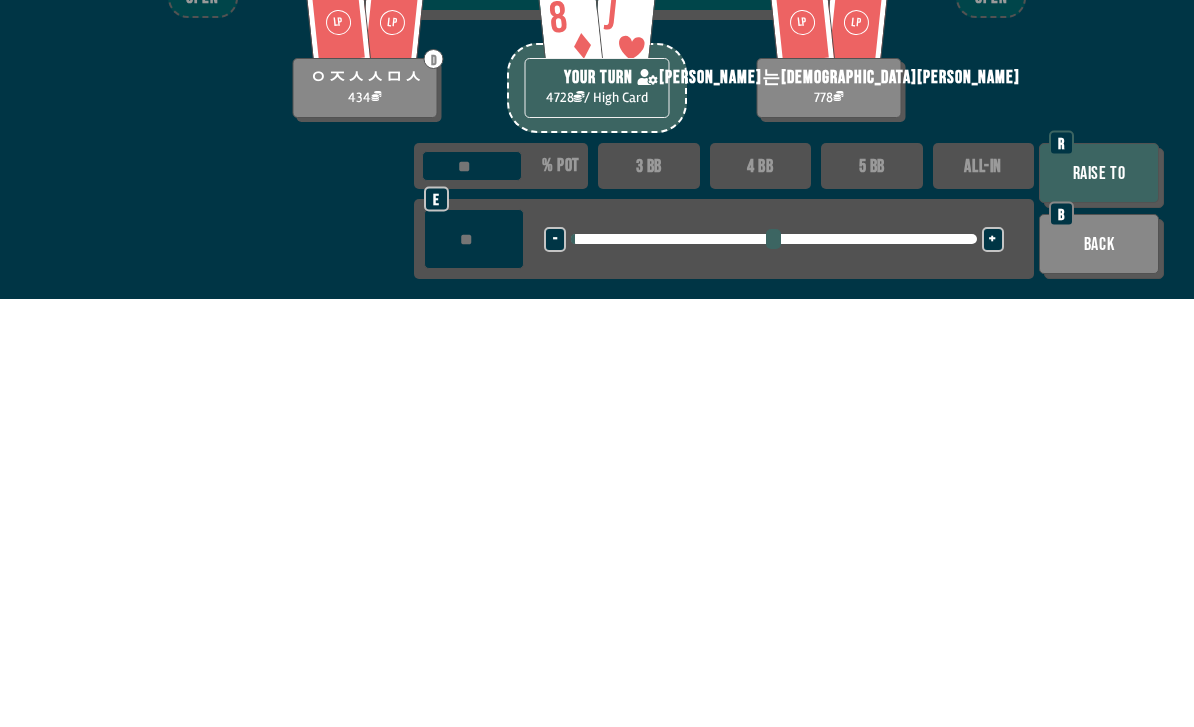 click on "Raise to" at bounding box center [1099, 601] 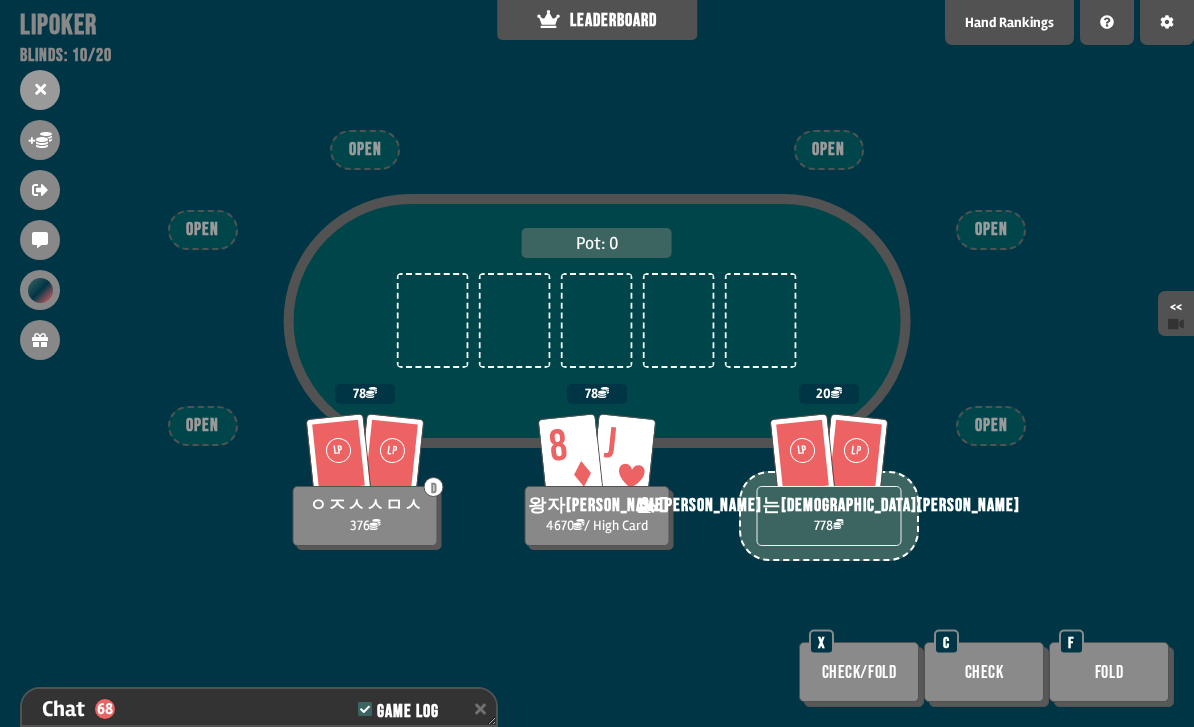 scroll, scrollTop: 5291, scrollLeft: 0, axis: vertical 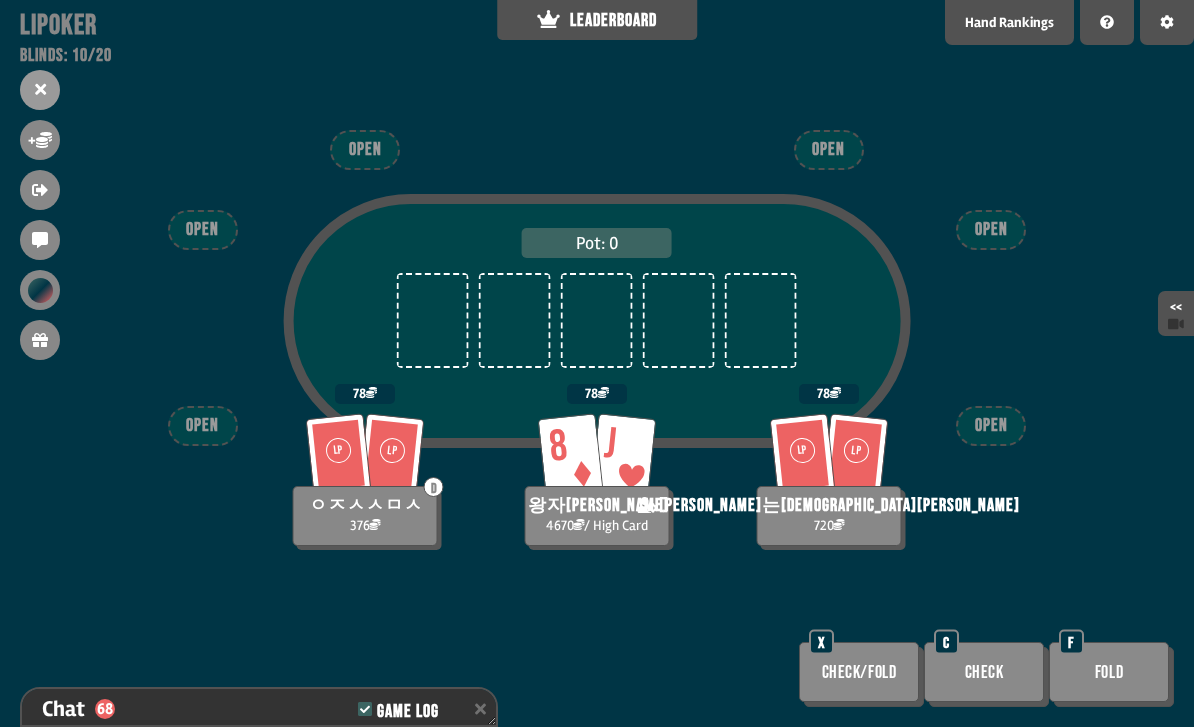 click on "LEADERBOARD" at bounding box center [597, 20] 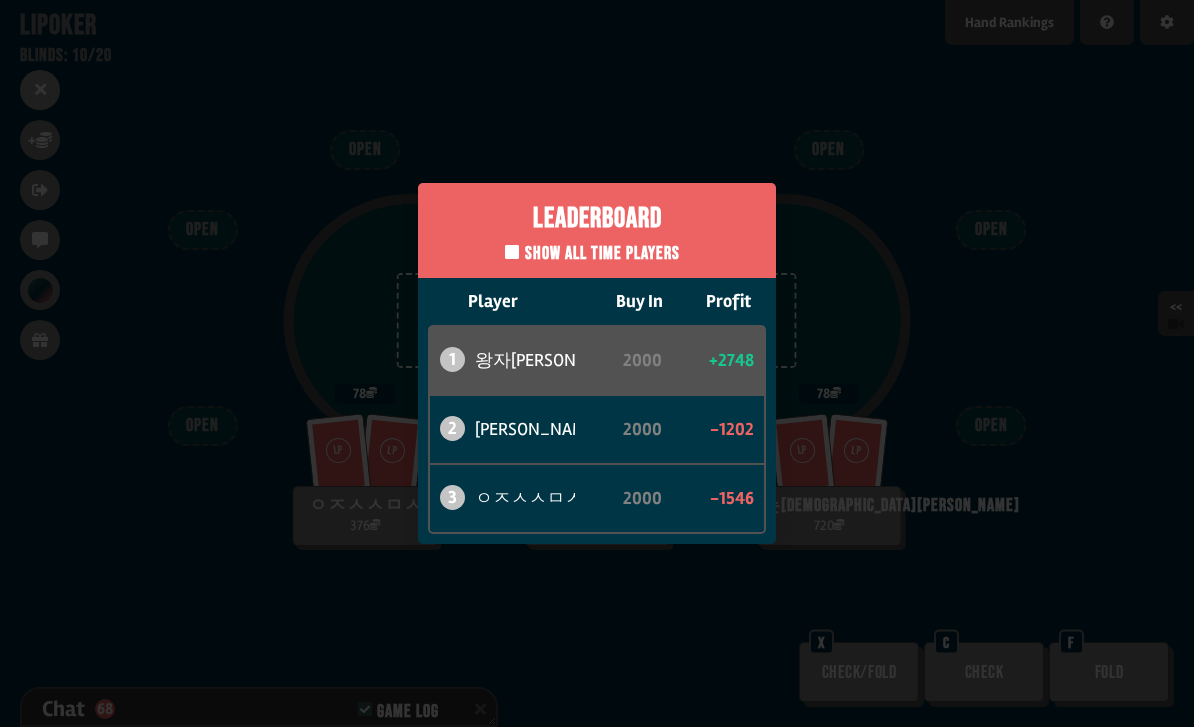 scroll, scrollTop: 5320, scrollLeft: 0, axis: vertical 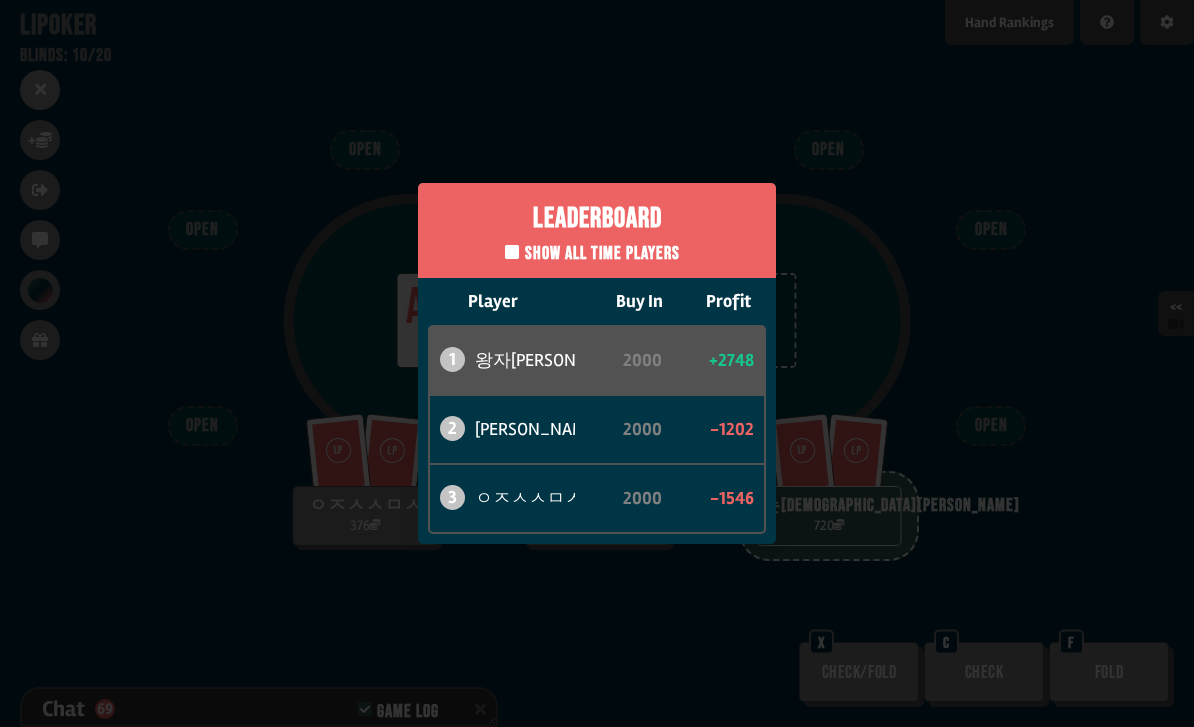 click on "Leaderboard   Show all time players Player Buy In Profit 1 왕자지훈 2000 +2748 2 카리나는신이야 2000 -1202 3 ㅇㅈㅅㅅㅁㅅ 2000 -1546" at bounding box center (597, 363) 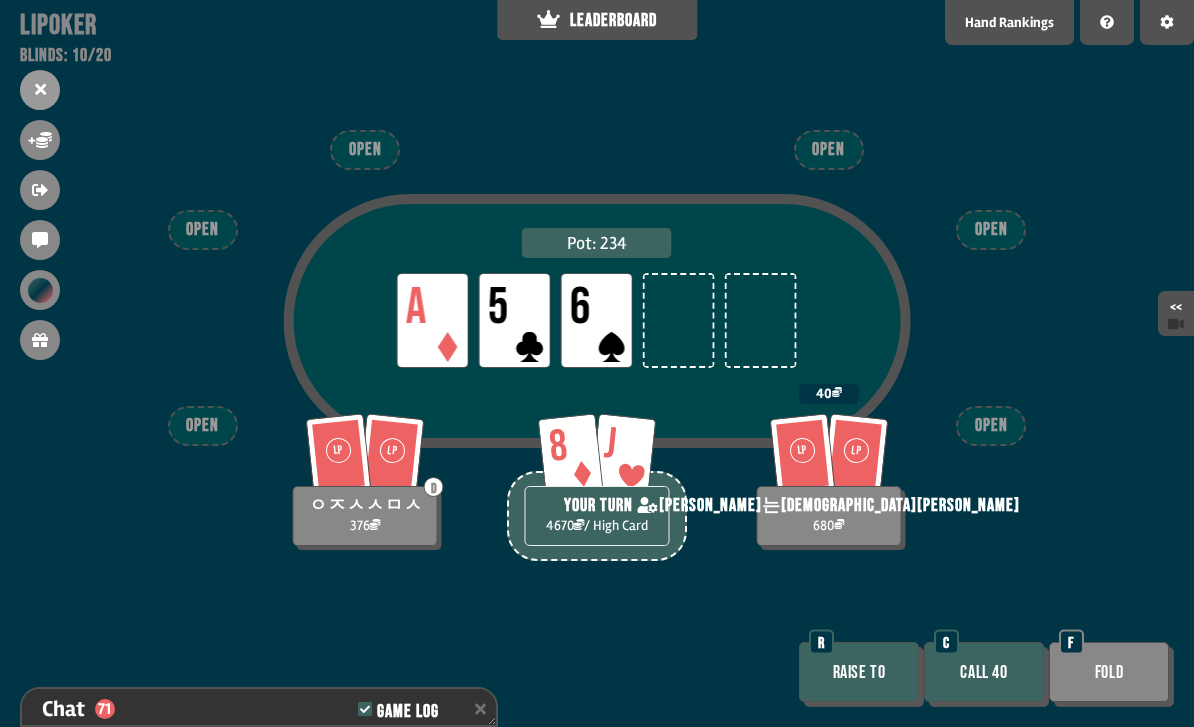 scroll, scrollTop: 5378, scrollLeft: 0, axis: vertical 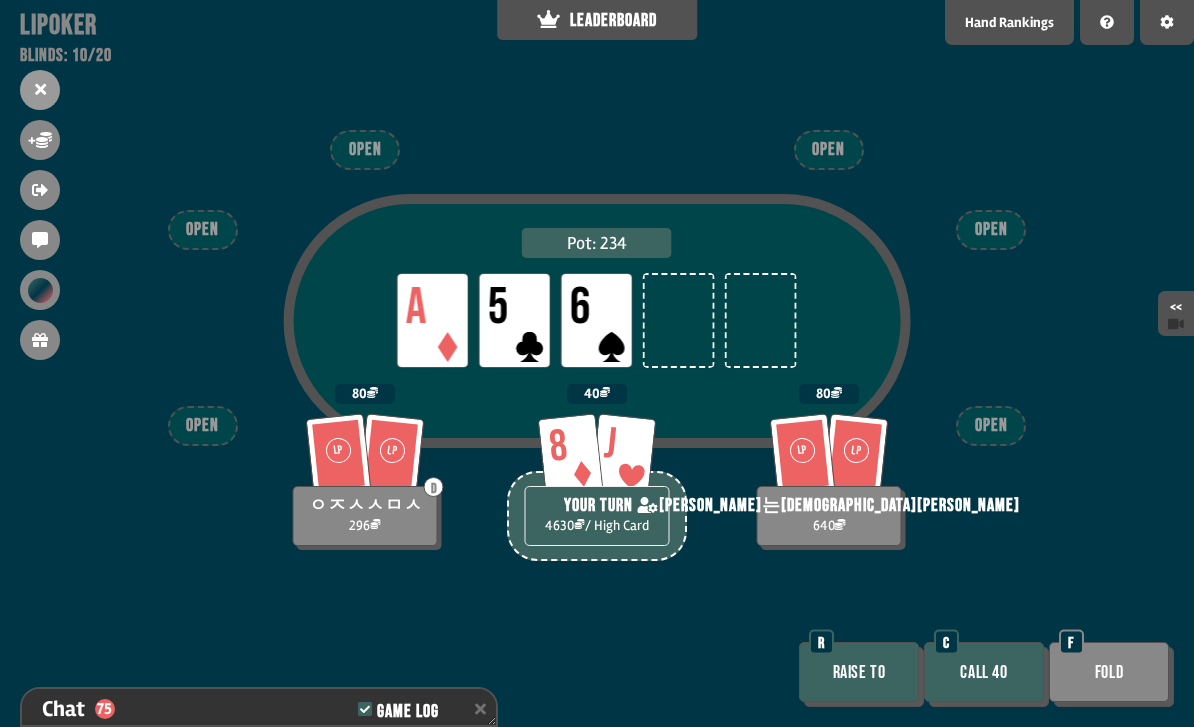 click on "Call 40" at bounding box center (984, 672) 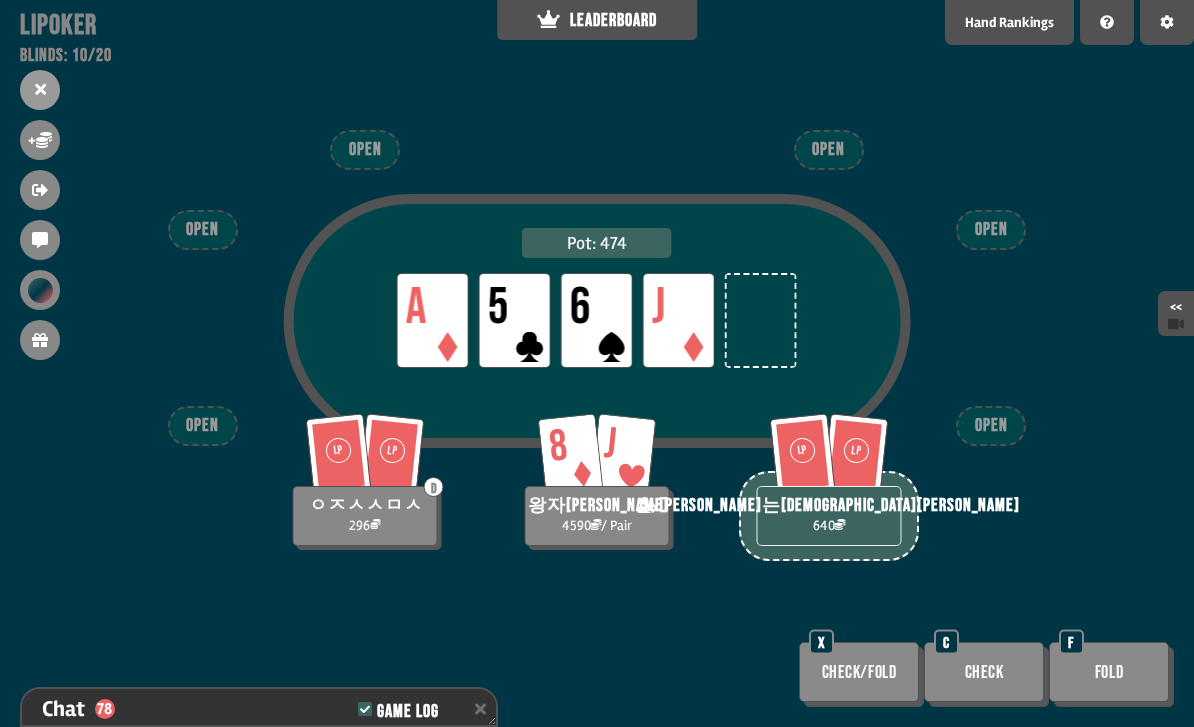 scroll, scrollTop: 5581, scrollLeft: 0, axis: vertical 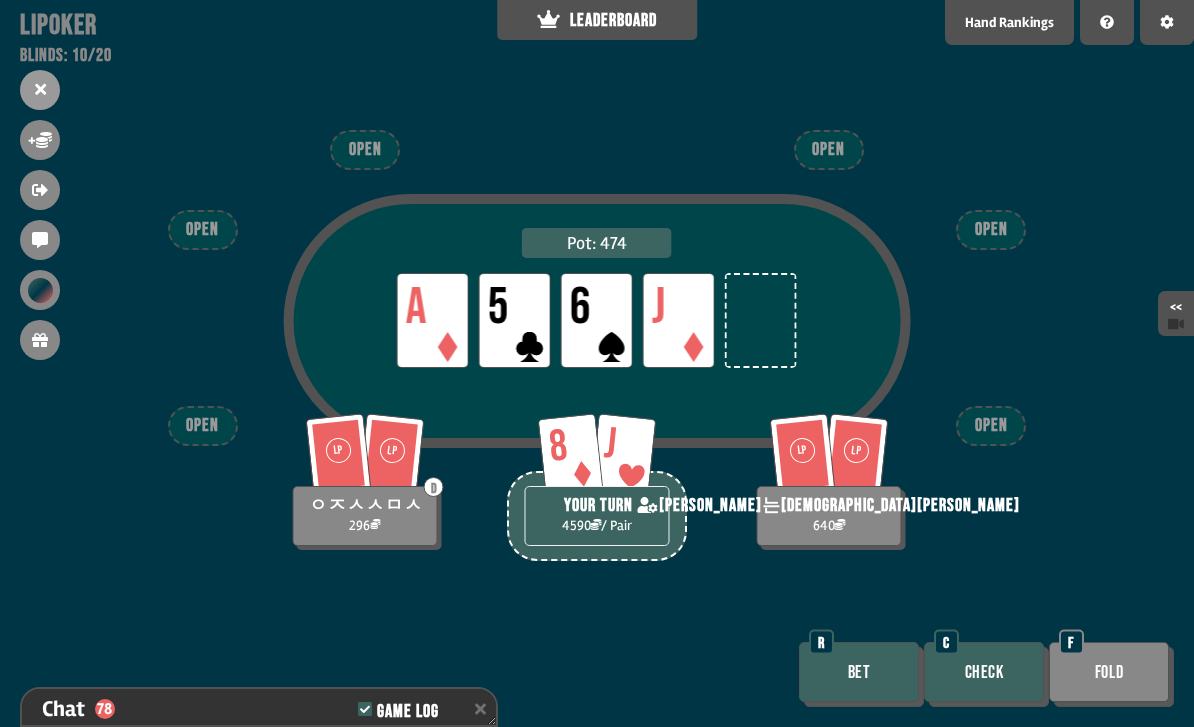 click on "Bet" at bounding box center [859, 672] 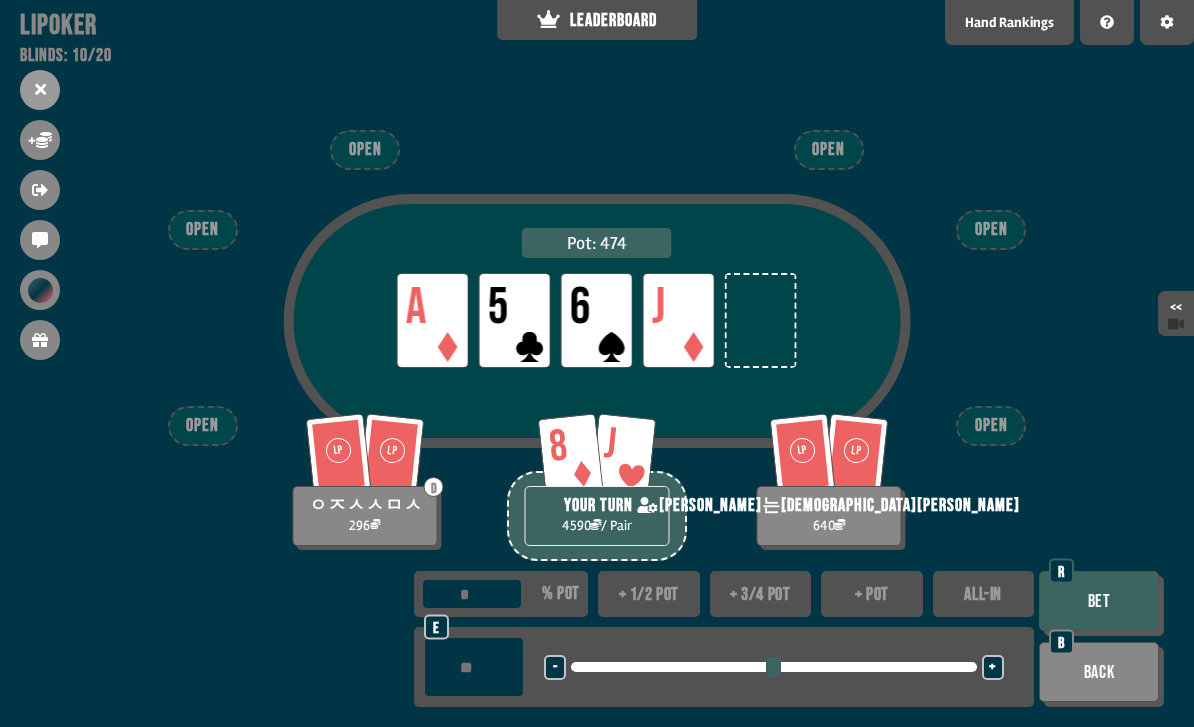 click at bounding box center (474, 667) 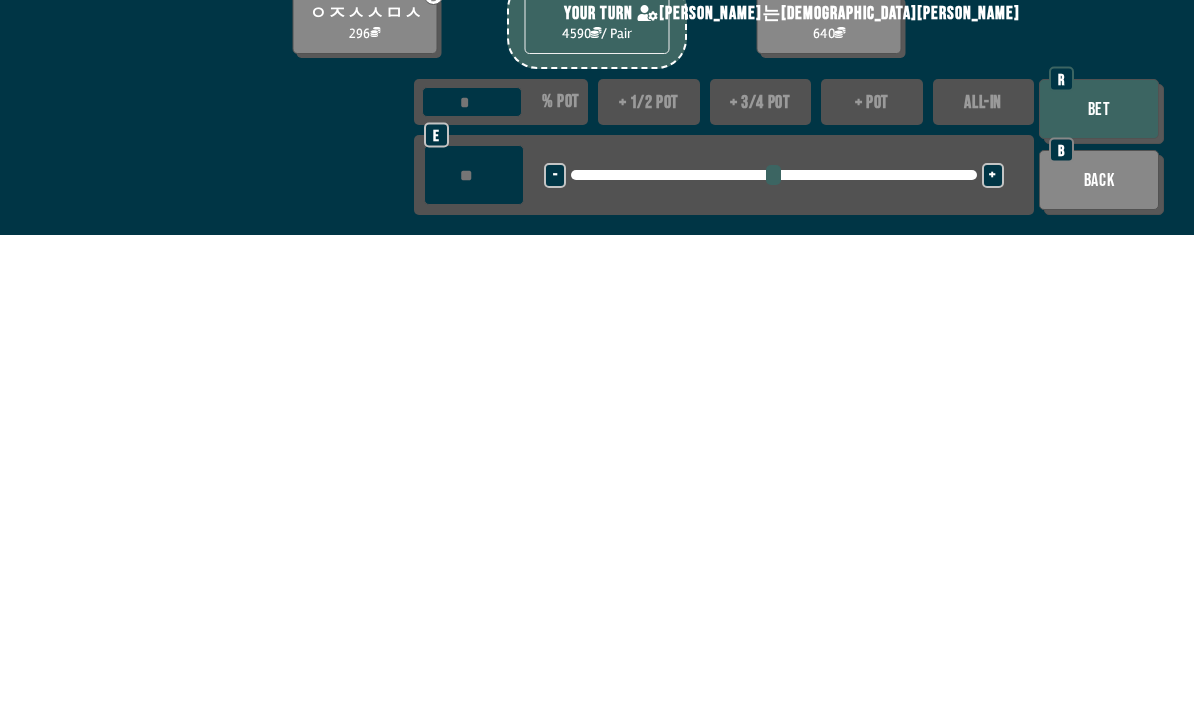 scroll, scrollTop: 64, scrollLeft: 0, axis: vertical 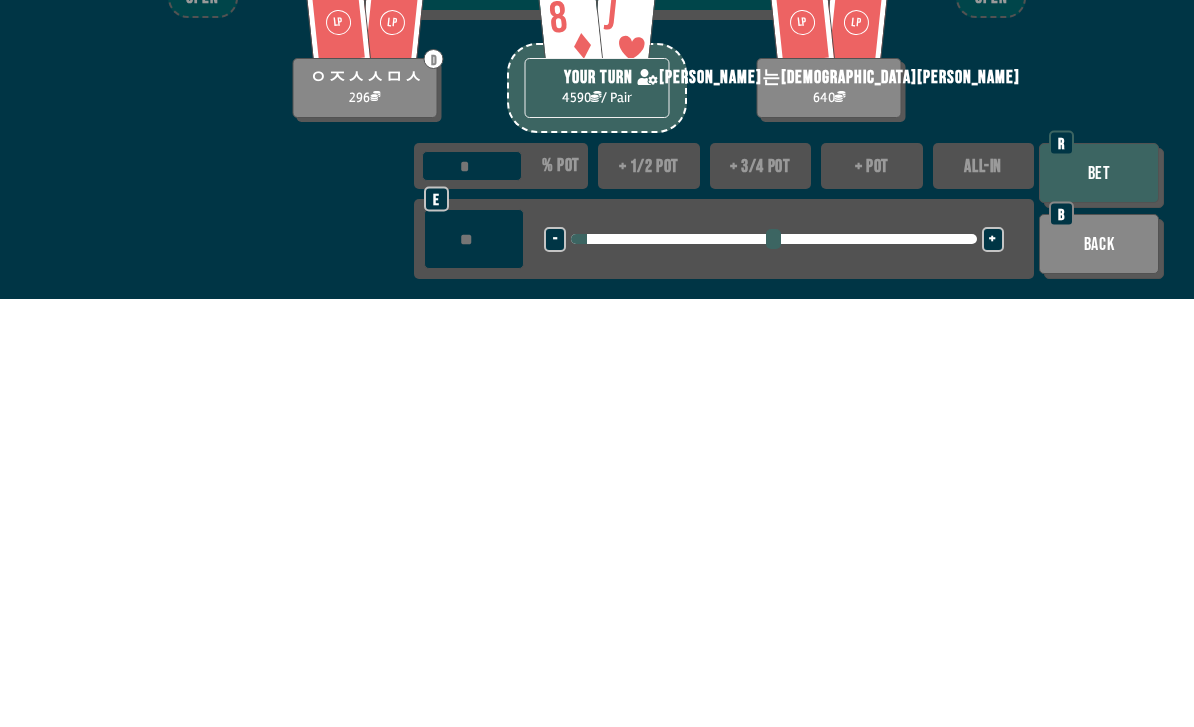 click on "Bet" at bounding box center (1099, 601) 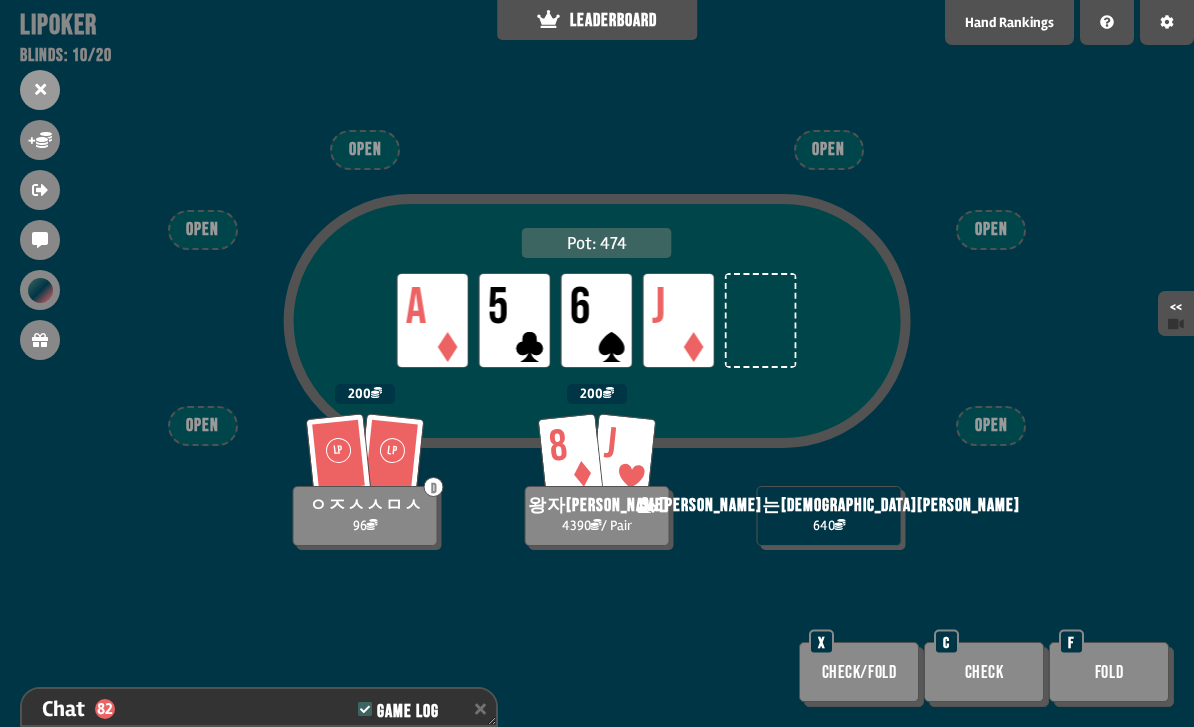 scroll, scrollTop: 5726, scrollLeft: 0, axis: vertical 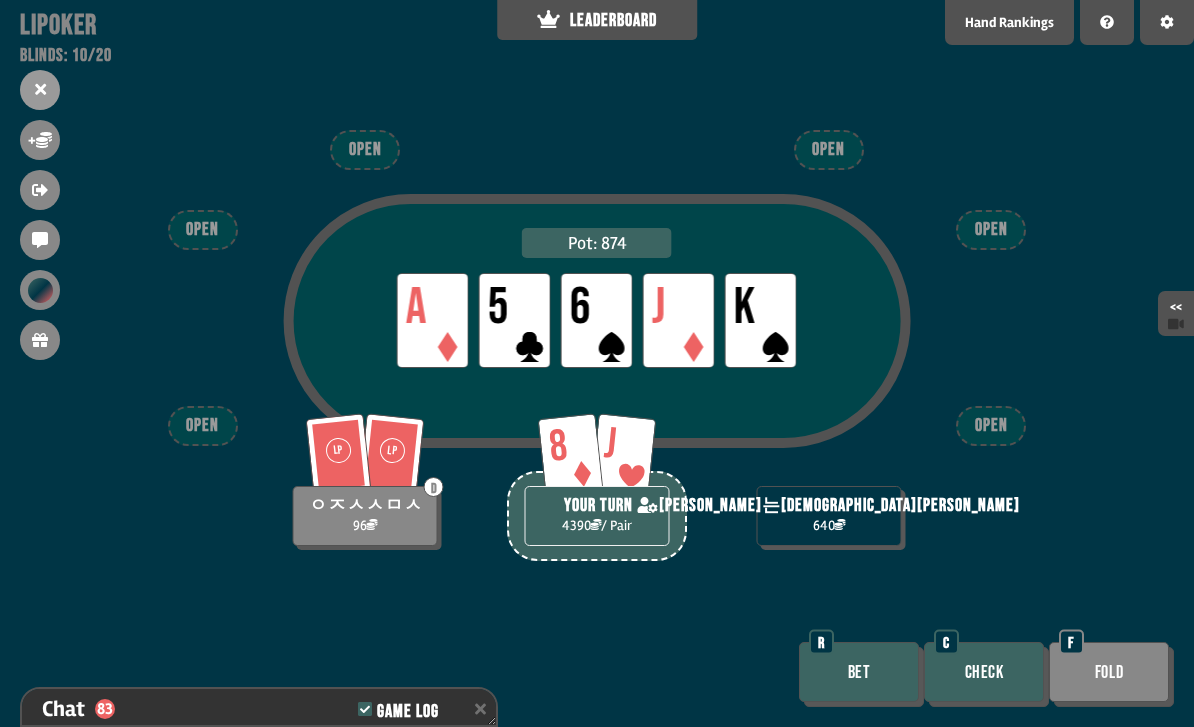 click on "Bet" at bounding box center [859, 672] 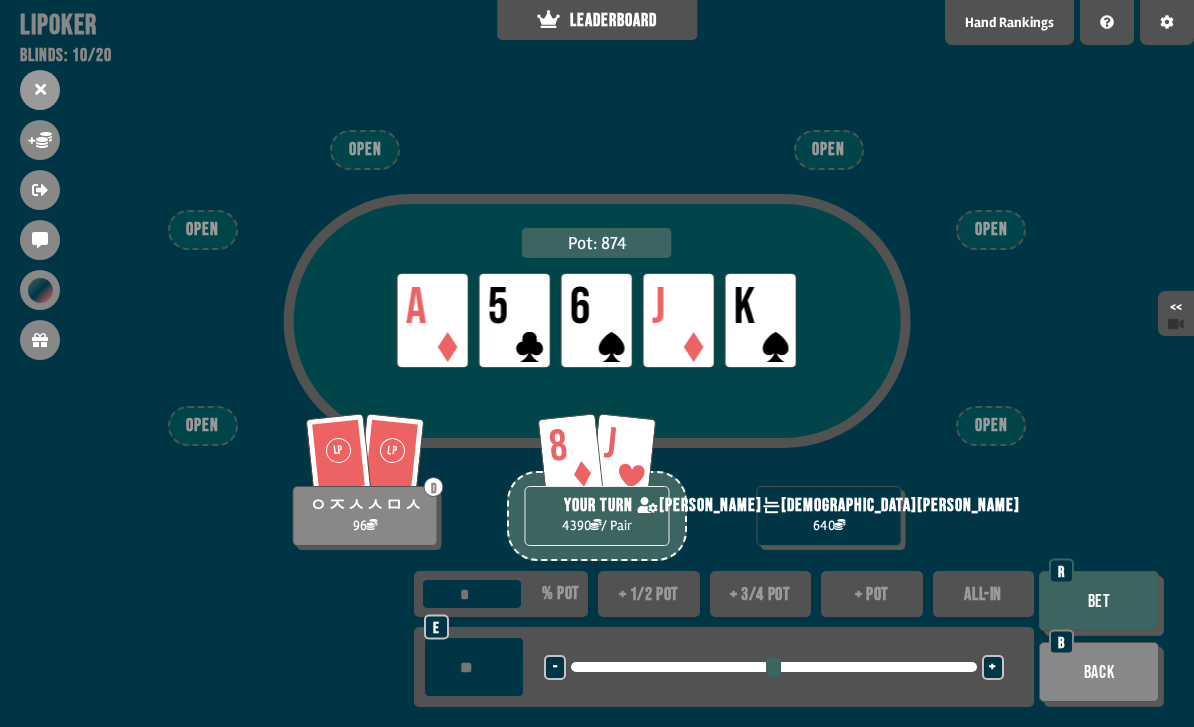 click at bounding box center [474, 667] 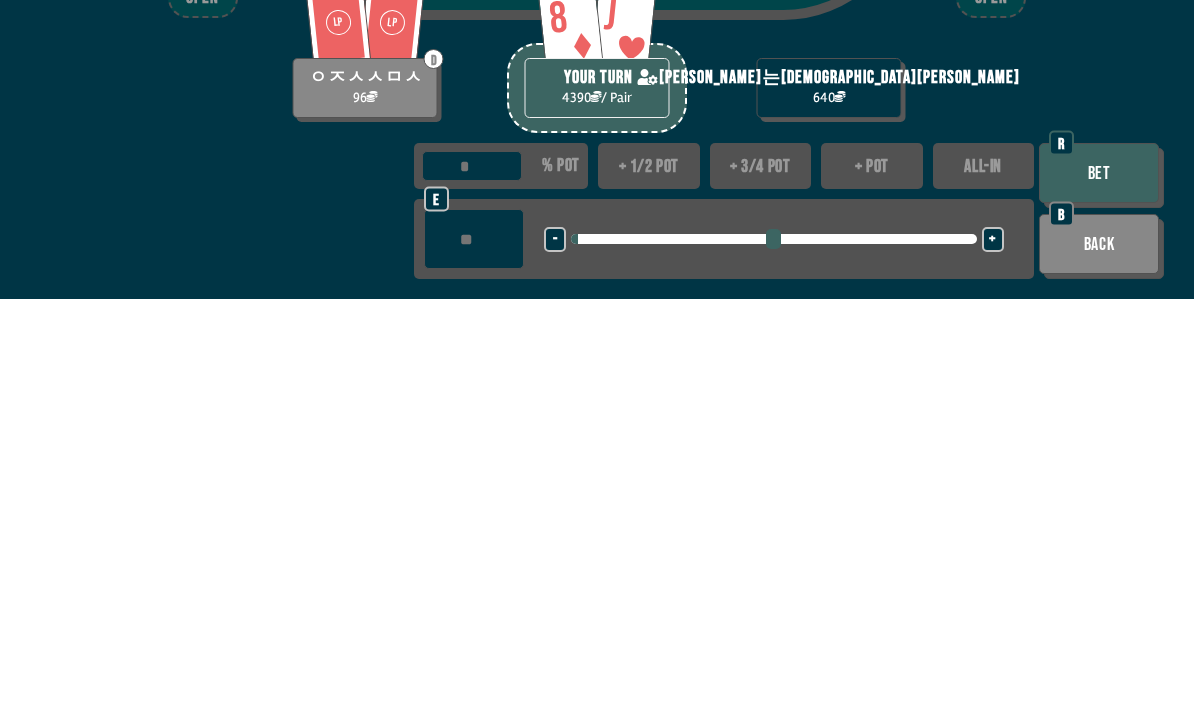 click on "Bet" at bounding box center (1099, 601) 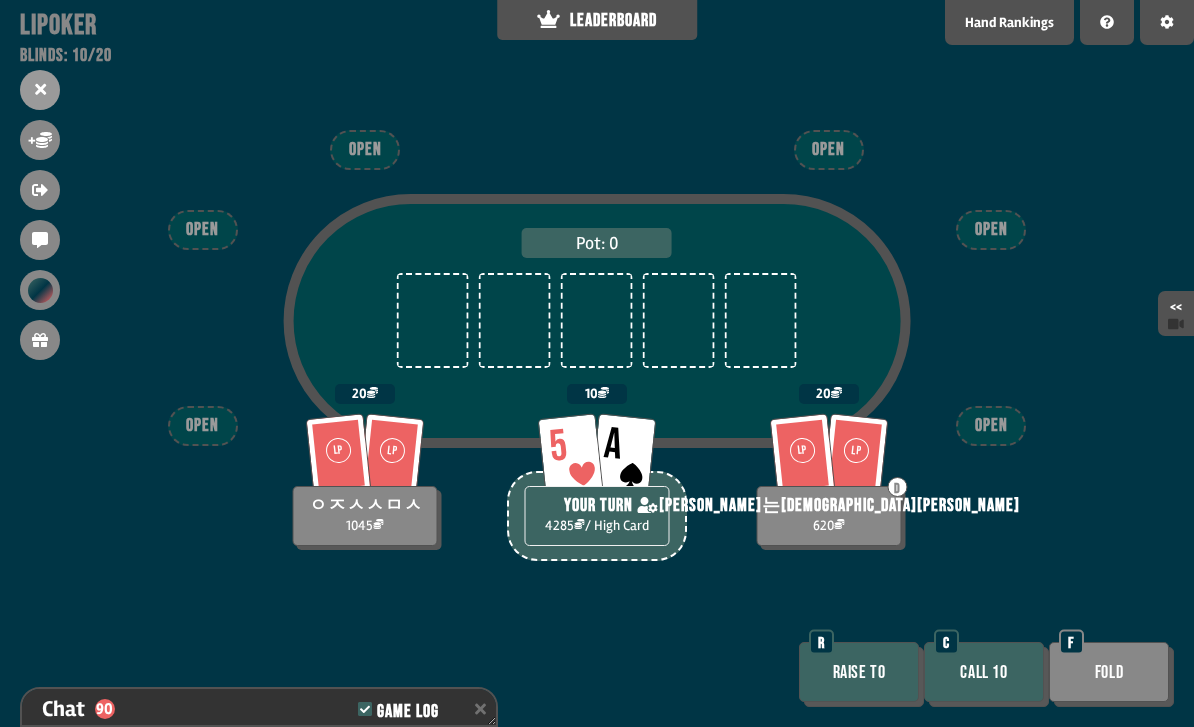 scroll, scrollTop: 5958, scrollLeft: 0, axis: vertical 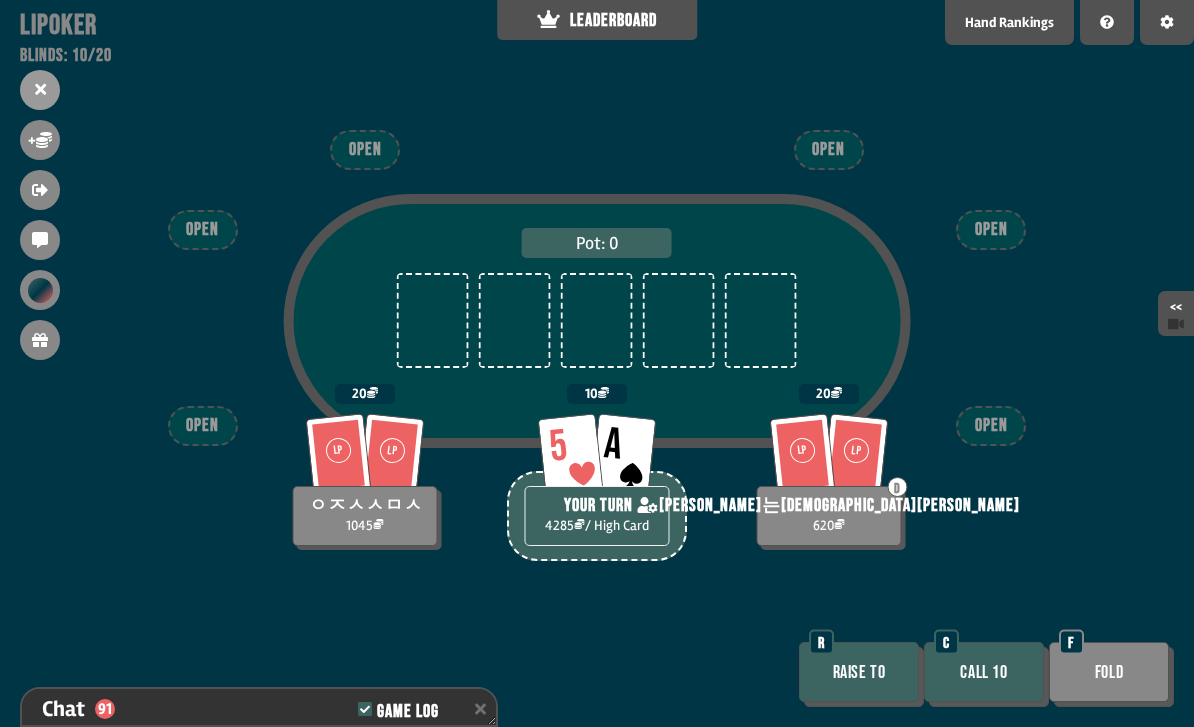 click on "Fold" at bounding box center [1109, 672] 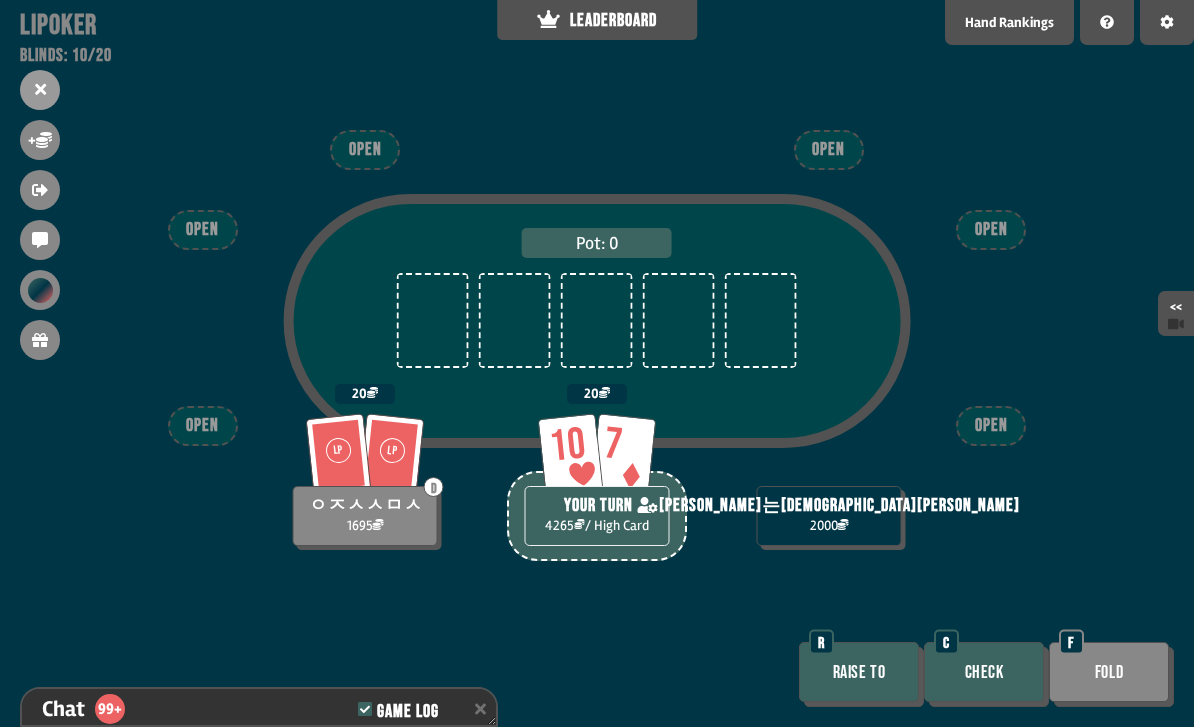 scroll, scrollTop: 6422, scrollLeft: 0, axis: vertical 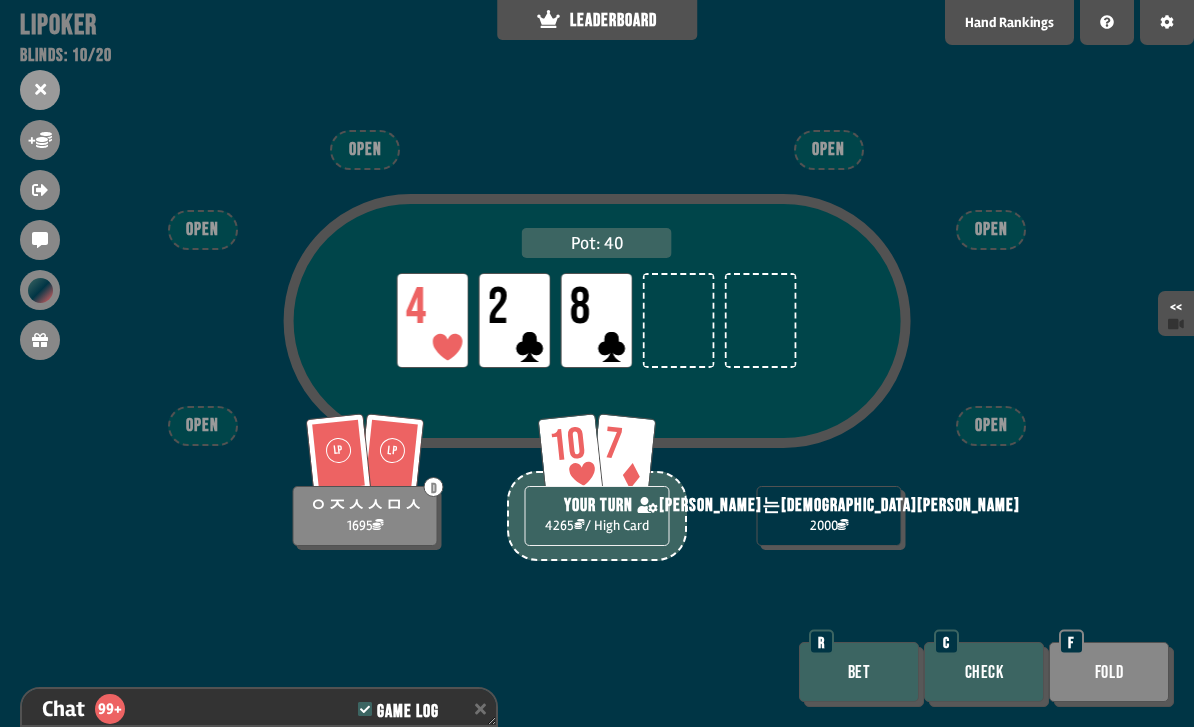 click on "Check" at bounding box center (984, 672) 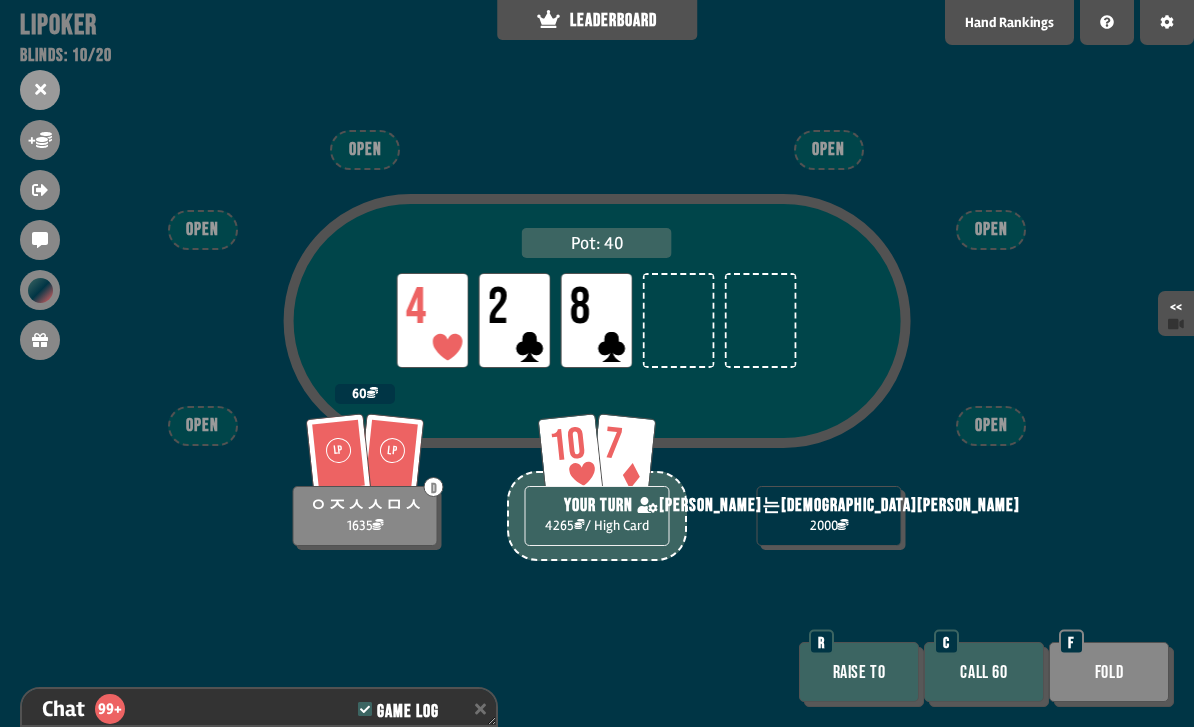 scroll, scrollTop: 6596, scrollLeft: 0, axis: vertical 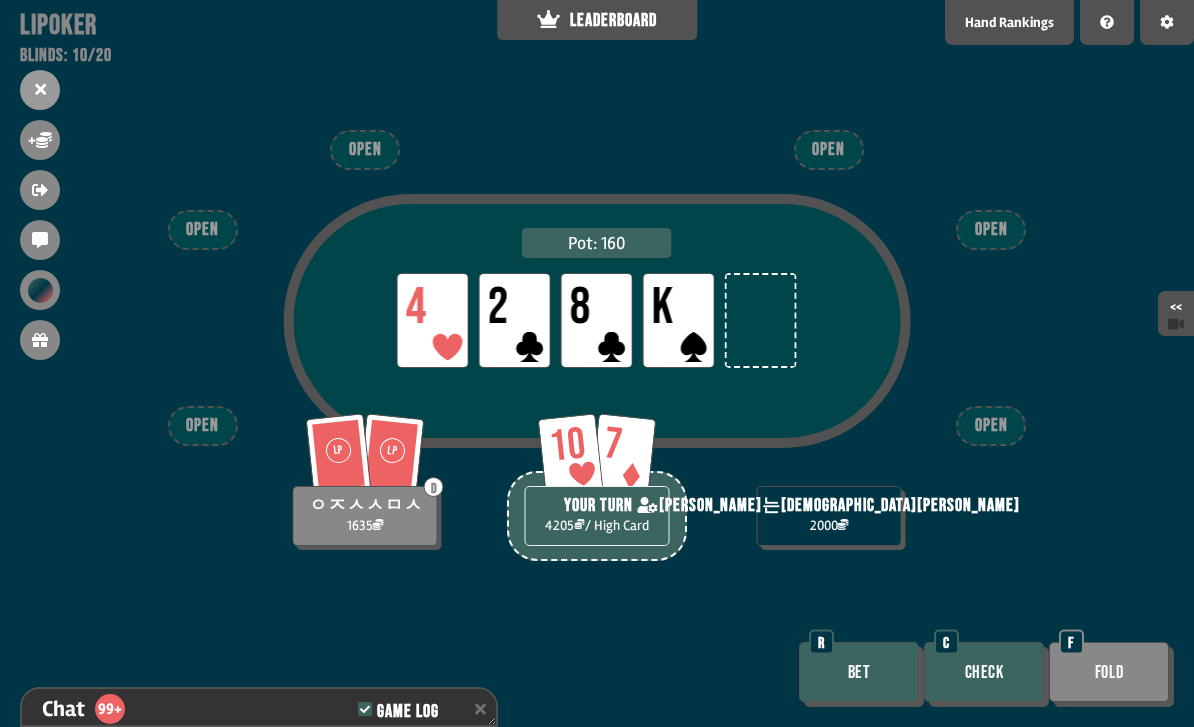 click on "Check" at bounding box center (984, 672) 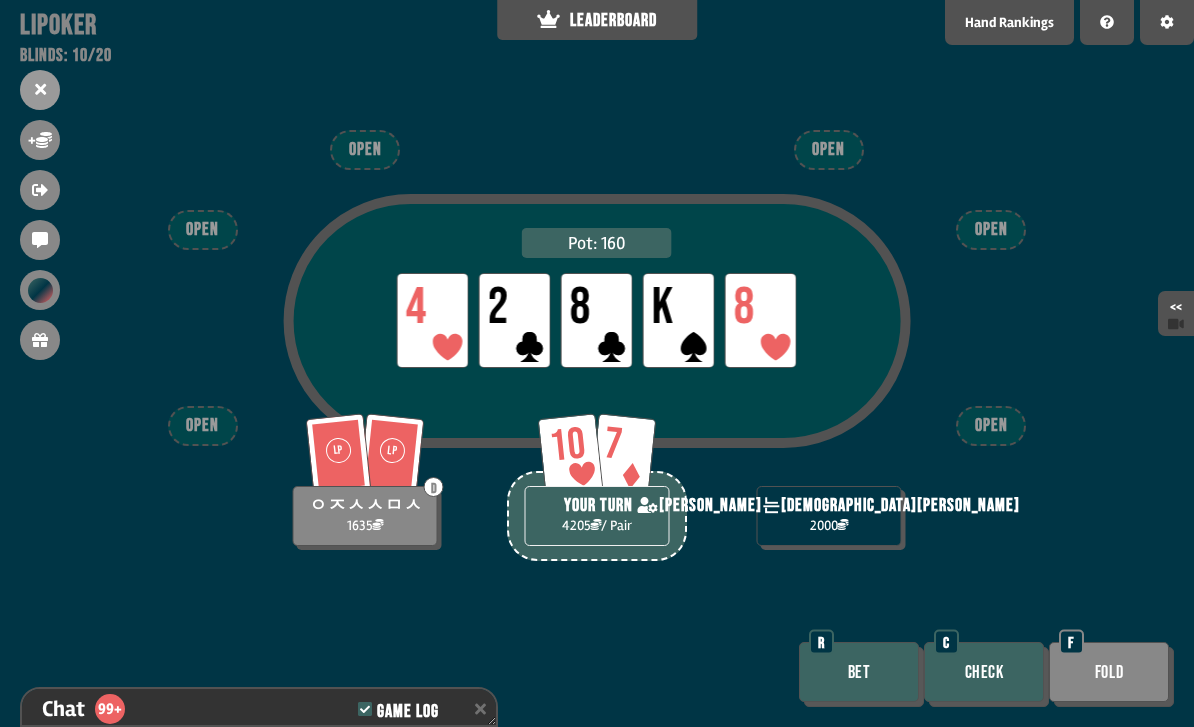 scroll, scrollTop: 6799, scrollLeft: 0, axis: vertical 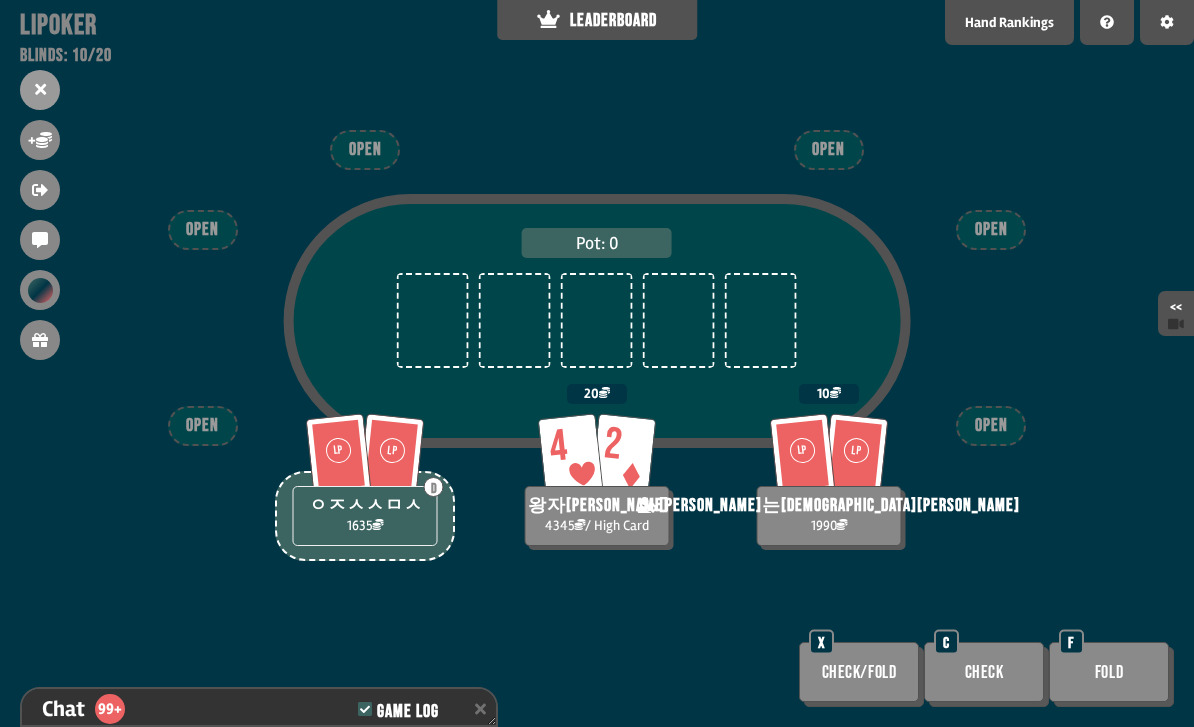 click on "Fold" at bounding box center (1109, 672) 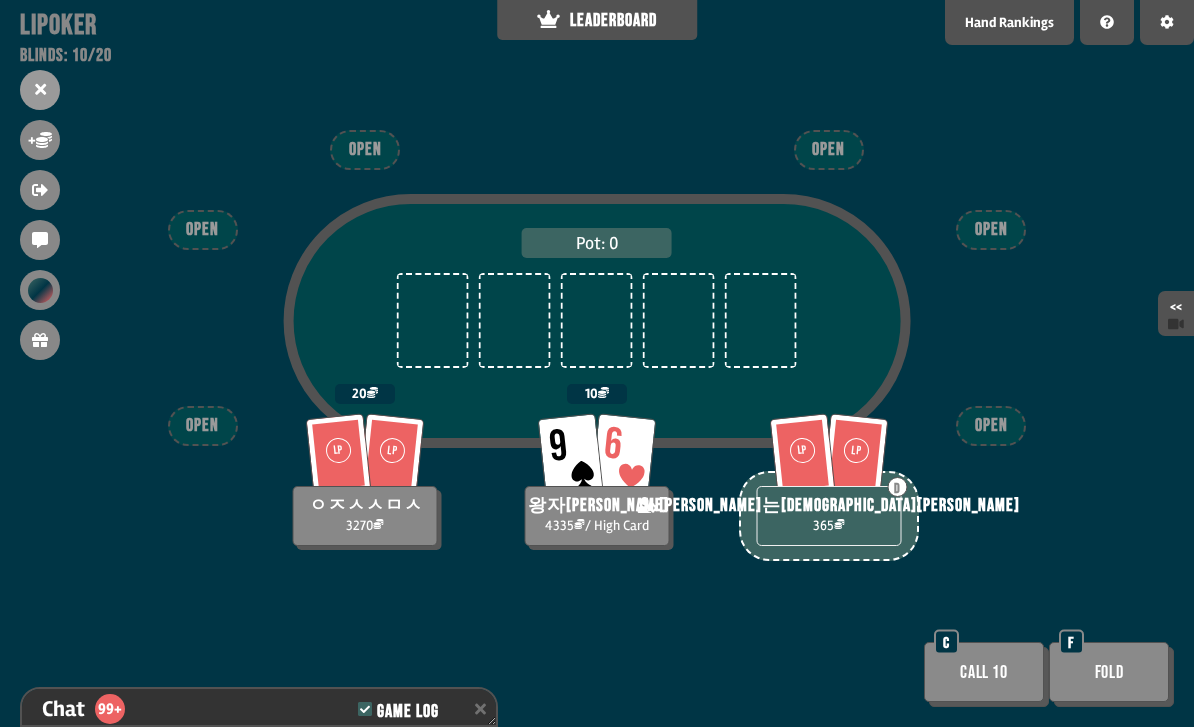 scroll, scrollTop: 7408, scrollLeft: 0, axis: vertical 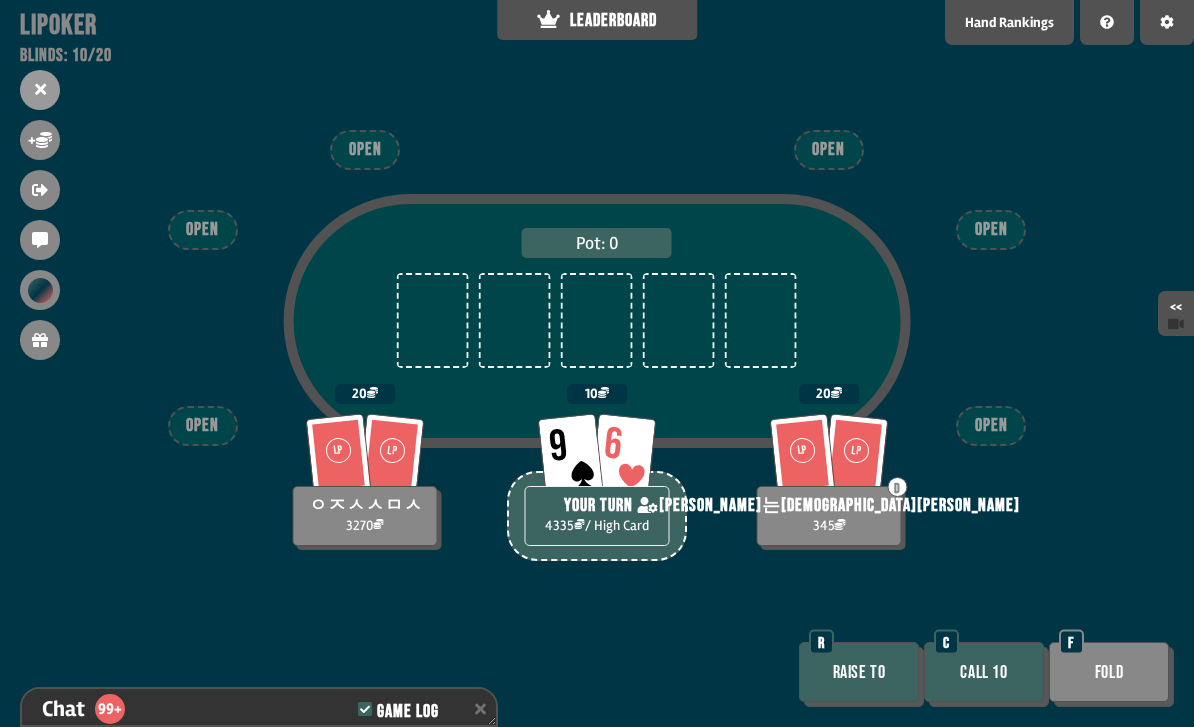 click on "Call 10" at bounding box center [984, 672] 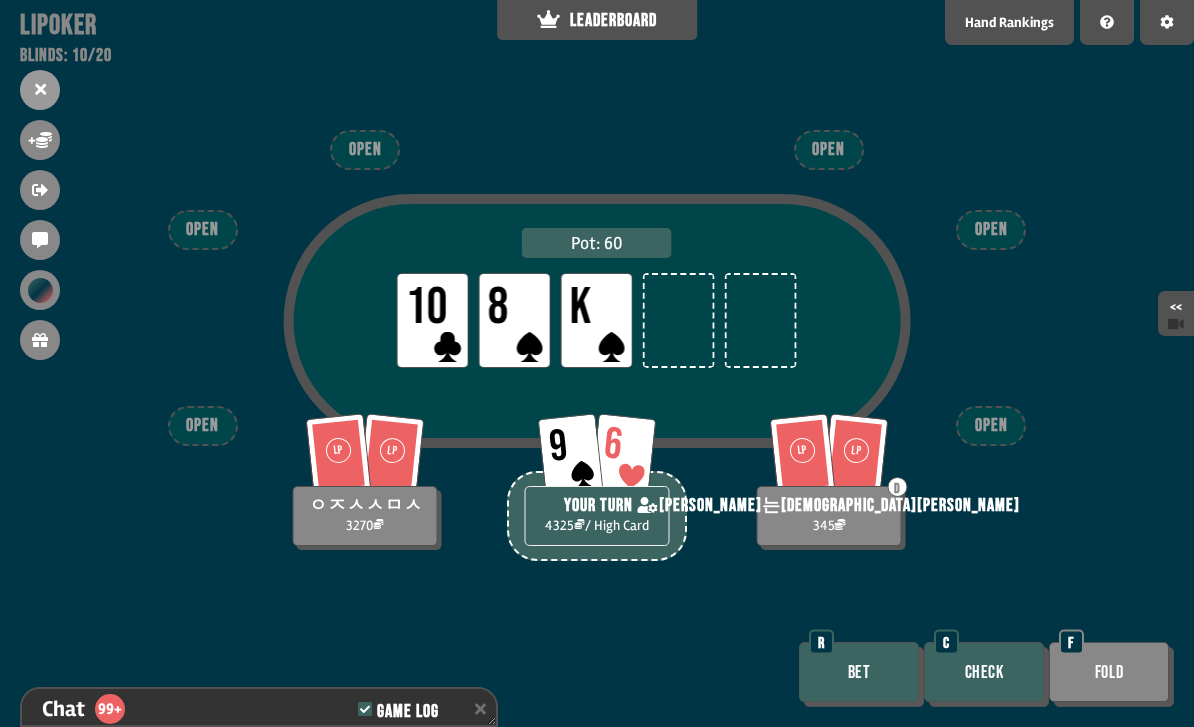 scroll, scrollTop: 7553, scrollLeft: 0, axis: vertical 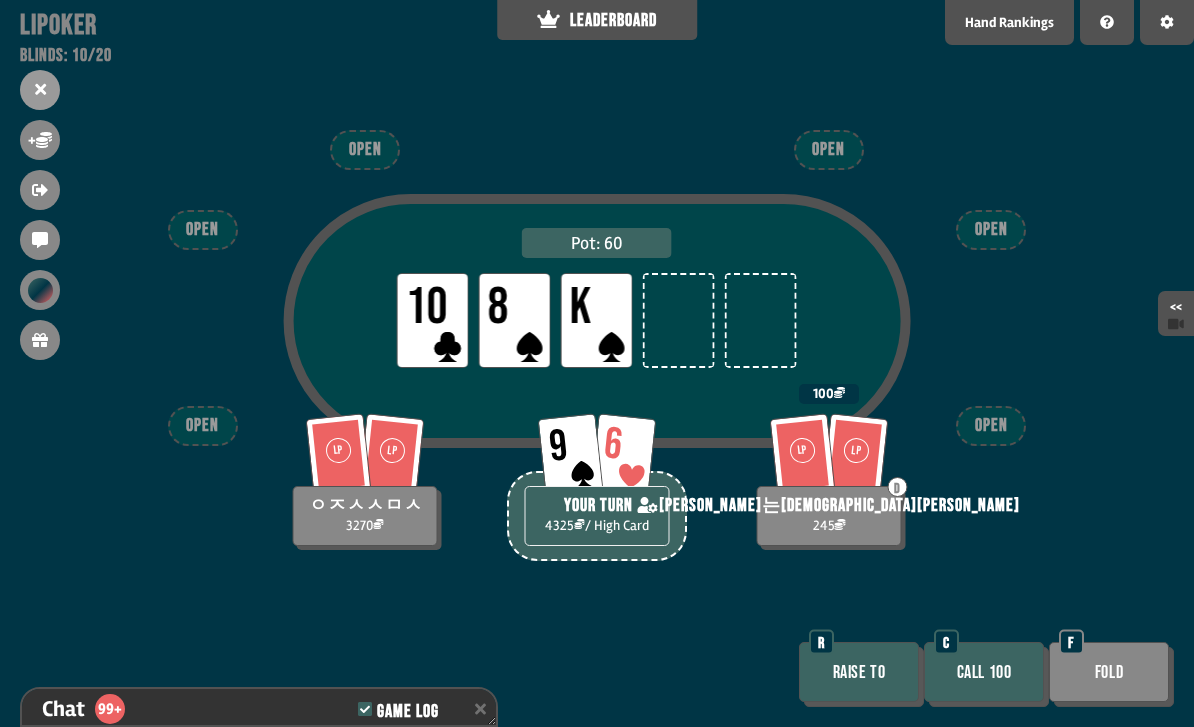 click on "Raise to" at bounding box center [859, 672] 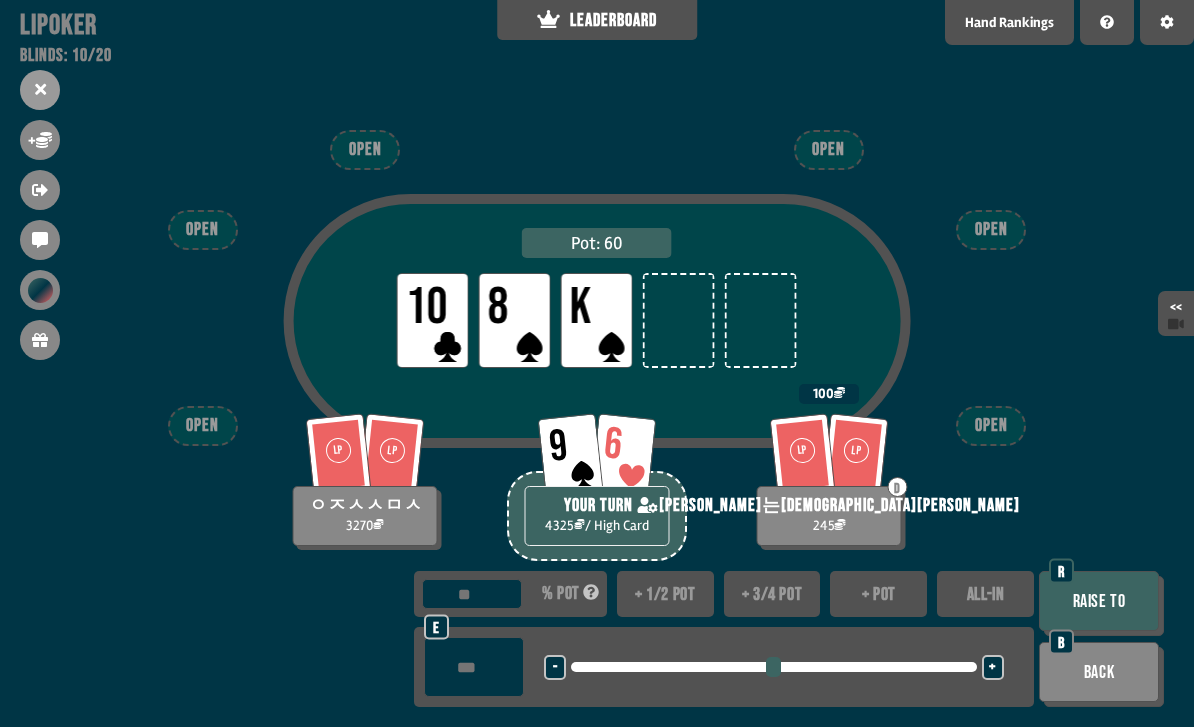click at bounding box center (474, 667) 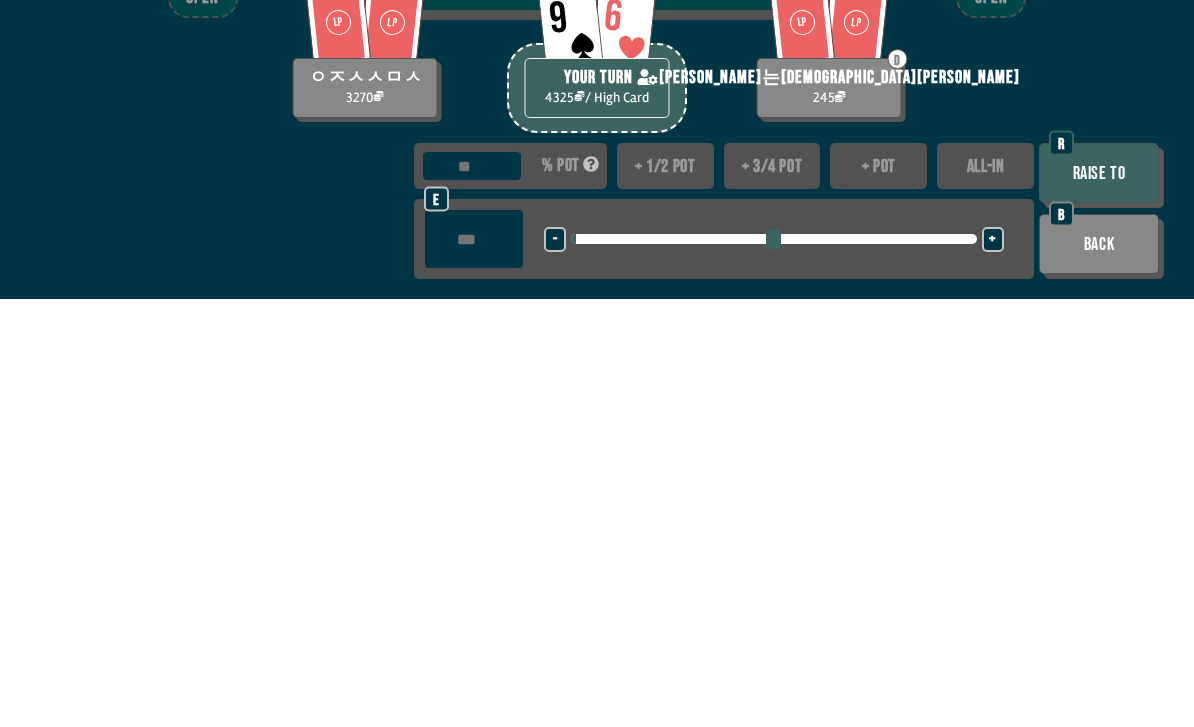 click on "Raise to" at bounding box center (1099, 601) 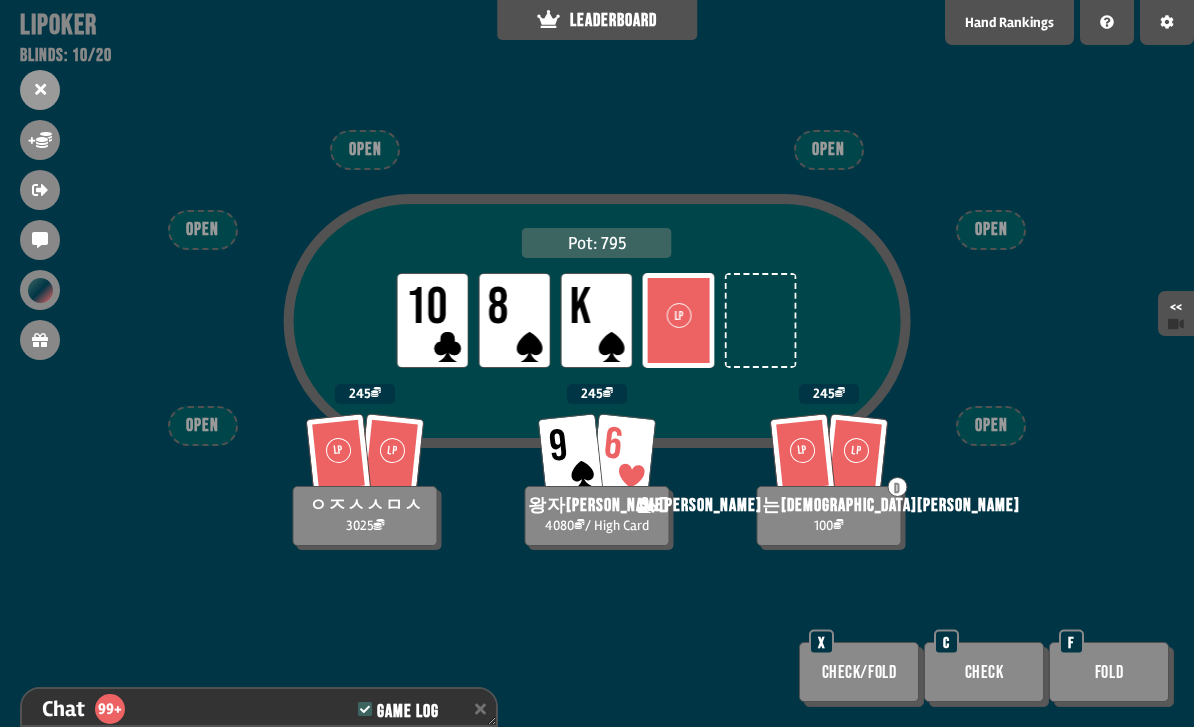 scroll, scrollTop: 7785, scrollLeft: 0, axis: vertical 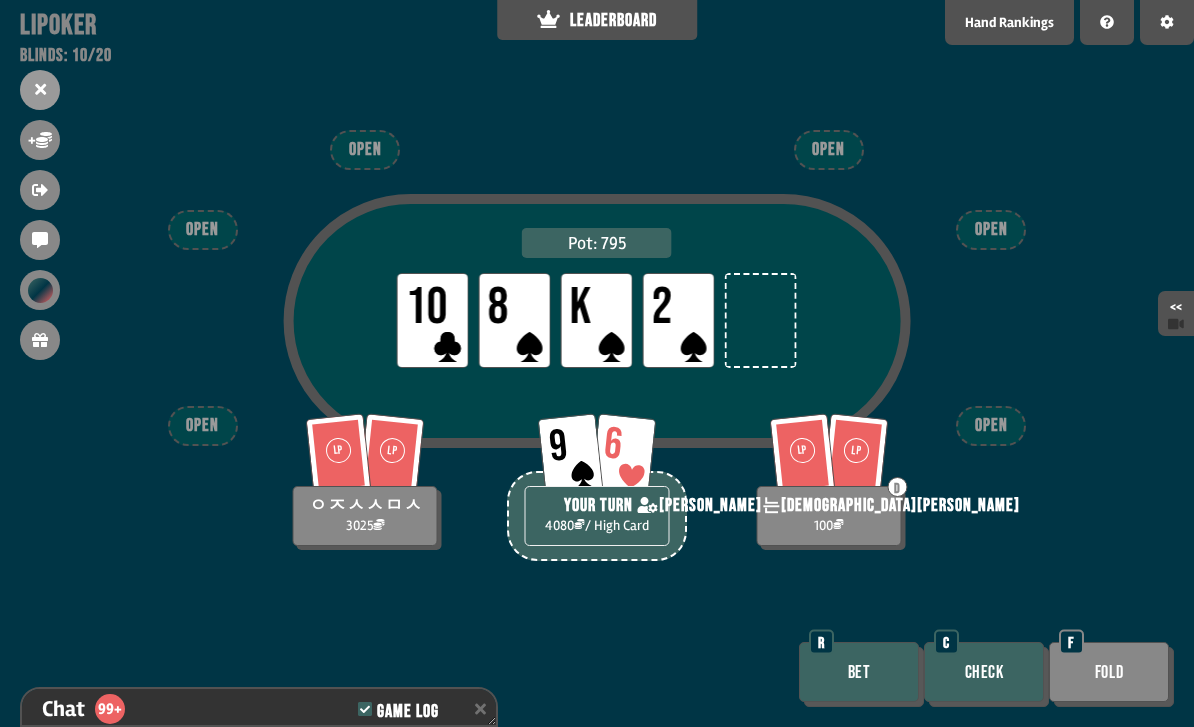 click on "Bet" at bounding box center (859, 672) 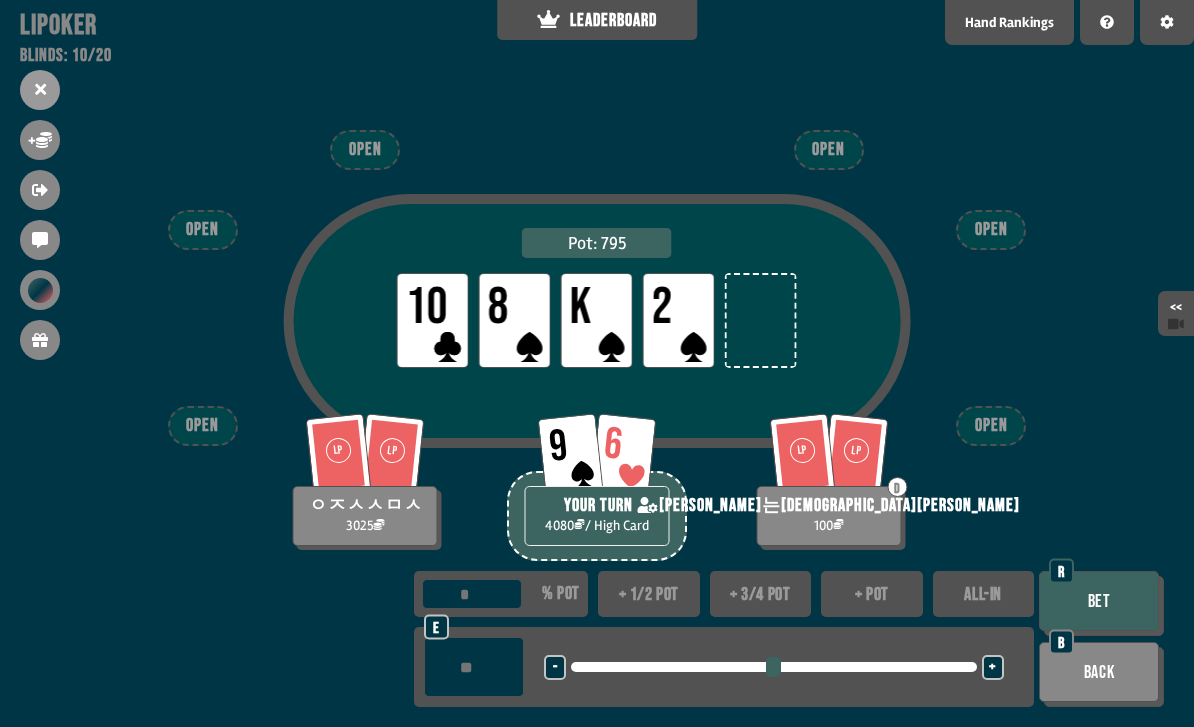 click at bounding box center (474, 667) 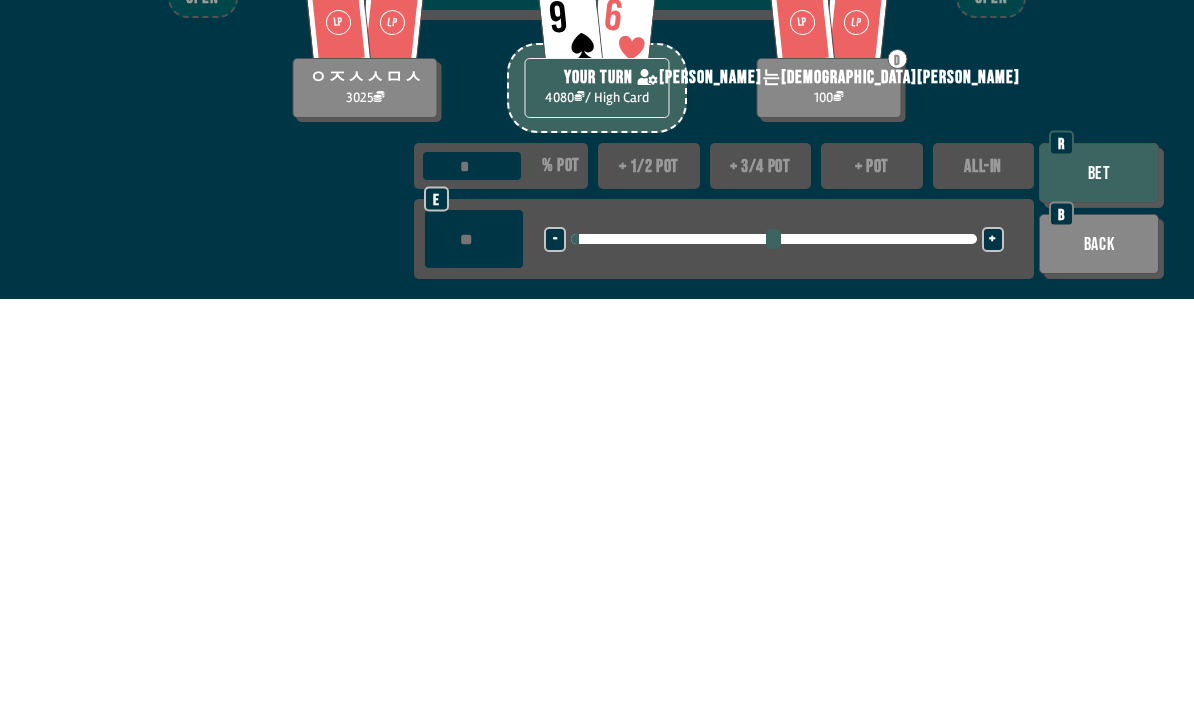 click on "Bet" at bounding box center (1099, 601) 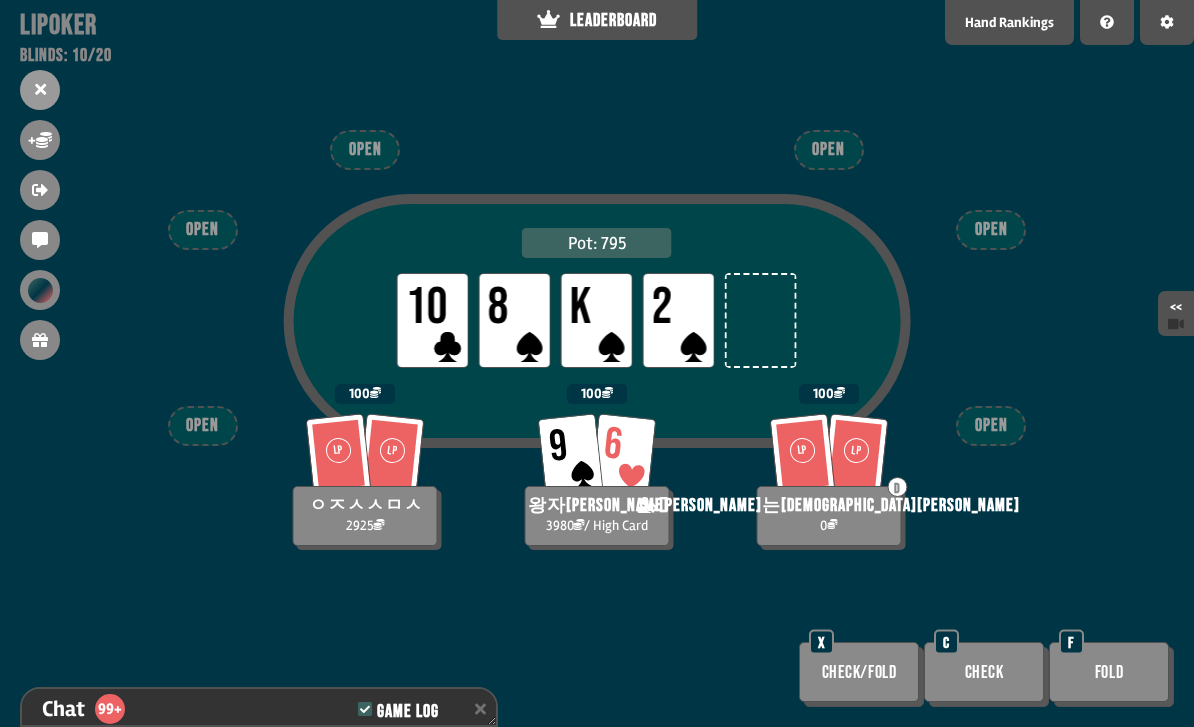 scroll, scrollTop: 7930, scrollLeft: 0, axis: vertical 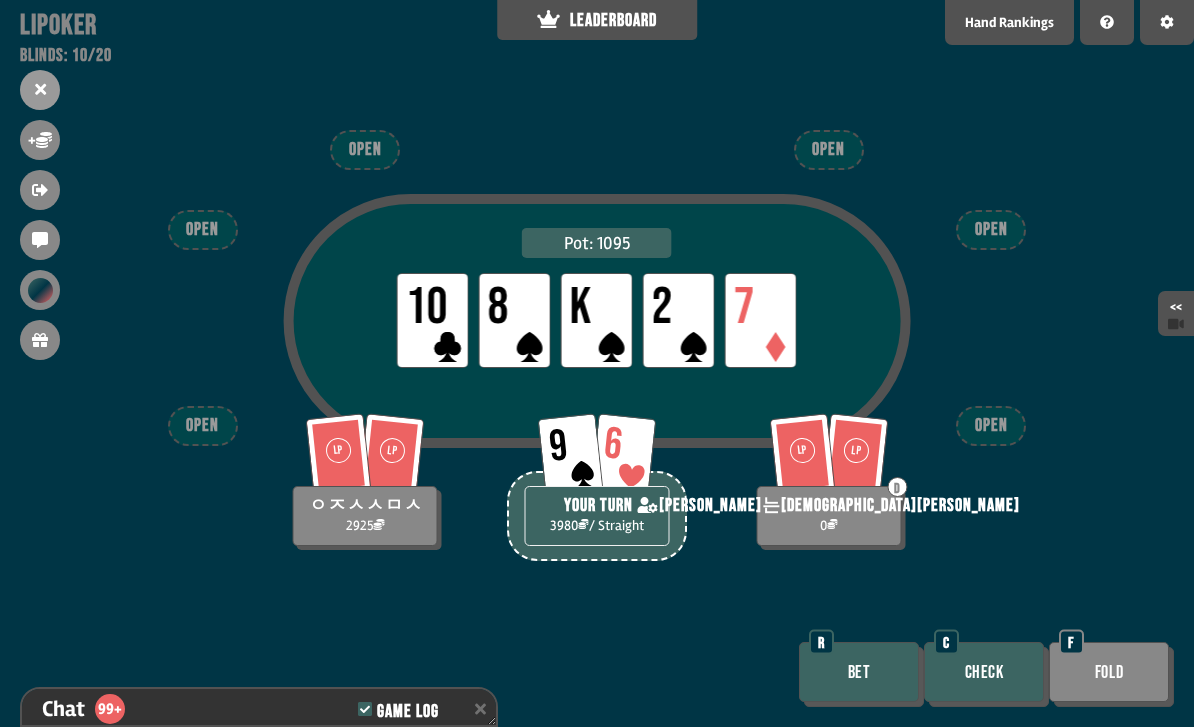 click on "Bet" at bounding box center (859, 672) 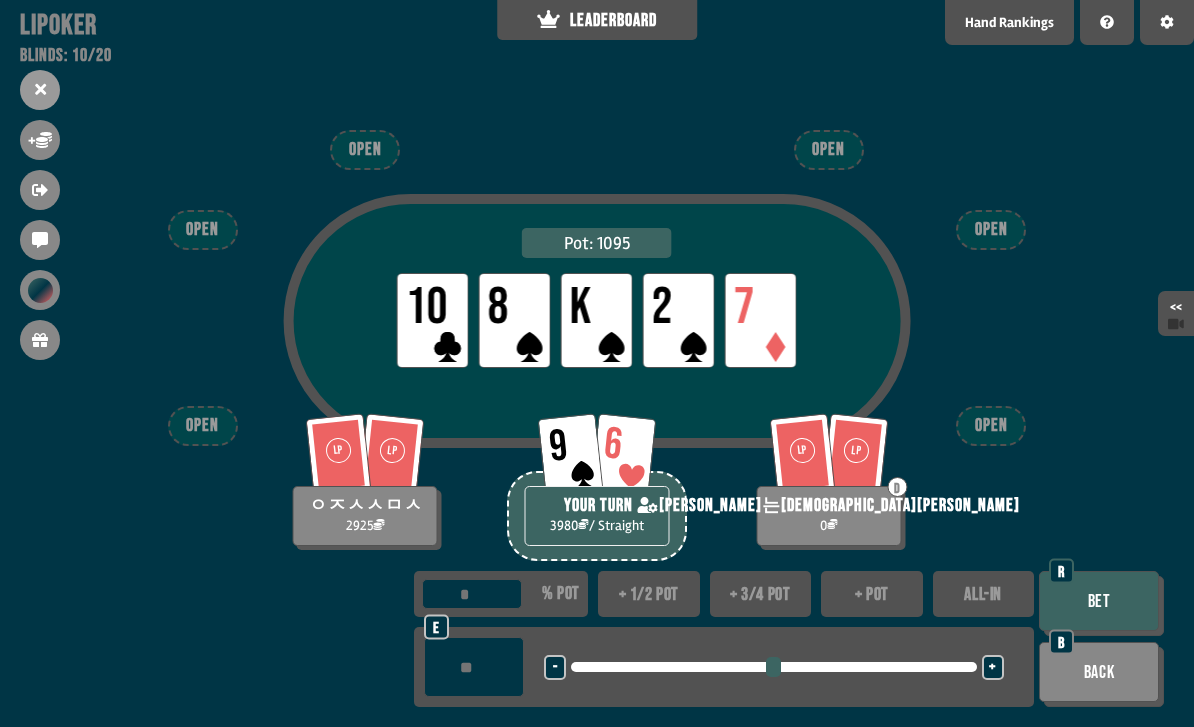 click on "ALL-IN" at bounding box center [984, 594] 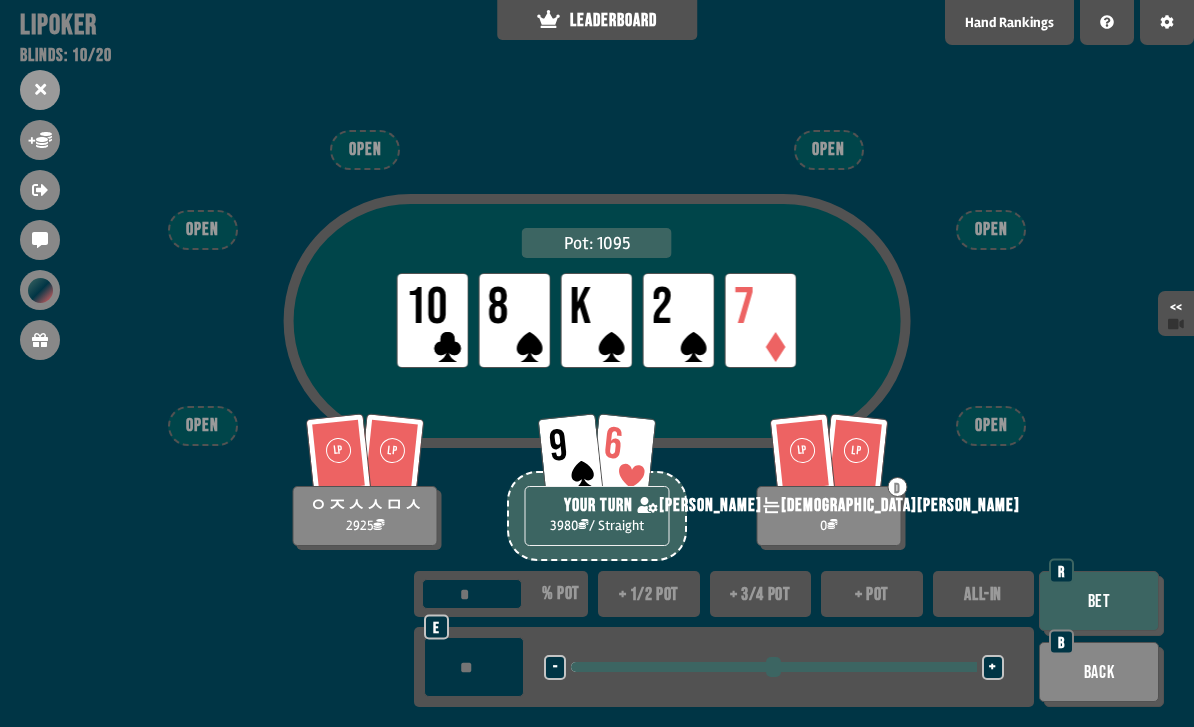 click on "Bet" at bounding box center (1099, 601) 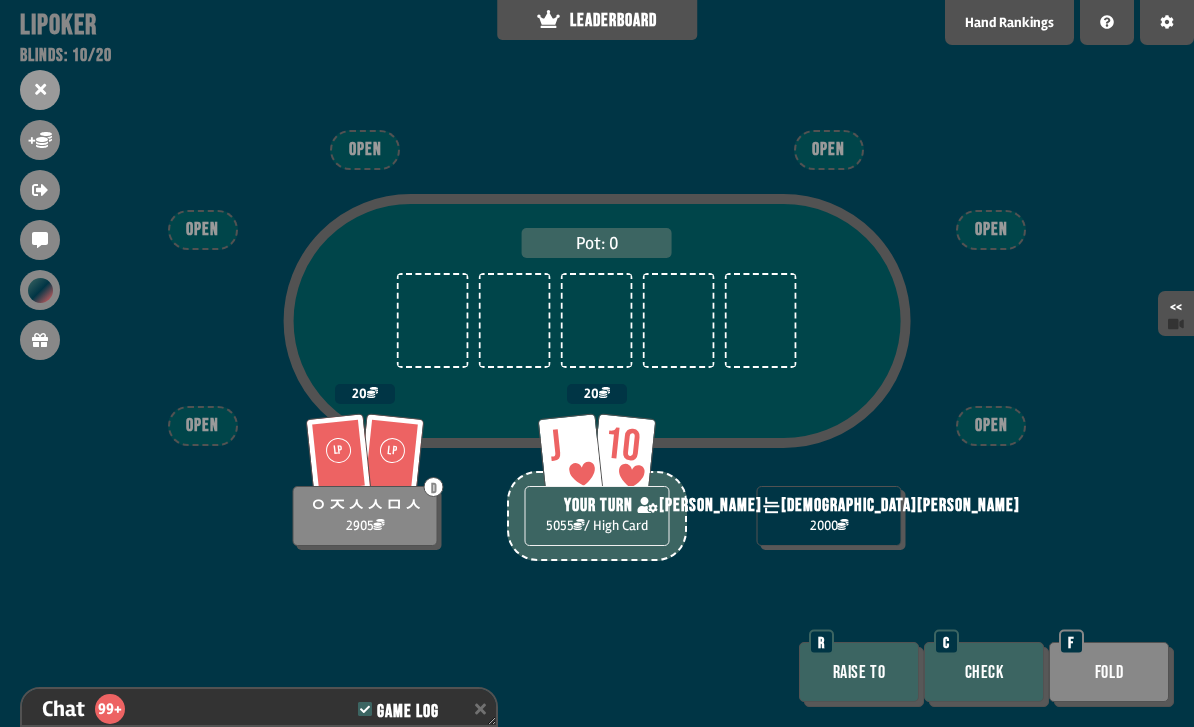scroll, scrollTop: 8191, scrollLeft: 0, axis: vertical 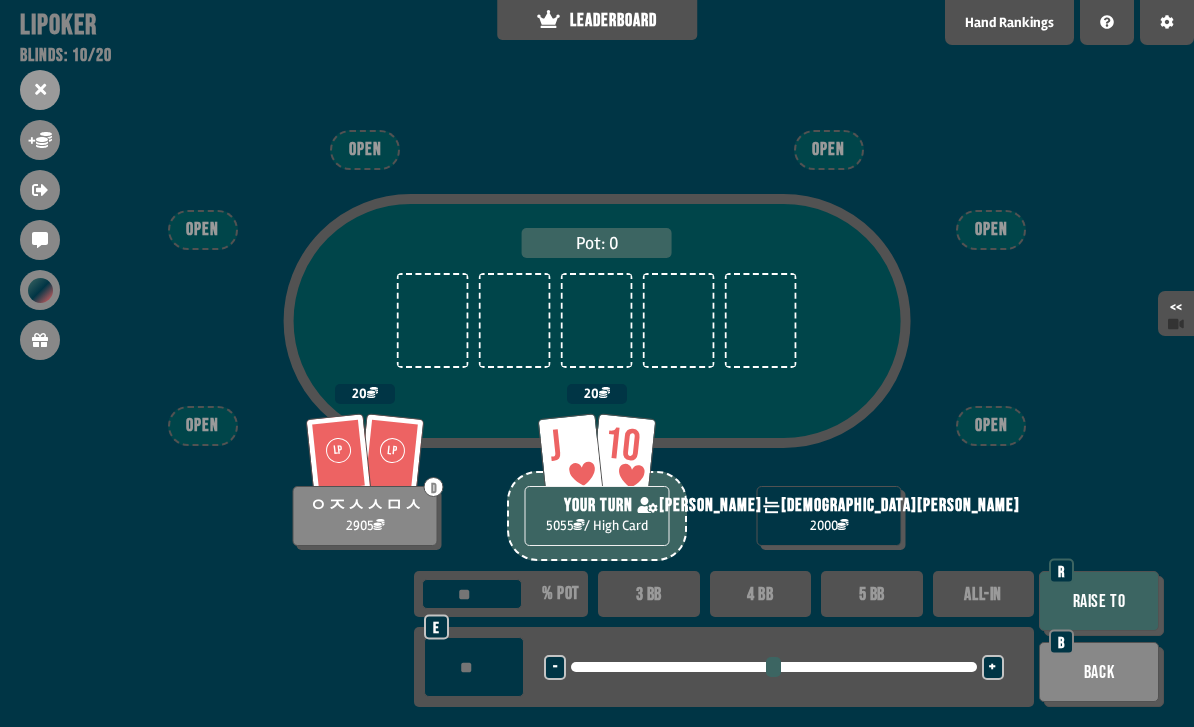 click at bounding box center (474, 667) 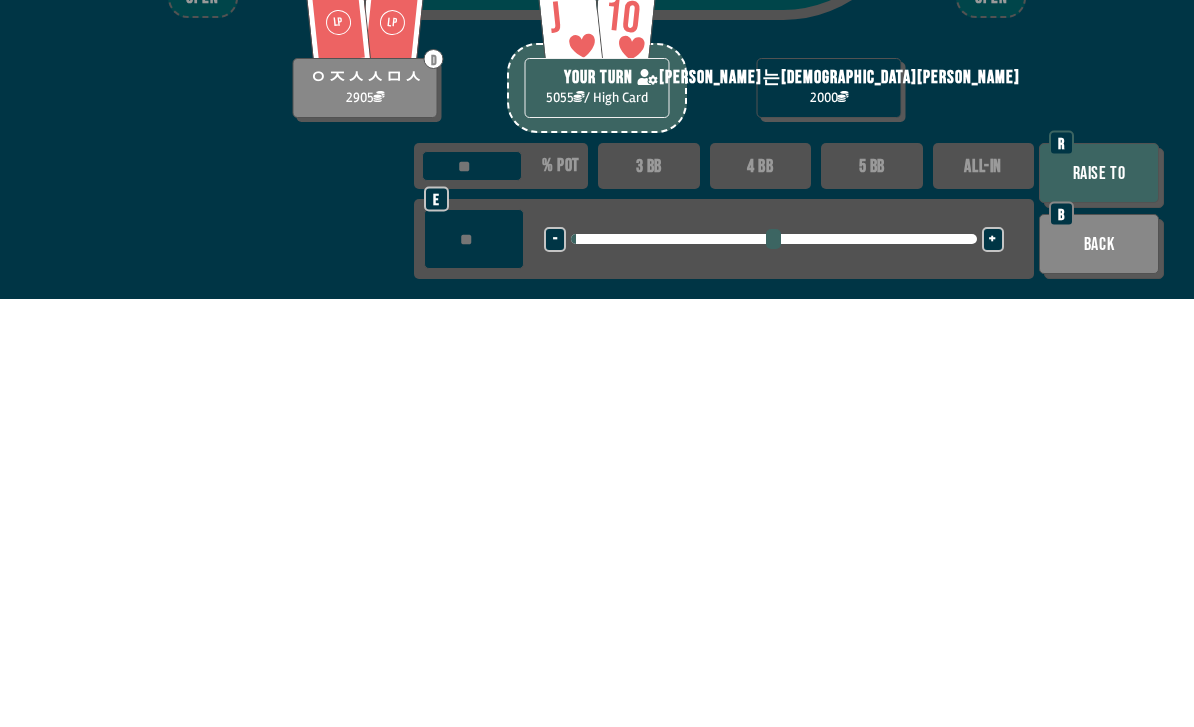 click on "Raise to" at bounding box center [1099, 601] 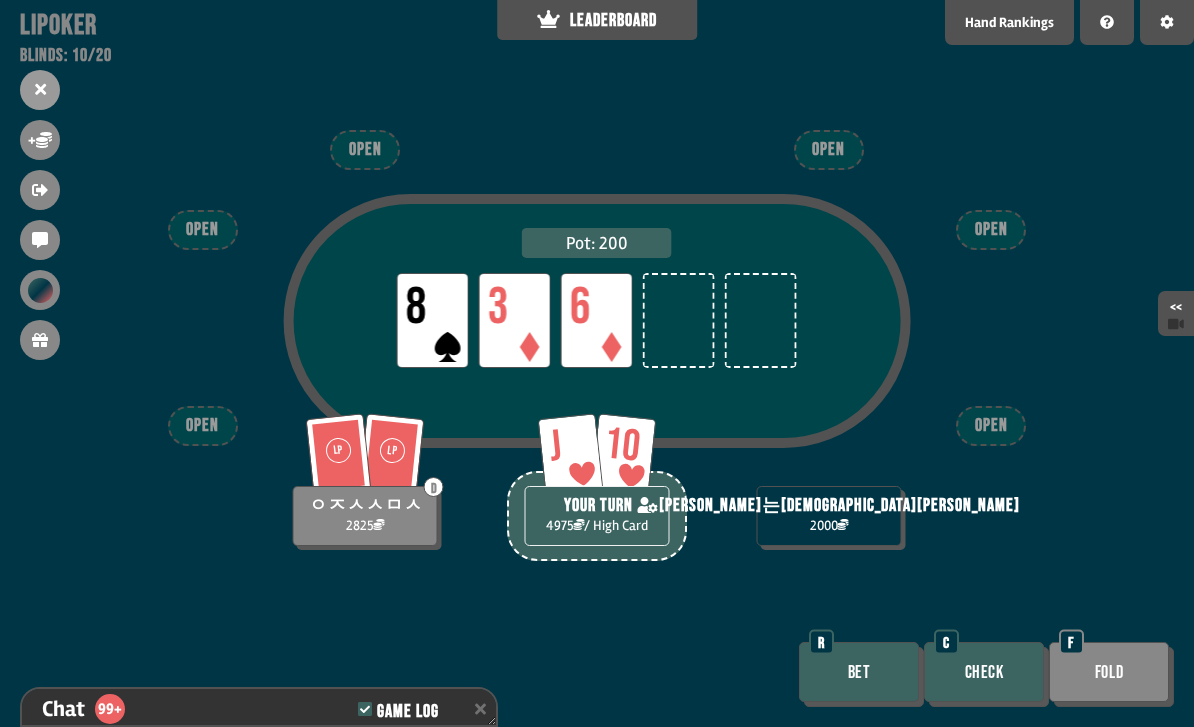 scroll, scrollTop: 8307, scrollLeft: 0, axis: vertical 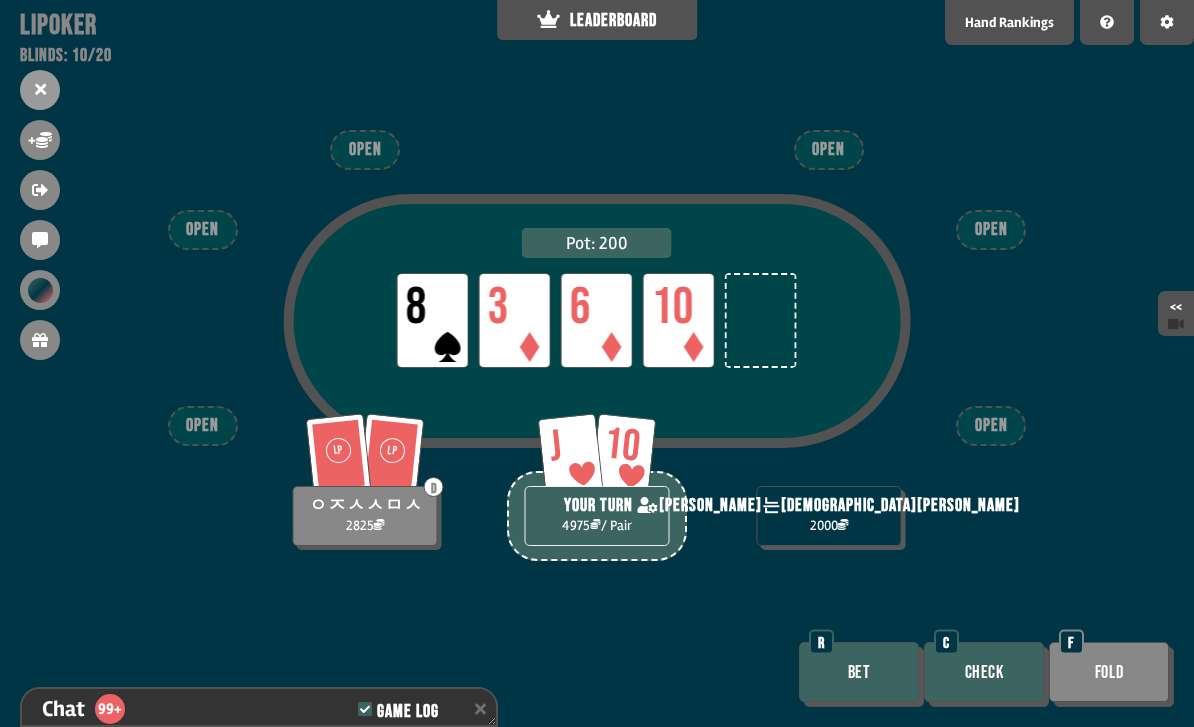 click on "Bet" at bounding box center (859, 672) 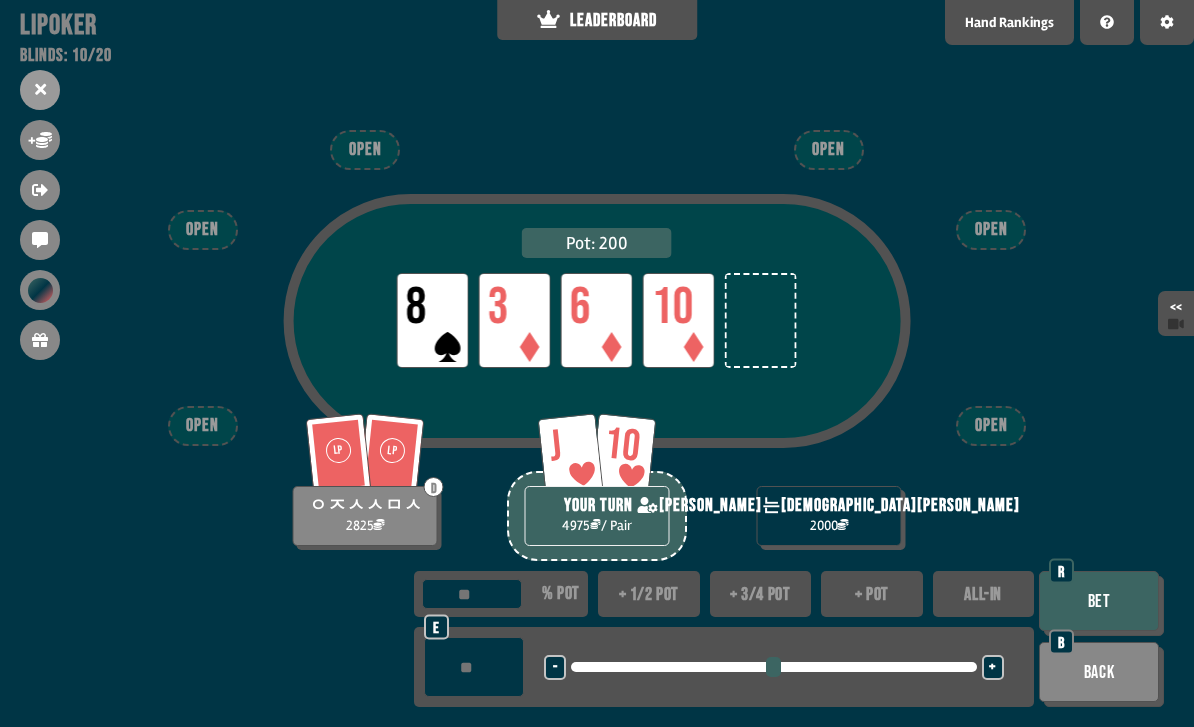 click at bounding box center [474, 667] 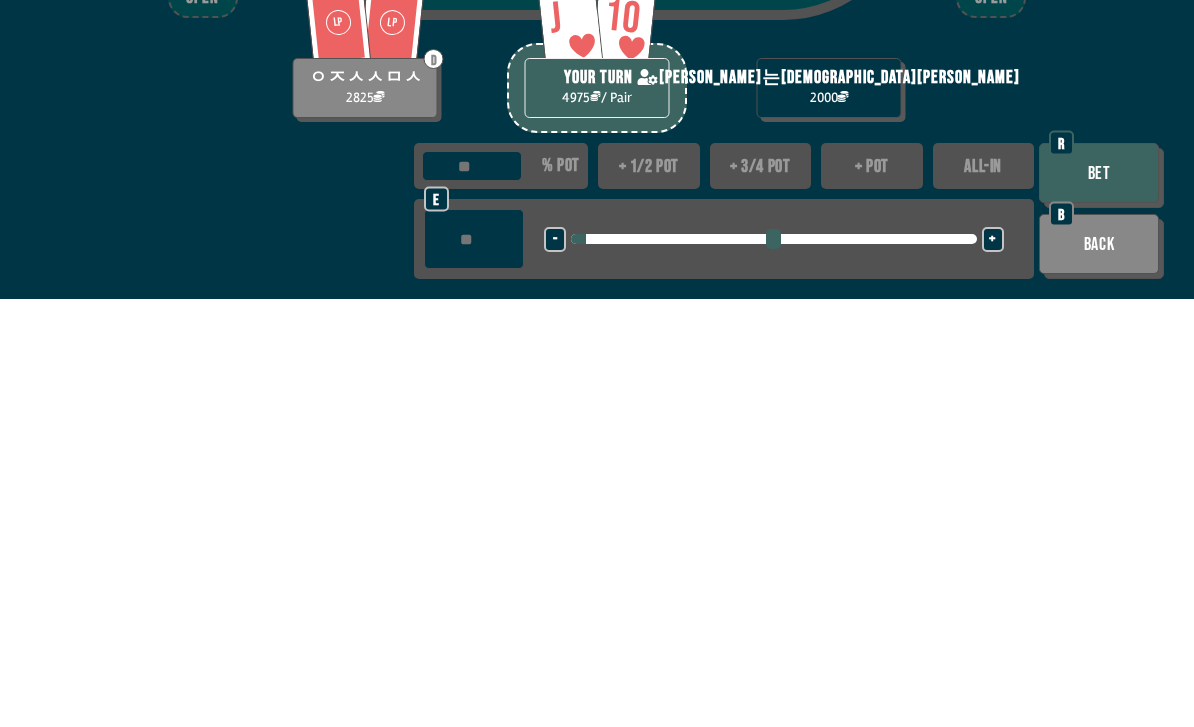click on "Bet" at bounding box center (1099, 601) 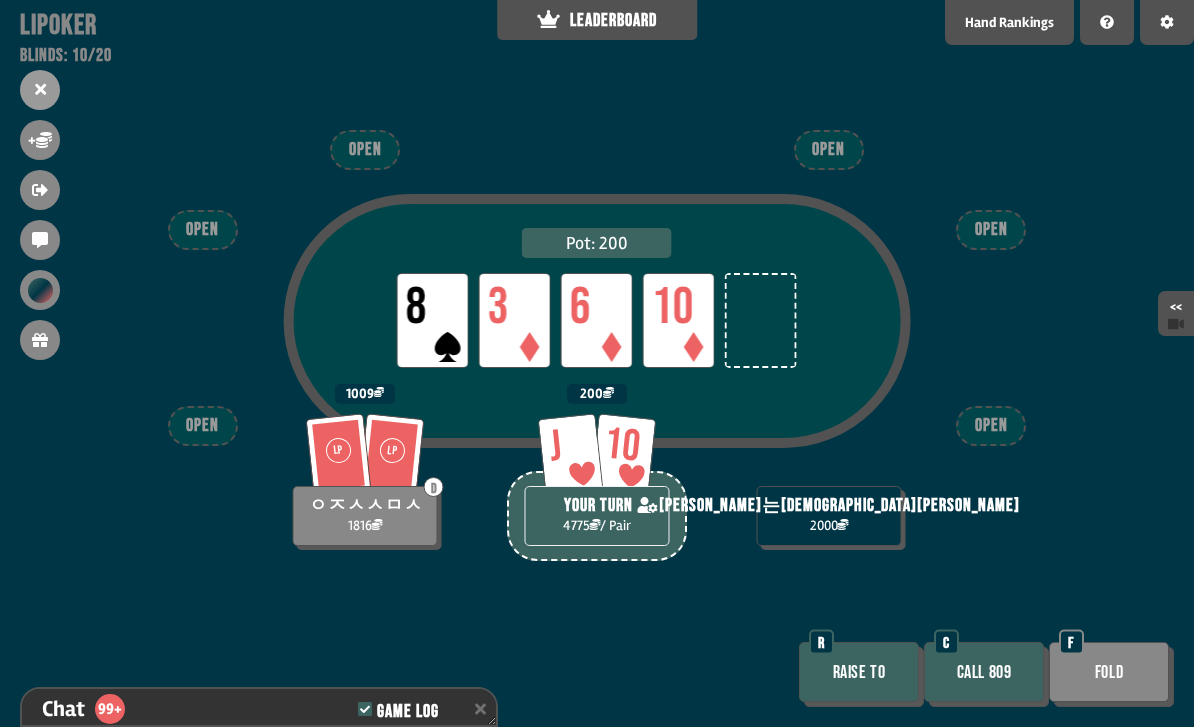 scroll, scrollTop: 8510, scrollLeft: 0, axis: vertical 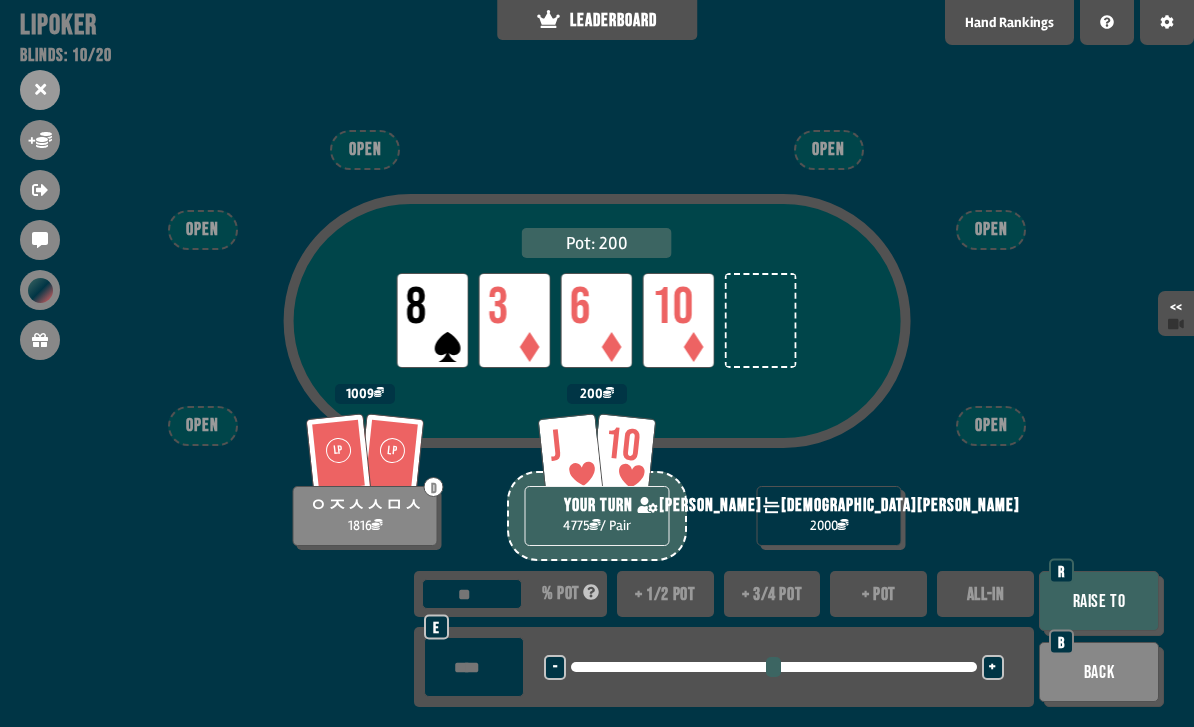 click on "ALL-IN" at bounding box center [985, 594] 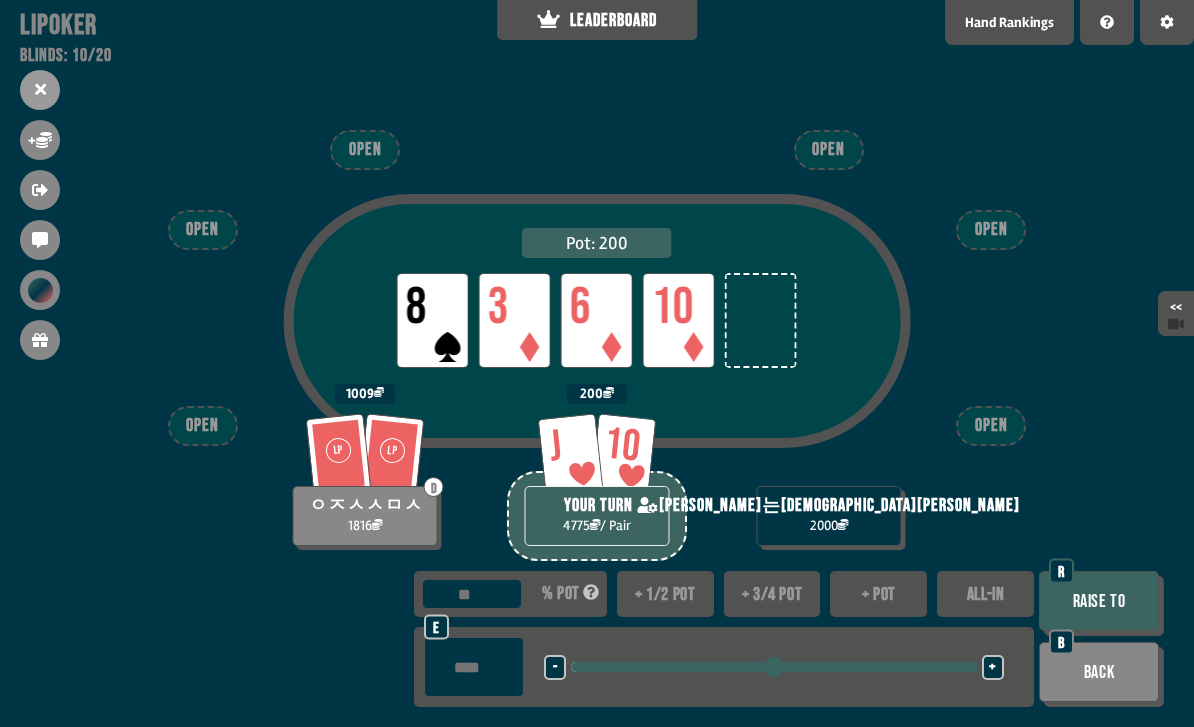 click on "Raise to" at bounding box center (1099, 601) 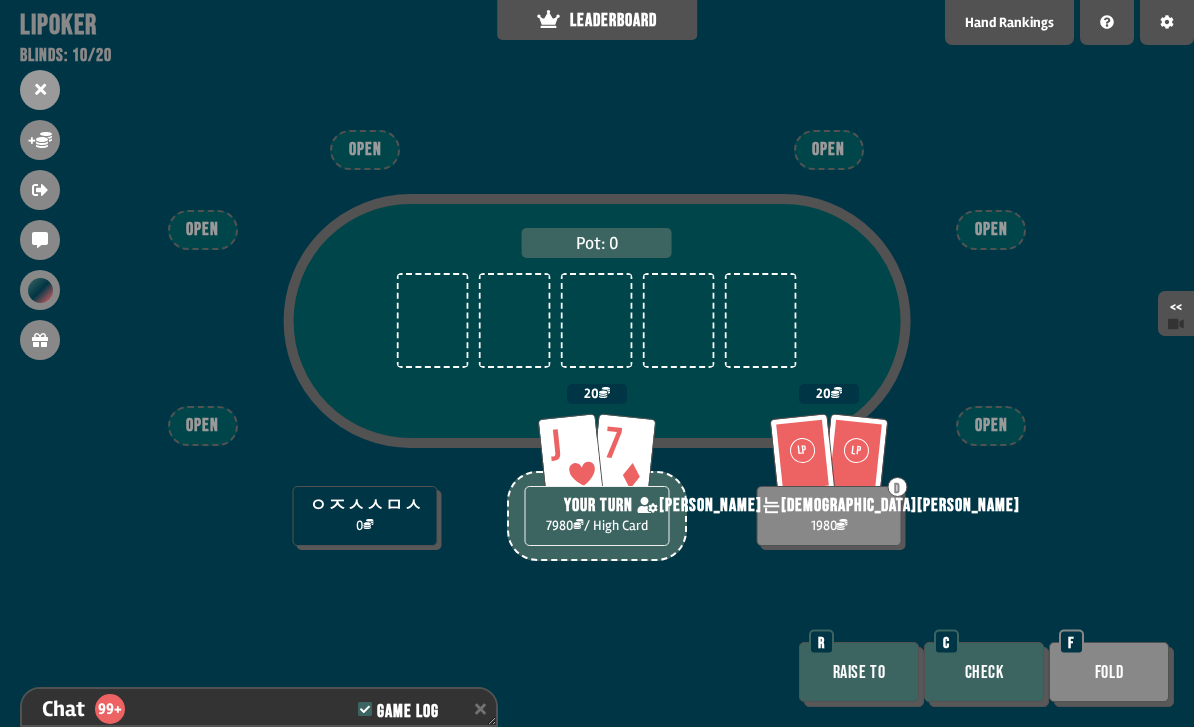 scroll, scrollTop: 8771, scrollLeft: 0, axis: vertical 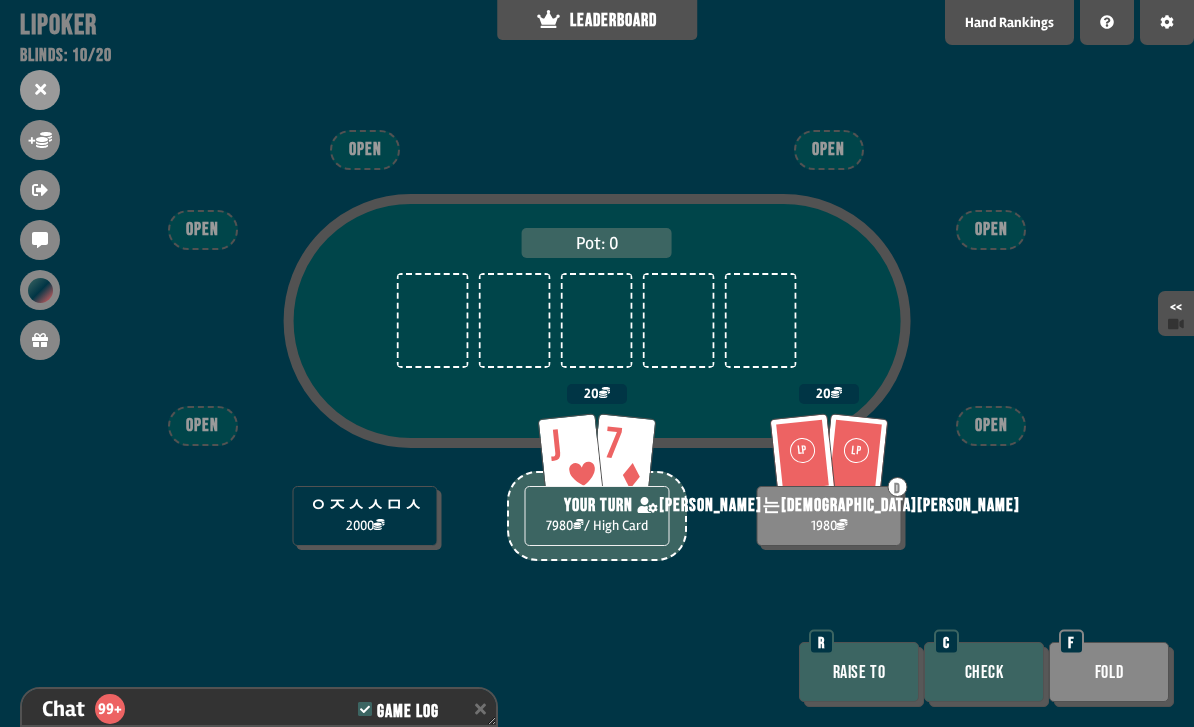 click on "Check" at bounding box center (984, 672) 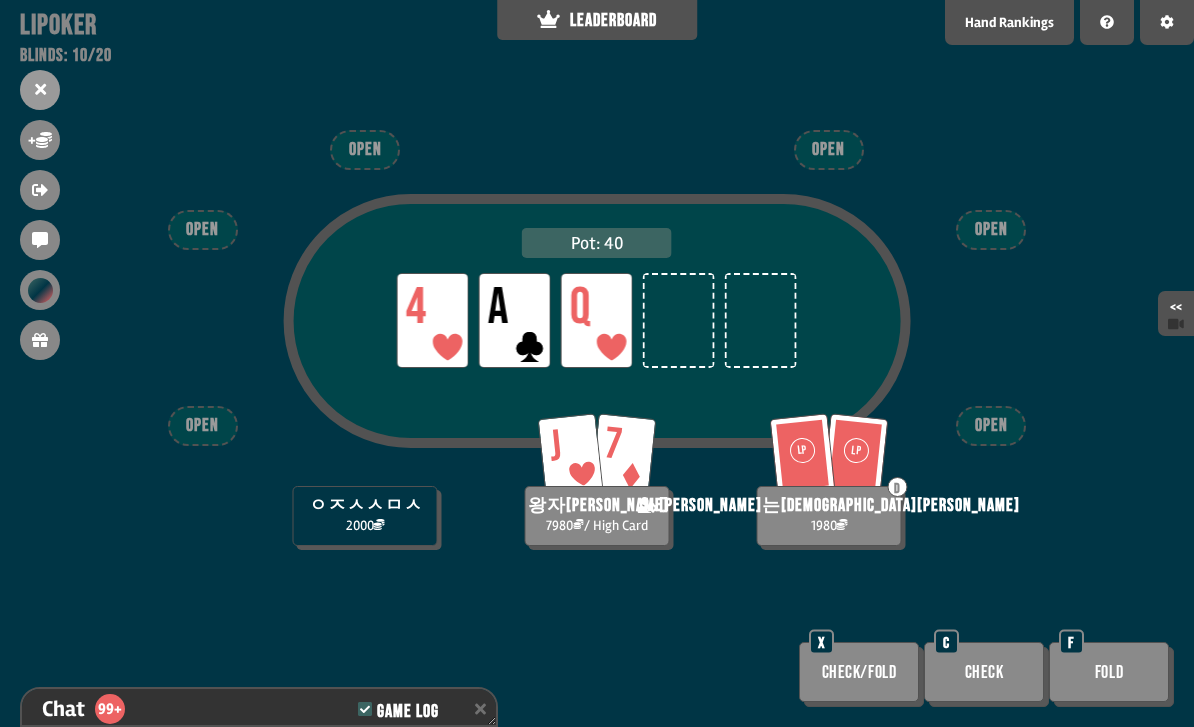 scroll, scrollTop: 8945, scrollLeft: 0, axis: vertical 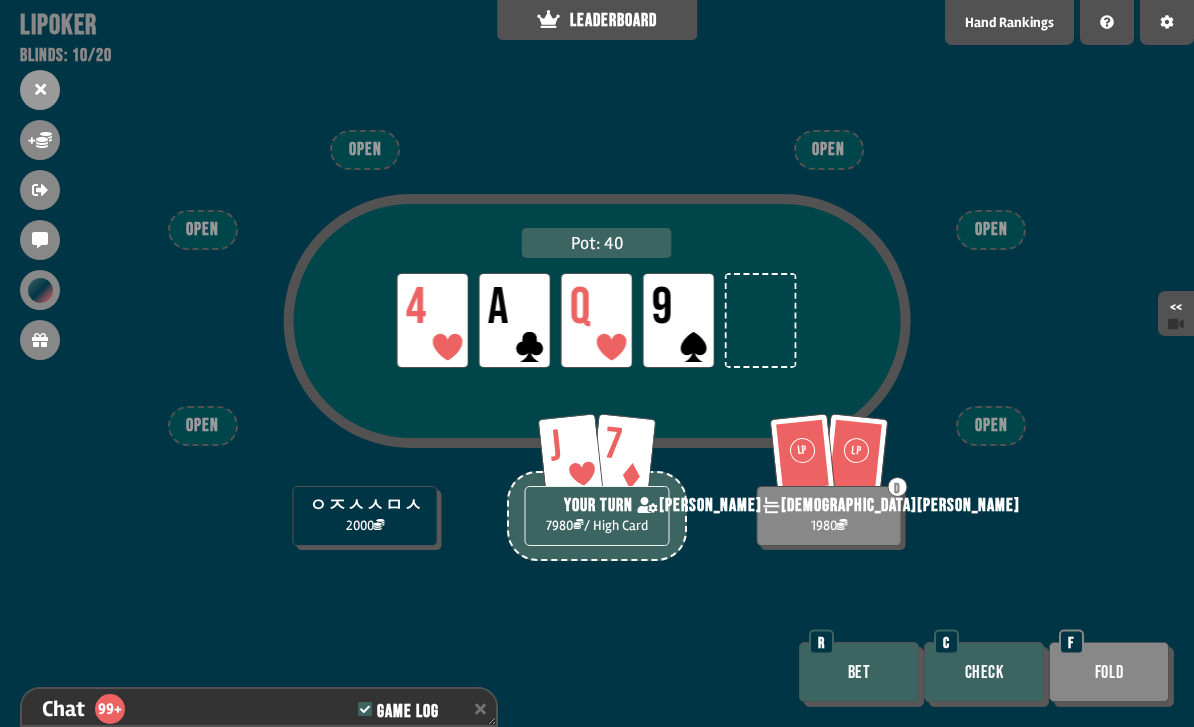 click on "Fold" at bounding box center (1109, 672) 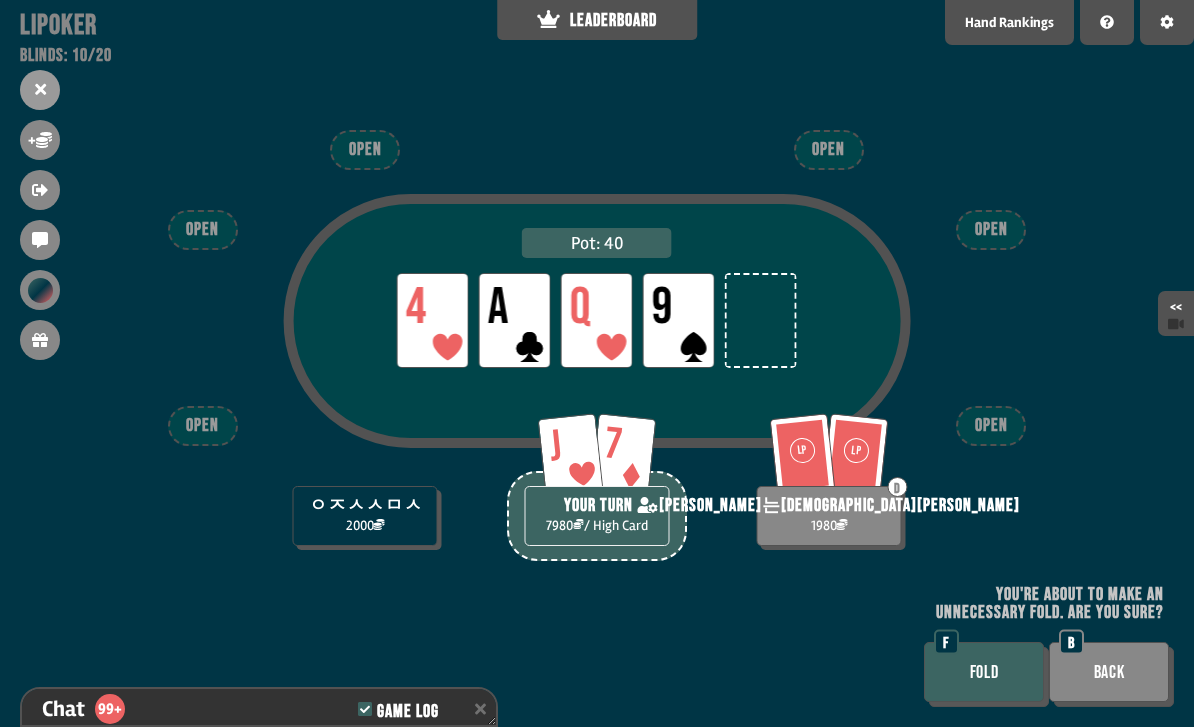 click on "FOLD" at bounding box center (984, 672) 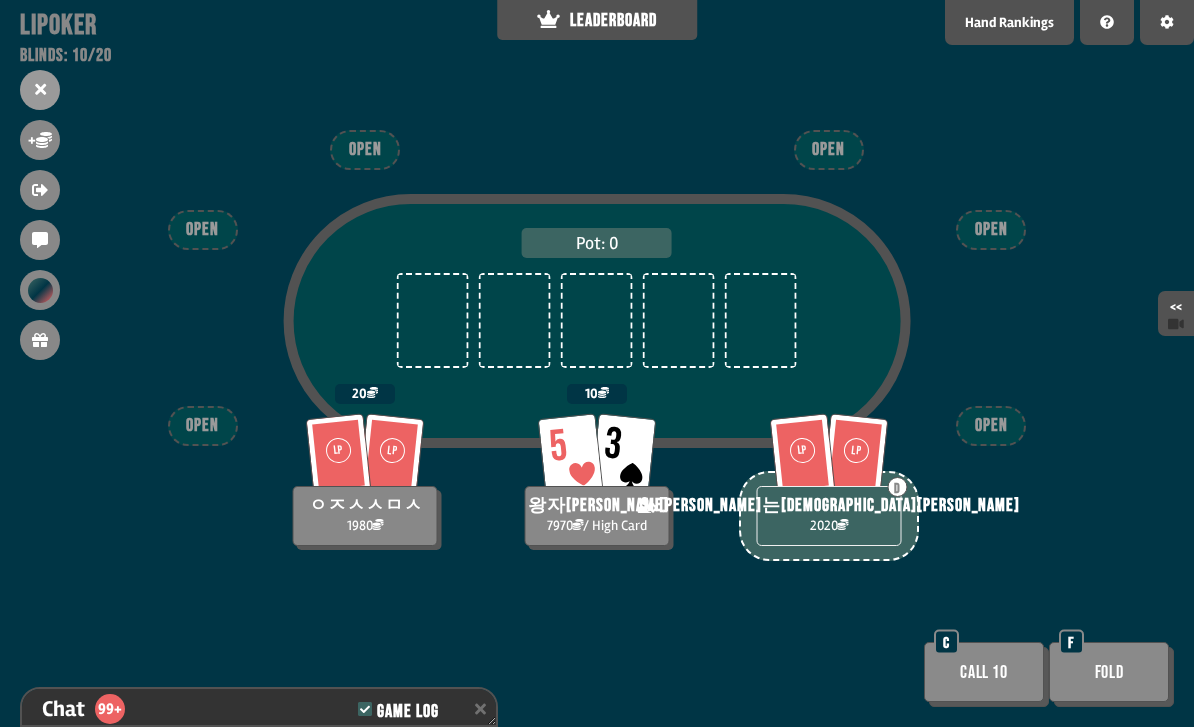 scroll, scrollTop: 9119, scrollLeft: 0, axis: vertical 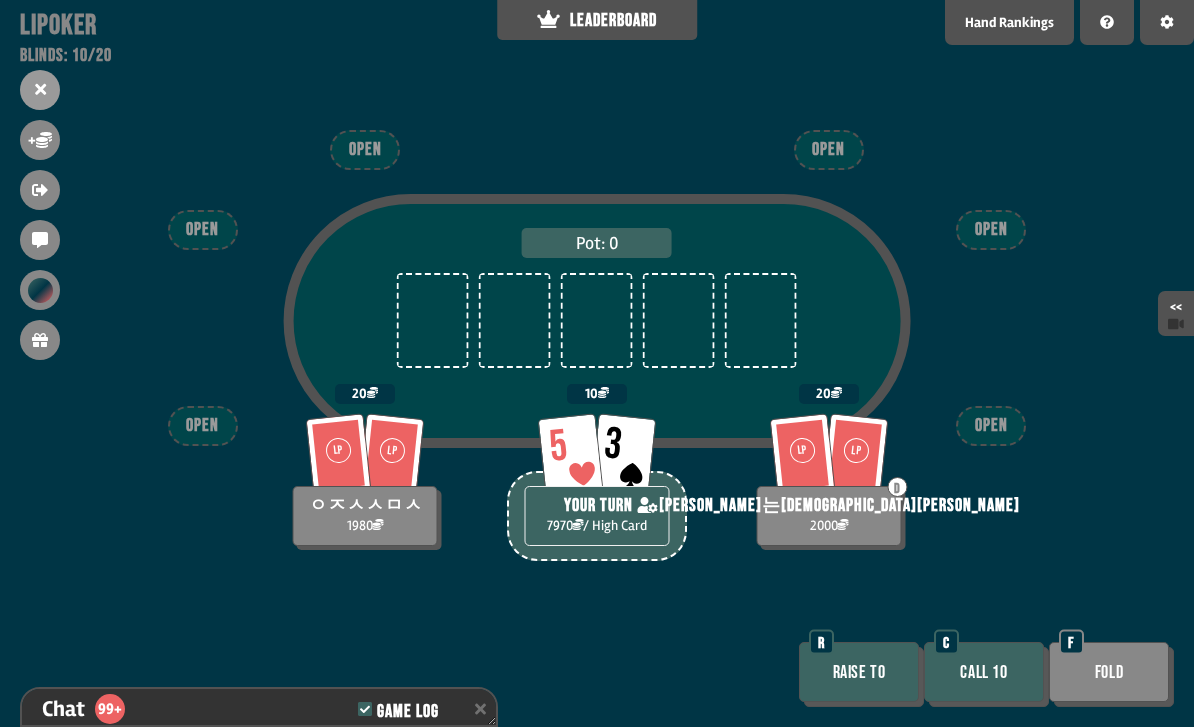 click on "Fold" at bounding box center [1109, 672] 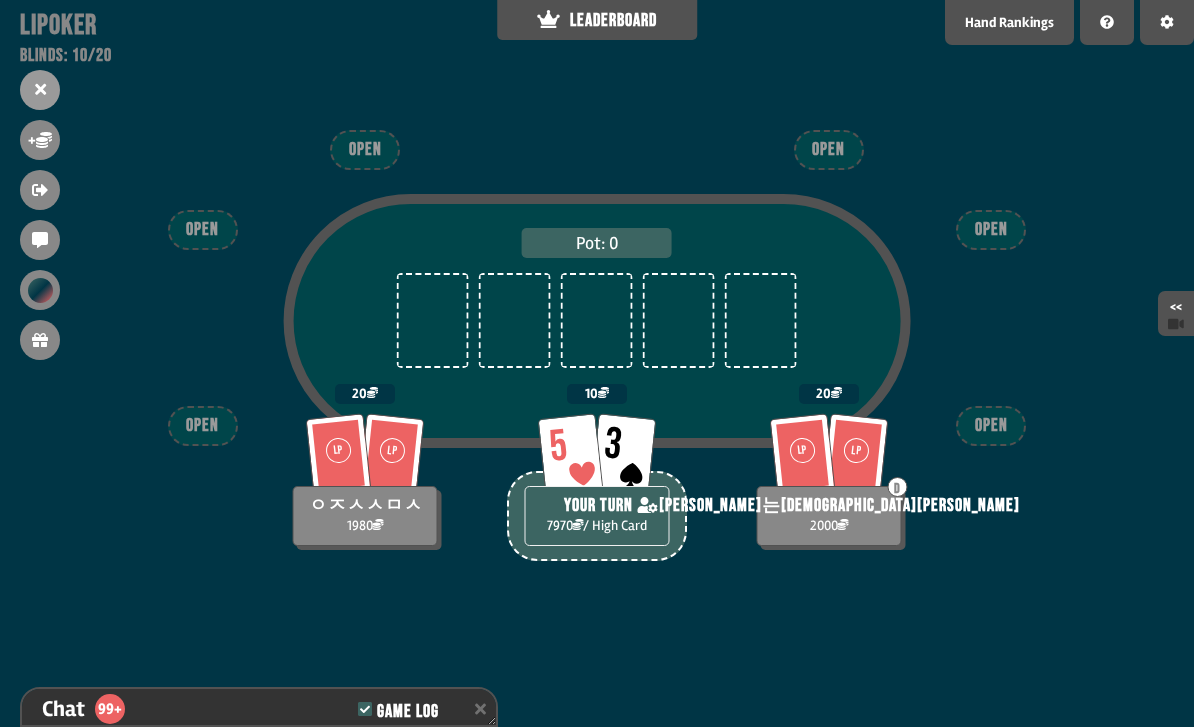 scroll, scrollTop: 9148, scrollLeft: 0, axis: vertical 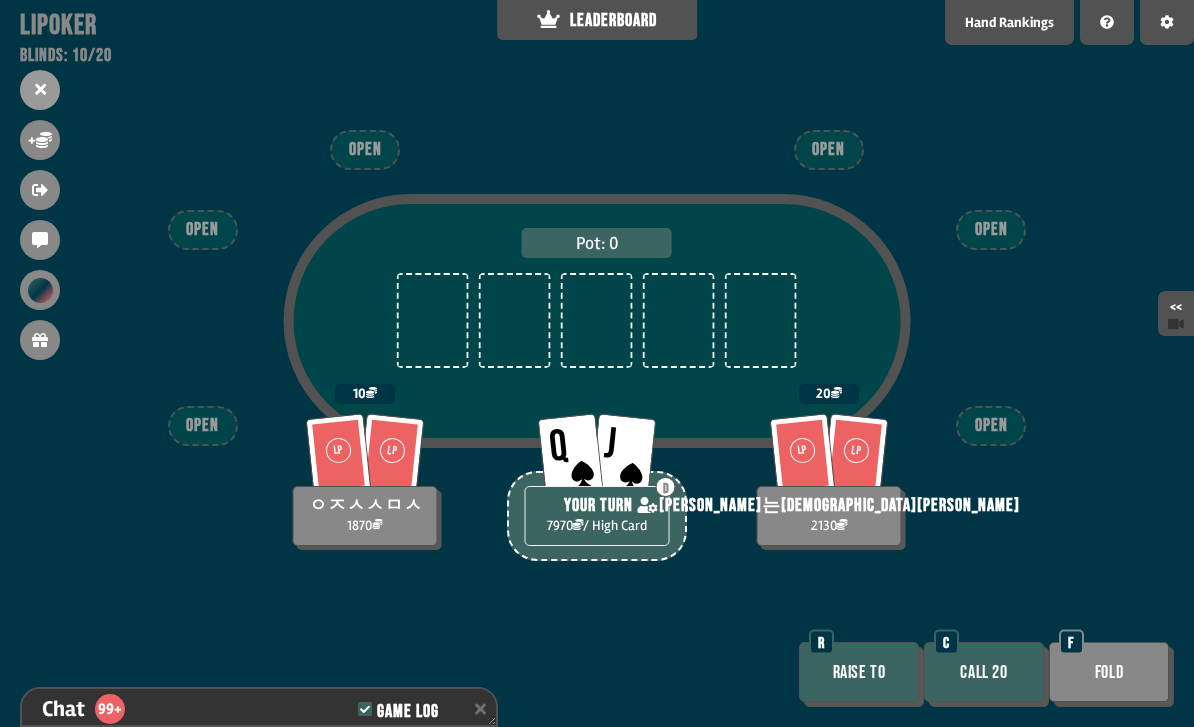 click on "Raise to" at bounding box center [859, 672] 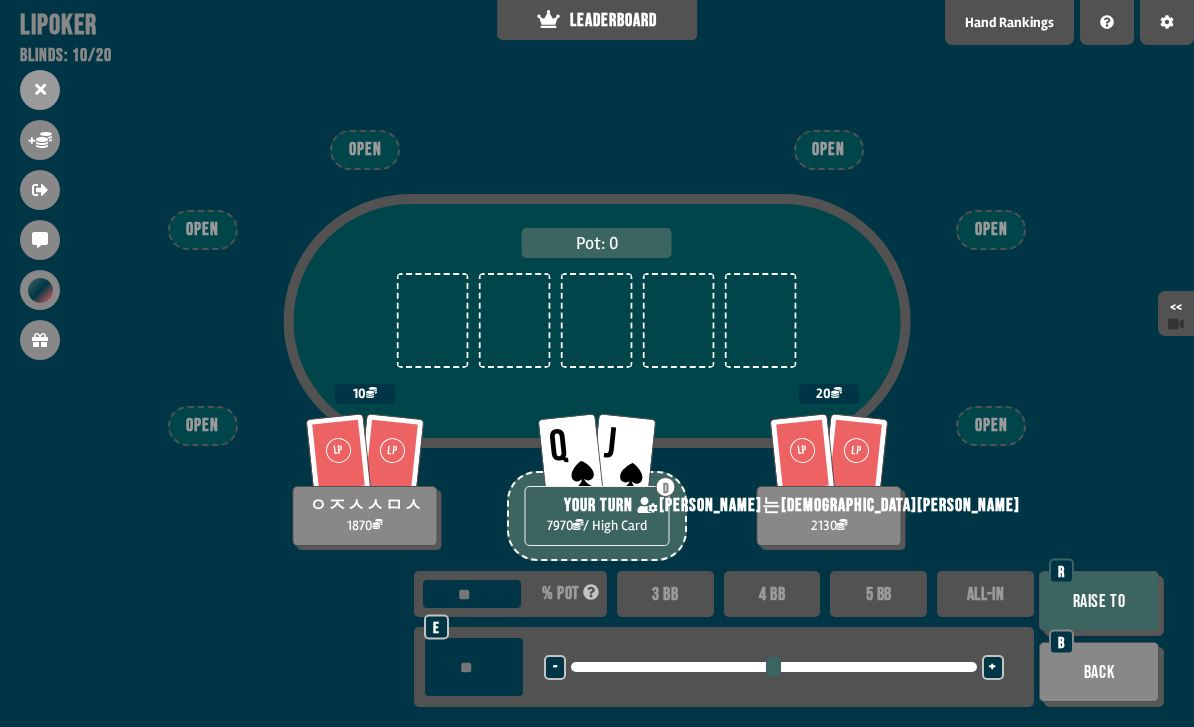 click at bounding box center (474, 667) 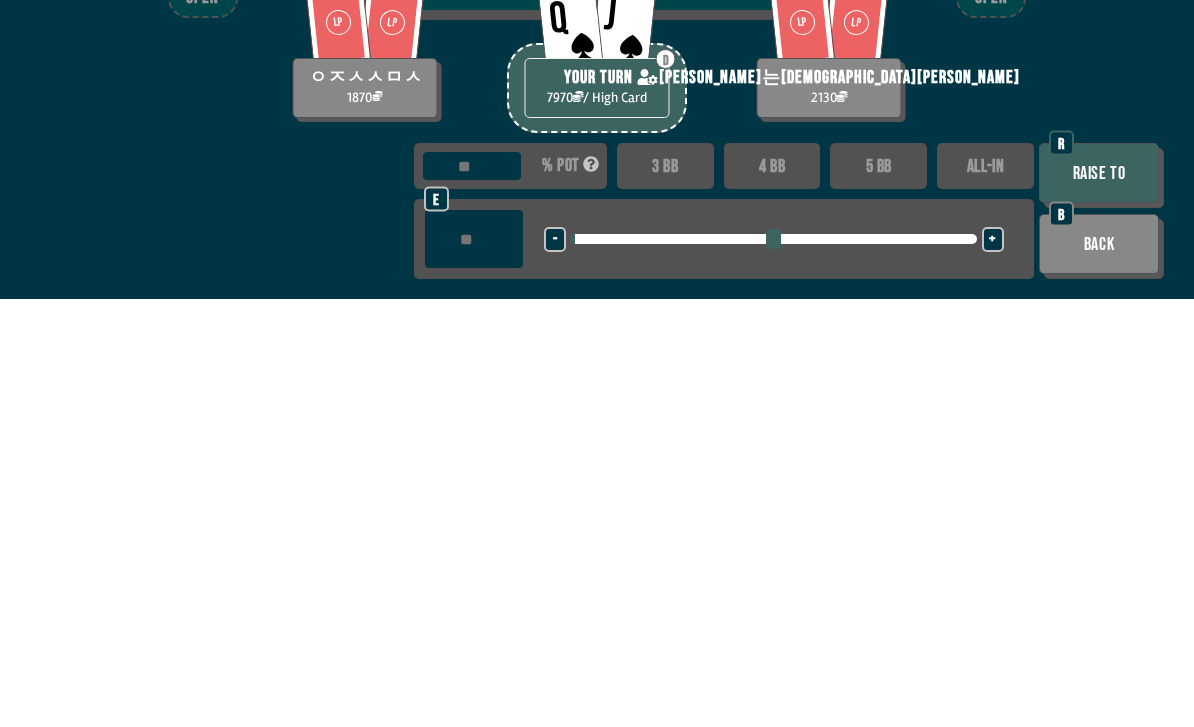click on "Raise to" at bounding box center (1099, 601) 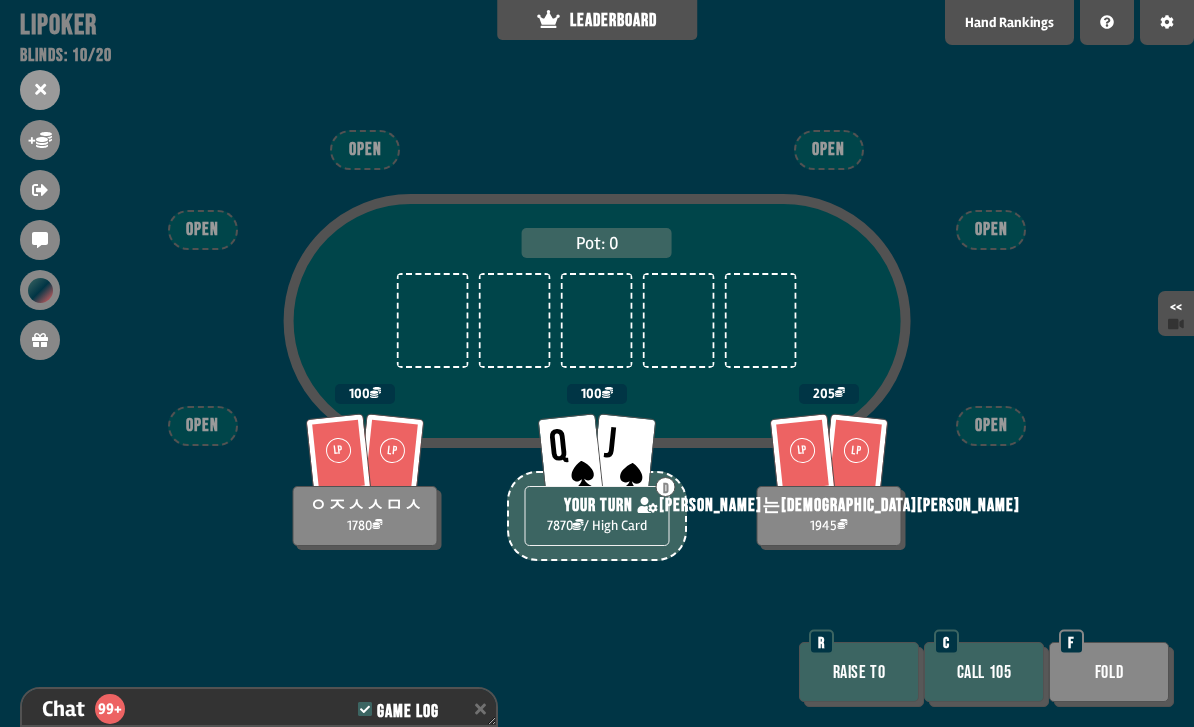 scroll, scrollTop: 9699, scrollLeft: 0, axis: vertical 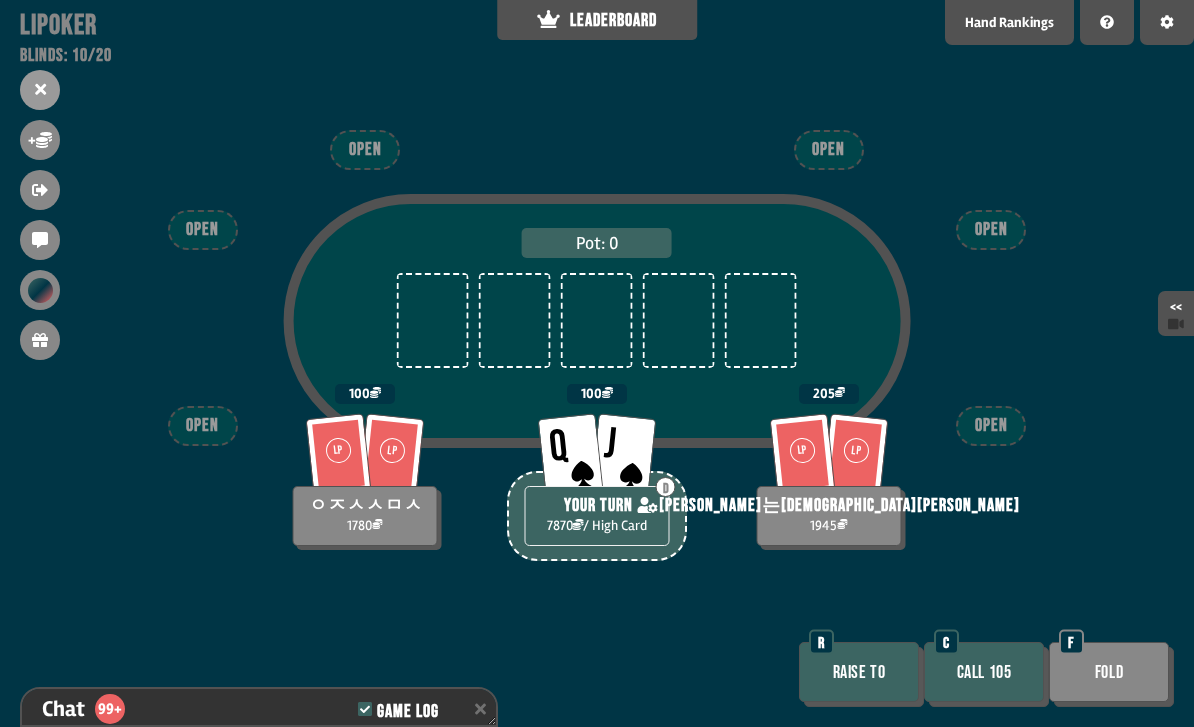 click on "Call 105" at bounding box center [984, 672] 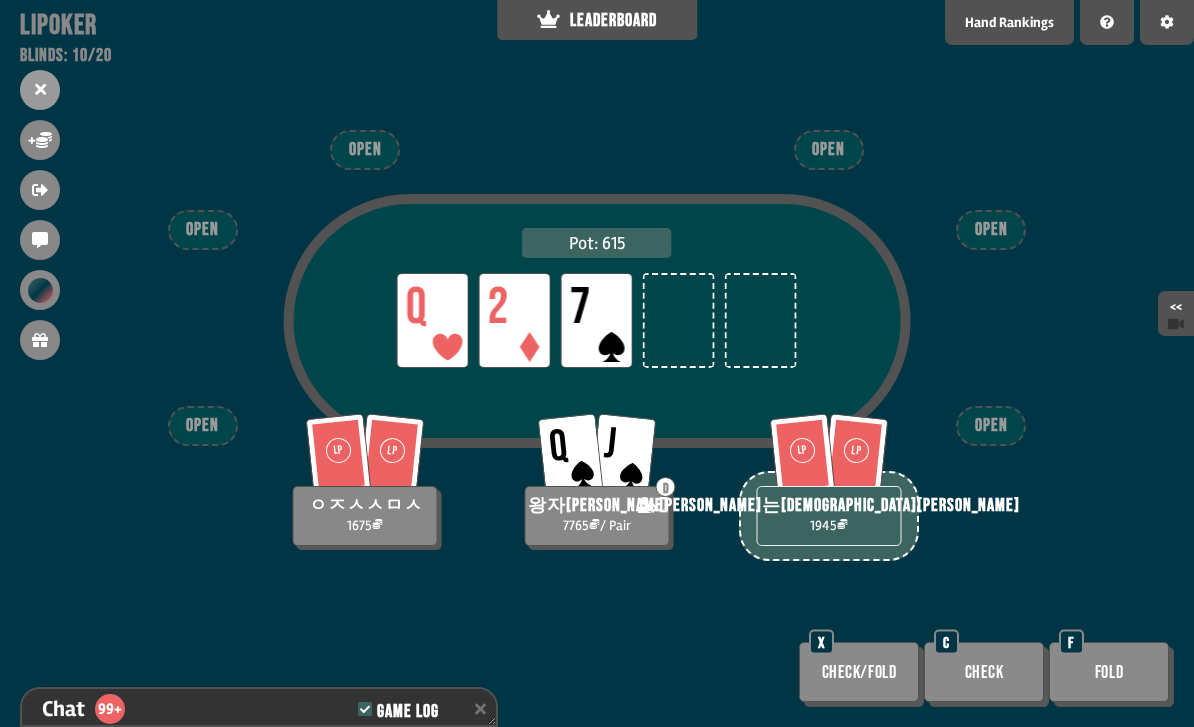 scroll, scrollTop: 9844, scrollLeft: 0, axis: vertical 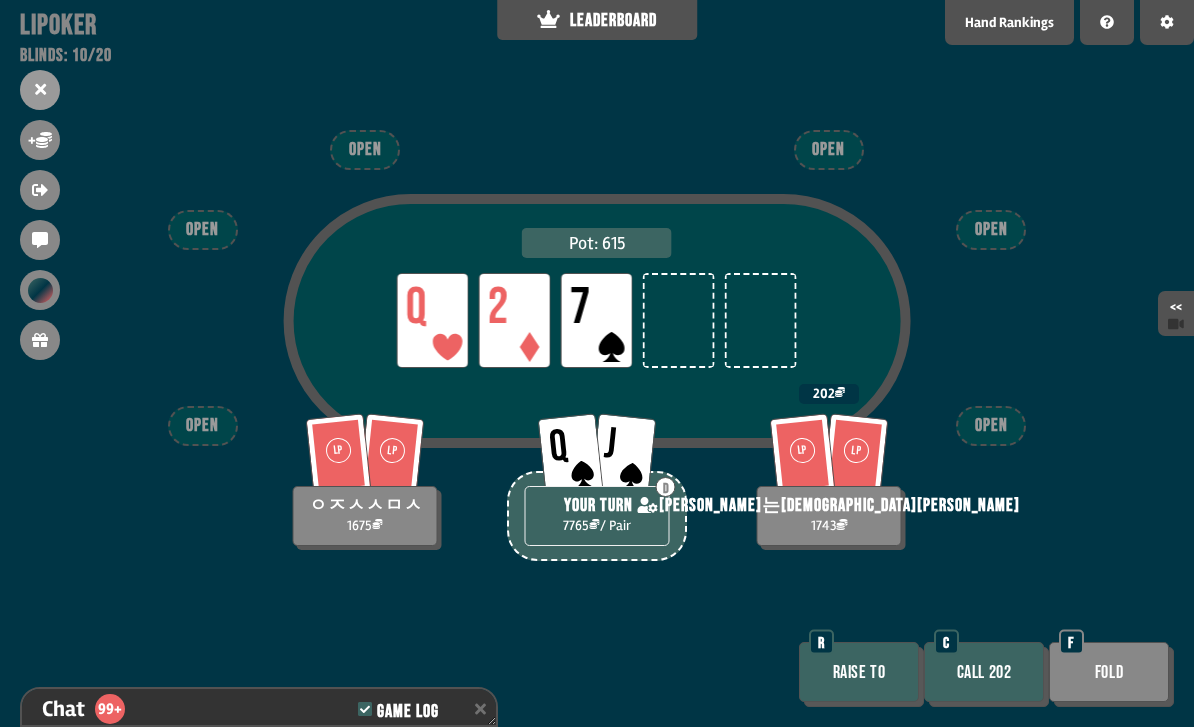 click on "Raise to" at bounding box center (859, 672) 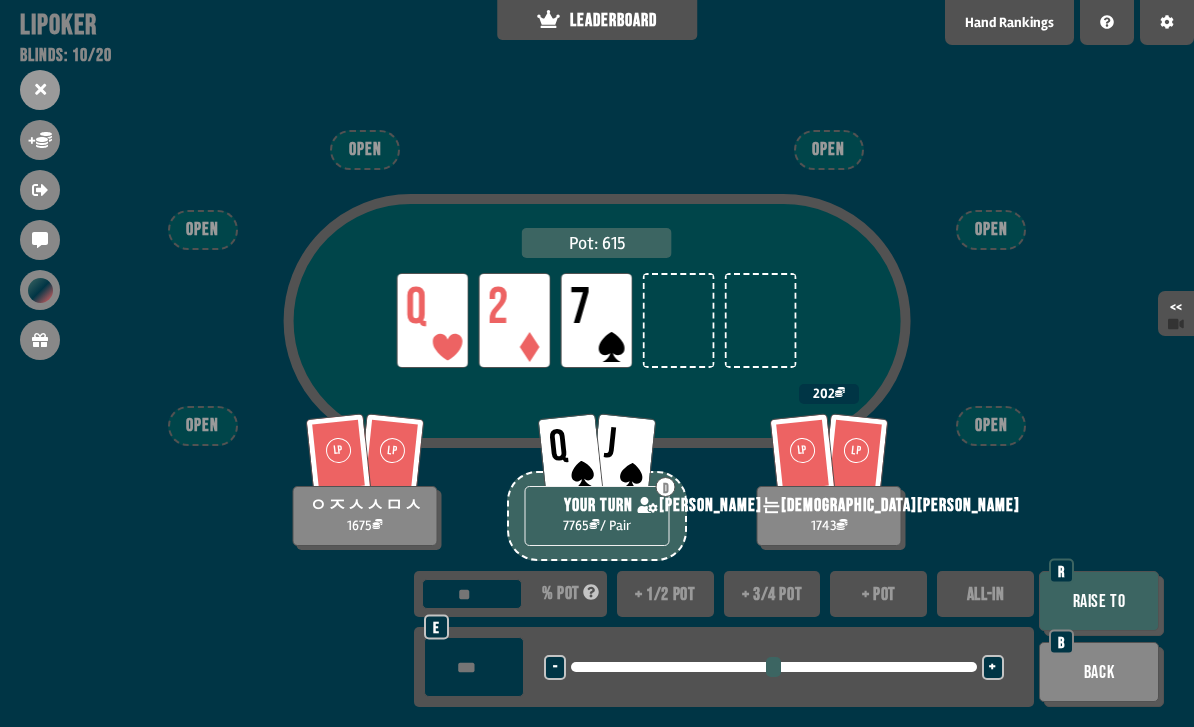 click on "ALL-IN" at bounding box center (985, 594) 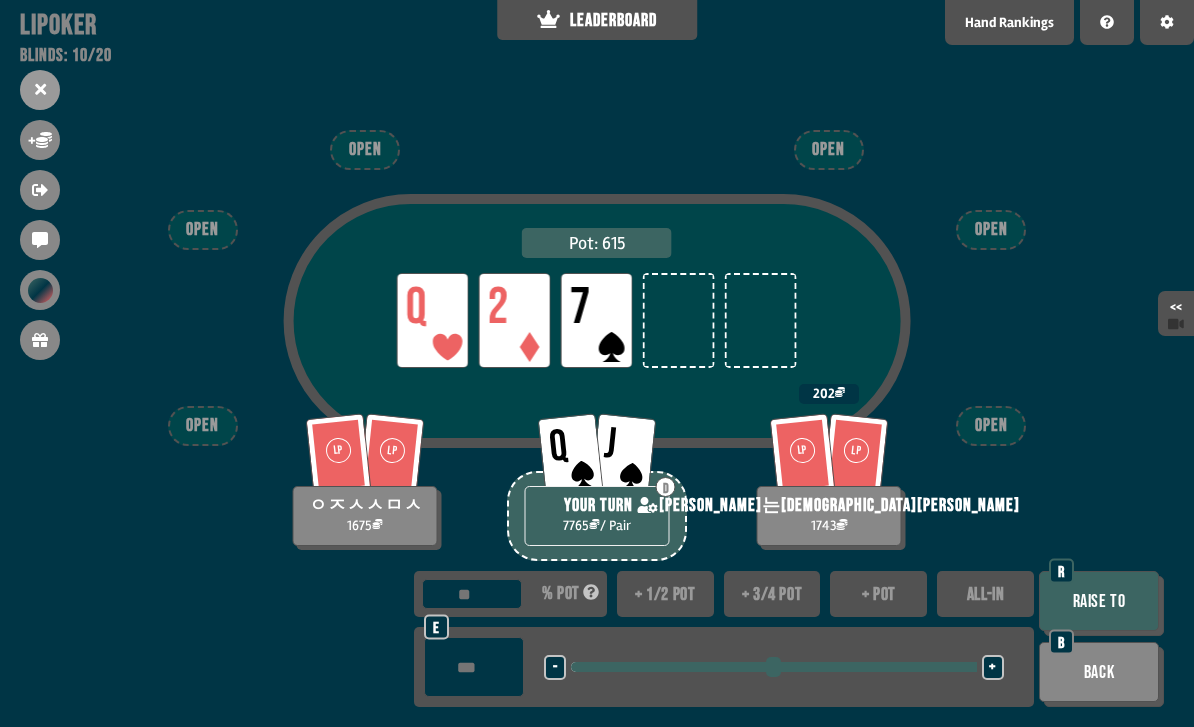 click on "Raise to" at bounding box center (1099, 601) 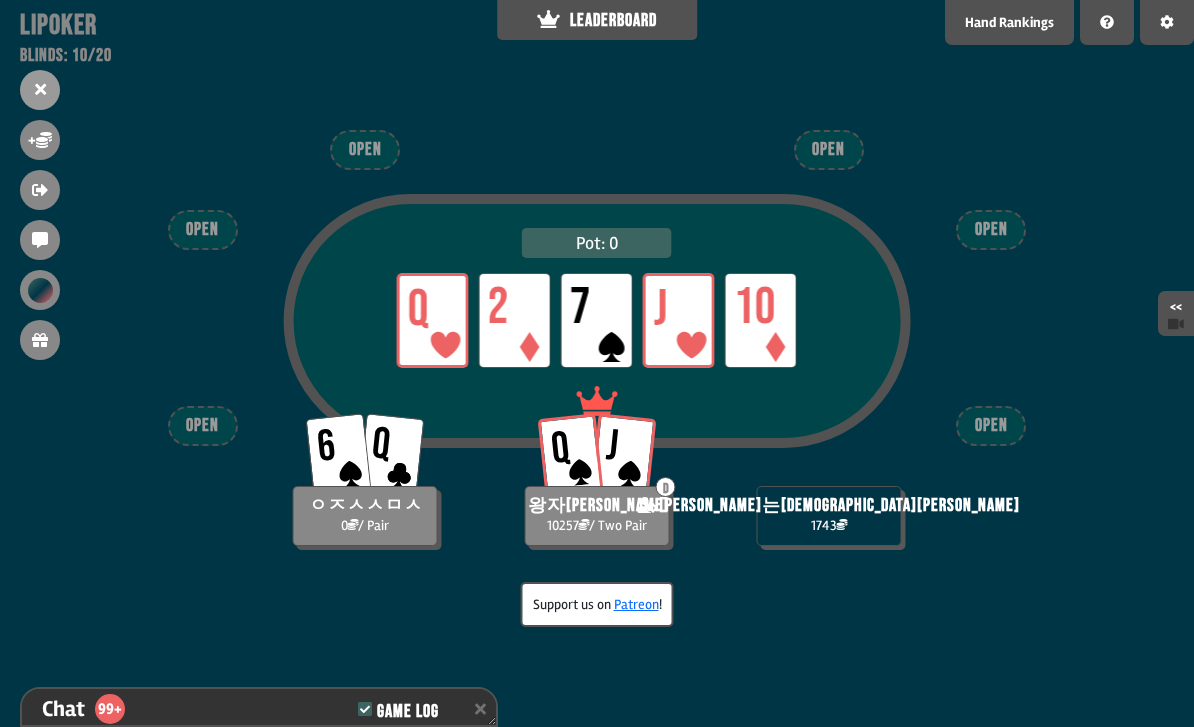 scroll, scrollTop: 10105, scrollLeft: 0, axis: vertical 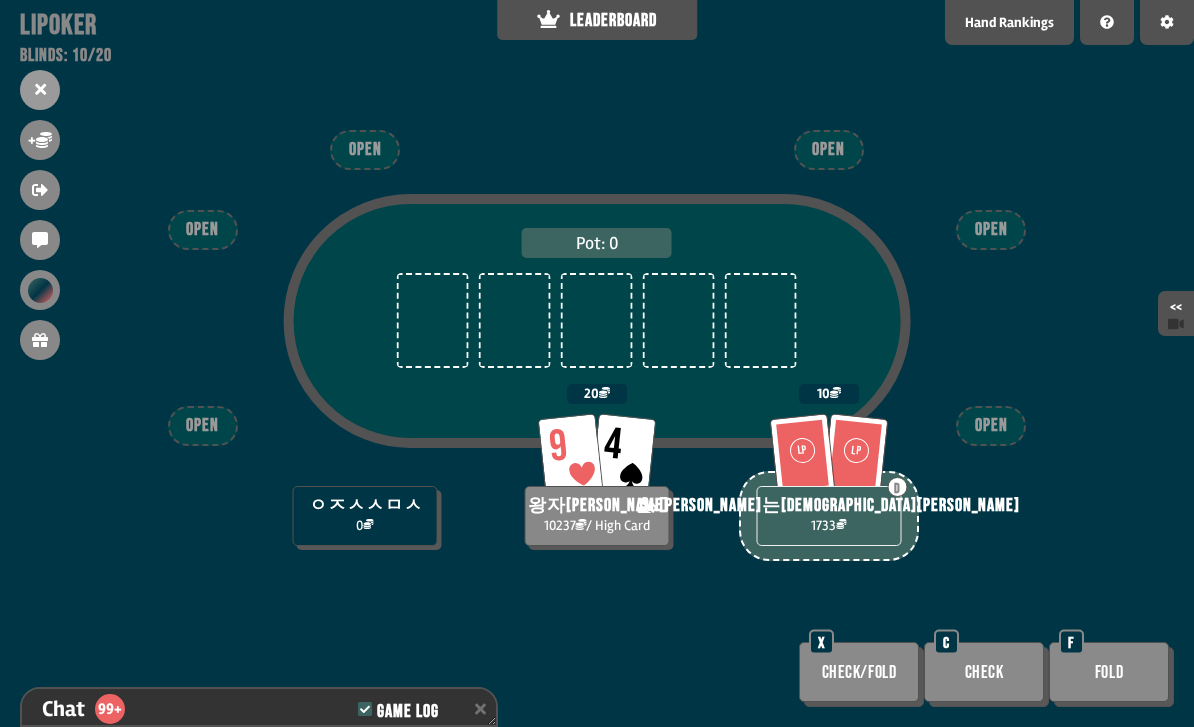 click on "Fold" at bounding box center [1109, 672] 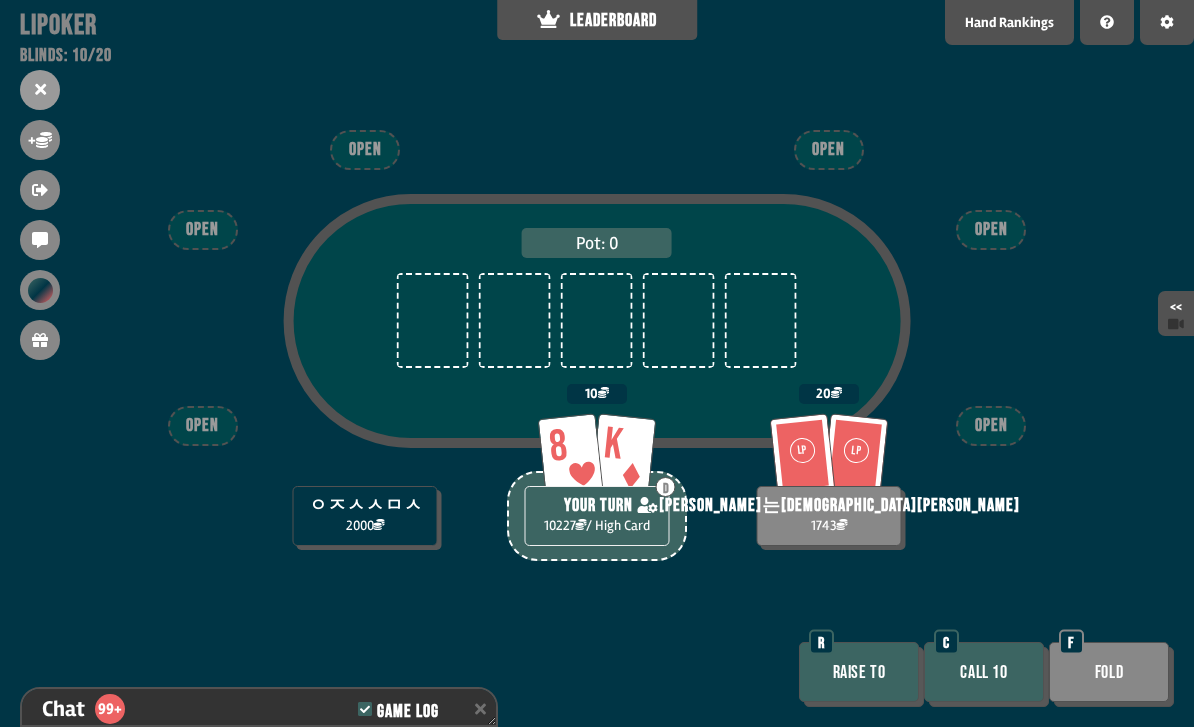 scroll, scrollTop: 10366, scrollLeft: 0, axis: vertical 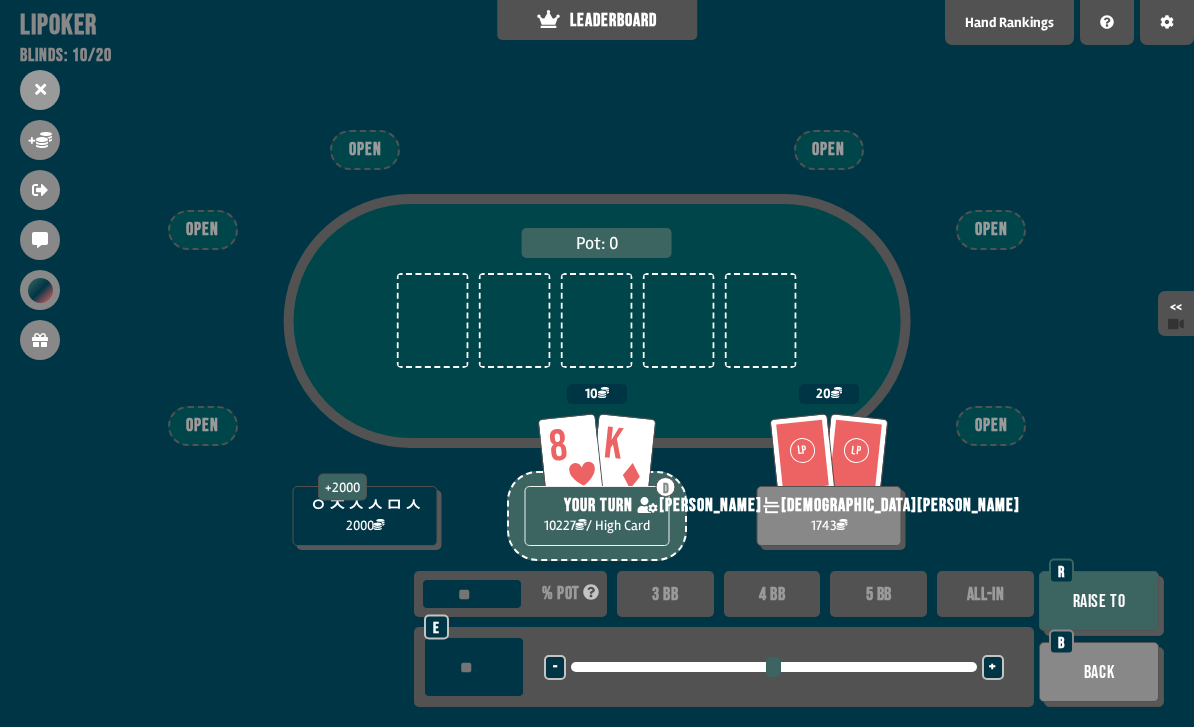 click at bounding box center (474, 667) 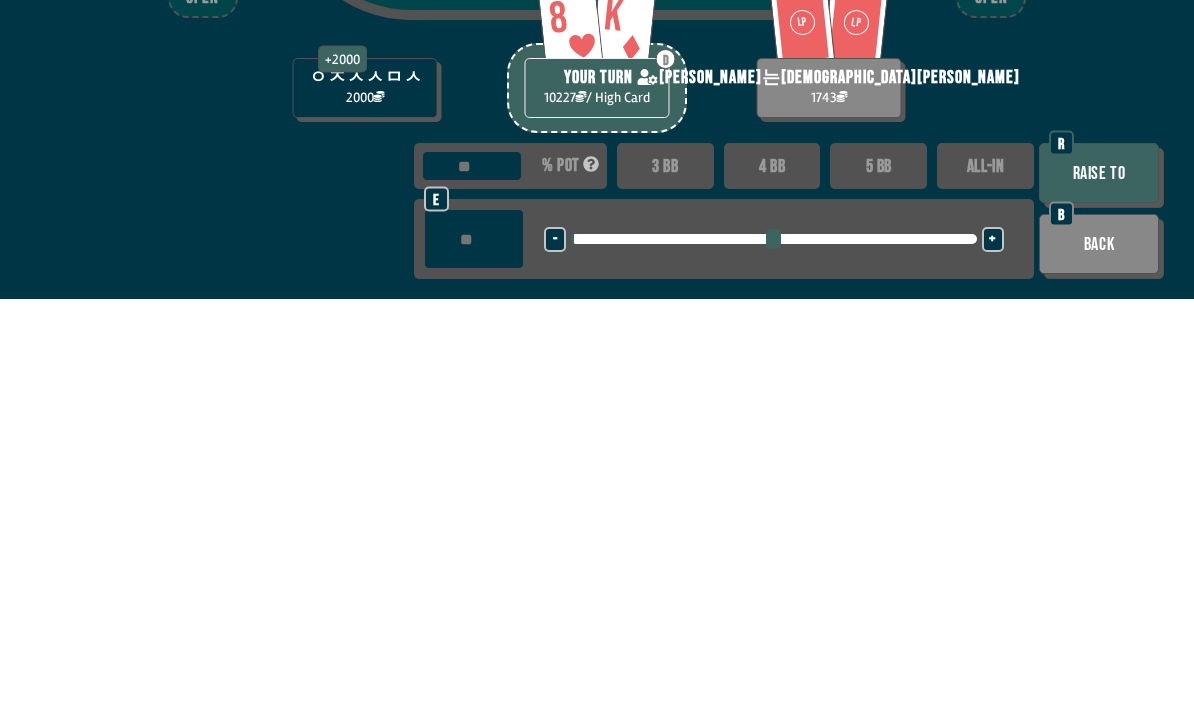 click on "Raise to" at bounding box center [1099, 601] 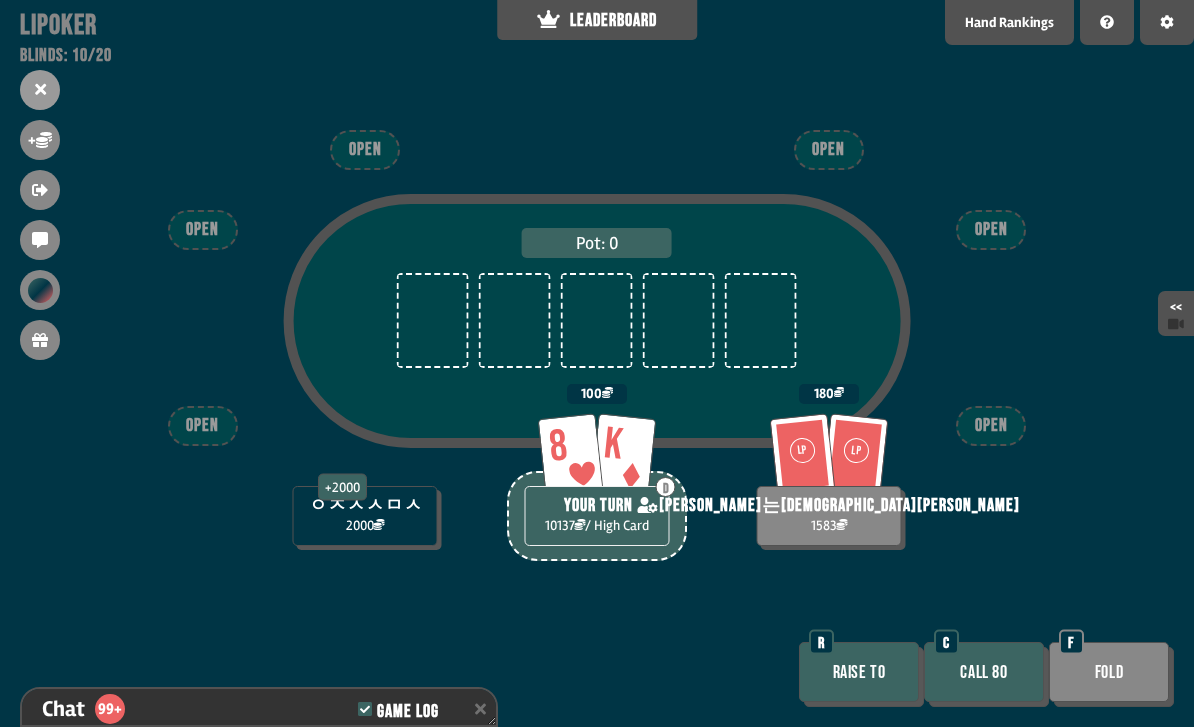 scroll, scrollTop: 10453, scrollLeft: 0, axis: vertical 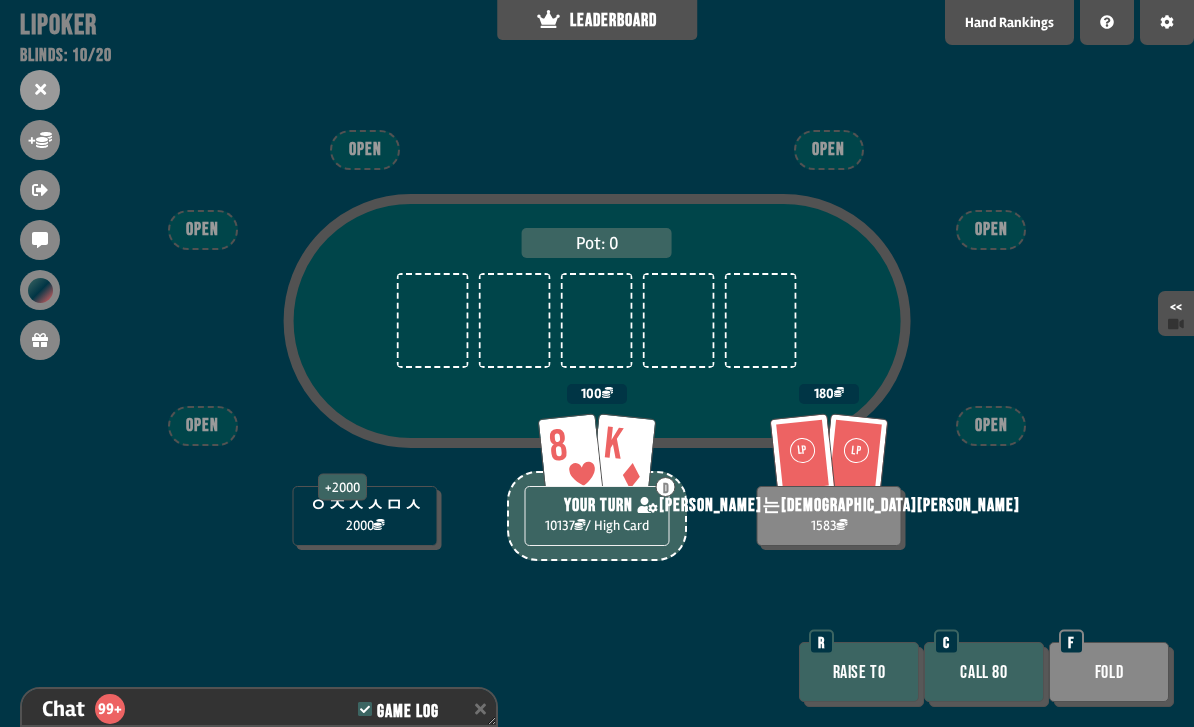 click on "Call 80" at bounding box center [984, 672] 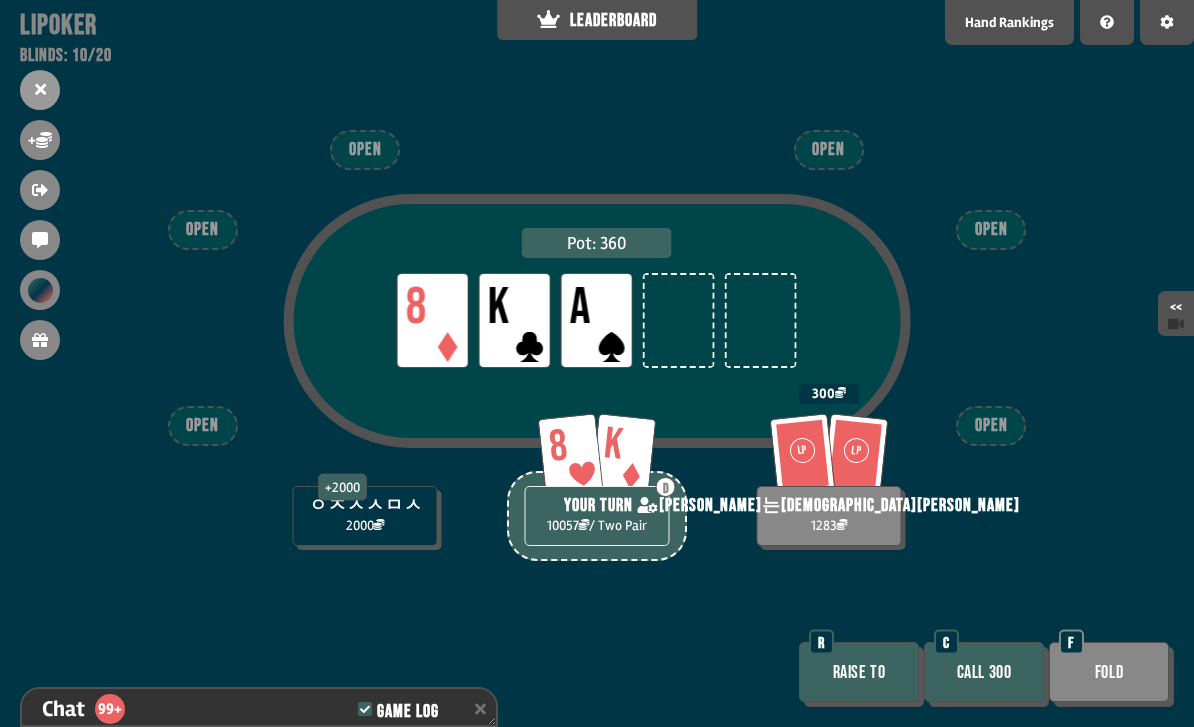 scroll, scrollTop: 10569, scrollLeft: 0, axis: vertical 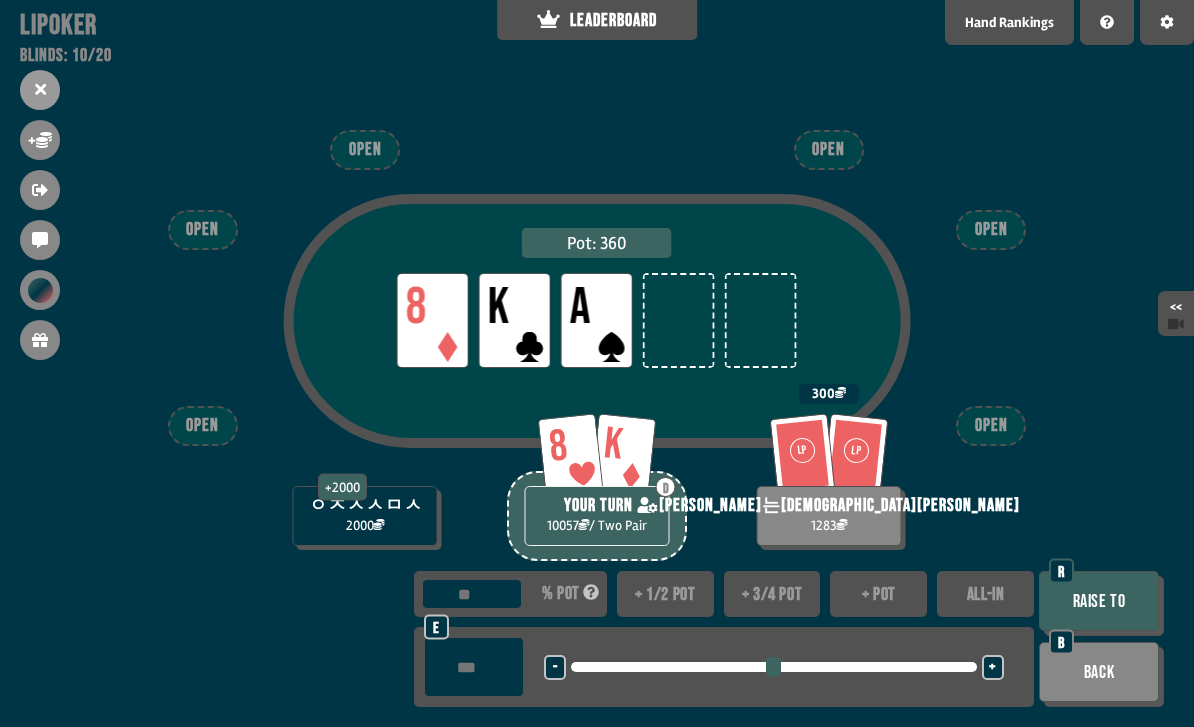 click at bounding box center [474, 667] 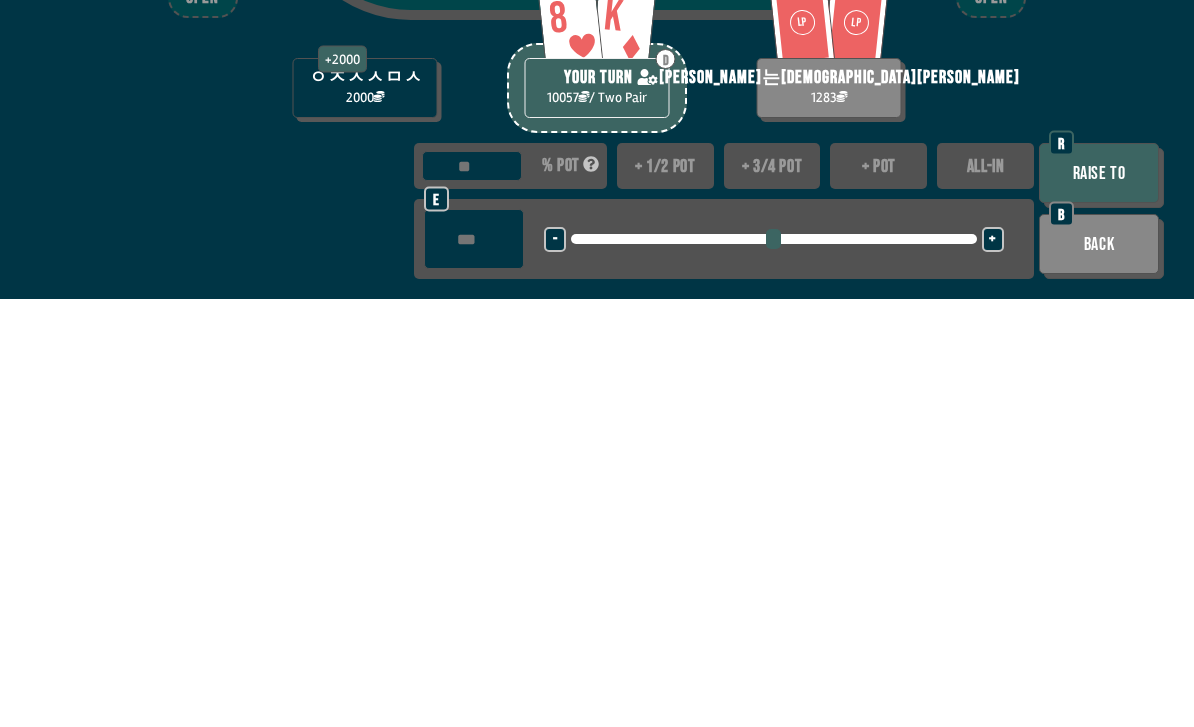 click on "Raise to" at bounding box center (1099, 601) 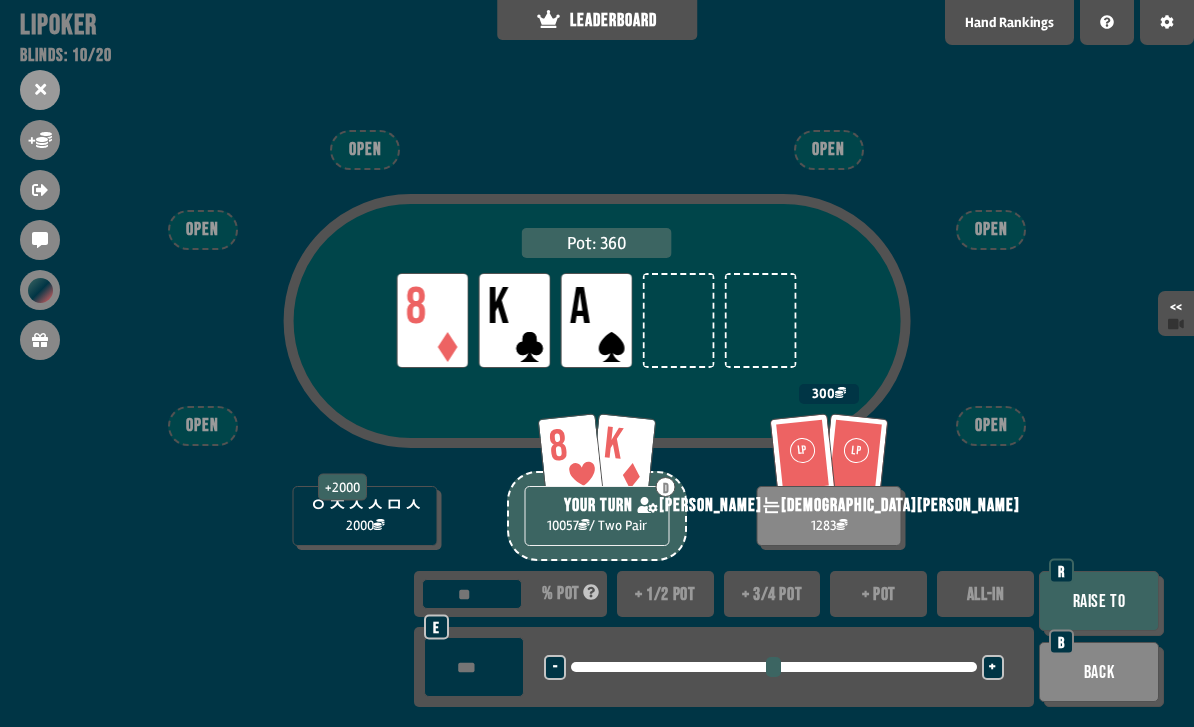 click on "Raise to" at bounding box center (1099, 601) 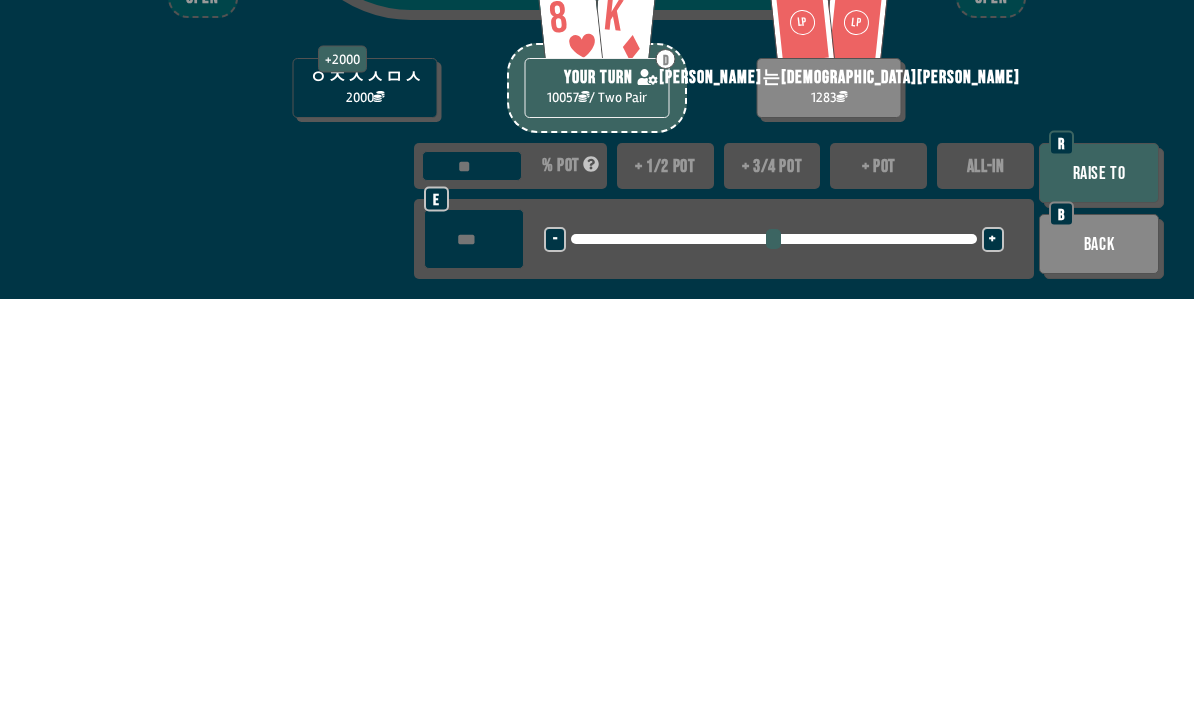 click on "Raise to" at bounding box center (1099, 601) 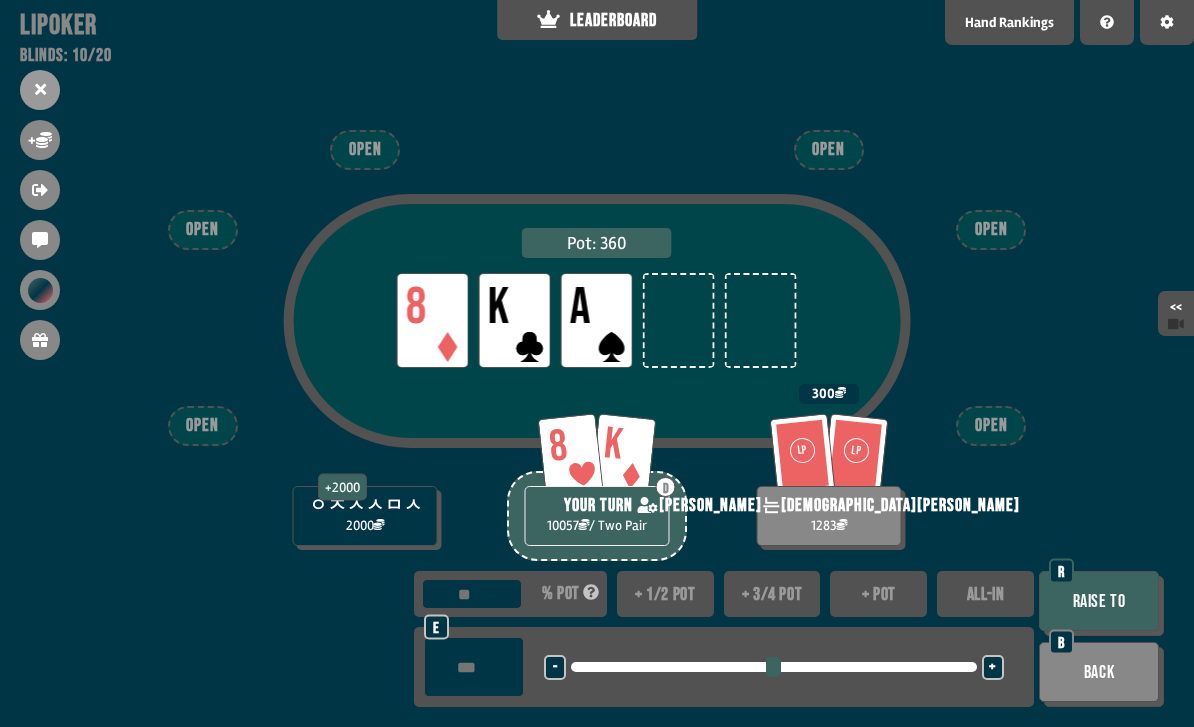 click on "***" at bounding box center (474, 667) 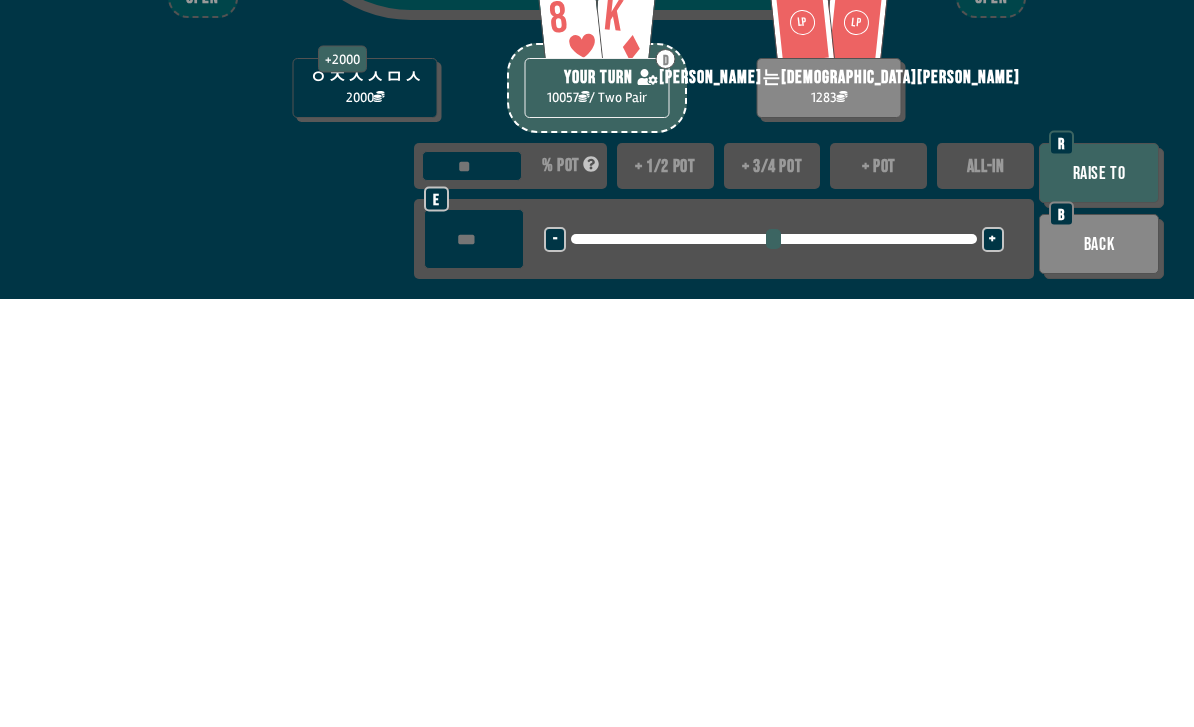 click on "Back" at bounding box center [1099, 672] 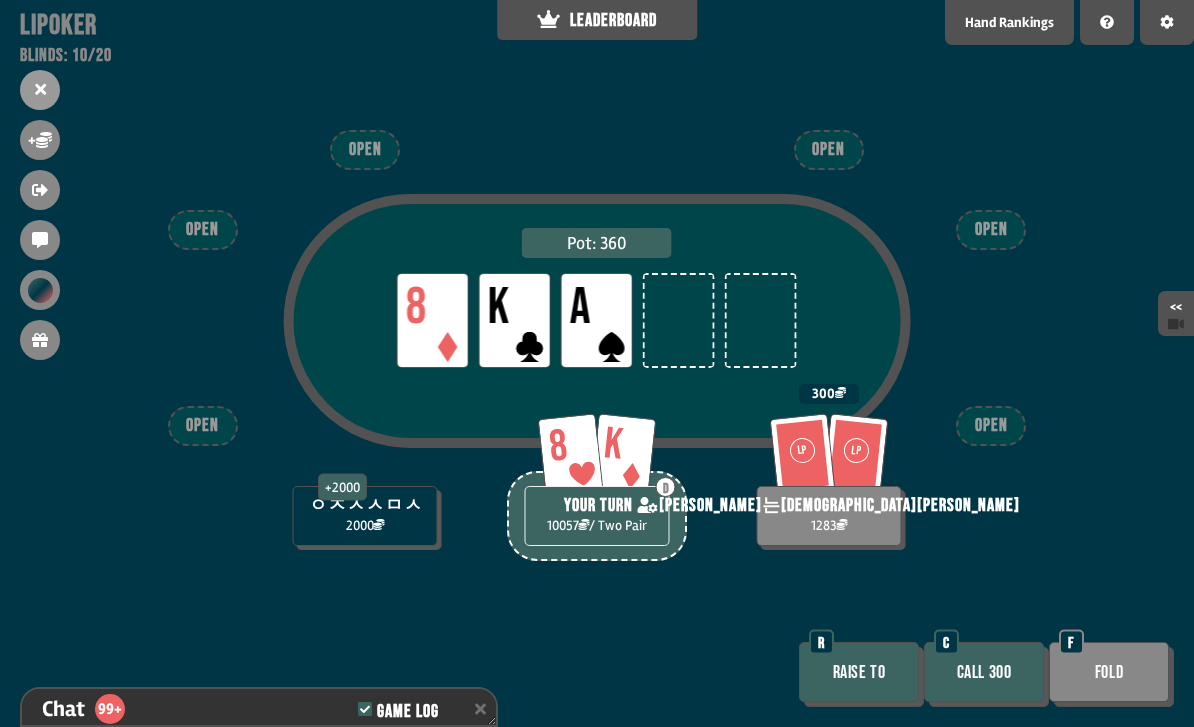 scroll, scrollTop: 10569, scrollLeft: 0, axis: vertical 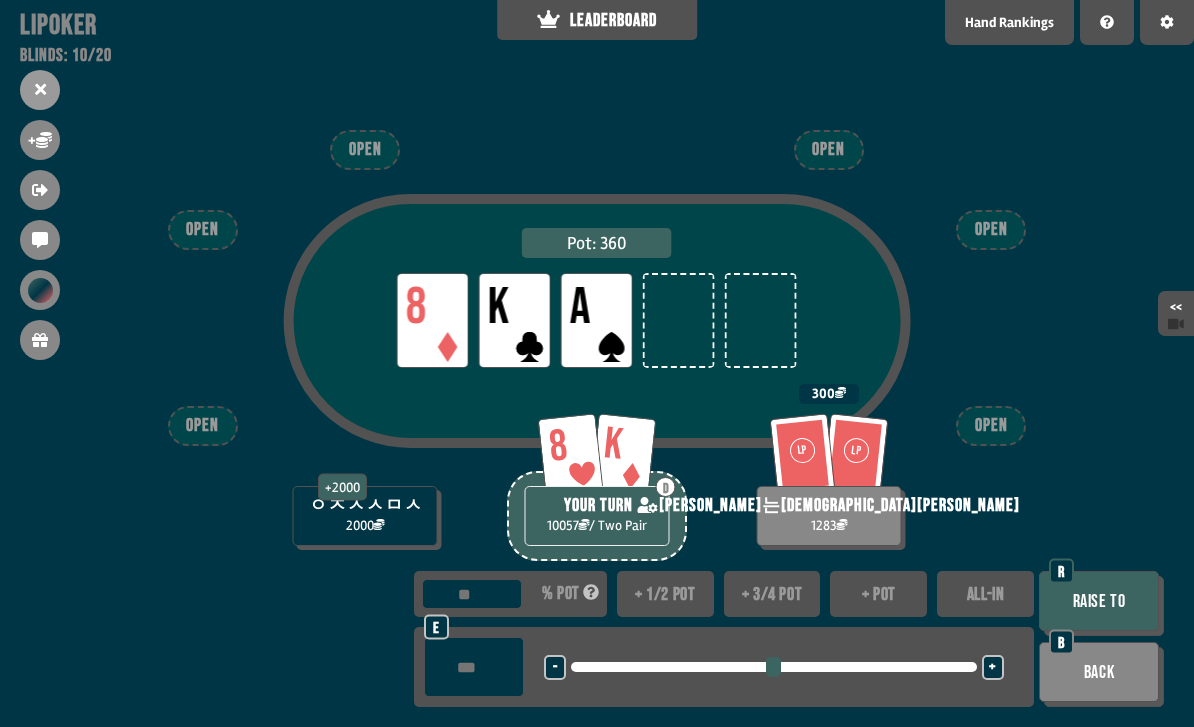 click on "Raise to" at bounding box center (1099, 601) 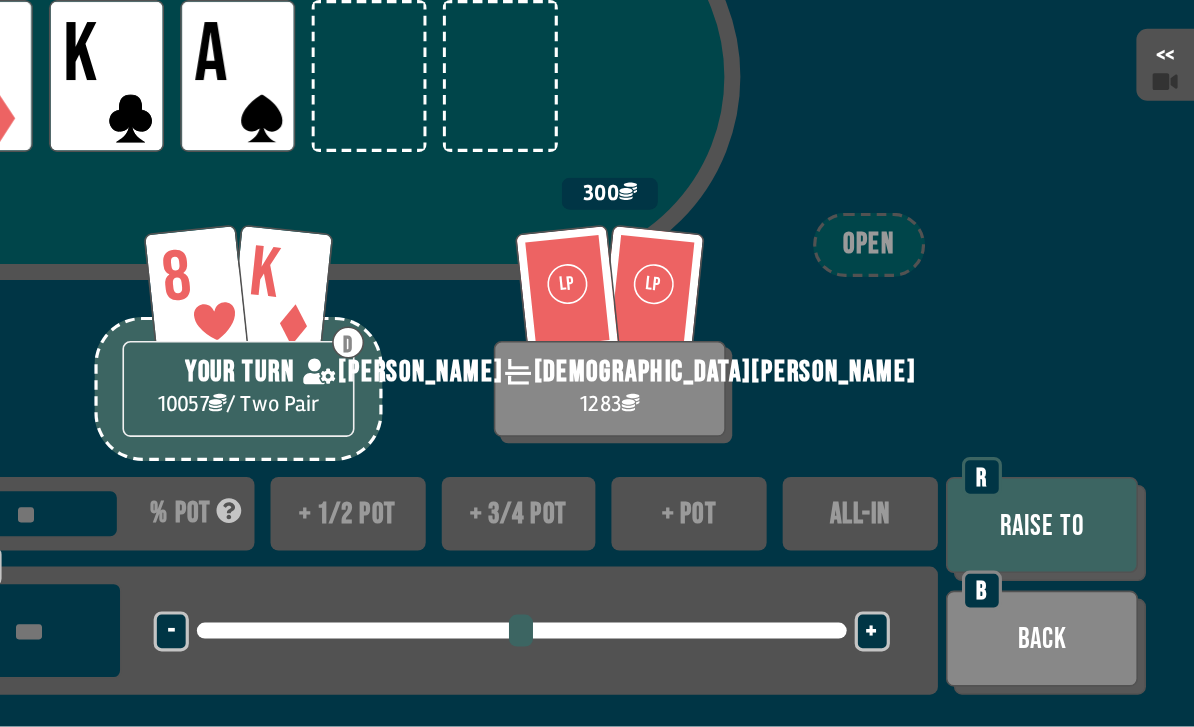 click on "Raise to" at bounding box center (1099, 601) 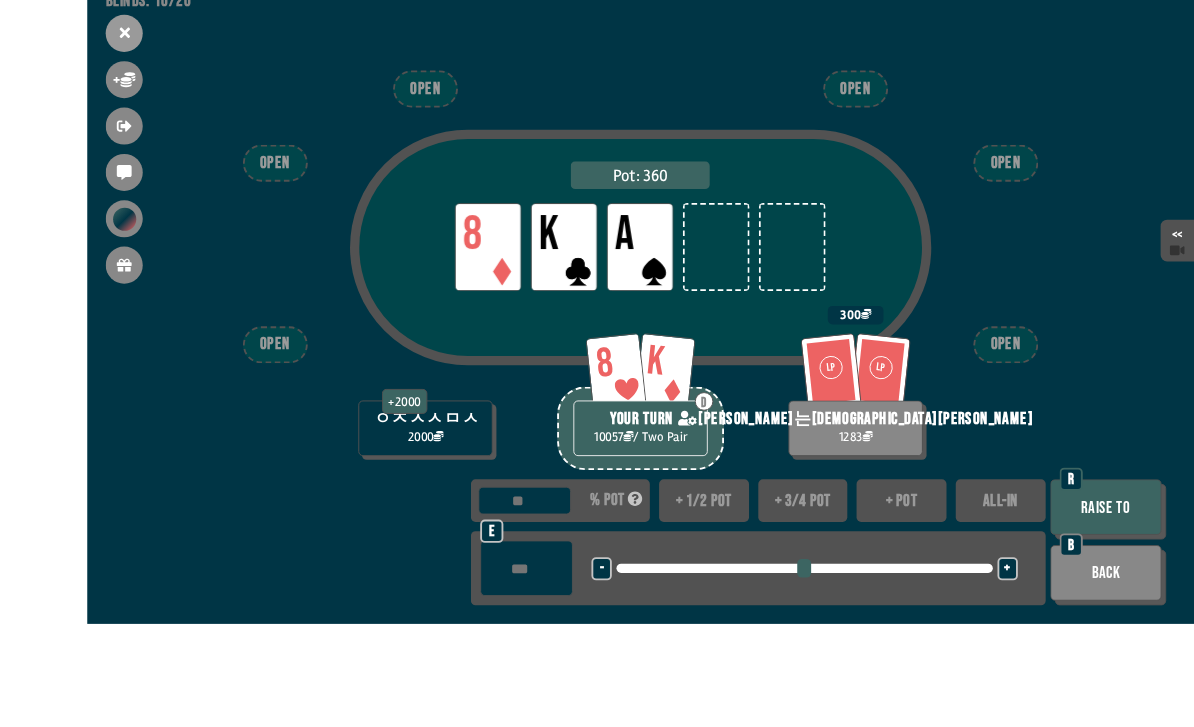scroll, scrollTop: 61, scrollLeft: 0, axis: vertical 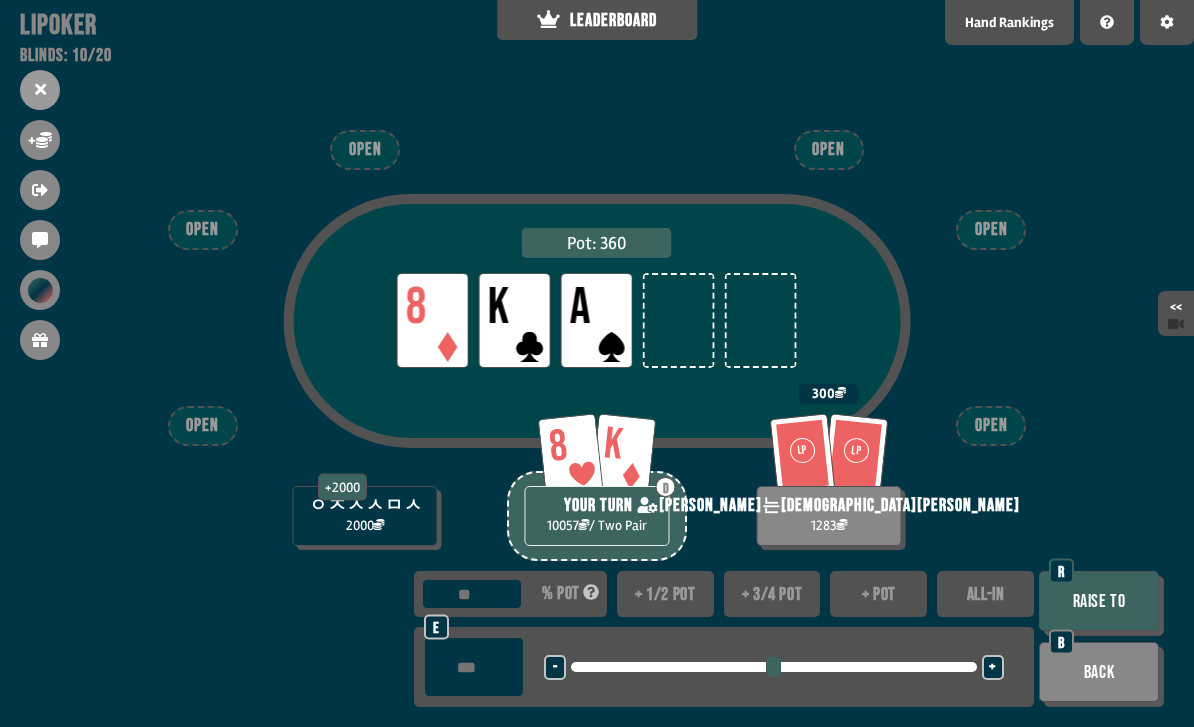 click on "Back" at bounding box center (1099, 672) 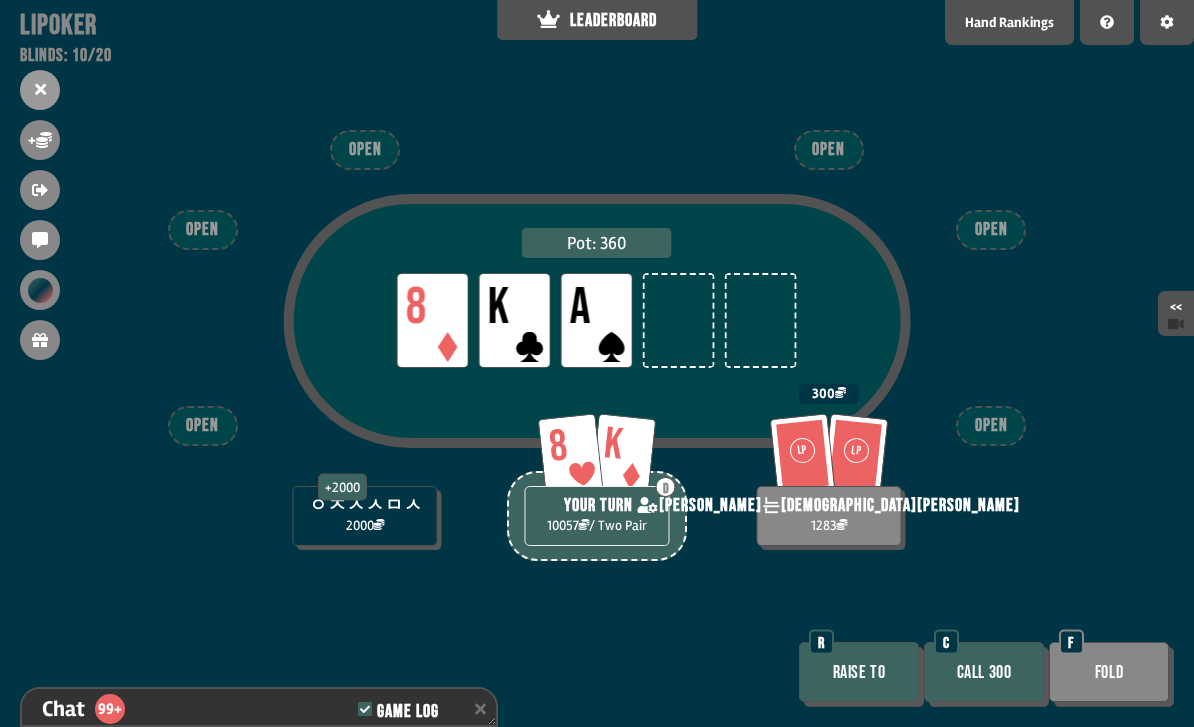 scroll, scrollTop: 10569, scrollLeft: 0, axis: vertical 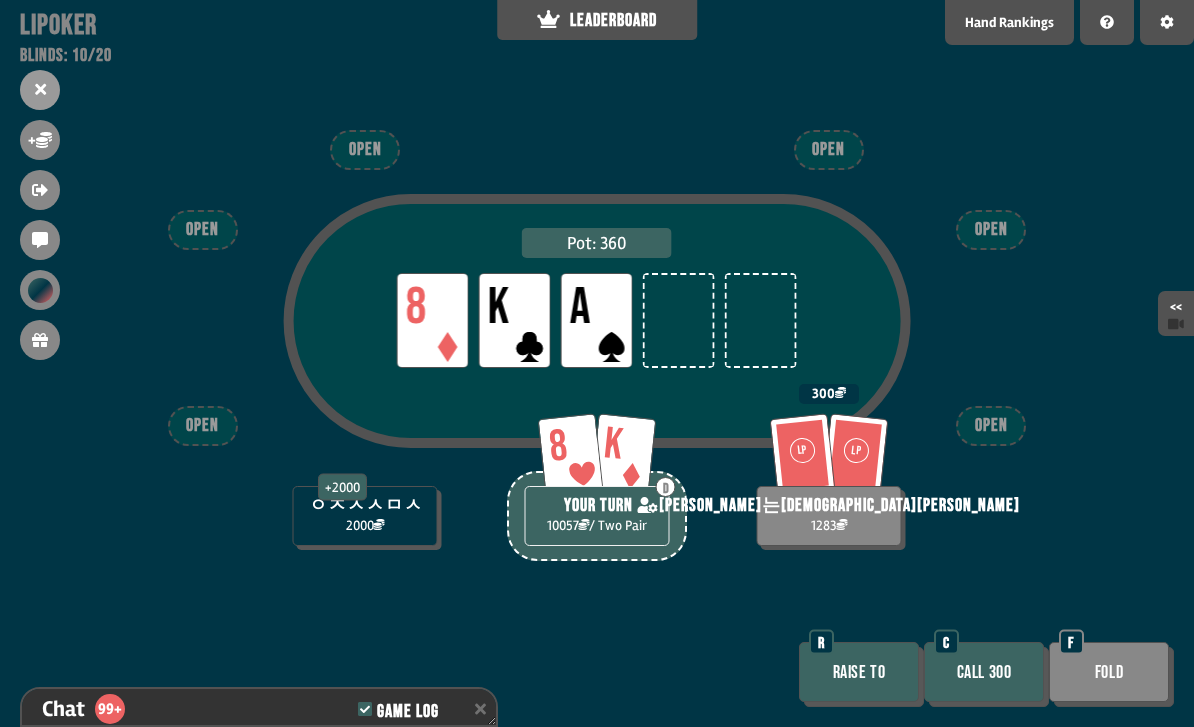click on "Raise to" at bounding box center [859, 672] 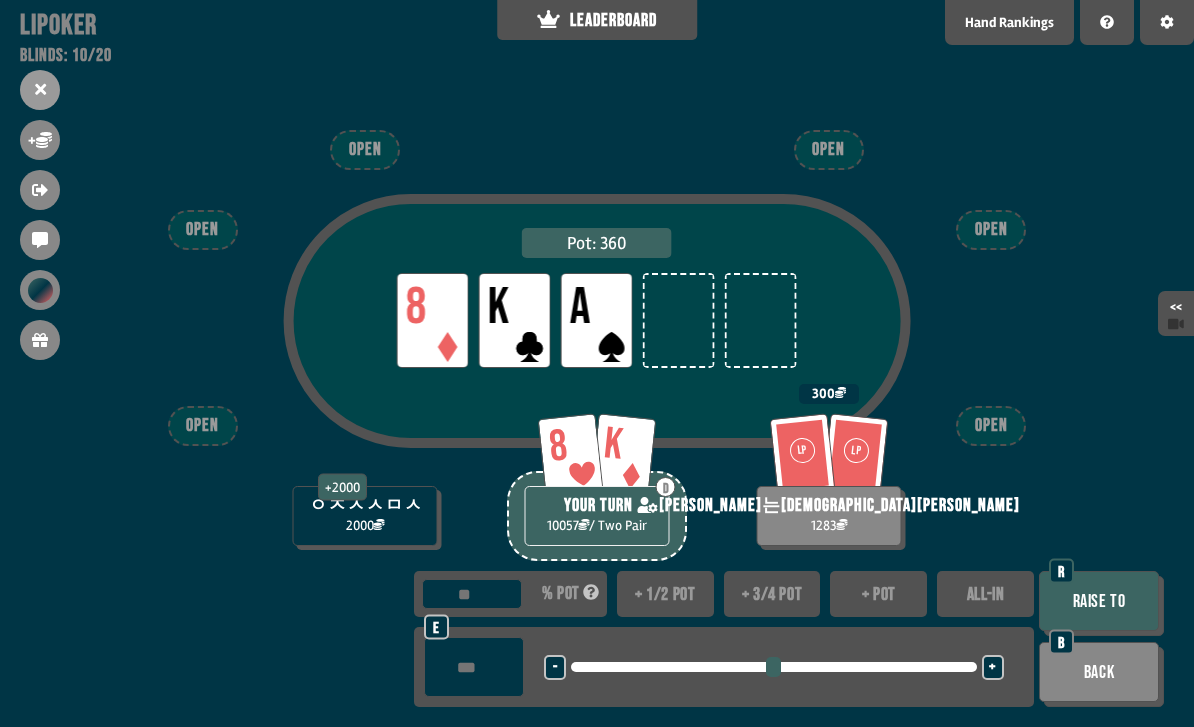 click on "***" at bounding box center [474, 667] 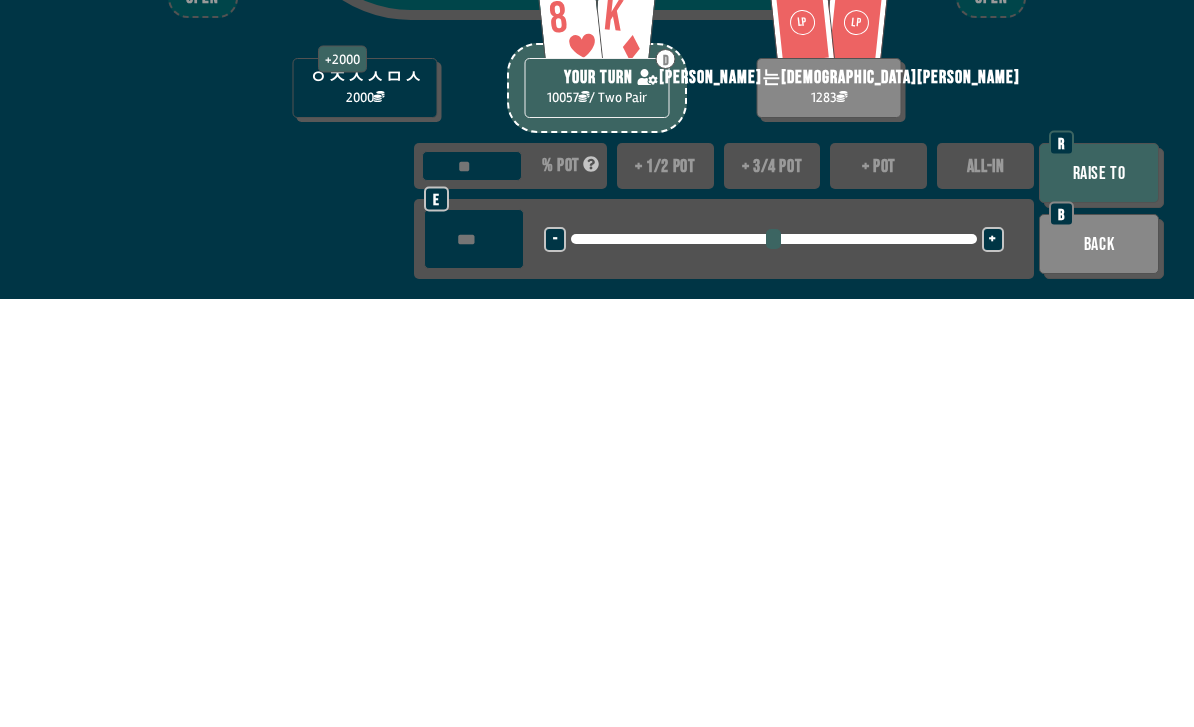 click on "Raise to" at bounding box center [1099, 601] 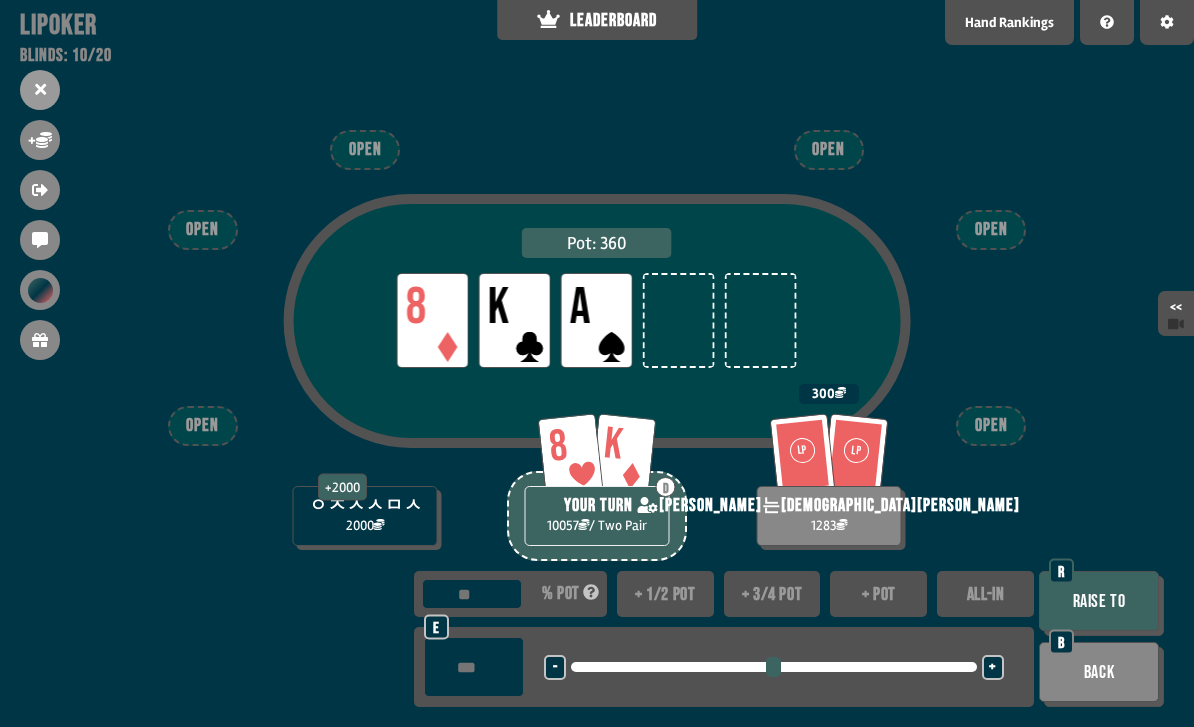 click on "Pot: 360   LP 8 LP K LP A 8 K D YOUR TURN 10057   / Two Pair + 2000 ㅇㅈㅅㅅㅁㅅ 2000  LP LP 카리나는신이야 1283  300  OPEN OPEN OPEN OPEN OPEN OPEN *** % pot + 1/2 pot + 3/4 pot + pot ALL-IN *** e - <LEFT> <DOWN> + <UP> <RIGHT> Raise to R Back B" at bounding box center (597, 363) 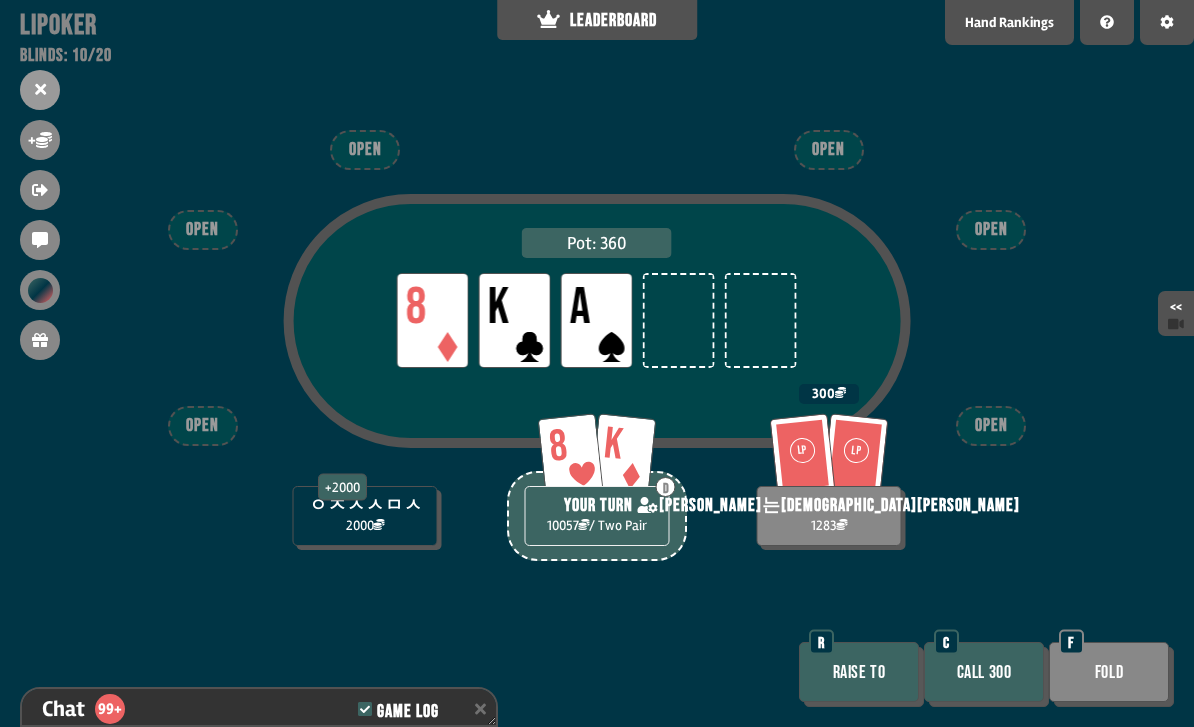 scroll, scrollTop: 10569, scrollLeft: 0, axis: vertical 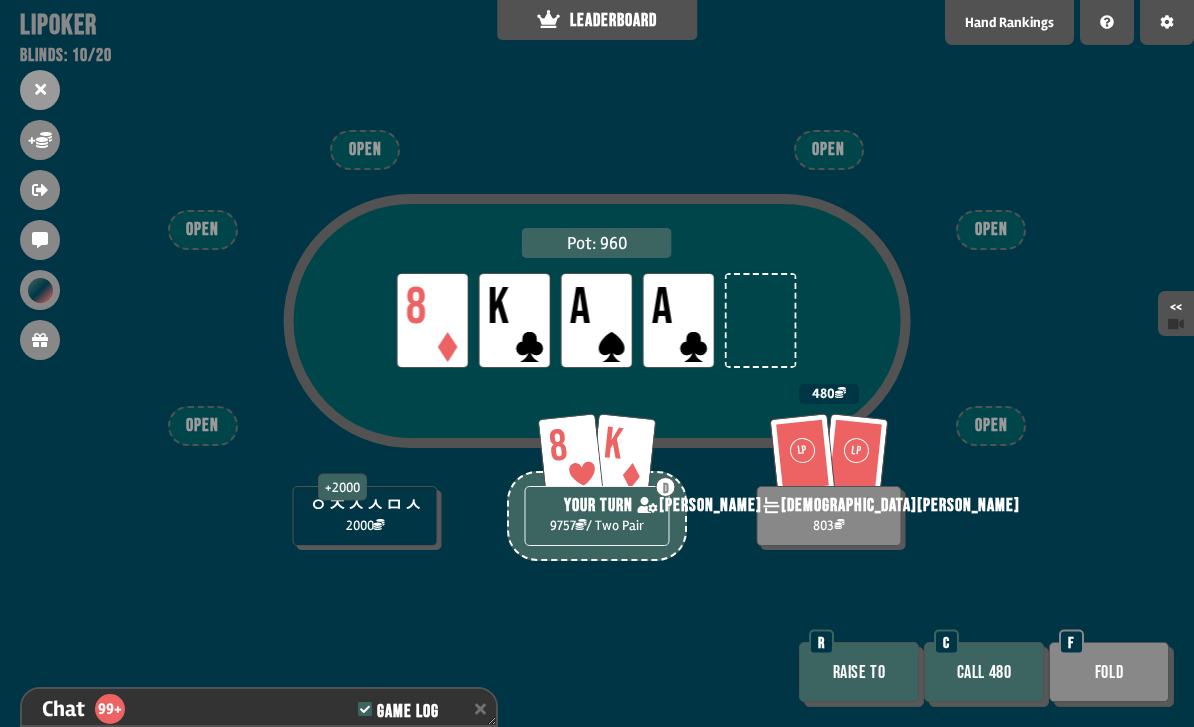 click on "Raise to" at bounding box center [859, 672] 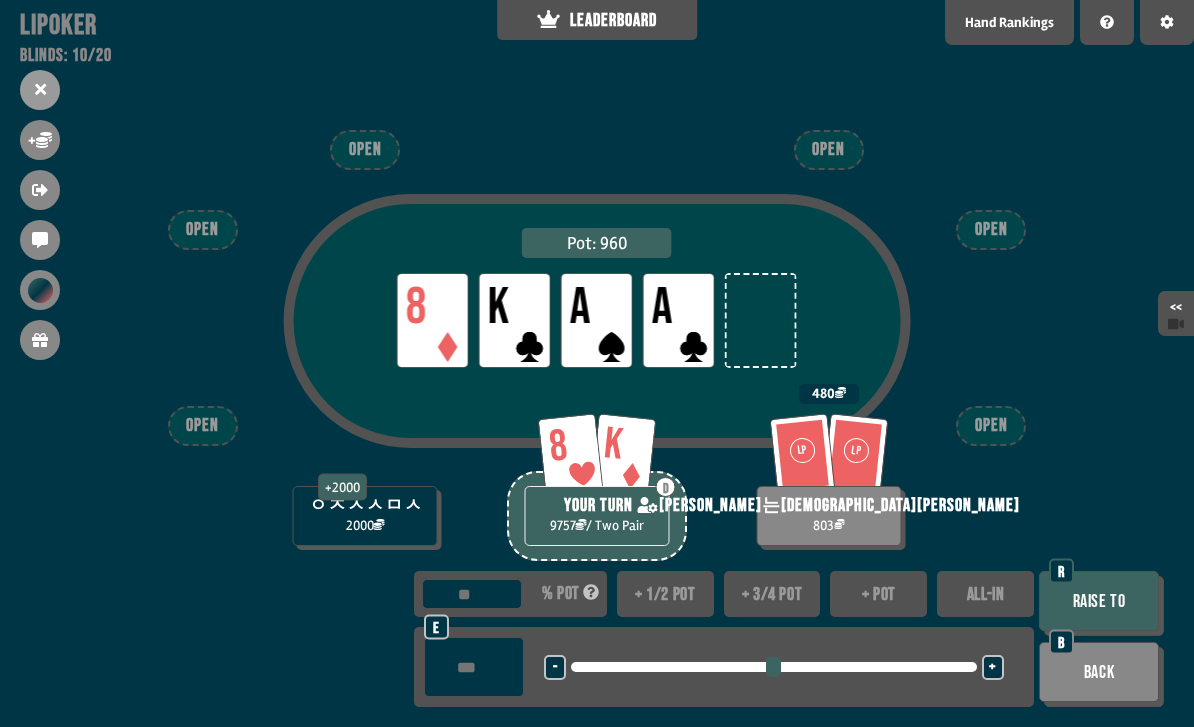 click on "ALL-IN" at bounding box center (985, 594) 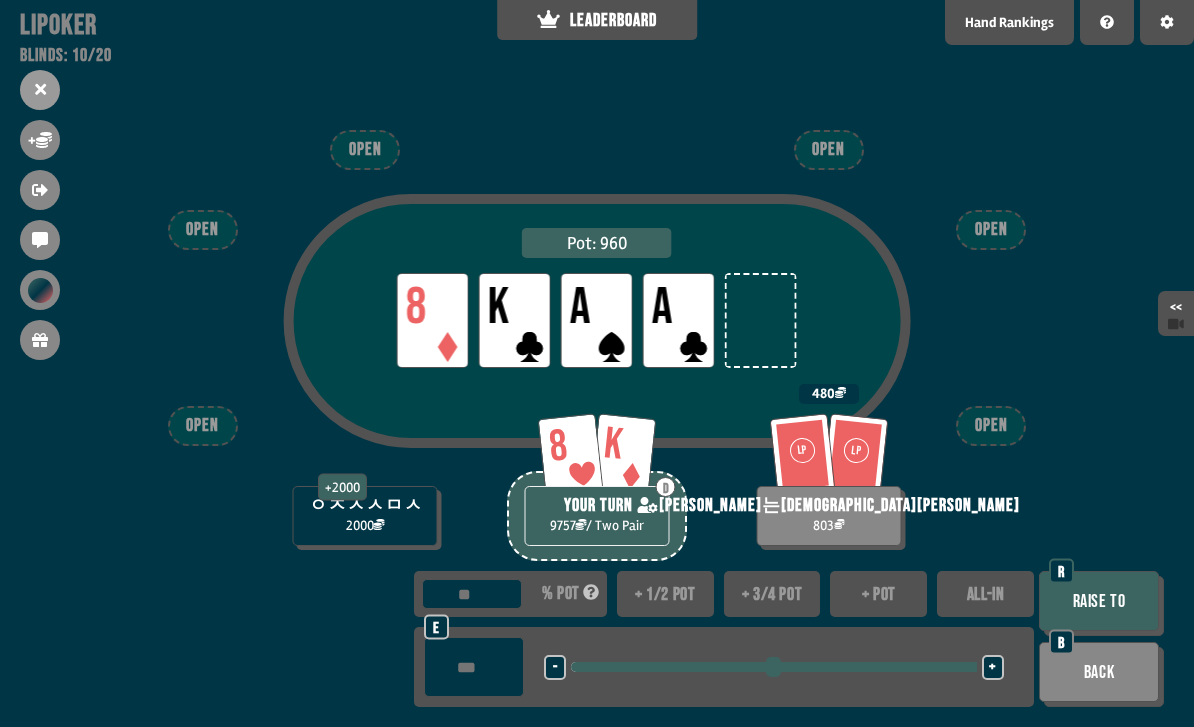 click on "Raise to" at bounding box center [1099, 601] 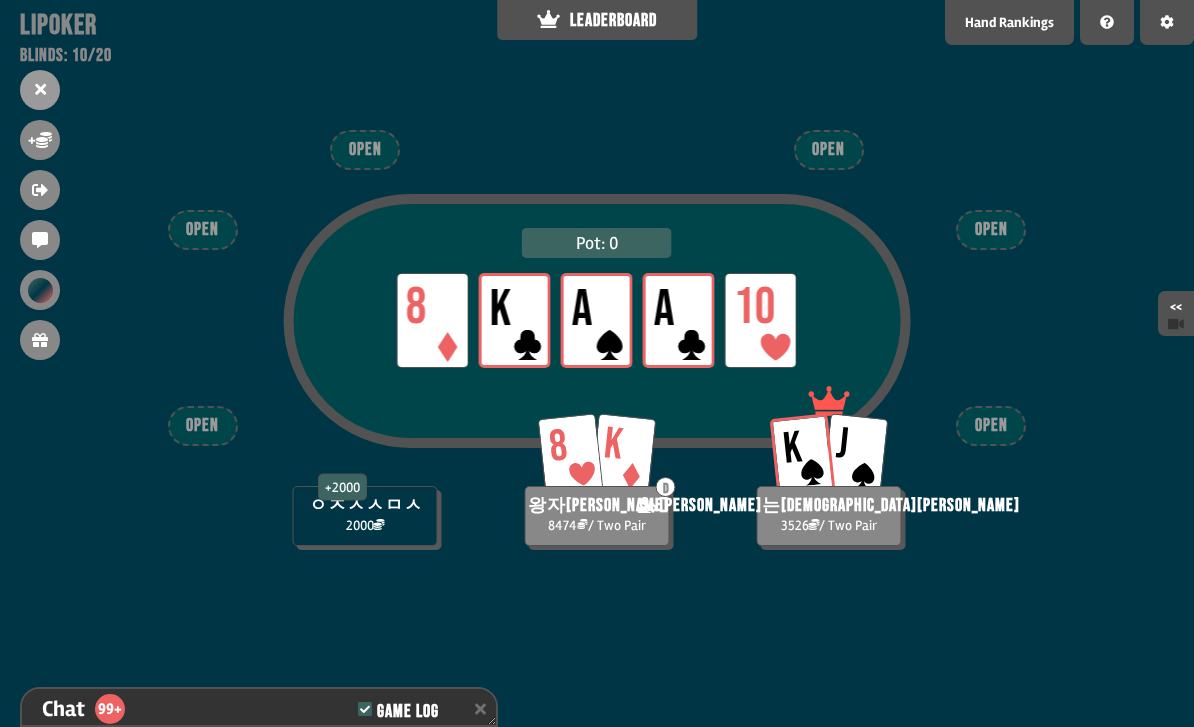 scroll, scrollTop: 10917, scrollLeft: 0, axis: vertical 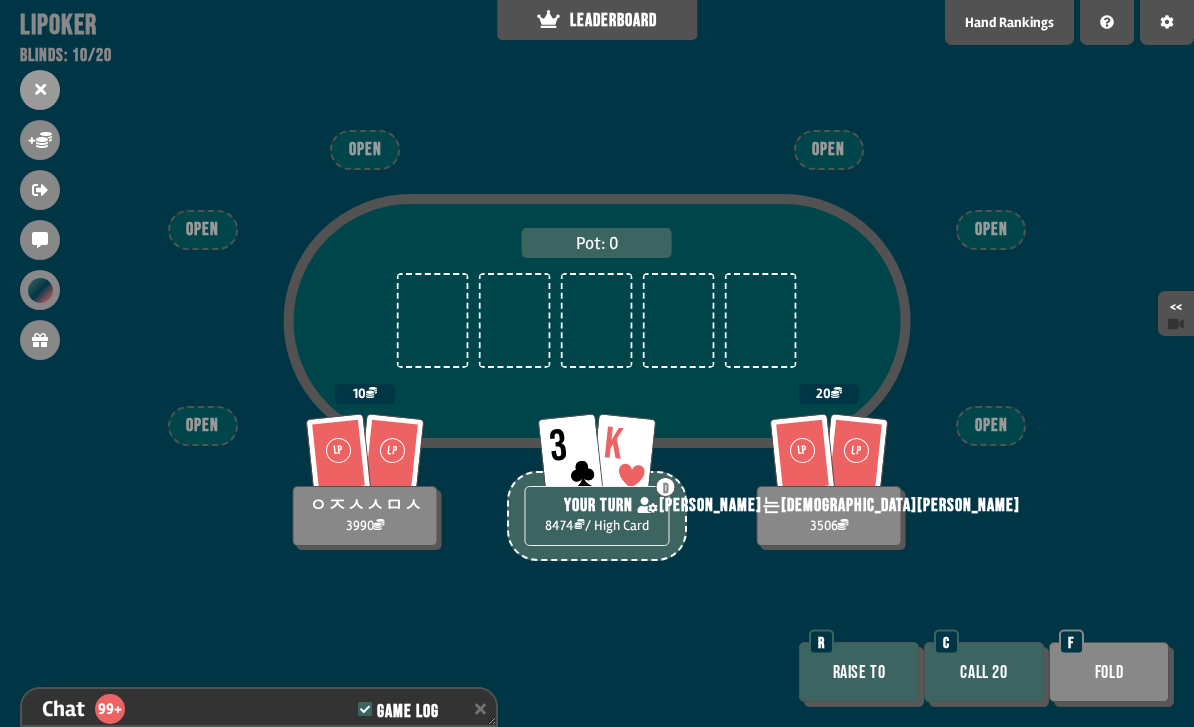 click on "Call 20" at bounding box center (984, 672) 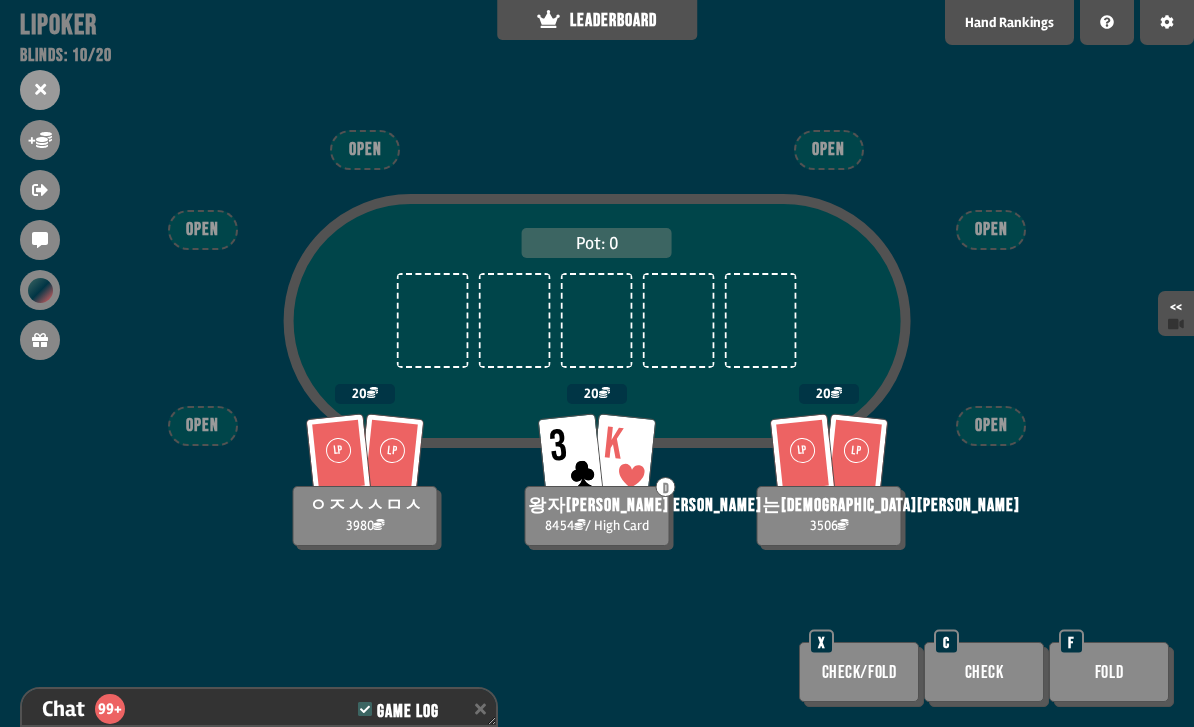 scroll, scrollTop: 11033, scrollLeft: 0, axis: vertical 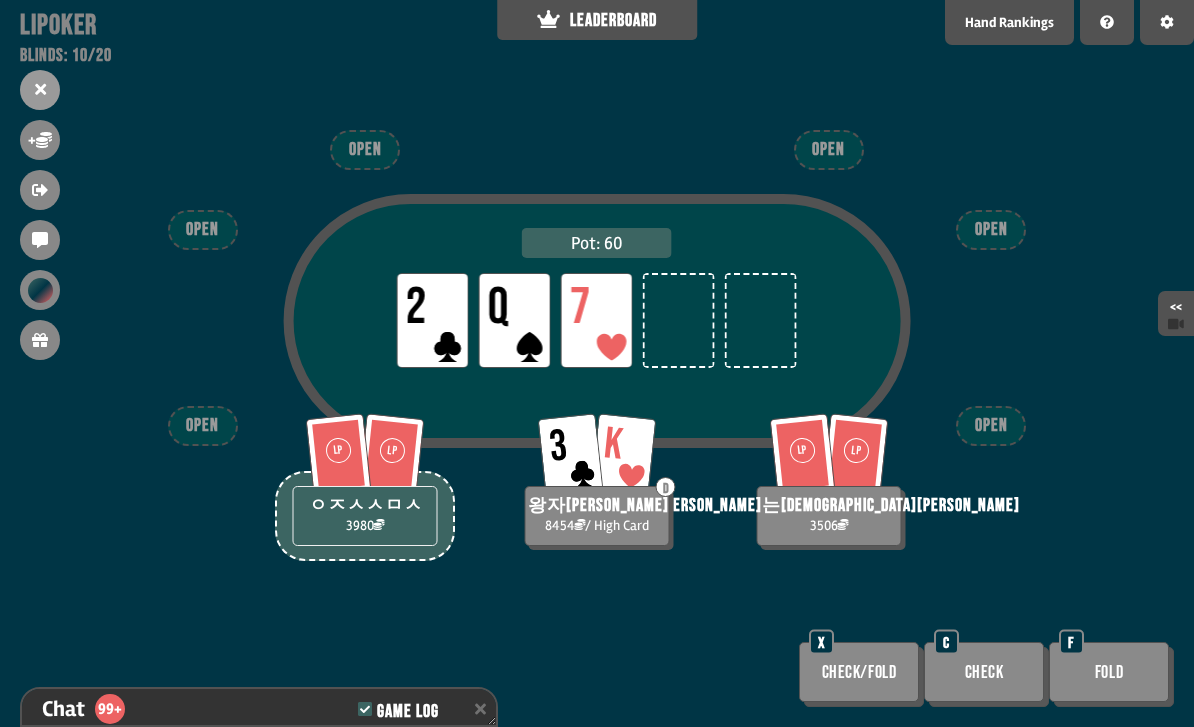 click on "Fold" at bounding box center (1109, 672) 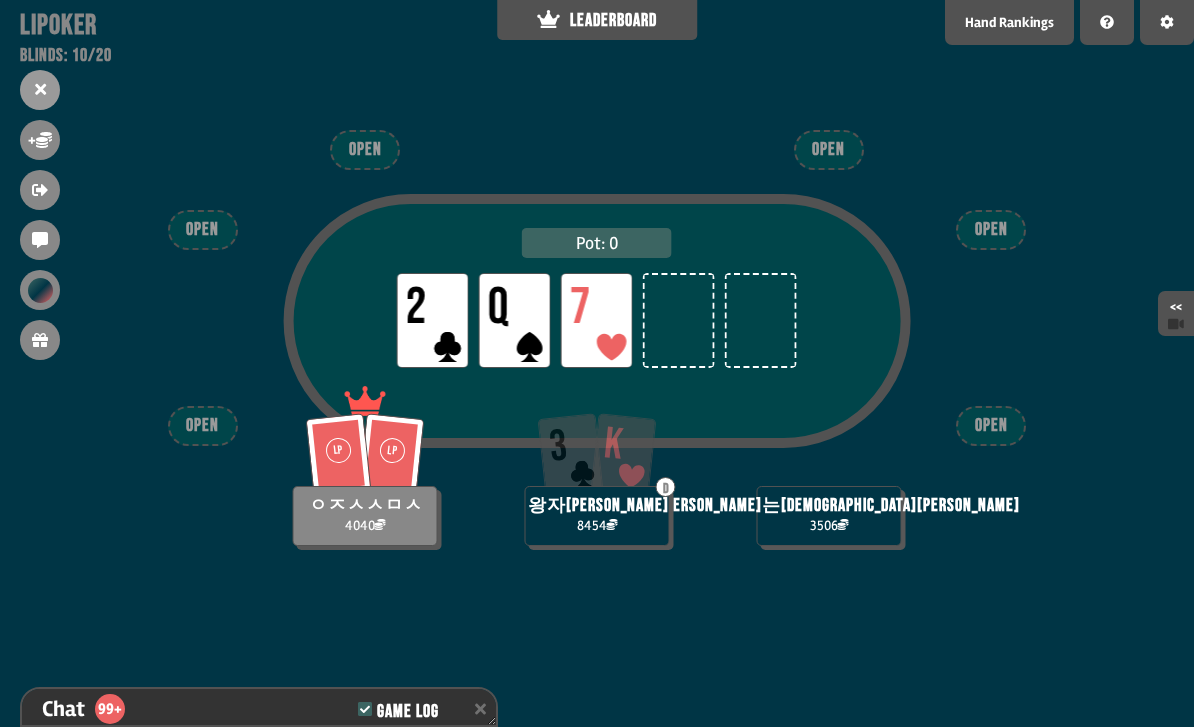 scroll, scrollTop: 11236, scrollLeft: 0, axis: vertical 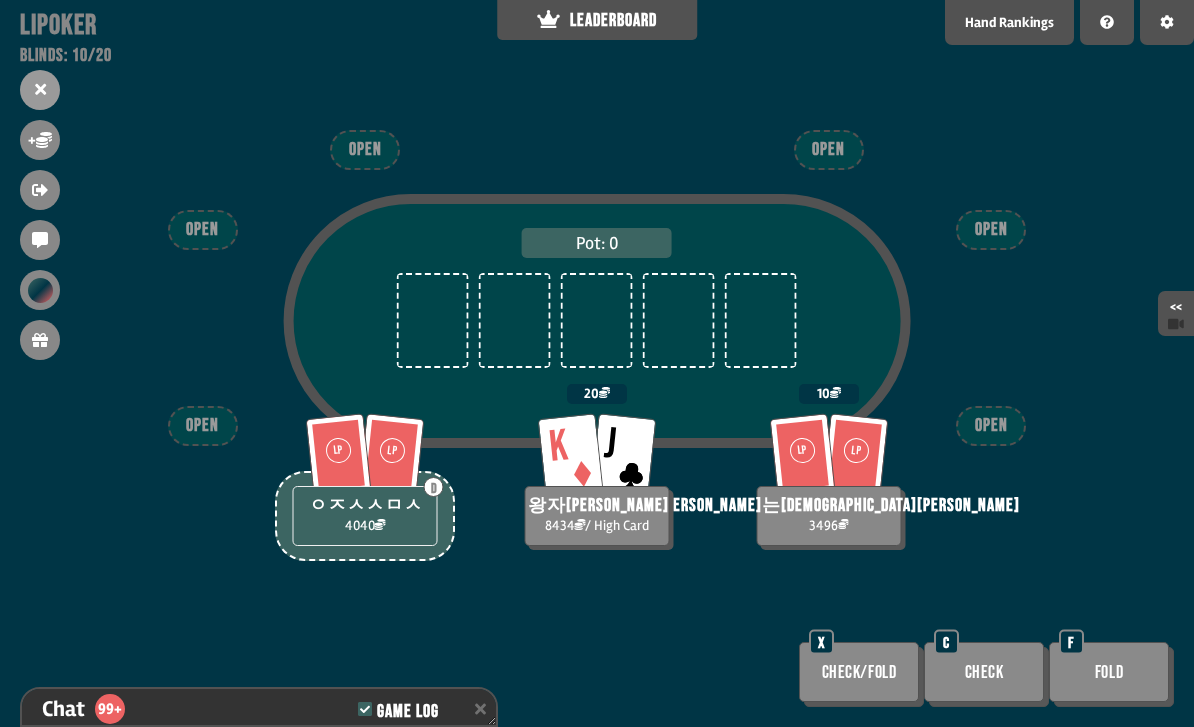 click on "Pot: 0" at bounding box center (597, 357) 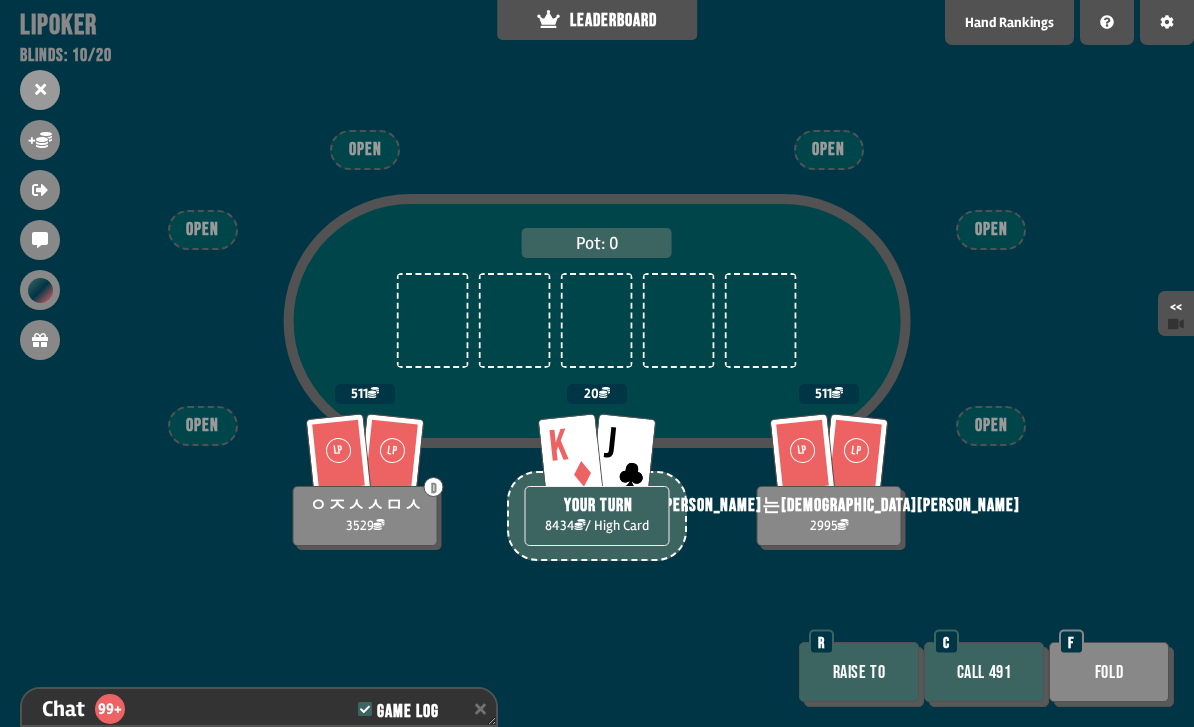 scroll, scrollTop: 11323, scrollLeft: 0, axis: vertical 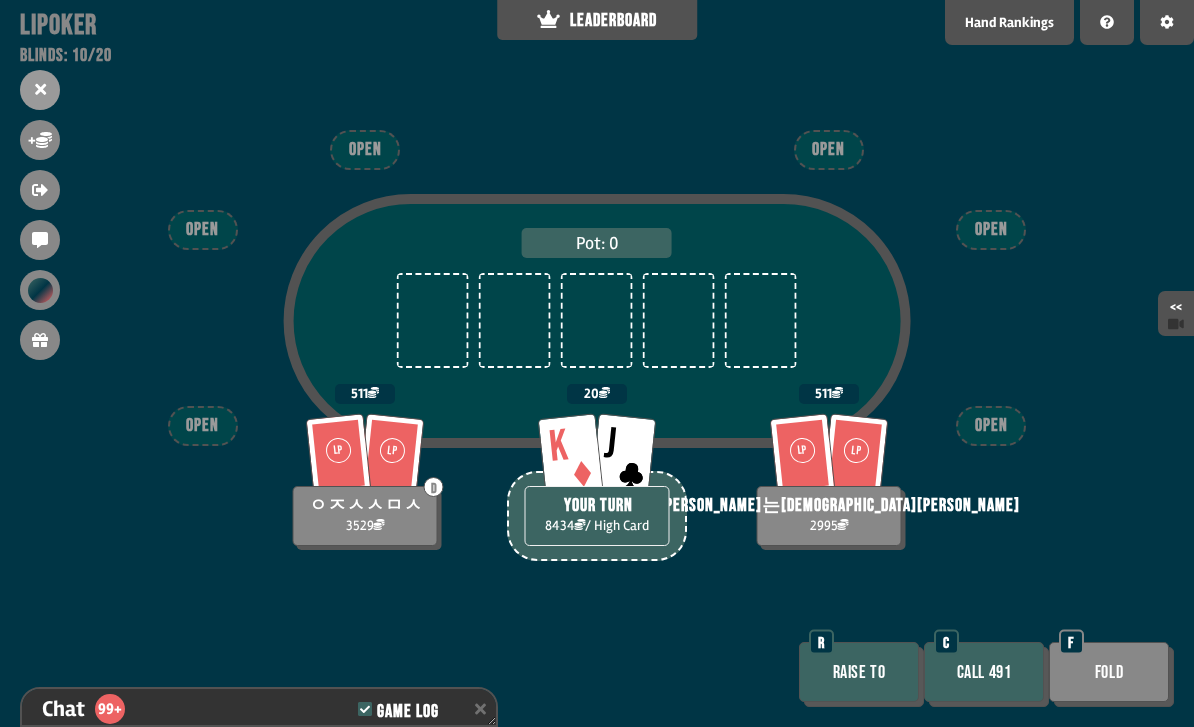 click on "Call 491" at bounding box center [984, 672] 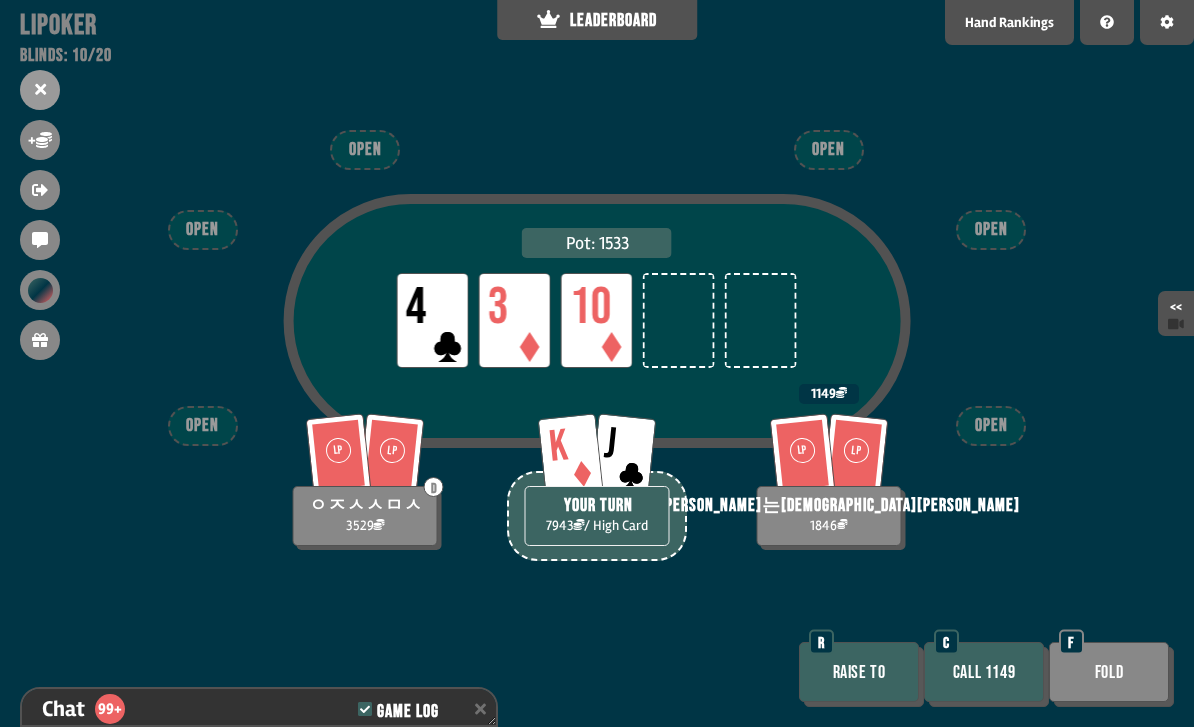 scroll, scrollTop: 11439, scrollLeft: 0, axis: vertical 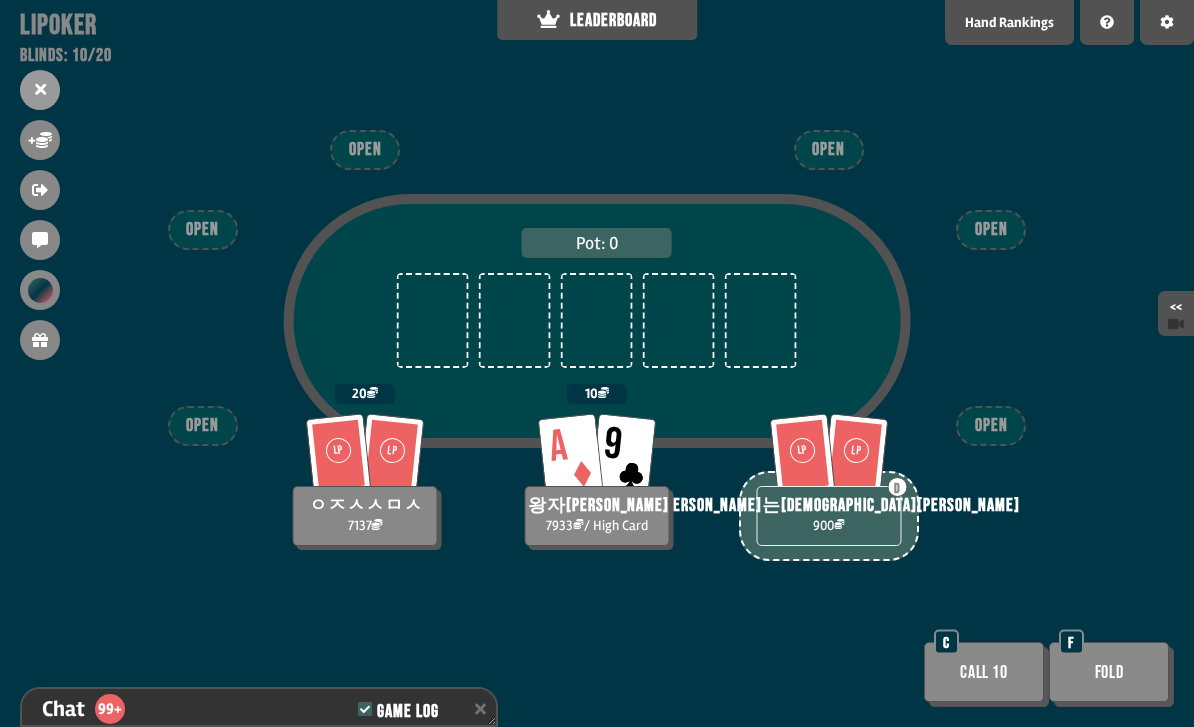 click on "Call 10" at bounding box center [984, 672] 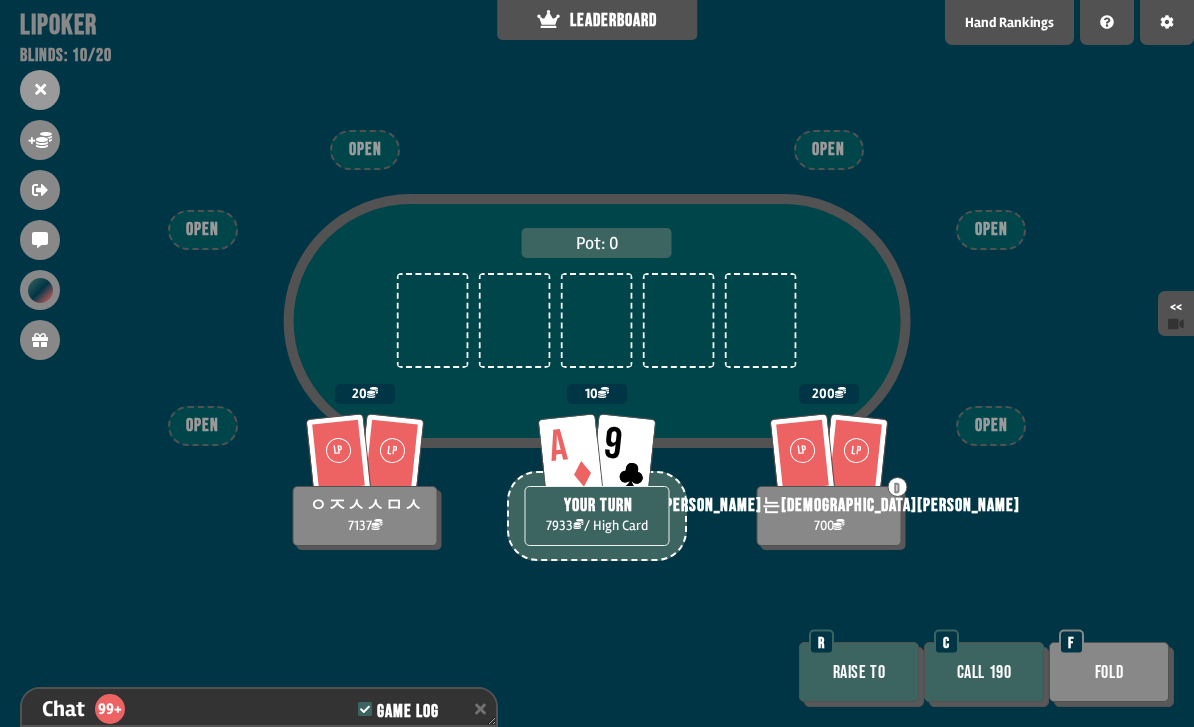 scroll, scrollTop: 11816, scrollLeft: 0, axis: vertical 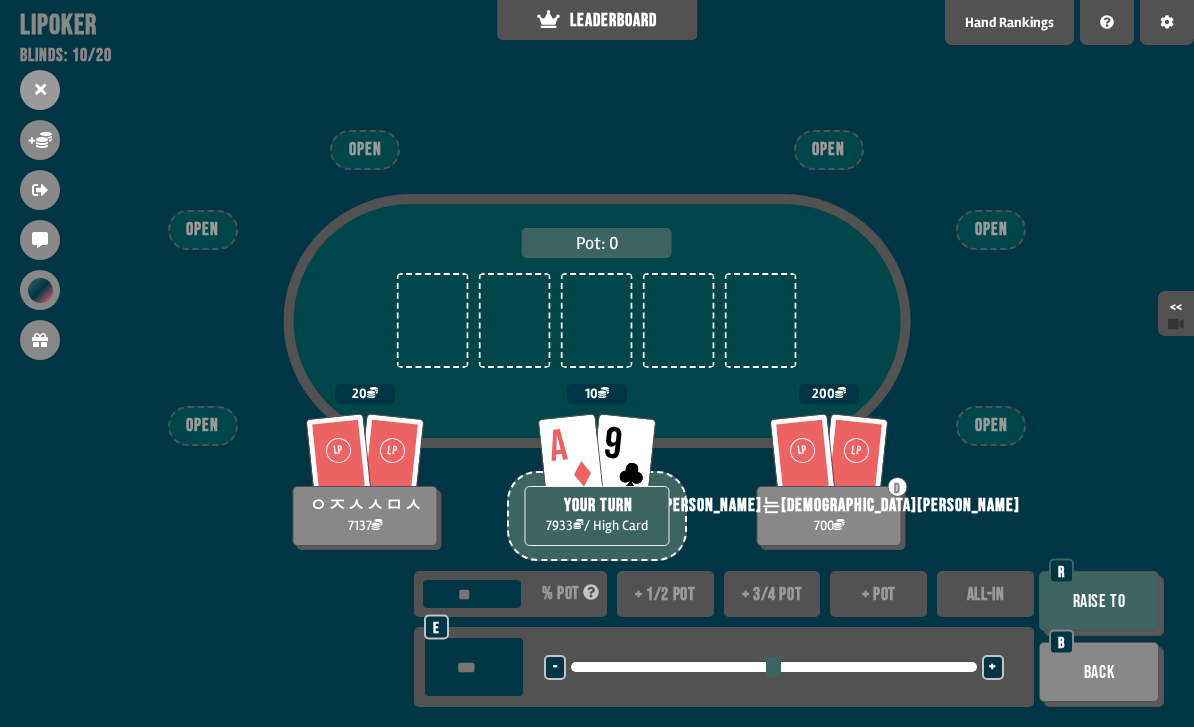 click at bounding box center [474, 667] 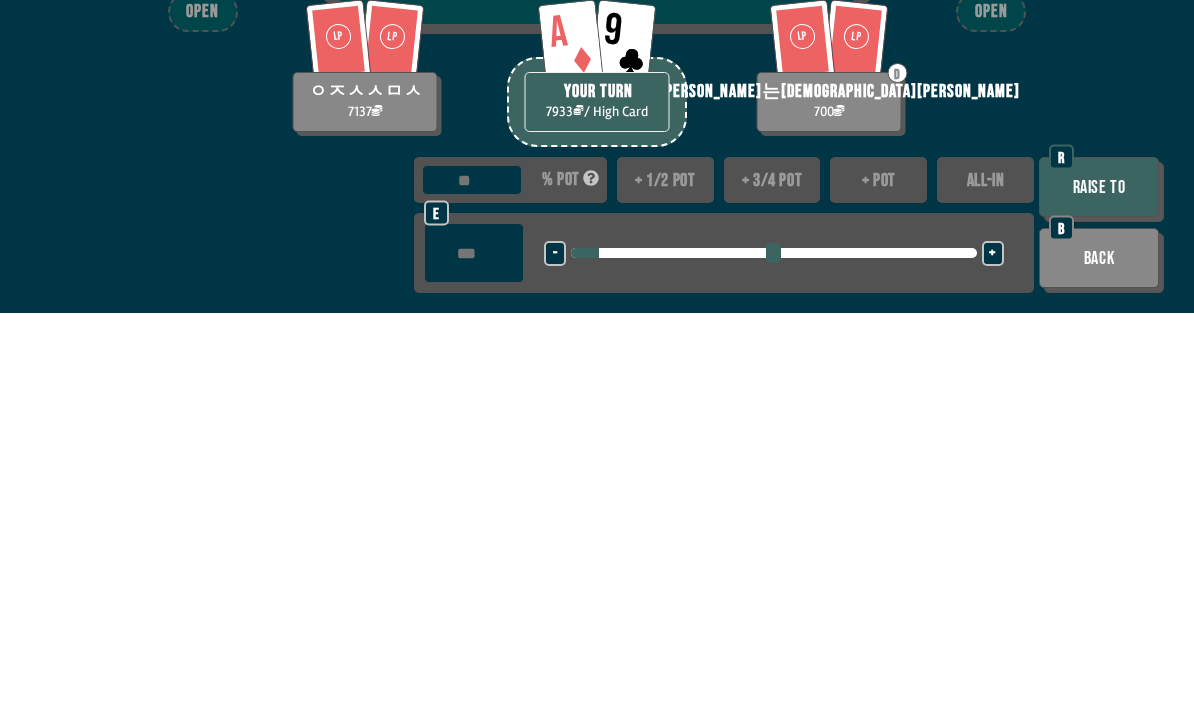 click on "Raise to" at bounding box center [1099, 601] 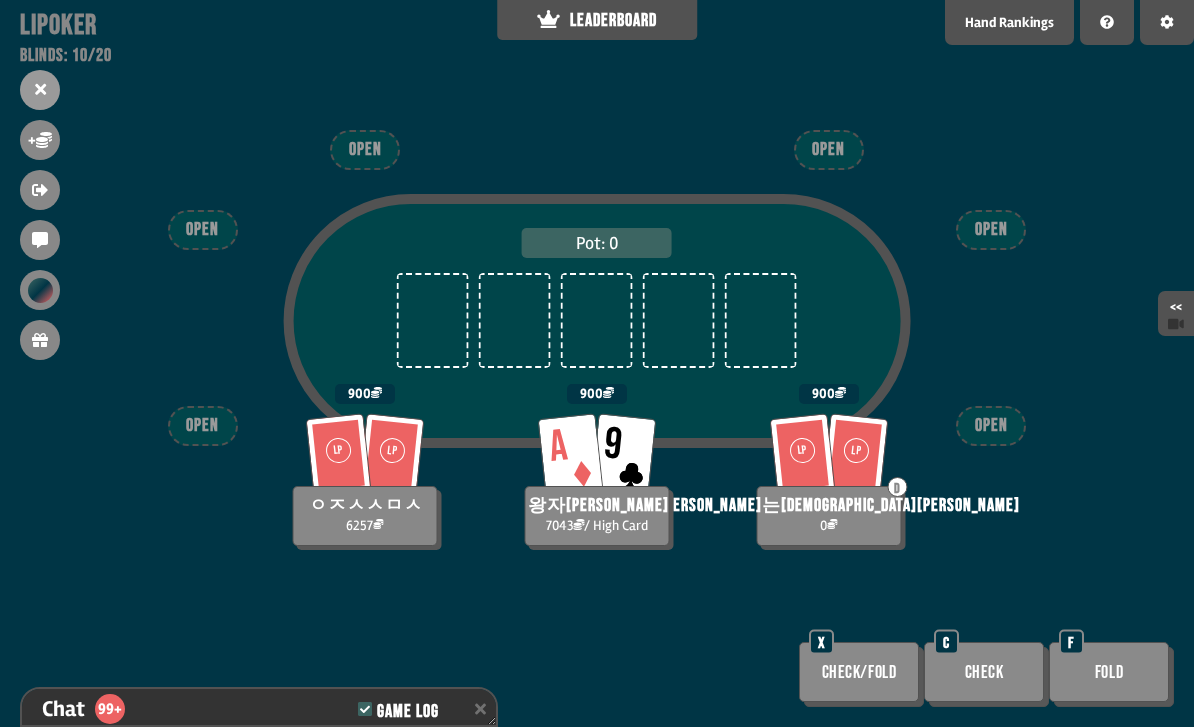 scroll, scrollTop: 11932, scrollLeft: 0, axis: vertical 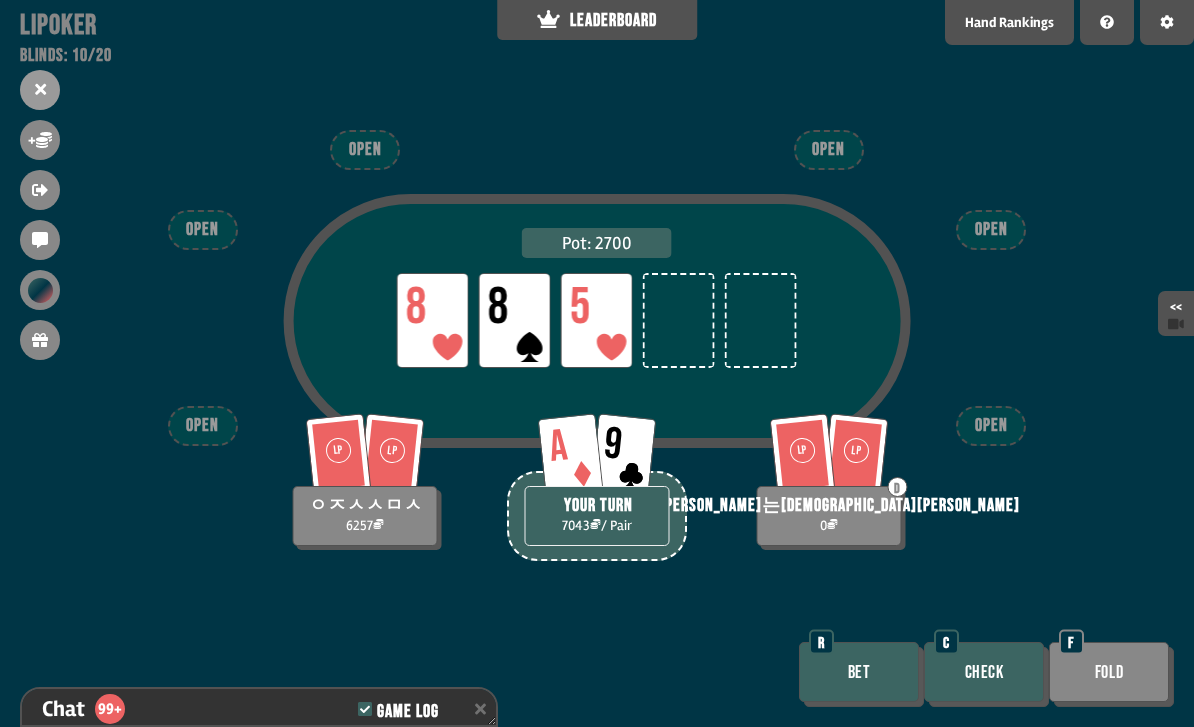 click on "Check" at bounding box center [984, 672] 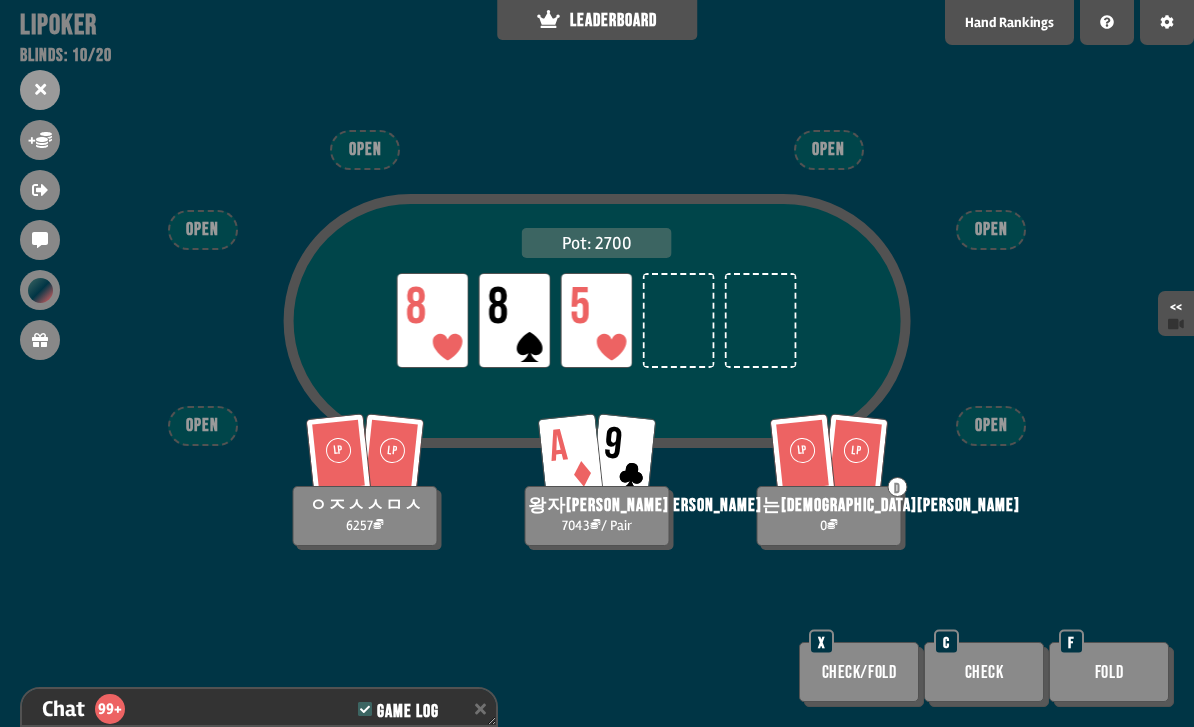 scroll, scrollTop: 12048, scrollLeft: 0, axis: vertical 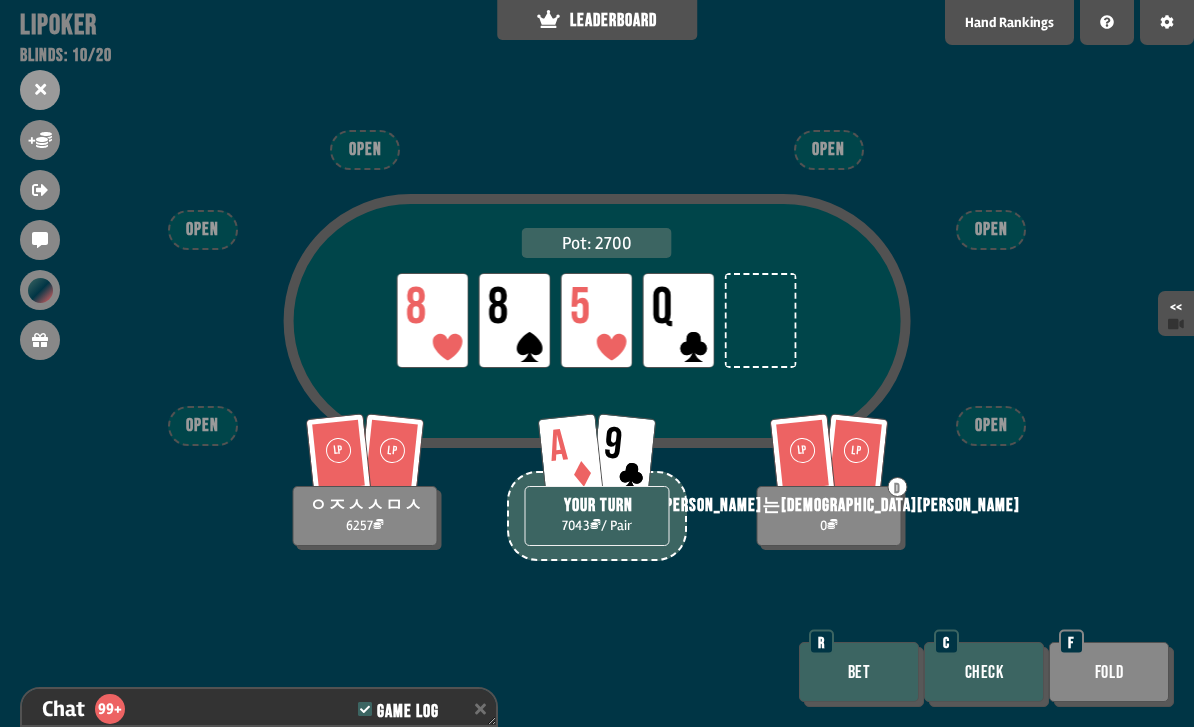 click on "Check" at bounding box center [984, 672] 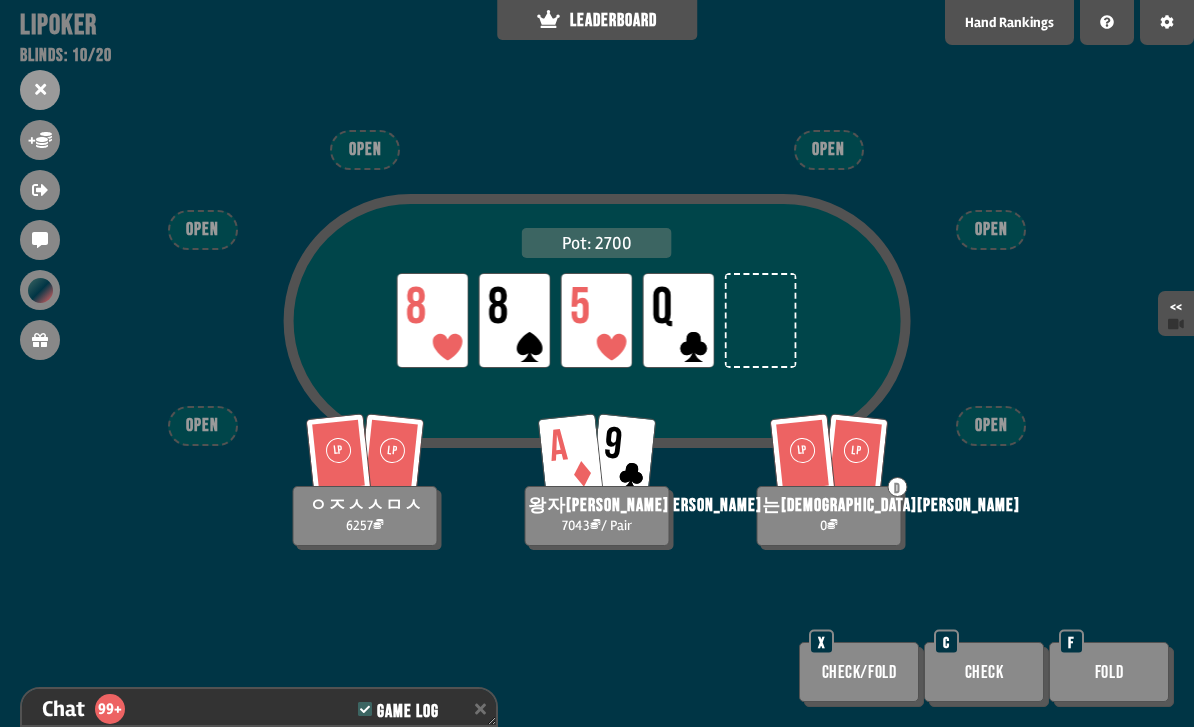 scroll, scrollTop: 12164, scrollLeft: 0, axis: vertical 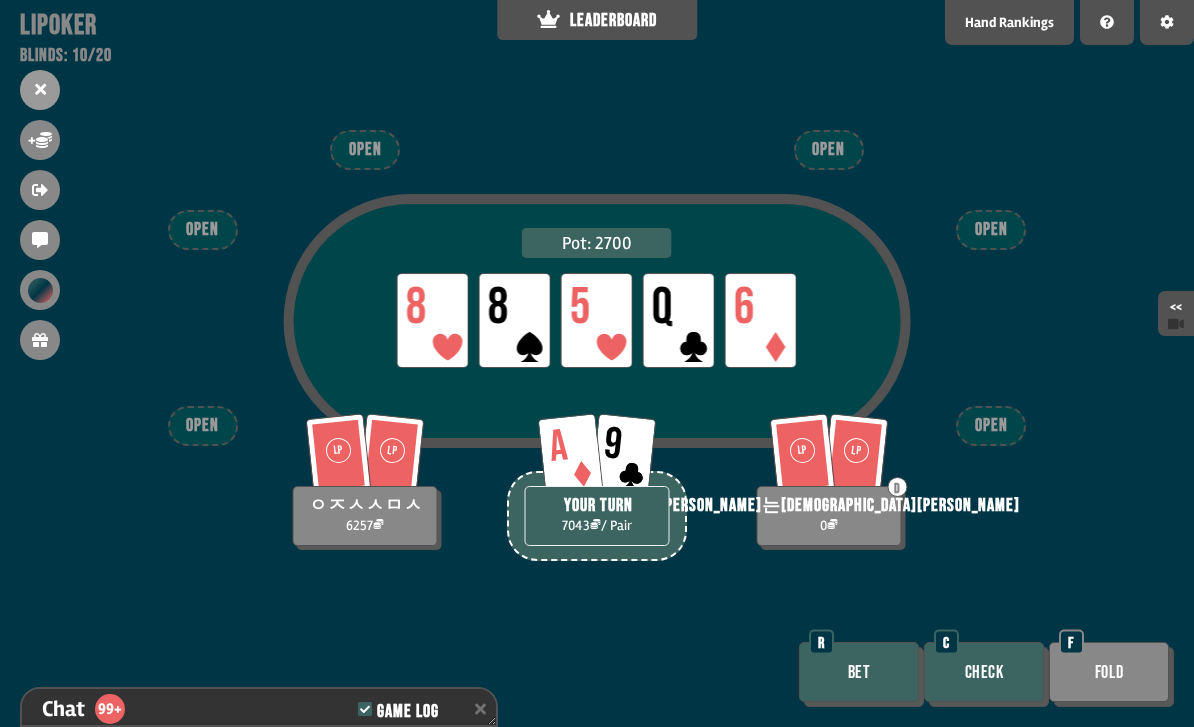 click on "Check" at bounding box center (984, 672) 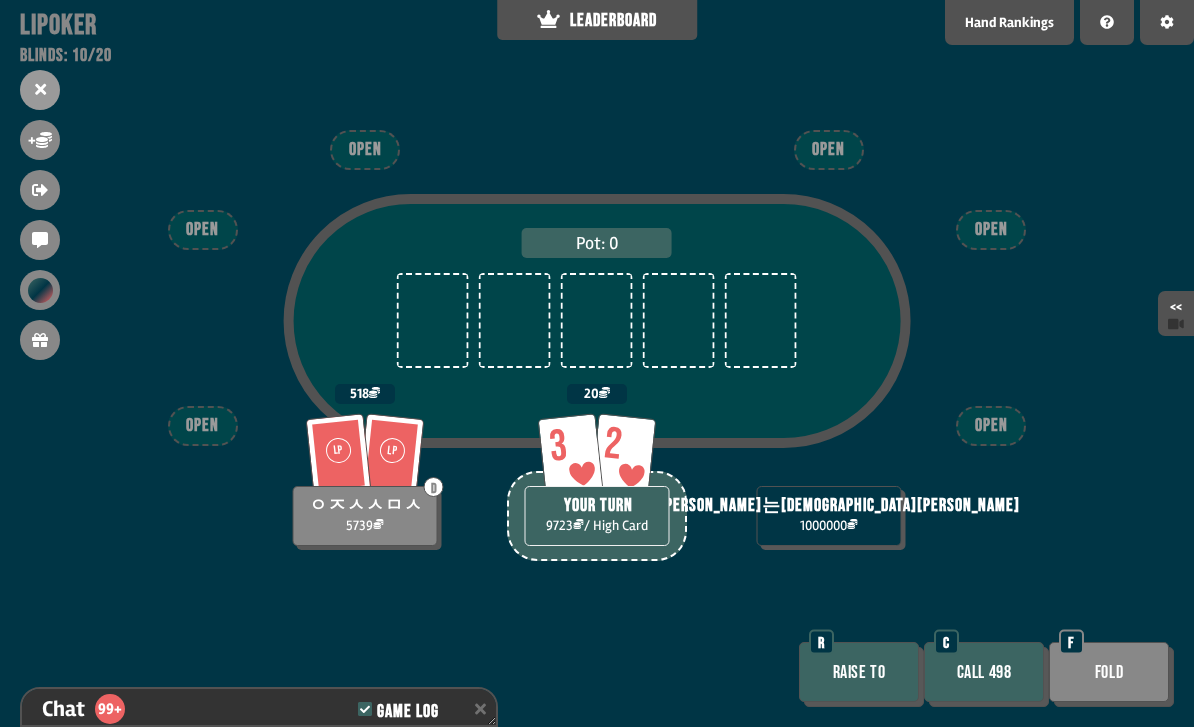 scroll, scrollTop: 12425, scrollLeft: 0, axis: vertical 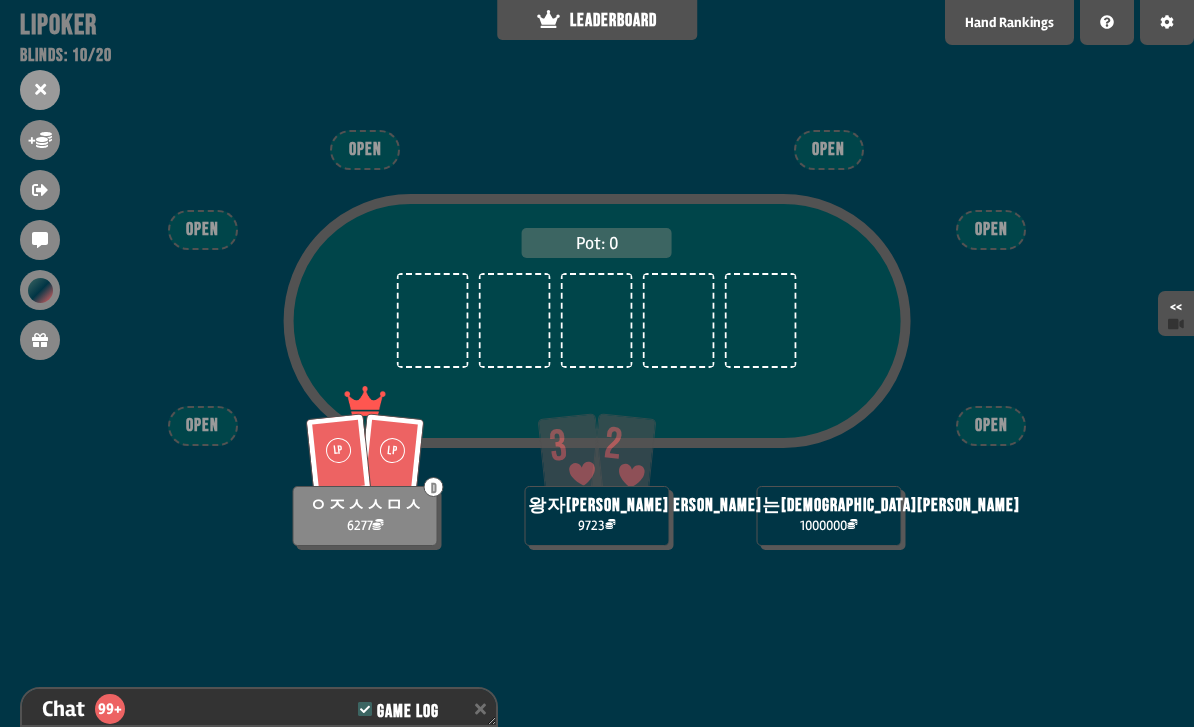 click on "LEADERBOARD" at bounding box center (597, 20) 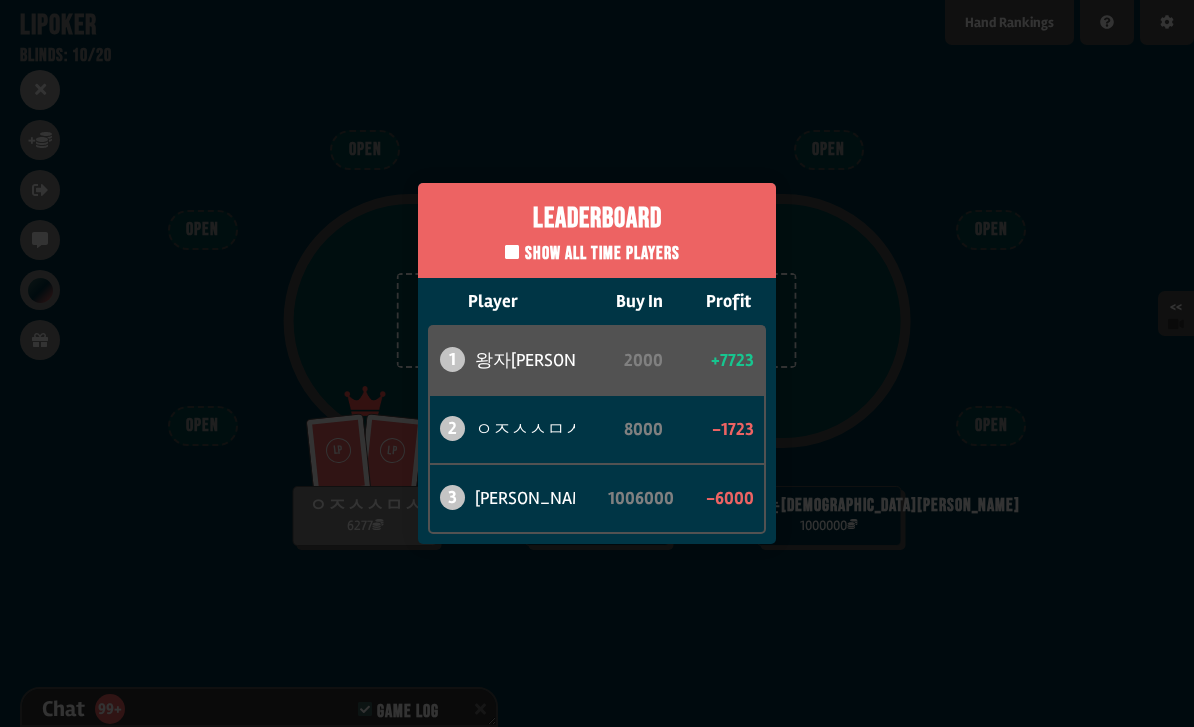 scroll, scrollTop: 12541, scrollLeft: 0, axis: vertical 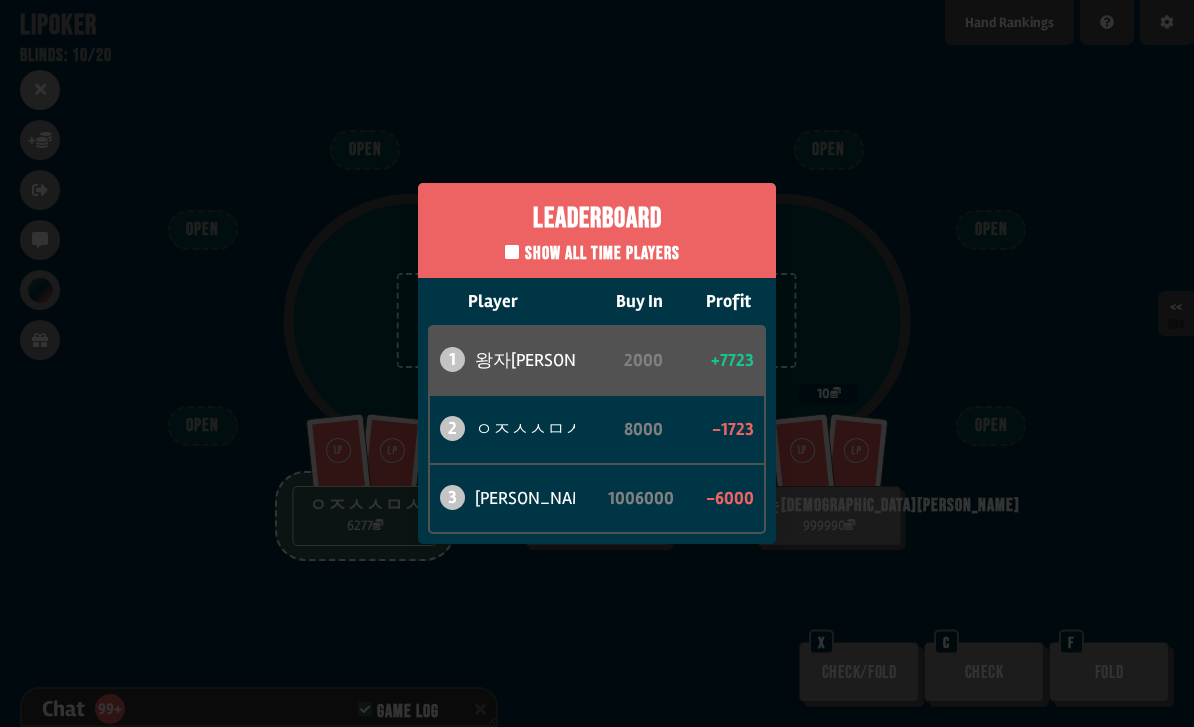 click on "Leaderboard   Show all time players Player Buy In Profit 1 왕자지훈 2000 +7723 2 ㅇㅈㅅㅅㅁㅅ 8000 -1723 3 카리나는신이야 1006000 -6000" at bounding box center [597, 363] 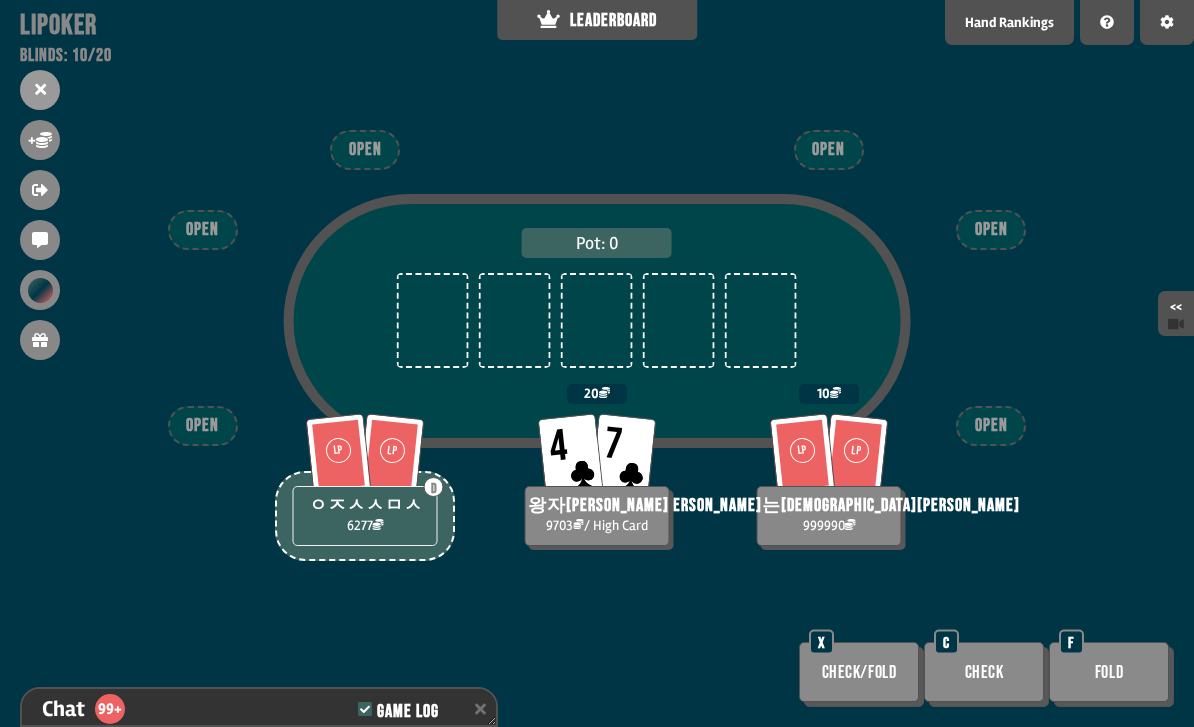 click on "Fold" at bounding box center [1109, 672] 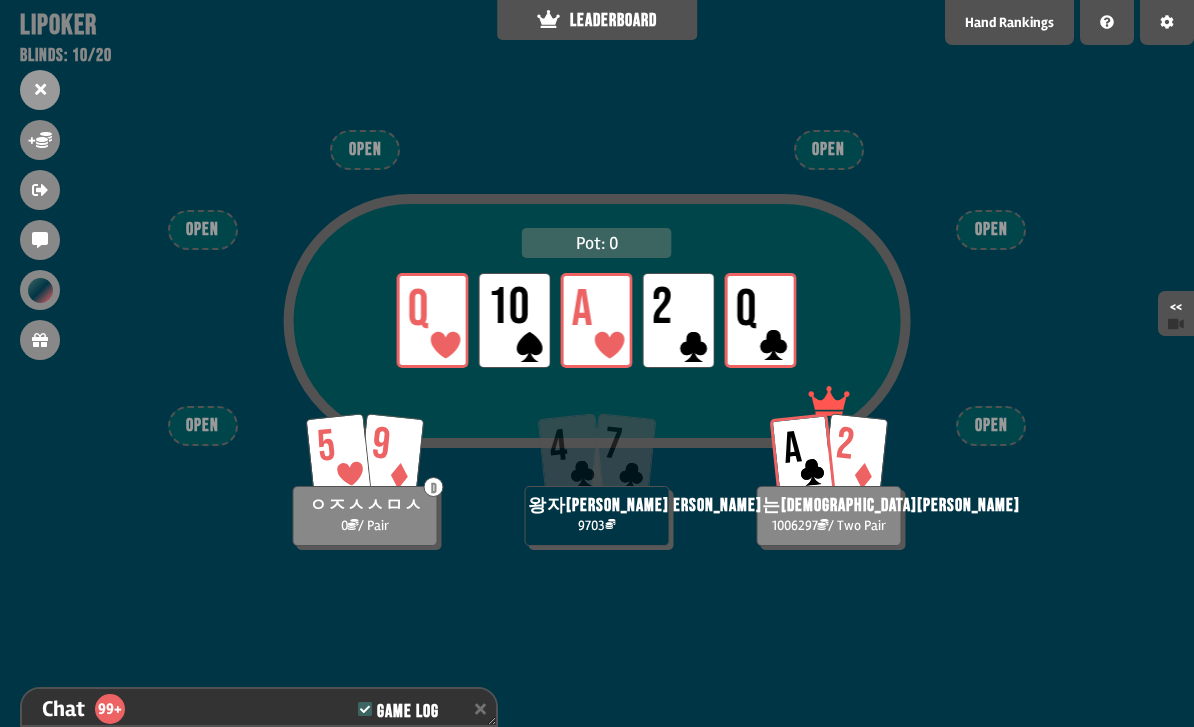 scroll, scrollTop: 12939, scrollLeft: 0, axis: vertical 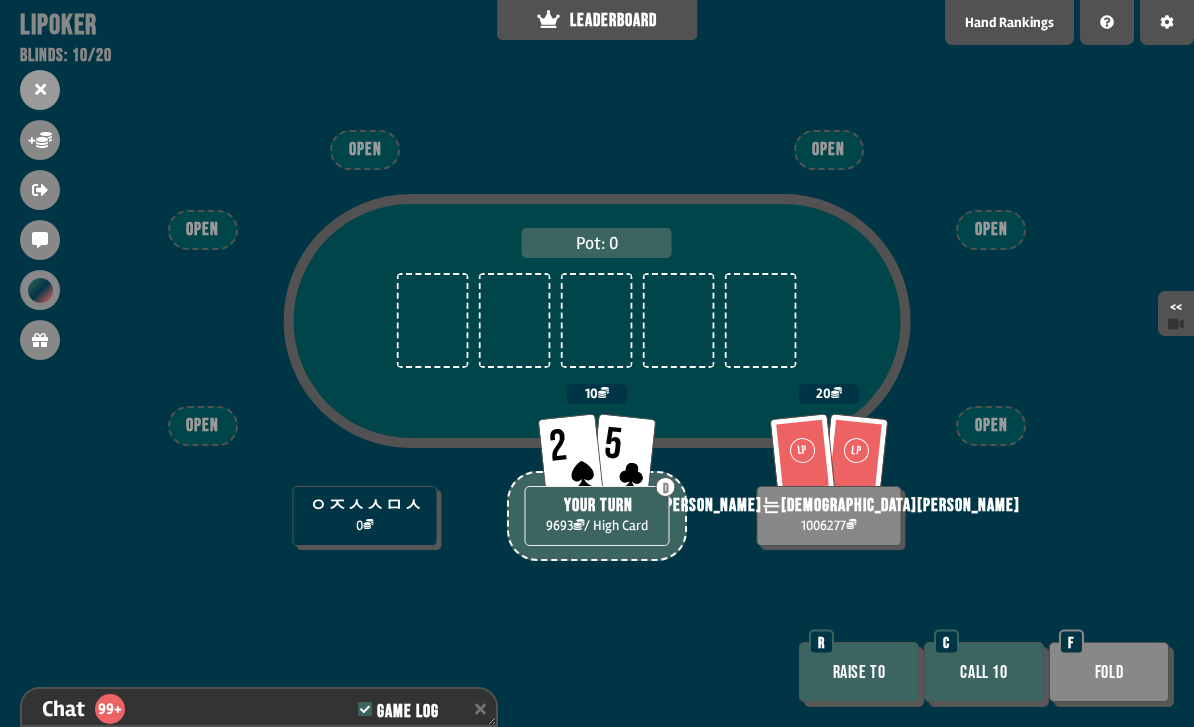 click on "Call 10" at bounding box center (984, 672) 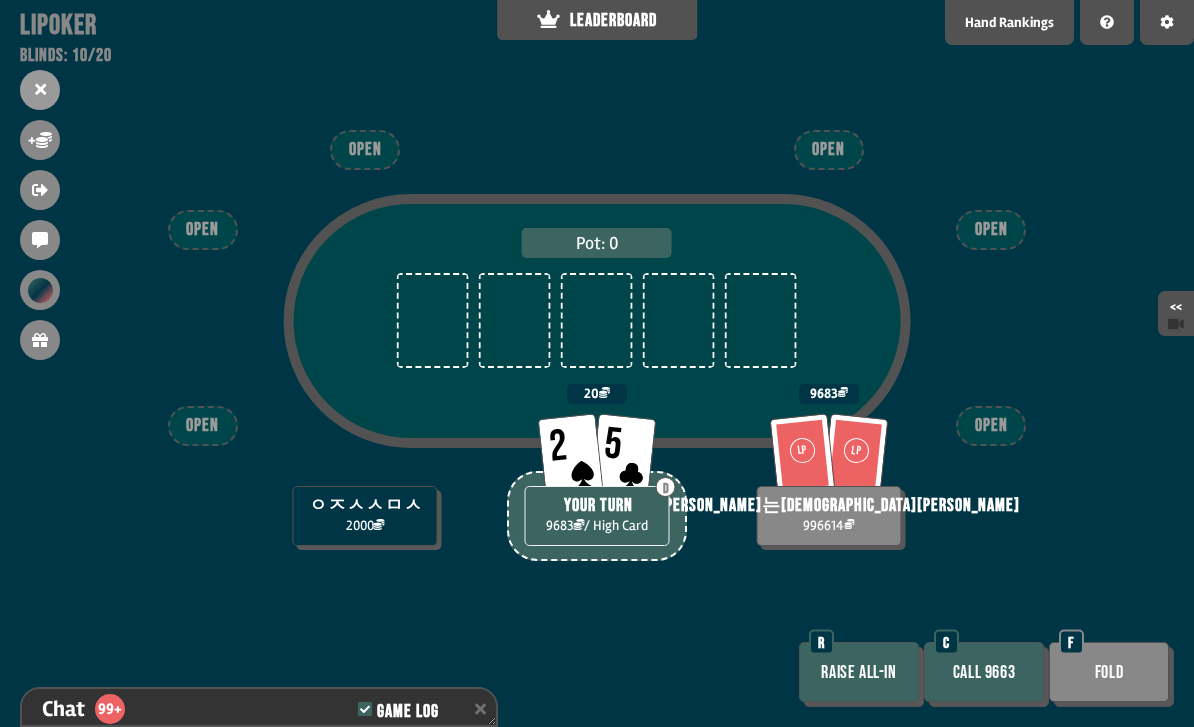scroll, scrollTop: 13055, scrollLeft: 0, axis: vertical 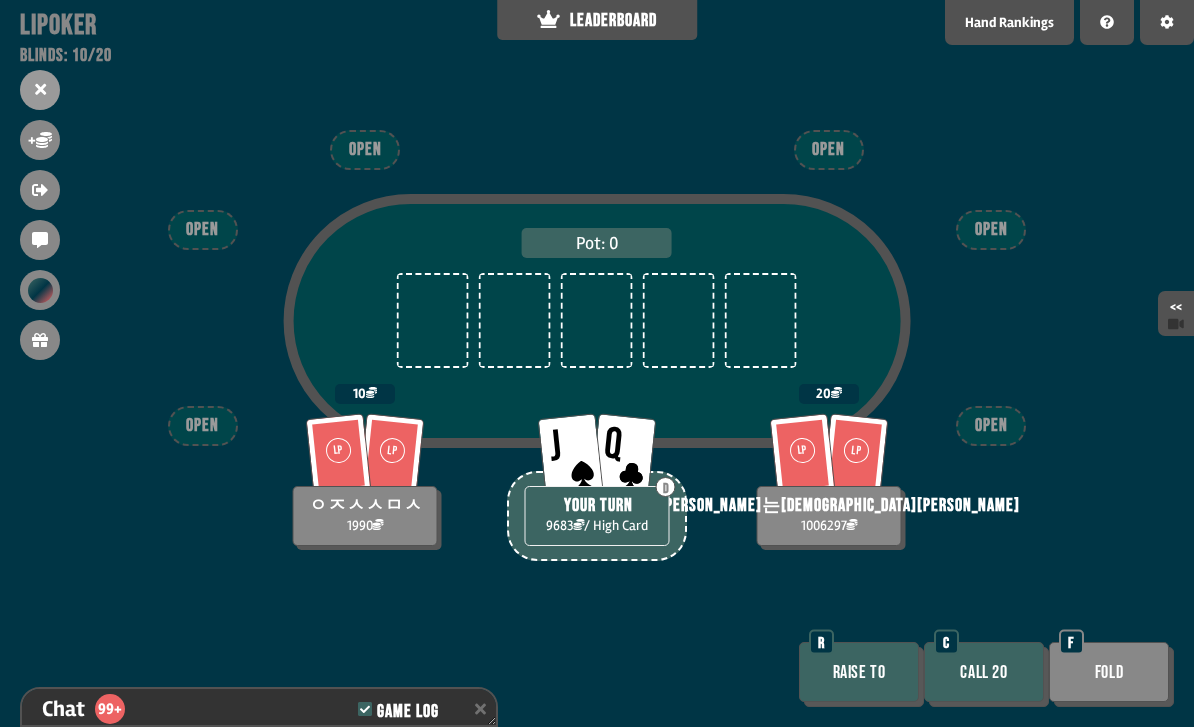 click on "Raise to" at bounding box center [859, 672] 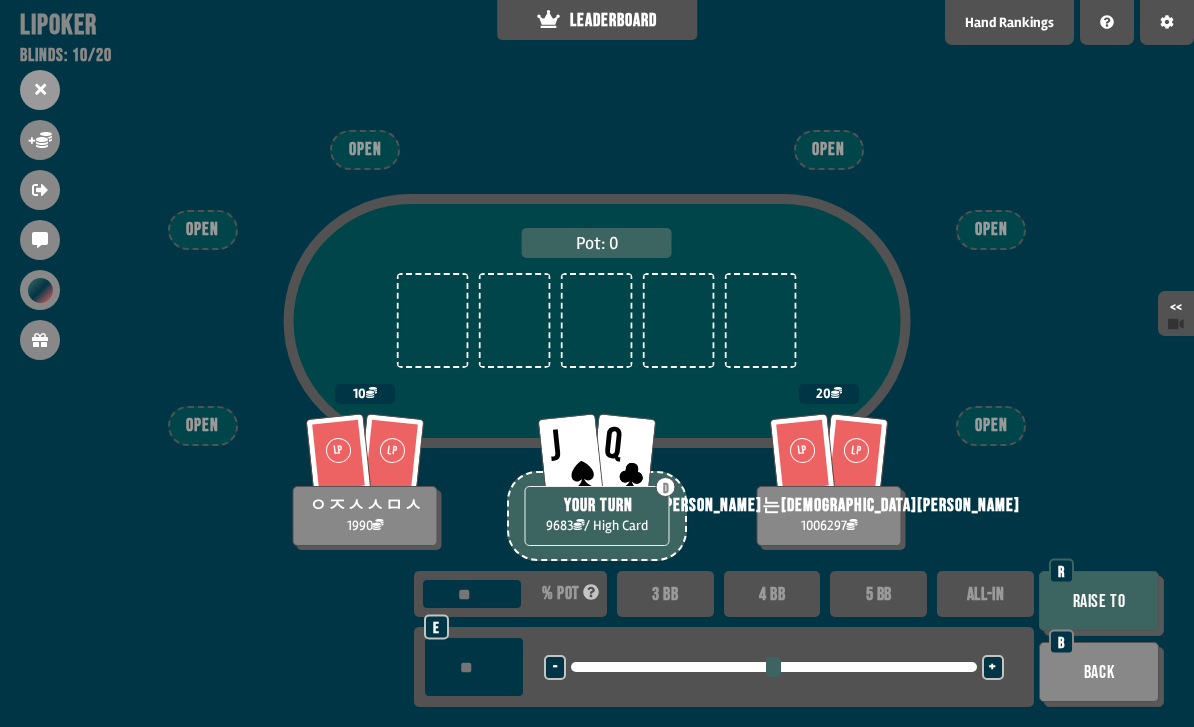 click at bounding box center (474, 667) 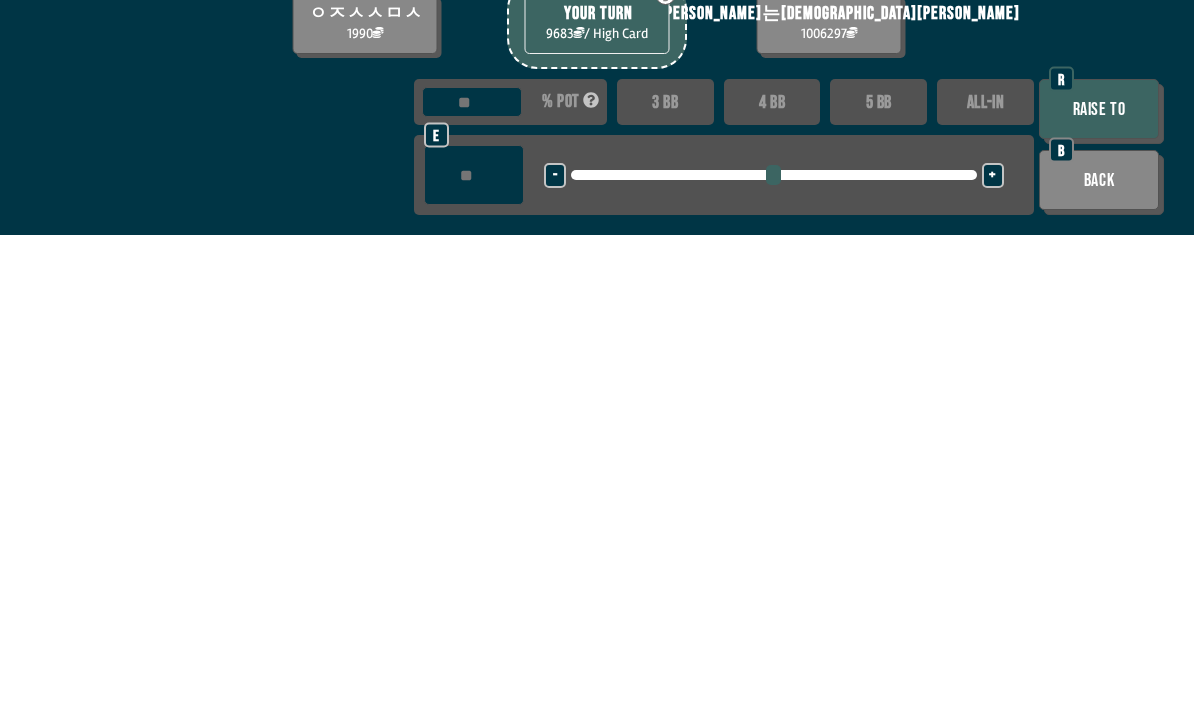scroll, scrollTop: 64, scrollLeft: 0, axis: vertical 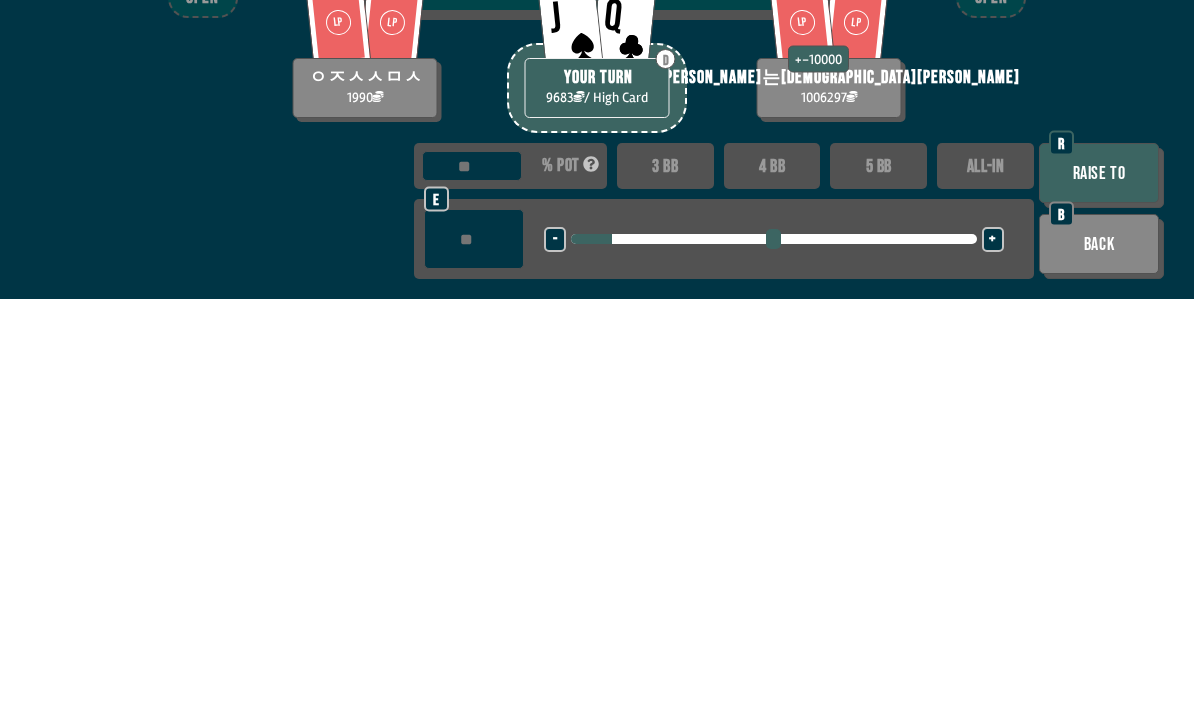click on "Raise to" at bounding box center [1099, 601] 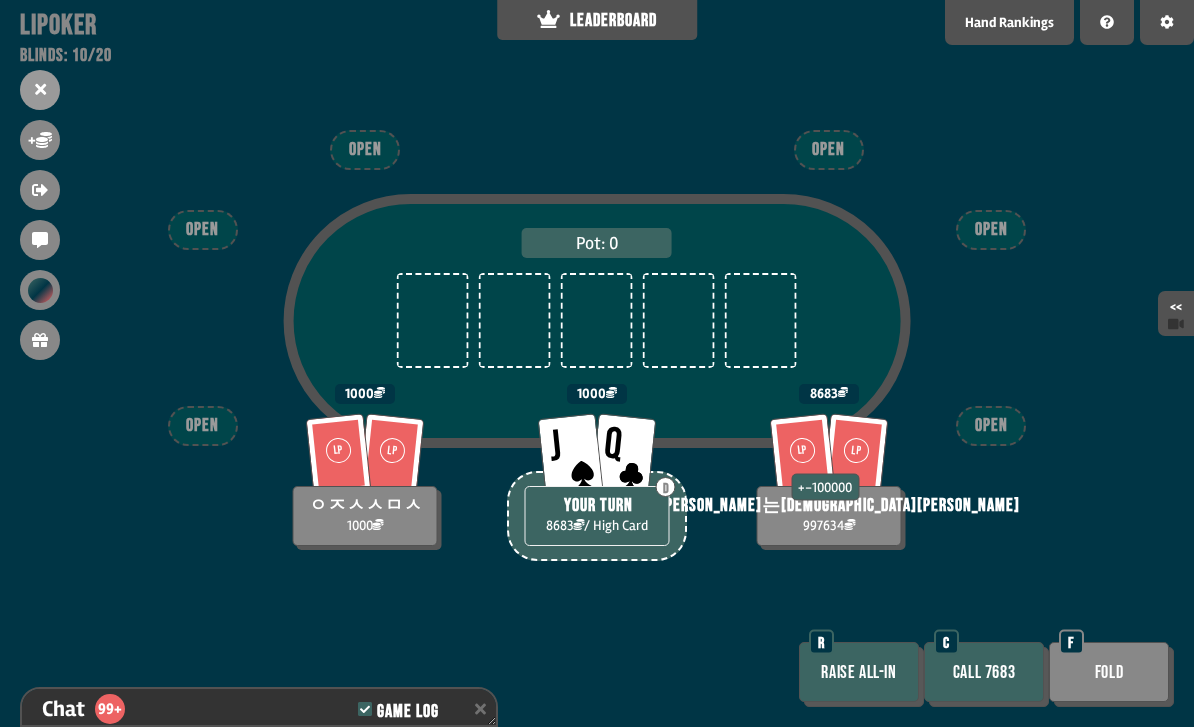 scroll, scrollTop: 13374, scrollLeft: 0, axis: vertical 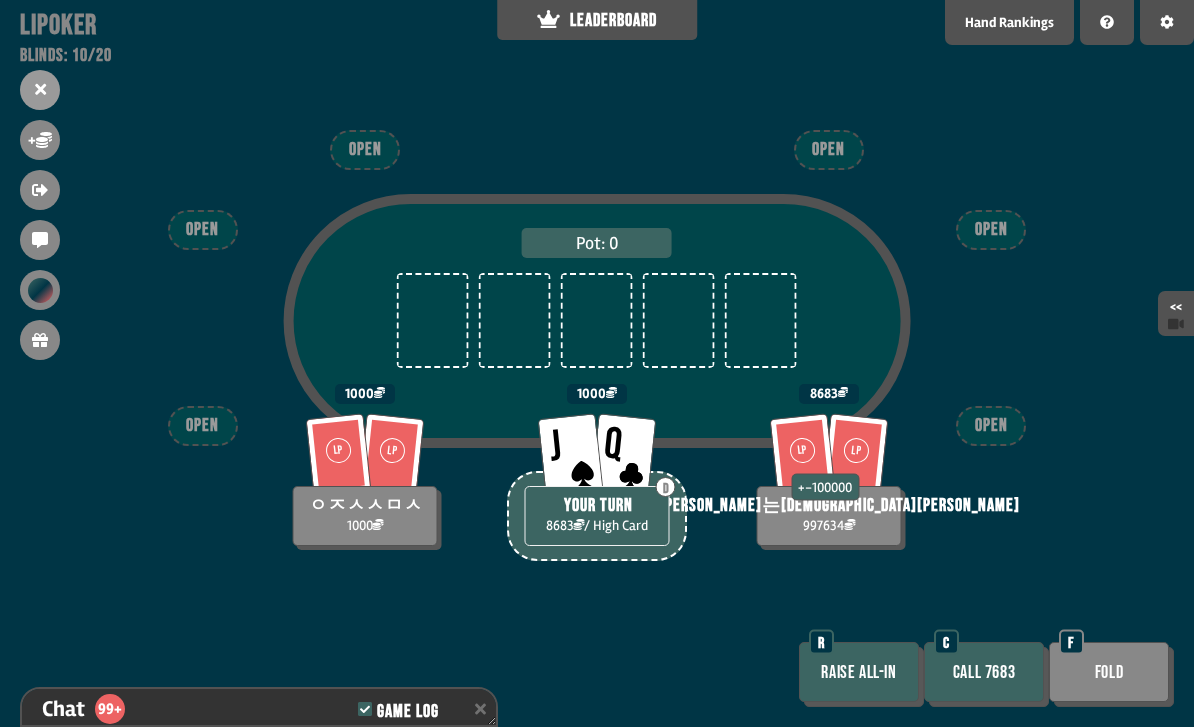 click on "Call 7683" at bounding box center [984, 672] 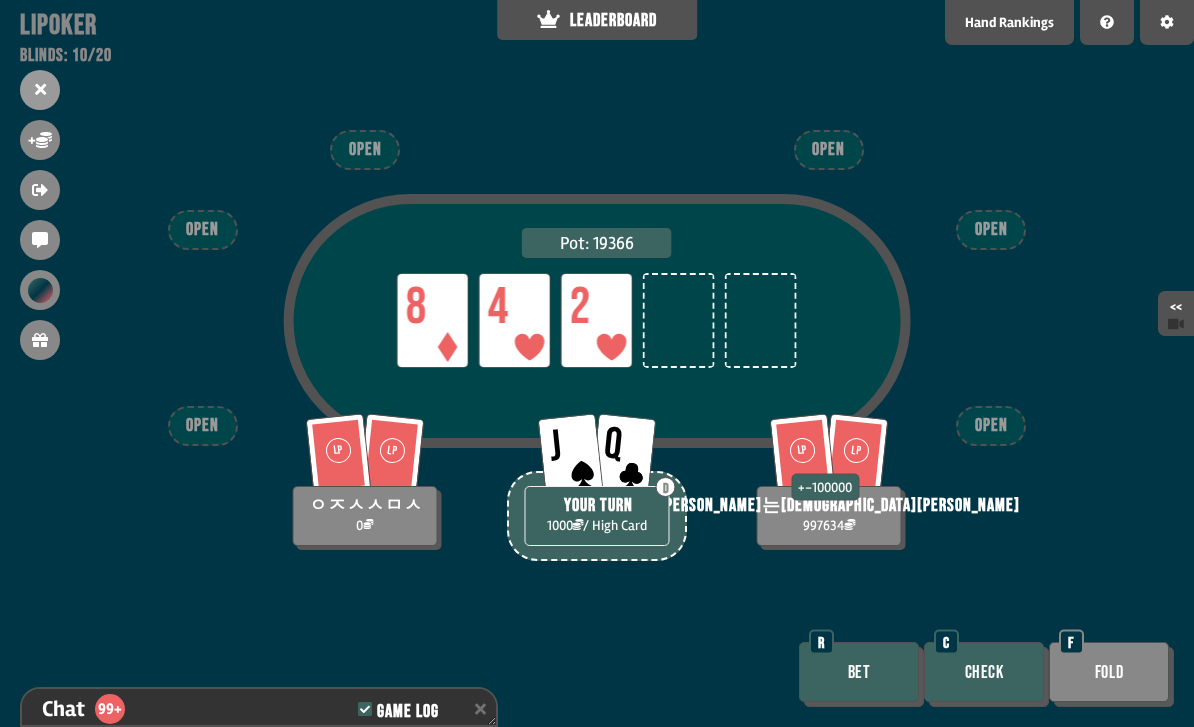 scroll, scrollTop: 13519, scrollLeft: 0, axis: vertical 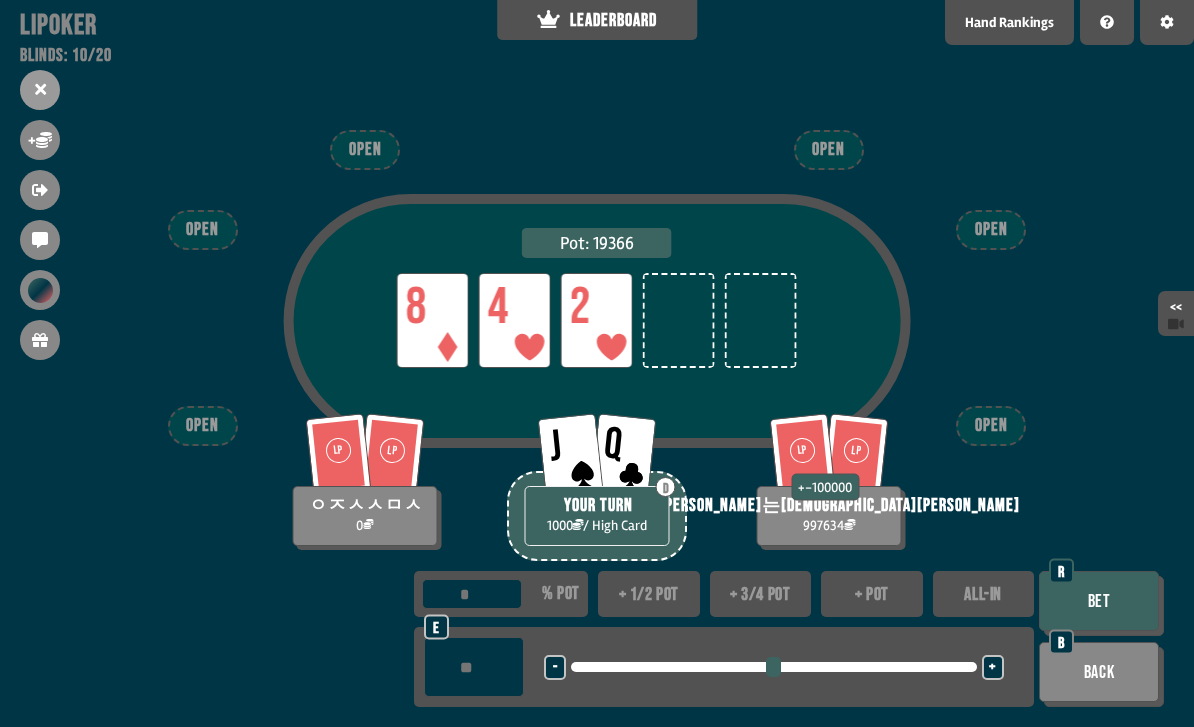 click on "ALL-IN" at bounding box center (984, 594) 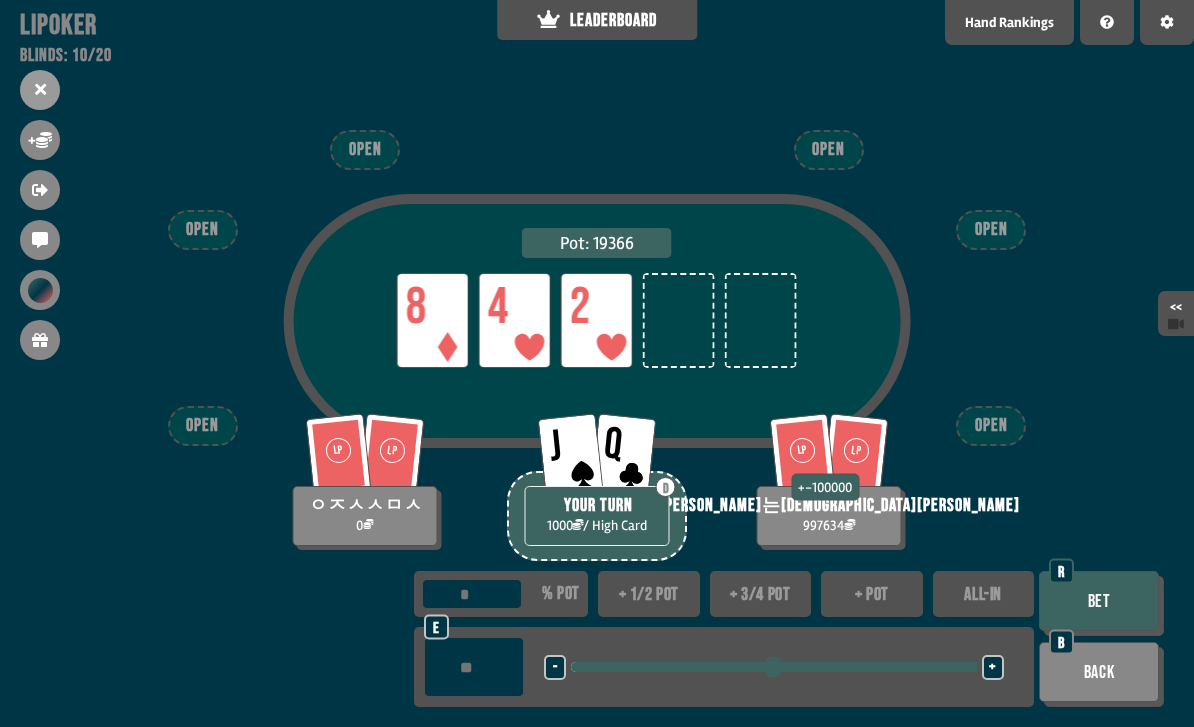 click on "Bet" at bounding box center [1099, 601] 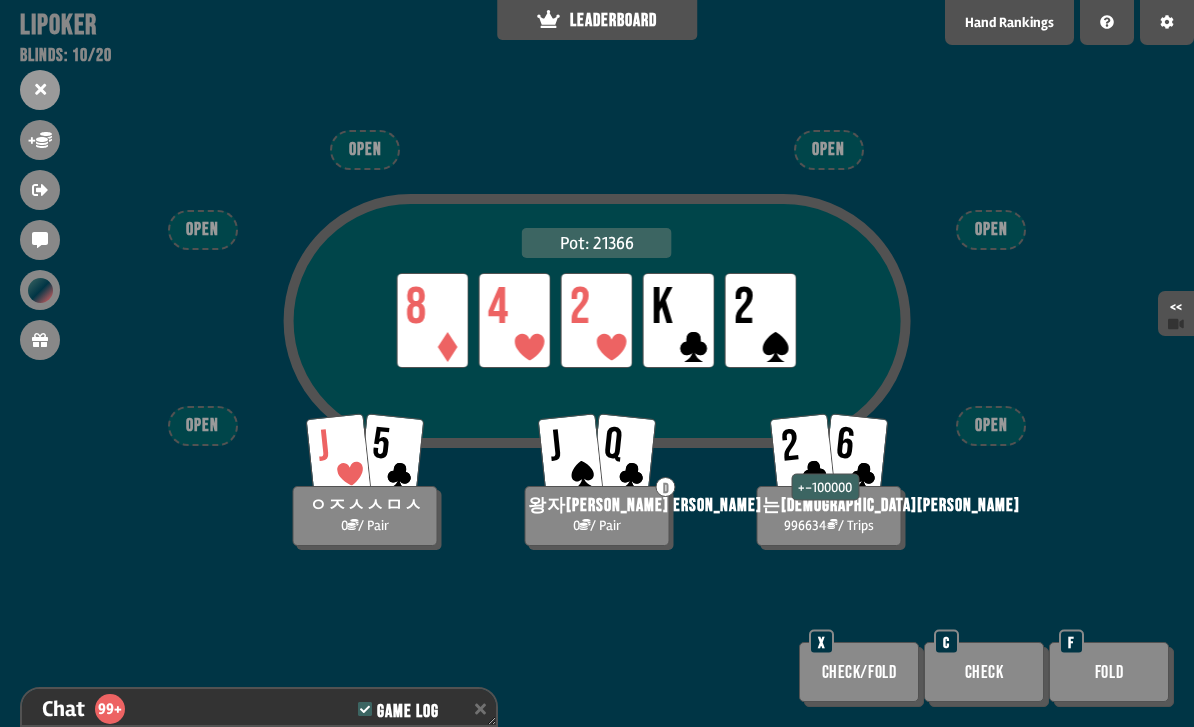 scroll, scrollTop: 13664, scrollLeft: 0, axis: vertical 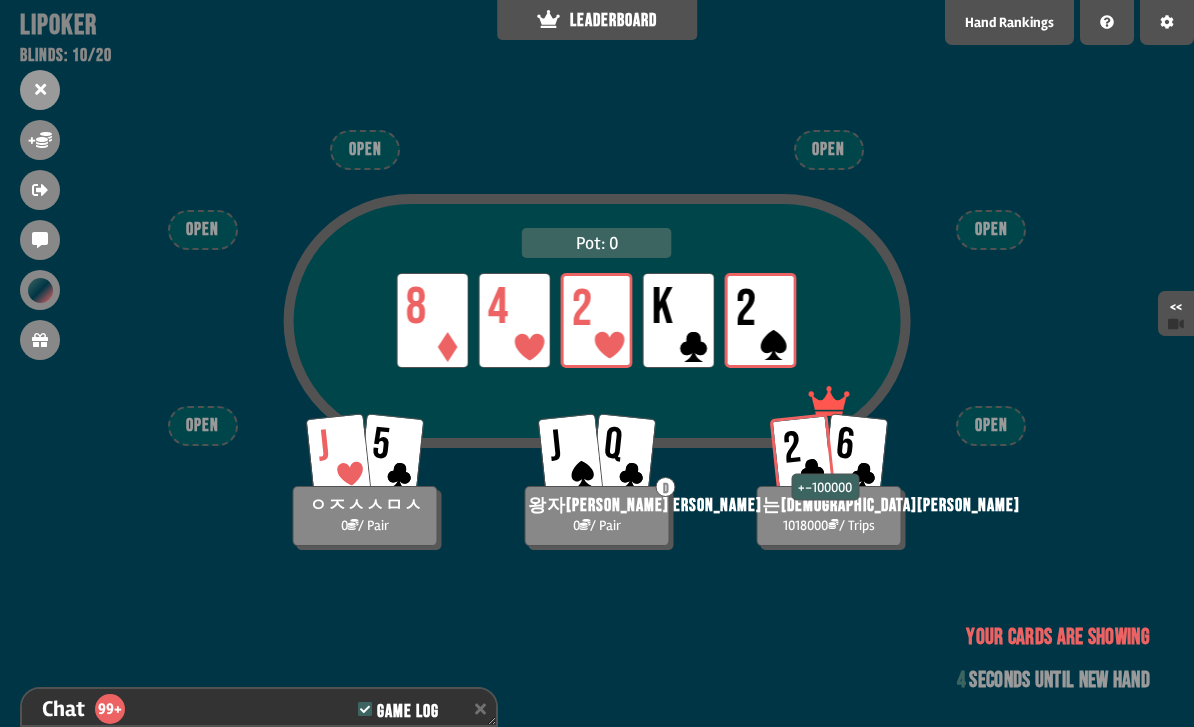 click on "Pot: 0   LP 8 LP 4 LP 2 LP K LP 2 2 6 + -100000 카리나는신이야 1018000   / Trips J Q D 왕자지훈 0   / Pair J 5 ㅇㅈㅅㅅㅁㅅ 0   / Pair OPEN OPEN OPEN OPEN OPEN OPEN Your cards are showing 4  seconds until new hand" at bounding box center (597, 363) 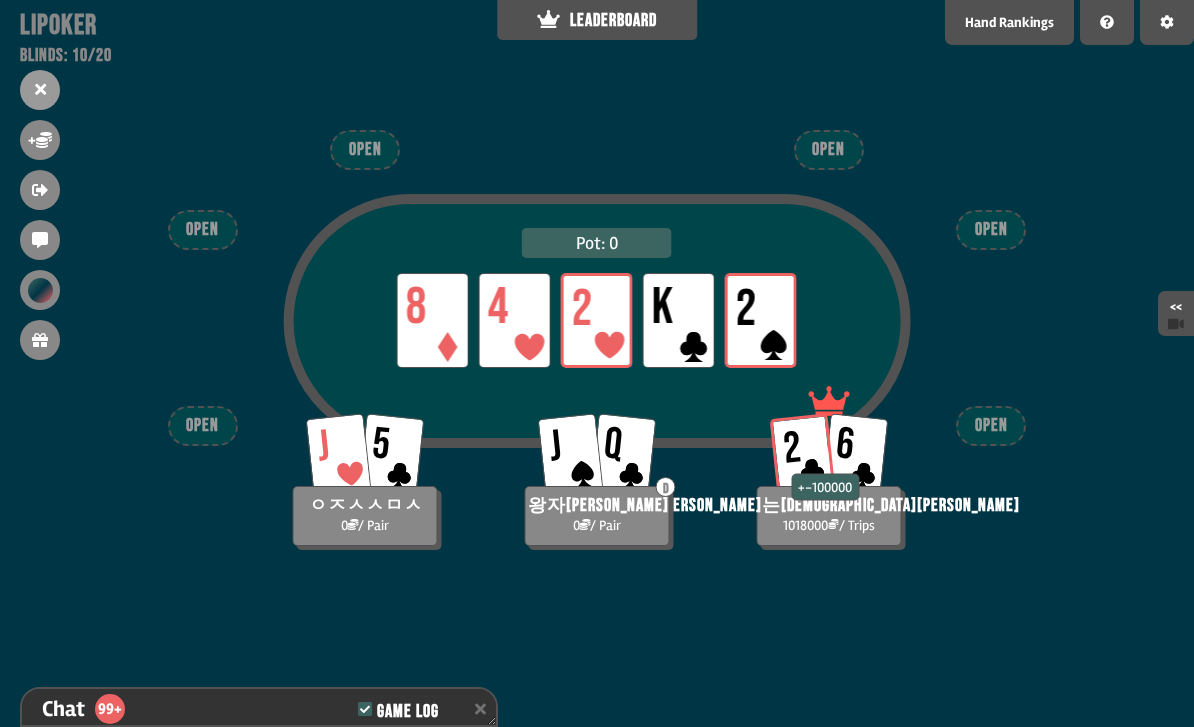 scroll, scrollTop: 13664, scrollLeft: 0, axis: vertical 